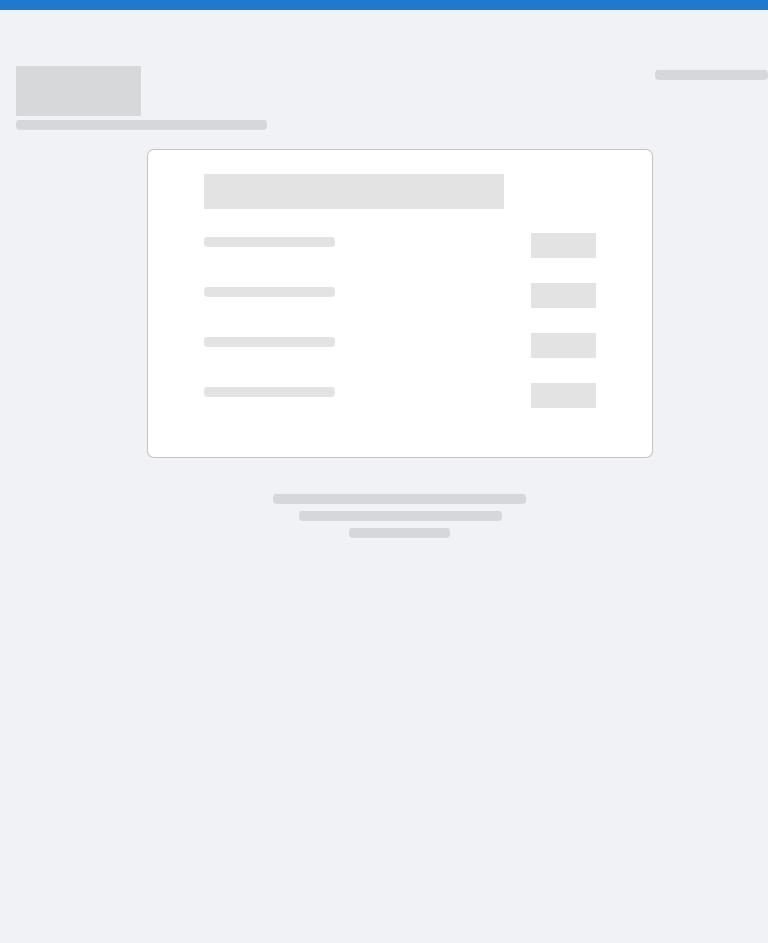 scroll, scrollTop: 0, scrollLeft: 0, axis: both 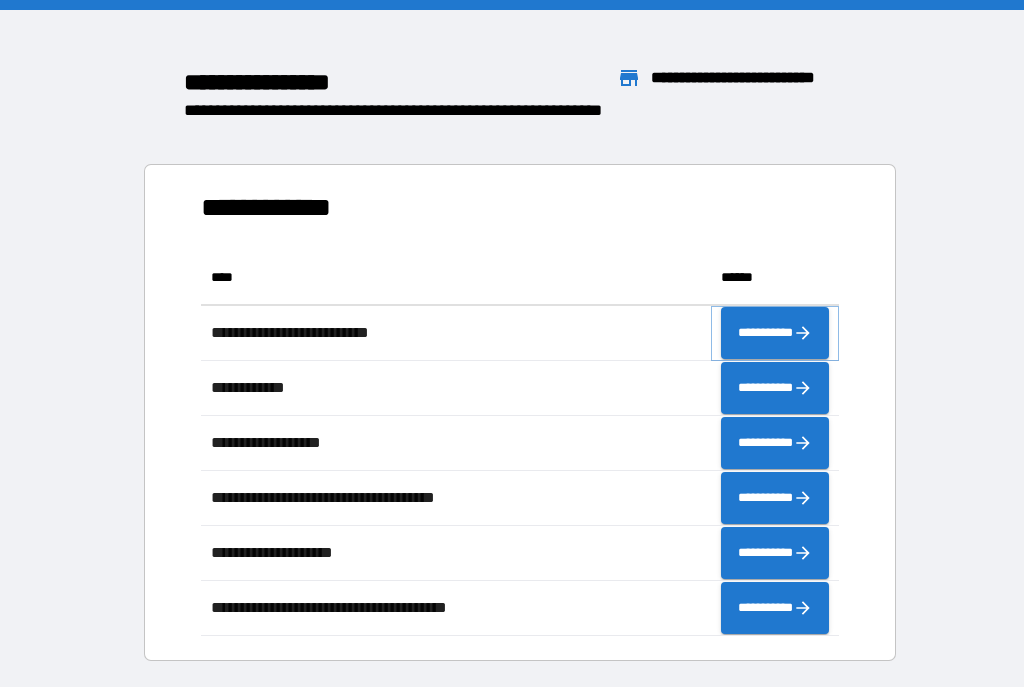 click on "**********" at bounding box center (775, 333) 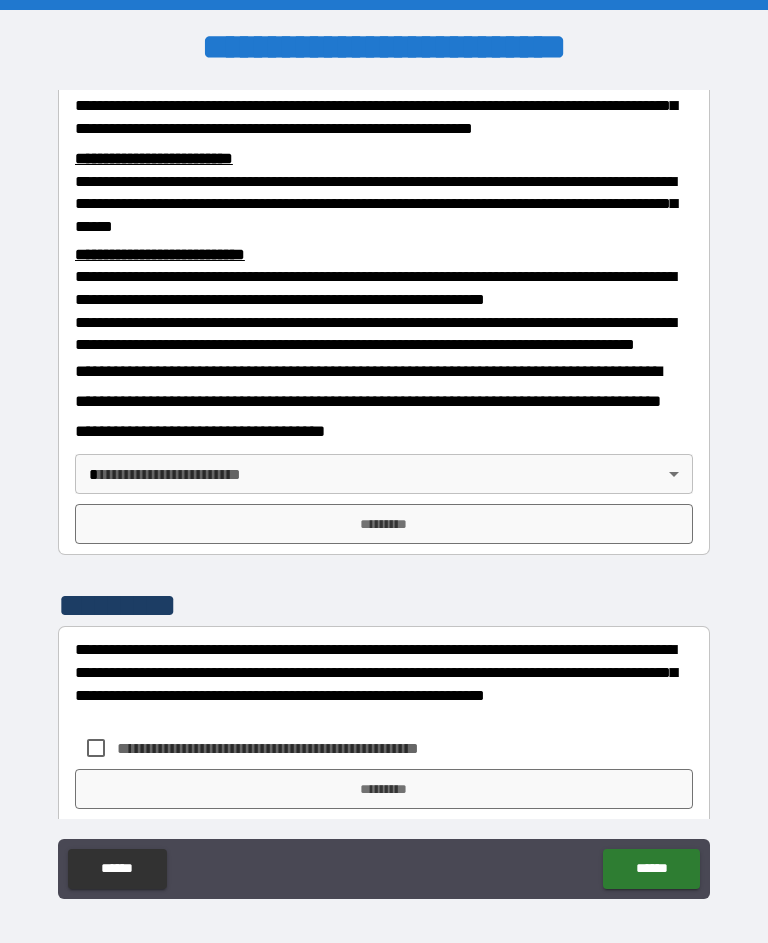 scroll, scrollTop: 647, scrollLeft: 0, axis: vertical 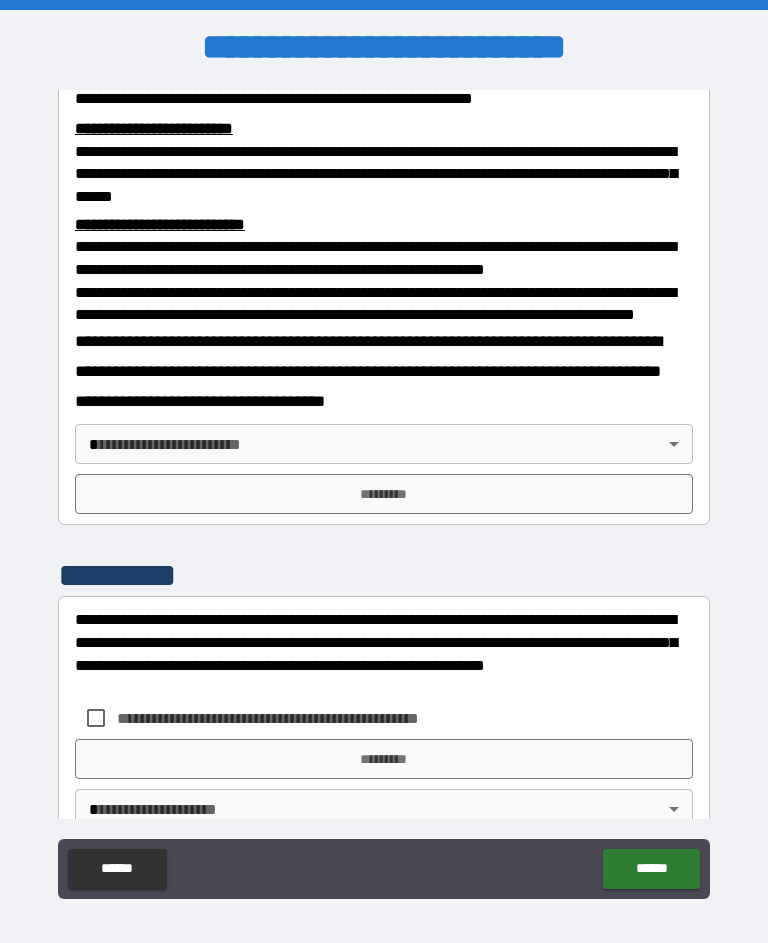 click on "**********" at bounding box center [384, 489] 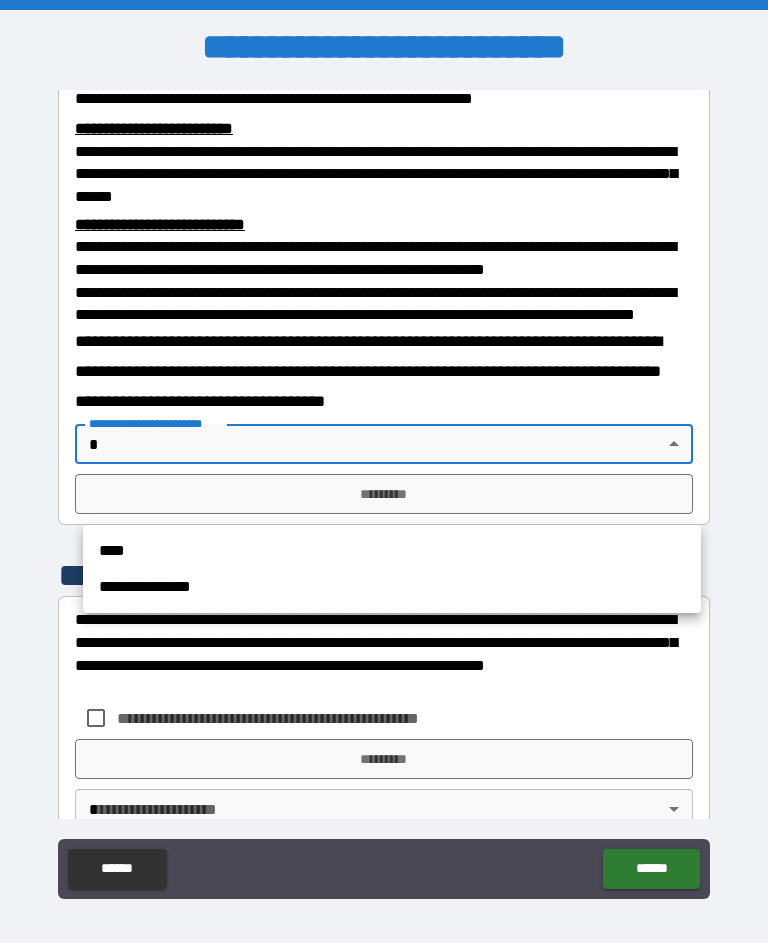 click on "****" at bounding box center (392, 551) 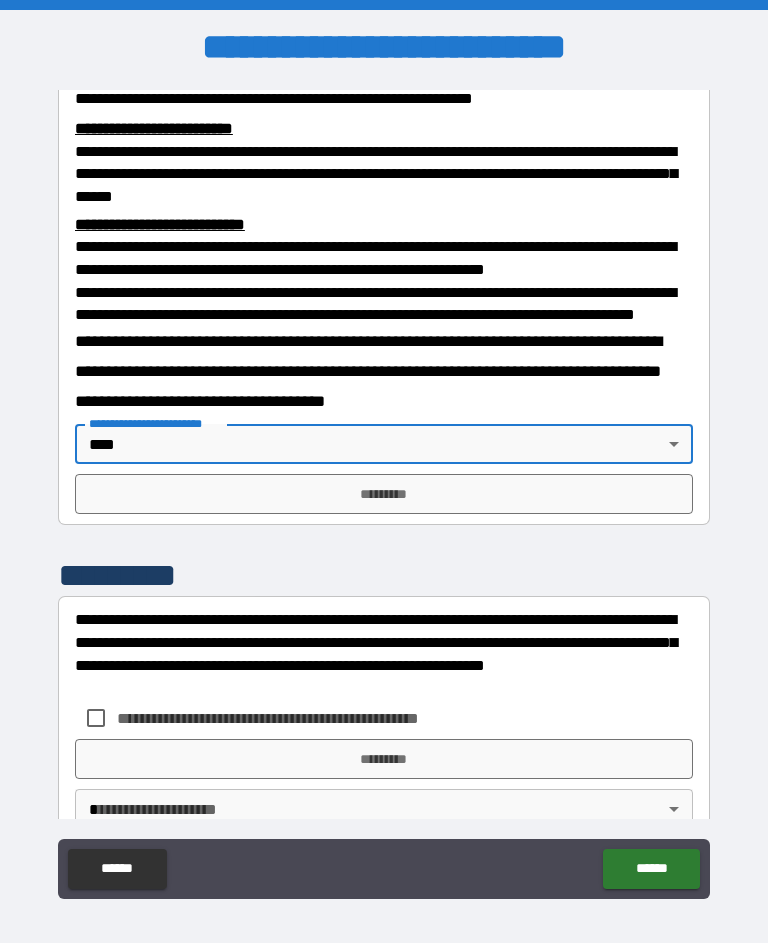 type on "****" 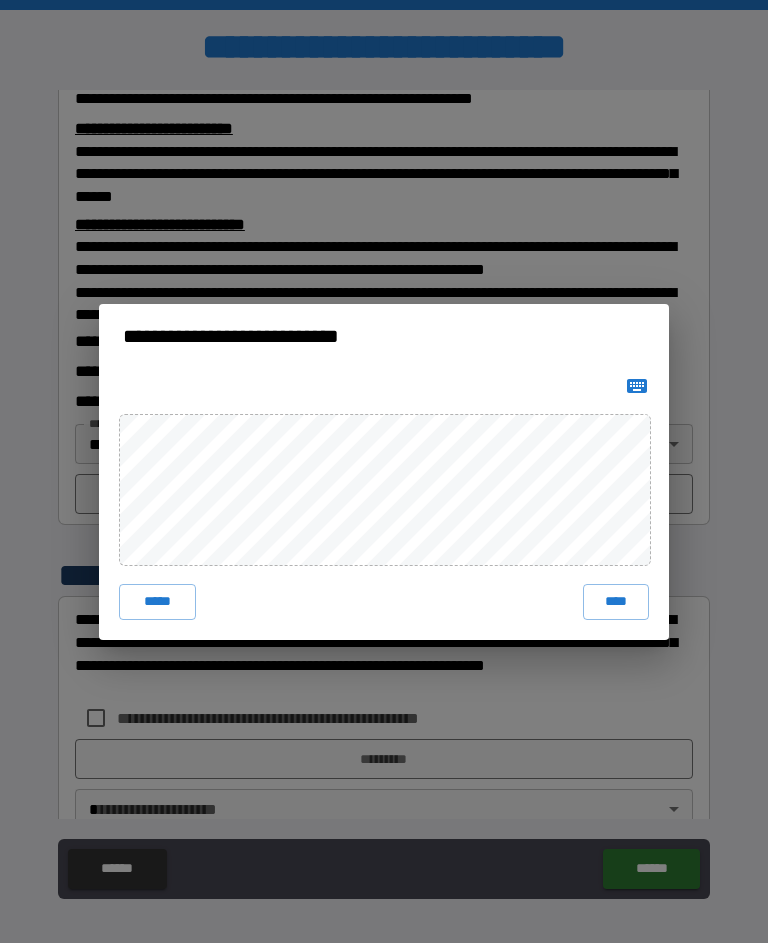 click on "****" at bounding box center (616, 602) 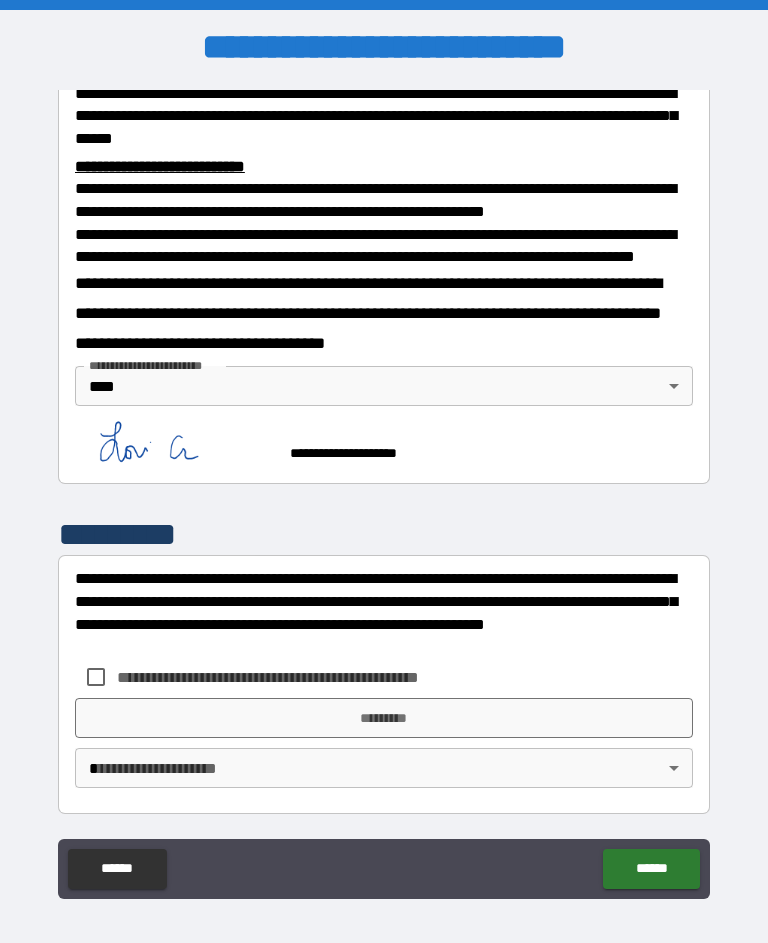 scroll, scrollTop: 756, scrollLeft: 0, axis: vertical 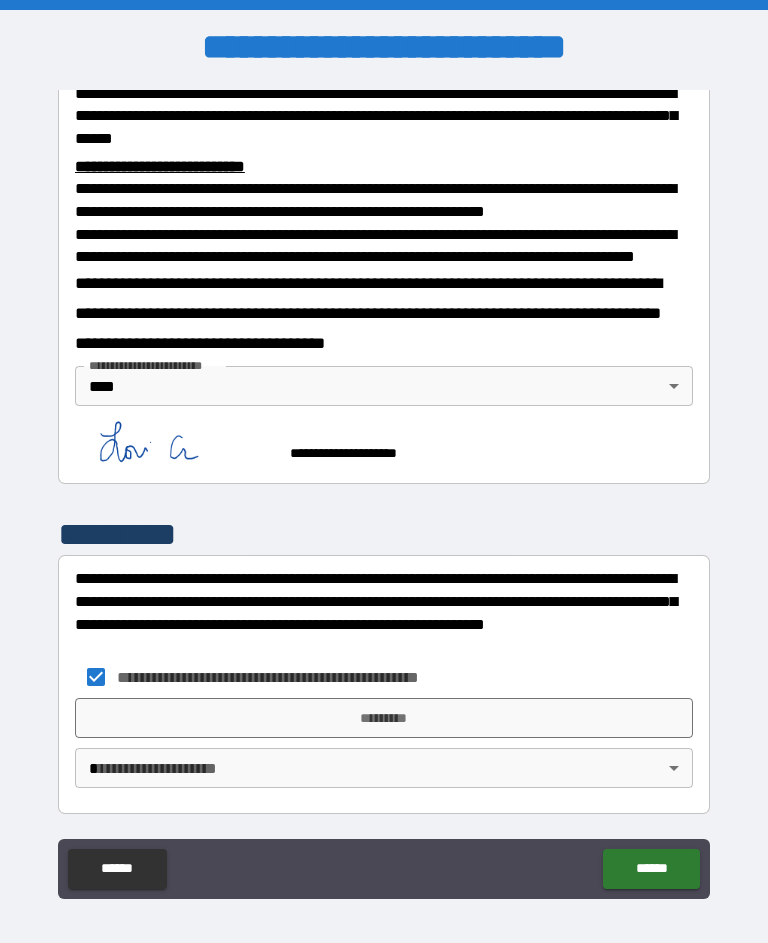click on "*********" at bounding box center (384, 718) 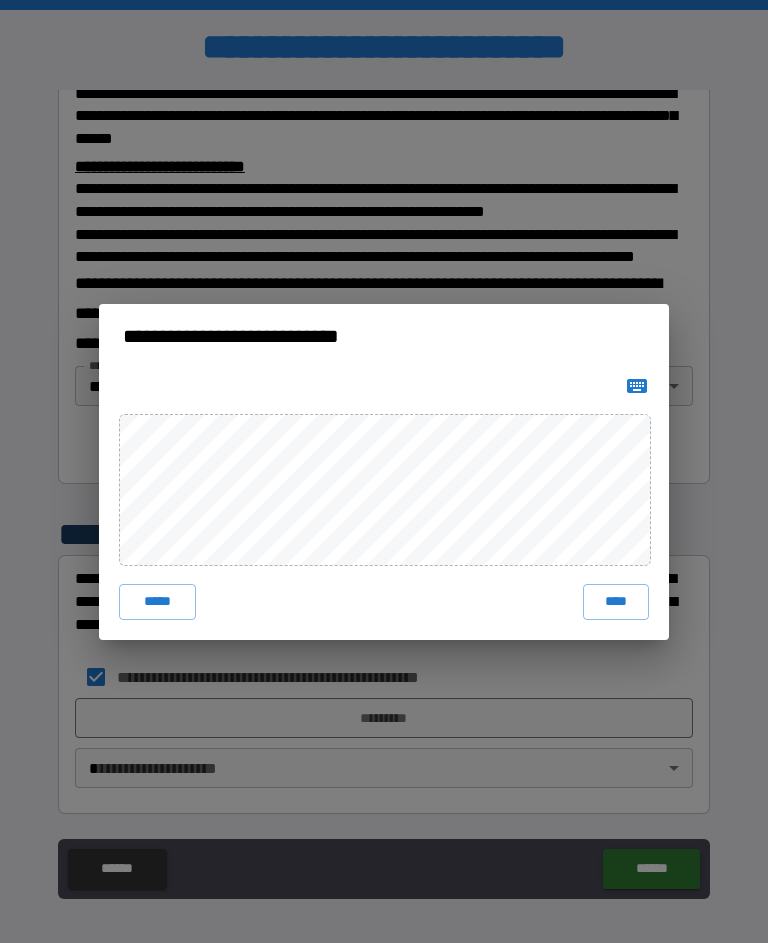 click on "****" at bounding box center (616, 602) 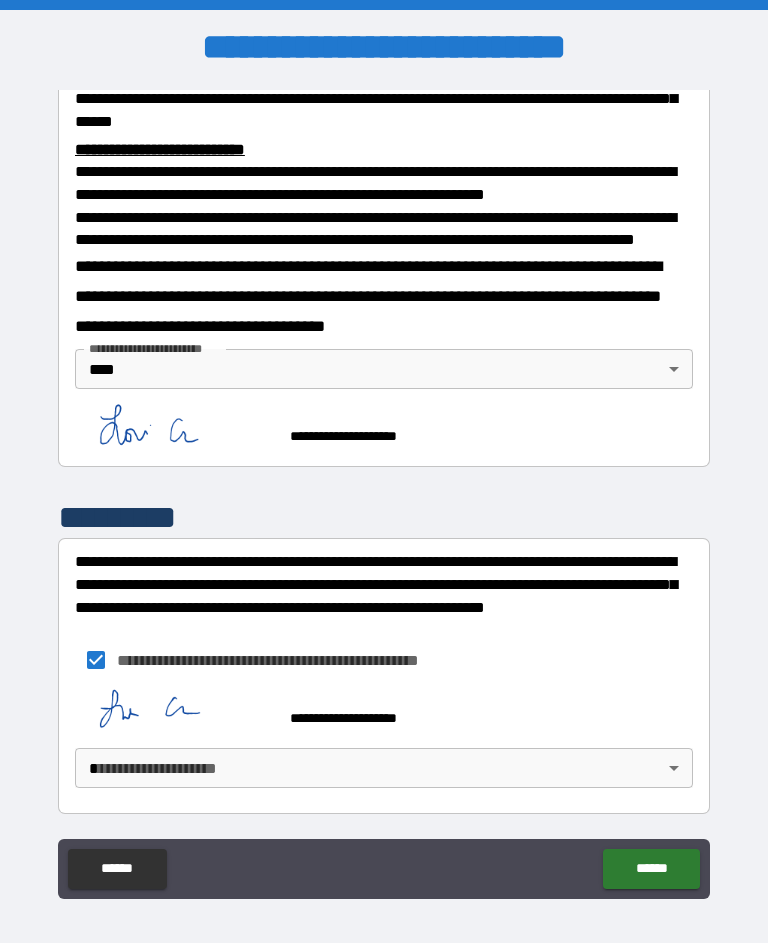 scroll, scrollTop: 773, scrollLeft: 0, axis: vertical 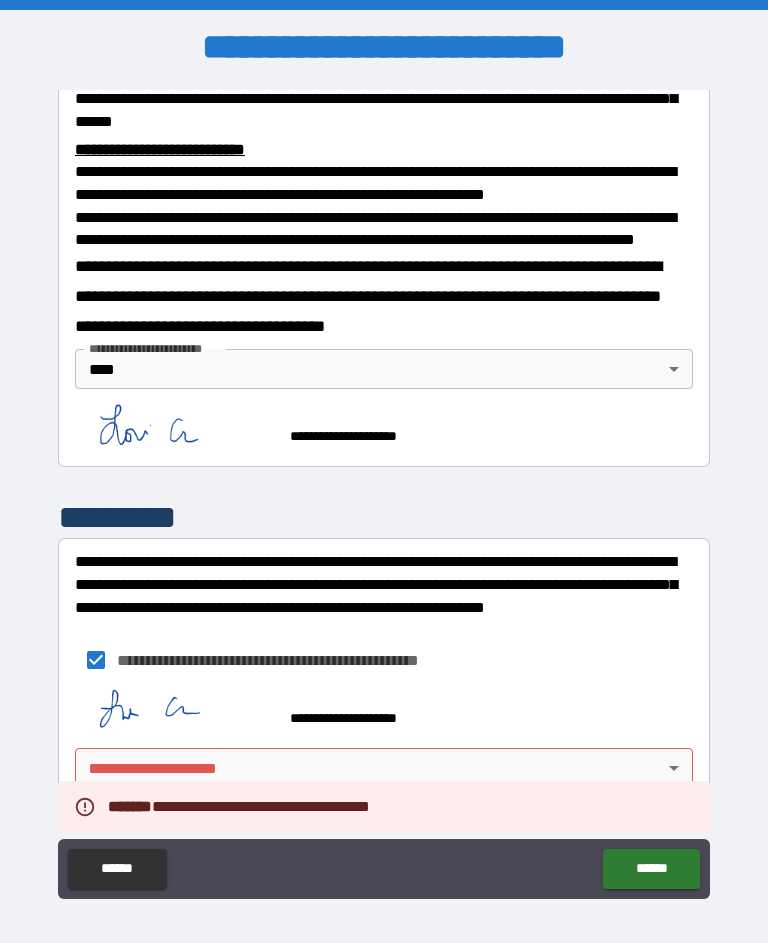 click on "**********" at bounding box center [384, 489] 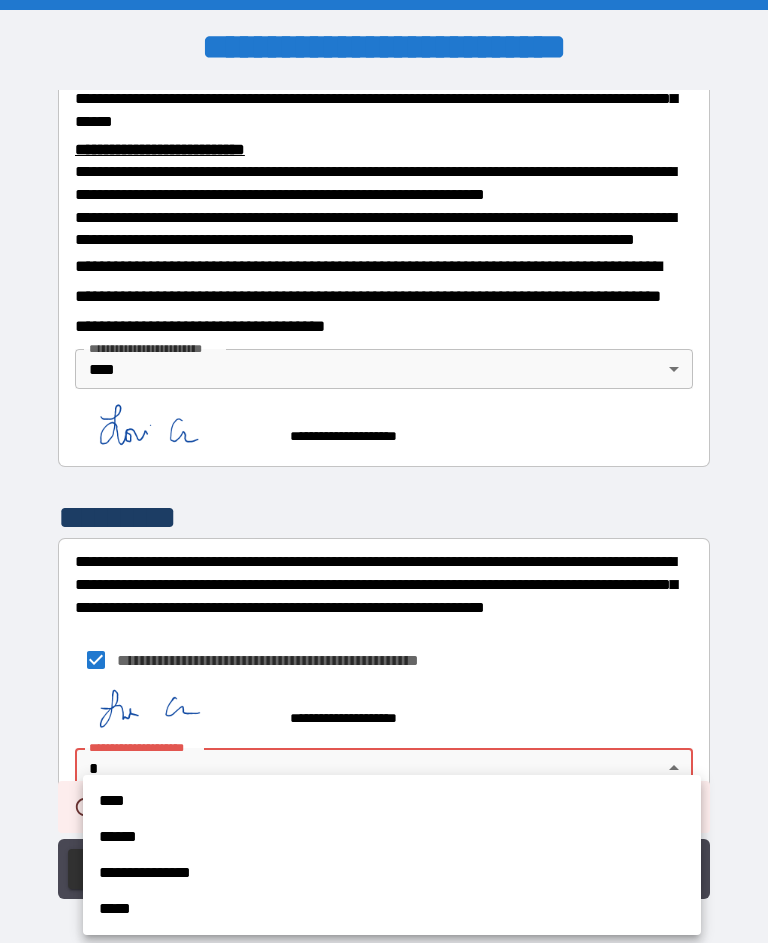 click on "****" at bounding box center (392, 801) 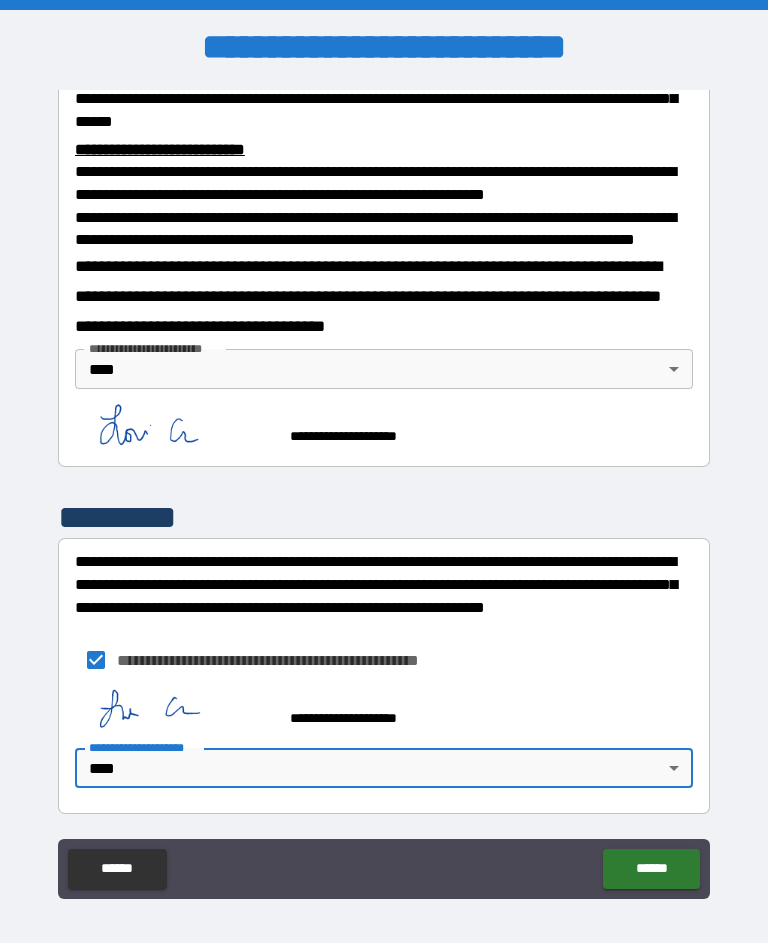 click on "******" at bounding box center [651, 869] 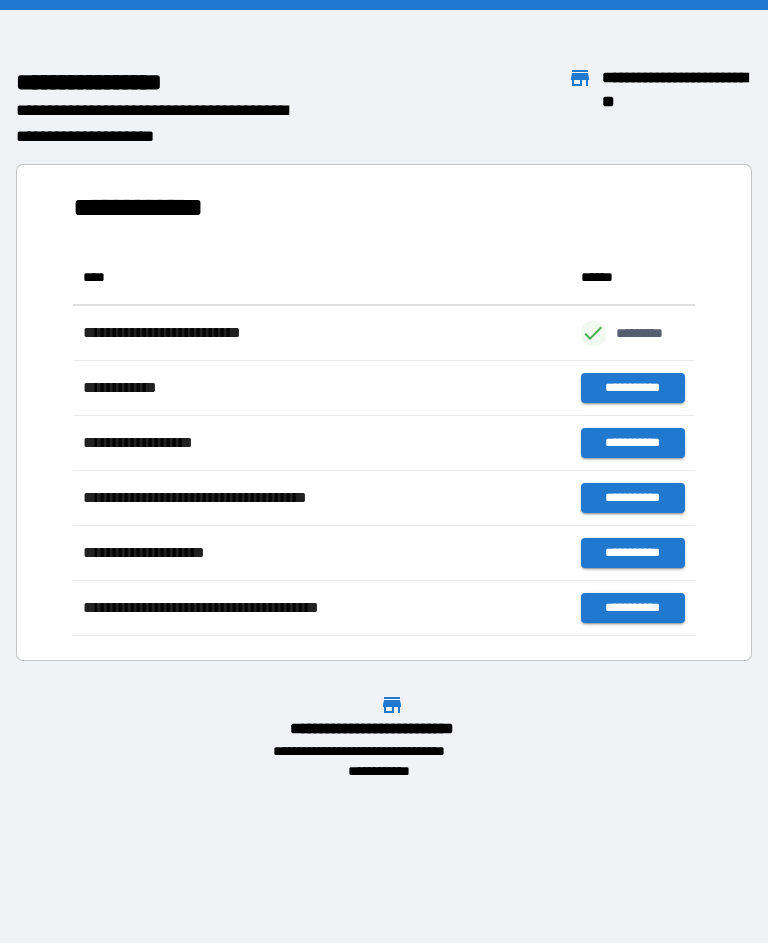 scroll, scrollTop: 1, scrollLeft: 1, axis: both 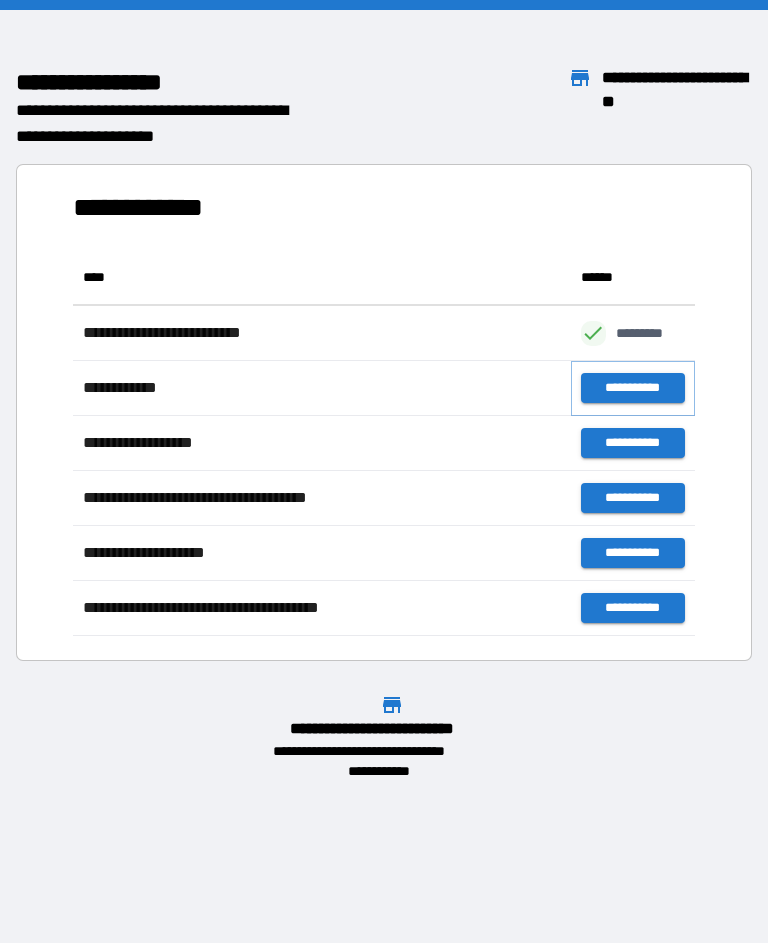 click on "**********" at bounding box center (633, 388) 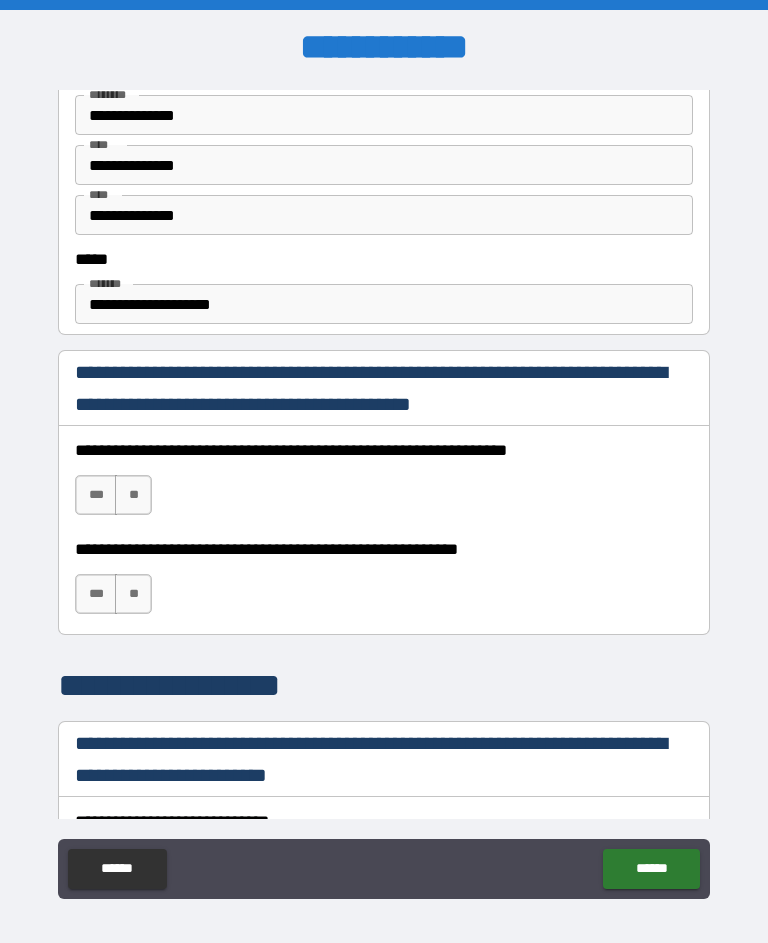 scroll, scrollTop: 1110, scrollLeft: 0, axis: vertical 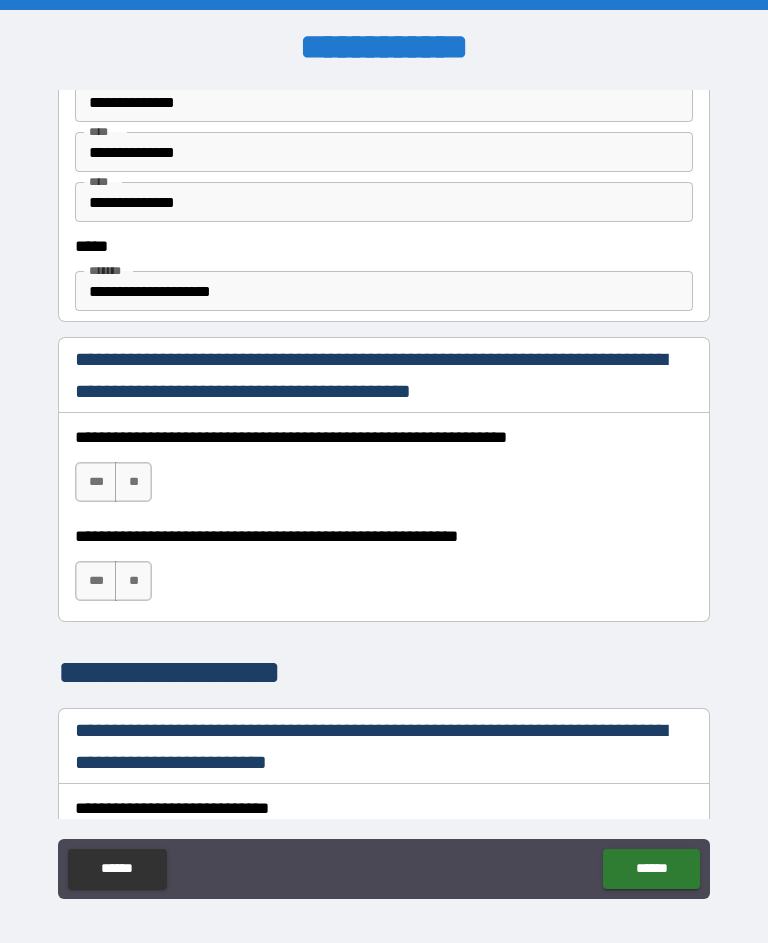 click on "***" at bounding box center [96, 482] 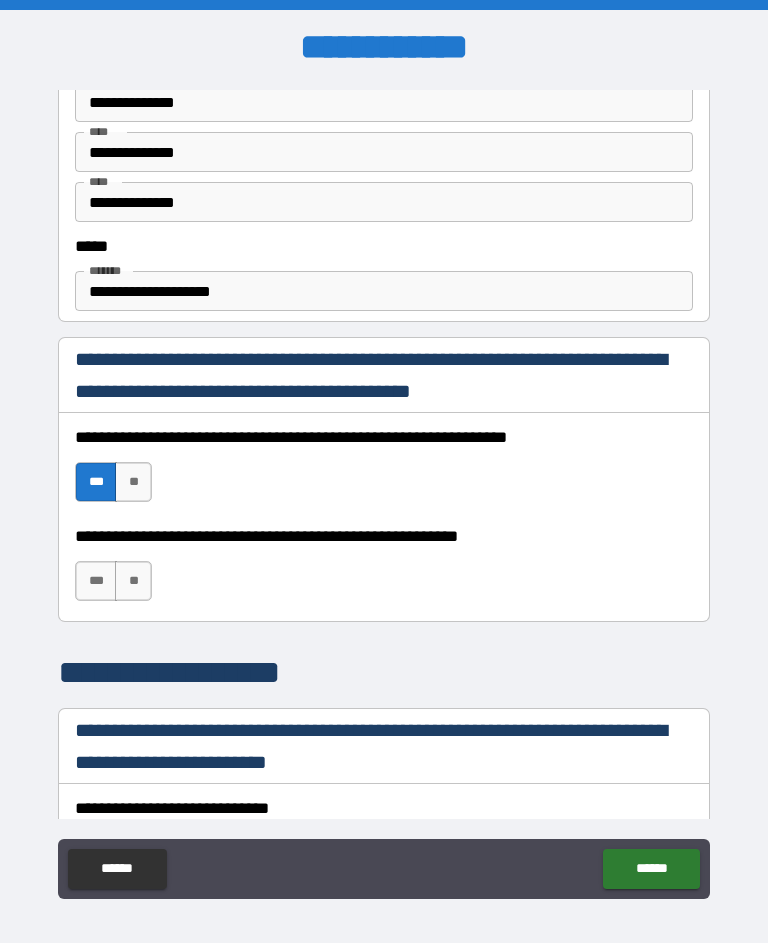 click on "***" at bounding box center (96, 581) 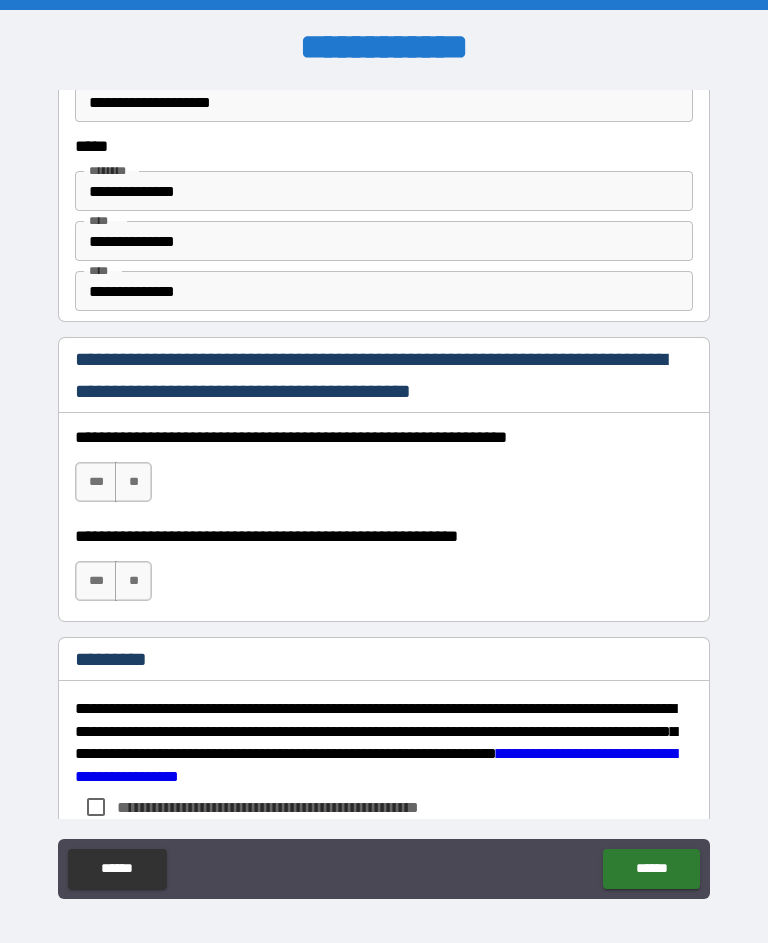 scroll, scrollTop: 2747, scrollLeft: 0, axis: vertical 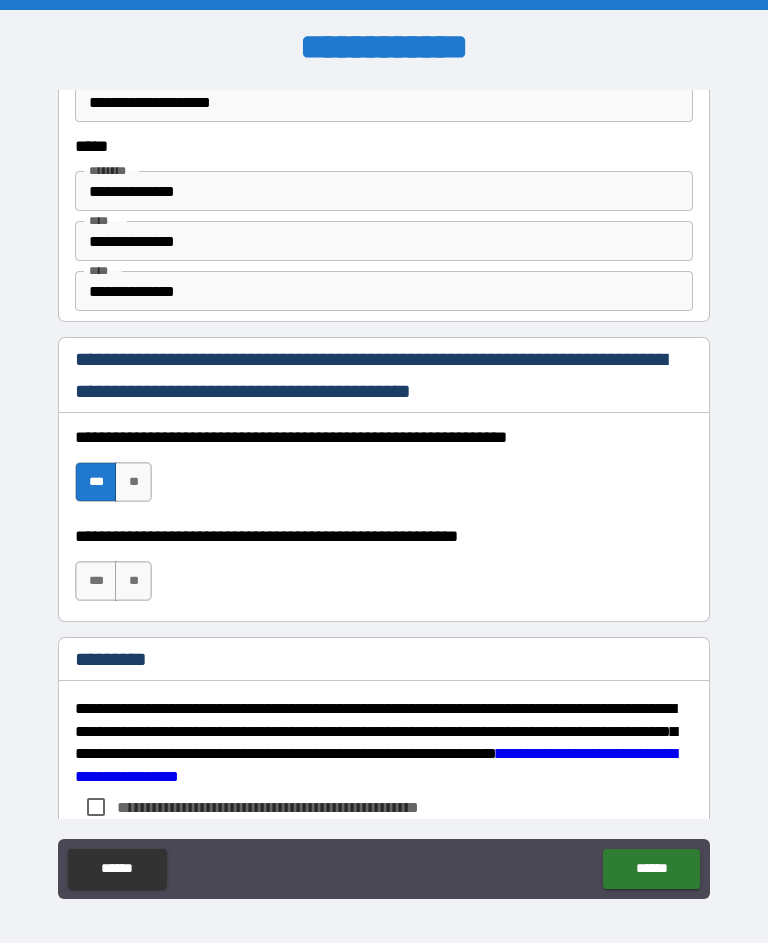 click on "***" at bounding box center [96, 581] 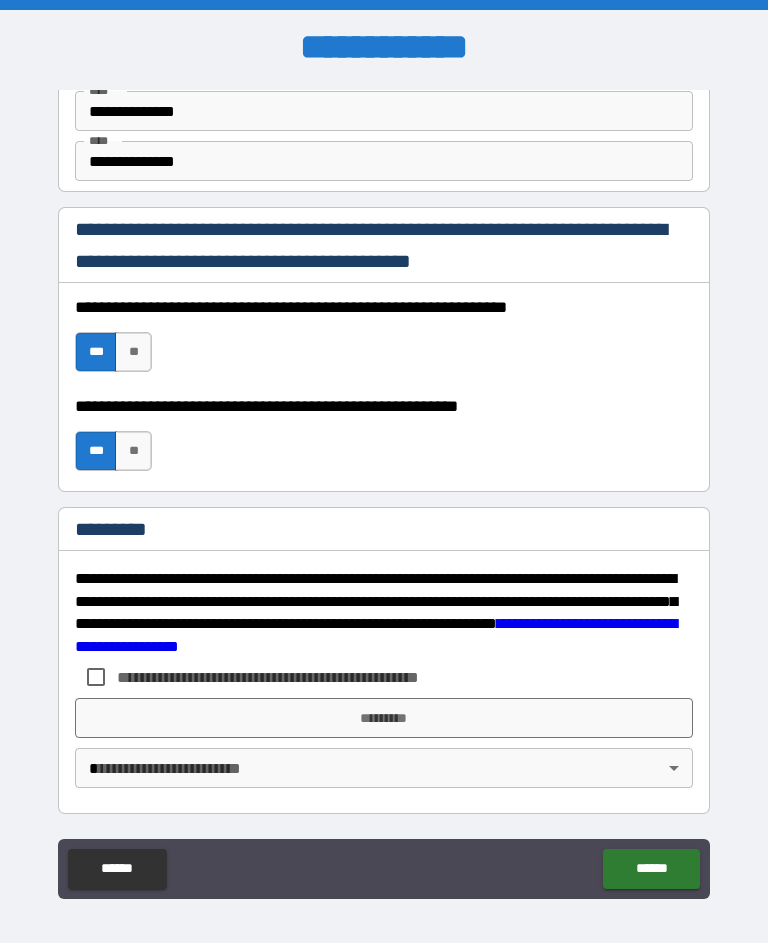 scroll, scrollTop: 2877, scrollLeft: 0, axis: vertical 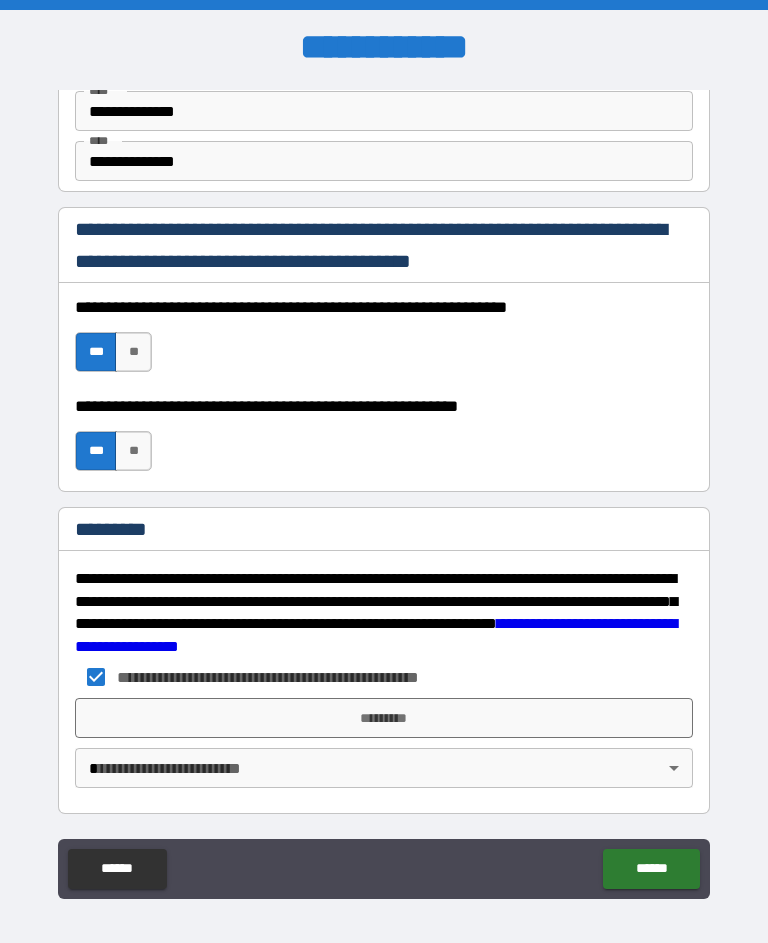 click on "**********" at bounding box center (384, 489) 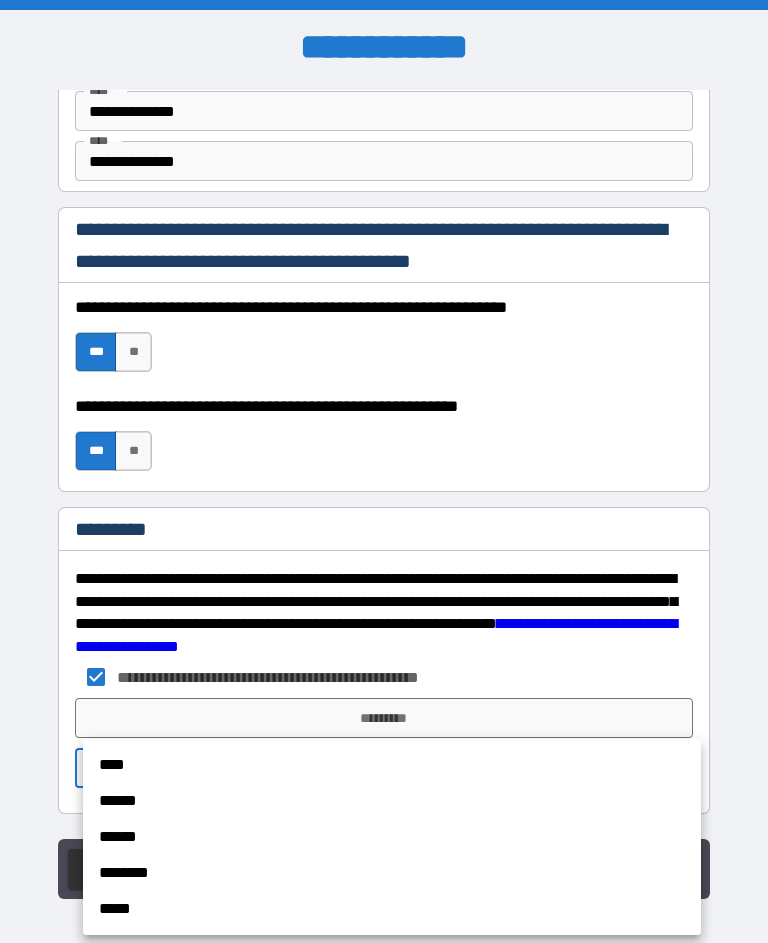 click on "****" at bounding box center [392, 765] 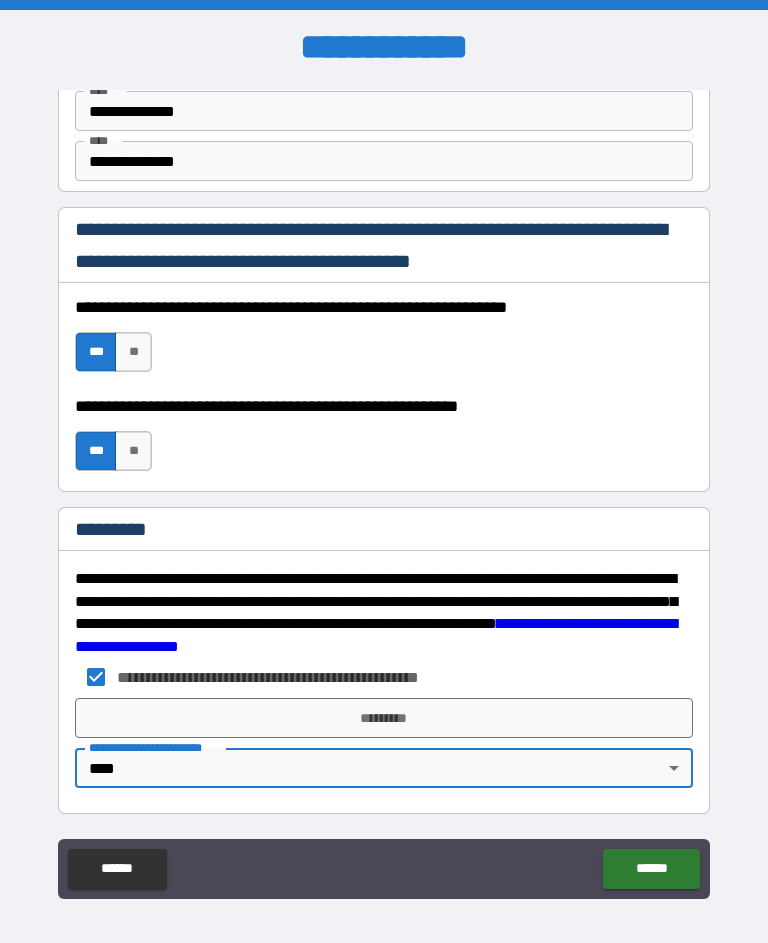 click on "*********" at bounding box center (384, 718) 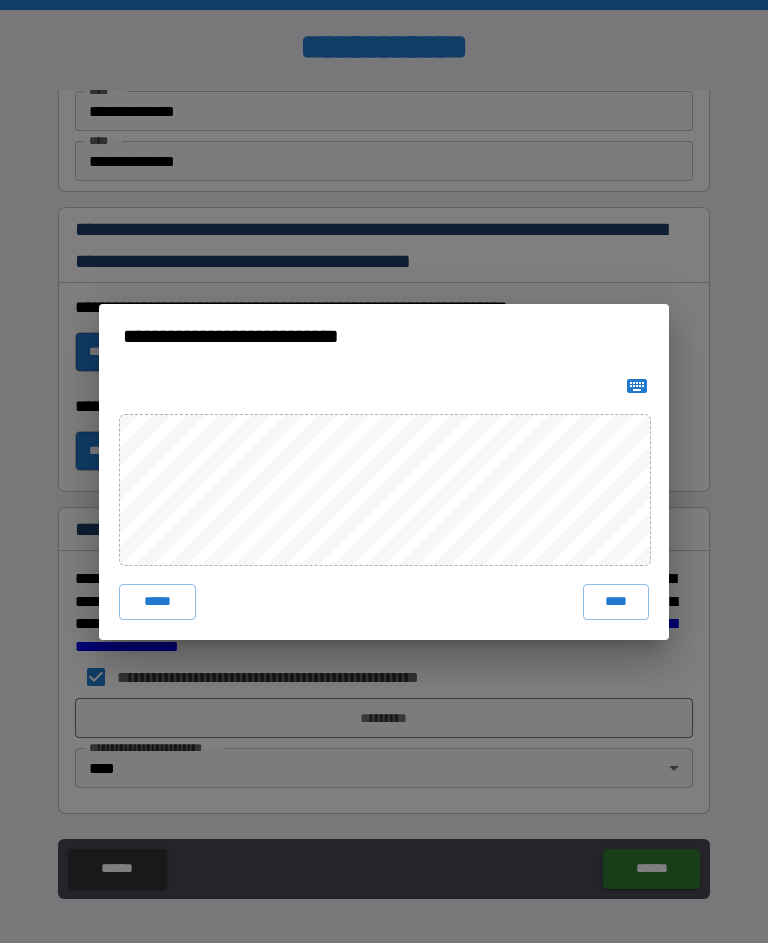 click on "****" at bounding box center [616, 602] 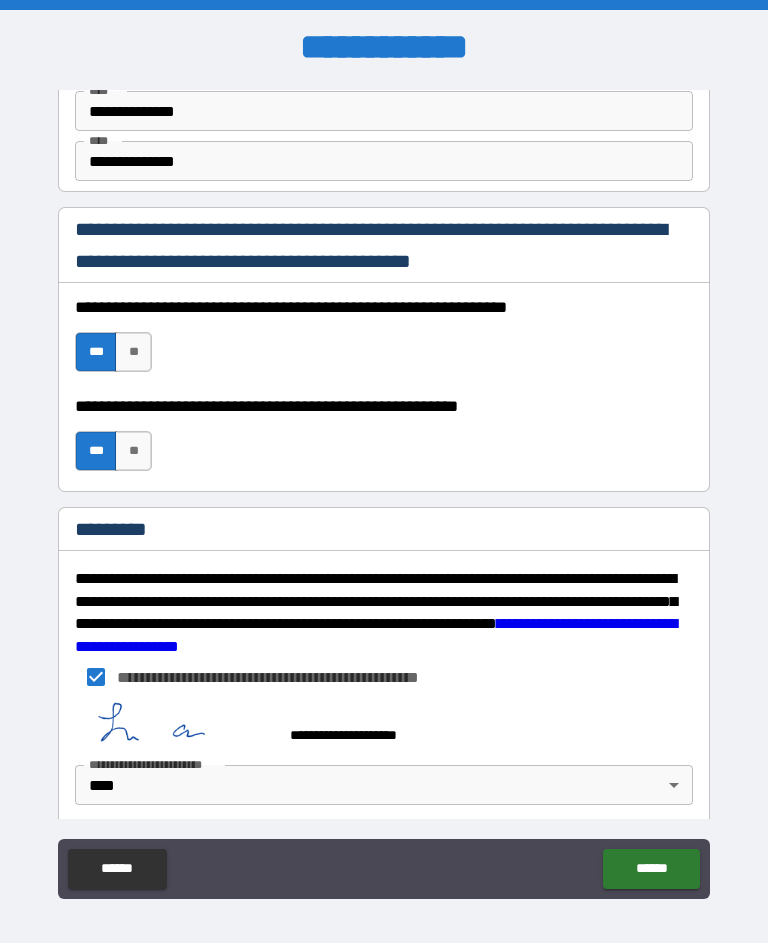 click on "******" at bounding box center (651, 869) 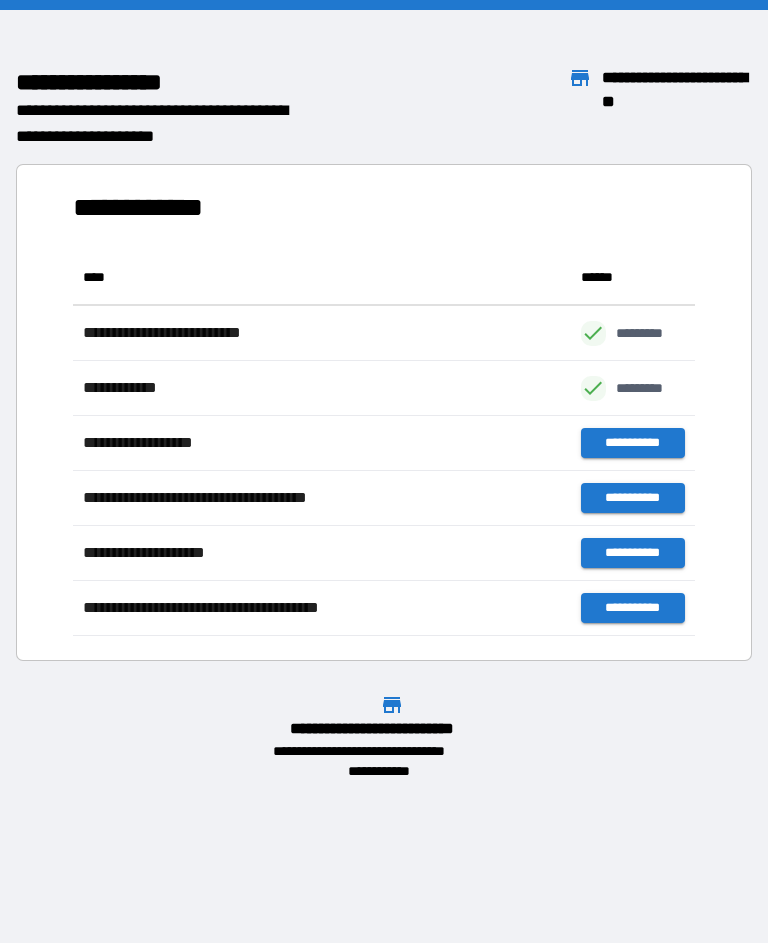 scroll, scrollTop: 1, scrollLeft: 1, axis: both 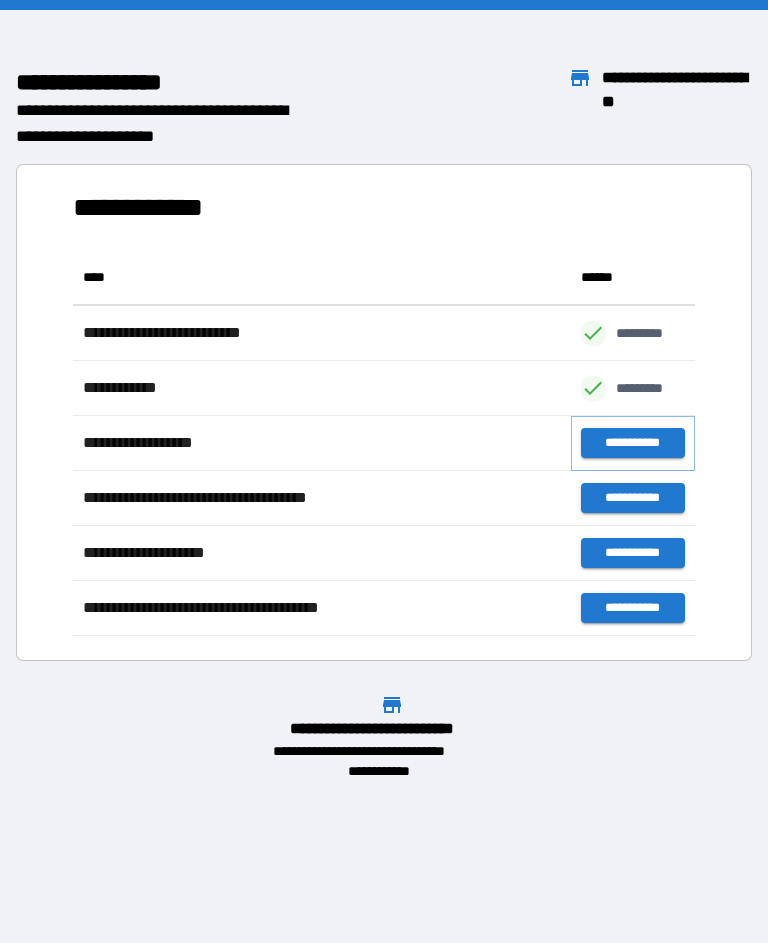 click on "**********" at bounding box center (633, 443) 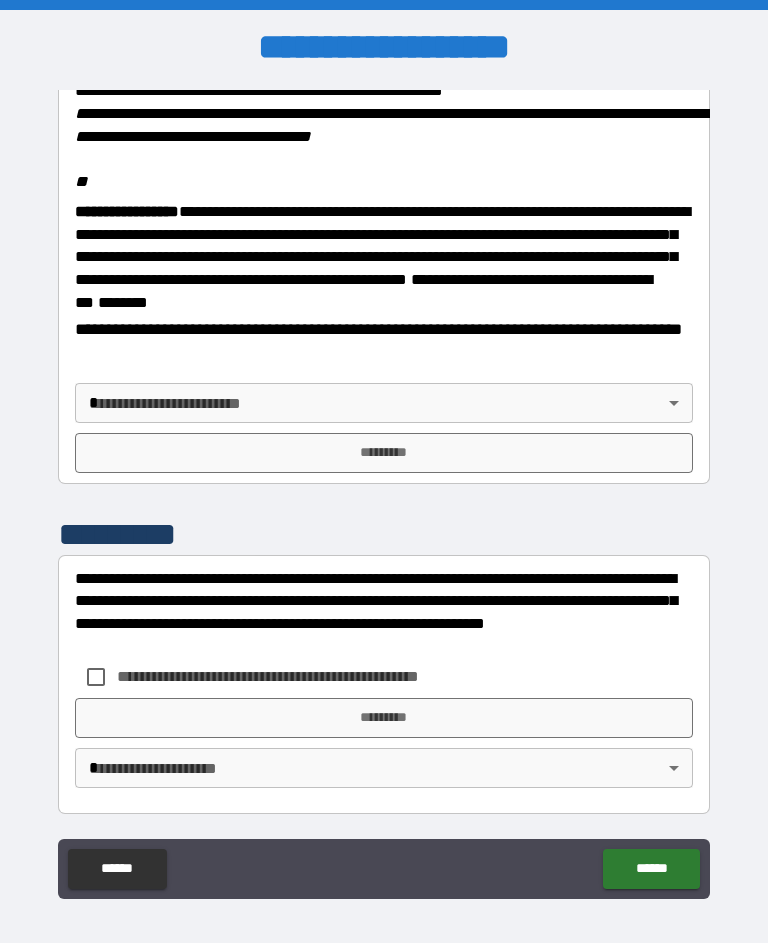 scroll, scrollTop: 2453, scrollLeft: 0, axis: vertical 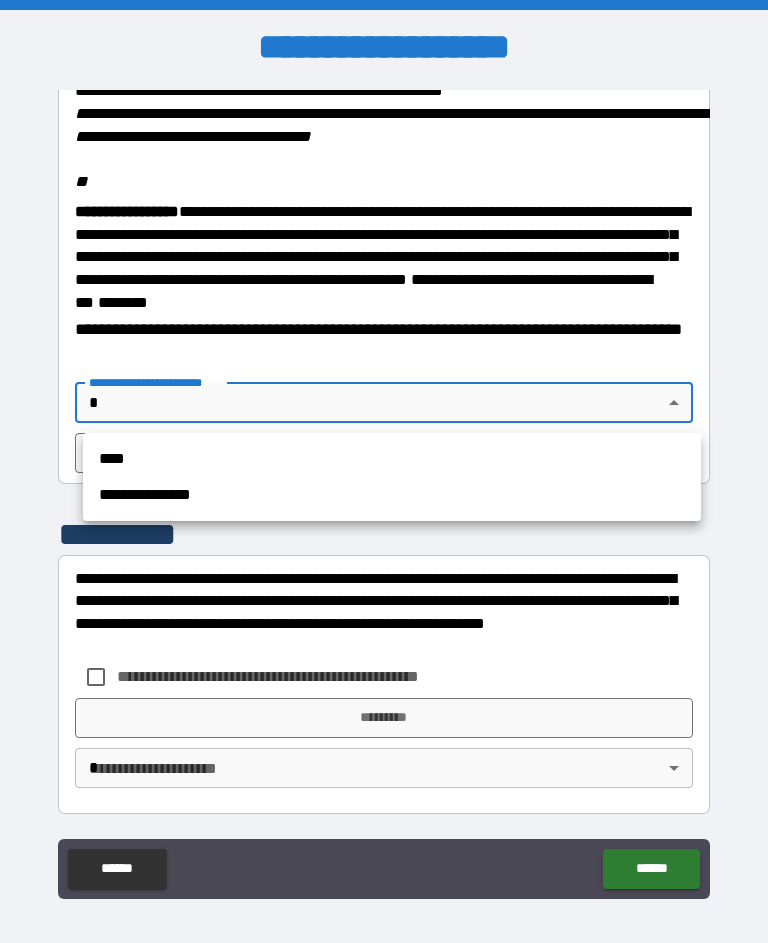 click on "****" at bounding box center (392, 459) 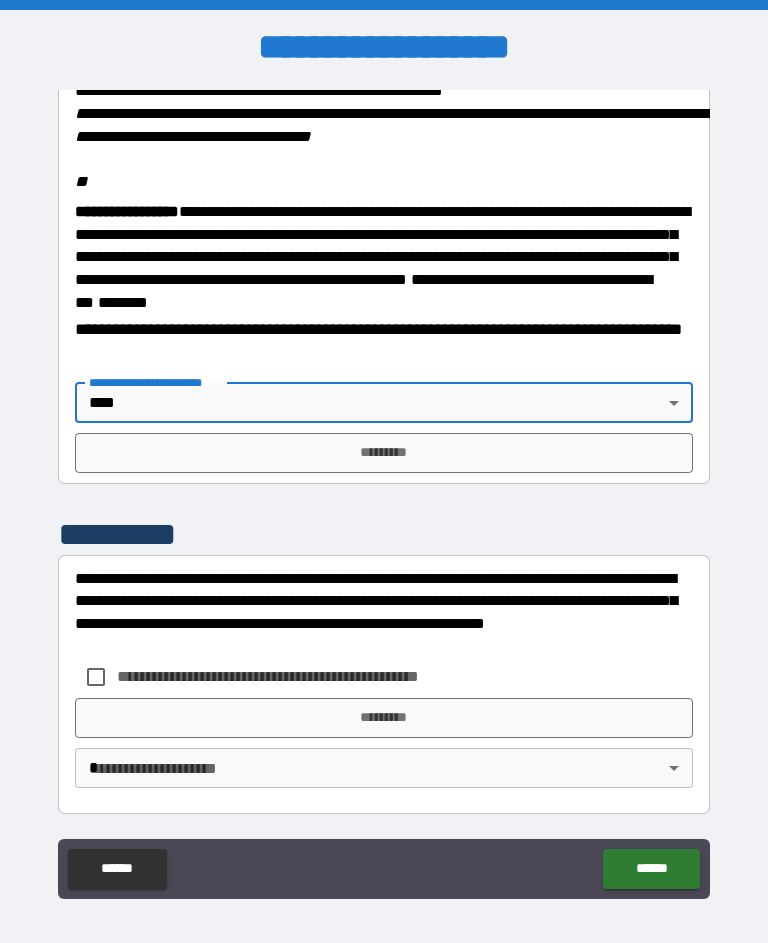 type on "****" 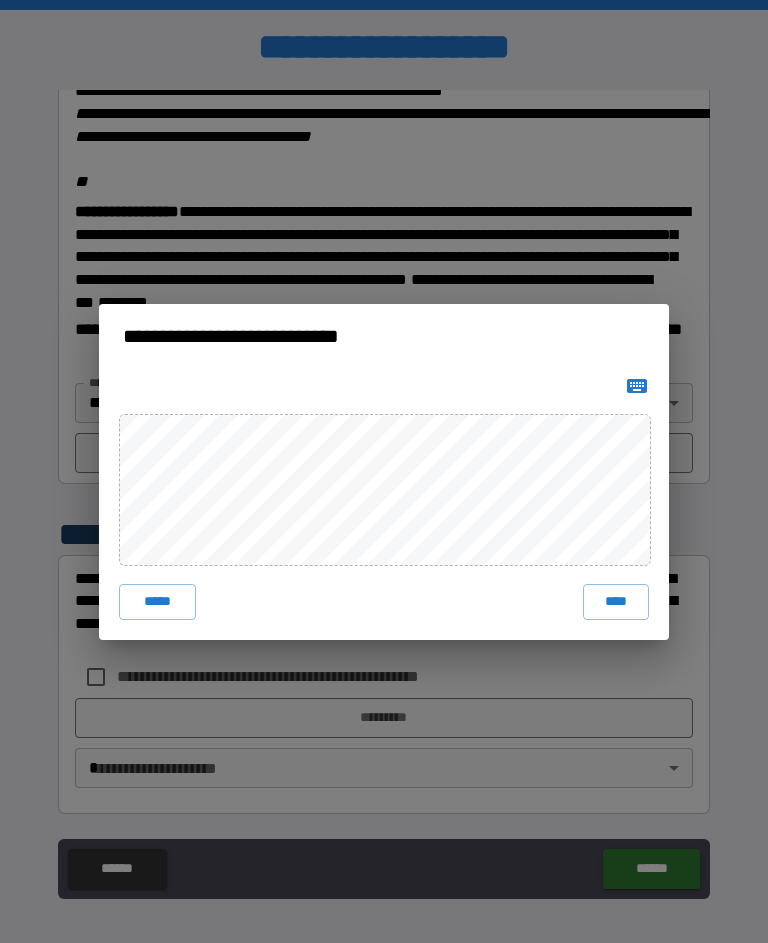 click on "****" at bounding box center [616, 602] 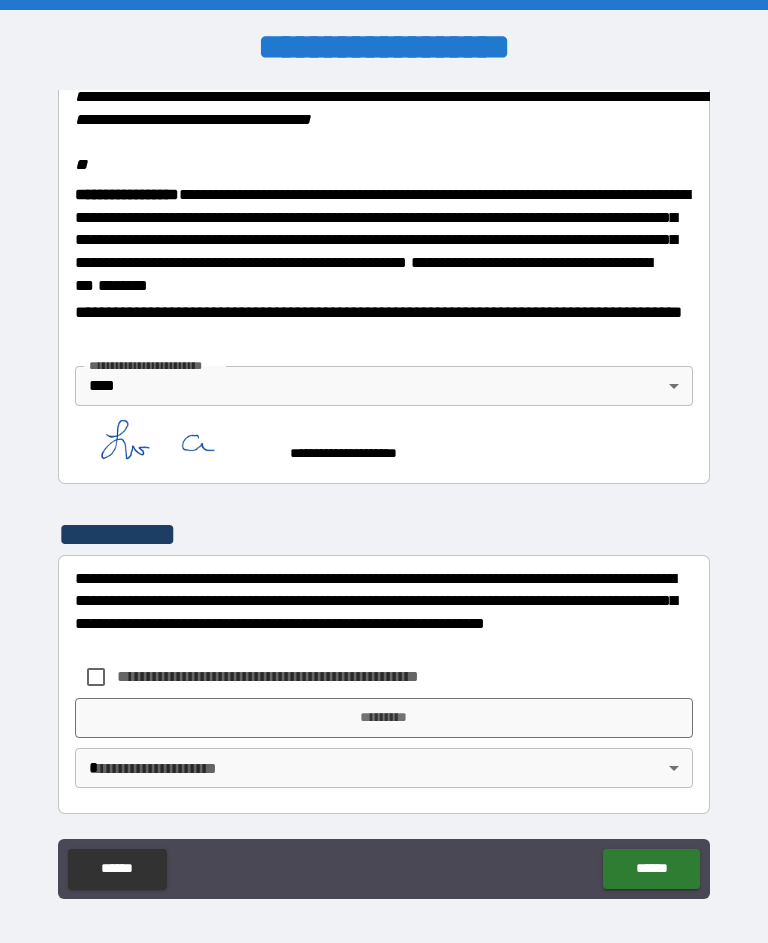 scroll, scrollTop: 2470, scrollLeft: 0, axis: vertical 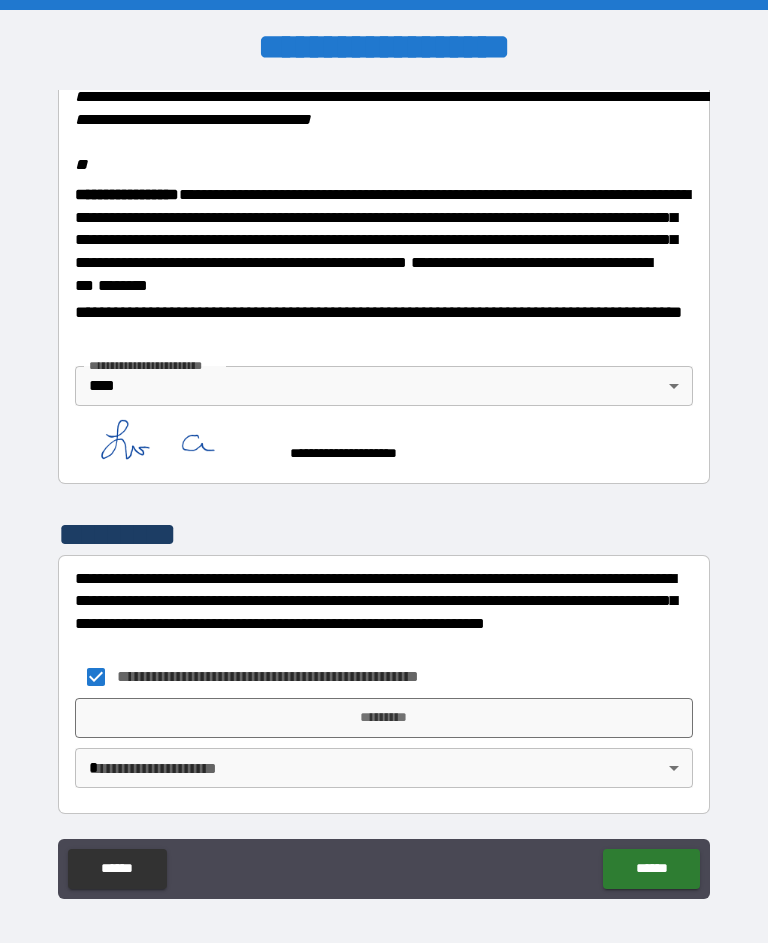 click on "**********" at bounding box center (384, 489) 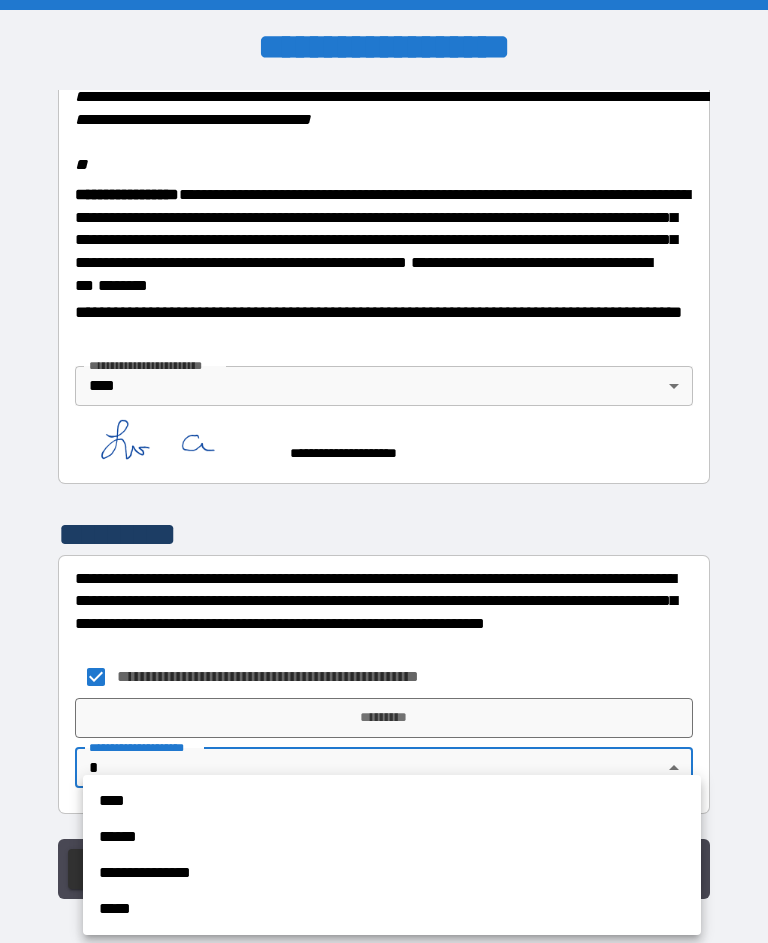 click on "****" at bounding box center (392, 801) 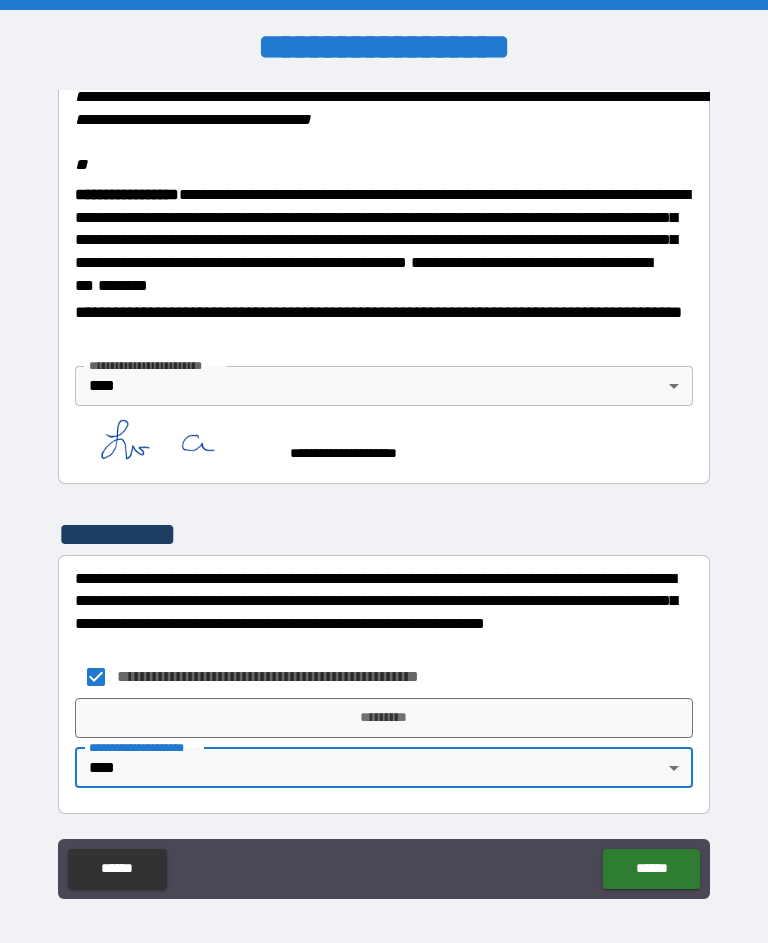 click on "*********" at bounding box center [384, 718] 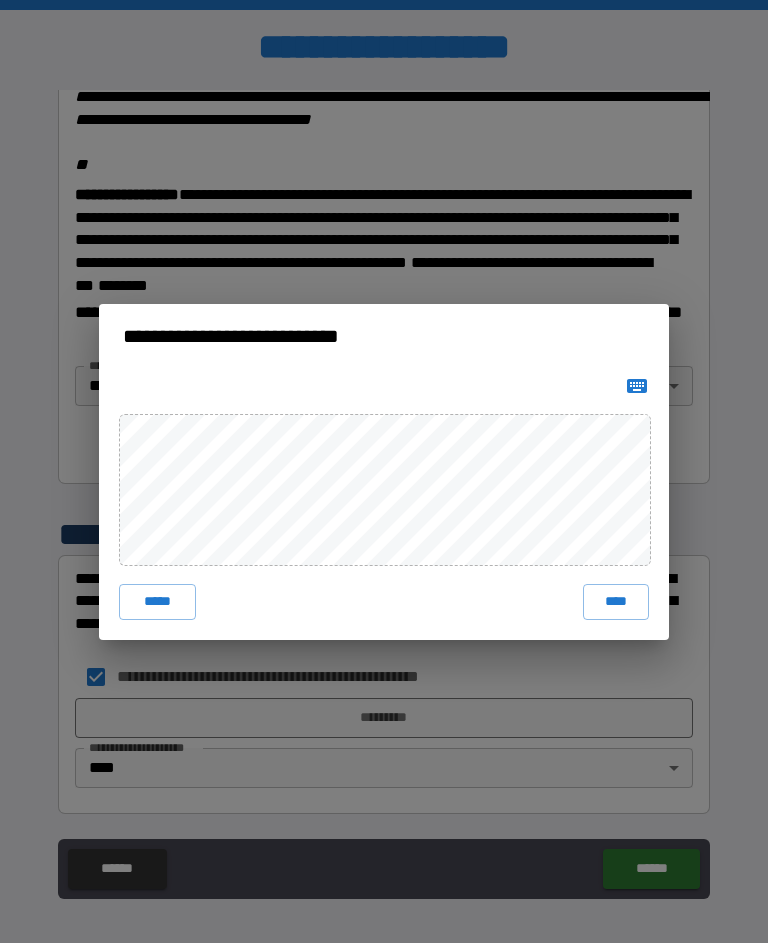click on "****" at bounding box center [616, 602] 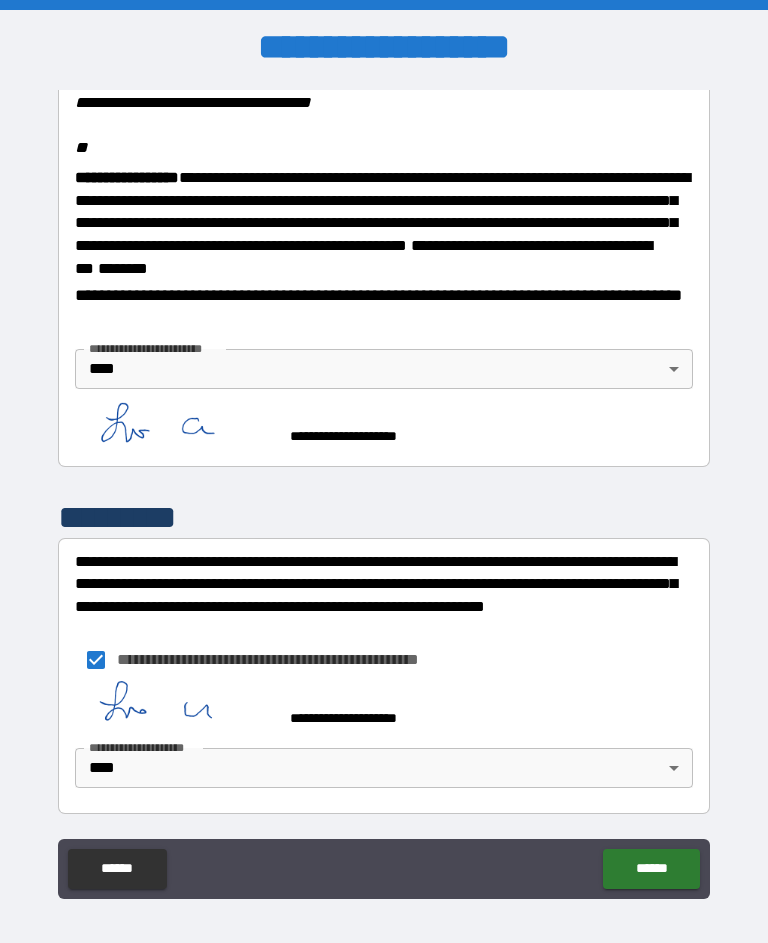 click on "******" at bounding box center [651, 869] 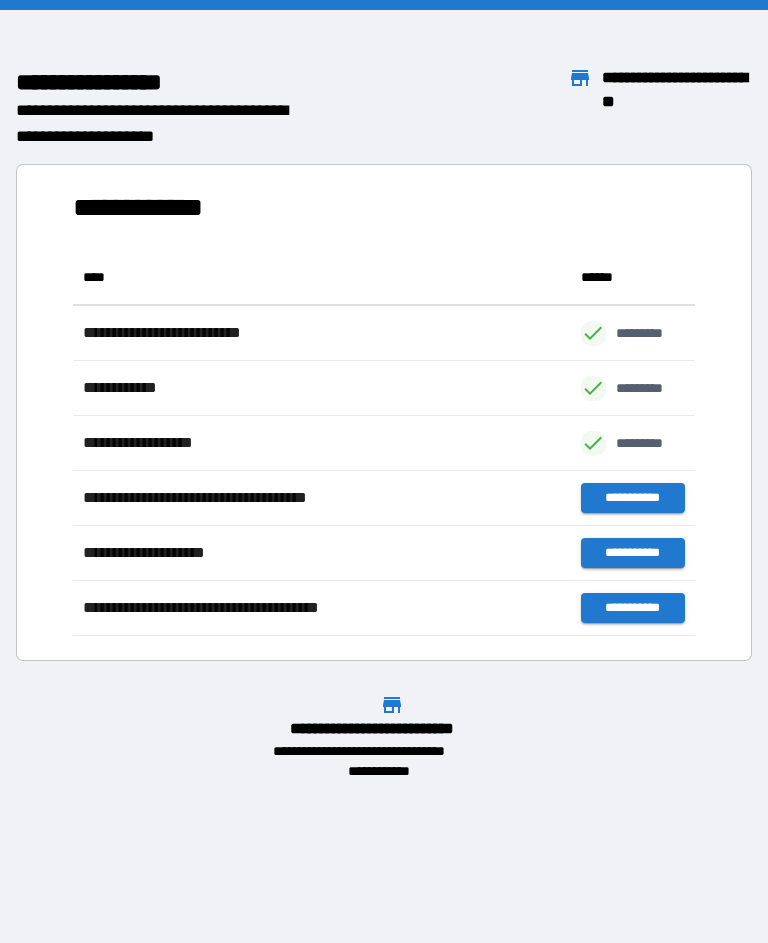 scroll, scrollTop: 1, scrollLeft: 1, axis: both 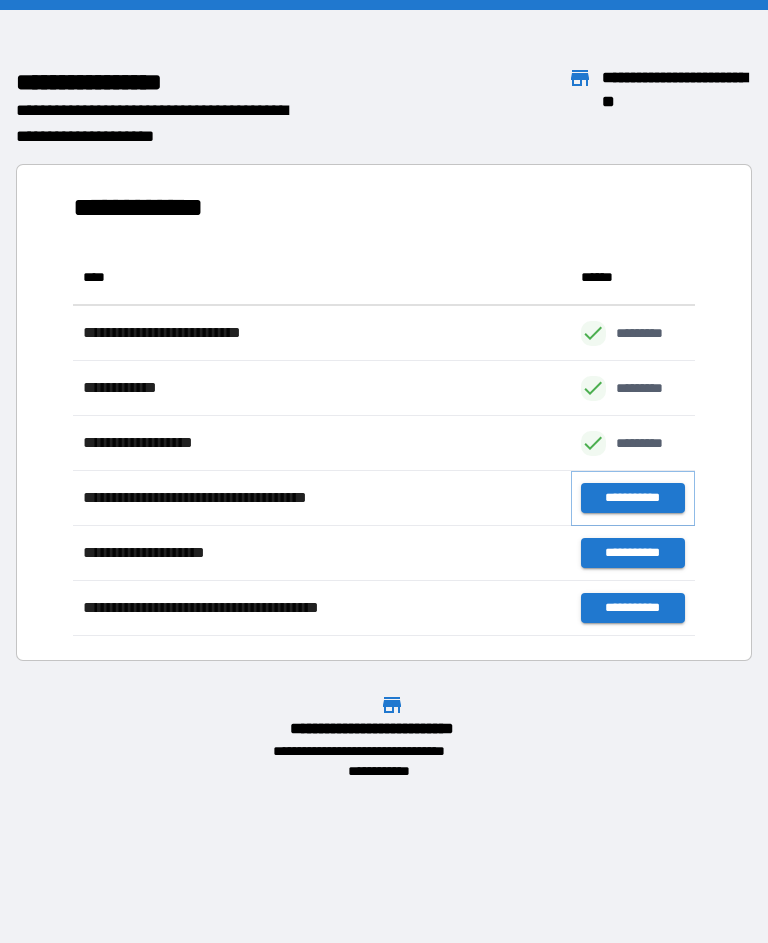 click on "**********" at bounding box center [633, 498] 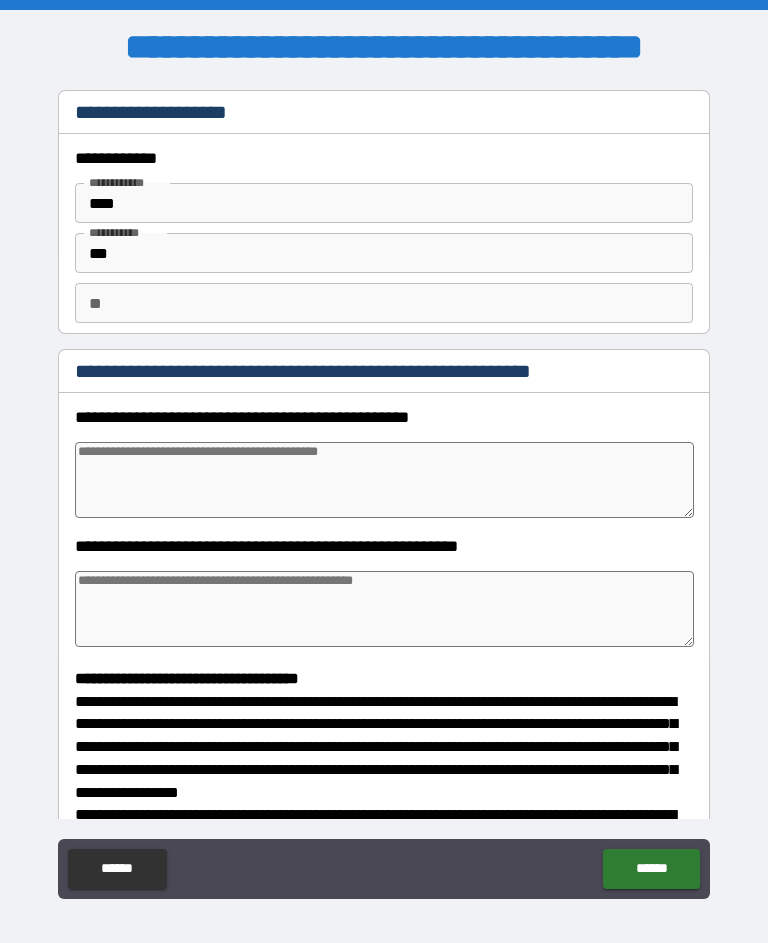 type on "*" 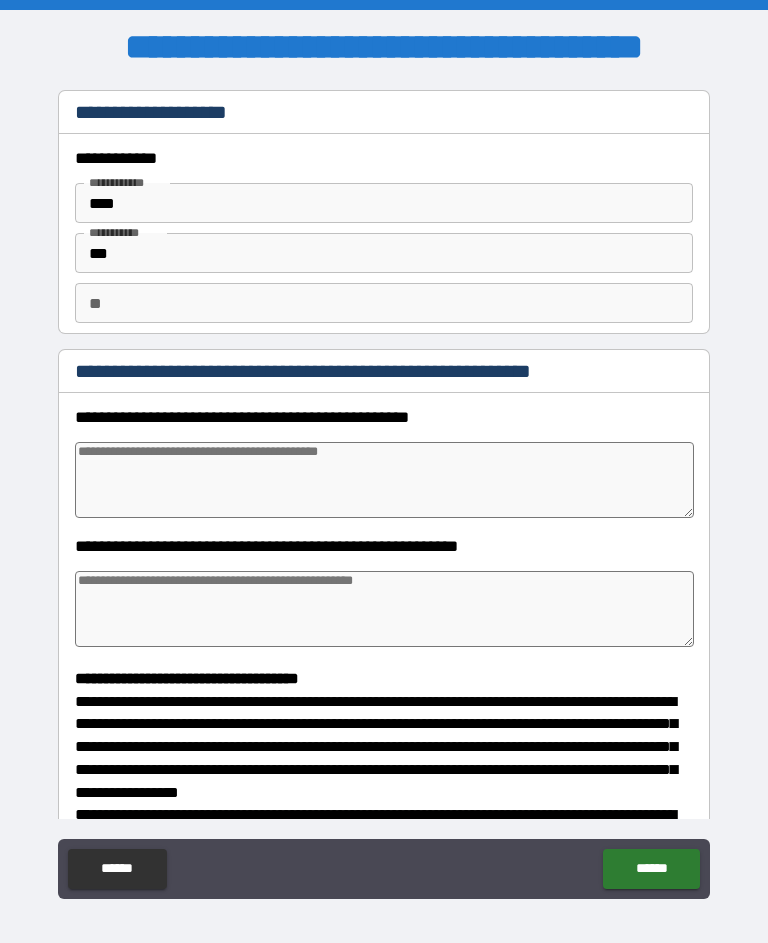 type on "*" 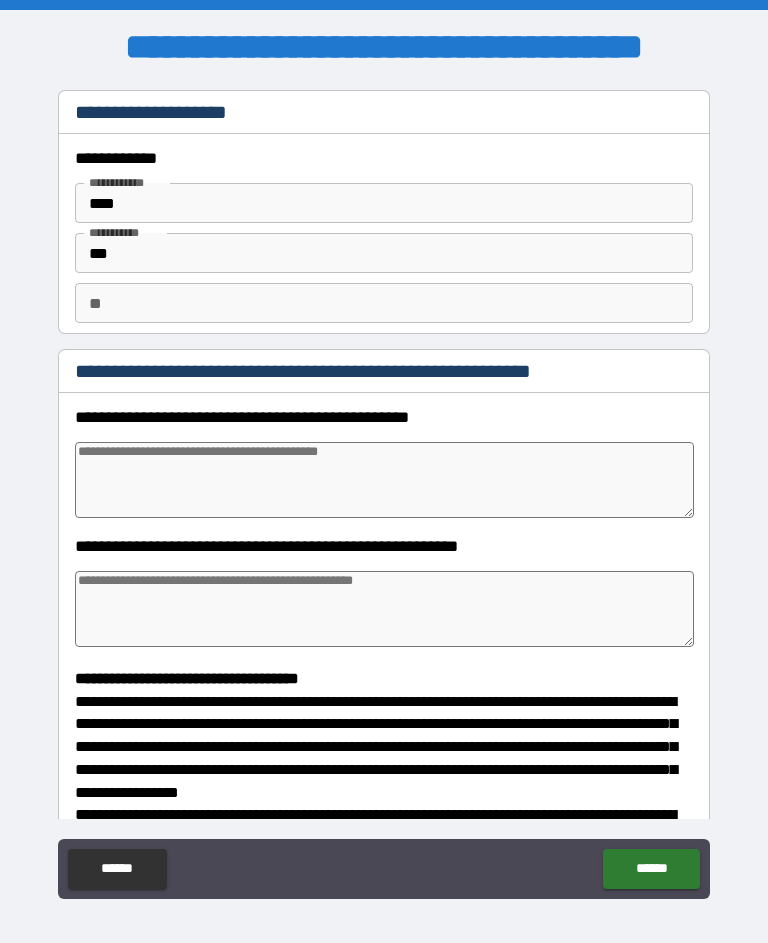 type on "*" 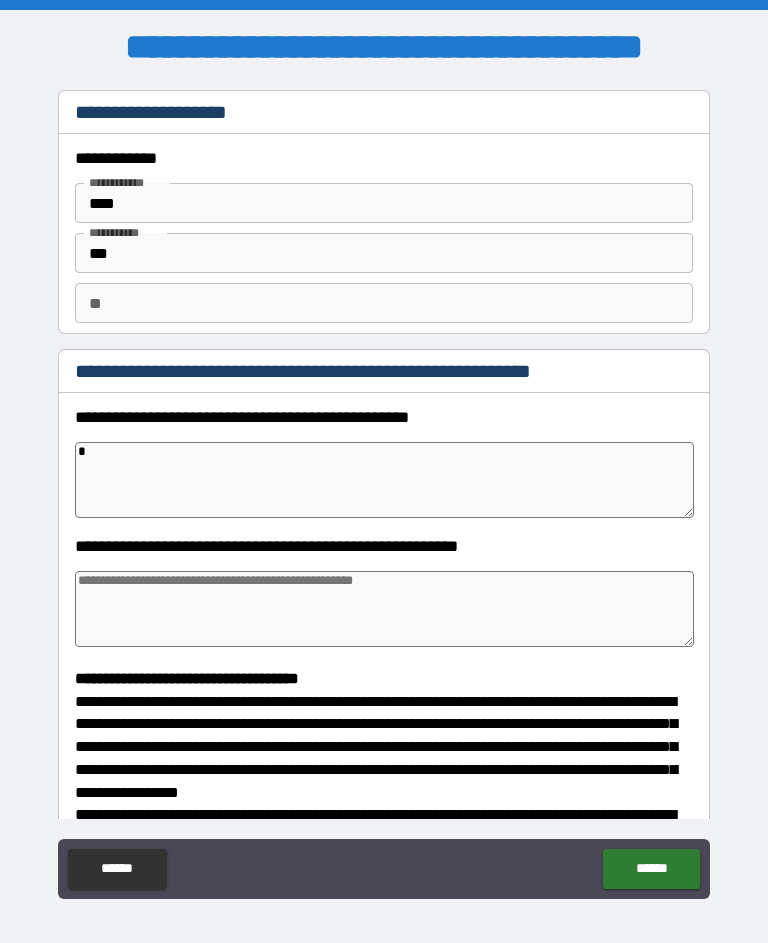 type on "*" 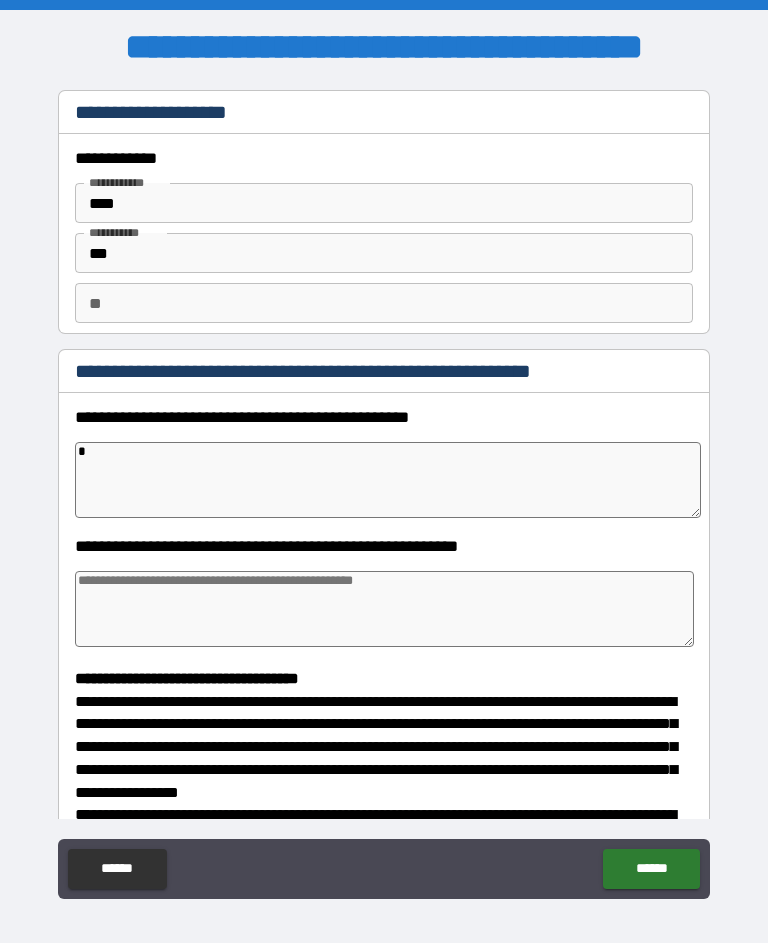 type on "*" 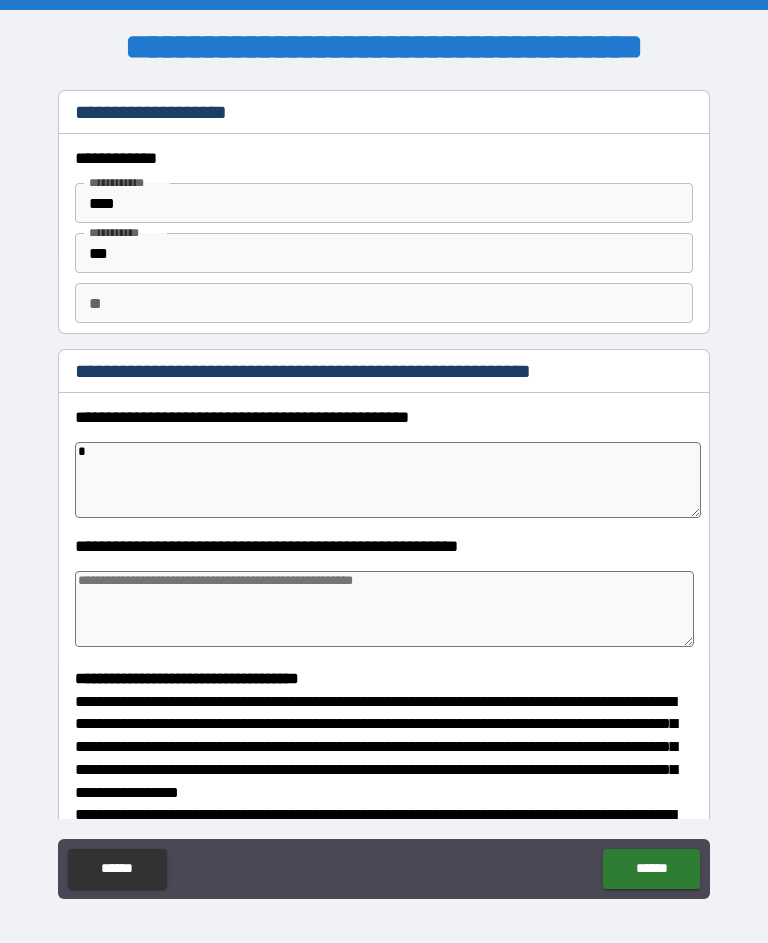 type on "*" 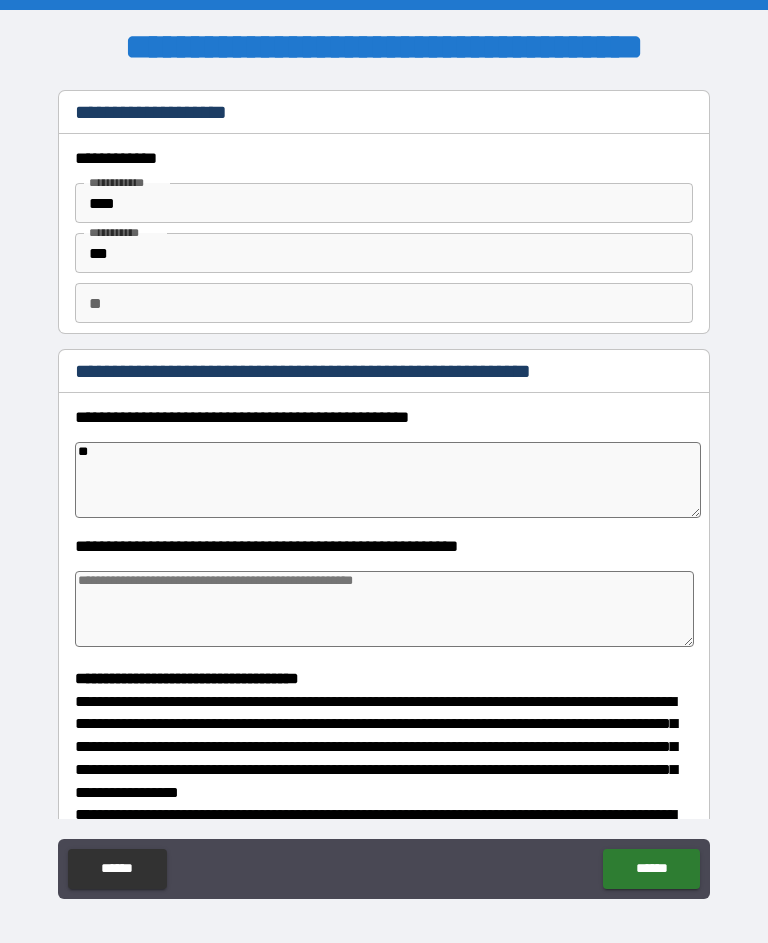 type on "*" 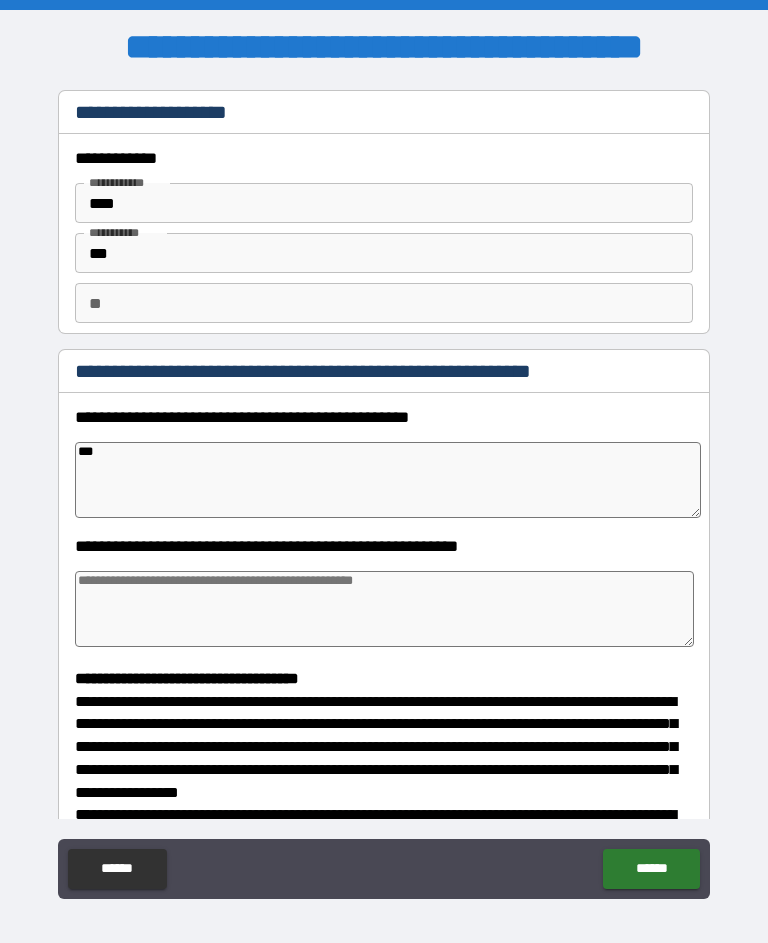 type on "*" 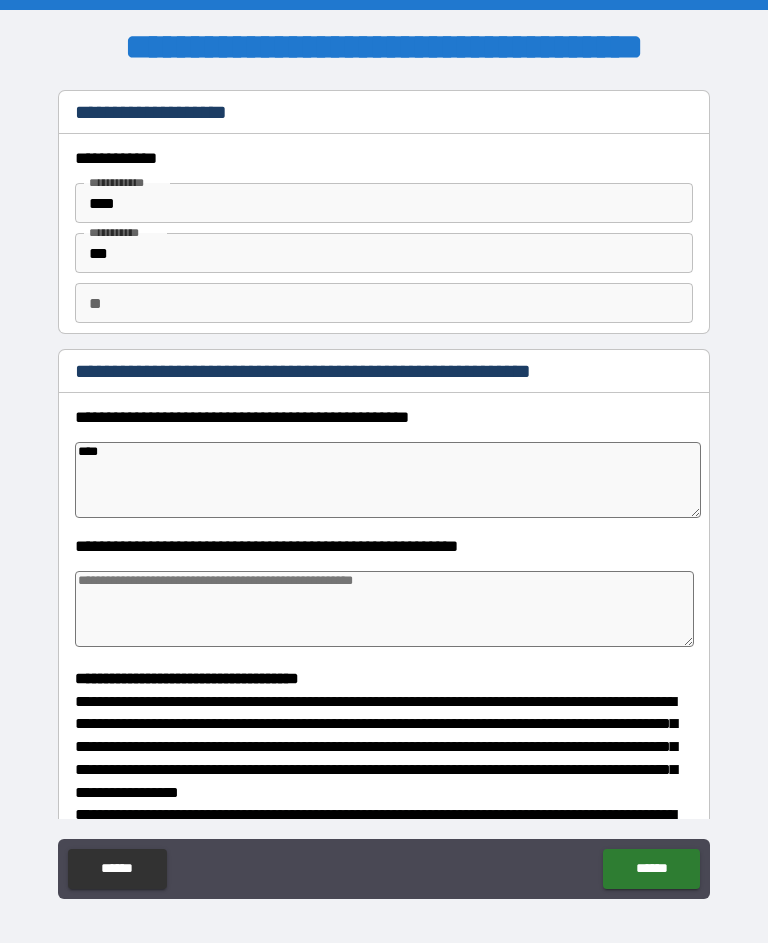 type on "*" 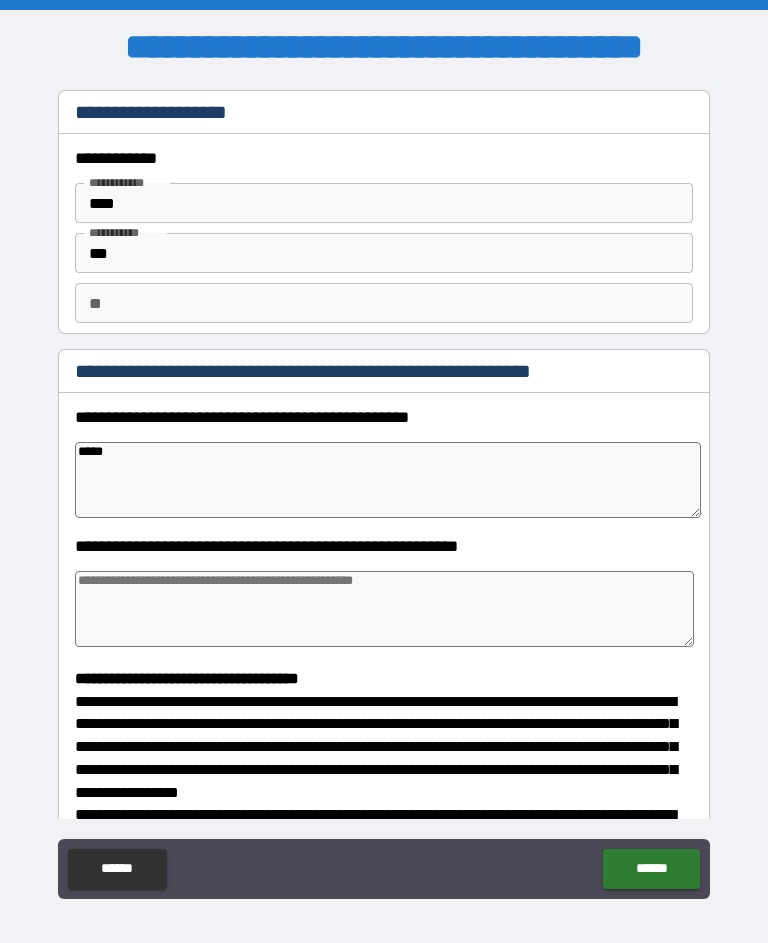 type on "*" 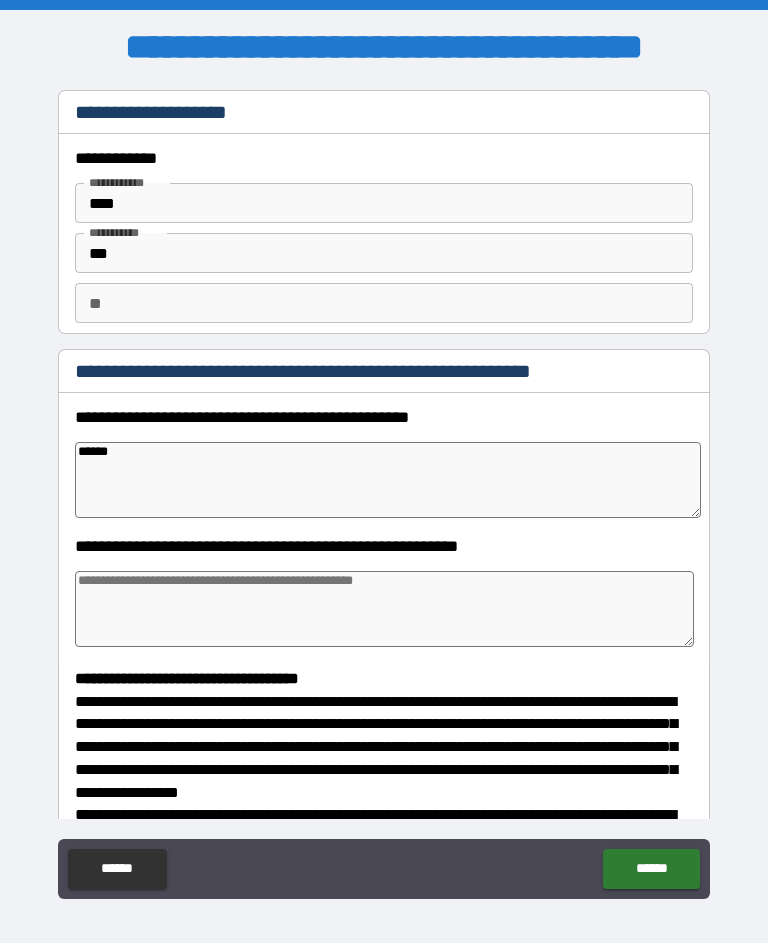 type on "*" 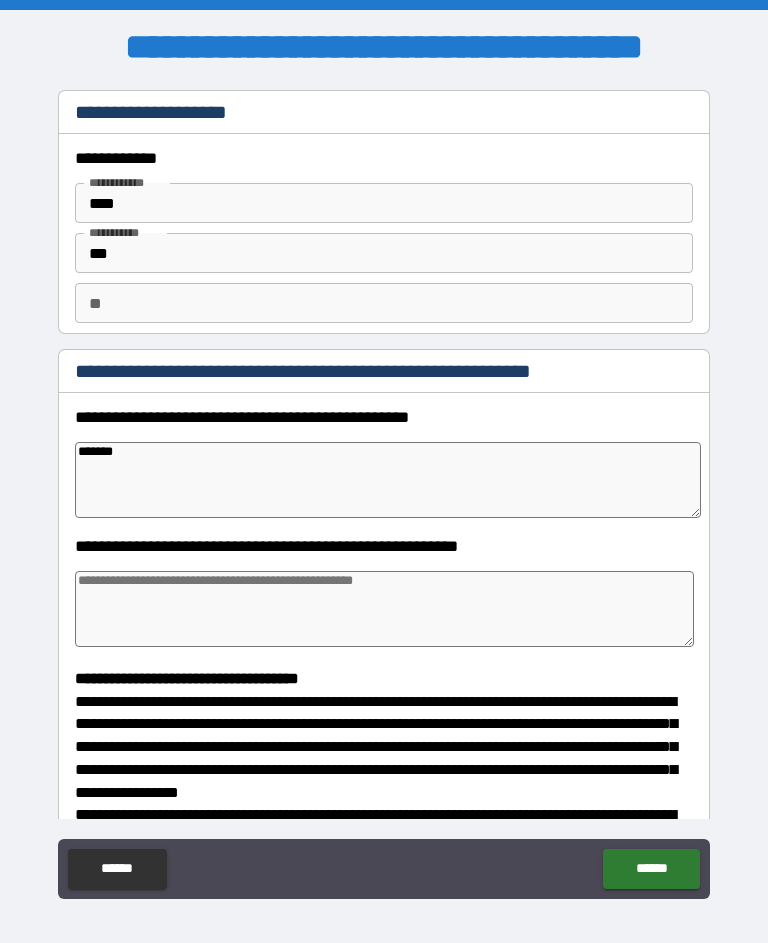 type on "*" 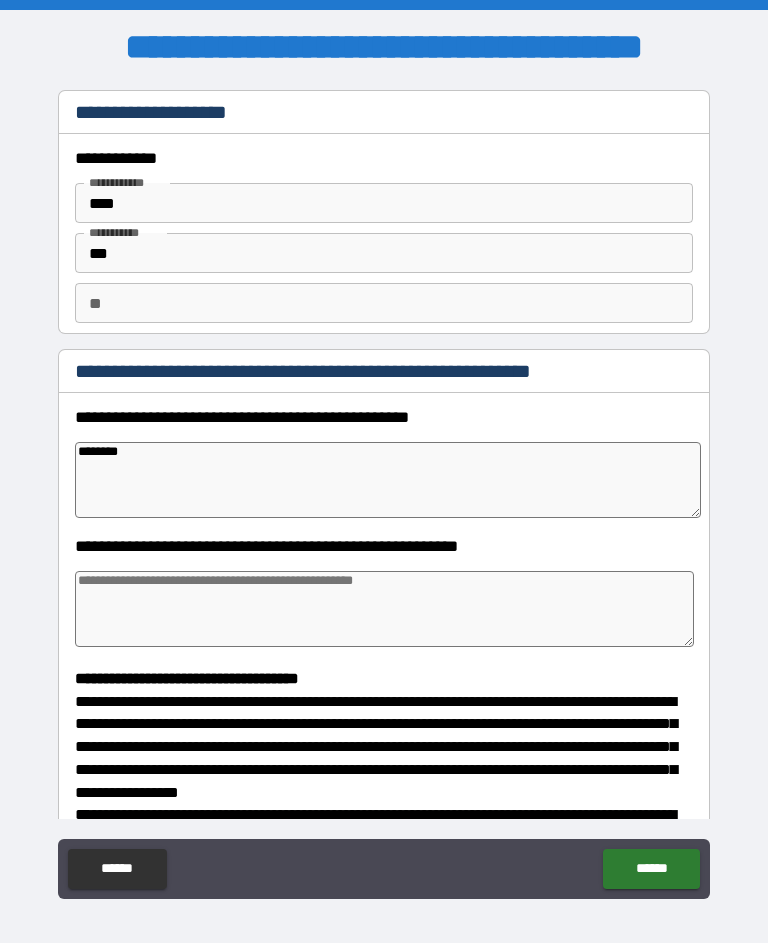 type on "*" 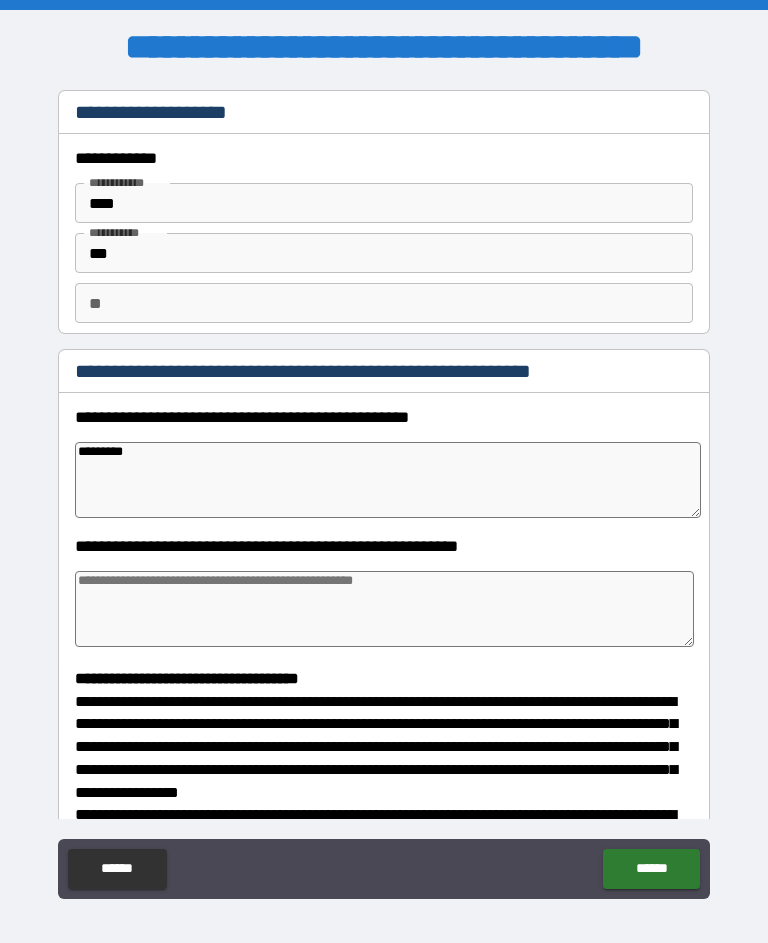 type on "*" 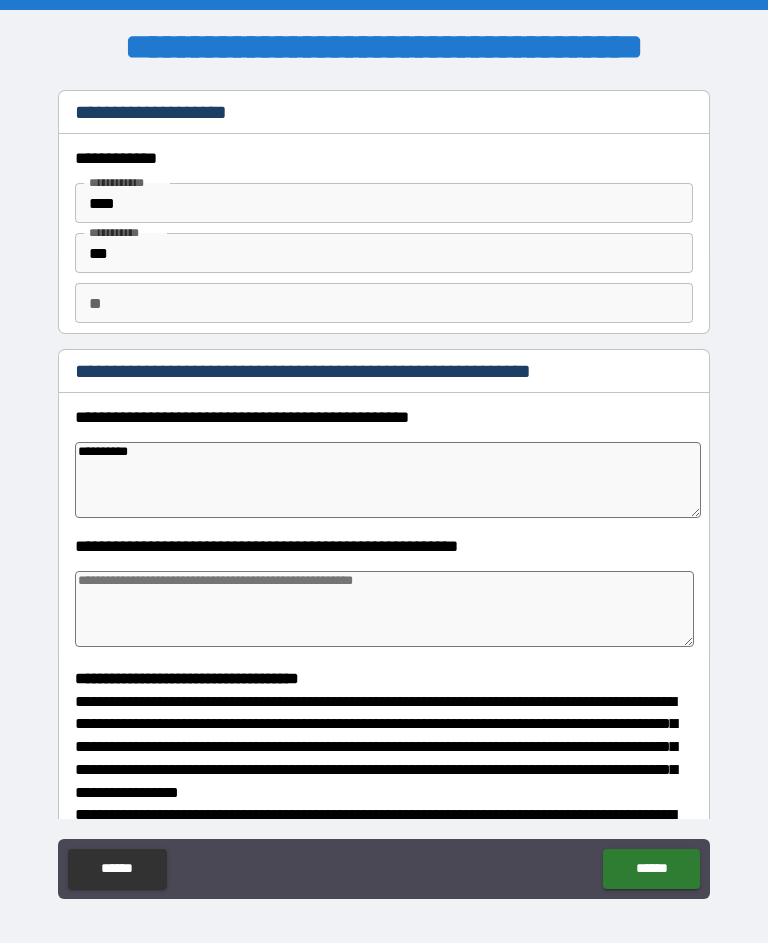 type on "*" 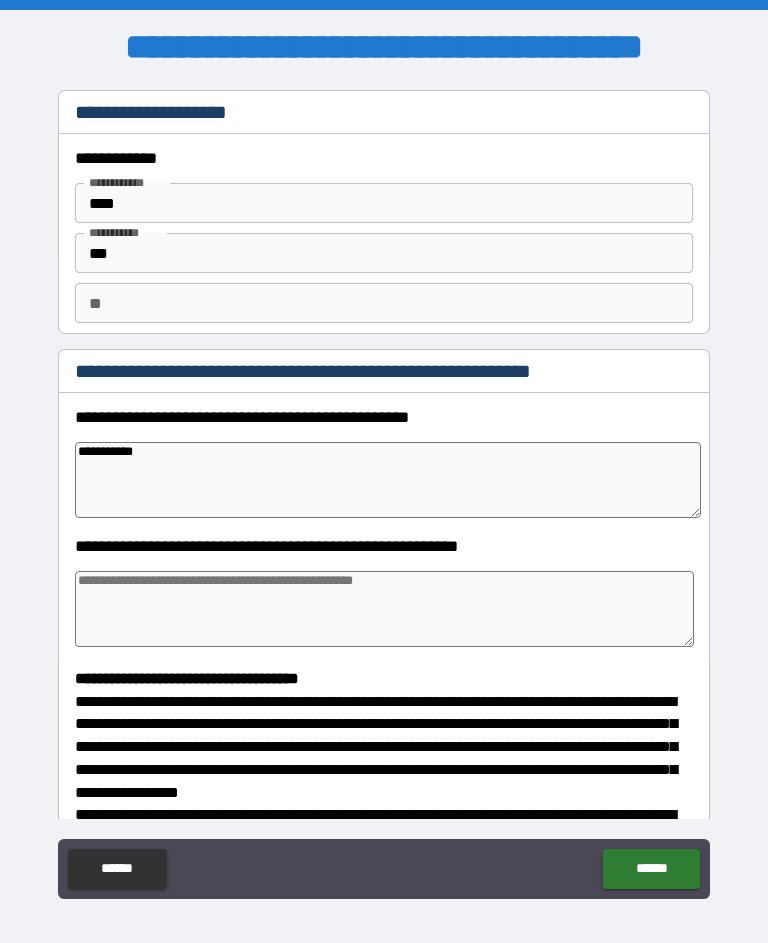 type on "*" 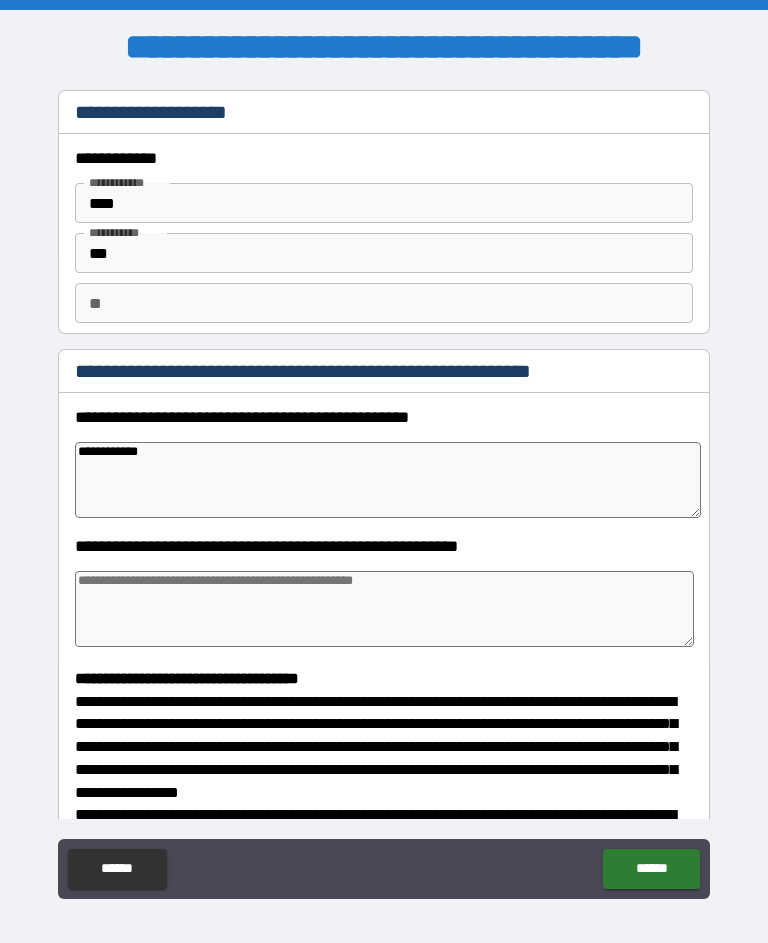 type on "*" 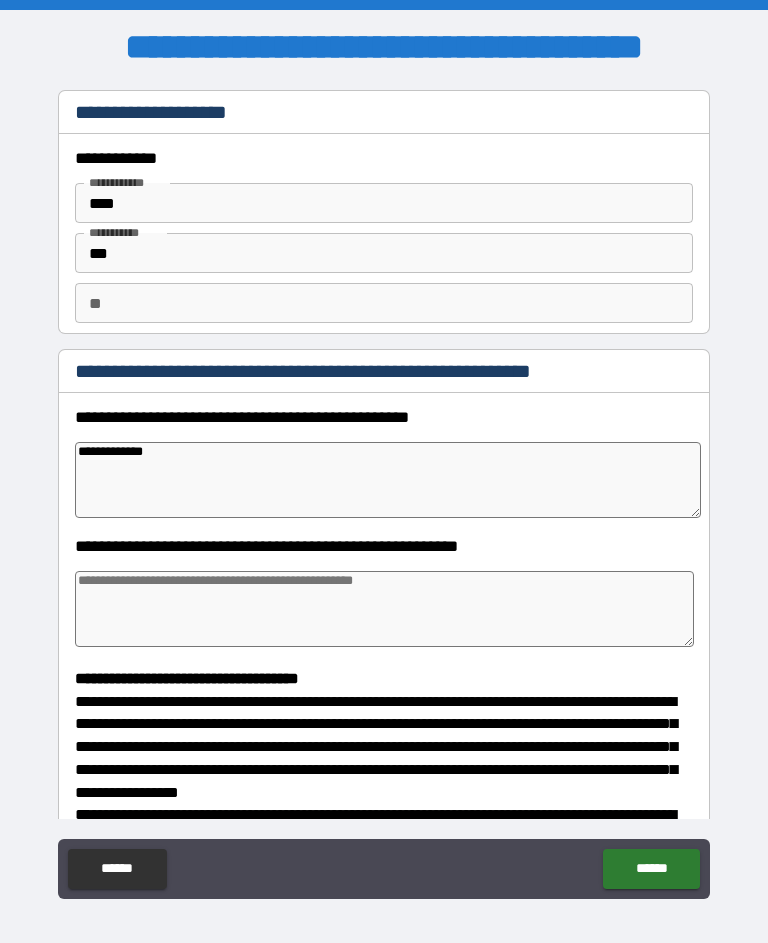 type on "*" 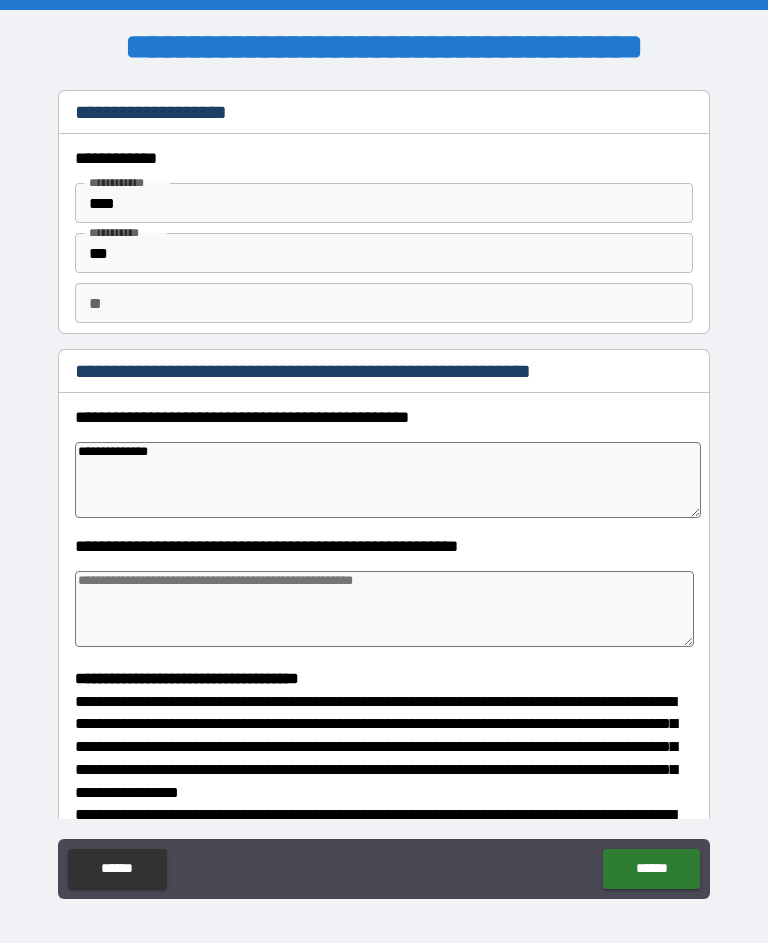 type on "*" 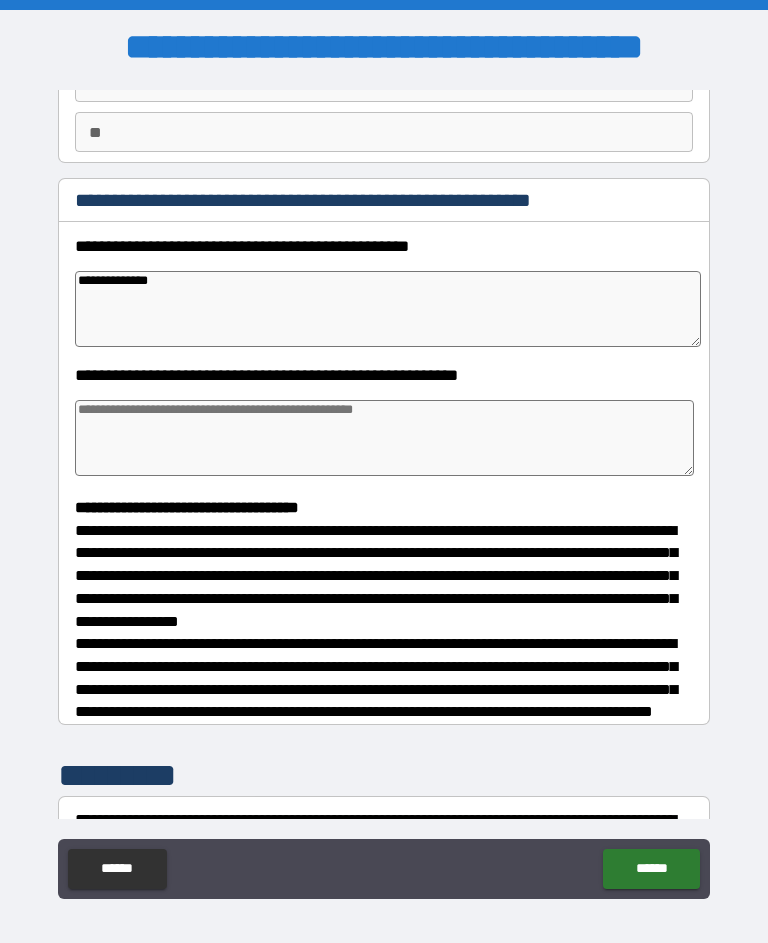 scroll, scrollTop: 178, scrollLeft: 0, axis: vertical 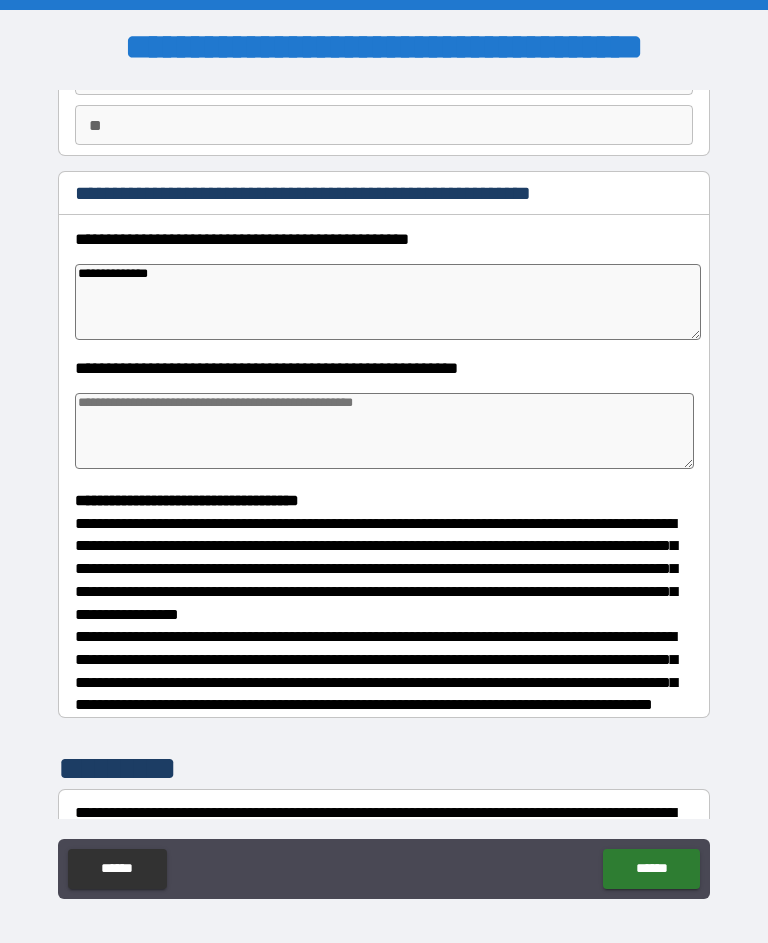 type on "**********" 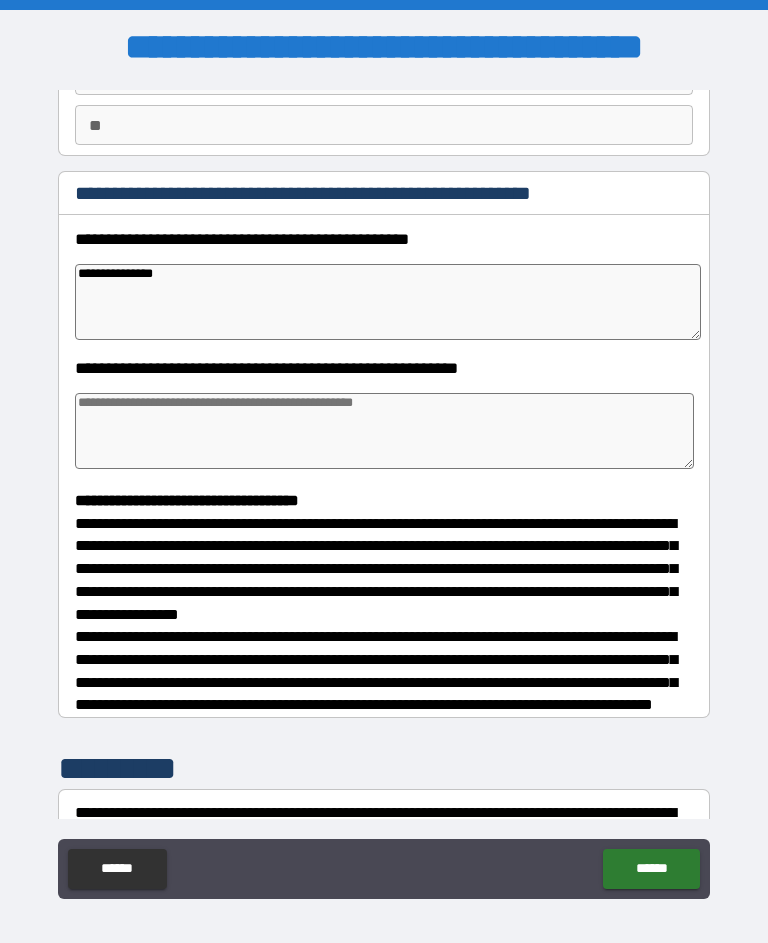type on "*" 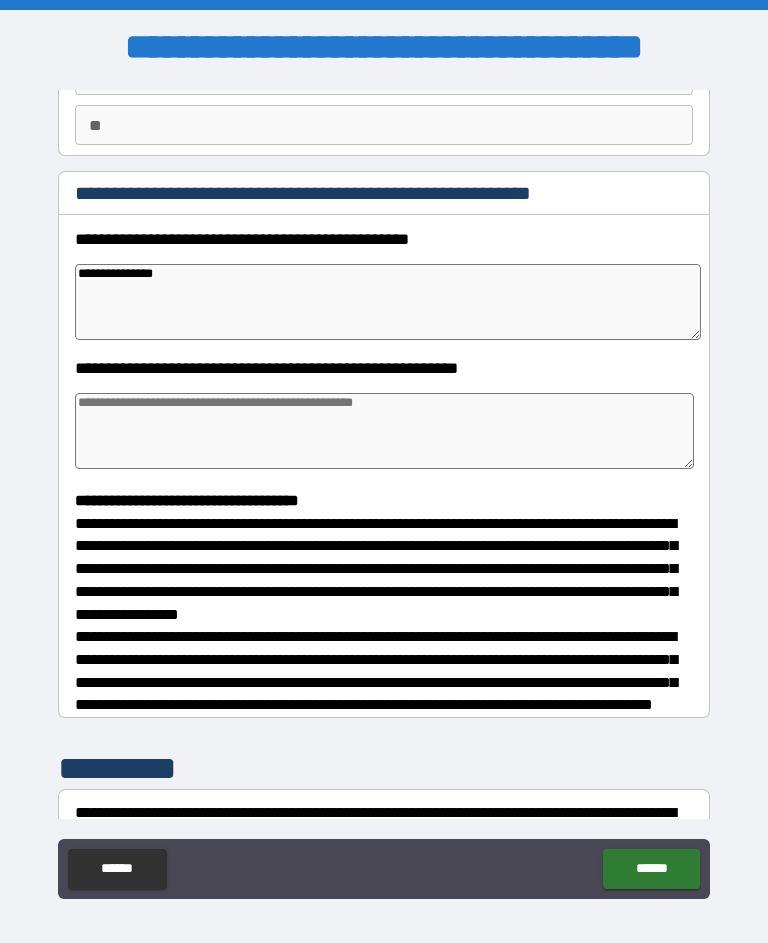 type on "*" 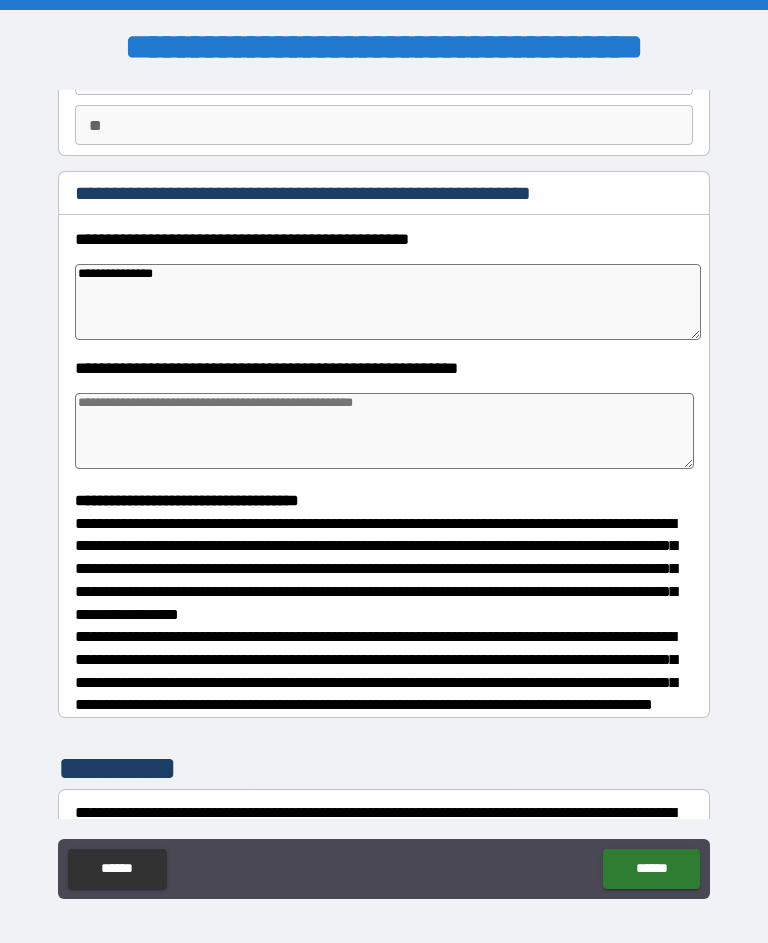 type on "*" 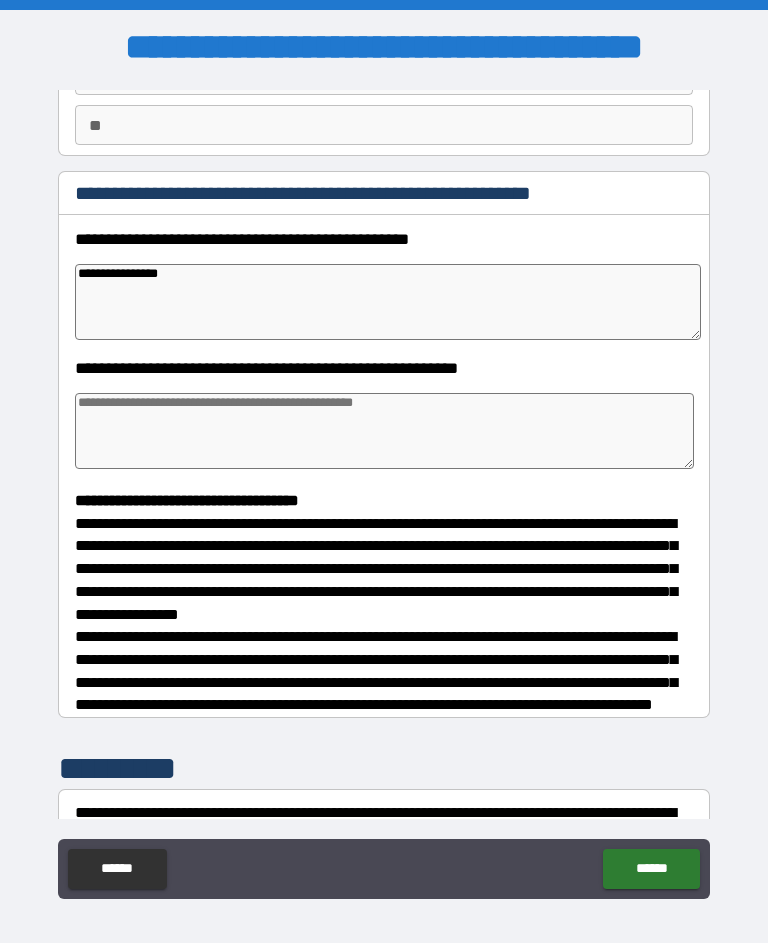 type on "*" 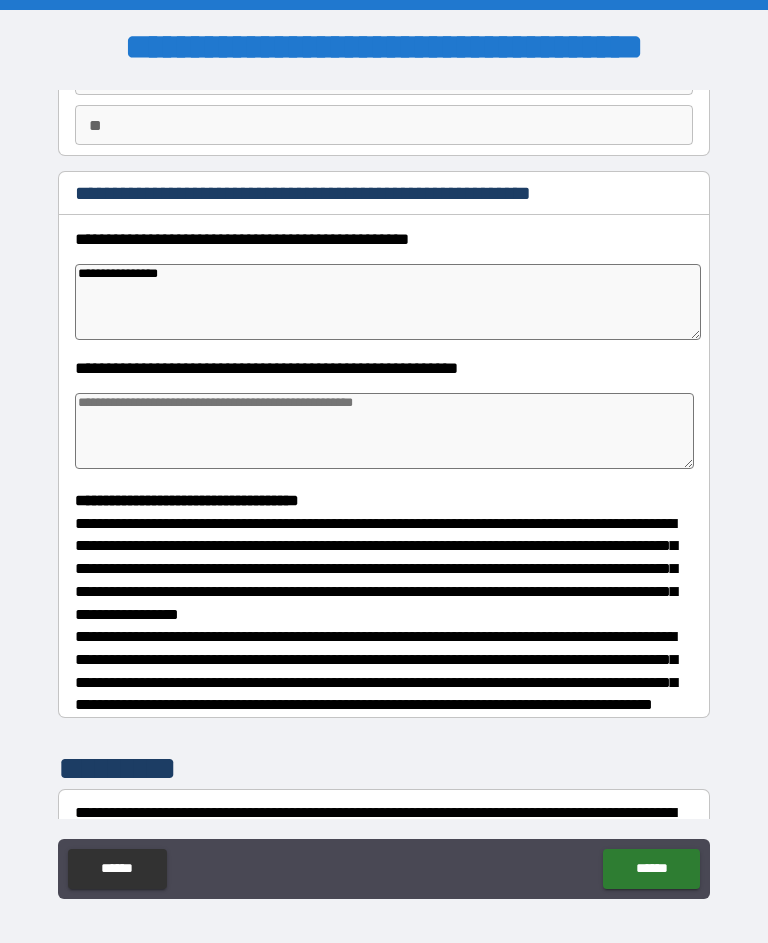 type on "*" 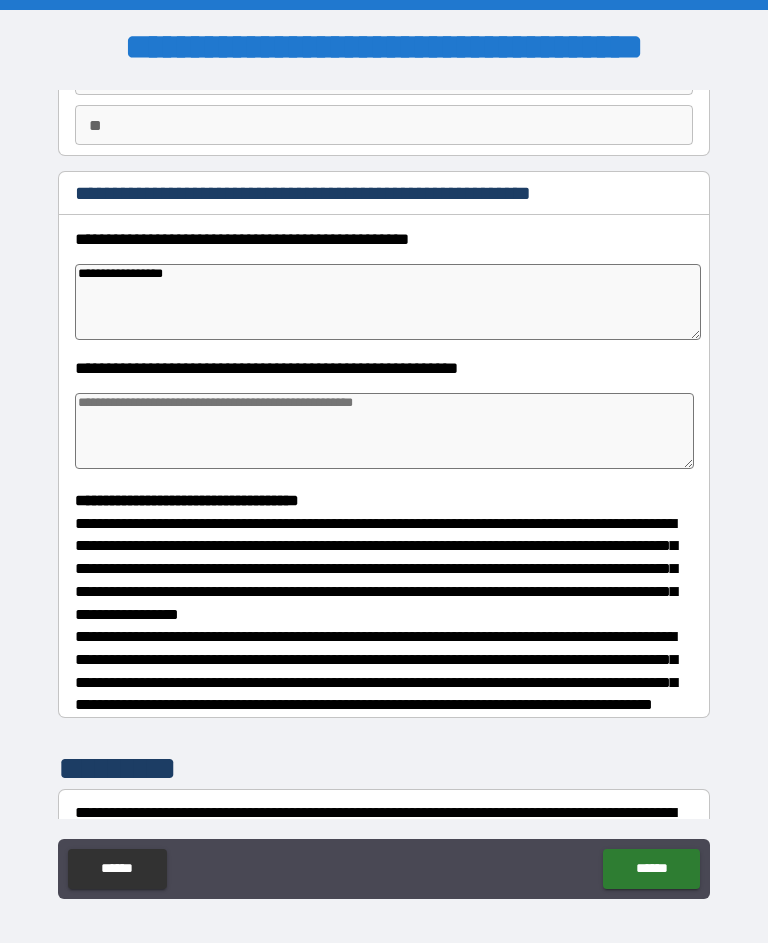type on "*" 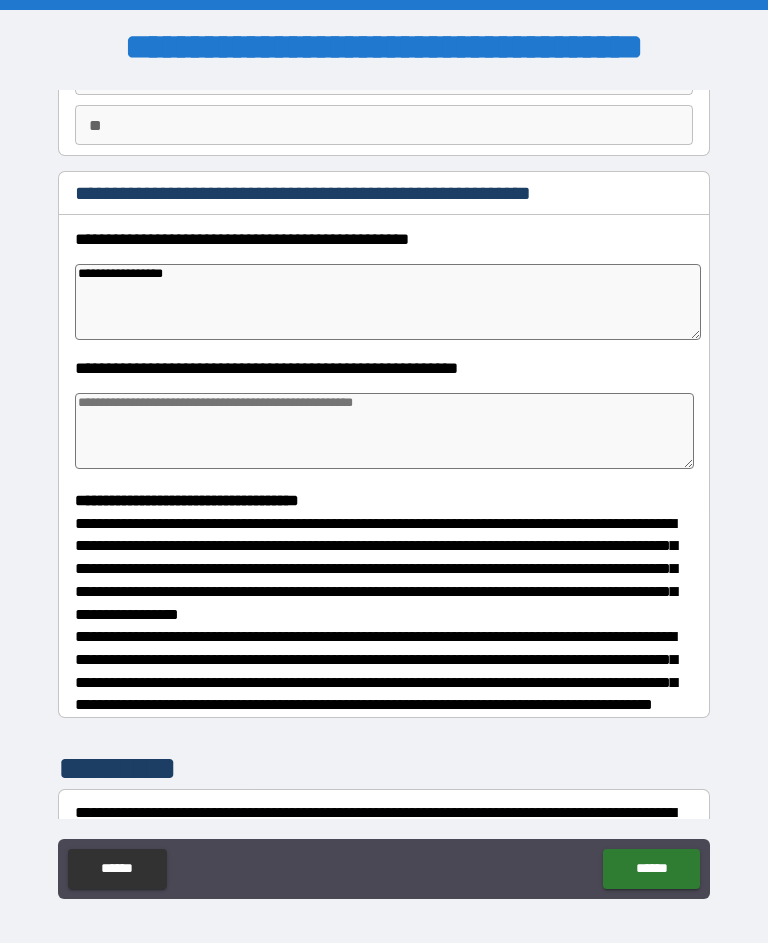 type on "**********" 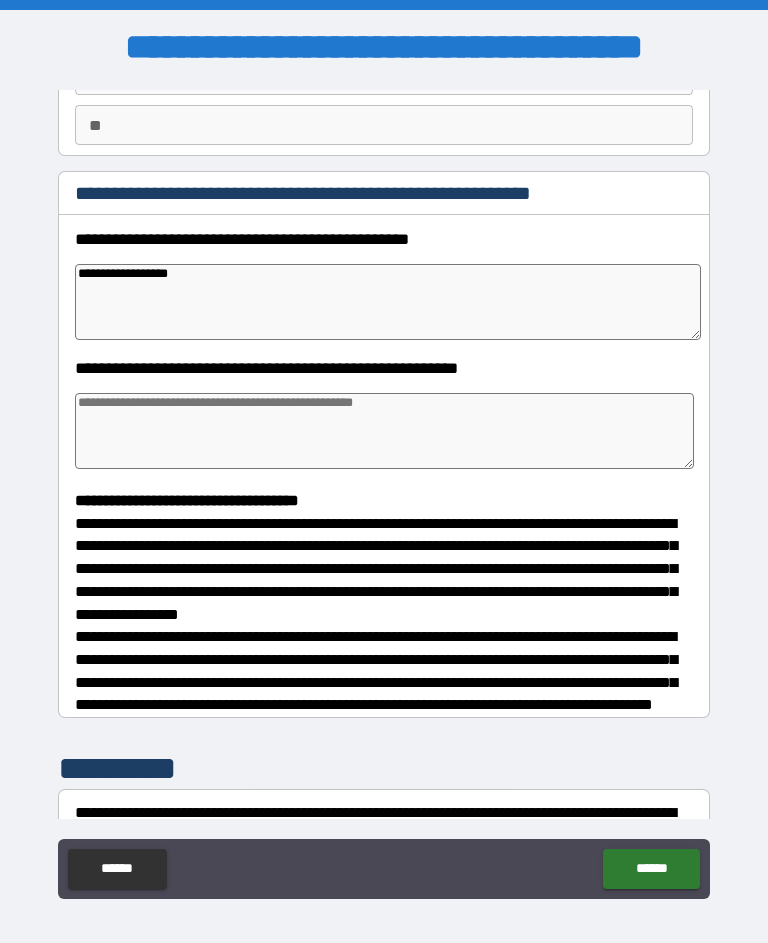 type on "*" 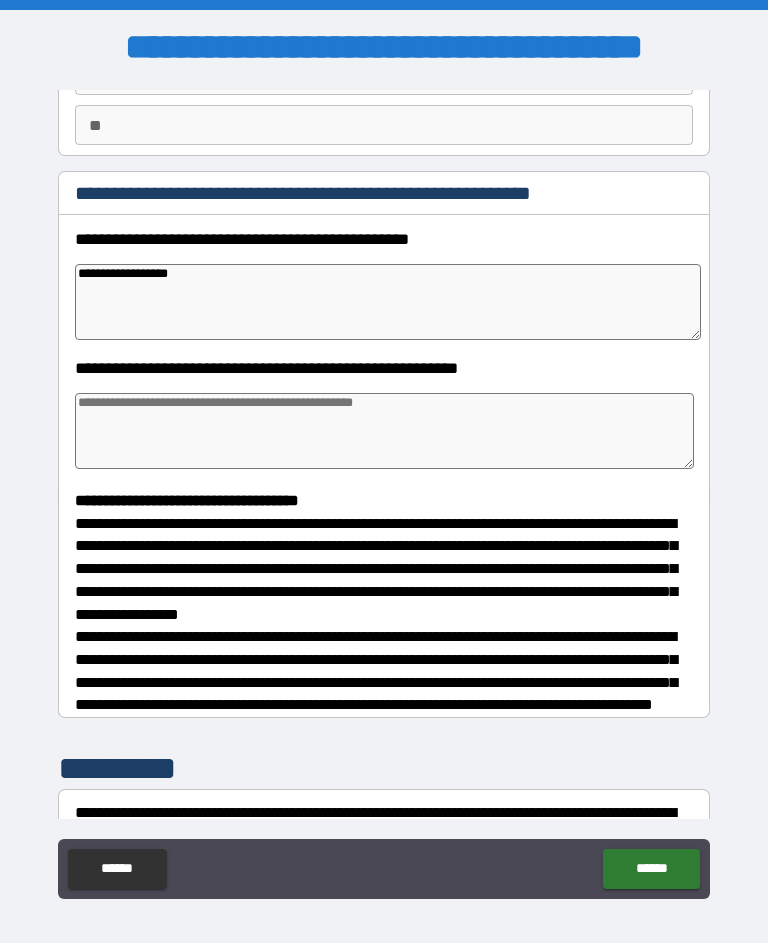 type on "*" 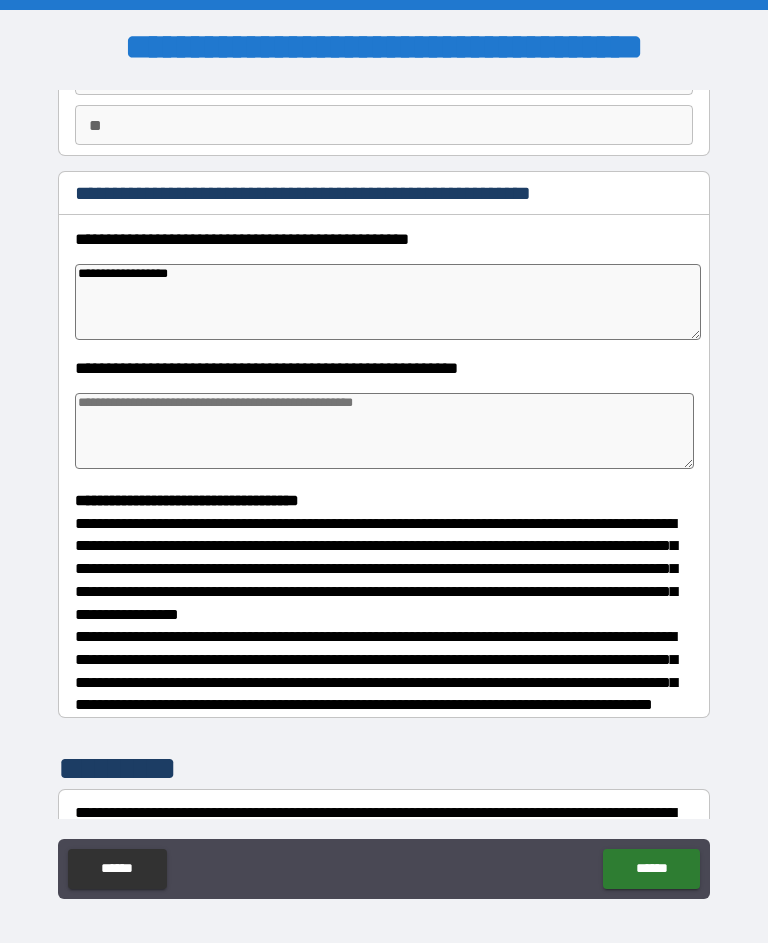 type on "*" 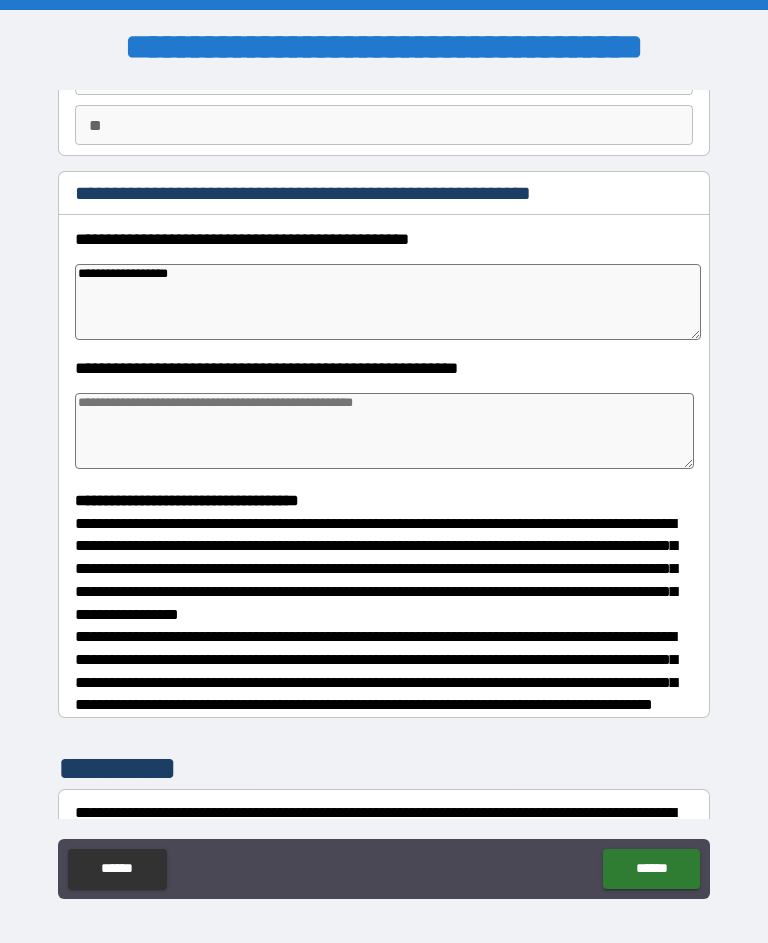 type on "**********" 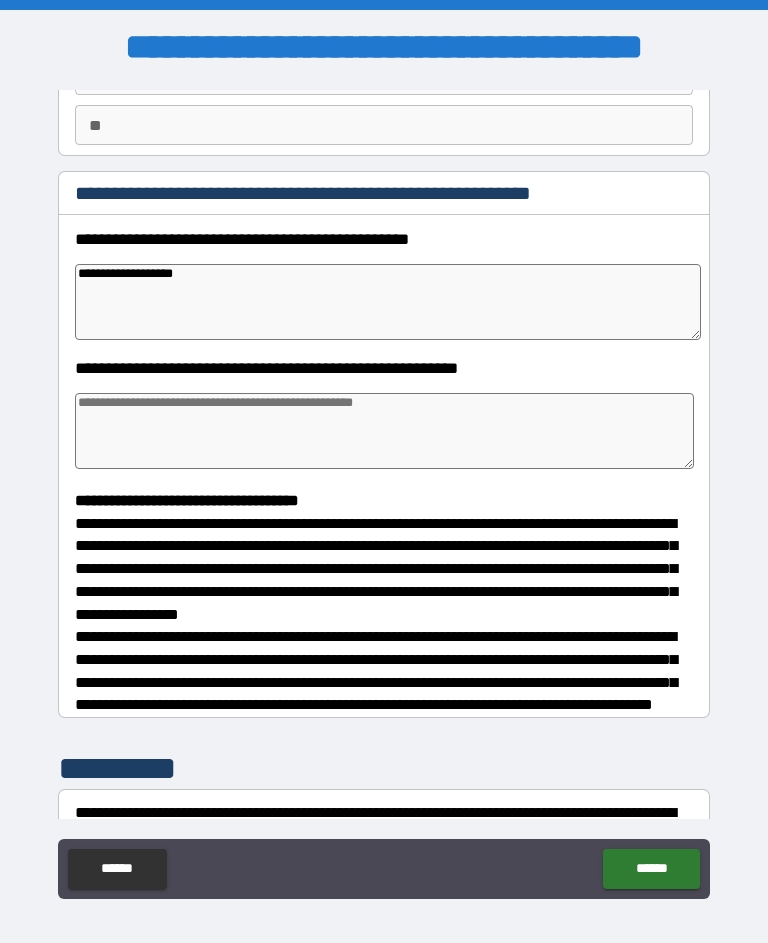 type on "*" 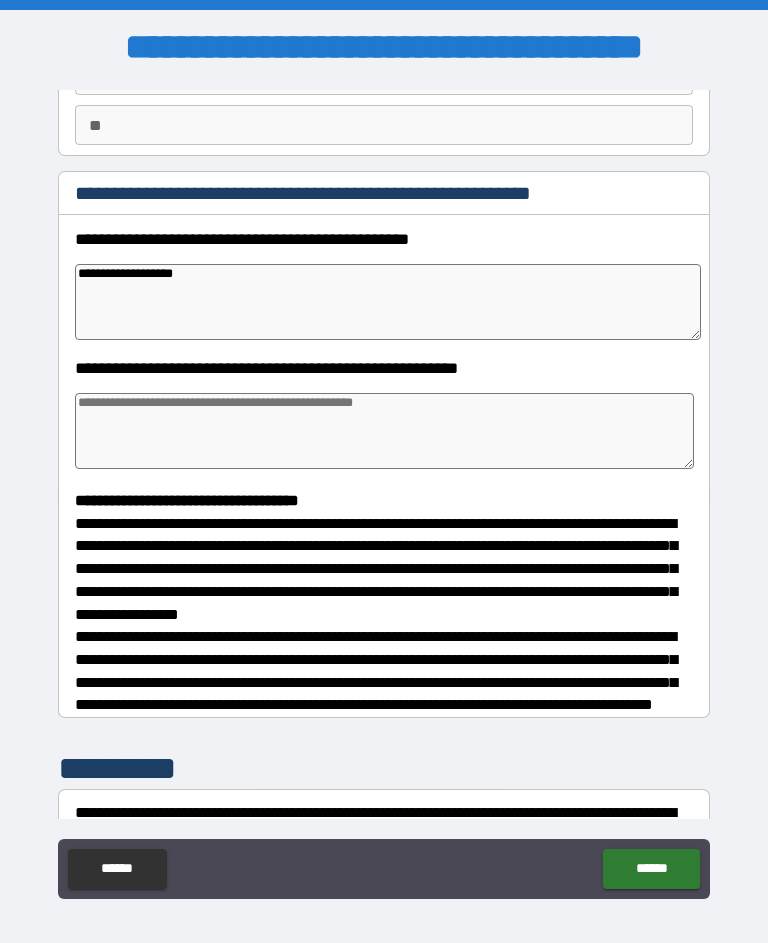 type on "**********" 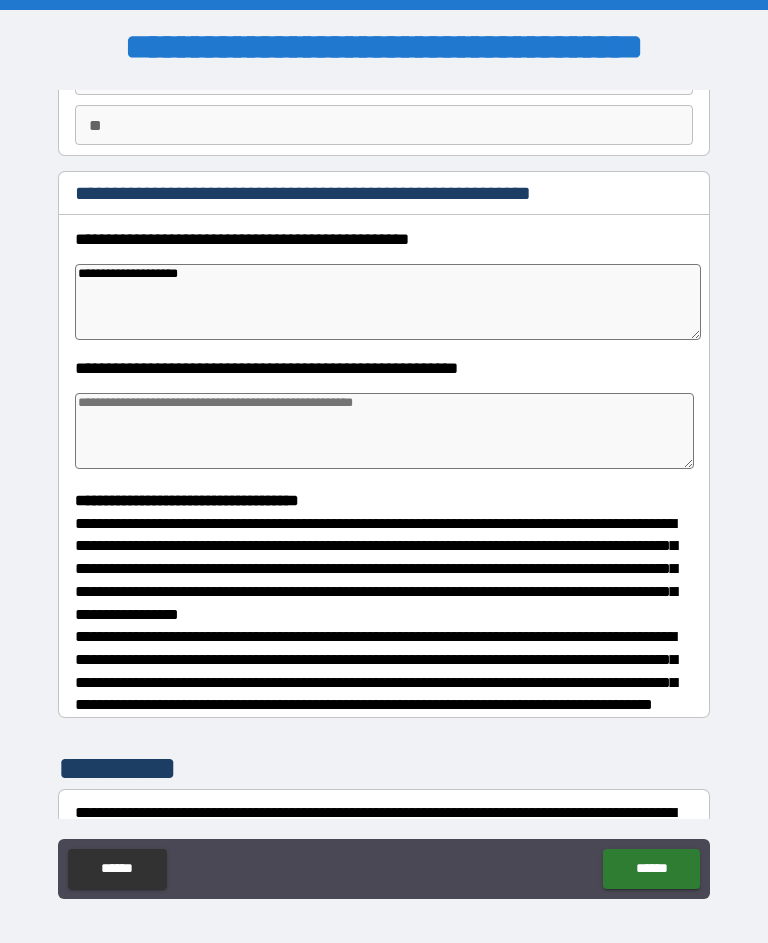 type on "*" 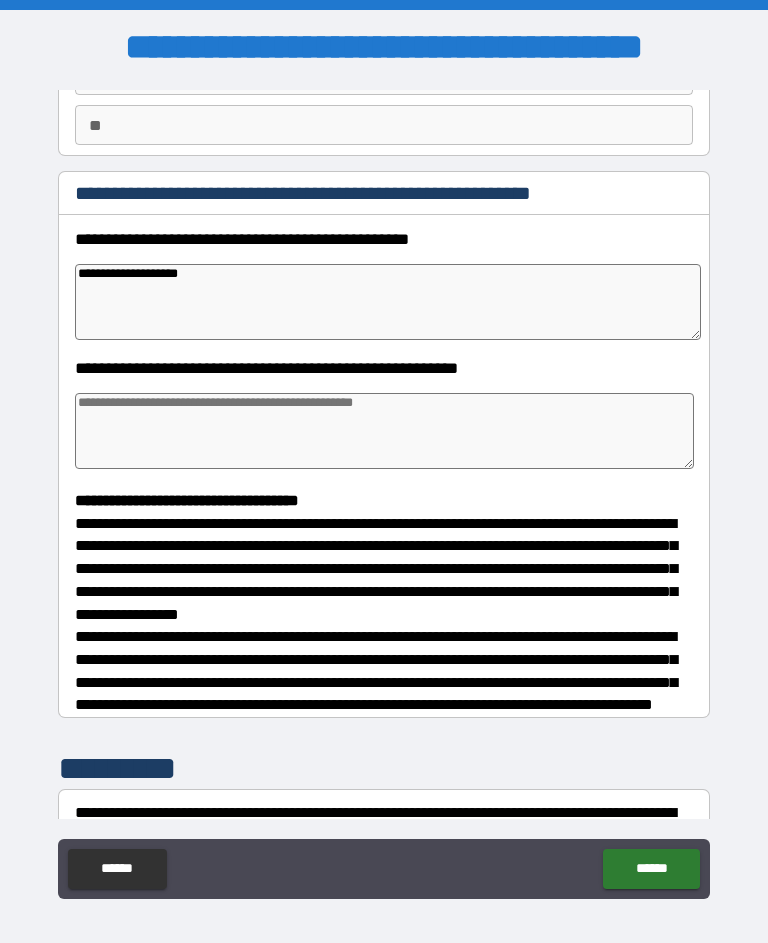 type on "*" 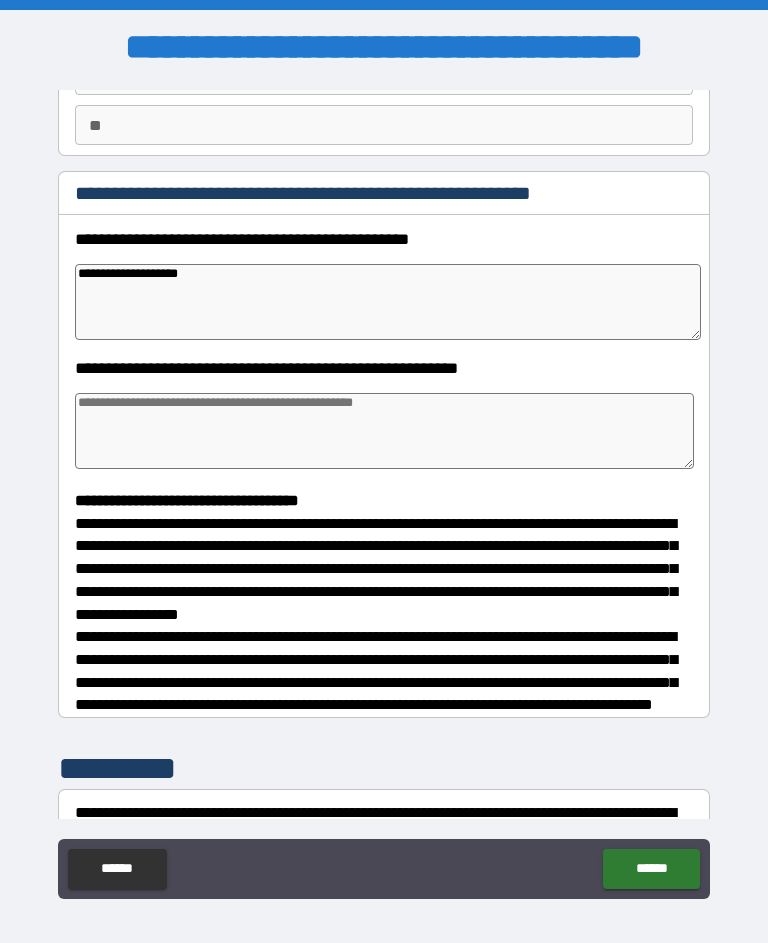type on "*" 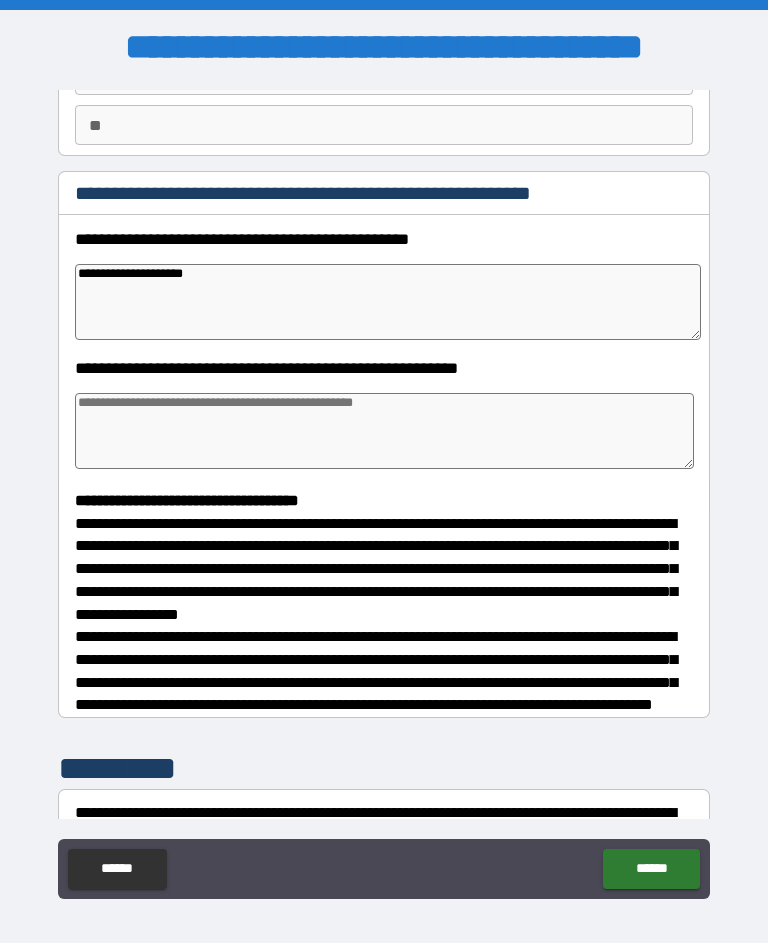 type on "*" 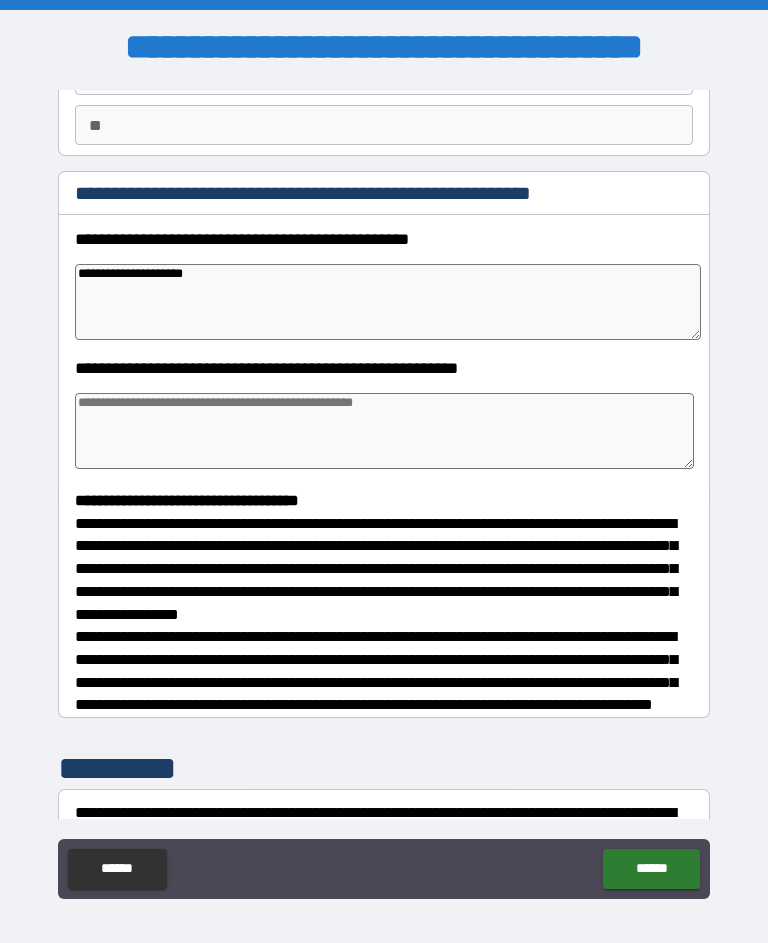 type on "*" 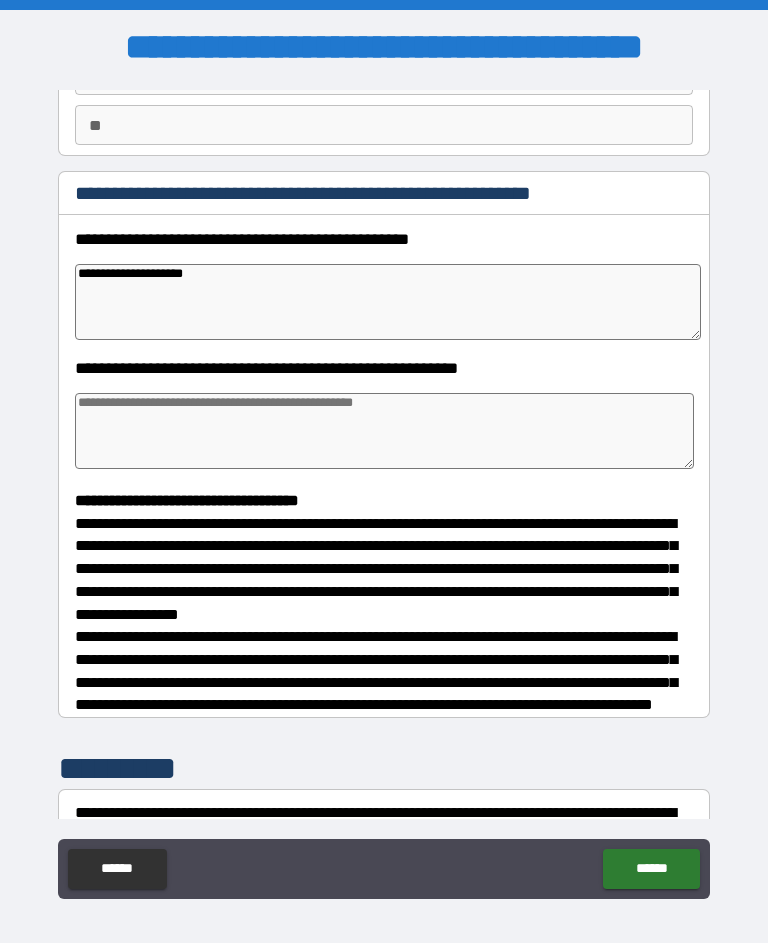 type on "*" 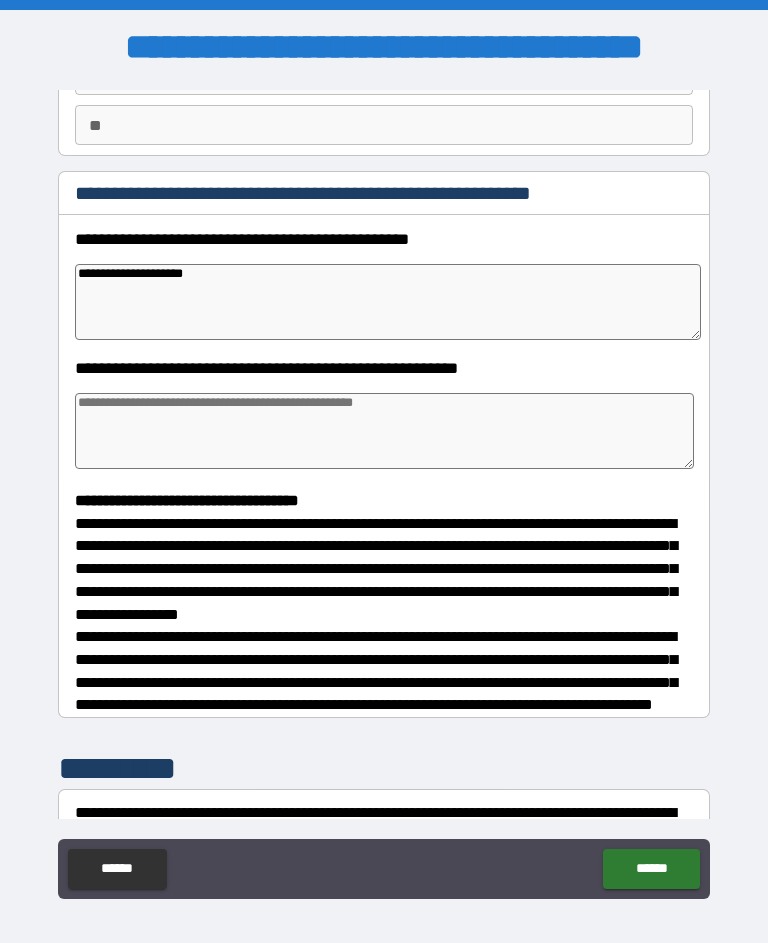 type on "**********" 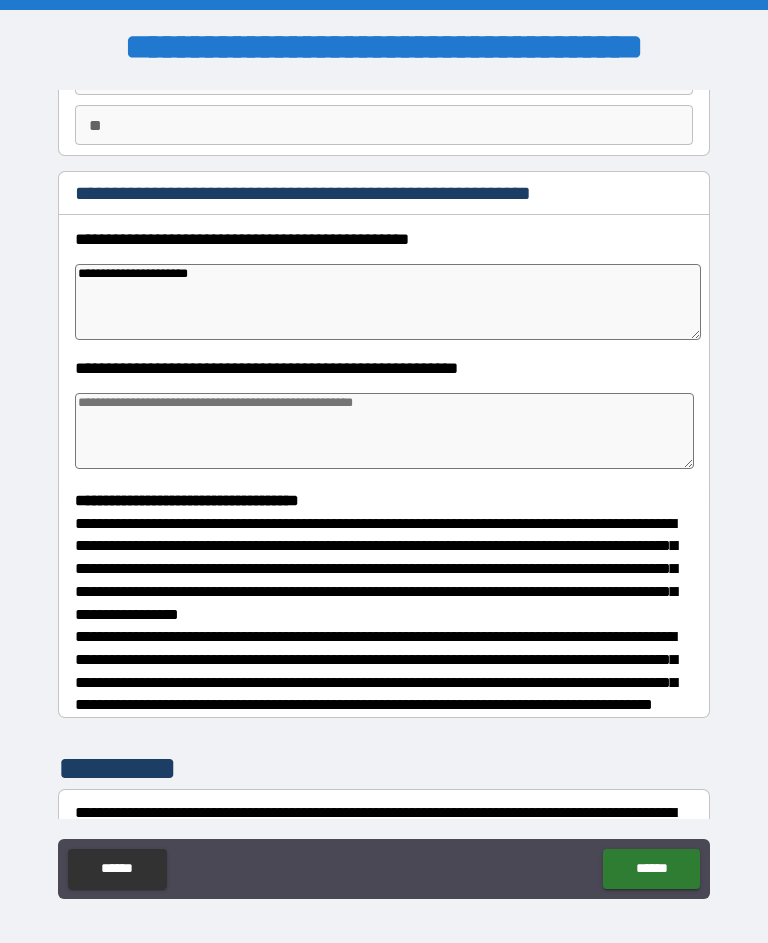 type on "*" 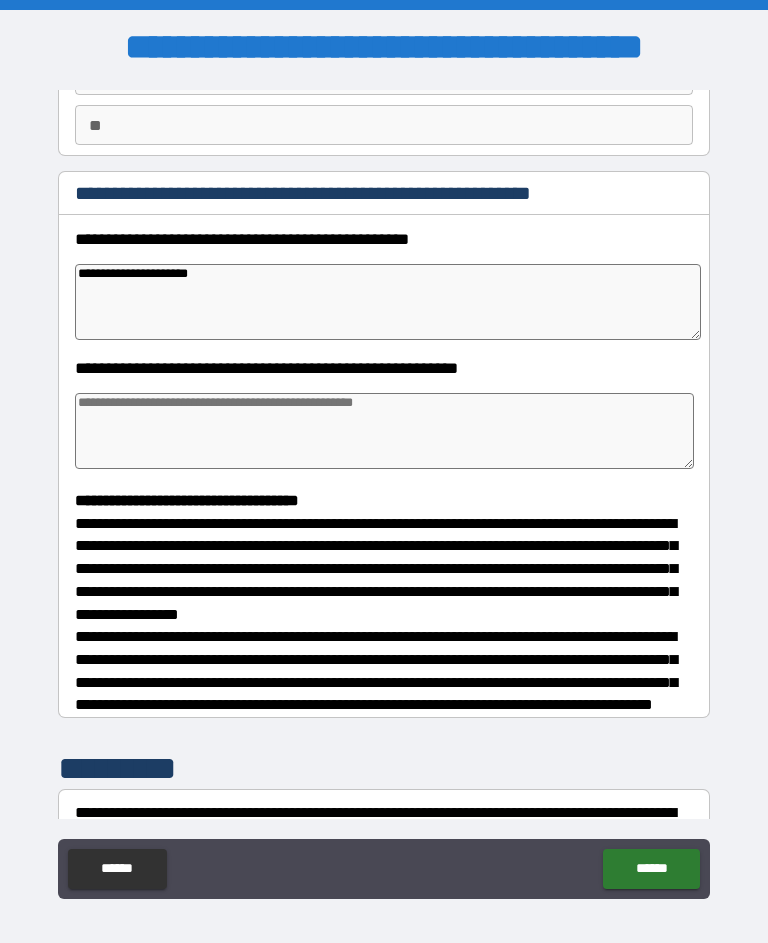 type on "*" 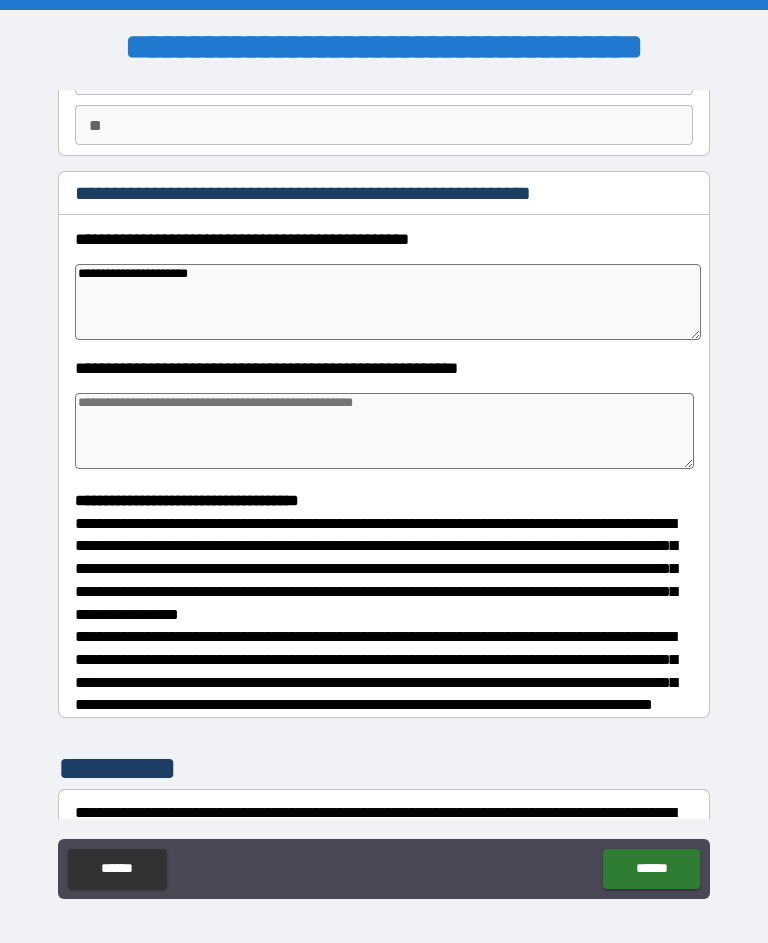 type on "*" 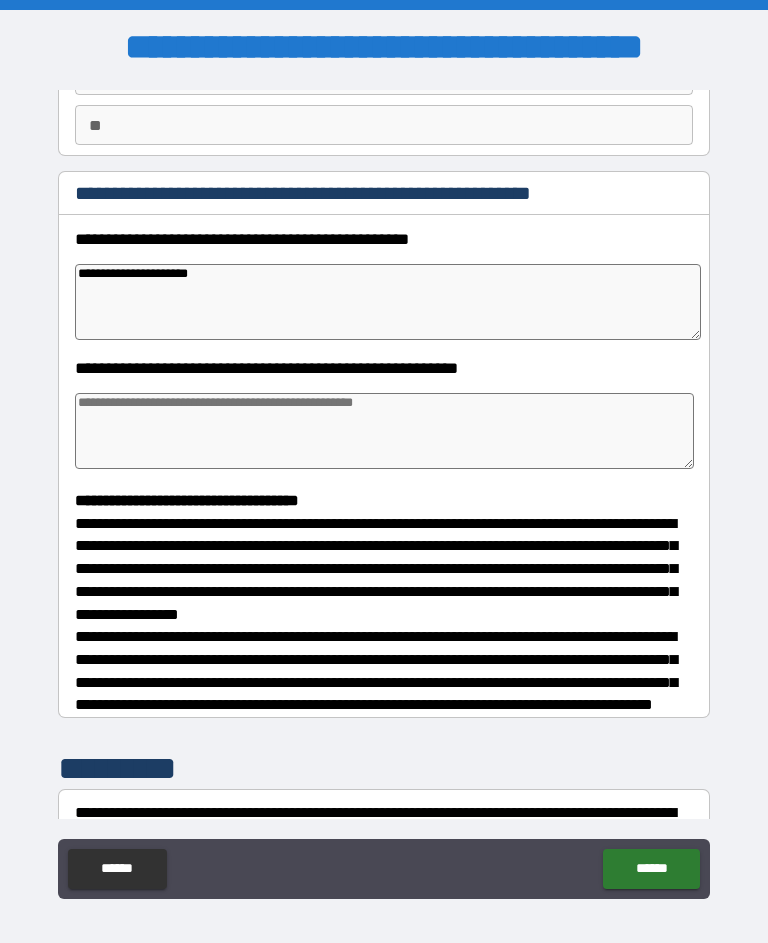 type on "**********" 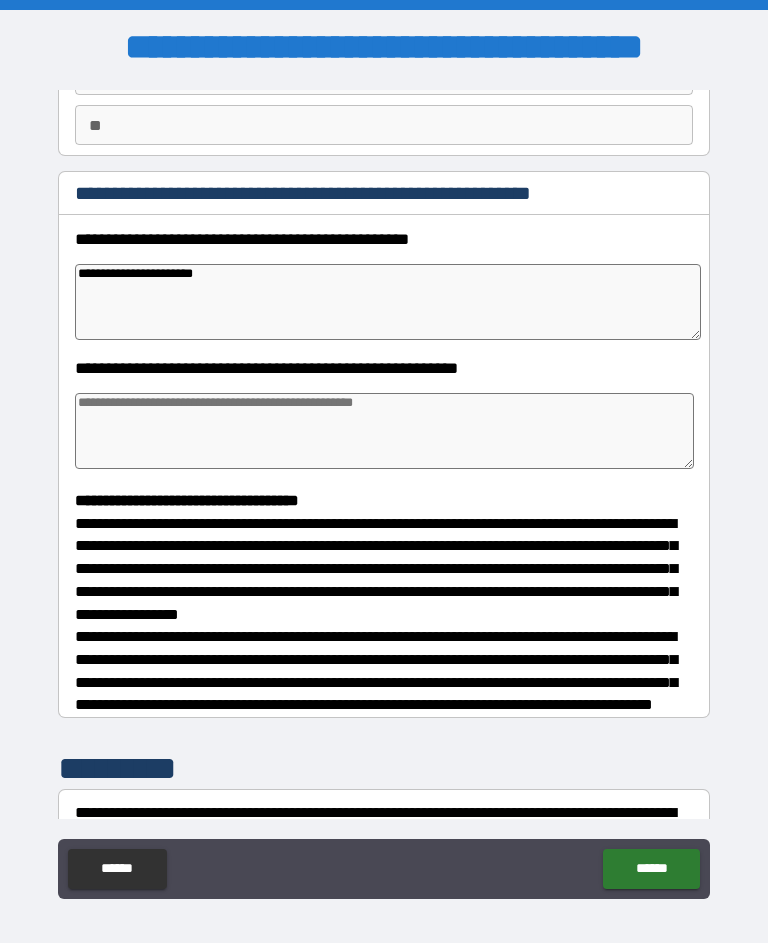 type on "*" 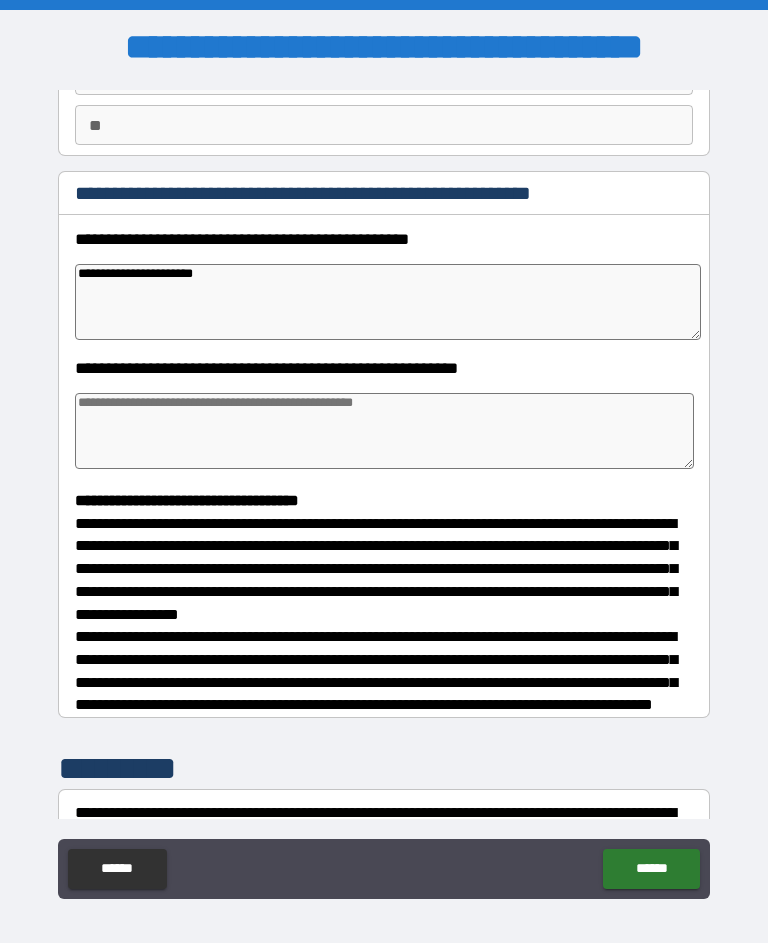 type on "*" 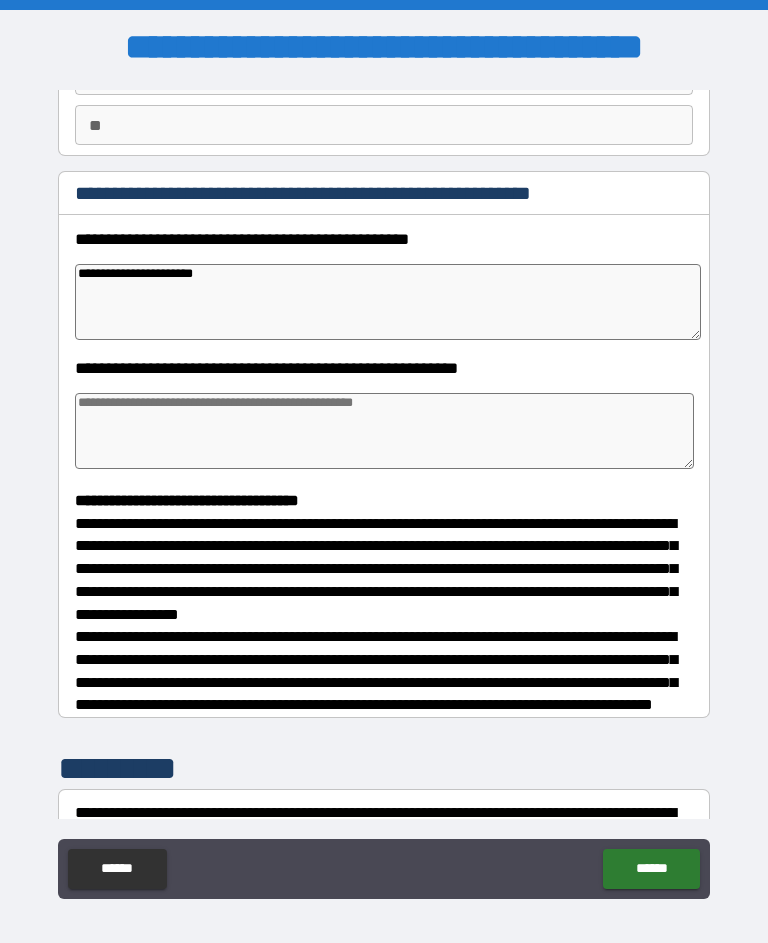 type on "*" 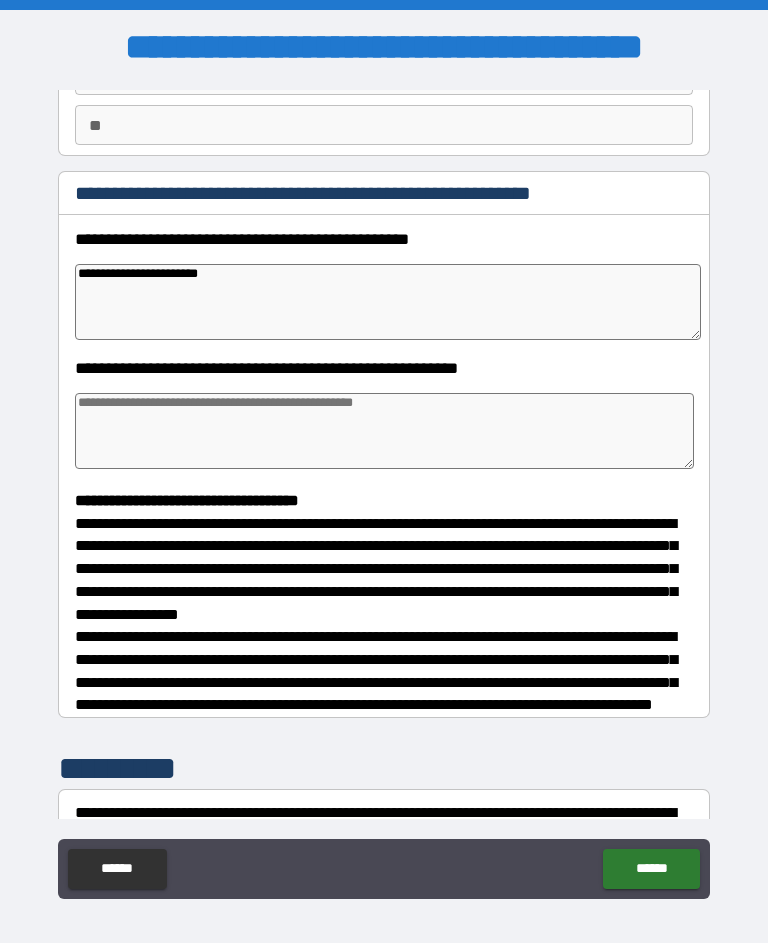 type on "*" 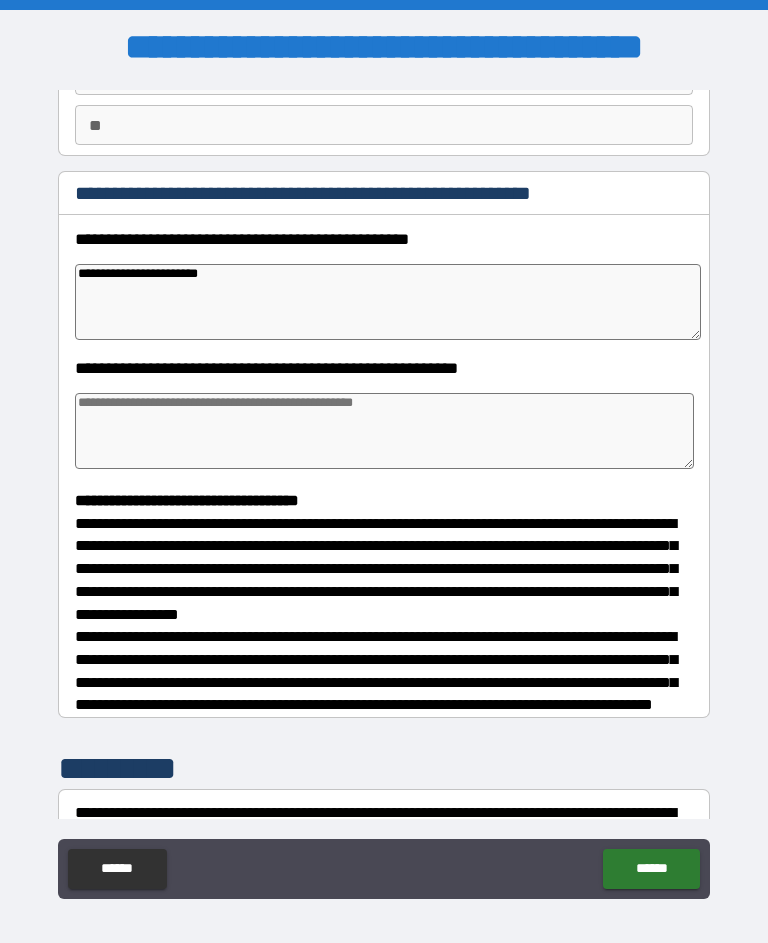 type on "*" 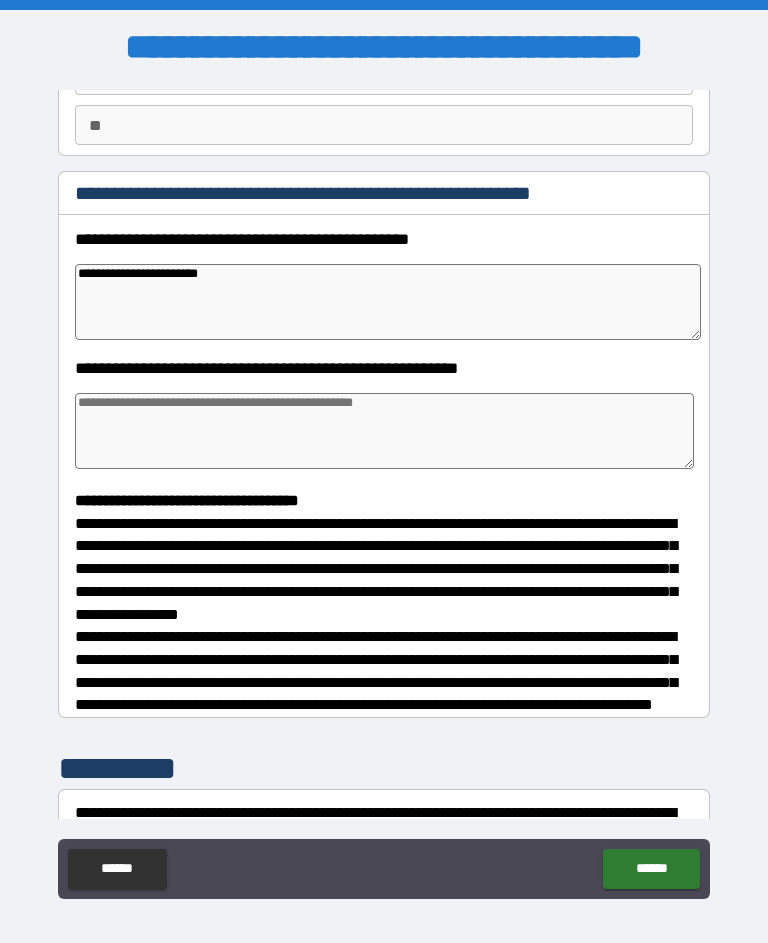 type on "*" 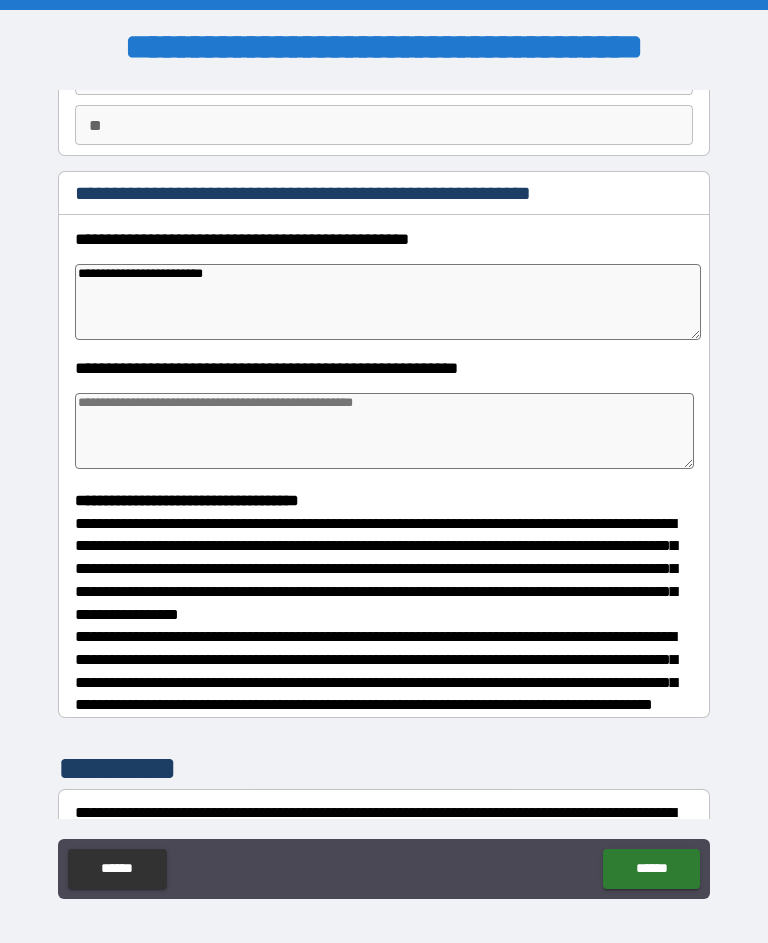 type on "*" 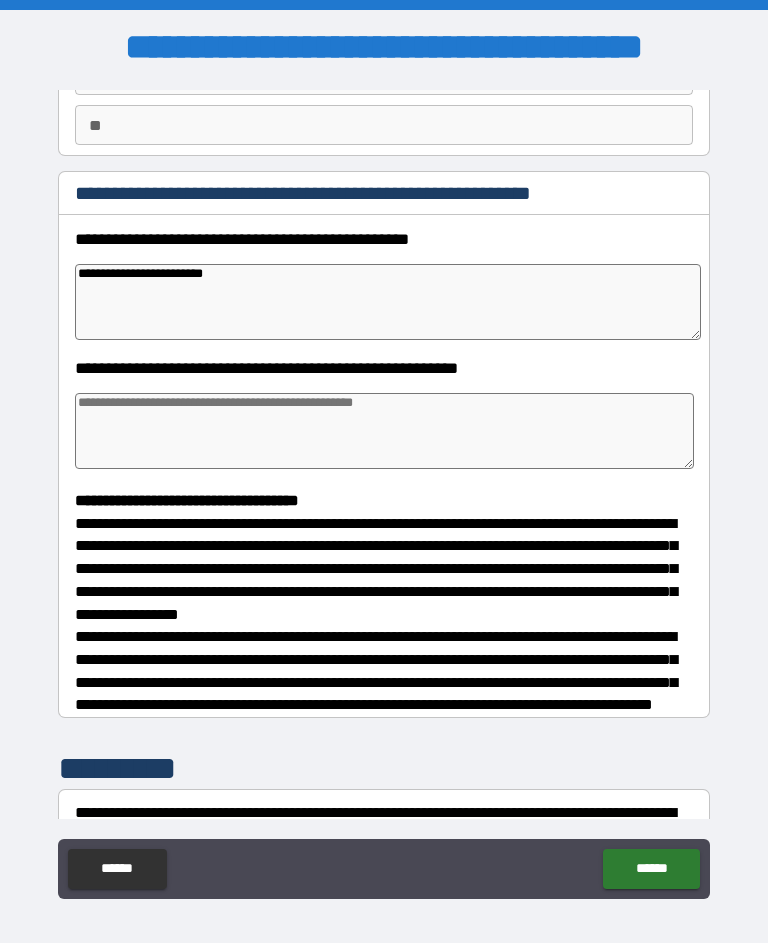 type on "*" 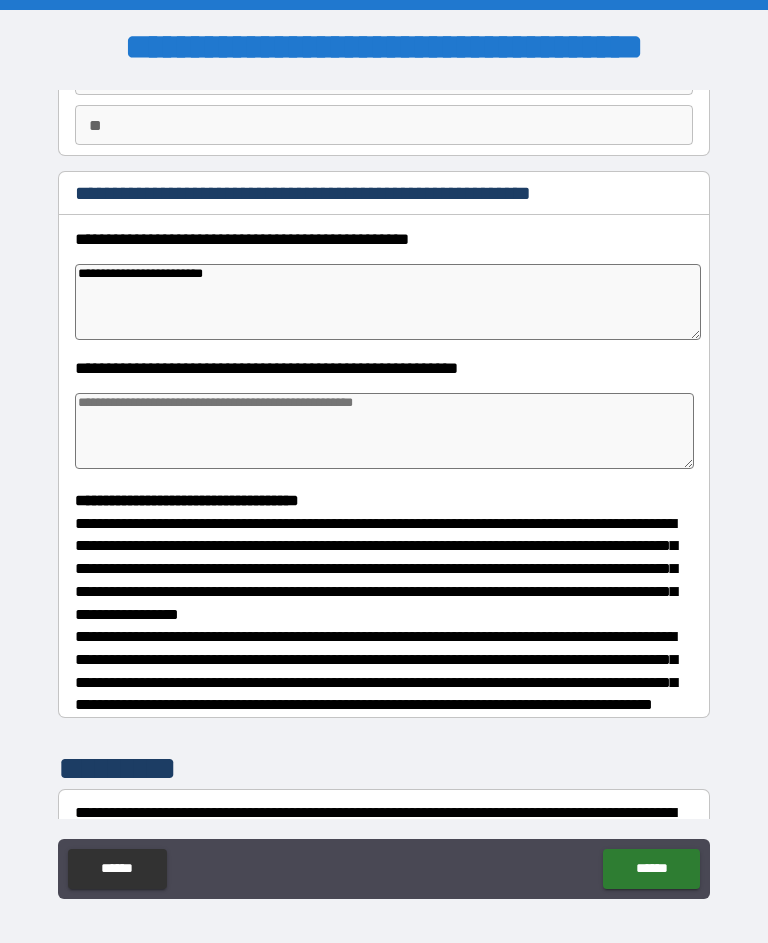 type on "*" 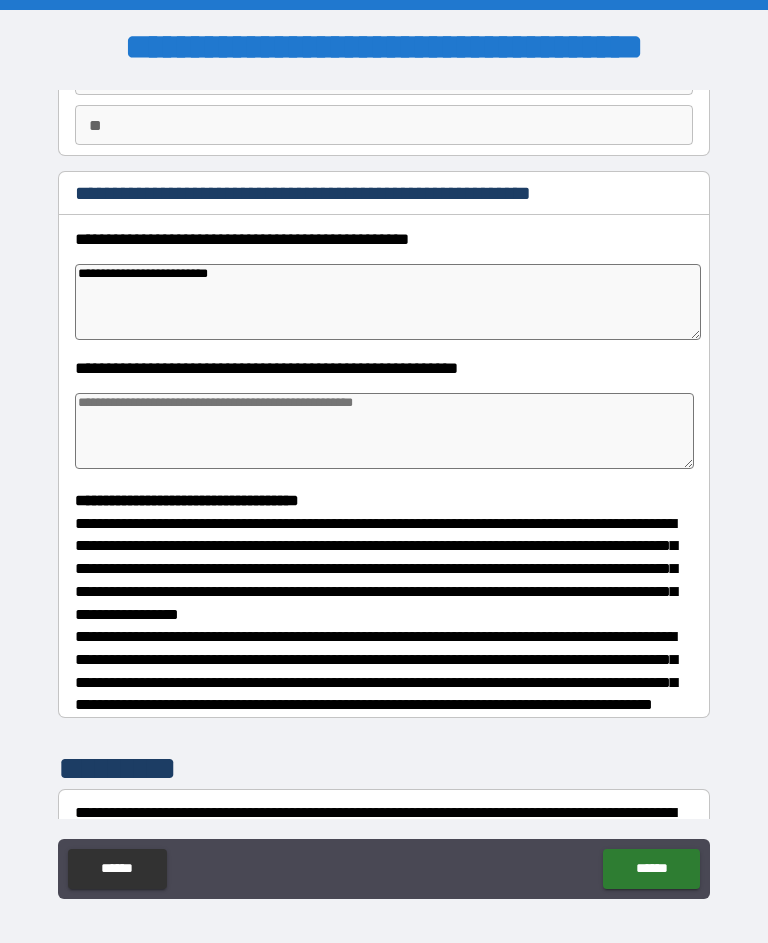 type on "*" 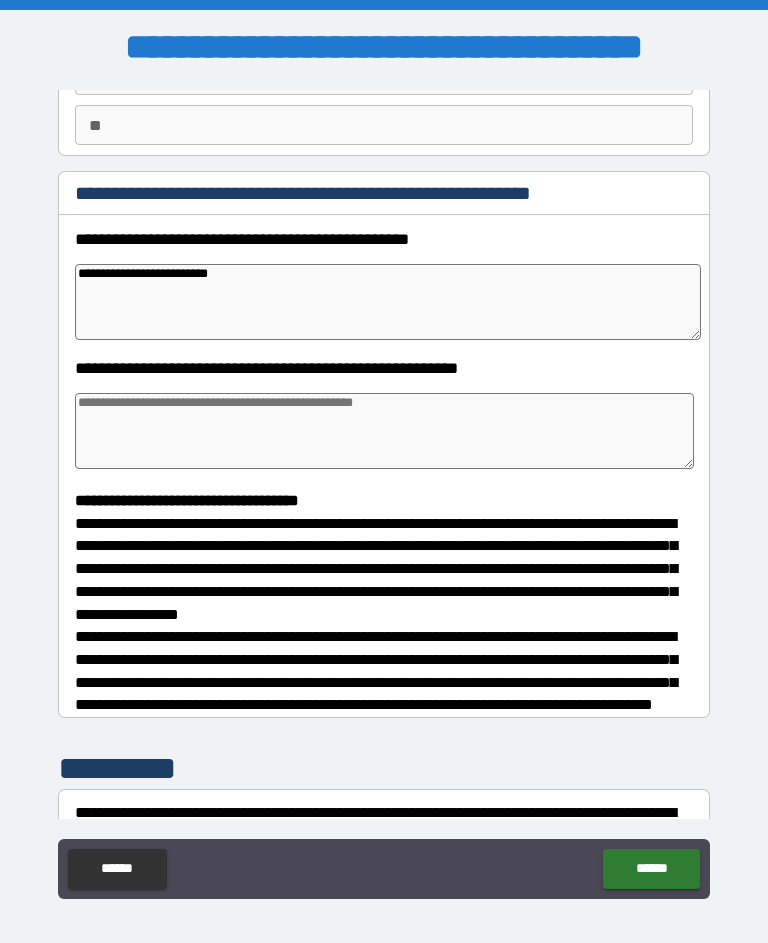 type on "*" 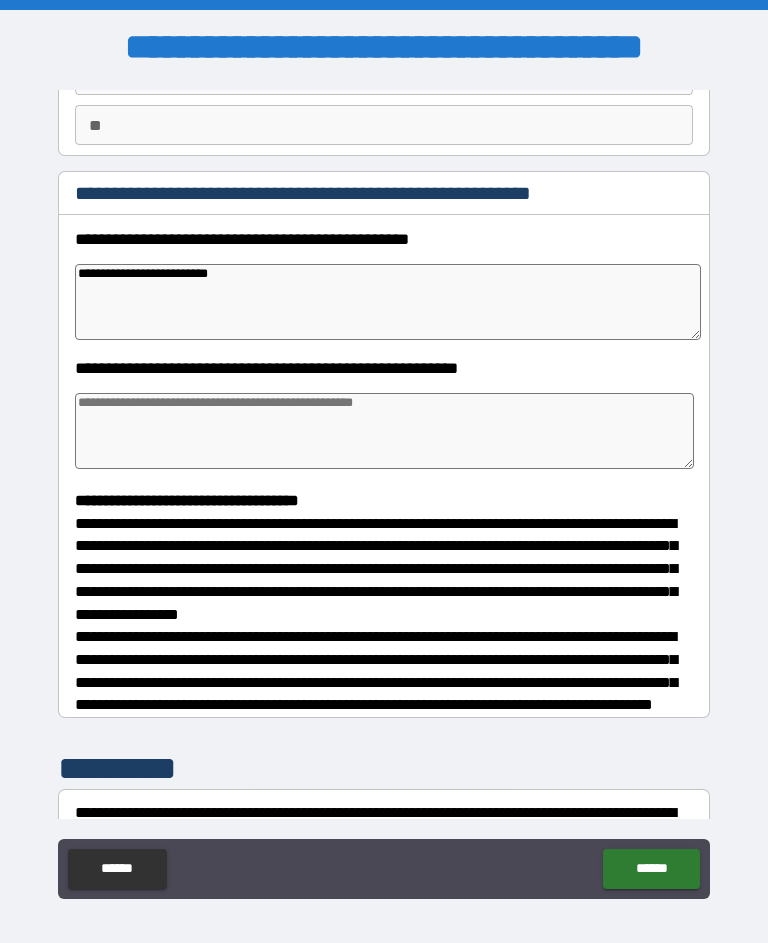 type on "*" 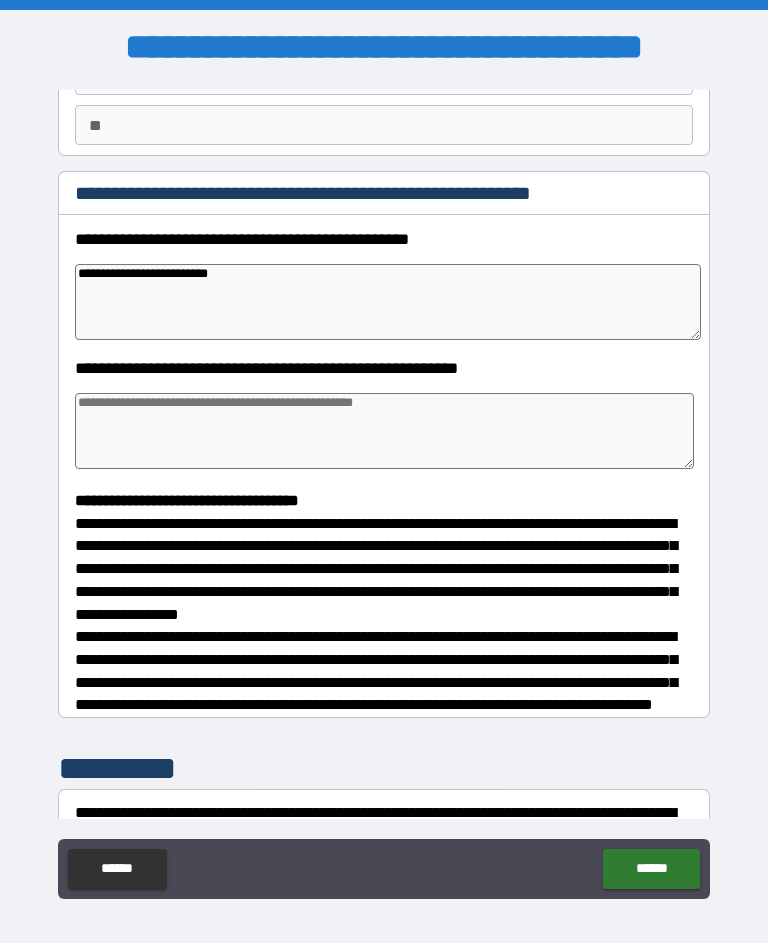 type on "**********" 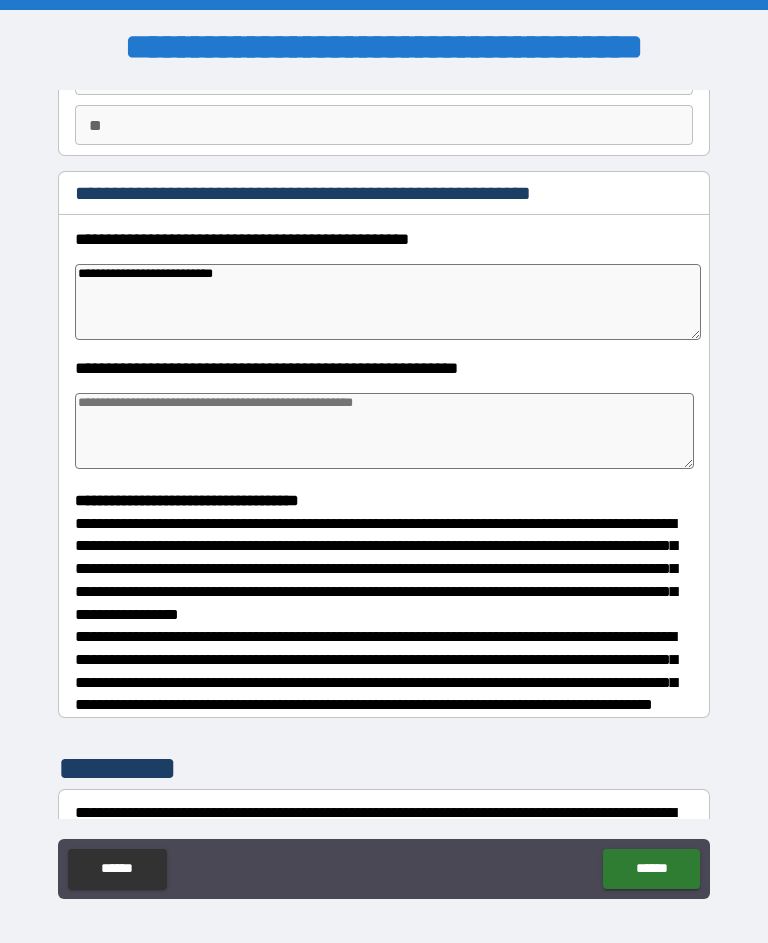 type on "*" 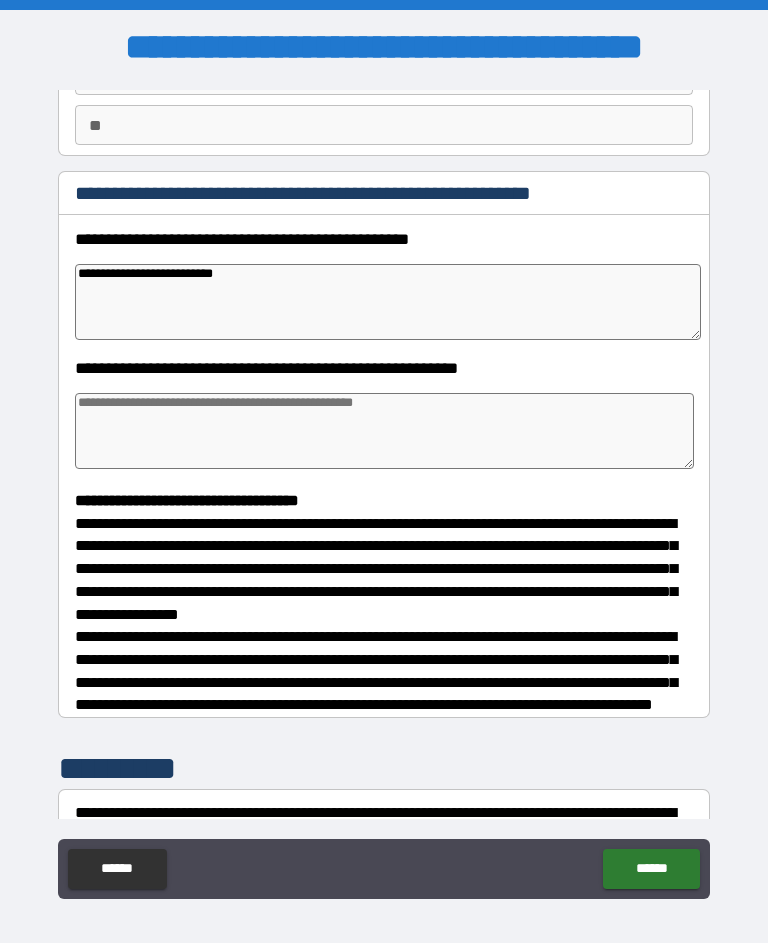 type on "*" 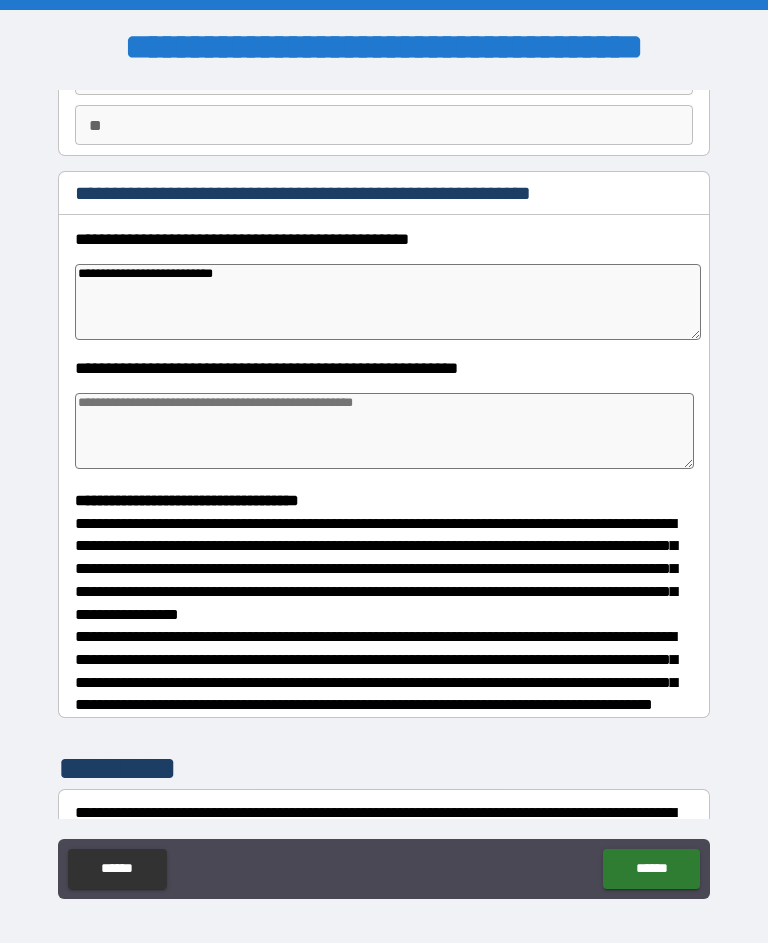 type on "*" 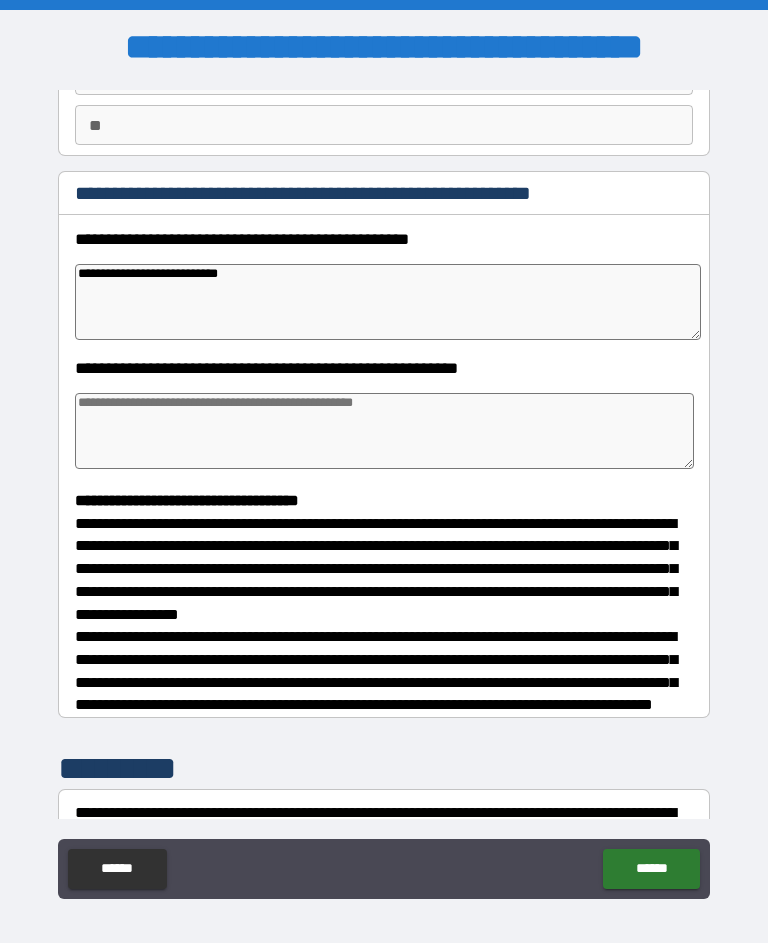 type on "*" 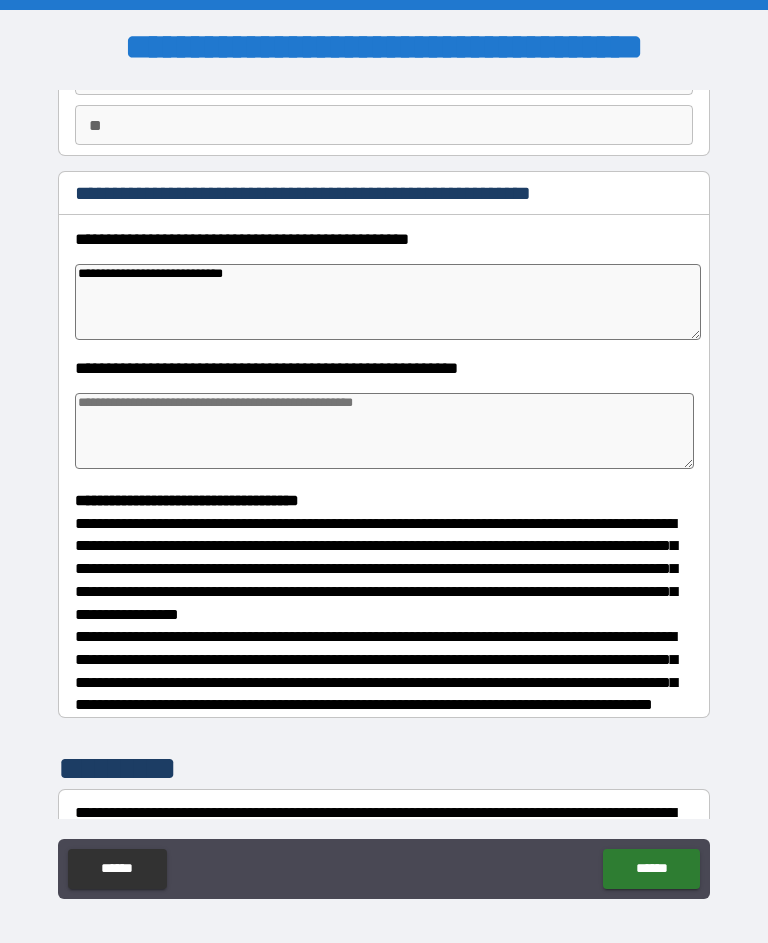 type on "*" 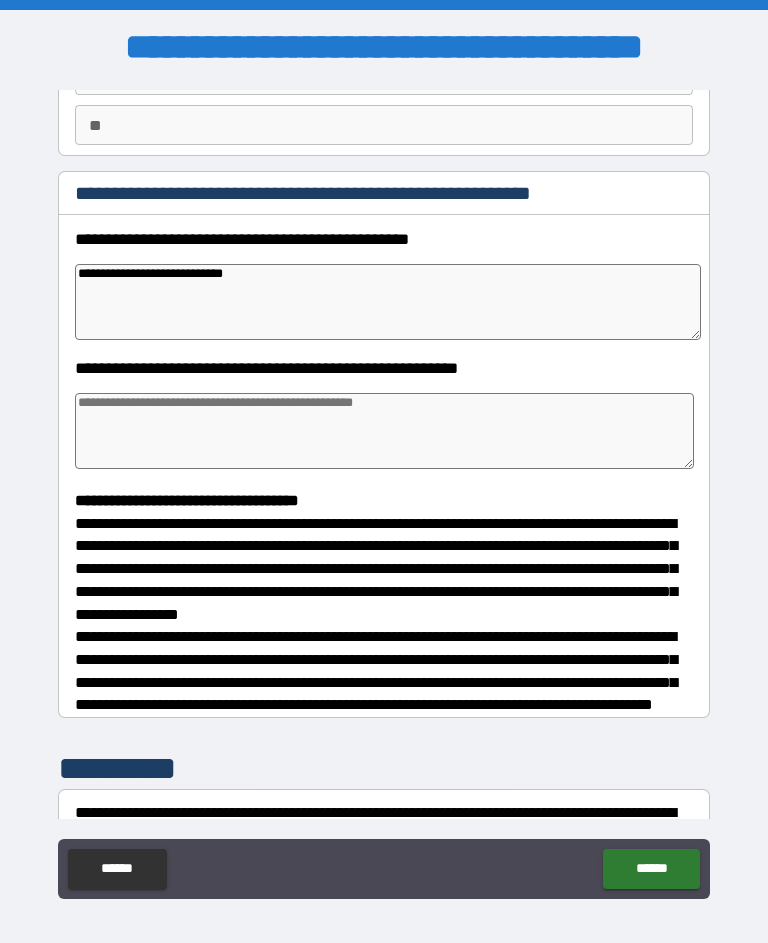 type on "*" 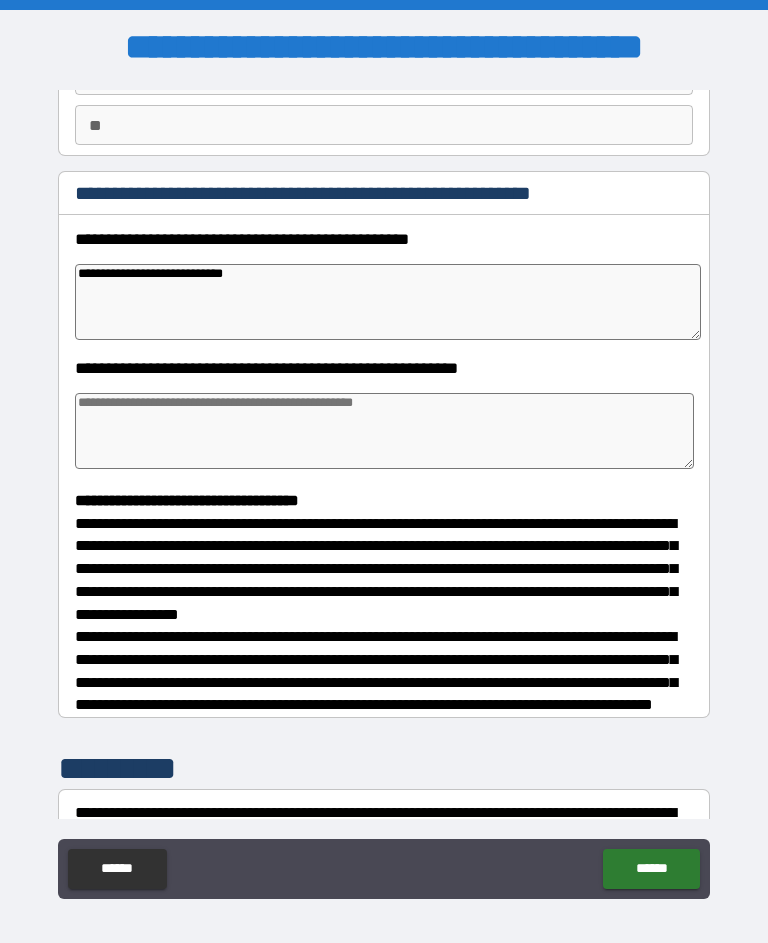 type on "*" 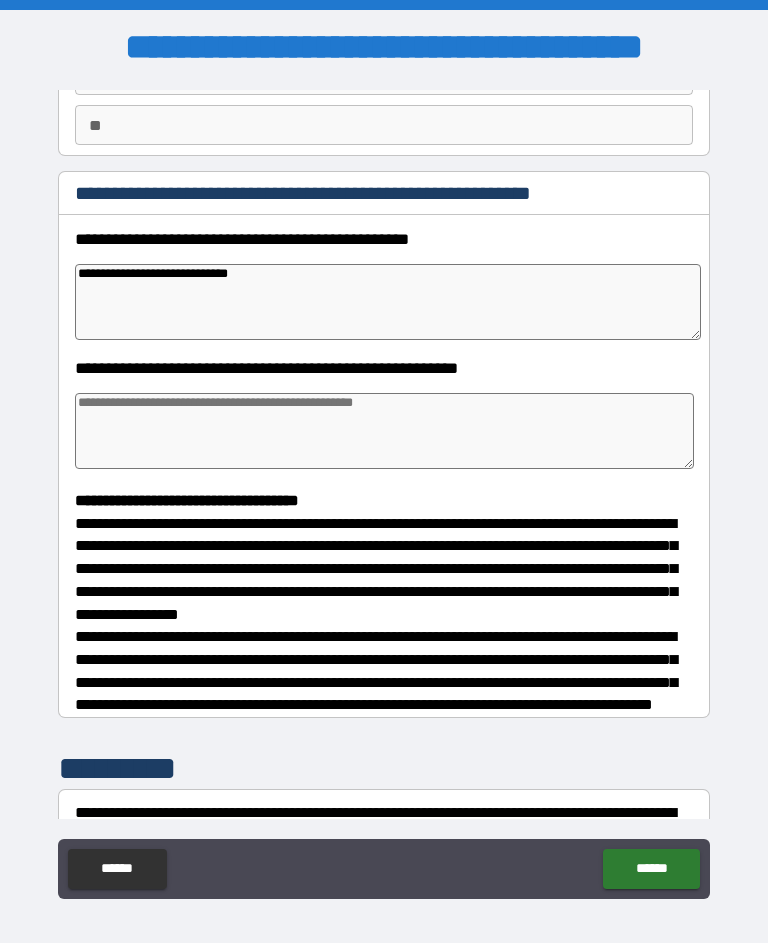 type on "*" 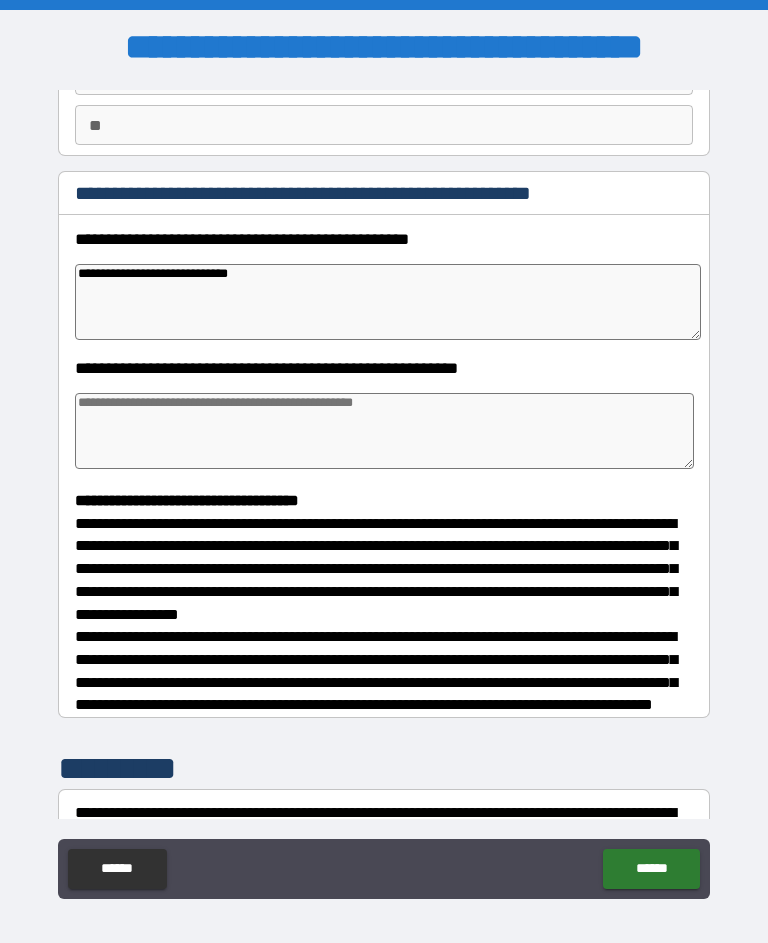 type on "*" 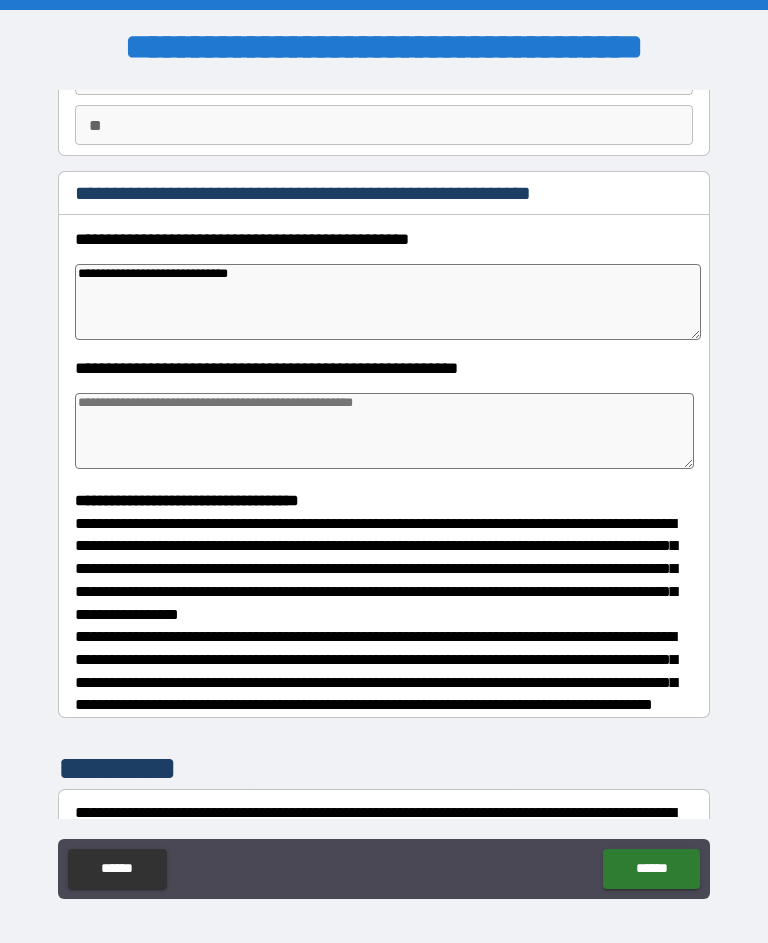 type on "*" 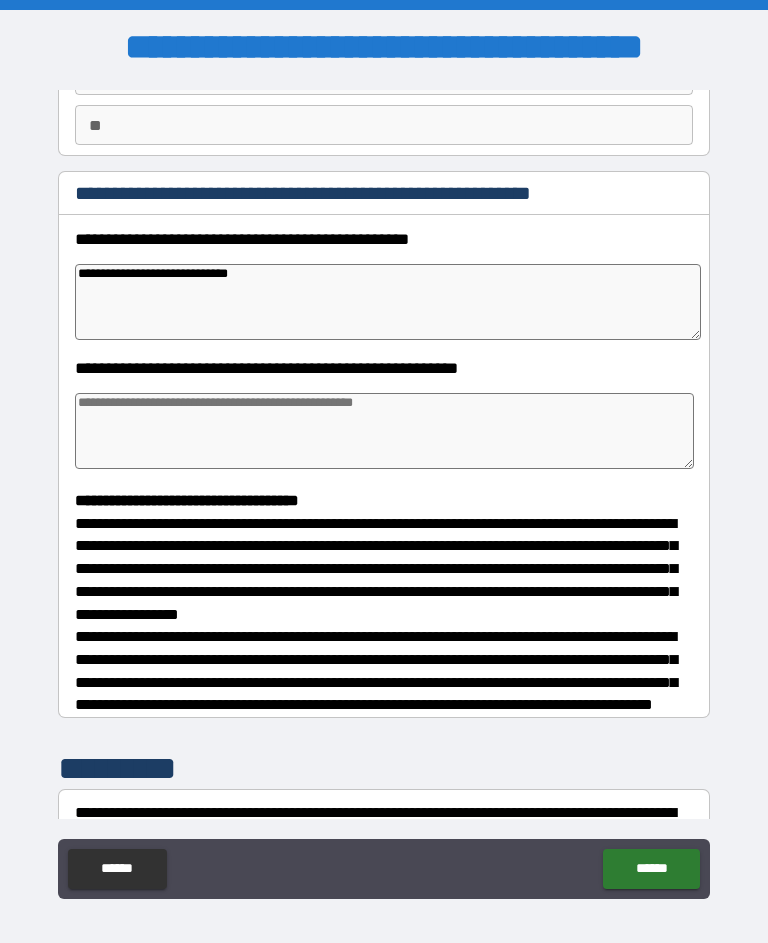 type on "*" 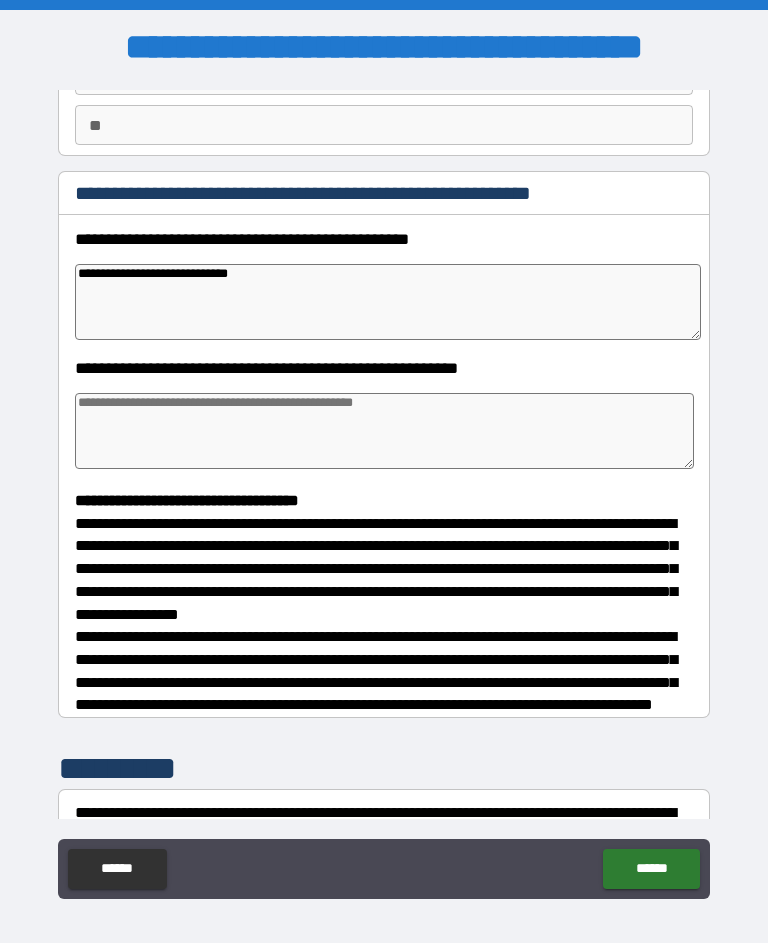 type on "*" 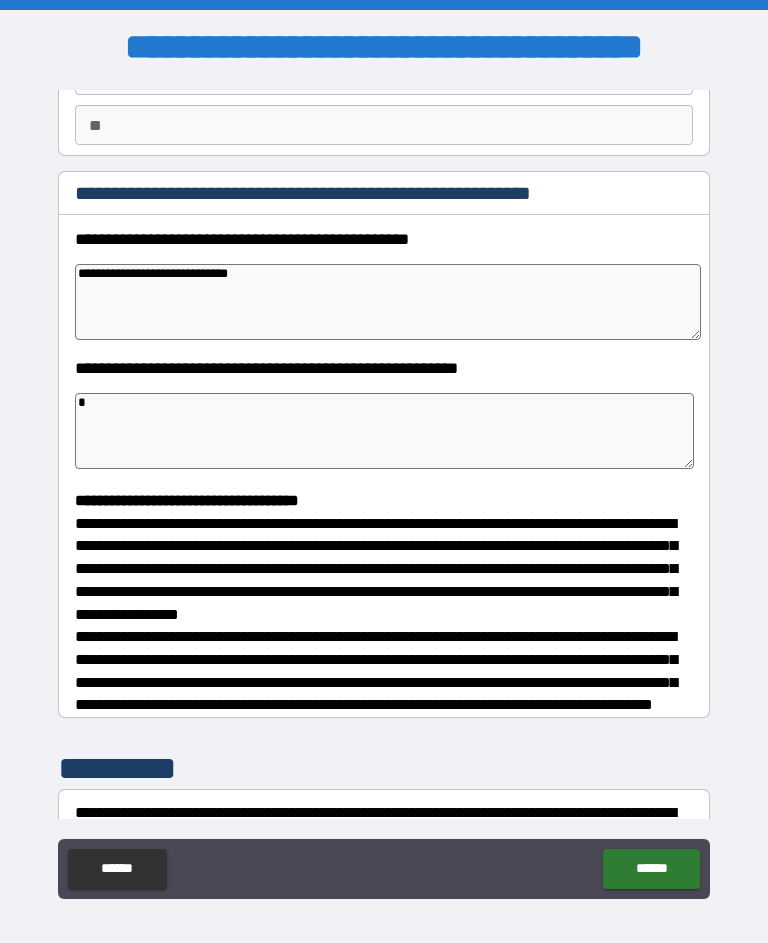 type on "**" 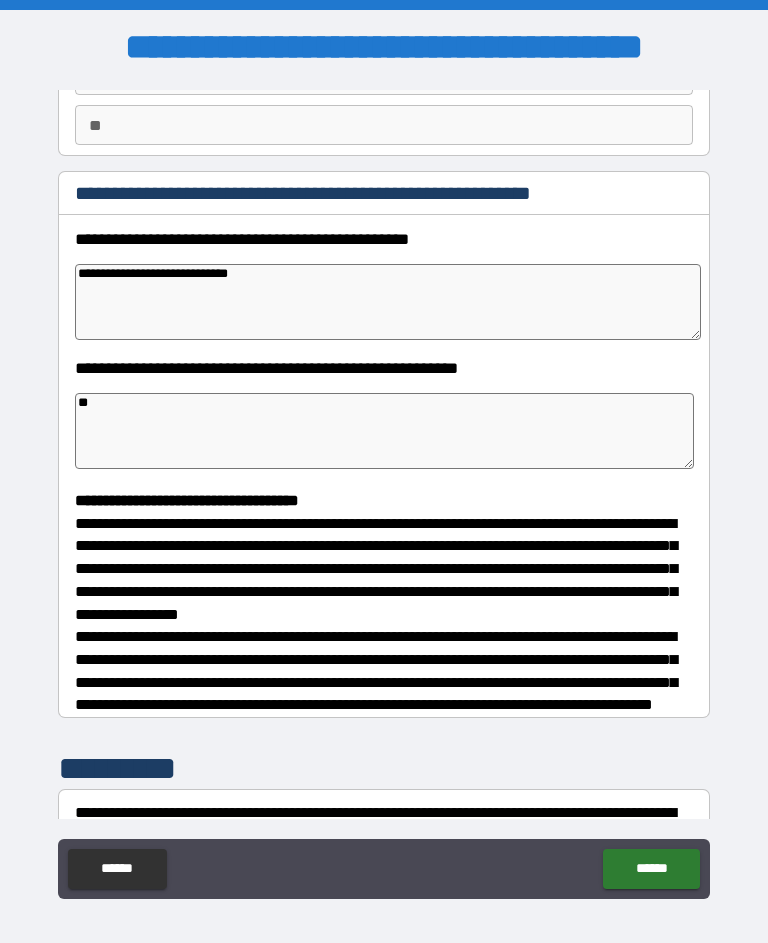 type on "*" 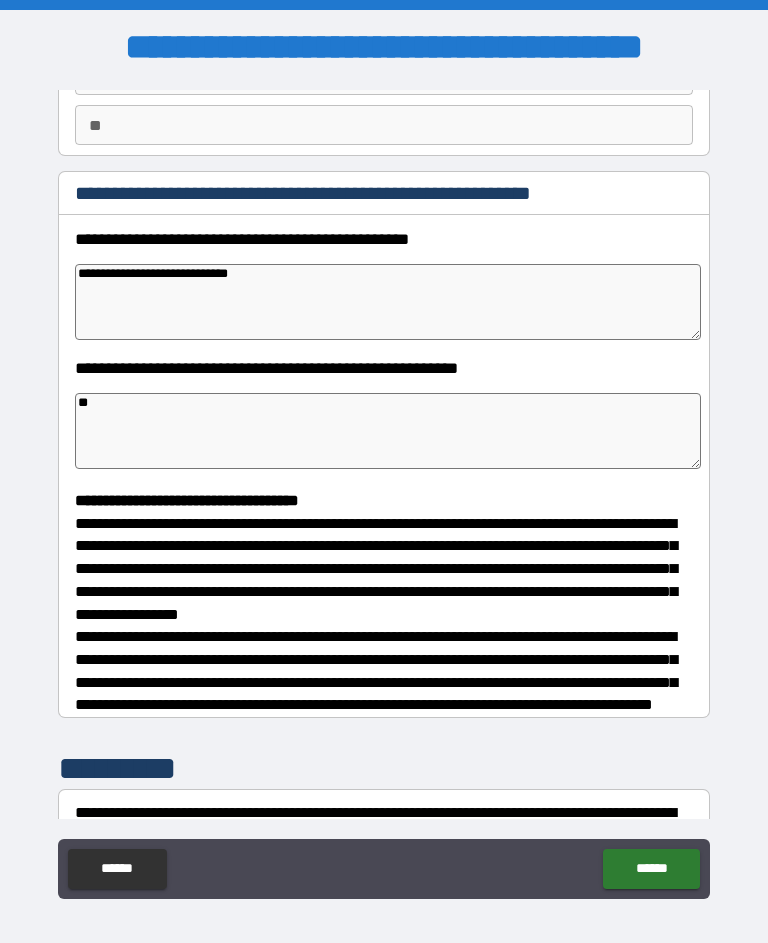 type on "*" 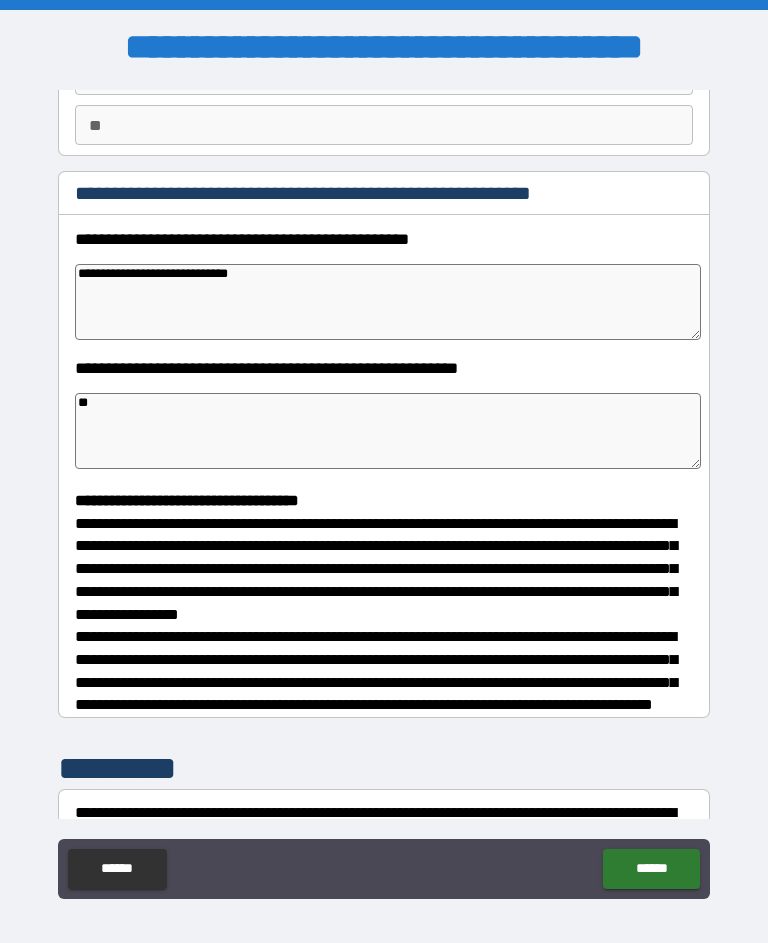 type on "*" 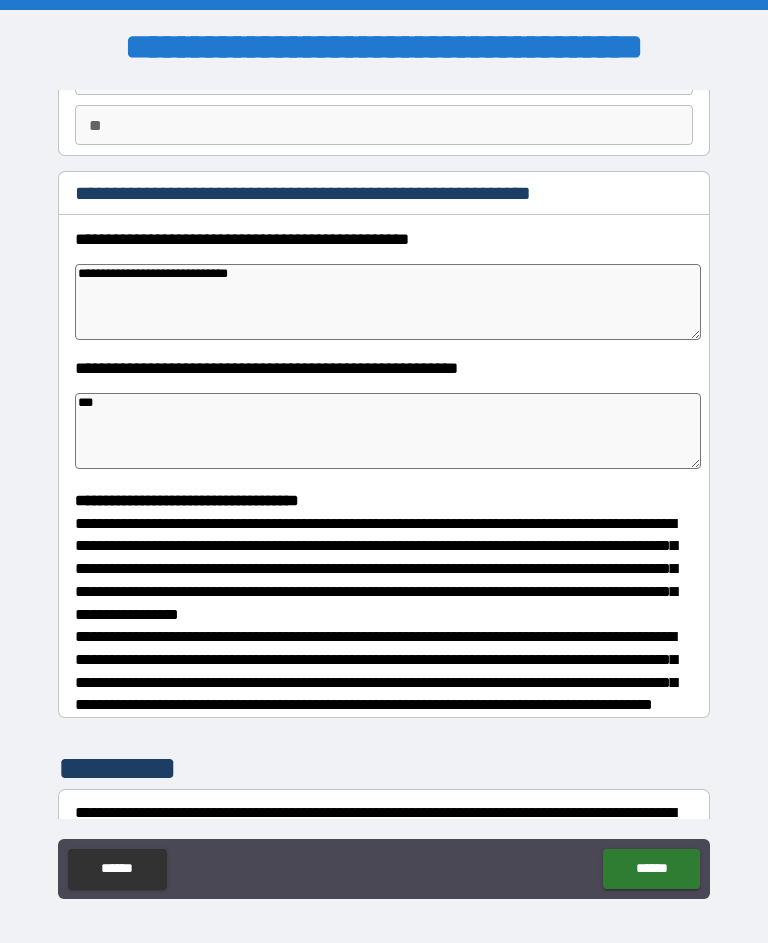 type on "****" 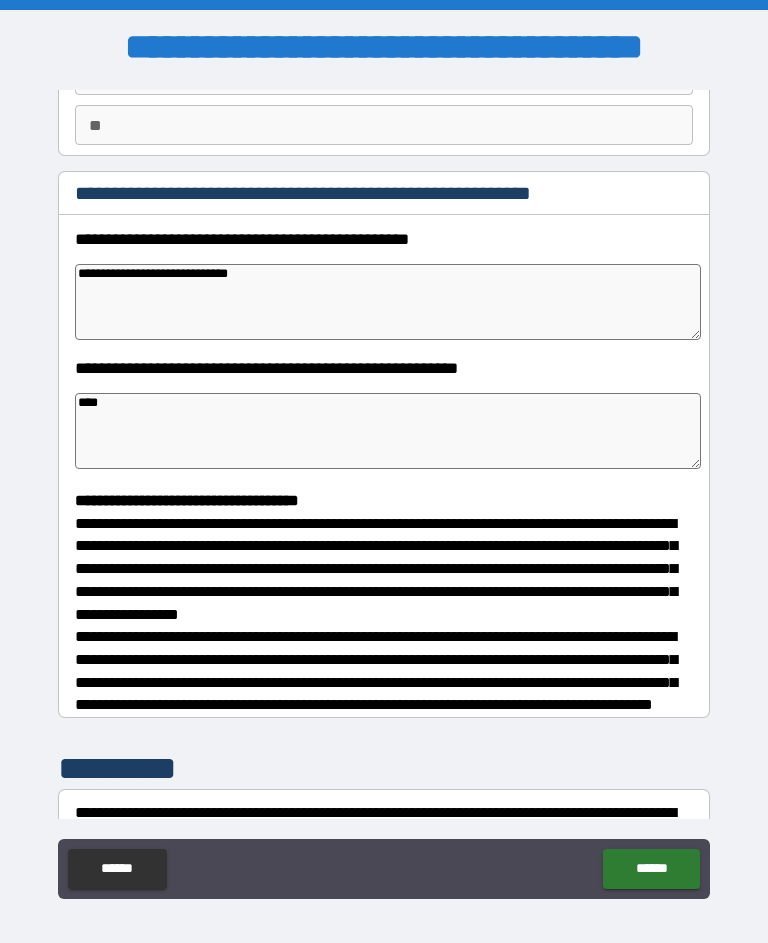 type on "*" 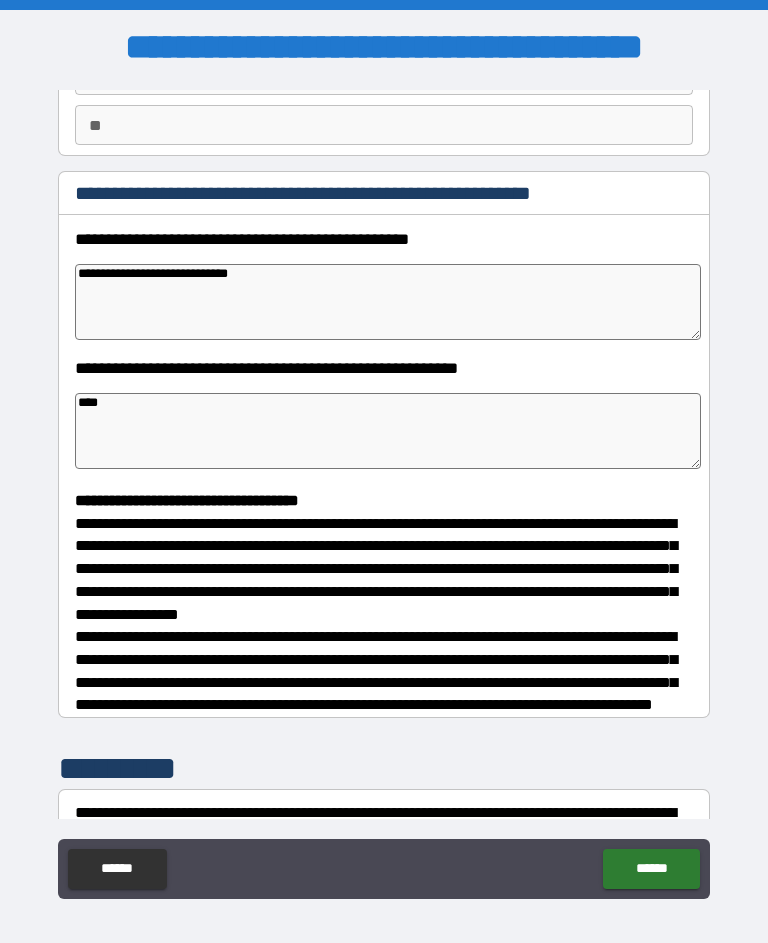 type on "*" 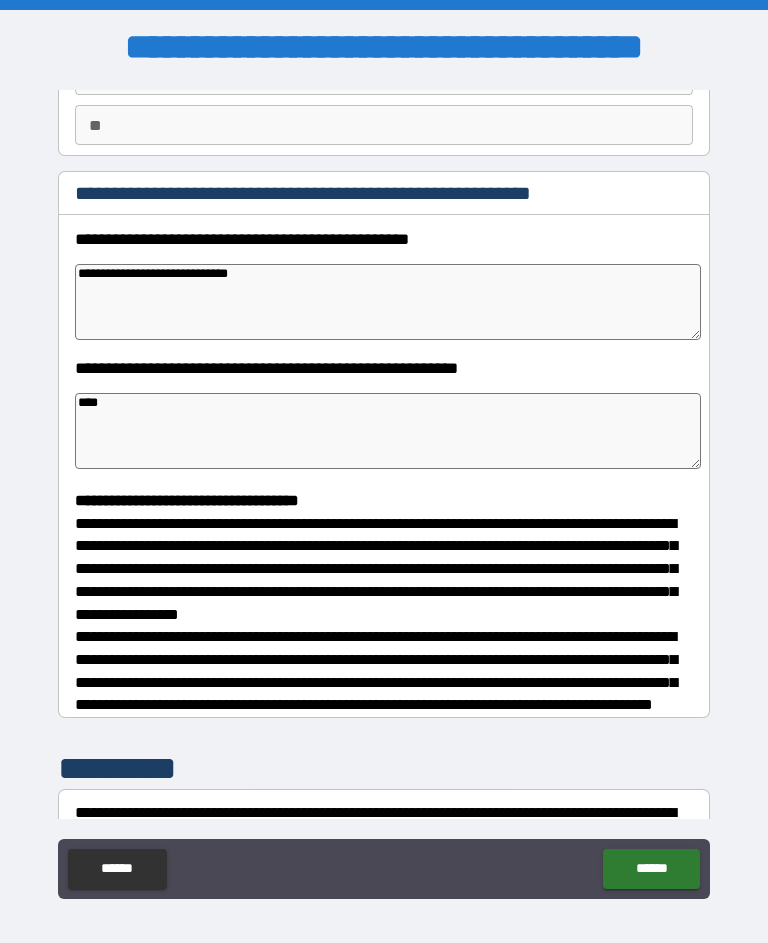 type on "*" 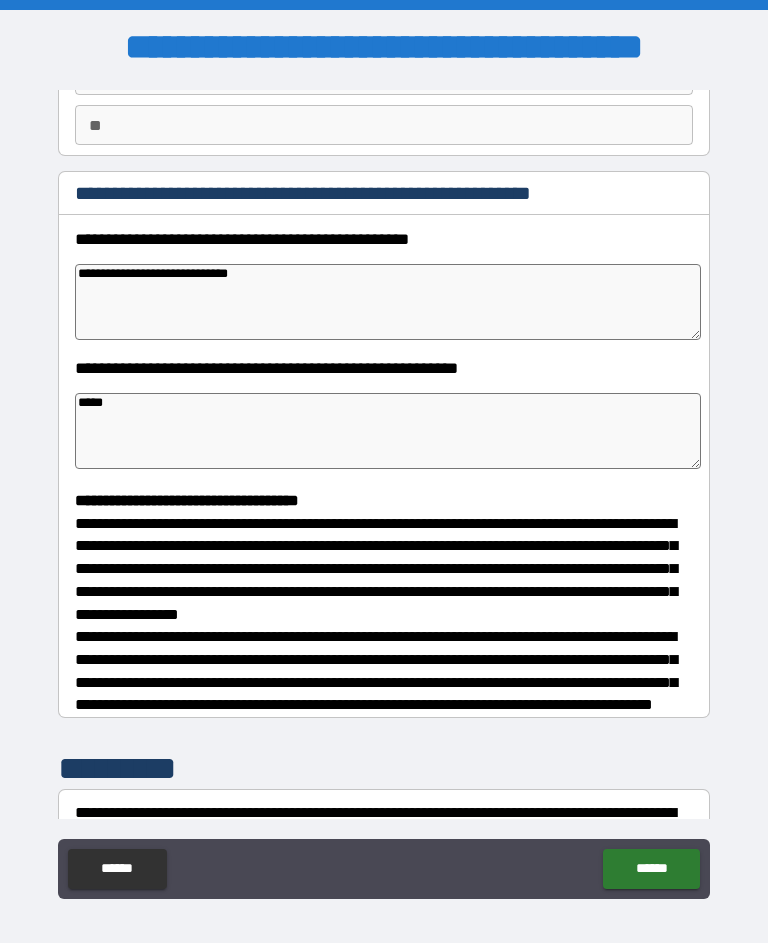 type on "*" 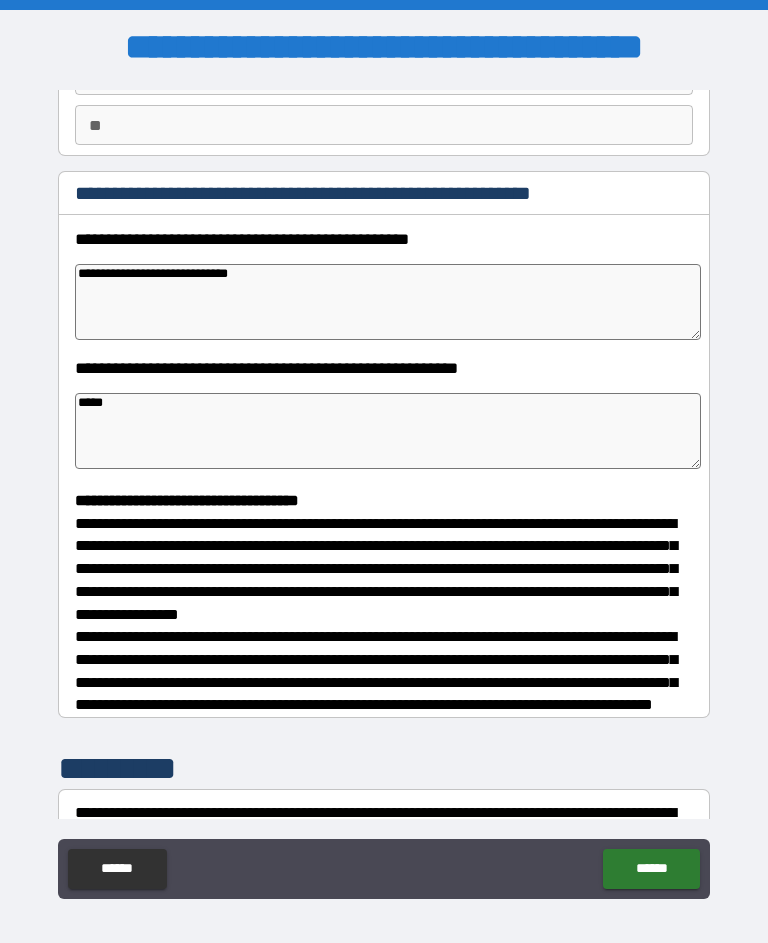 type on "*" 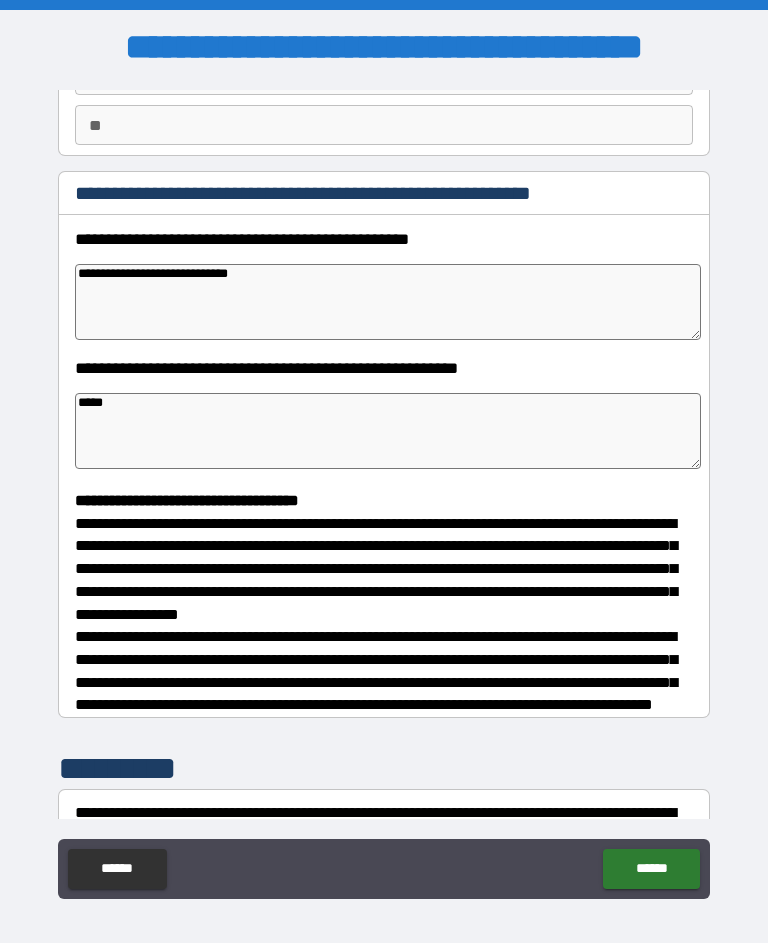 type on "*" 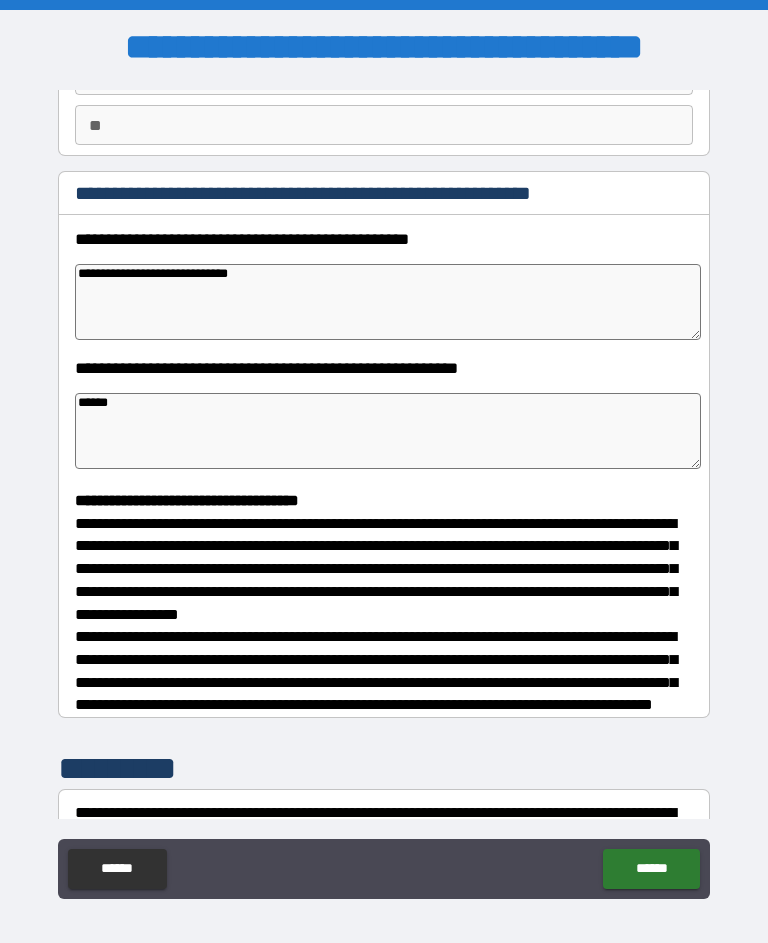 type on "*" 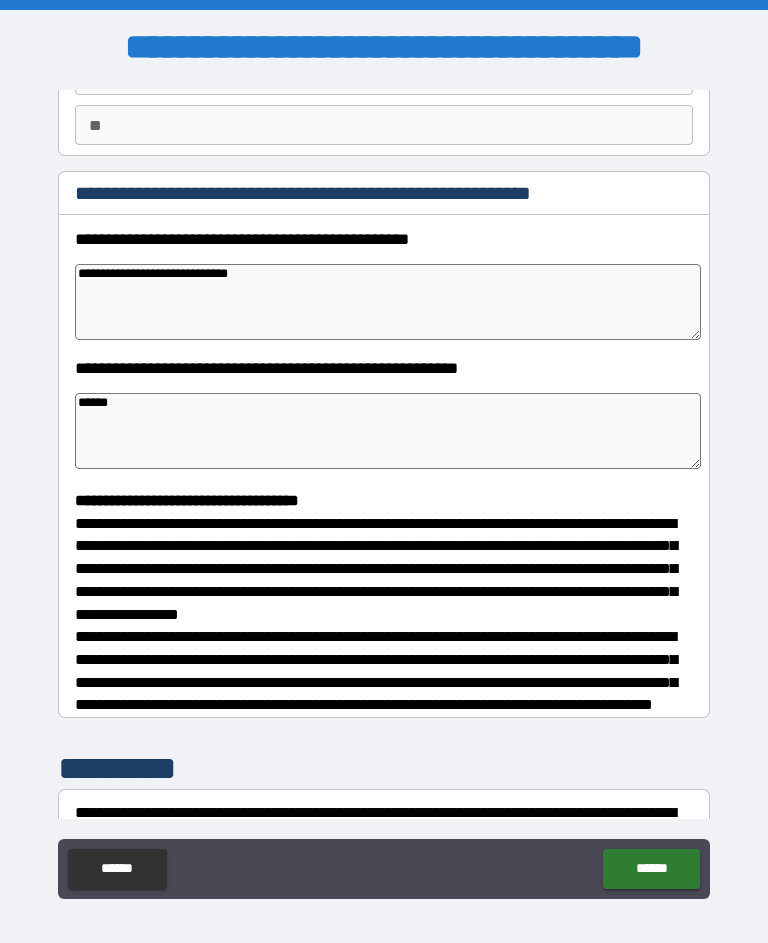 type on "*" 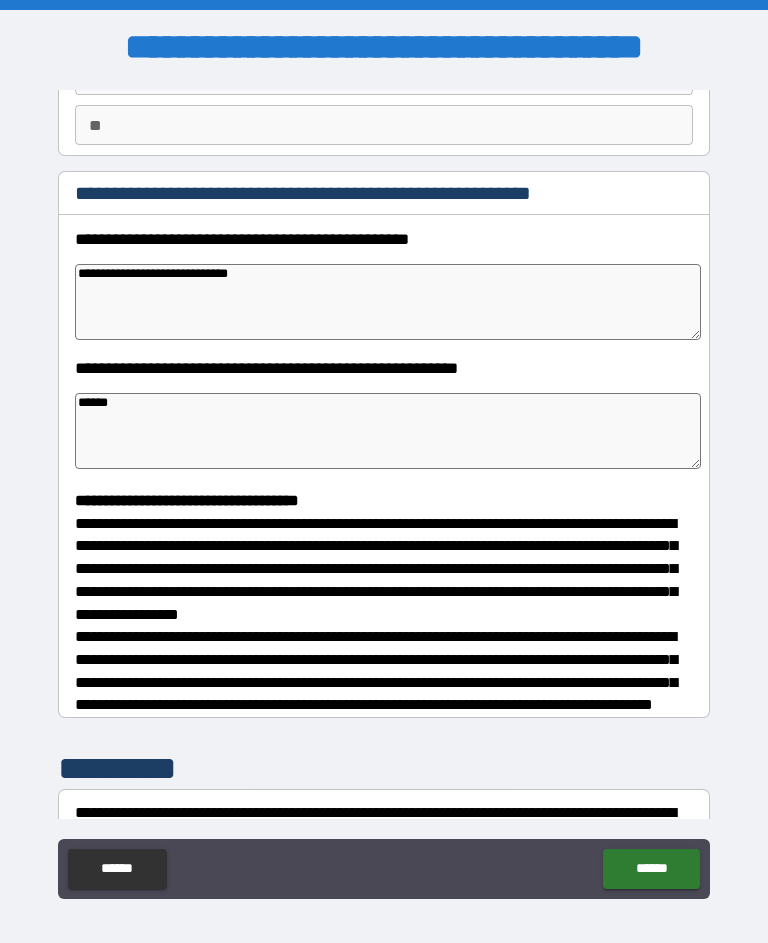 type on "*" 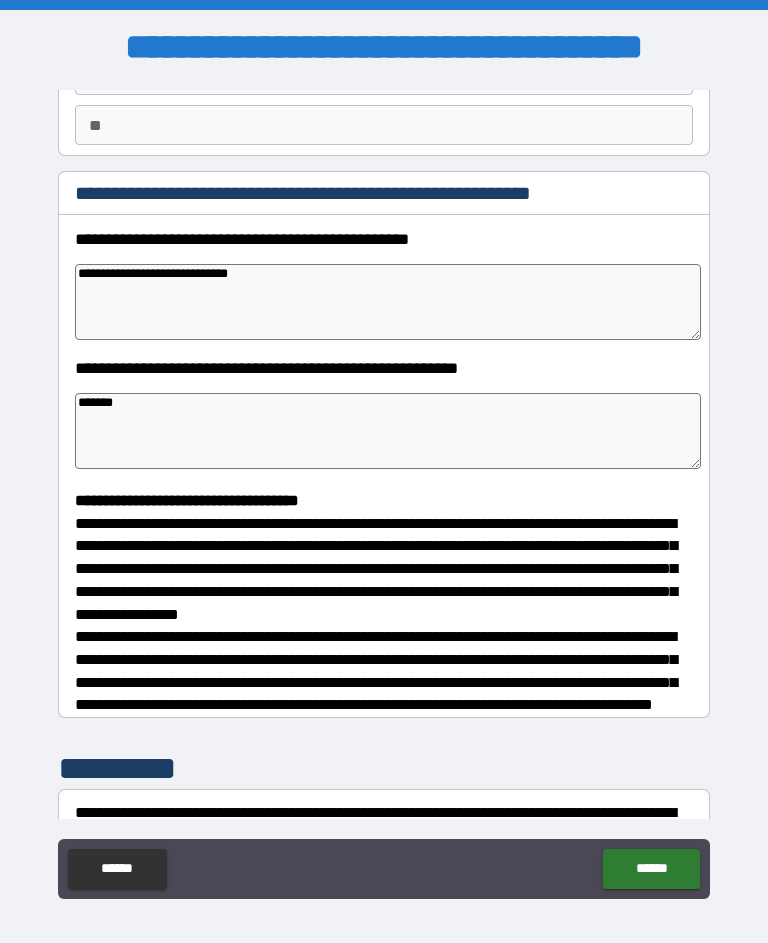 type on "*" 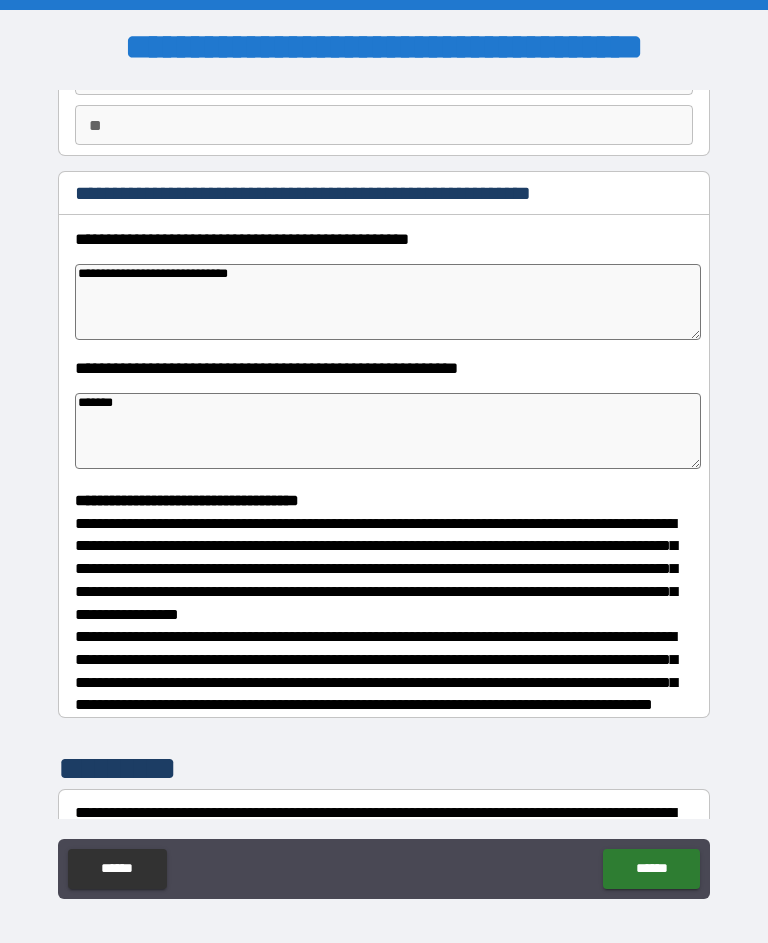 type on "*" 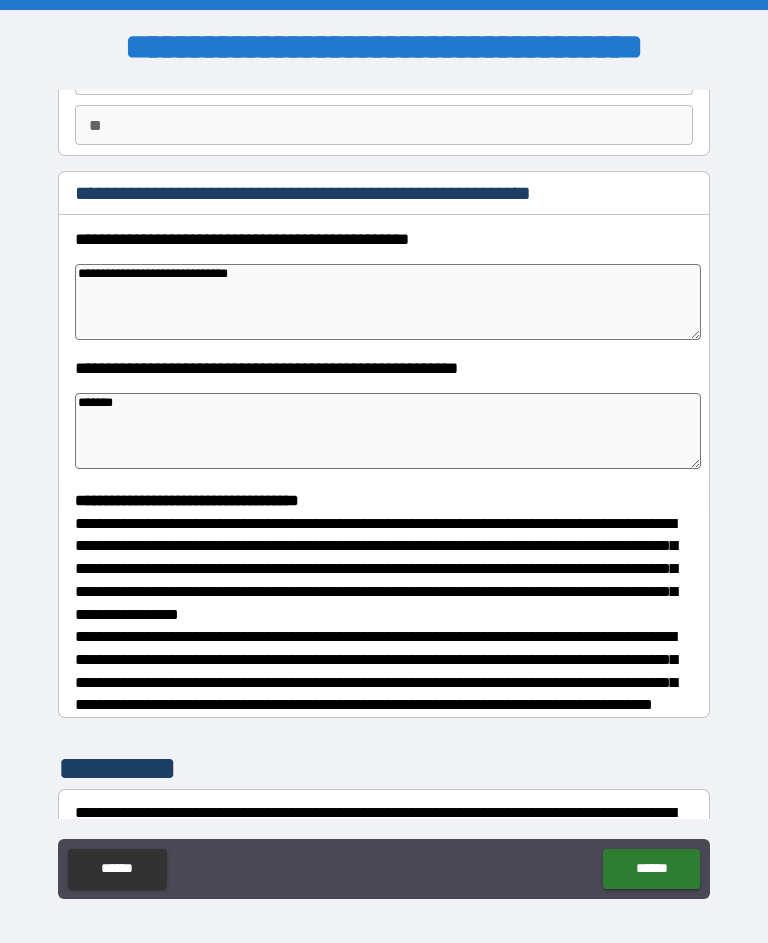 type on "*" 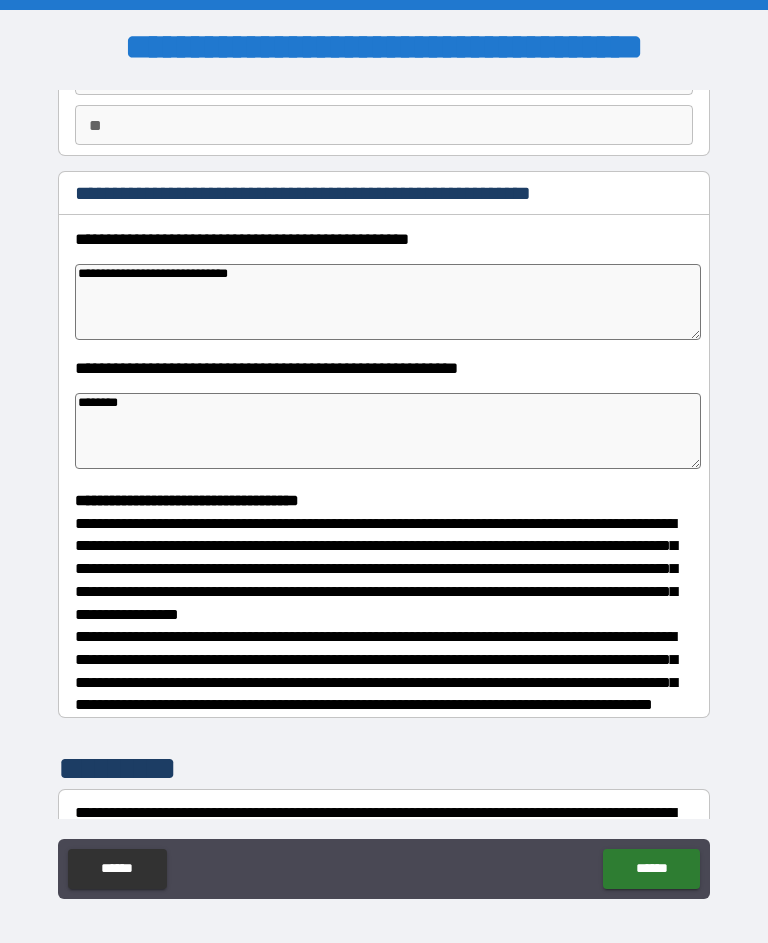type on "*" 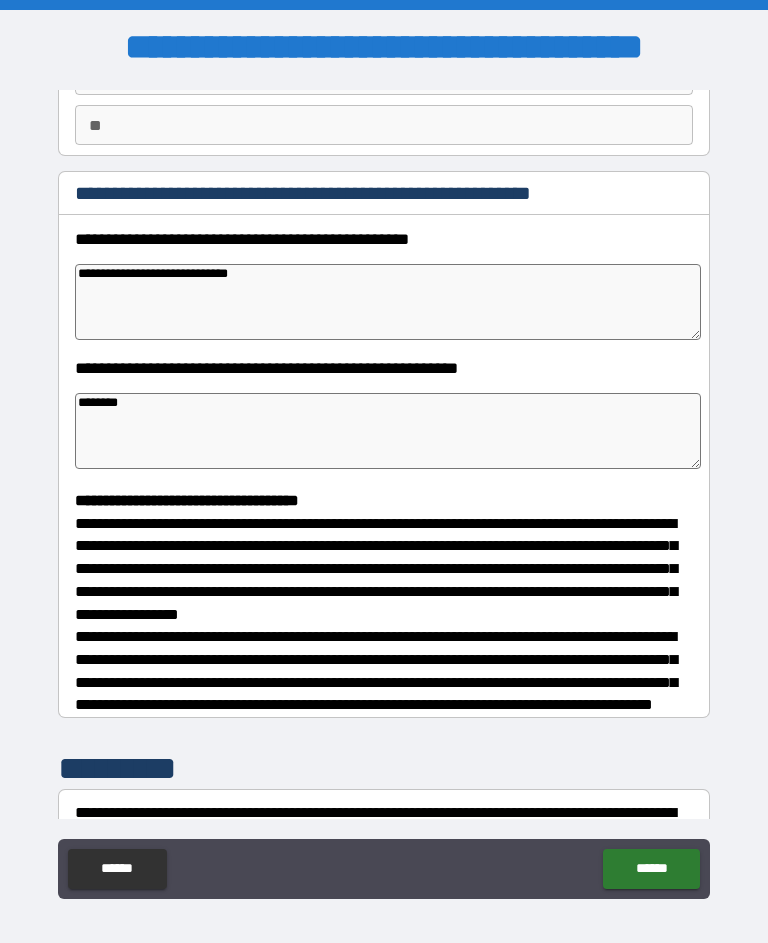 type on "*" 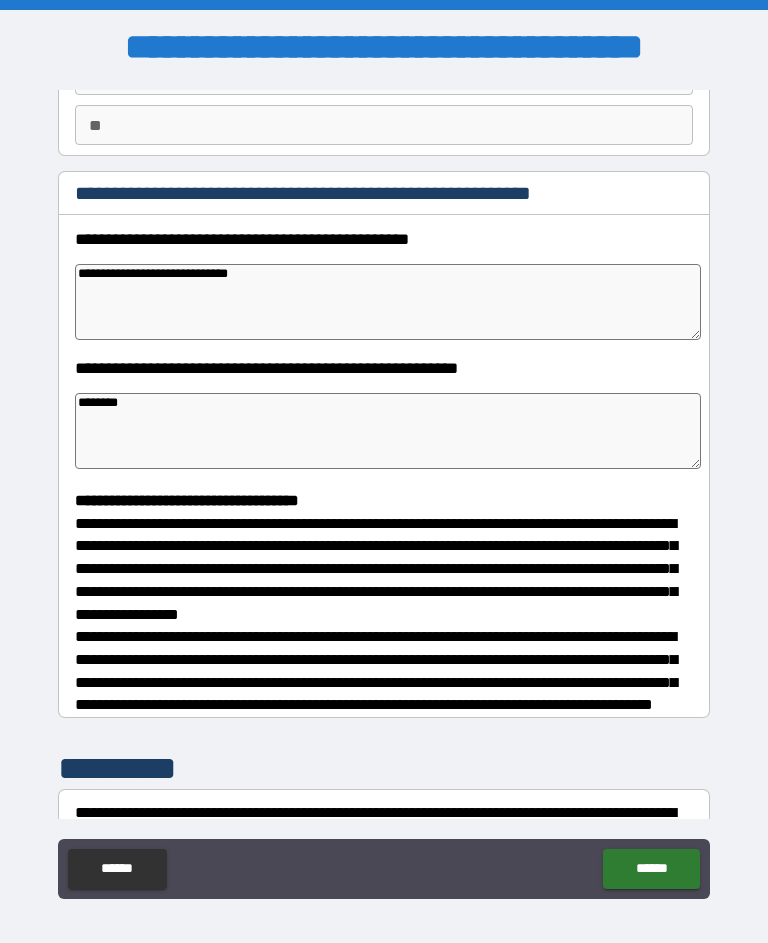 type on "*" 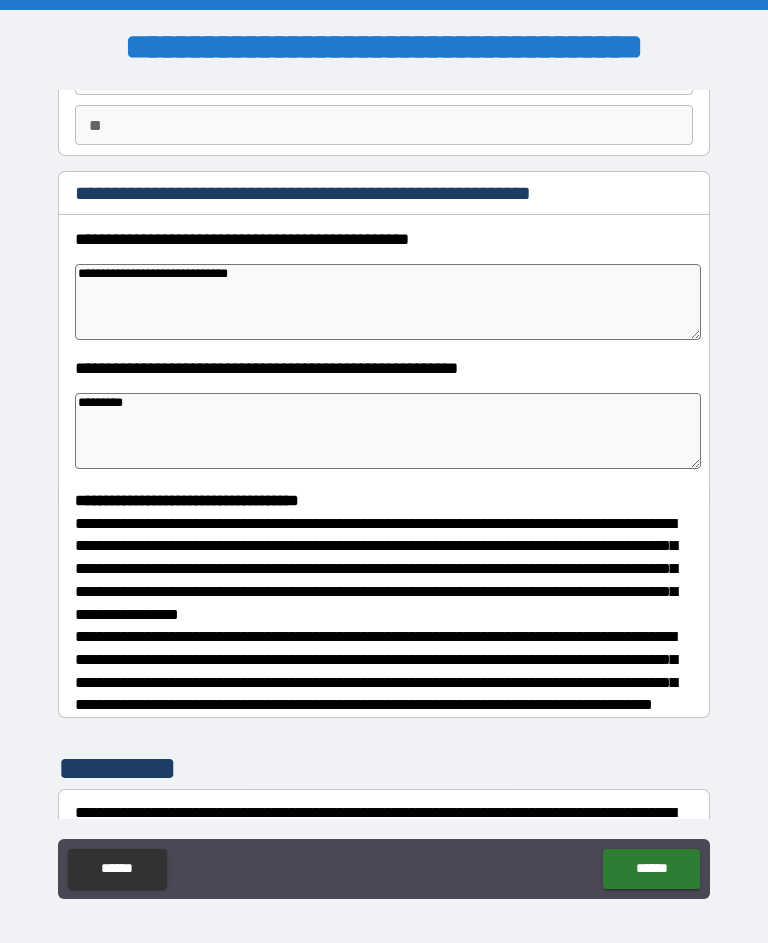 type on "*" 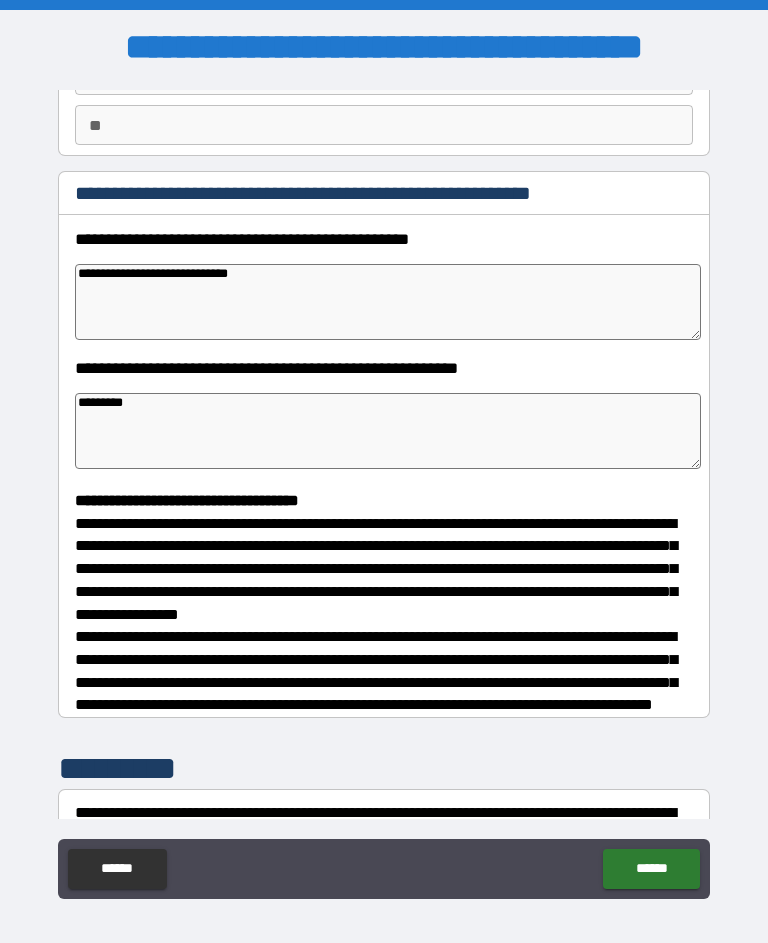 type on "*" 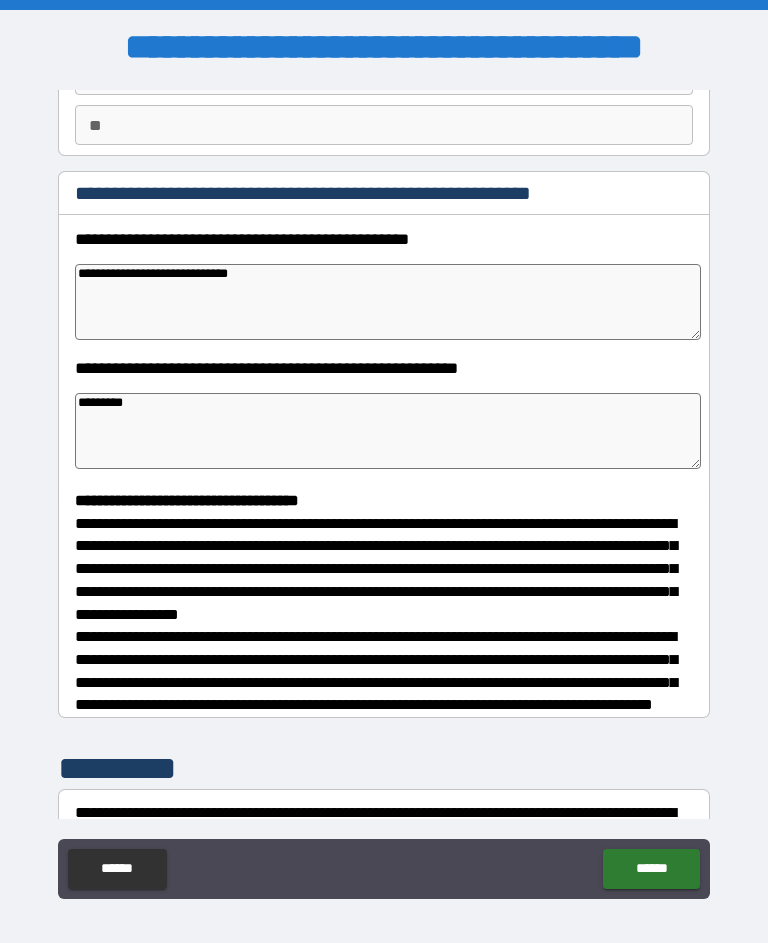 type on "*" 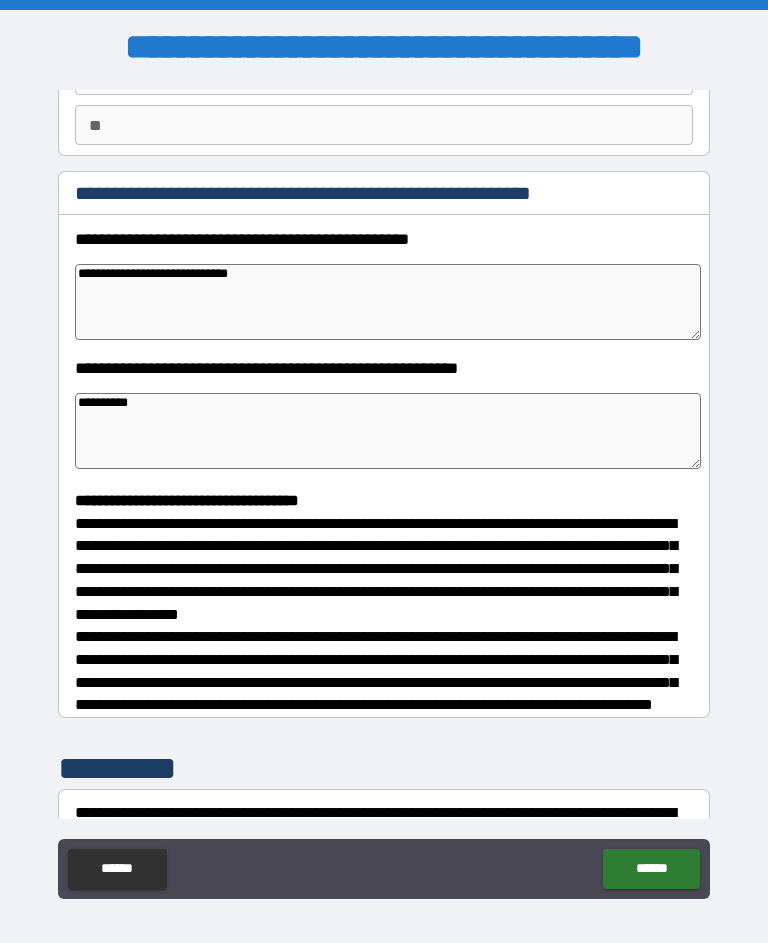 type on "*" 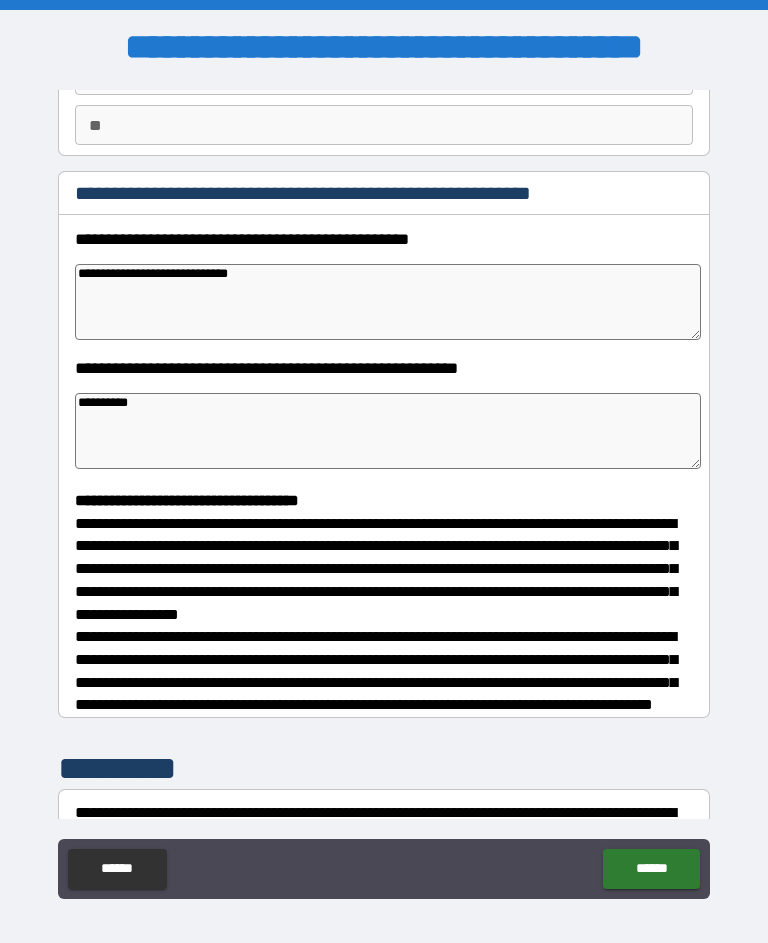 type on "*" 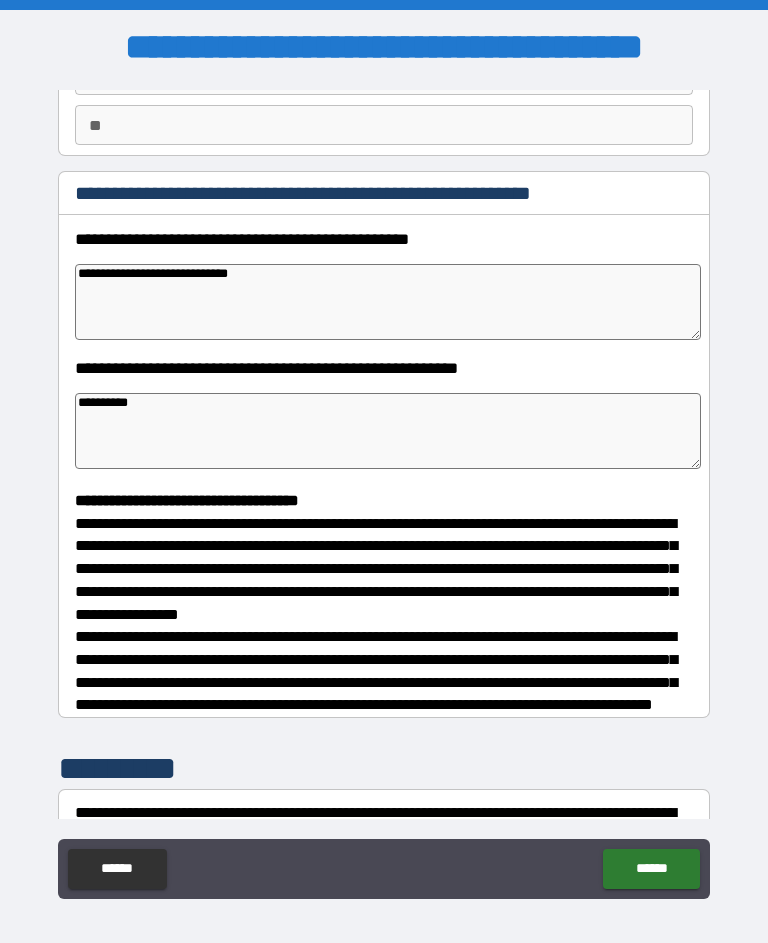 type on "*" 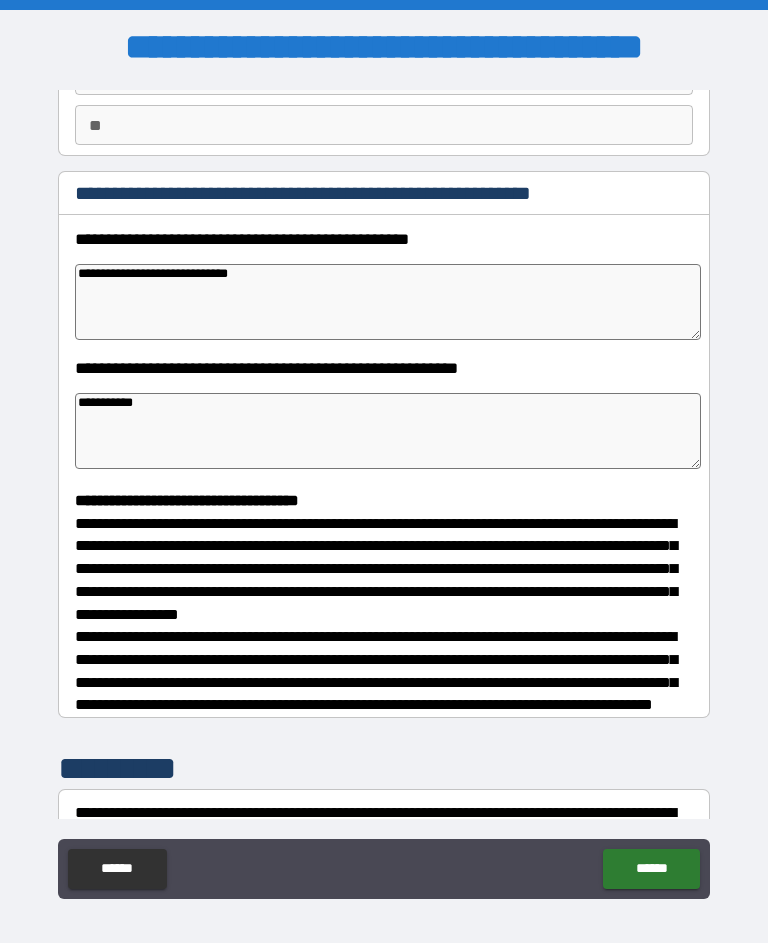 type on "*" 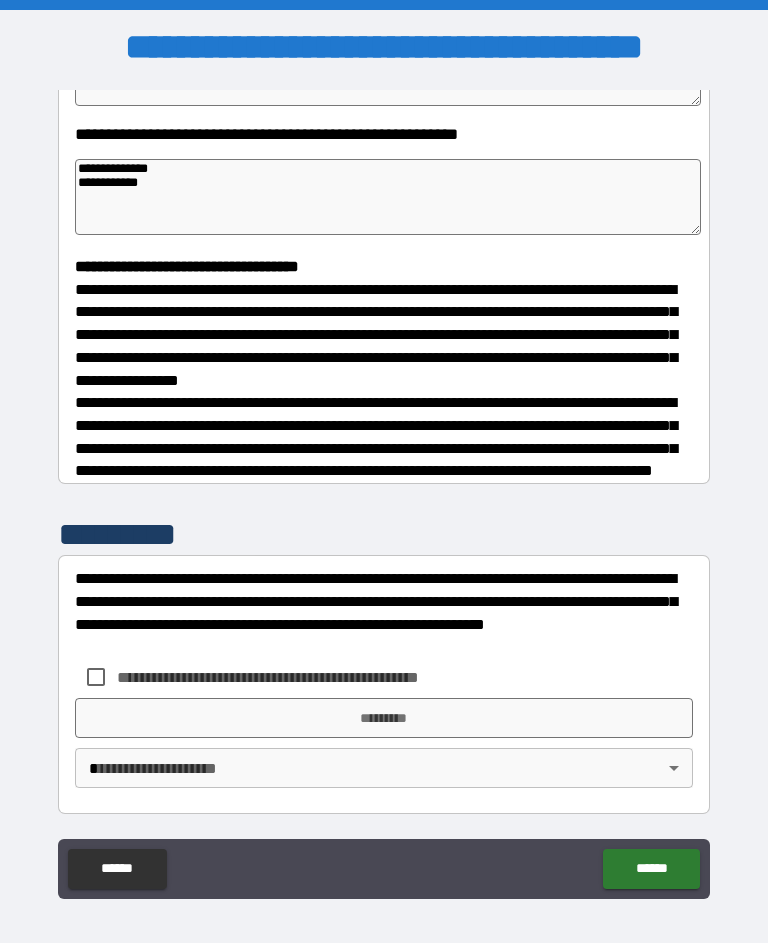 scroll, scrollTop: 427, scrollLeft: 0, axis: vertical 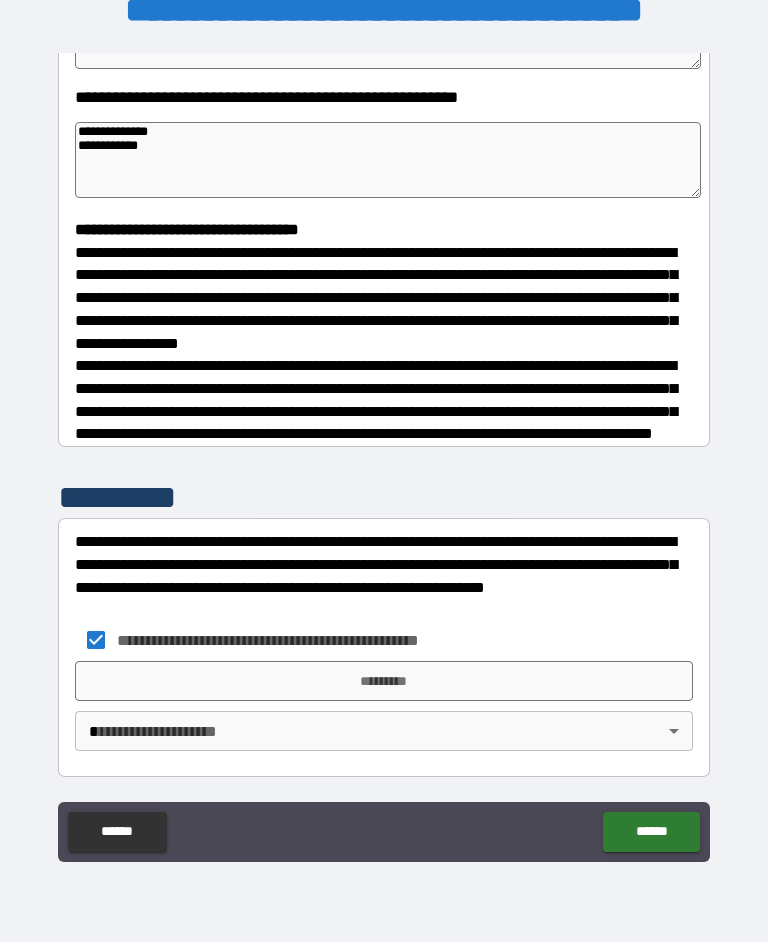 click on "**********" at bounding box center (384, 453) 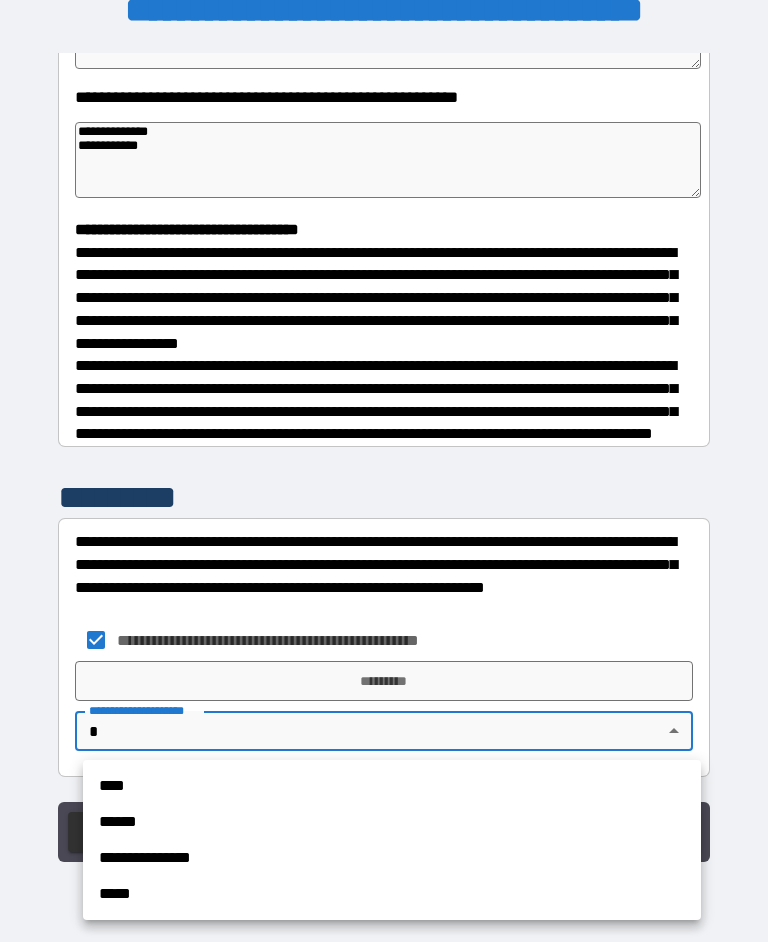 click on "****" at bounding box center (392, 787) 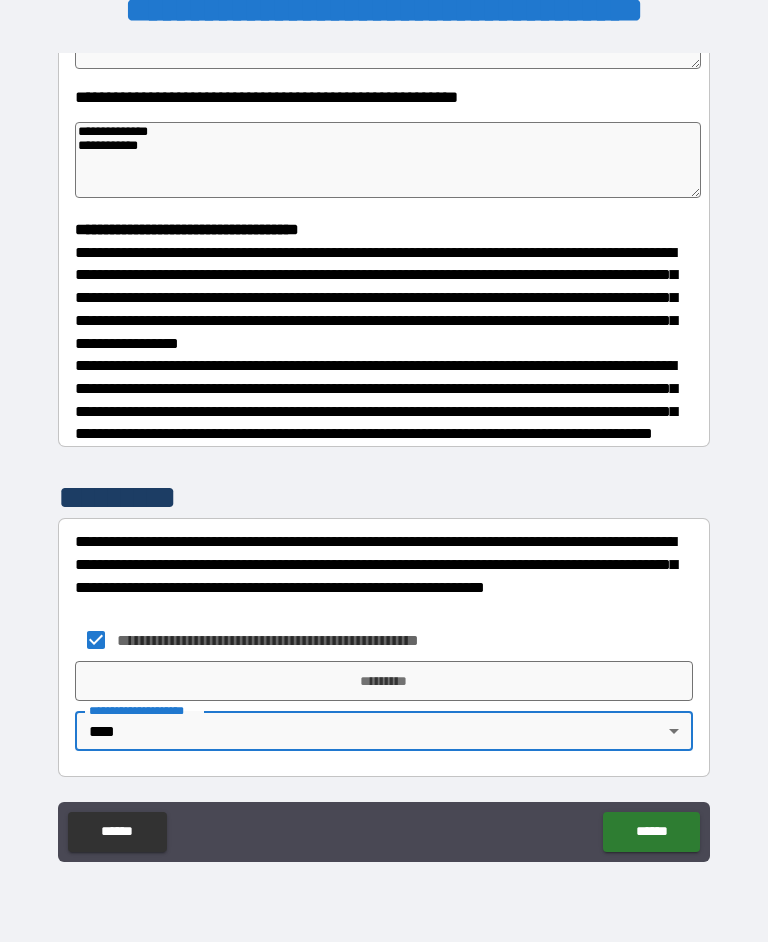 click on "*********" at bounding box center (384, 682) 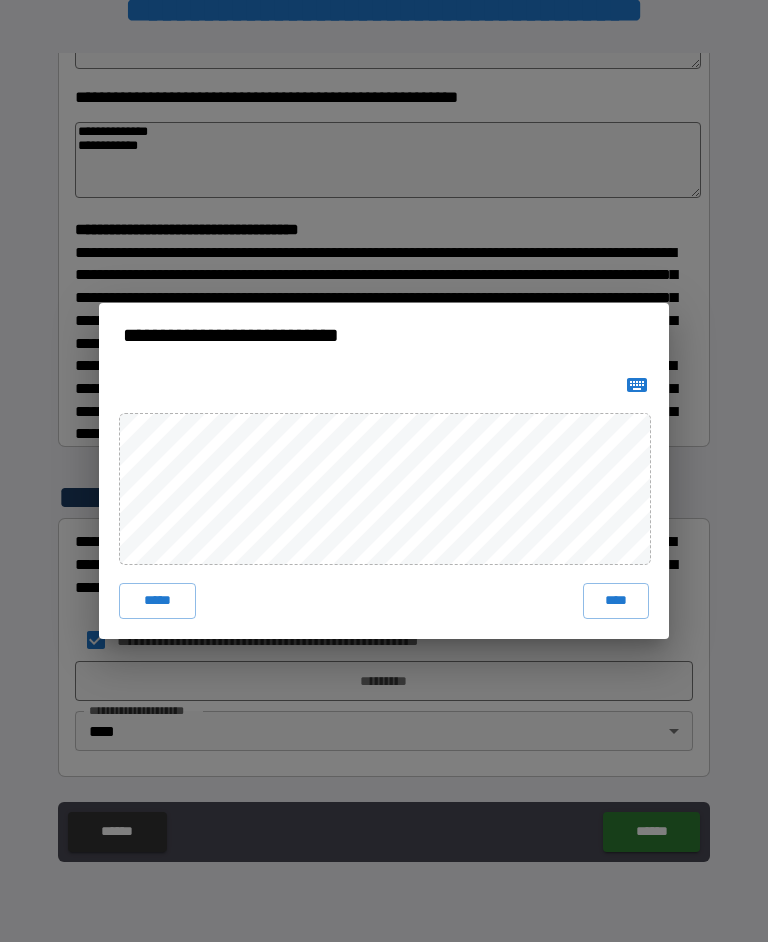 click on "****" at bounding box center (616, 602) 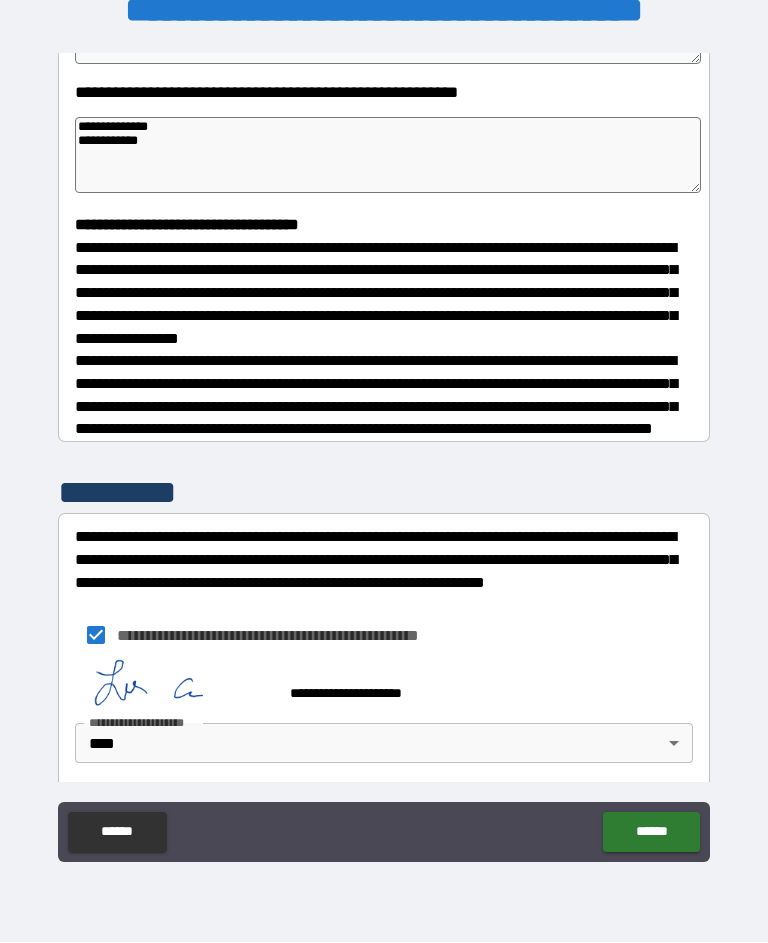 click on "******" at bounding box center [651, 833] 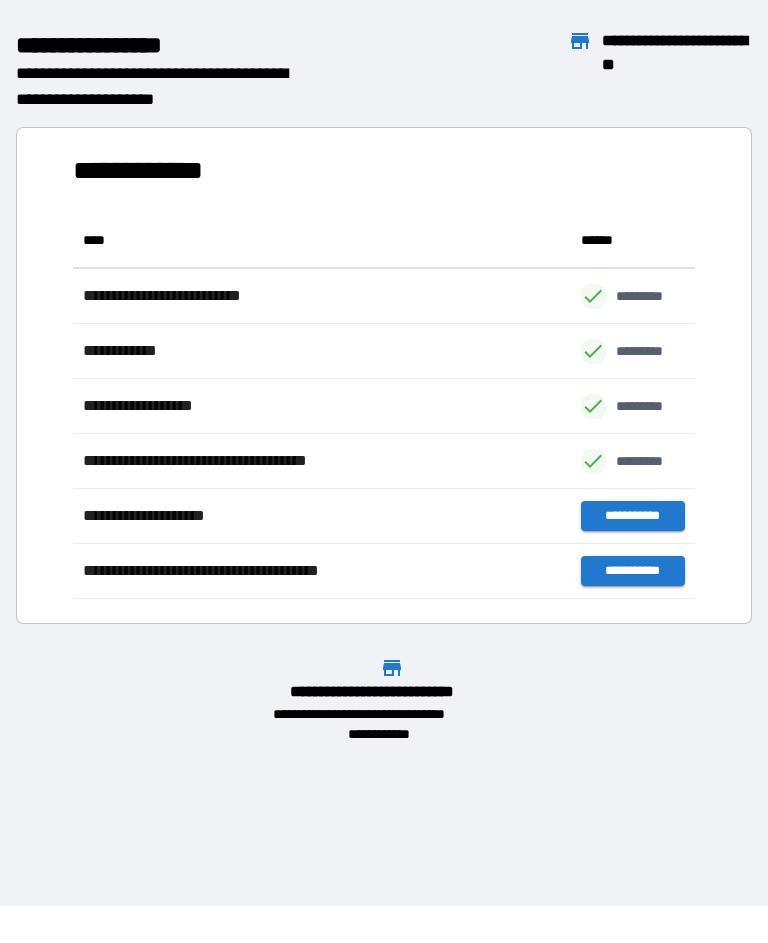 scroll, scrollTop: 386, scrollLeft: 622, axis: both 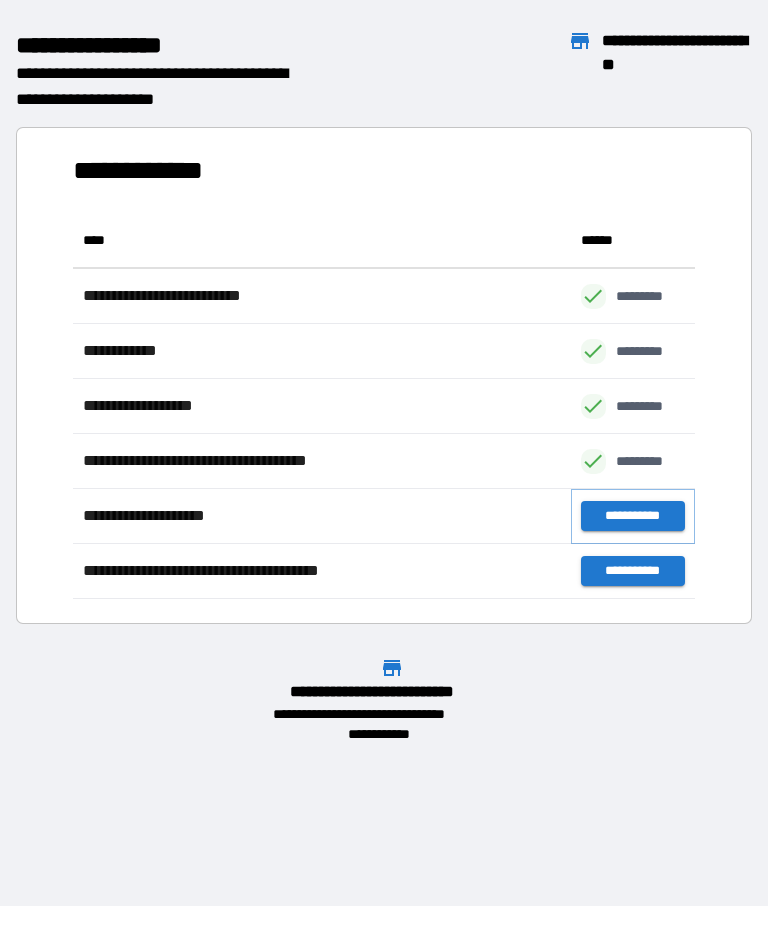 click on "**********" at bounding box center [633, 517] 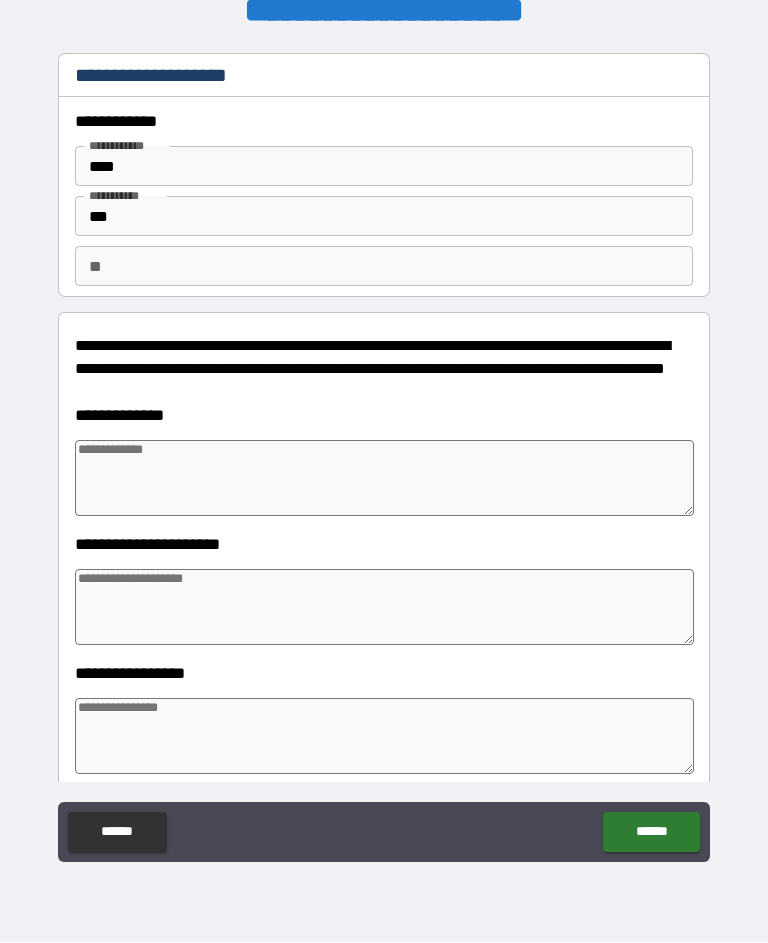 click at bounding box center (384, 479) 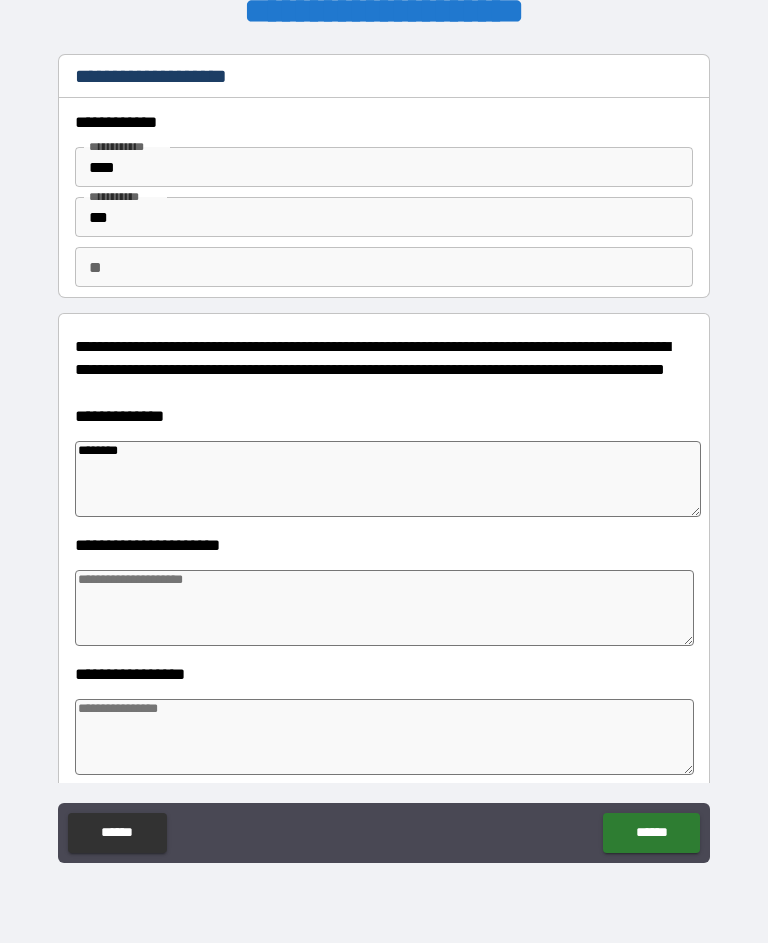 click at bounding box center (384, 608) 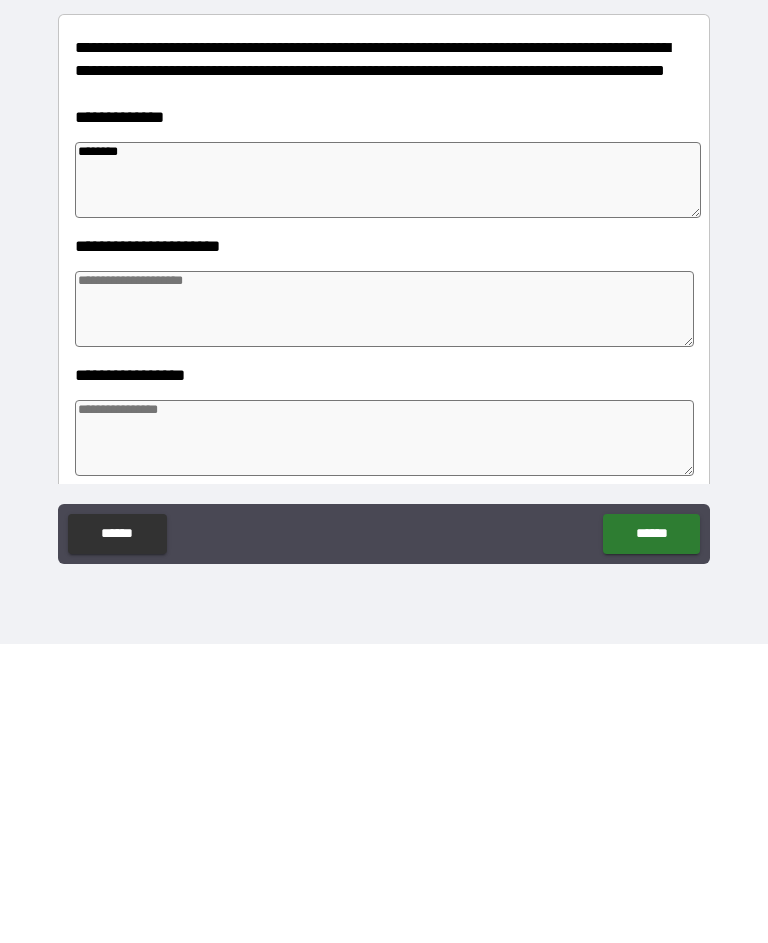 click at bounding box center (384, 737) 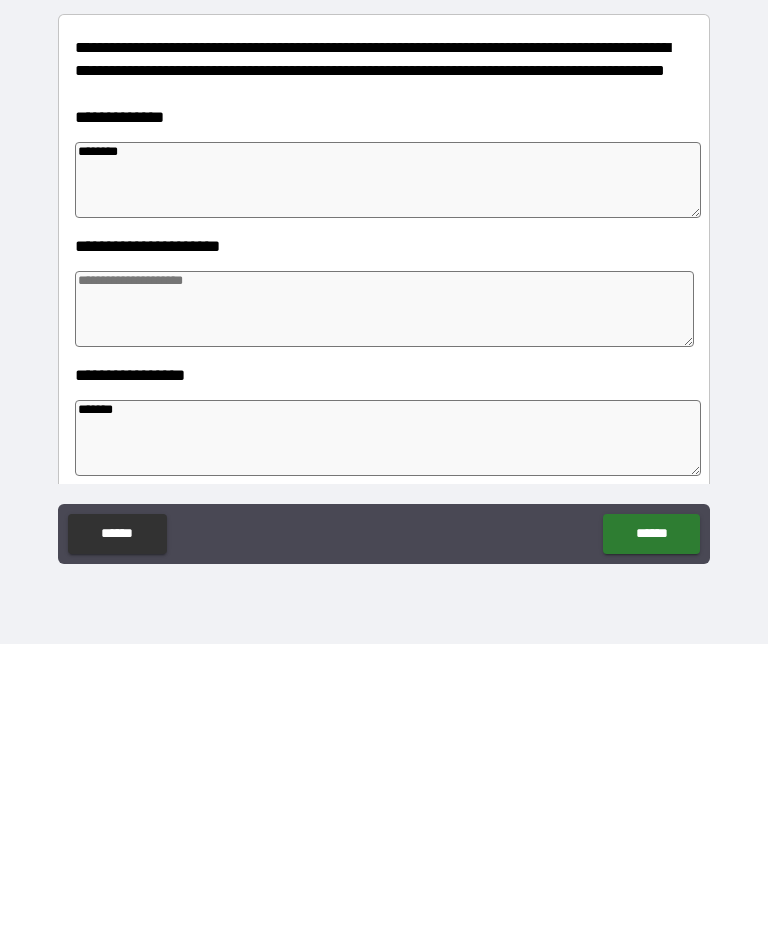 click on "******" at bounding box center (651, 833) 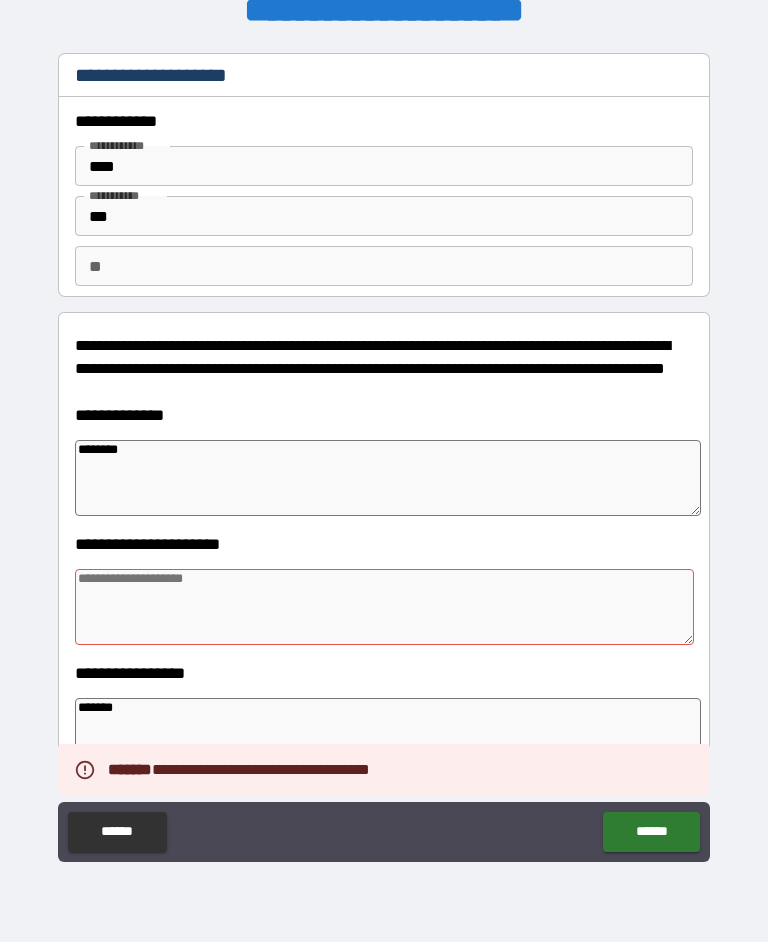 click at bounding box center [384, 608] 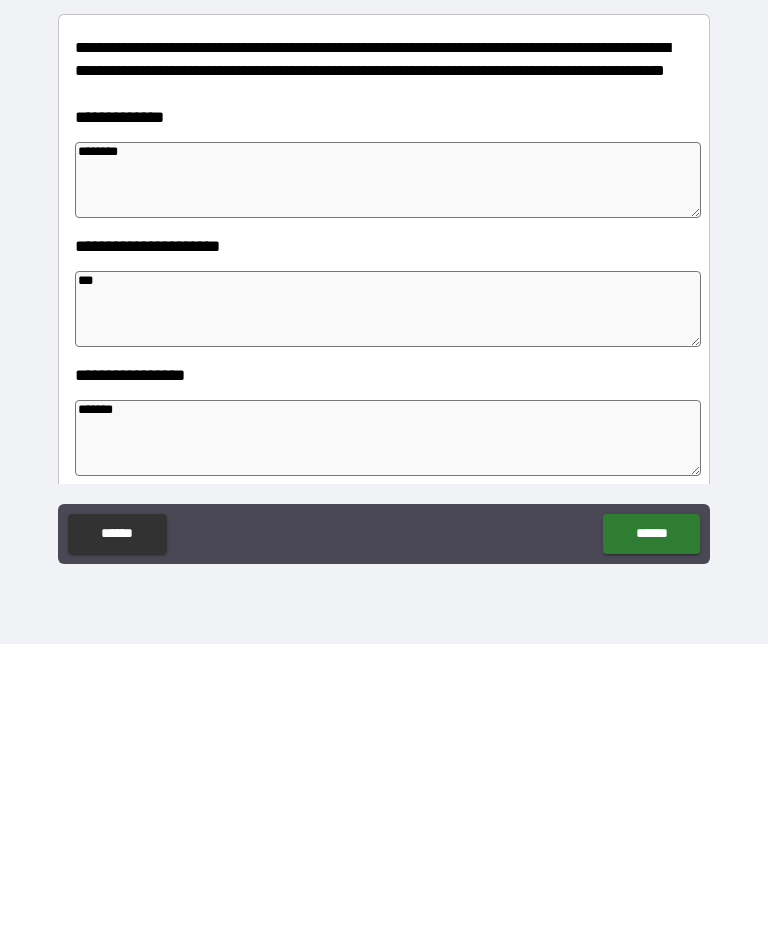 click on "******" at bounding box center [651, 833] 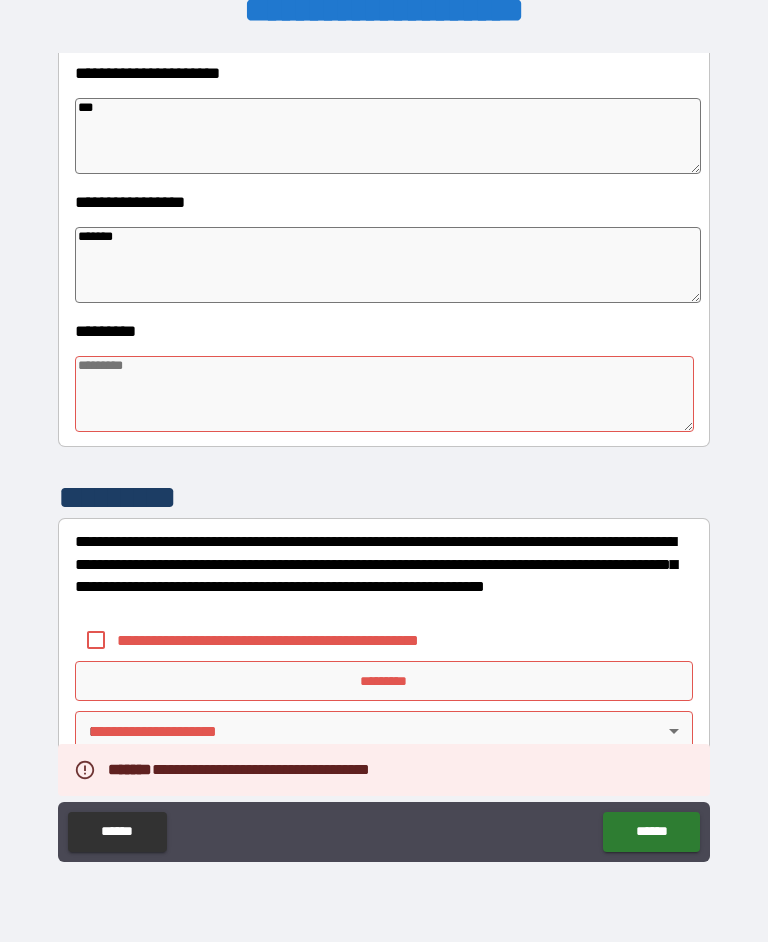 scroll, scrollTop: 471, scrollLeft: 0, axis: vertical 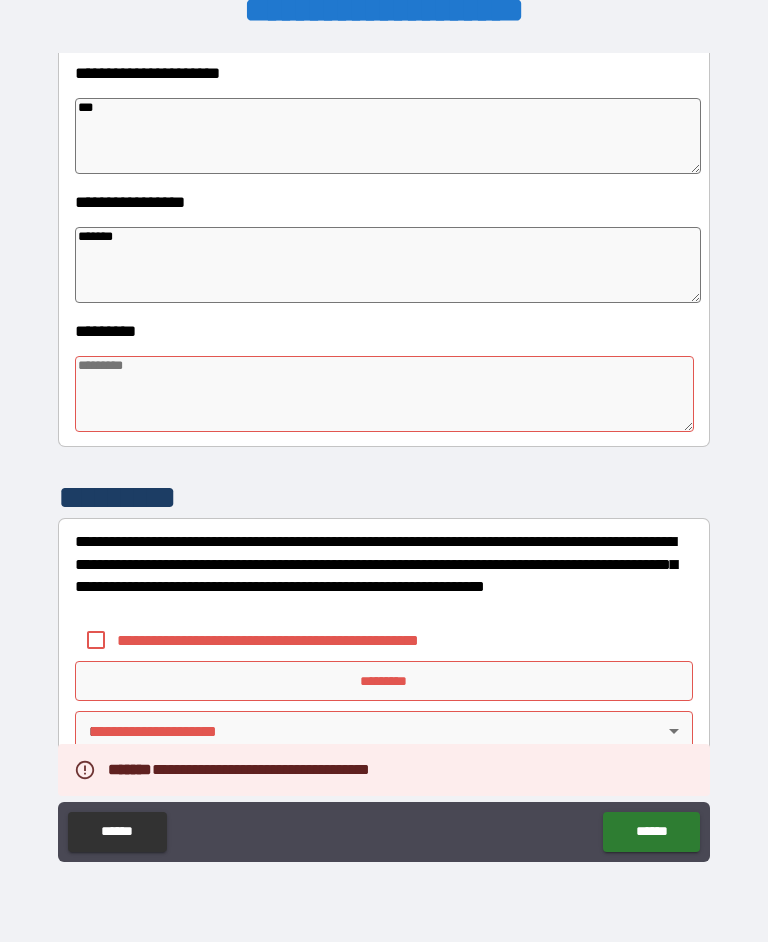 click at bounding box center [384, 395] 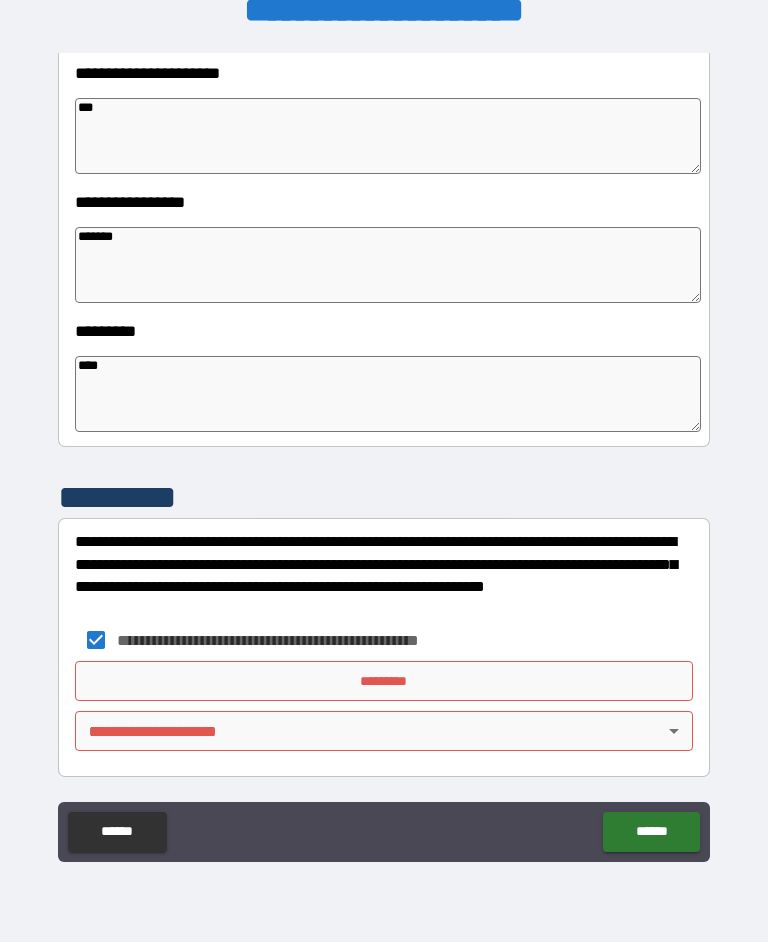 click on "**********" at bounding box center (384, 453) 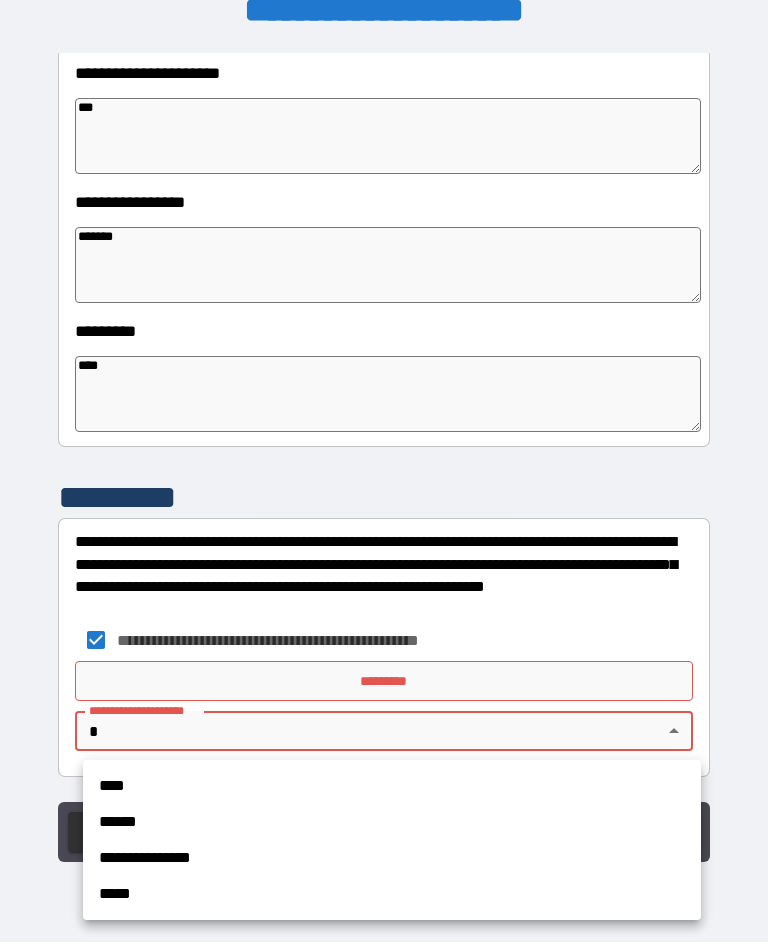 click on "****" at bounding box center [392, 787] 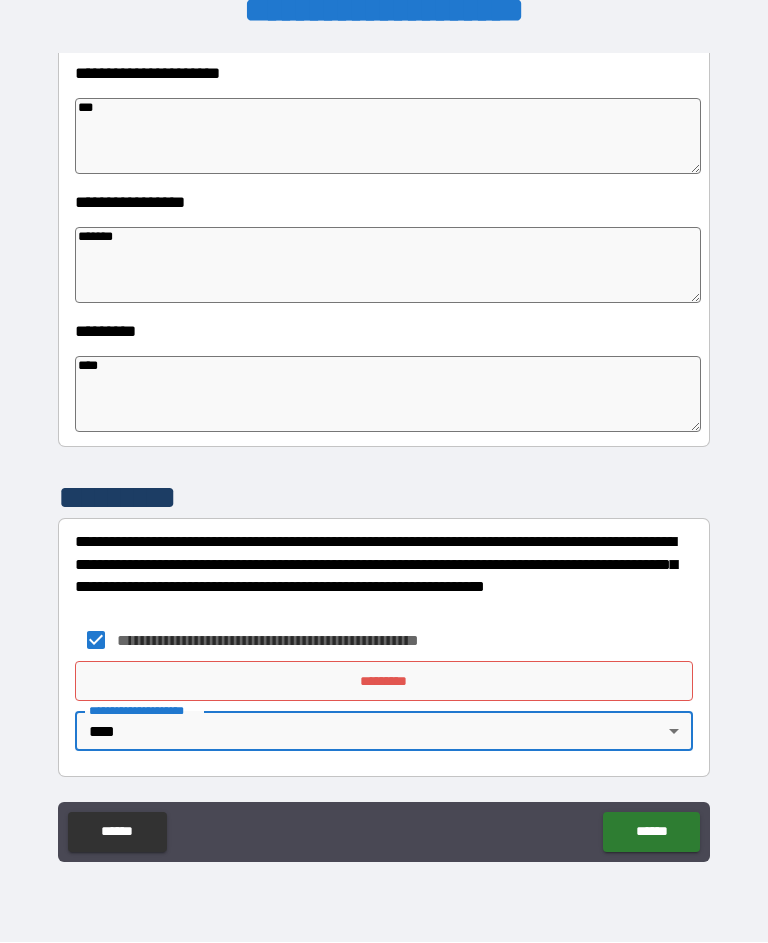 click on "*********" at bounding box center (384, 682) 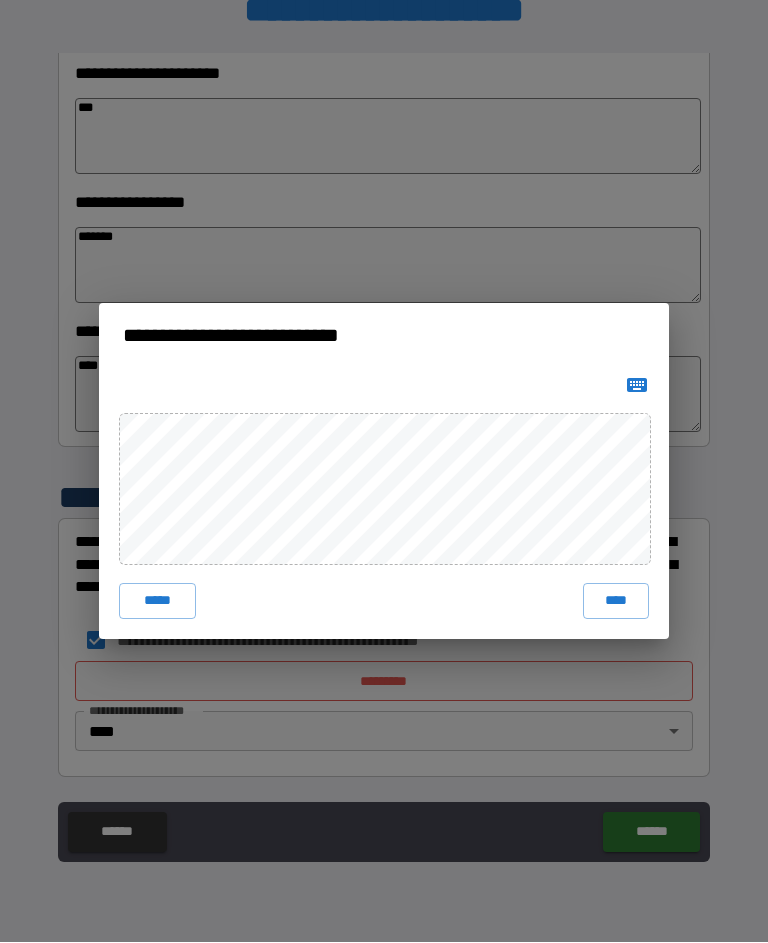 click on "****" at bounding box center [616, 602] 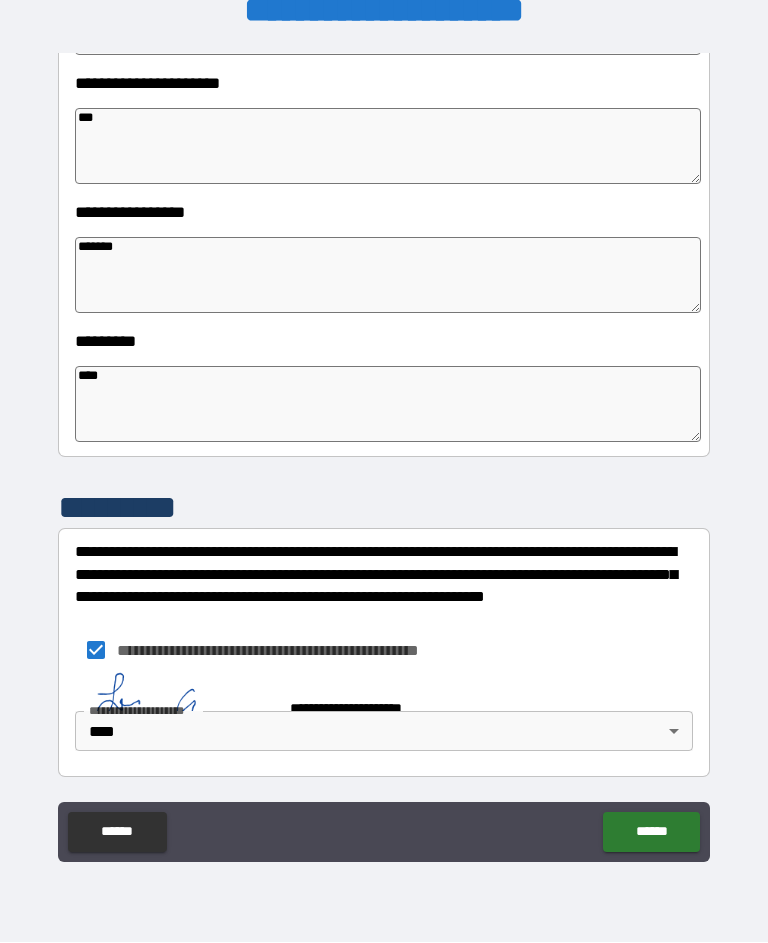 scroll, scrollTop: 461, scrollLeft: 0, axis: vertical 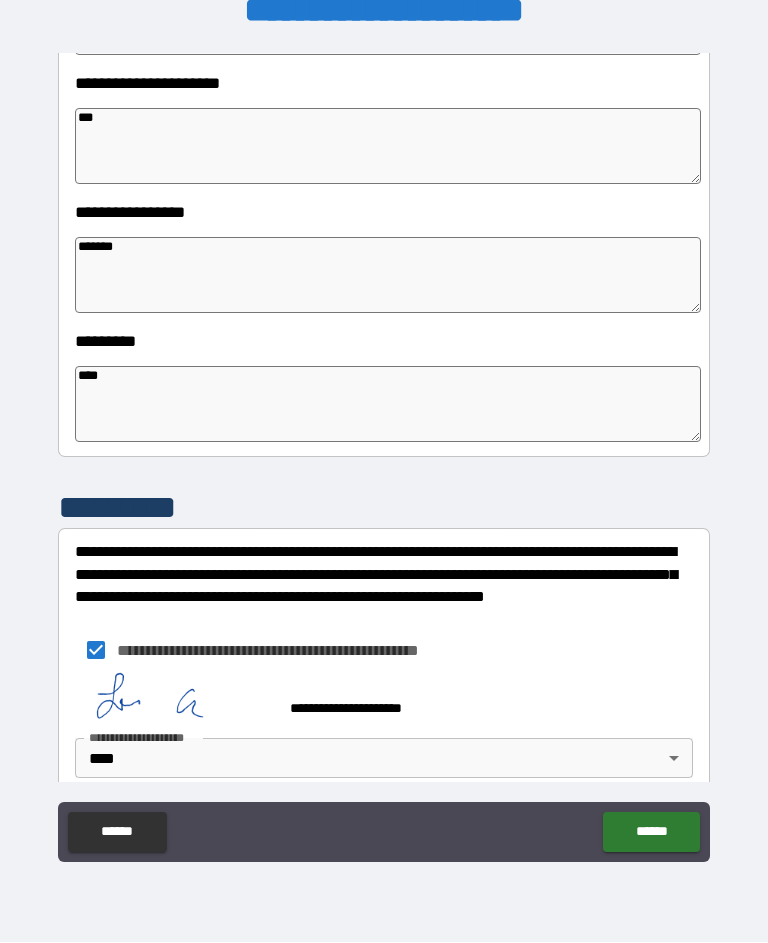 click on "******" at bounding box center (651, 833) 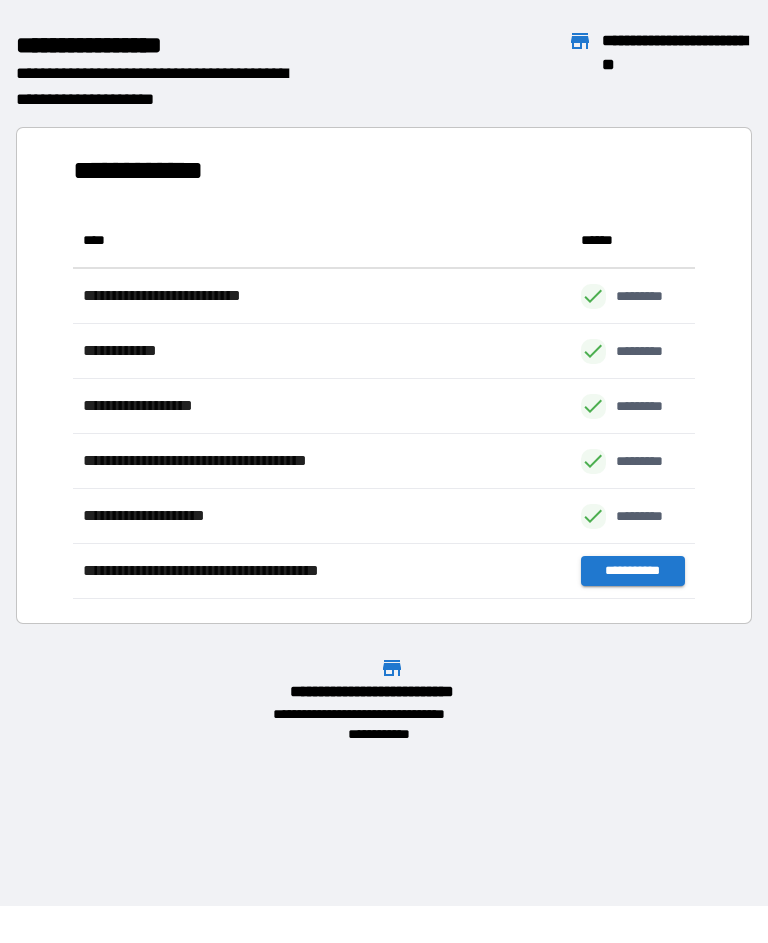 scroll, scrollTop: 1, scrollLeft: 1, axis: both 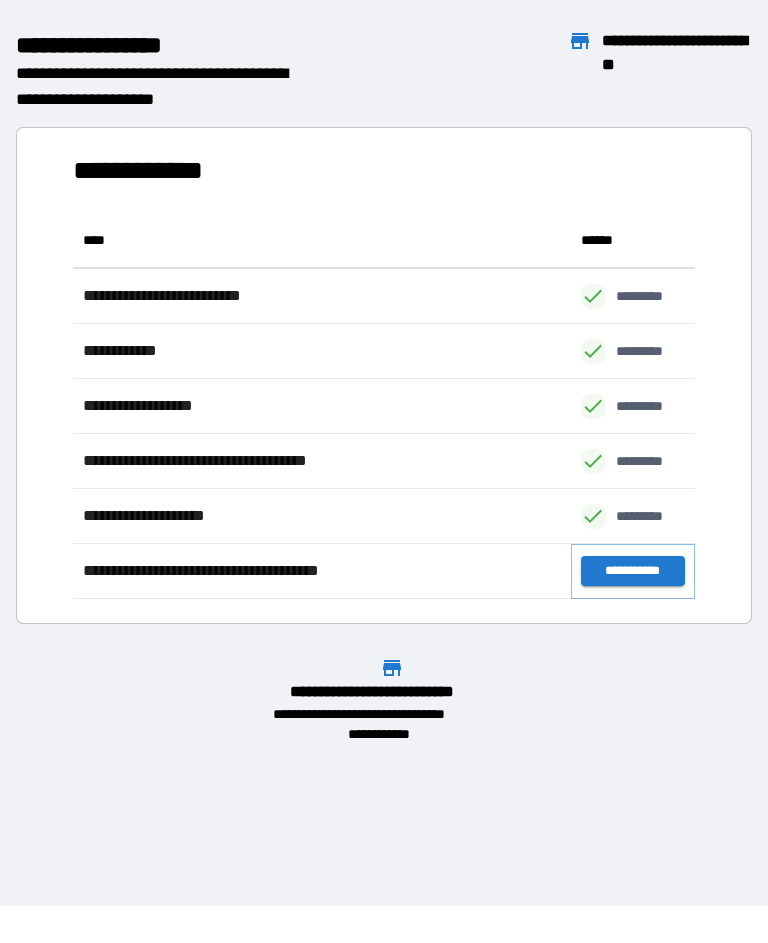 click on "**********" at bounding box center (633, 572) 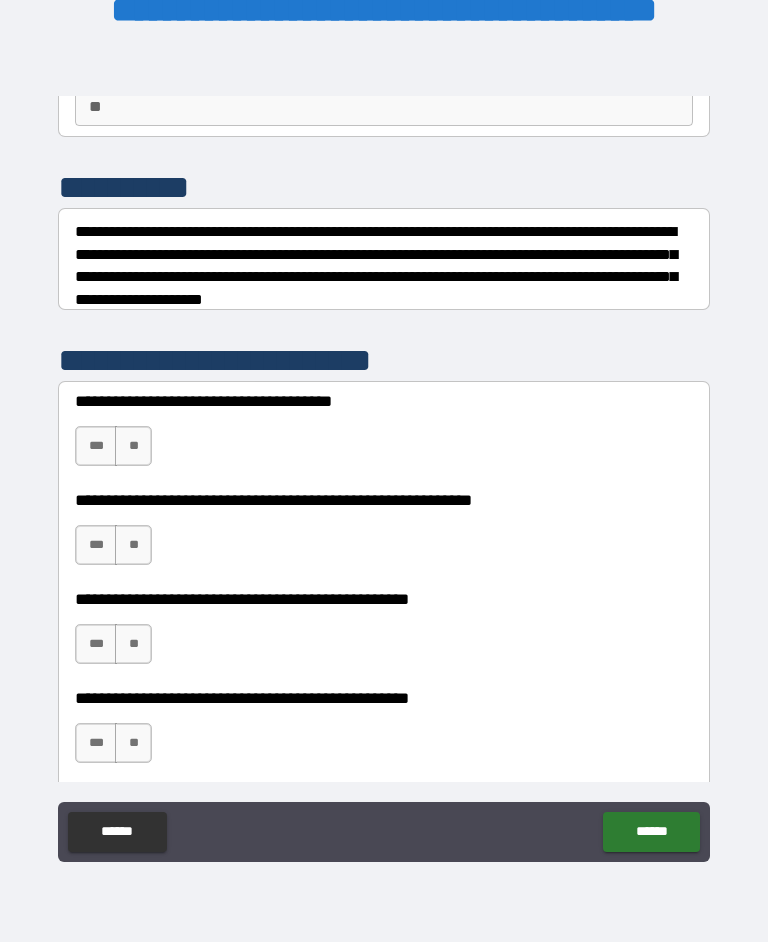 scroll, scrollTop: 213, scrollLeft: 0, axis: vertical 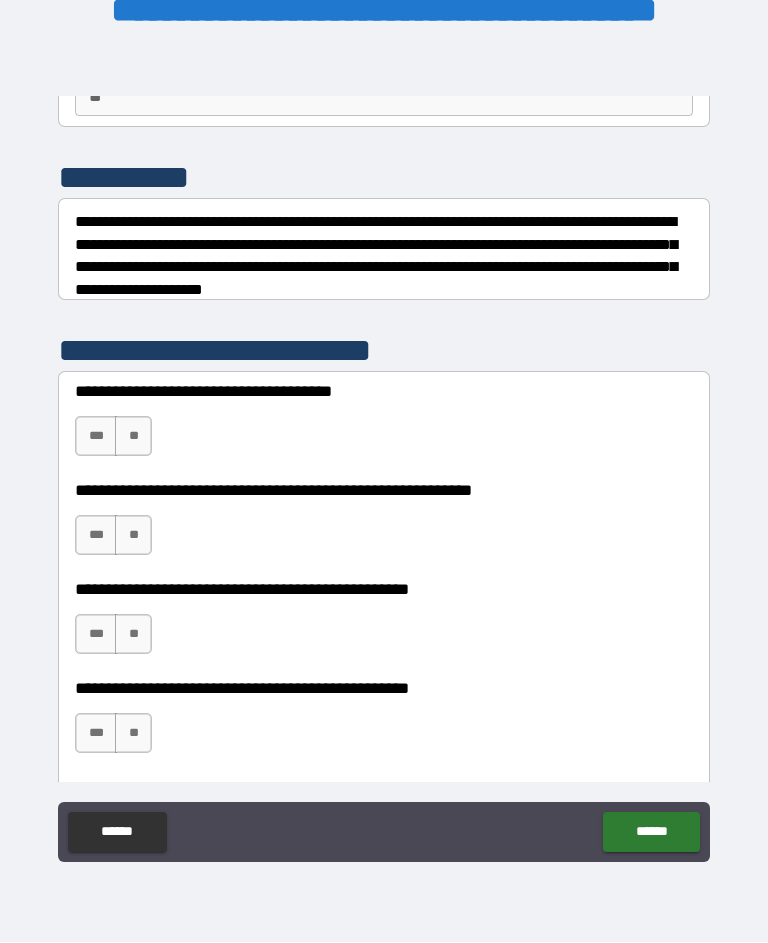 click on "**" at bounding box center [133, 437] 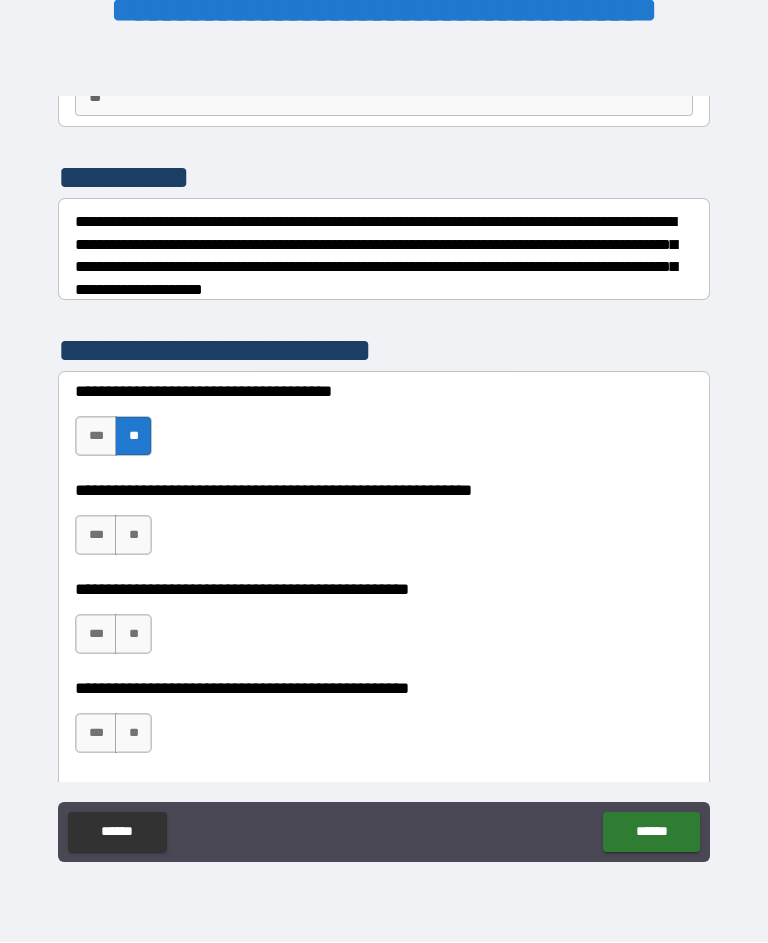 click on "**" at bounding box center [133, 635] 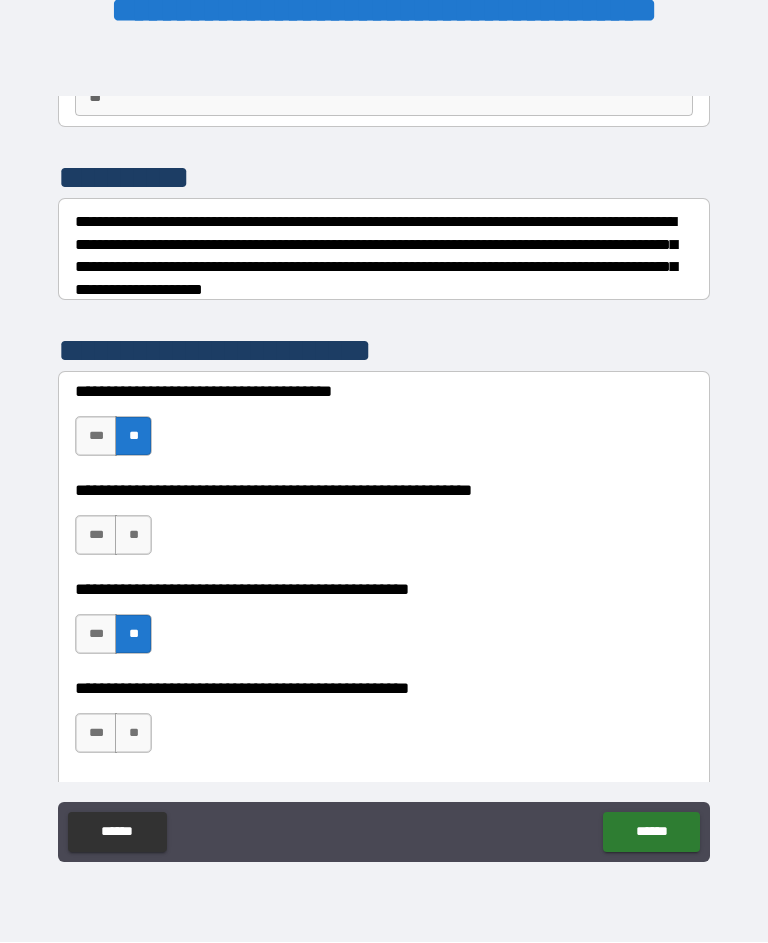 click on "**" at bounding box center (133, 536) 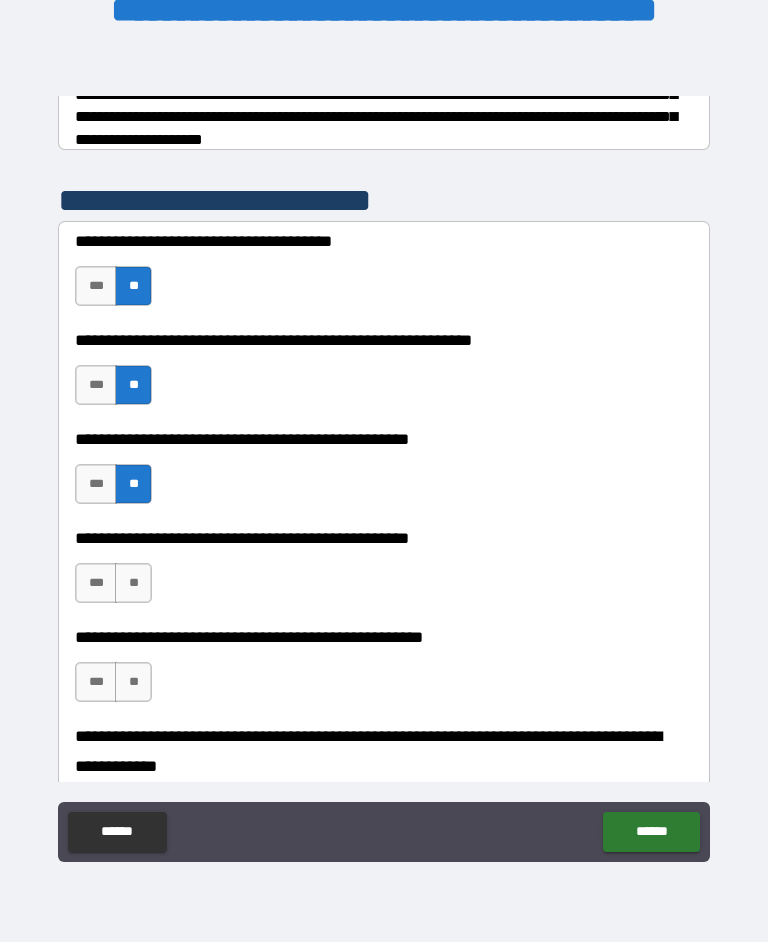 scroll, scrollTop: 364, scrollLeft: 0, axis: vertical 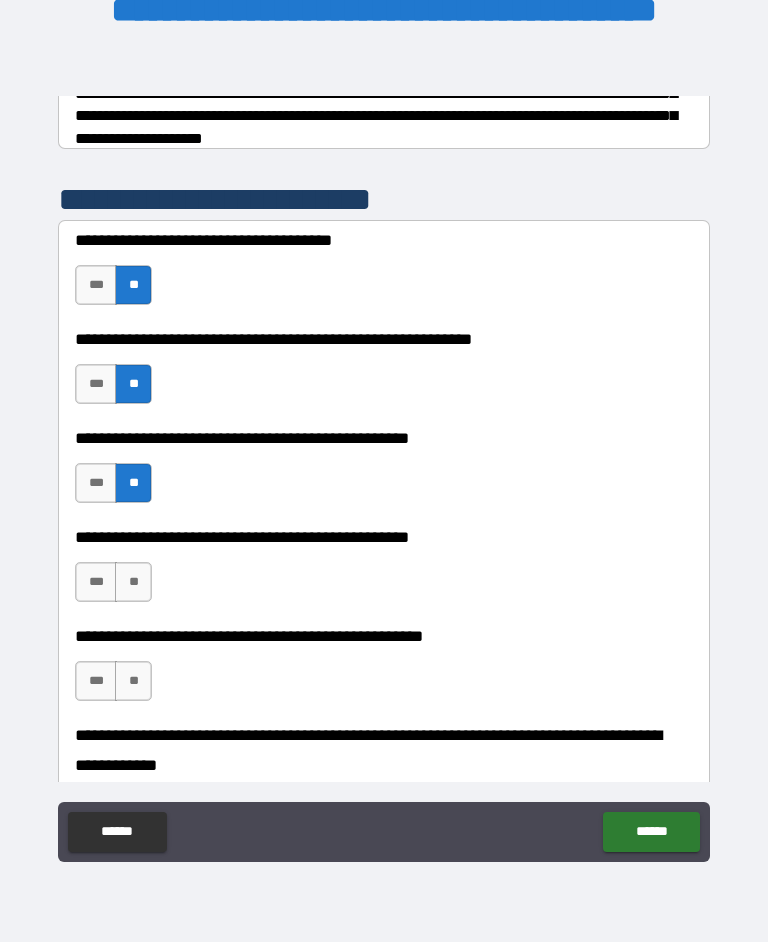 click on "***" at bounding box center [96, 583] 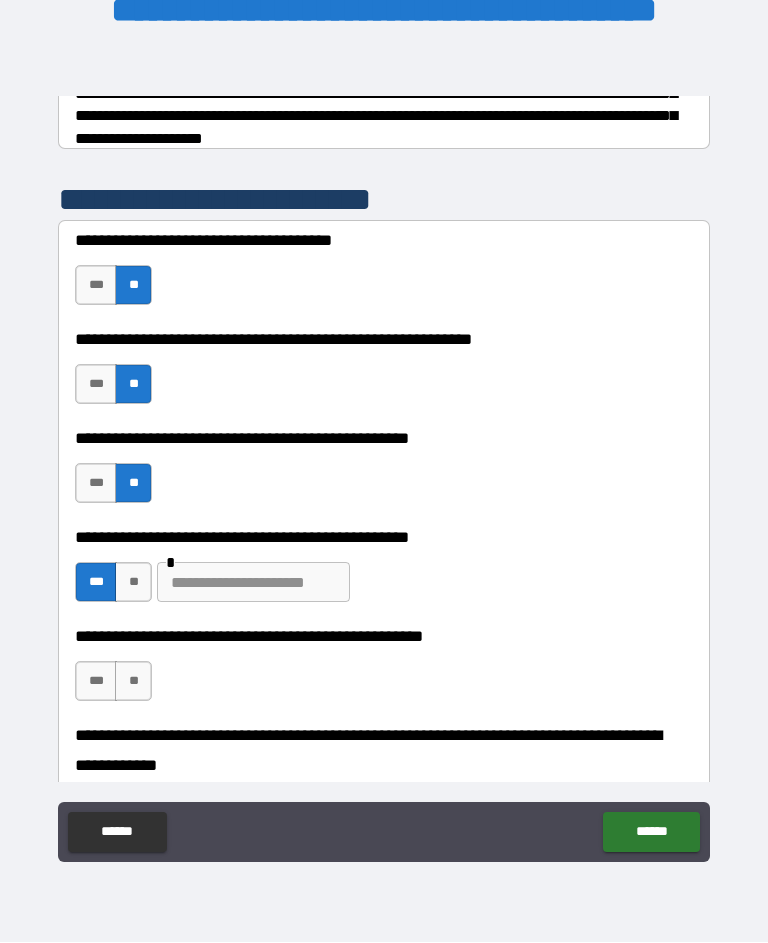 click at bounding box center (253, 583) 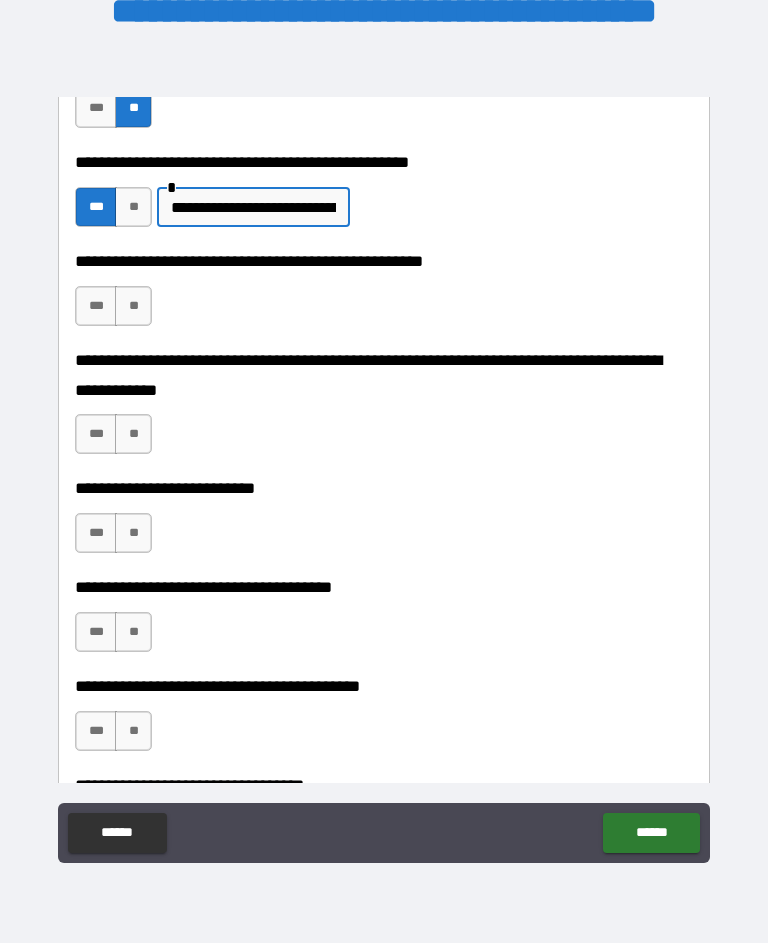 scroll, scrollTop: 741, scrollLeft: 0, axis: vertical 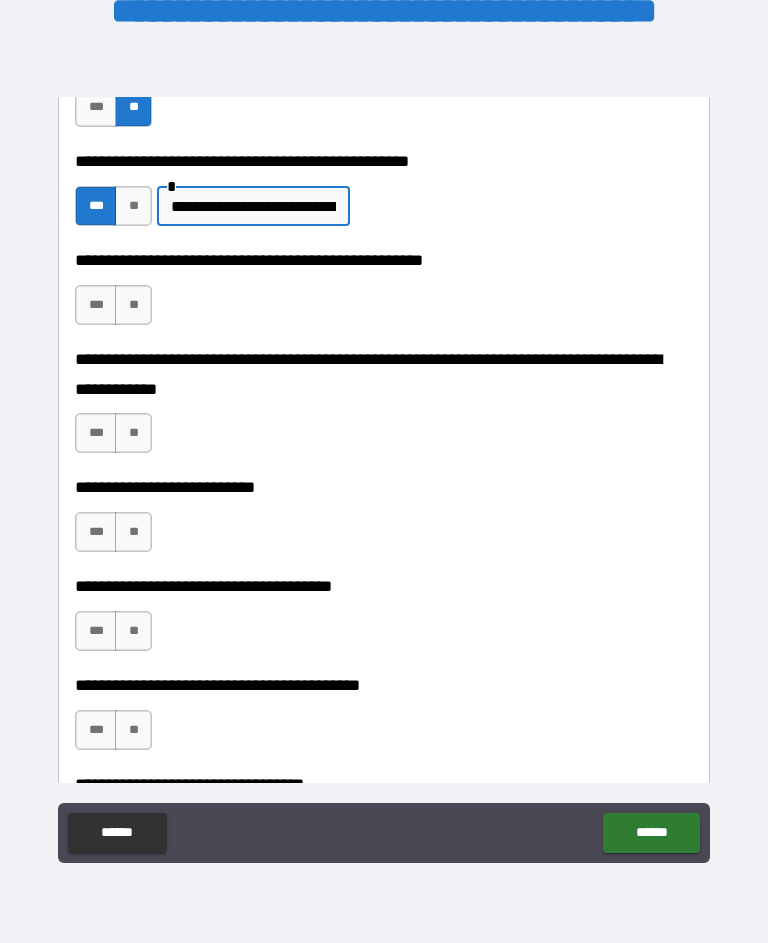 click on "**" at bounding box center (133, 305) 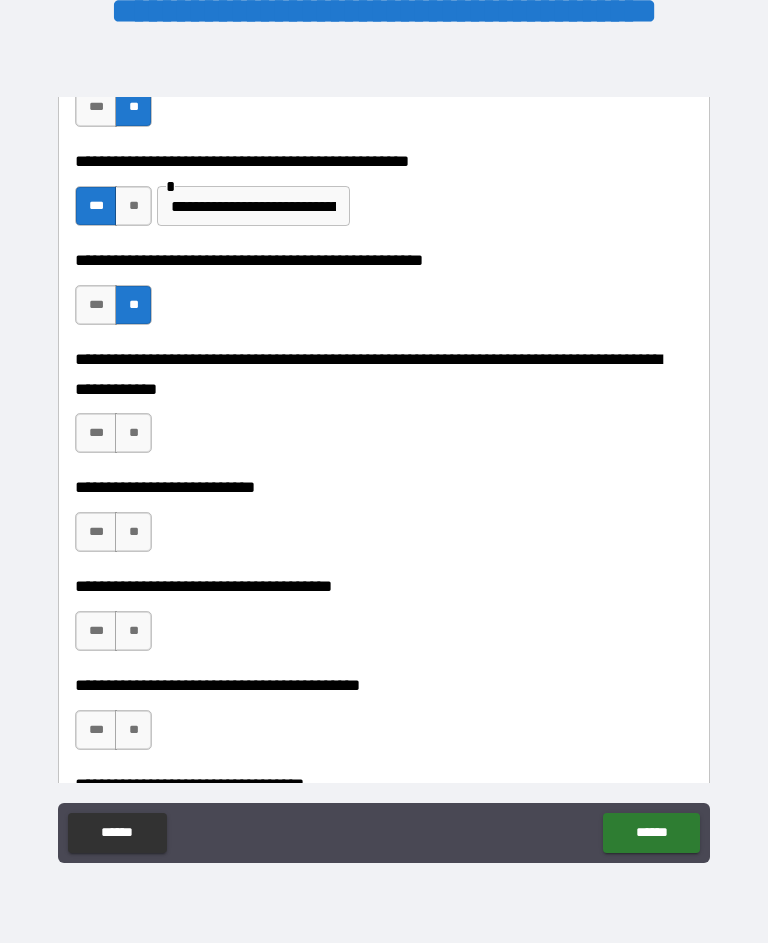 click on "**" at bounding box center [133, 433] 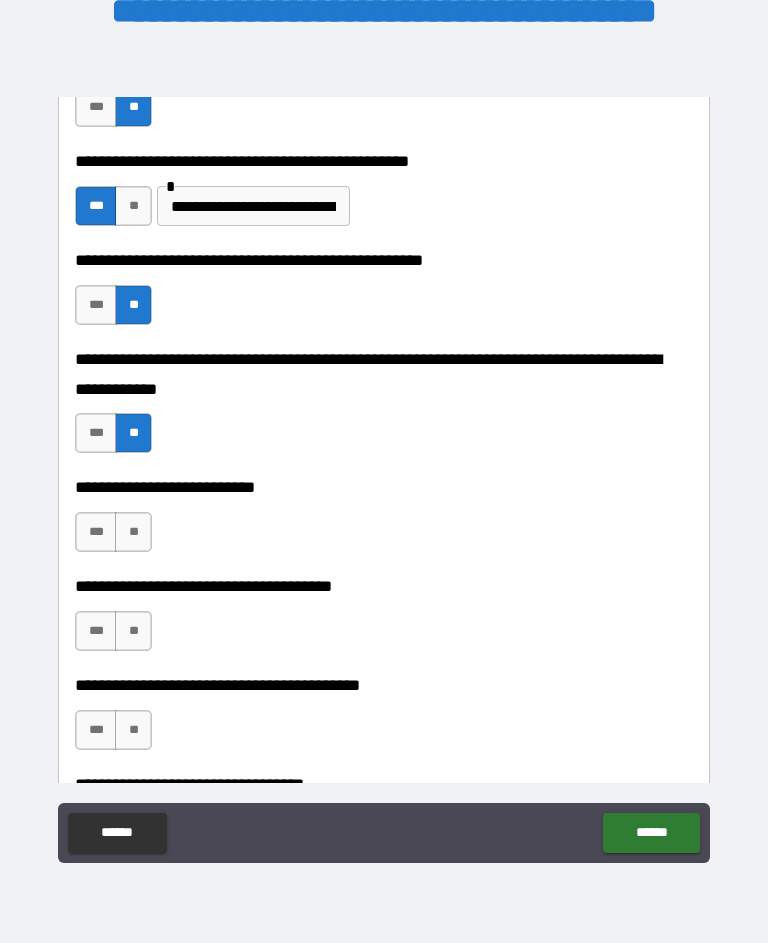 click on "**" at bounding box center [133, 532] 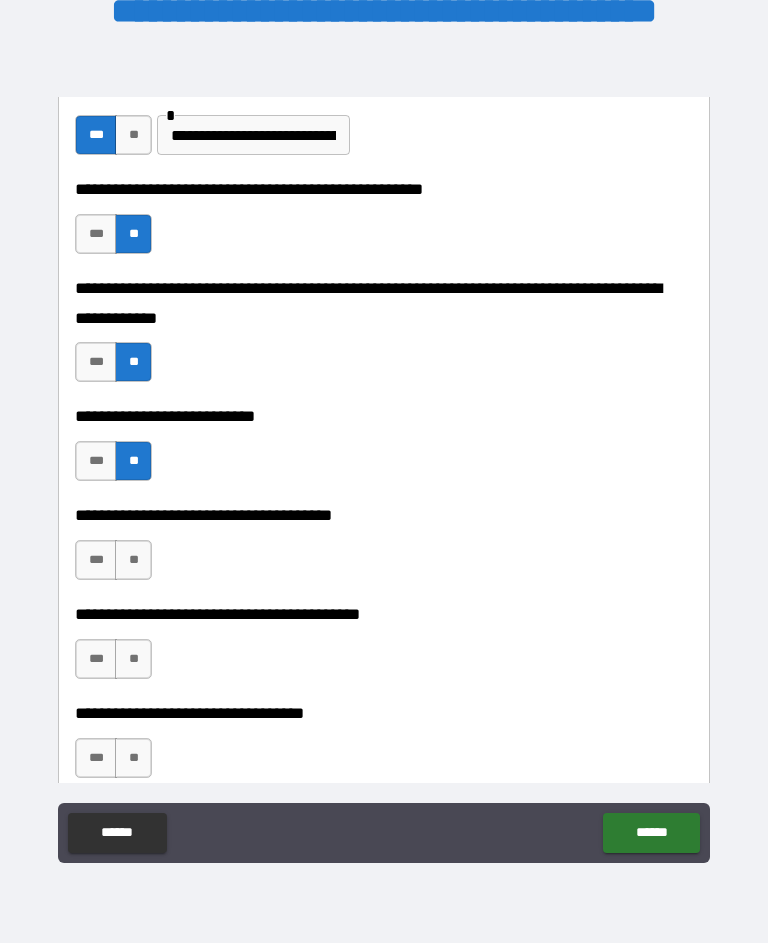 scroll, scrollTop: 814, scrollLeft: 0, axis: vertical 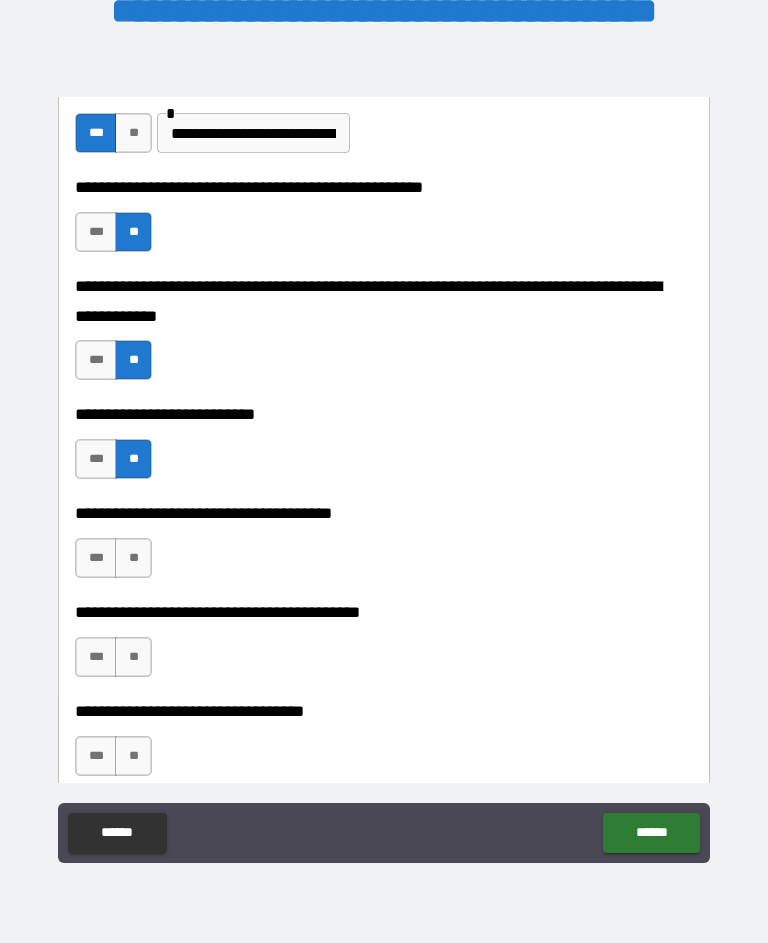 click on "**" at bounding box center (133, 558) 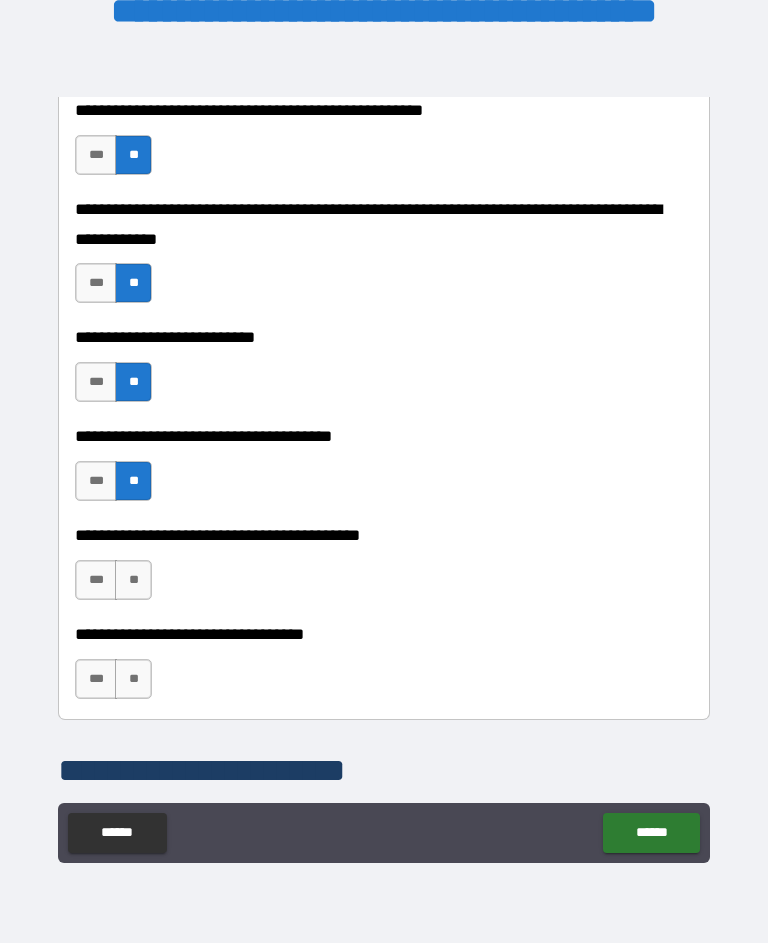 scroll, scrollTop: 891, scrollLeft: 0, axis: vertical 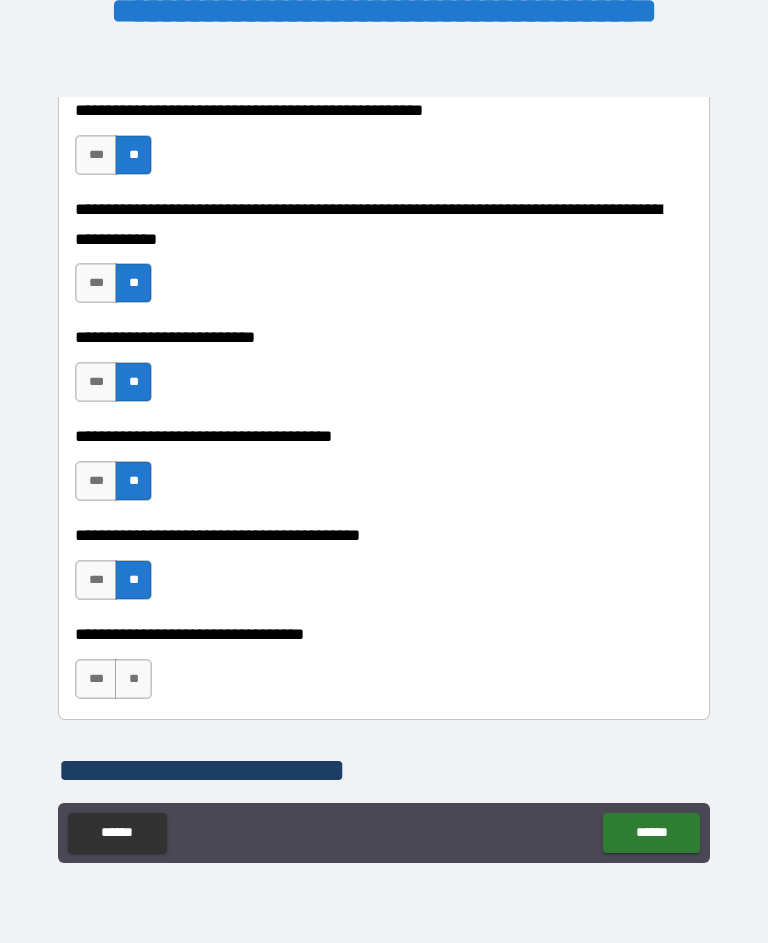 click on "**" at bounding box center (133, 679) 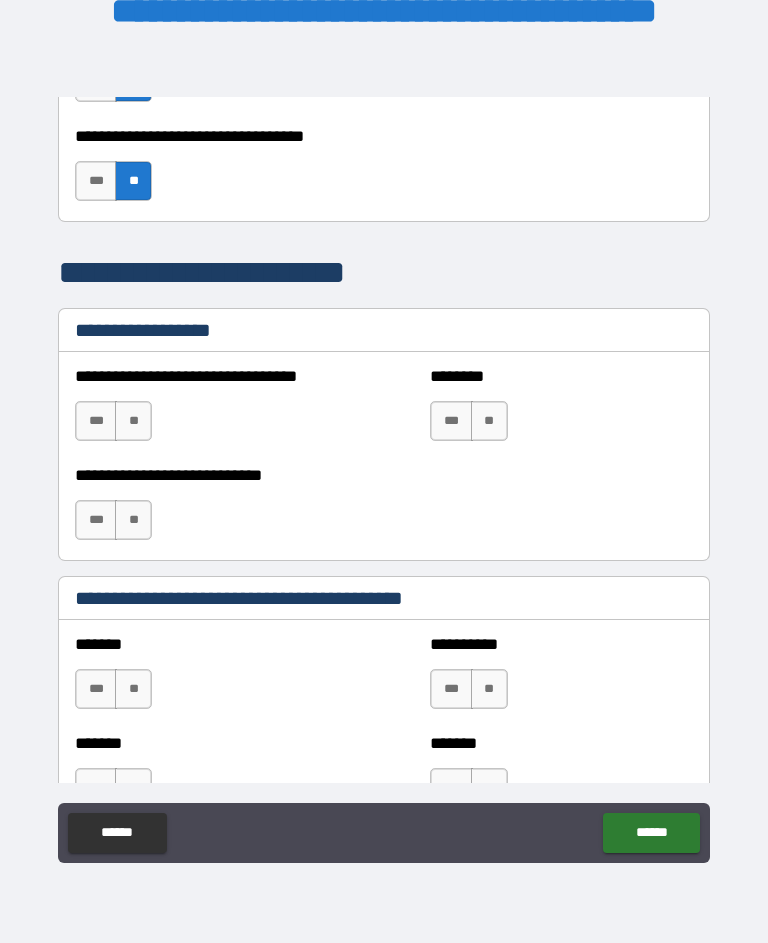 scroll, scrollTop: 1391, scrollLeft: 0, axis: vertical 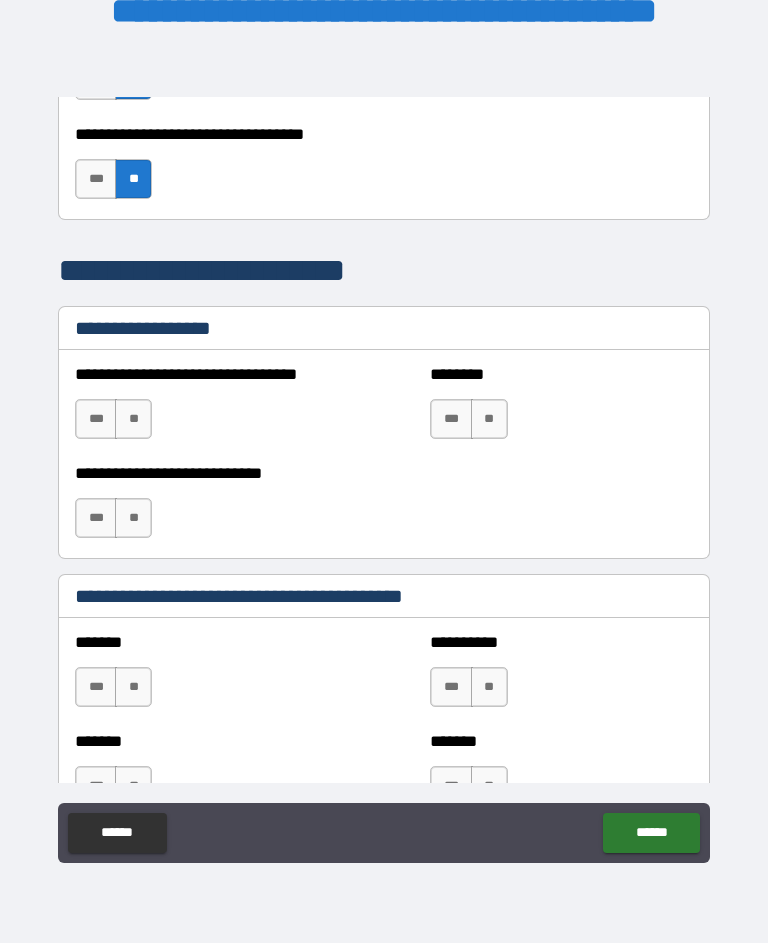 click on "**" at bounding box center (133, 419) 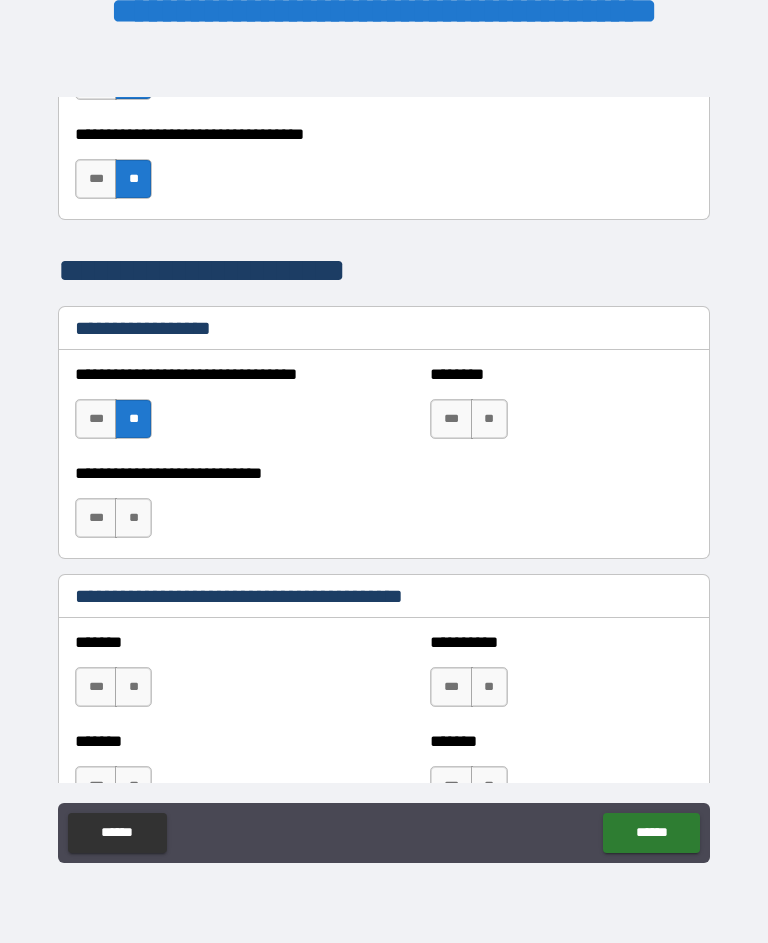 click on "**" at bounding box center (489, 419) 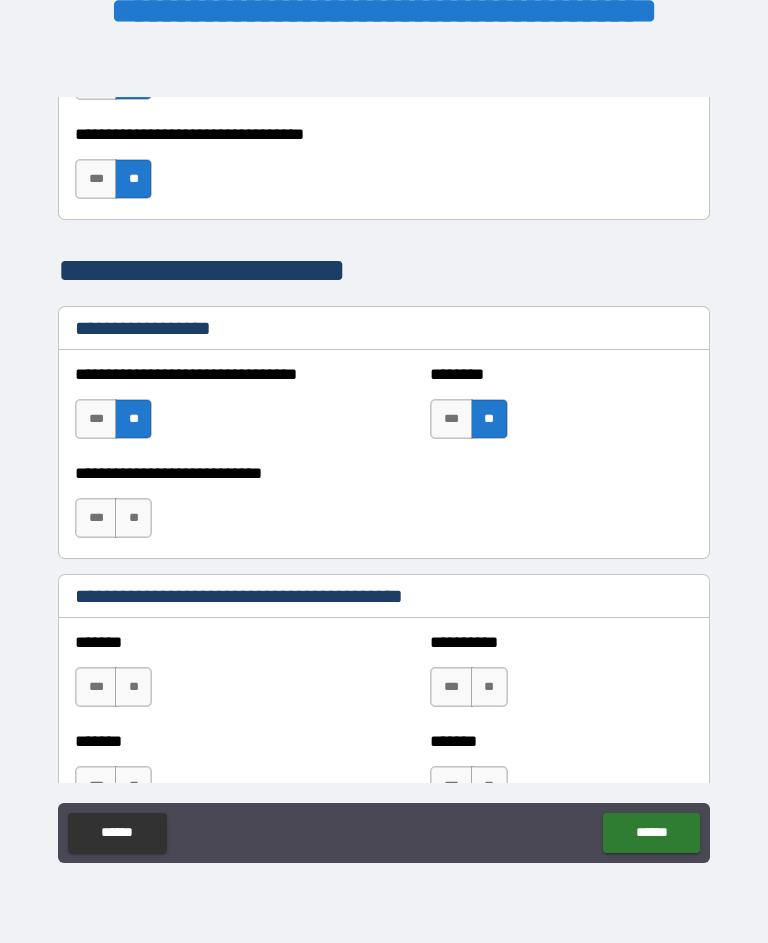 click on "**" at bounding box center [133, 518] 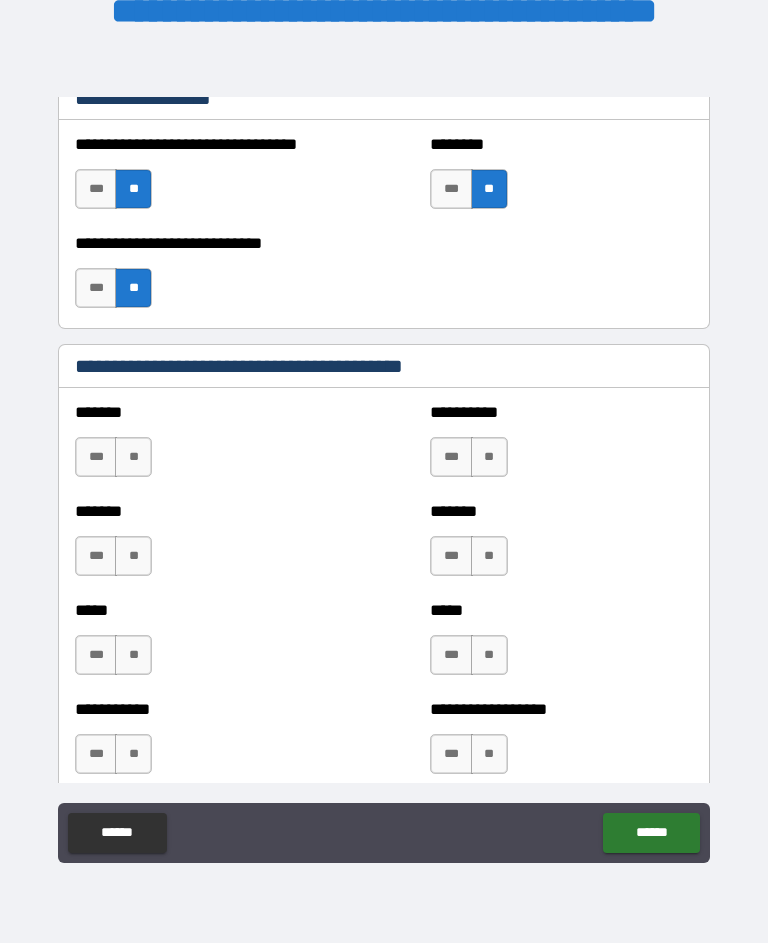 scroll, scrollTop: 1622, scrollLeft: 0, axis: vertical 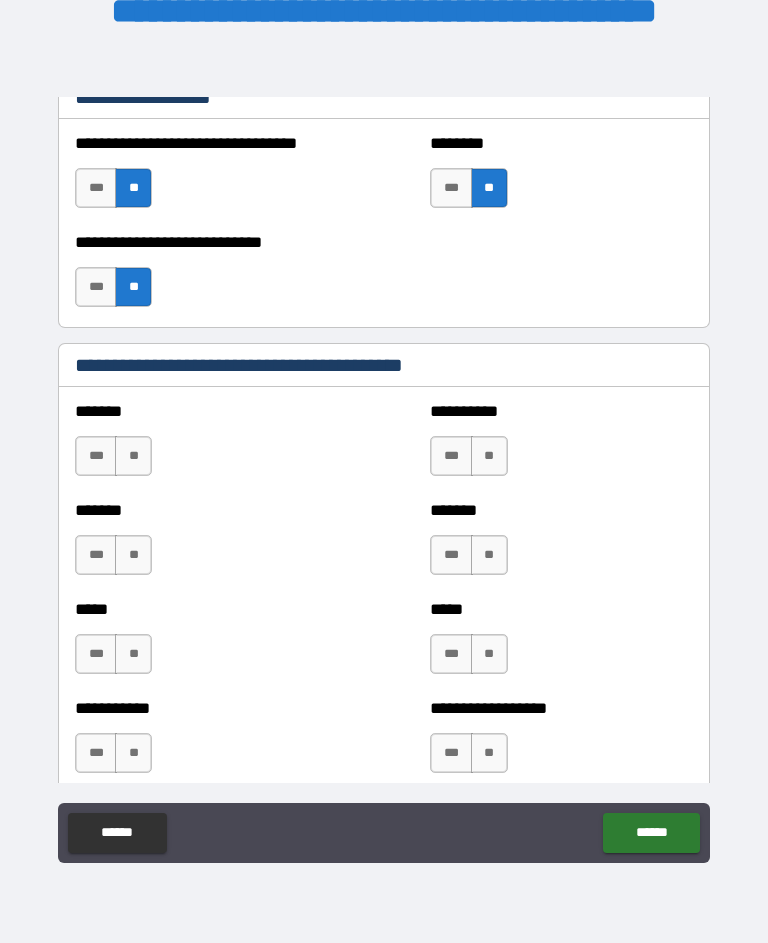 click on "**" at bounding box center (133, 456) 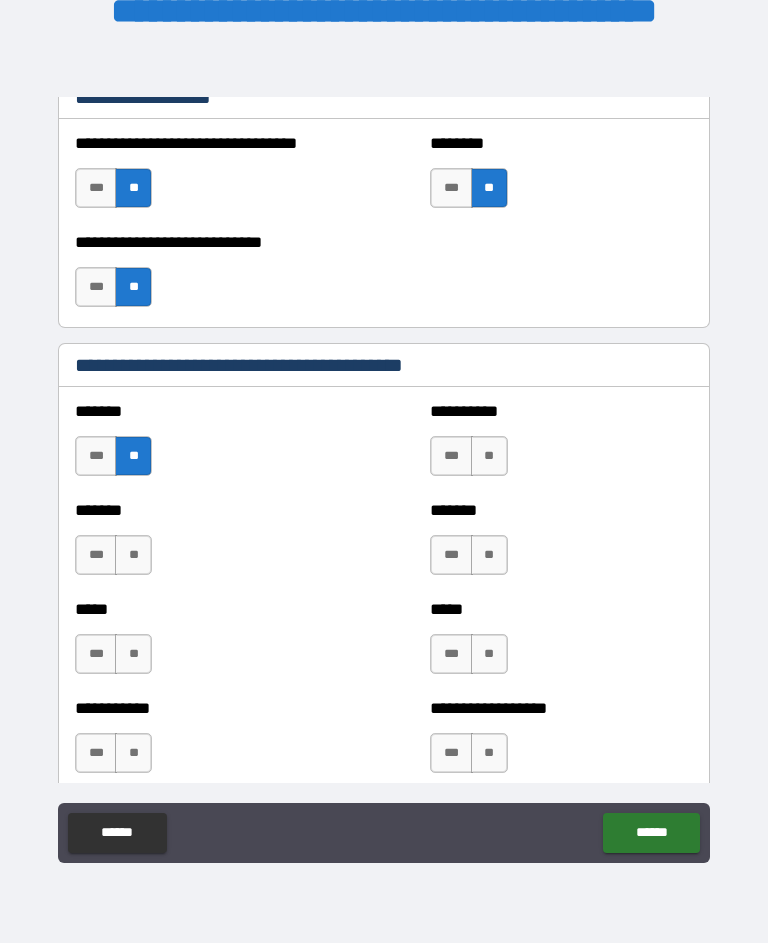 click on "**" at bounding box center (133, 555) 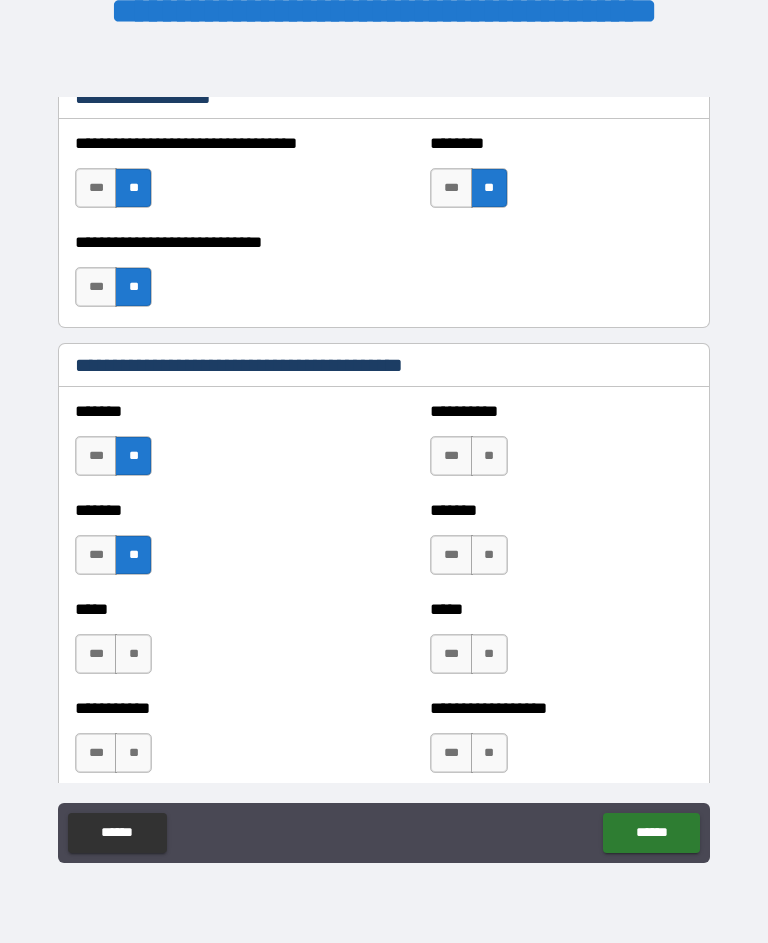 click on "**" at bounding box center [133, 654] 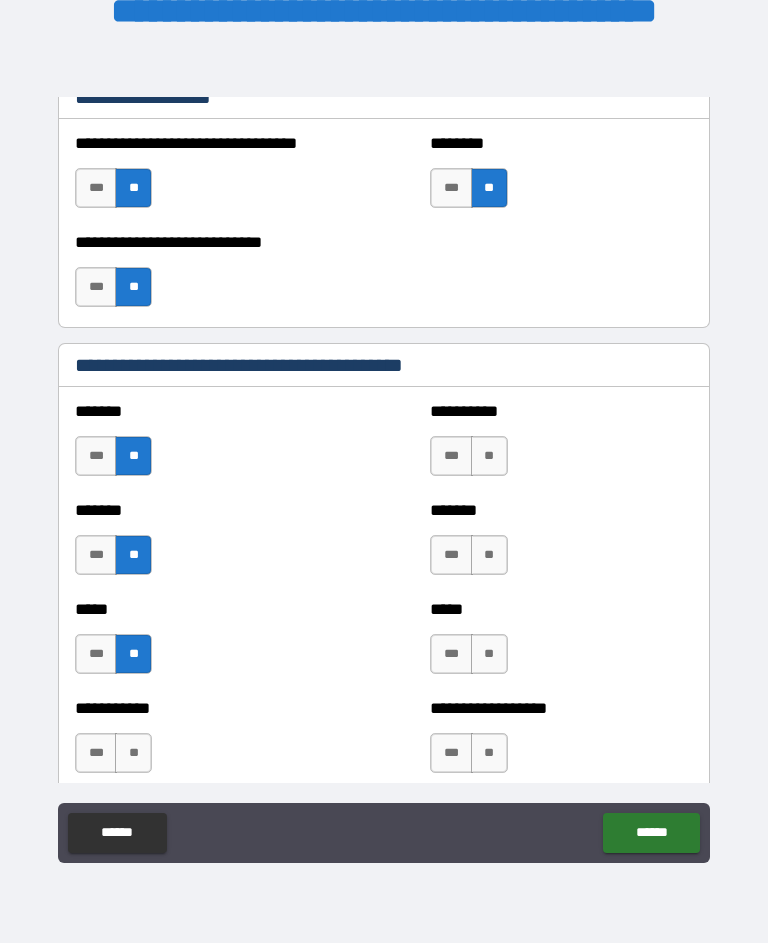 click on "**" at bounding box center (133, 753) 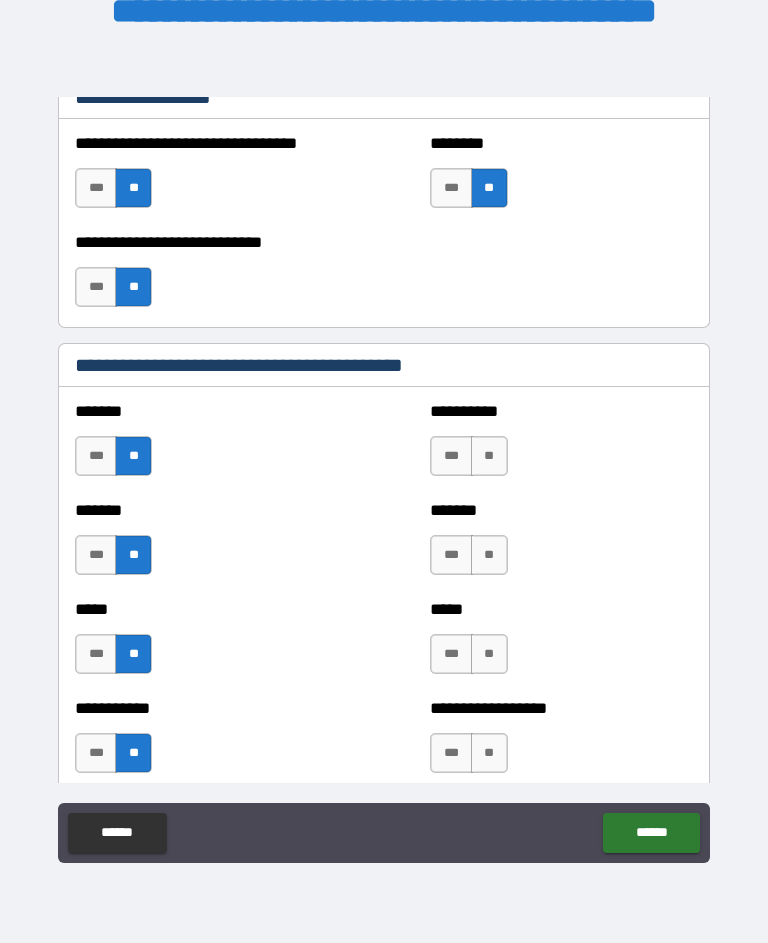 click on "**" at bounding box center (489, 456) 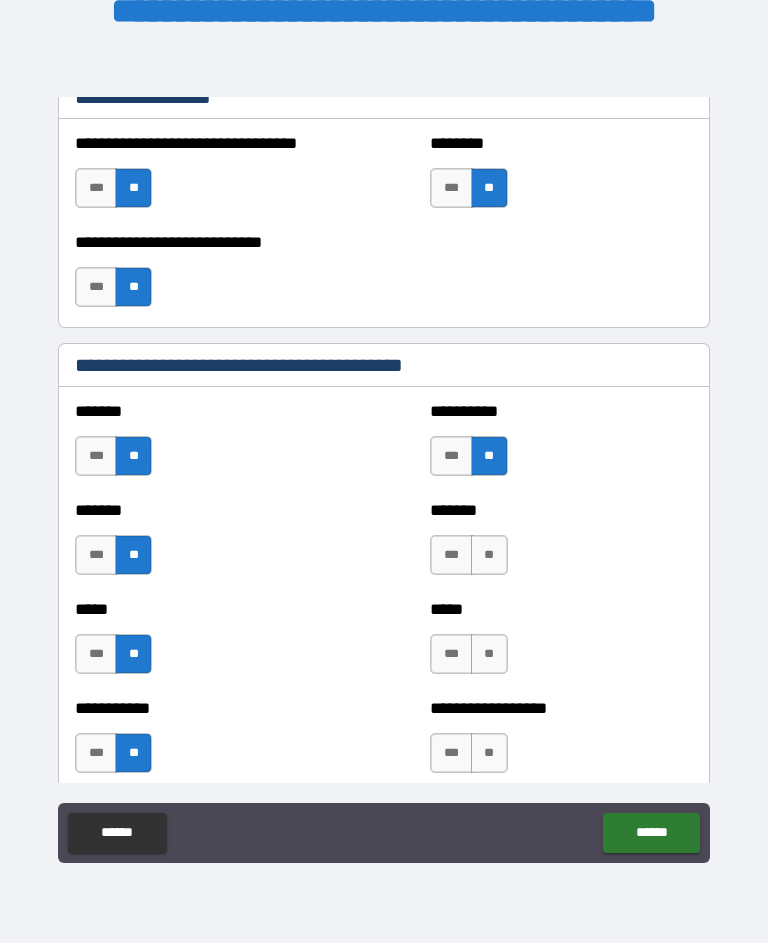 click on "**" at bounding box center [489, 555] 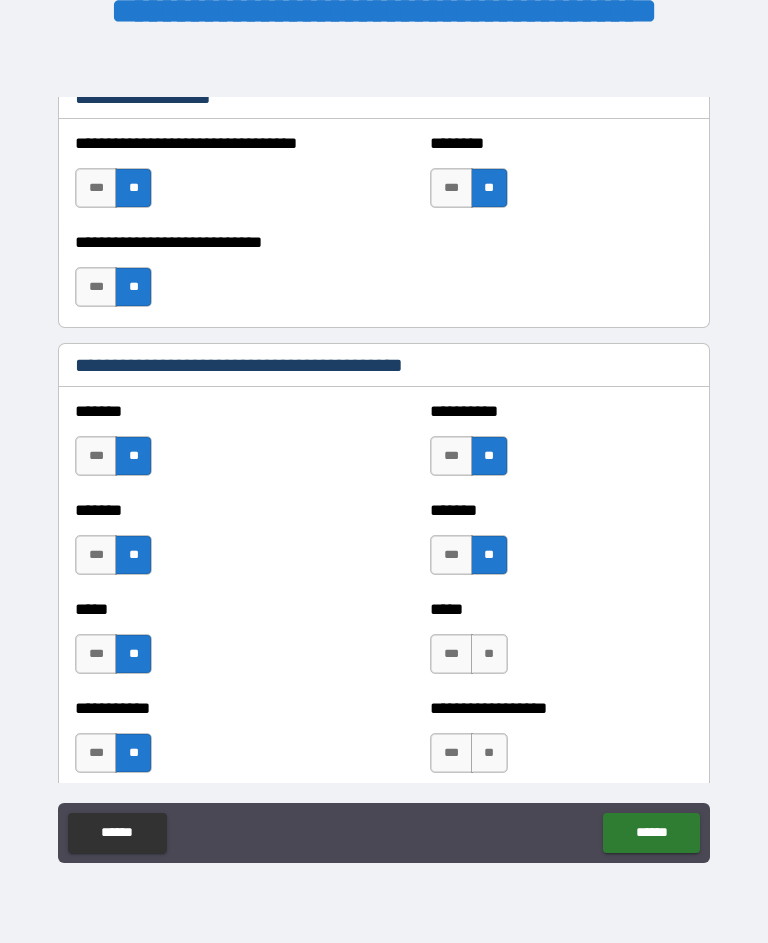 click on "**" at bounding box center [489, 654] 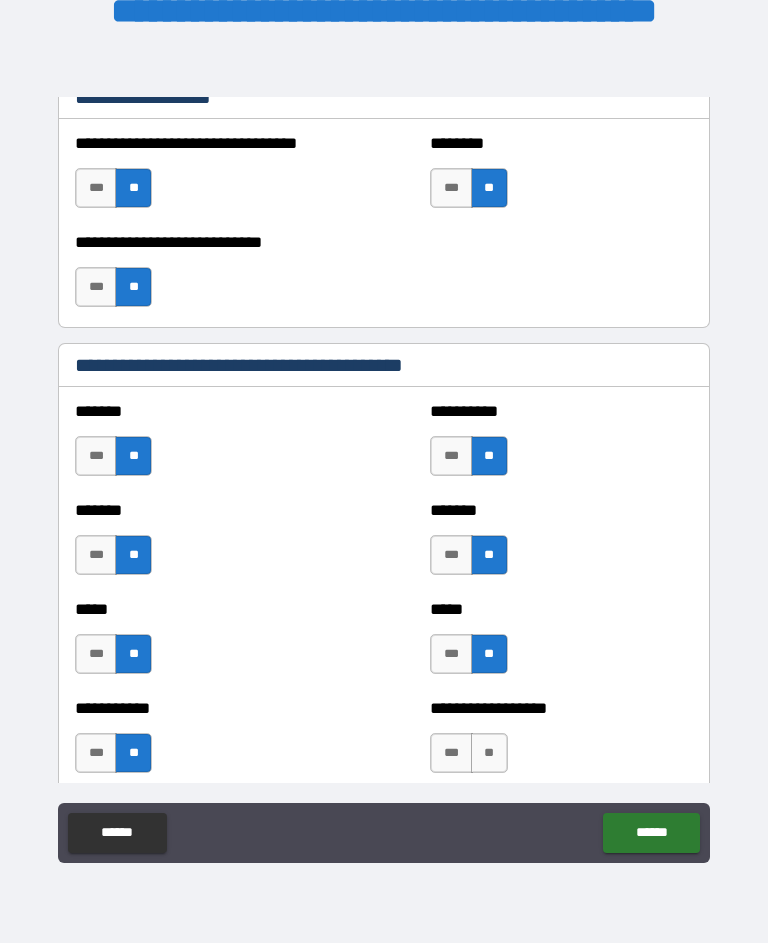 click on "**" at bounding box center (489, 753) 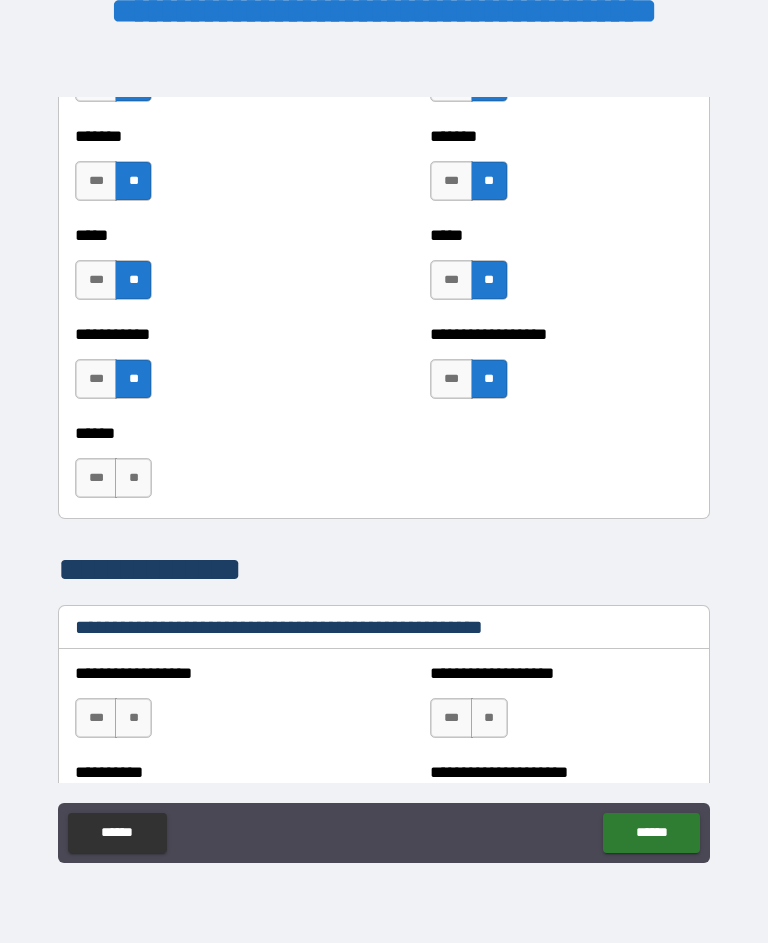 scroll, scrollTop: 1997, scrollLeft: 0, axis: vertical 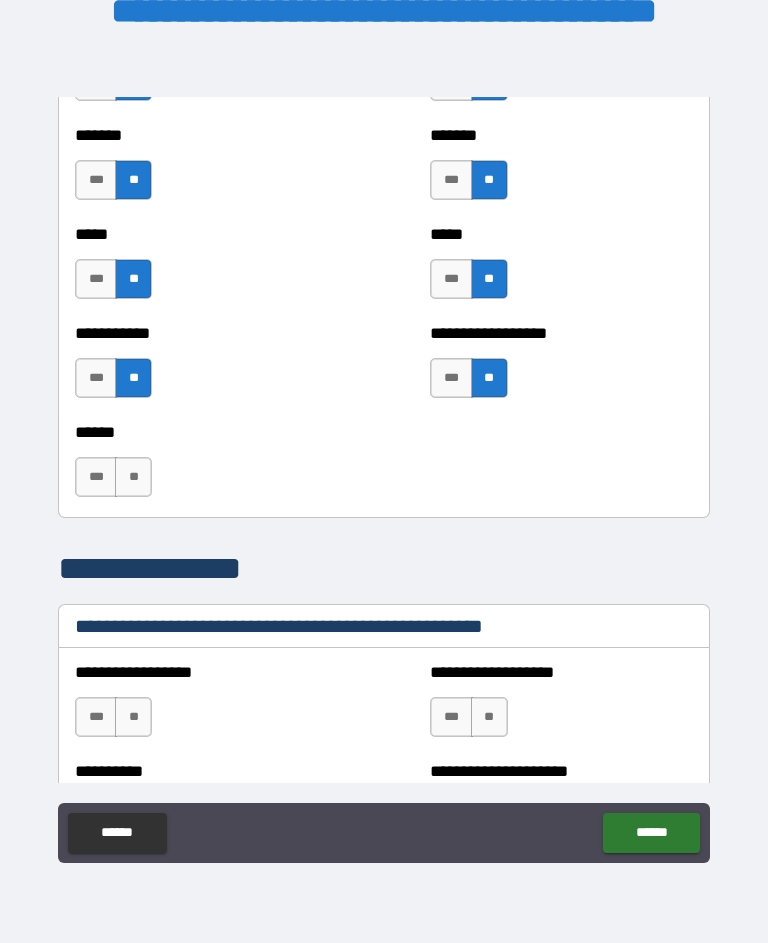 click on "**" at bounding box center (133, 477) 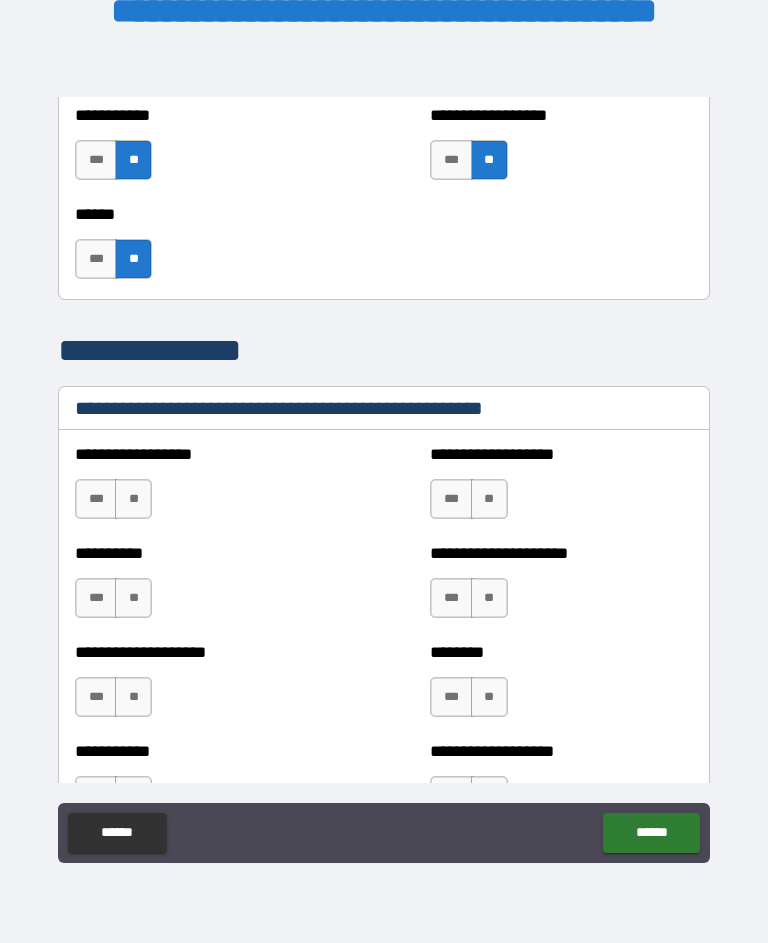 scroll, scrollTop: 2215, scrollLeft: 0, axis: vertical 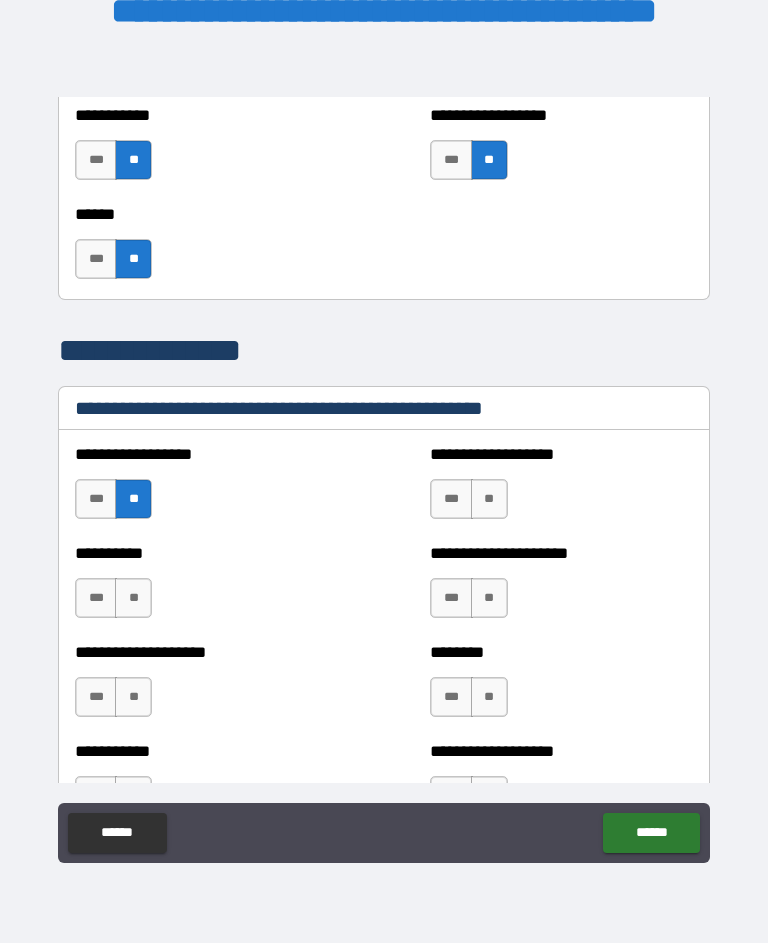 click on "**" at bounding box center [133, 598] 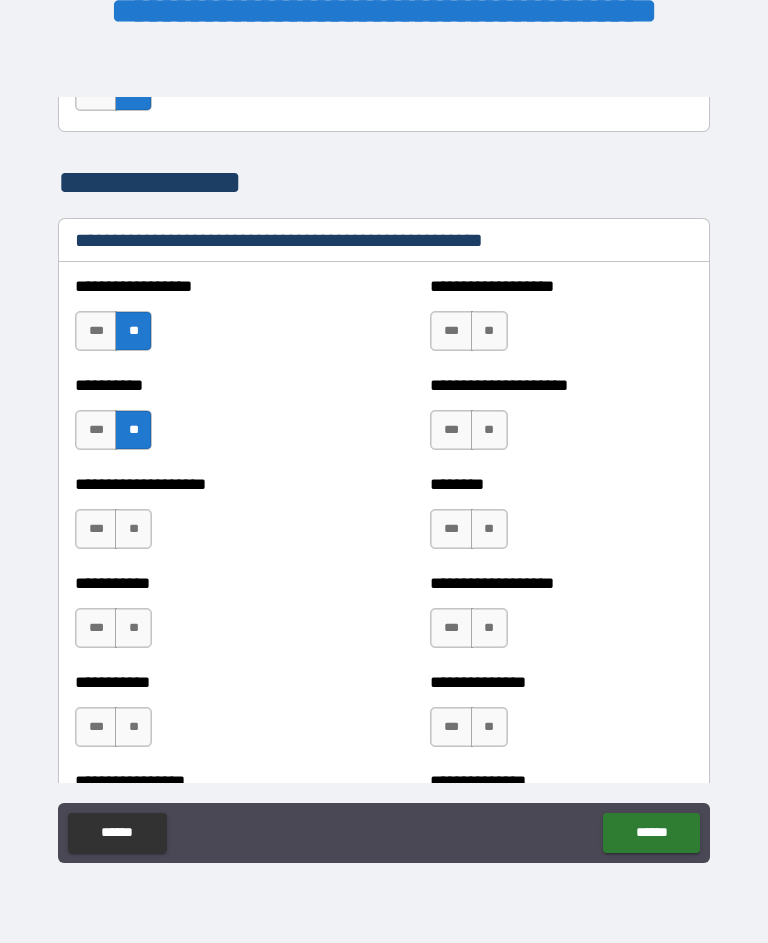 scroll, scrollTop: 2400, scrollLeft: 0, axis: vertical 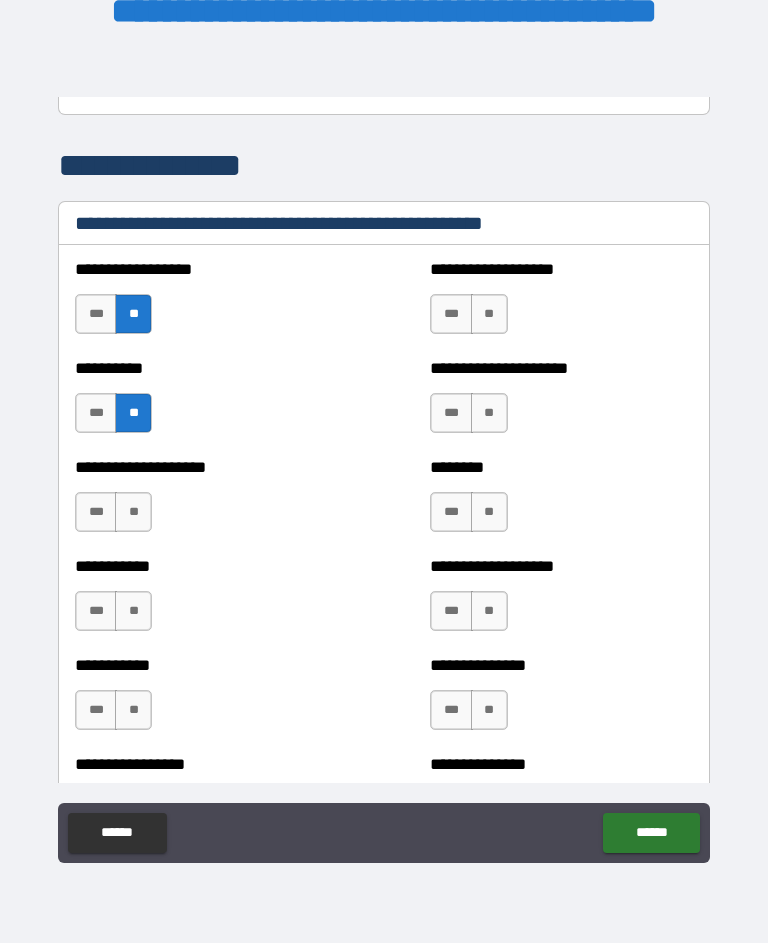 click on "**" at bounding box center (133, 512) 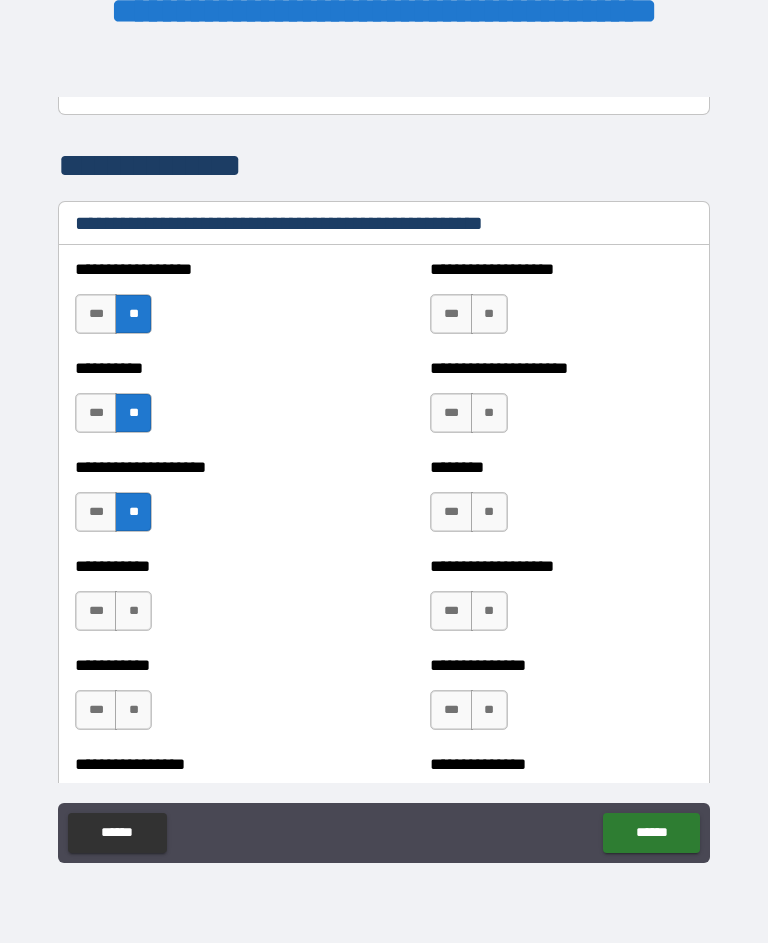 click on "**" at bounding box center [133, 611] 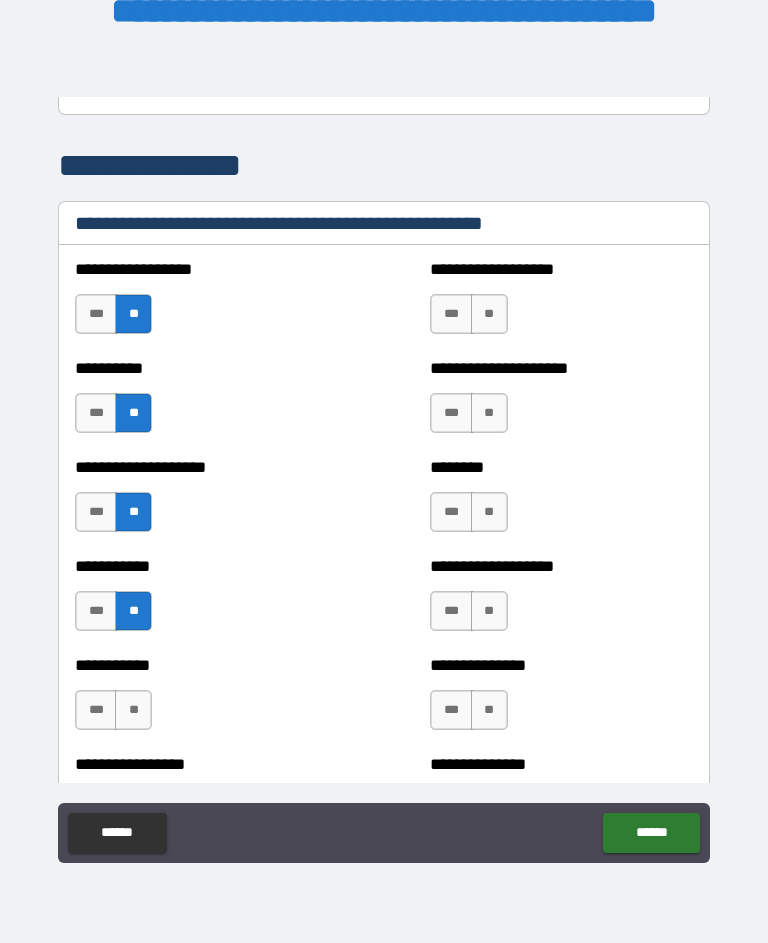 click on "**" at bounding box center (133, 710) 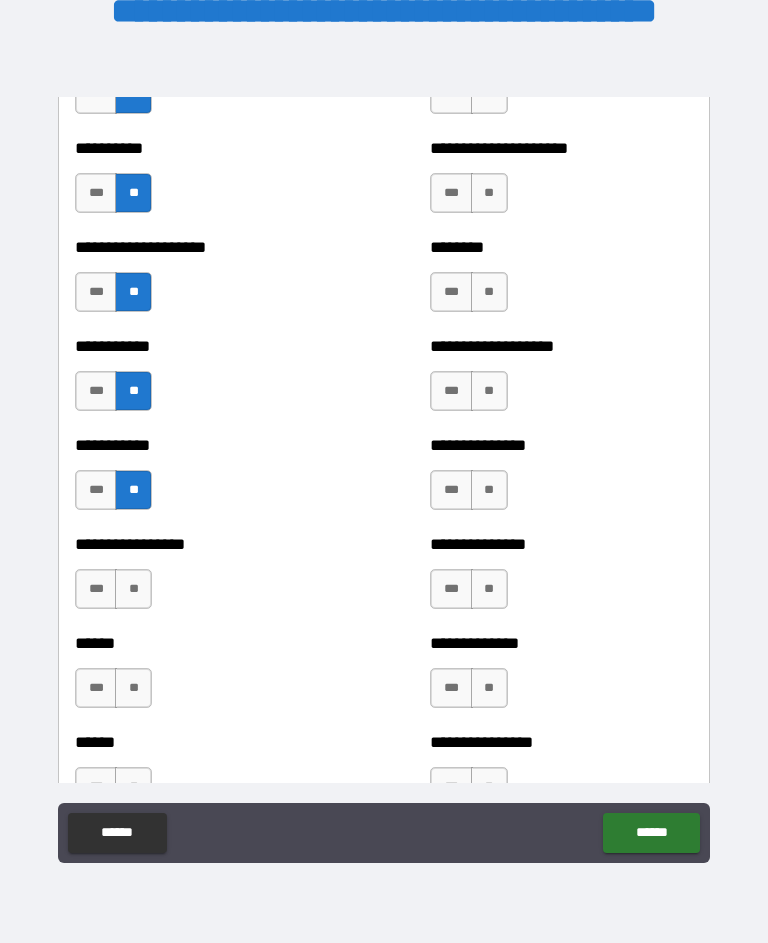 scroll, scrollTop: 2629, scrollLeft: 0, axis: vertical 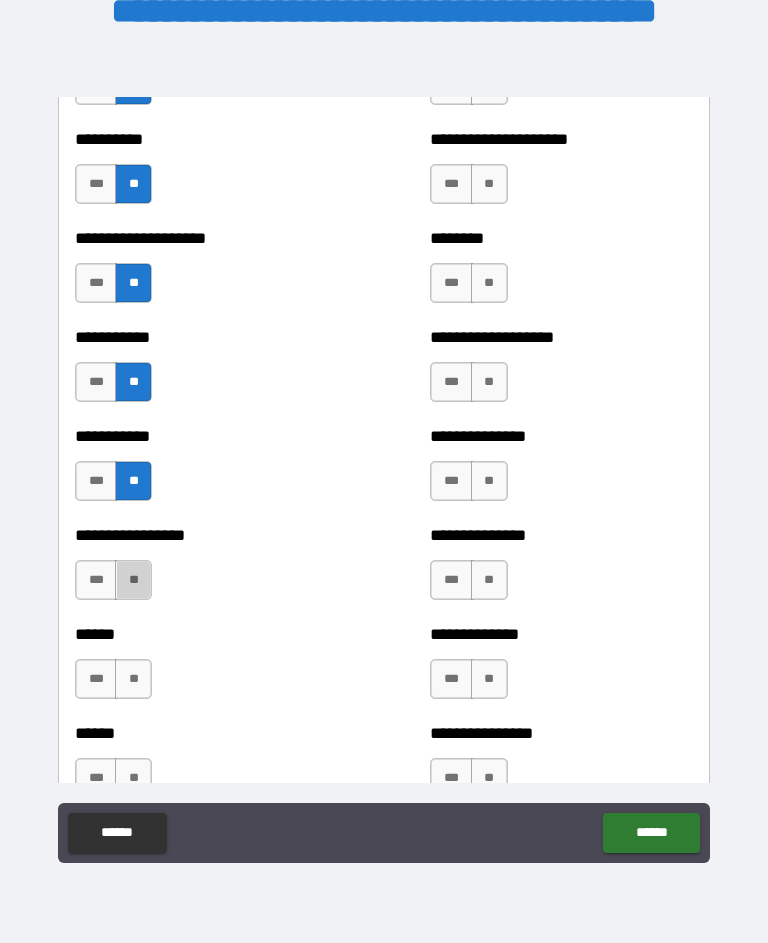click on "**" at bounding box center (133, 580) 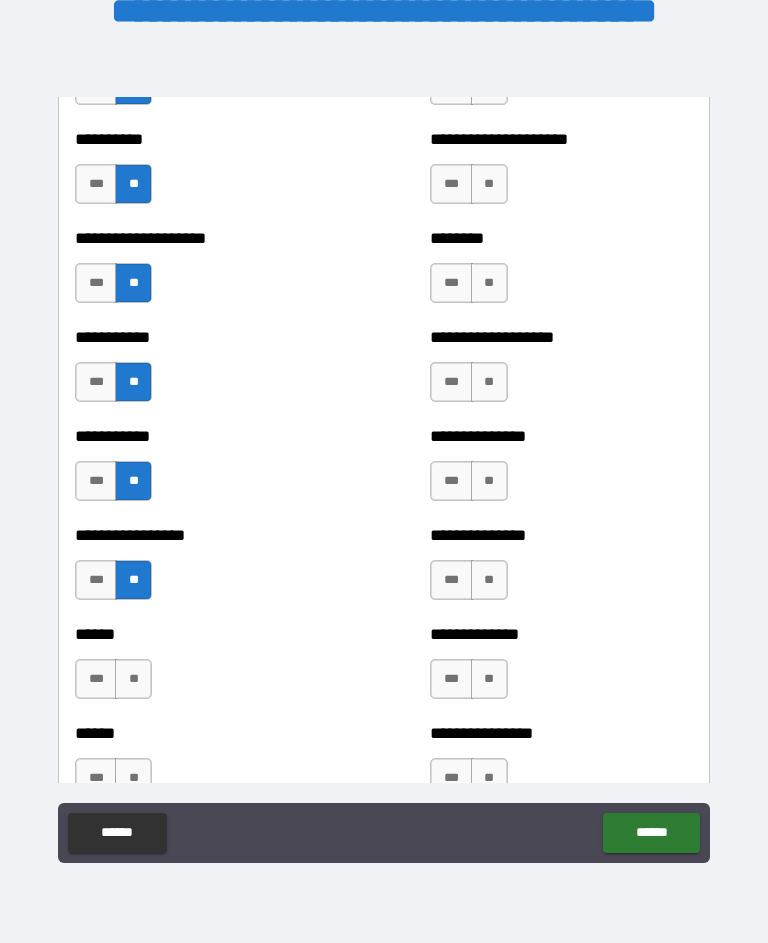 click on "**" at bounding box center (133, 679) 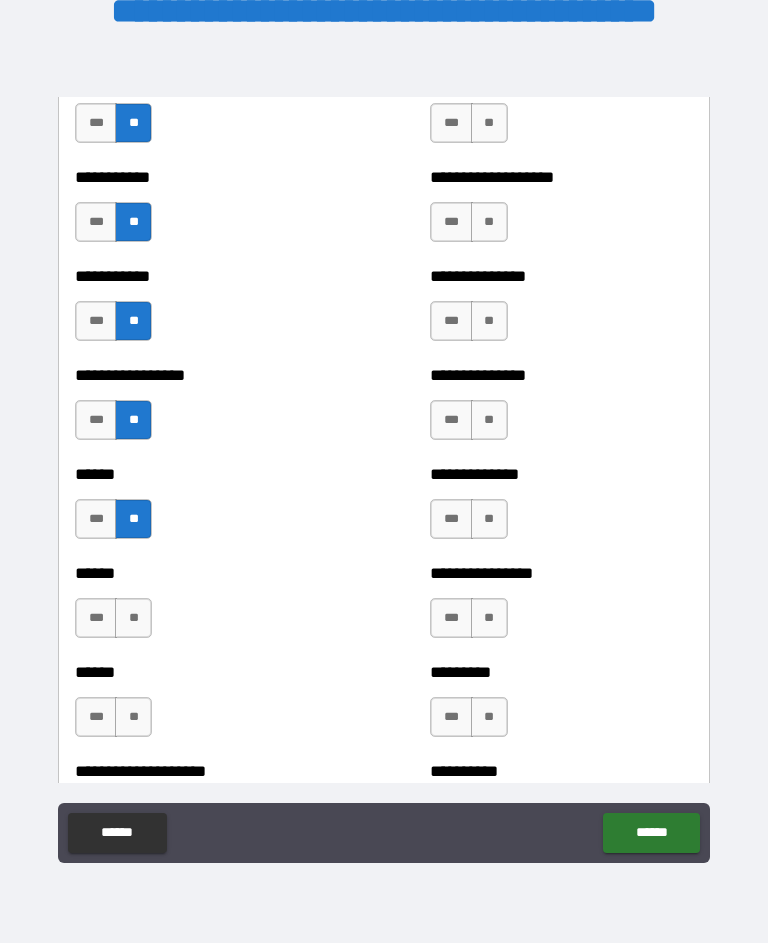 scroll, scrollTop: 2807, scrollLeft: 0, axis: vertical 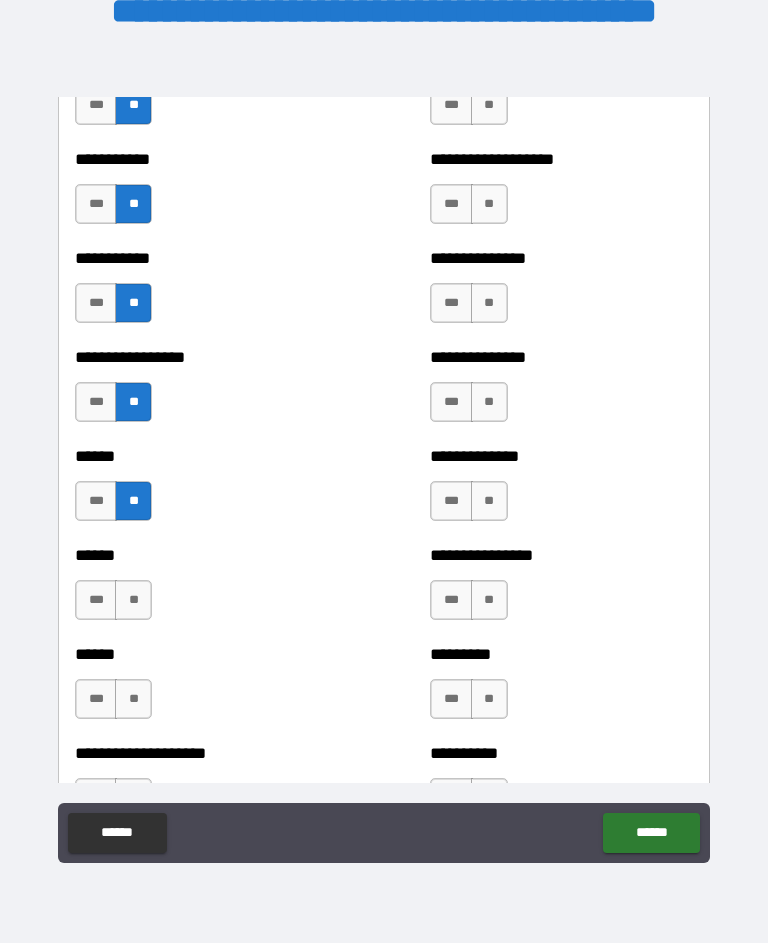 click on "**" at bounding box center (133, 600) 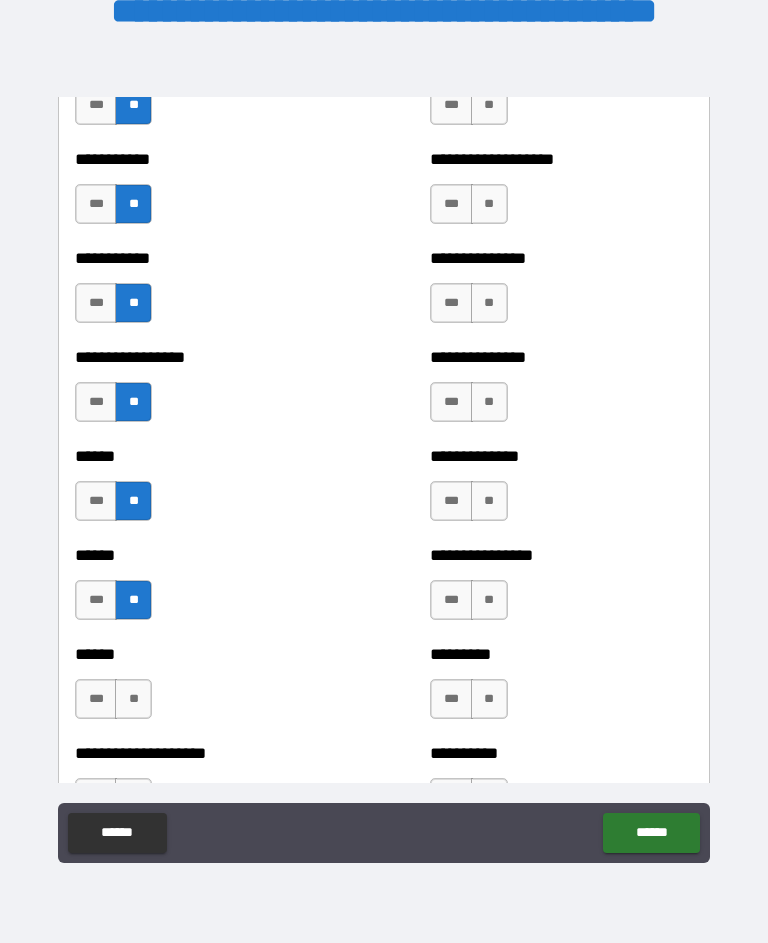 click on "**" at bounding box center [133, 699] 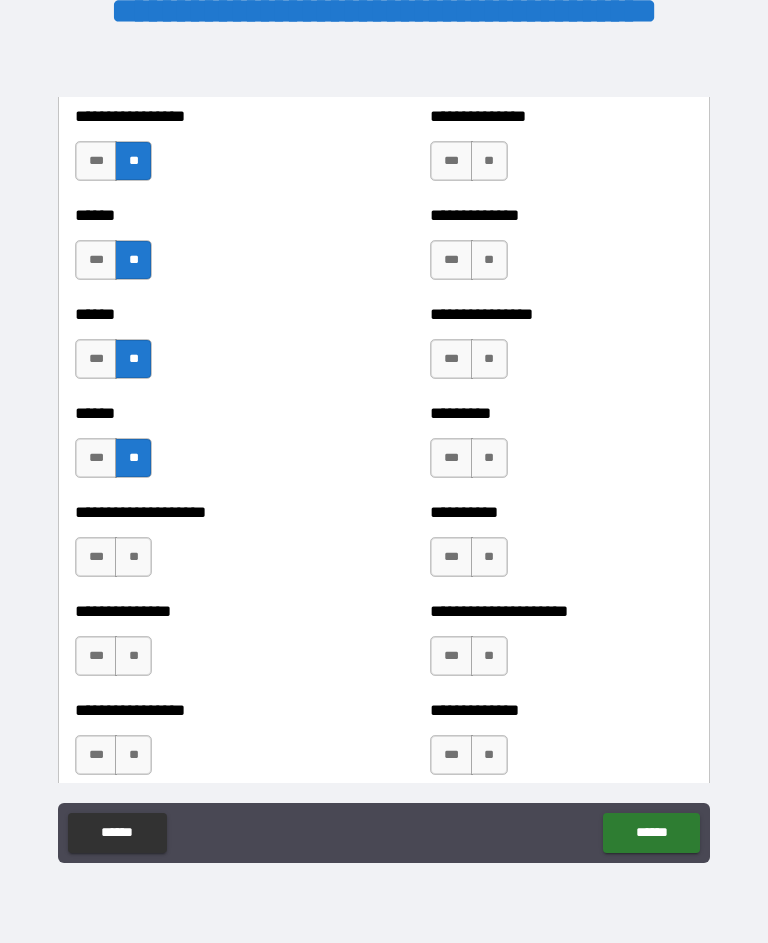scroll, scrollTop: 3048, scrollLeft: 0, axis: vertical 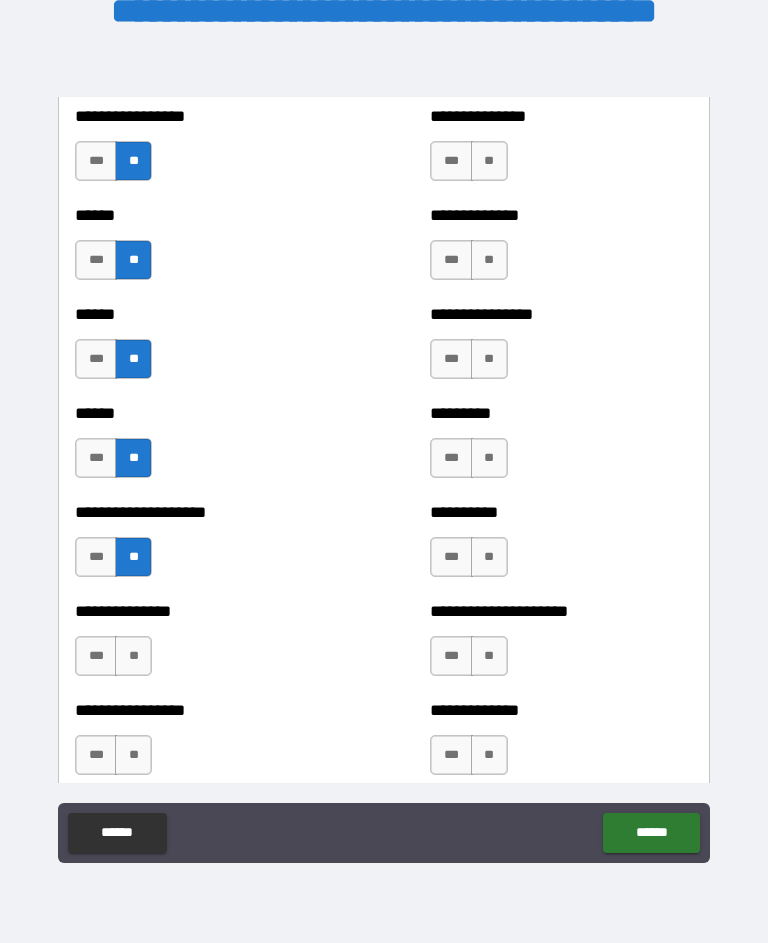 click on "**" at bounding box center [133, 656] 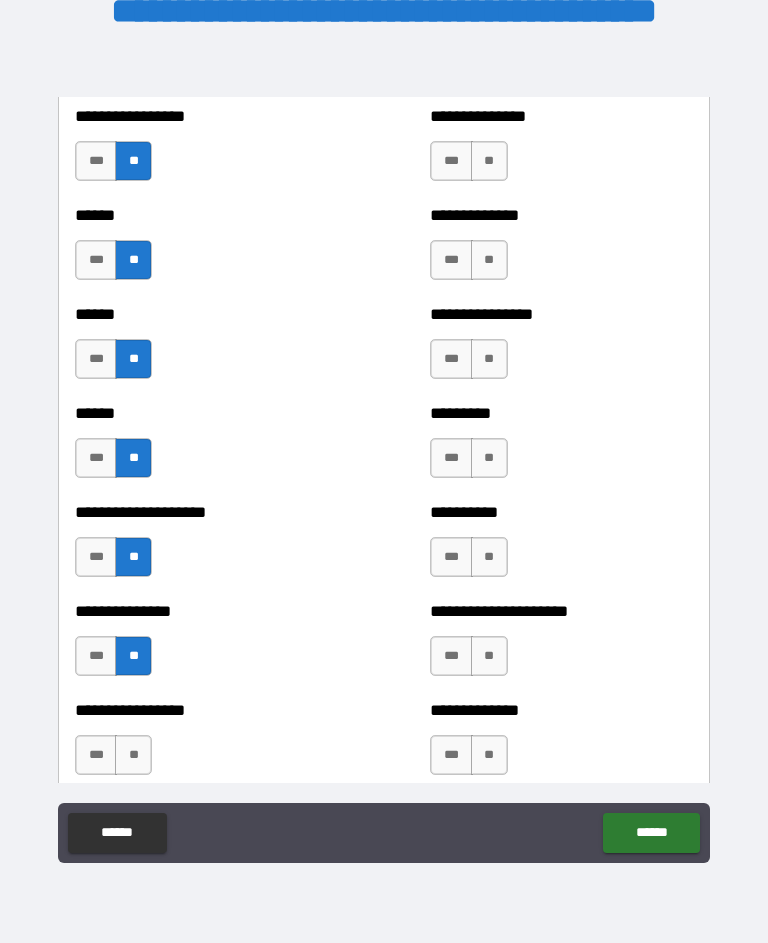 click on "***" at bounding box center (96, 755) 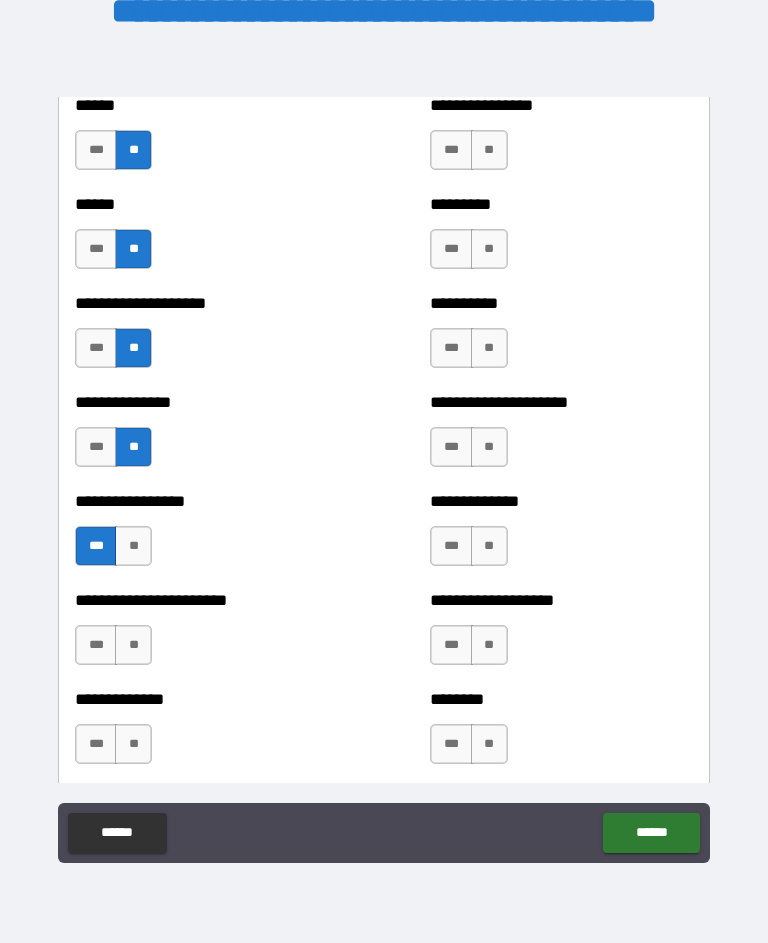 scroll, scrollTop: 3258, scrollLeft: 0, axis: vertical 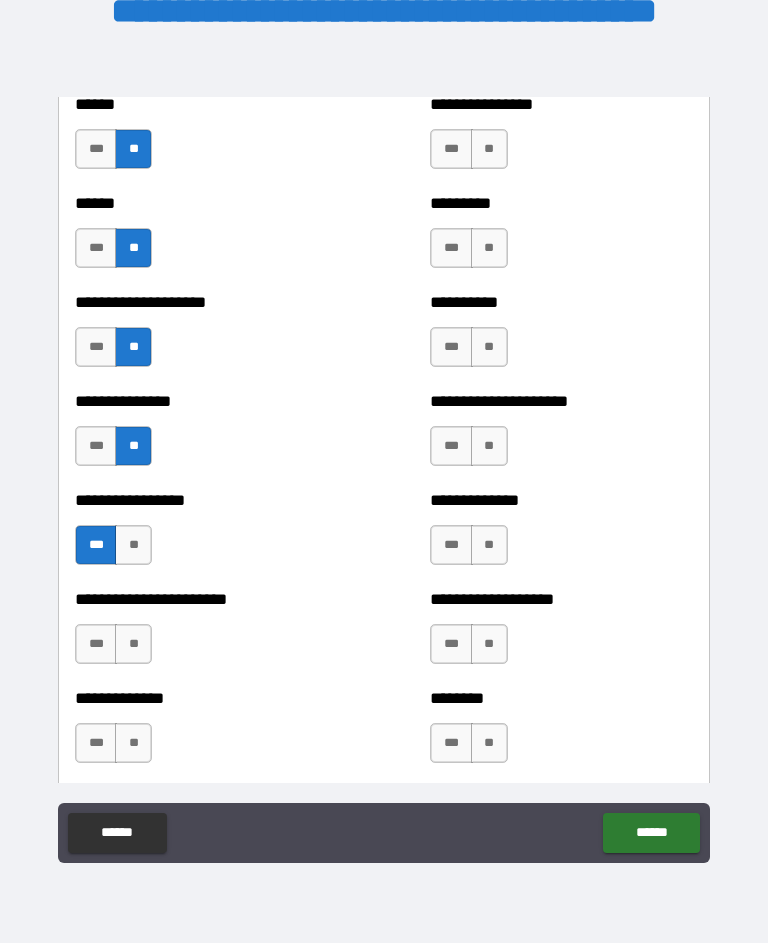 click on "**" at bounding box center (133, 644) 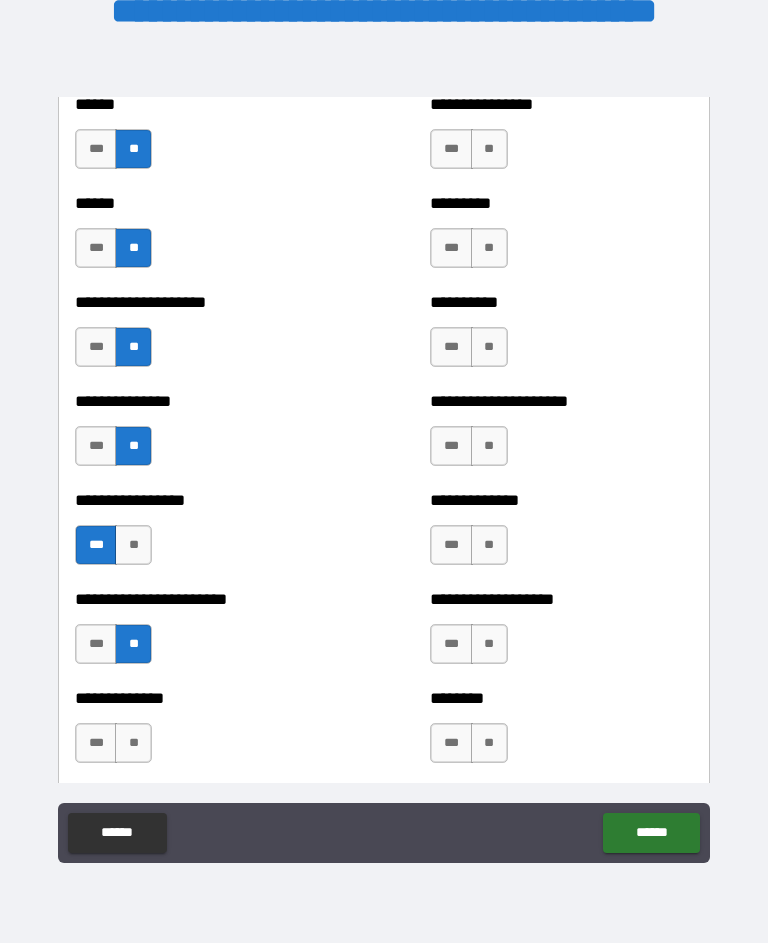 click on "**" at bounding box center (133, 743) 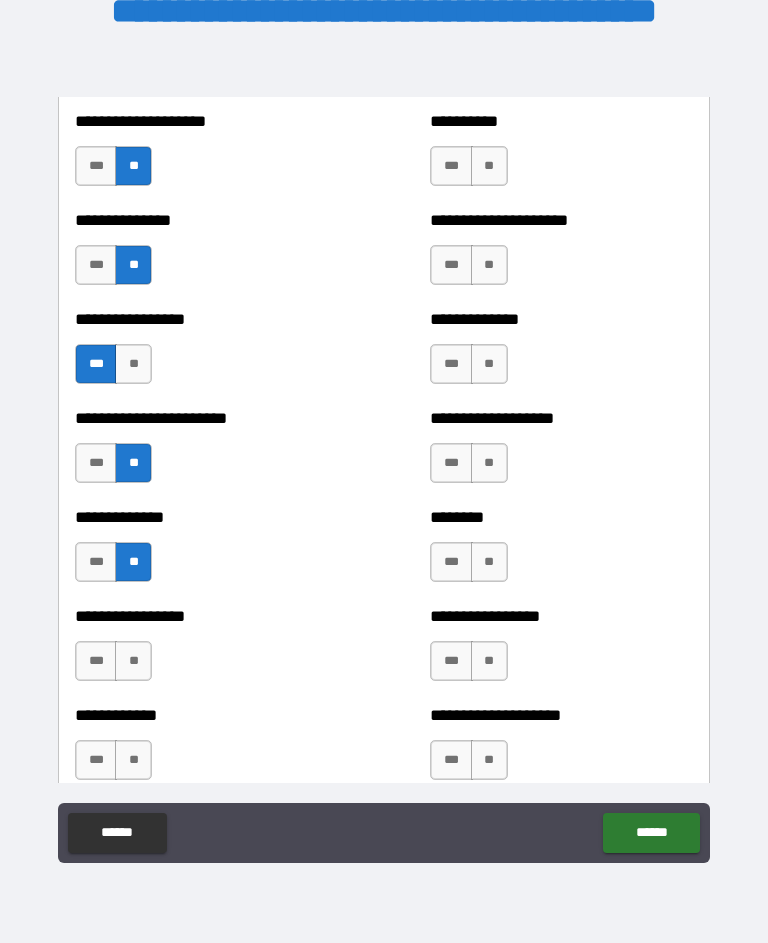 scroll, scrollTop: 3440, scrollLeft: 0, axis: vertical 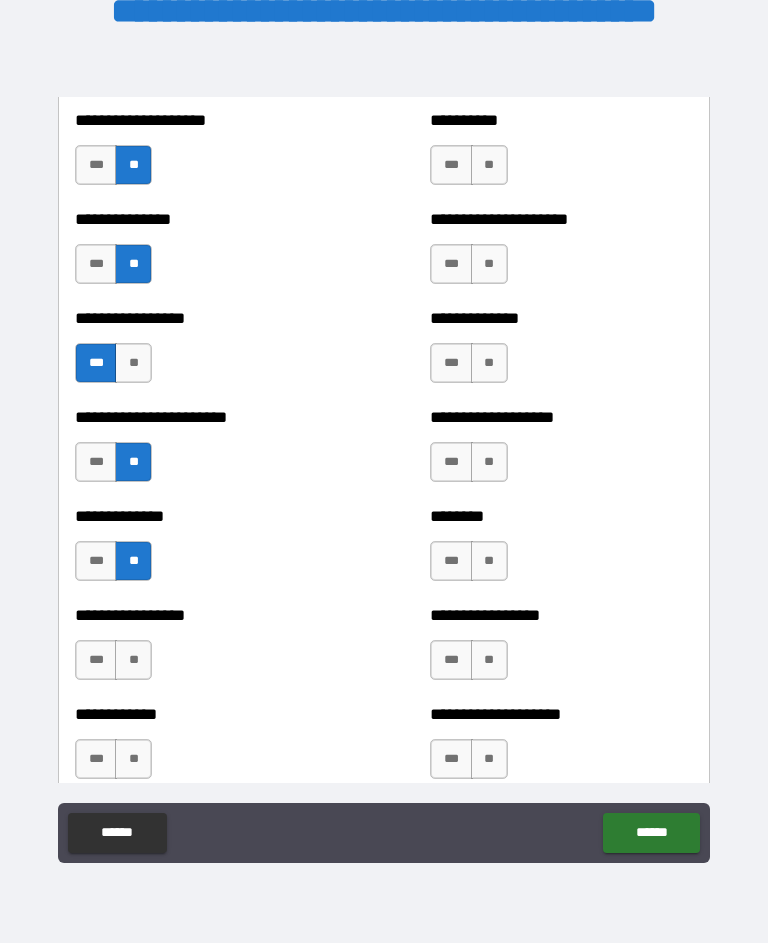click on "**" at bounding box center (133, 660) 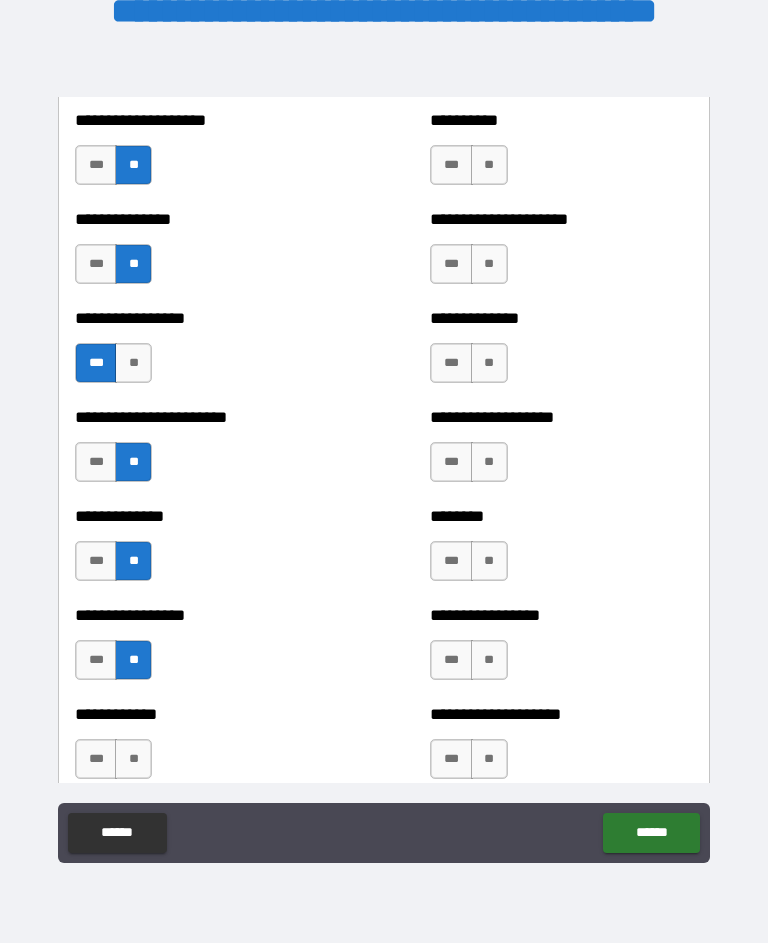 click on "**" at bounding box center (133, 759) 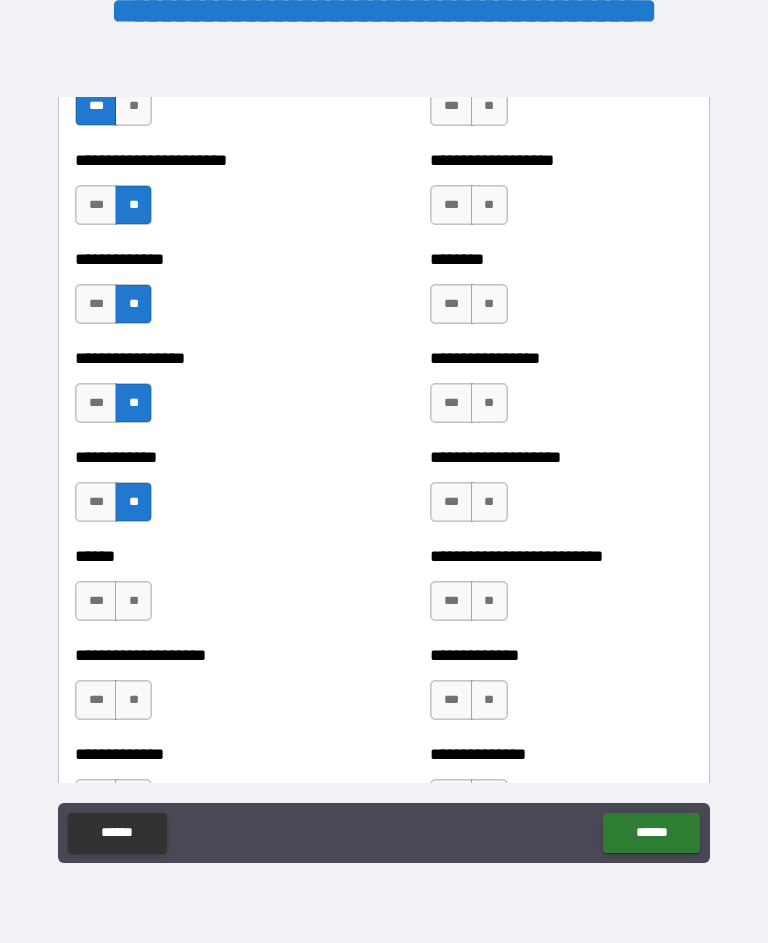 scroll, scrollTop: 3702, scrollLeft: 0, axis: vertical 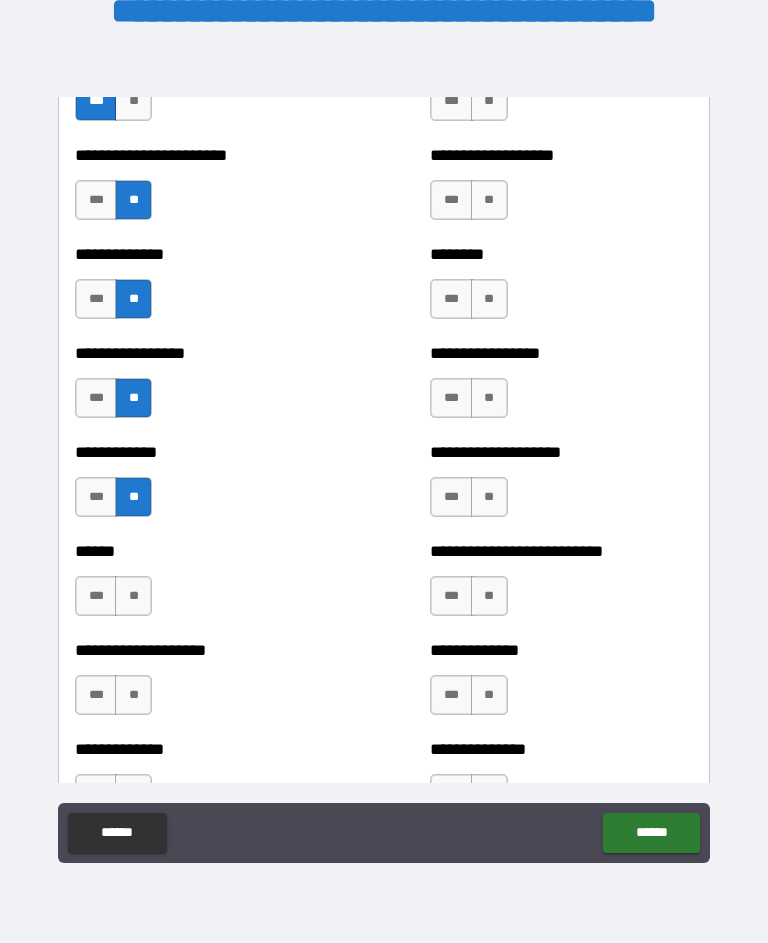 click on "**" at bounding box center [133, 596] 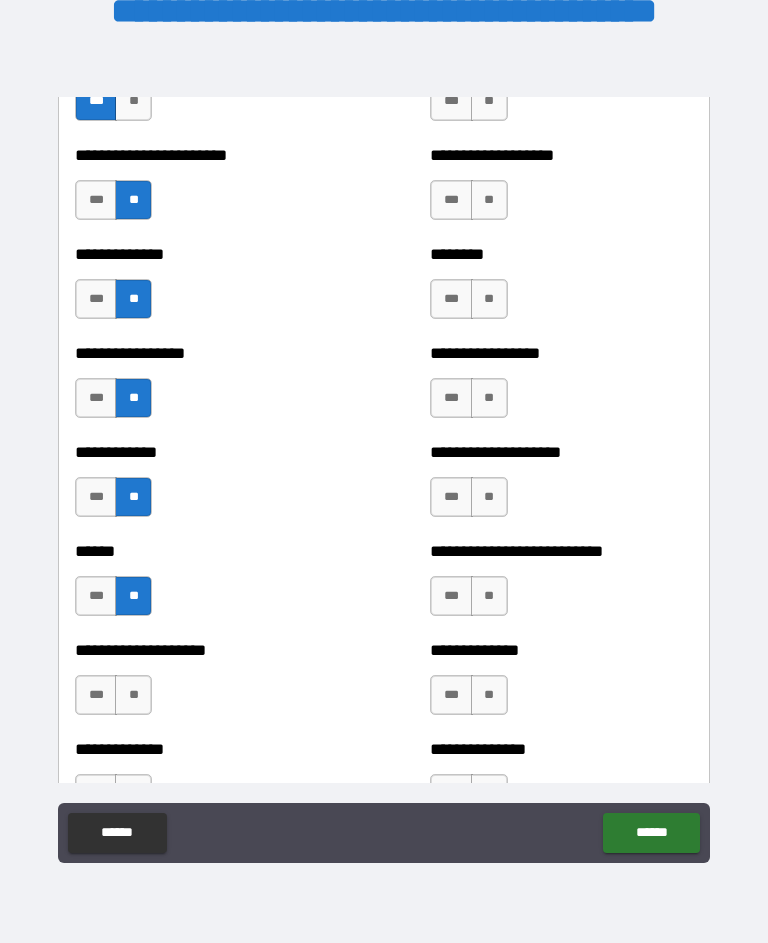 click on "***" at bounding box center [96, 596] 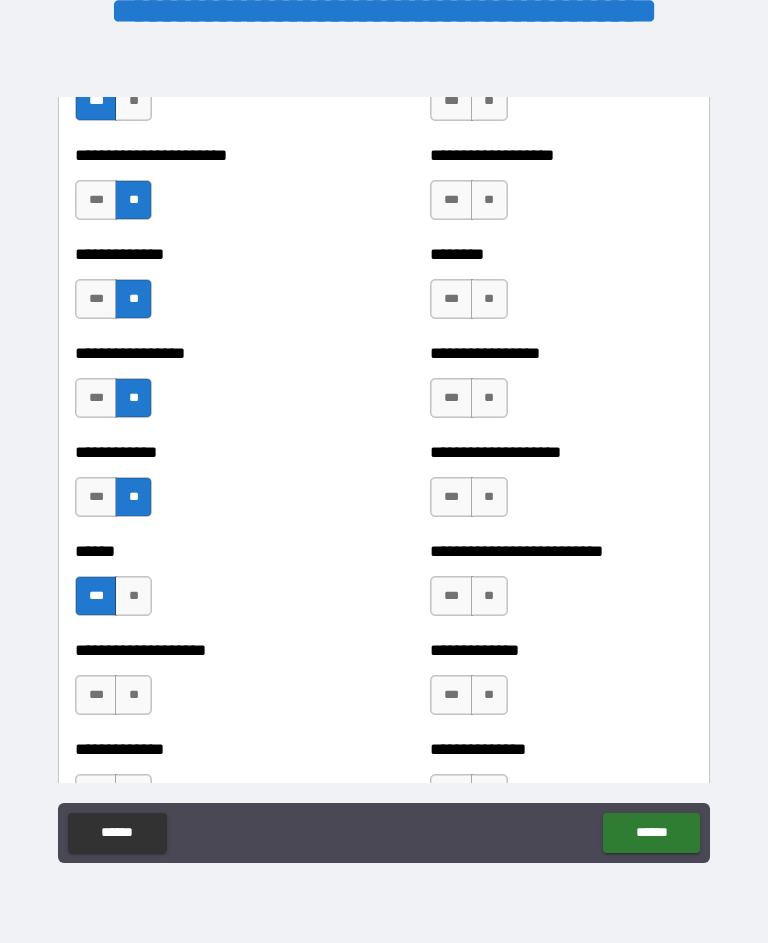 click on "**" at bounding box center [133, 695] 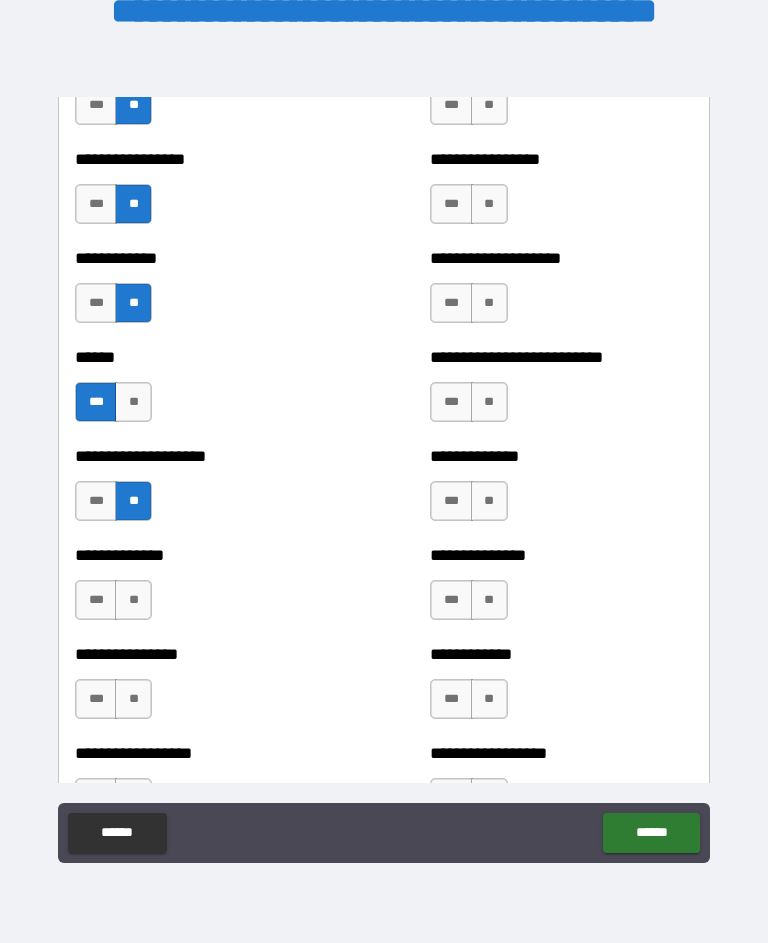 scroll, scrollTop: 3899, scrollLeft: 0, axis: vertical 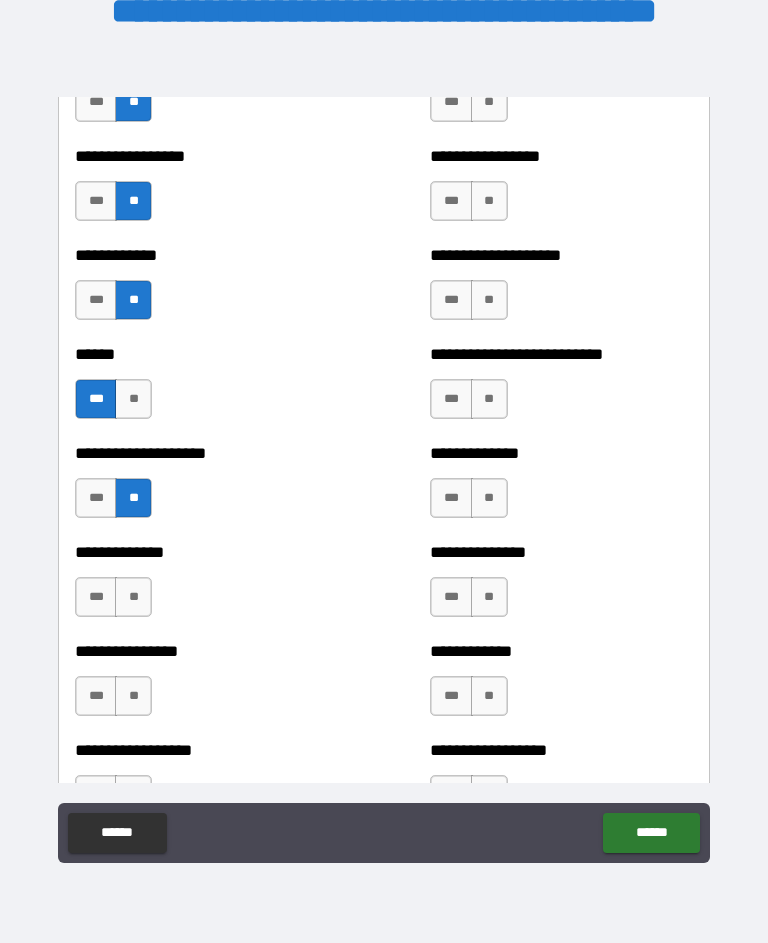 click on "**" at bounding box center (133, 597) 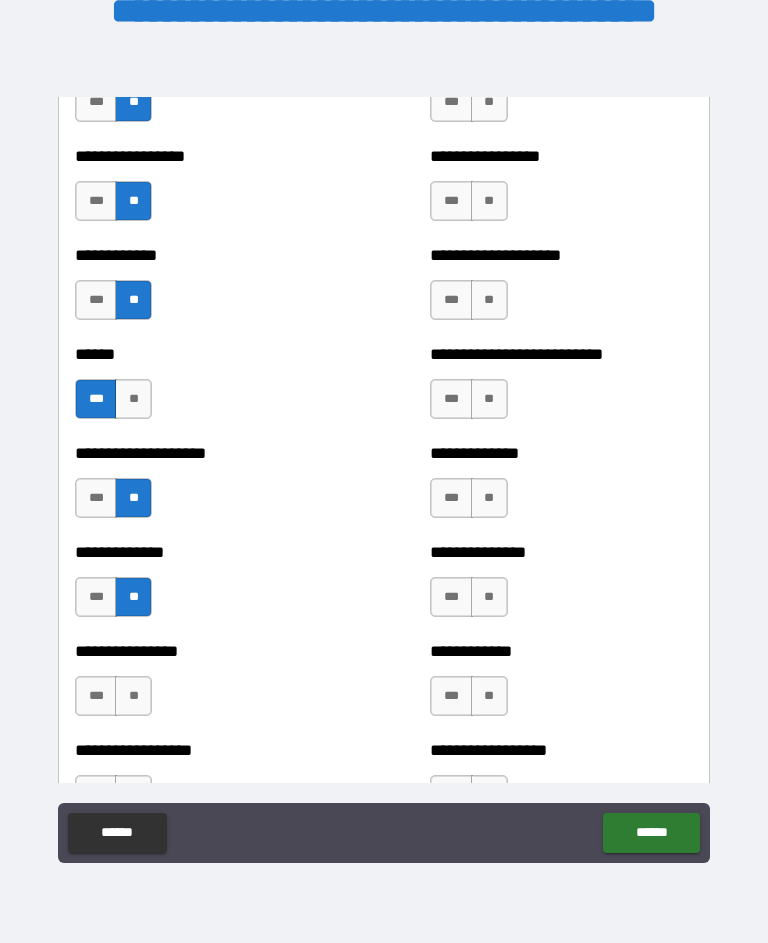 click on "**" at bounding box center (133, 696) 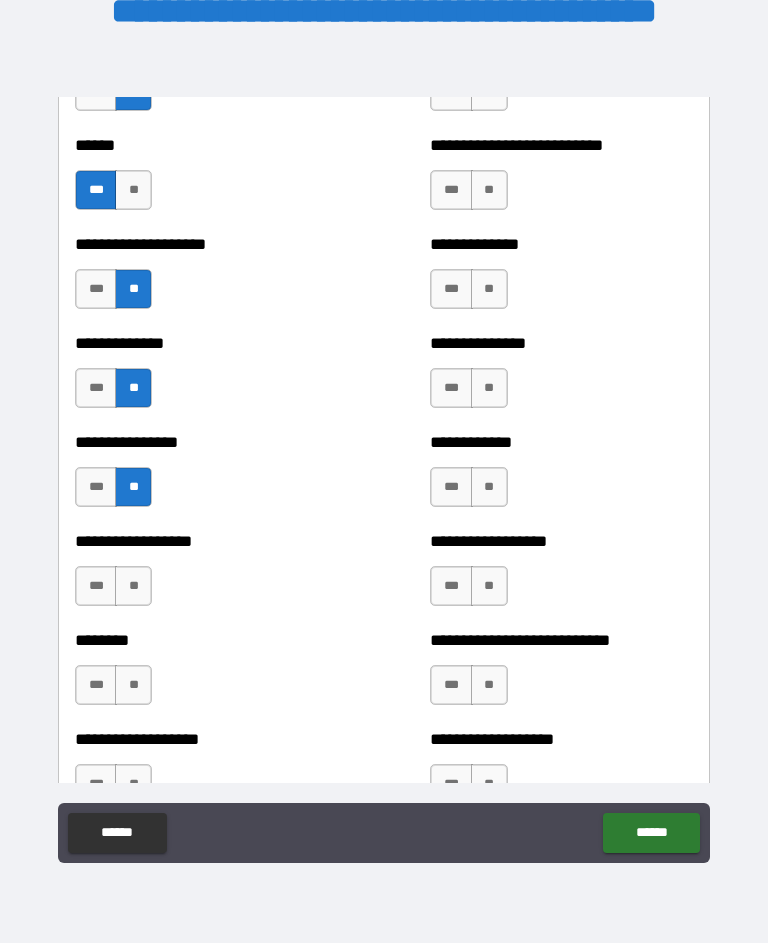 scroll, scrollTop: 4108, scrollLeft: 0, axis: vertical 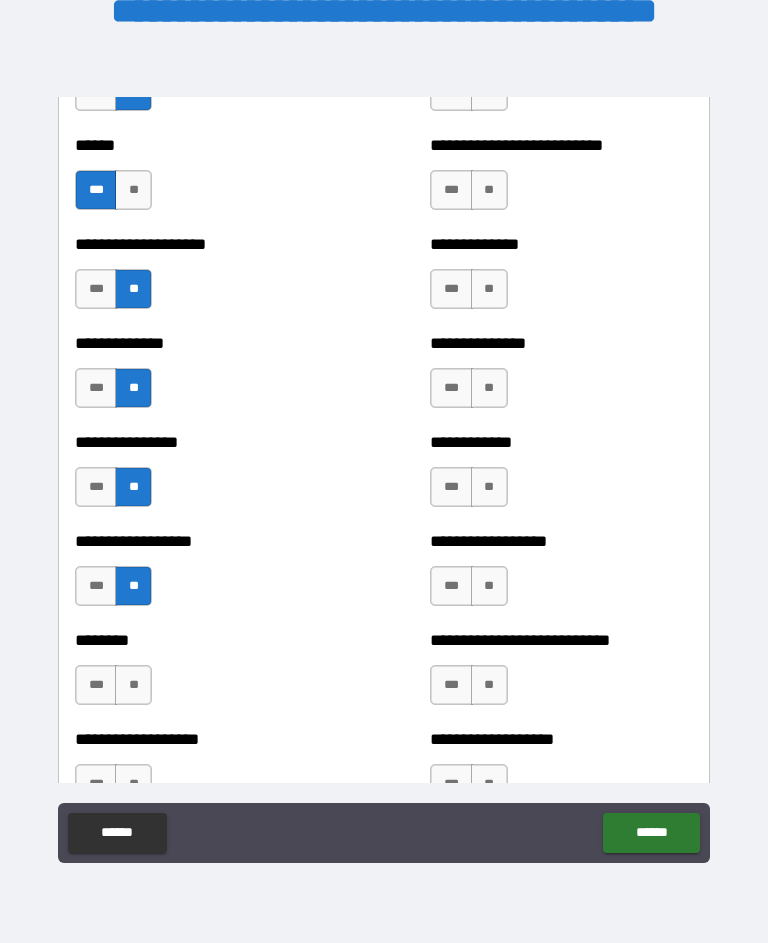 click on "**" at bounding box center [133, 685] 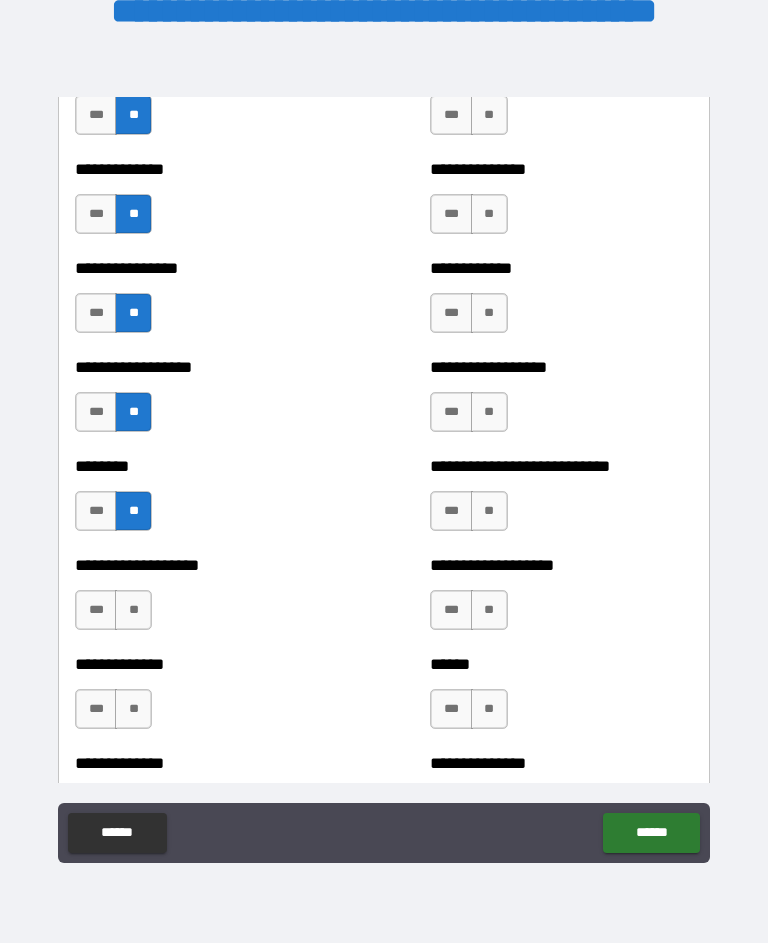 scroll, scrollTop: 4298, scrollLeft: 0, axis: vertical 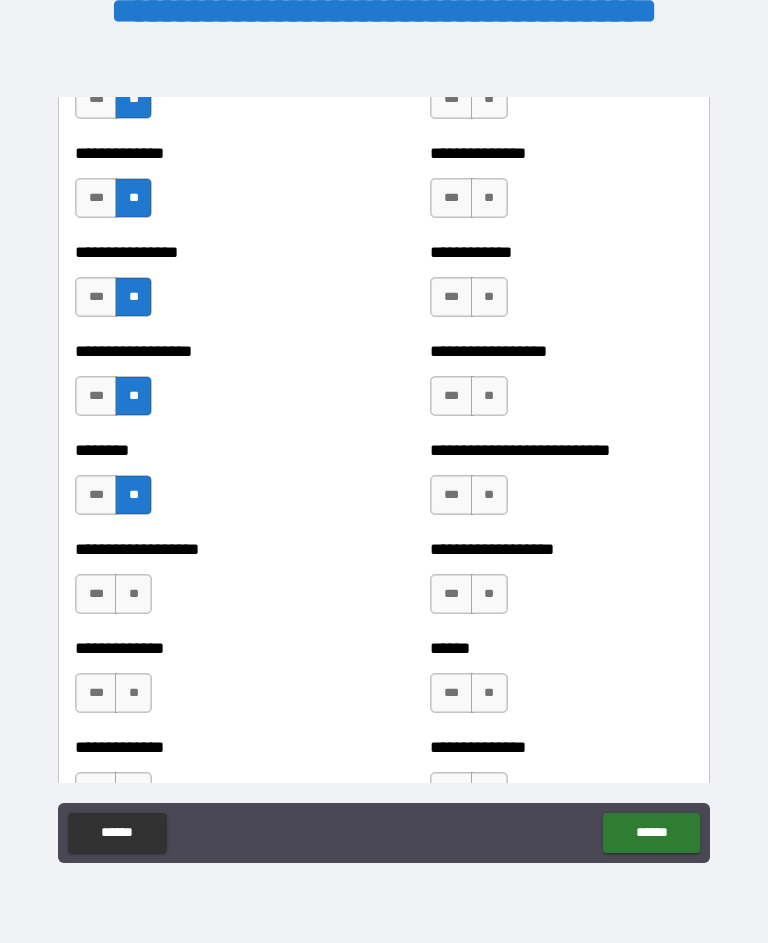 click on "**" at bounding box center [133, 594] 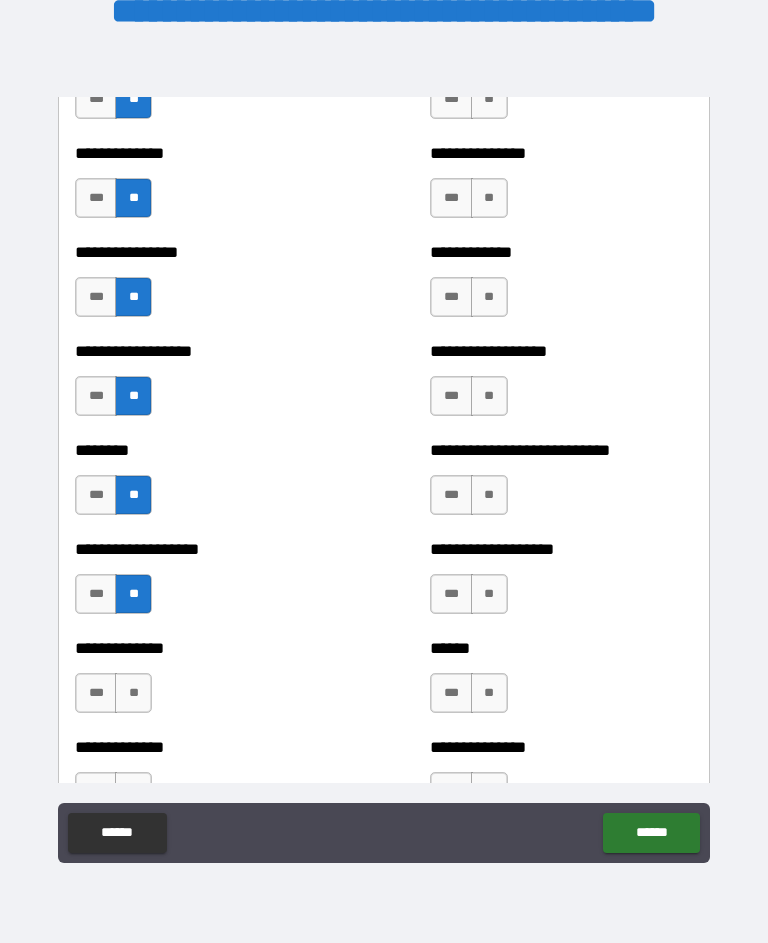 click on "**" at bounding box center (133, 693) 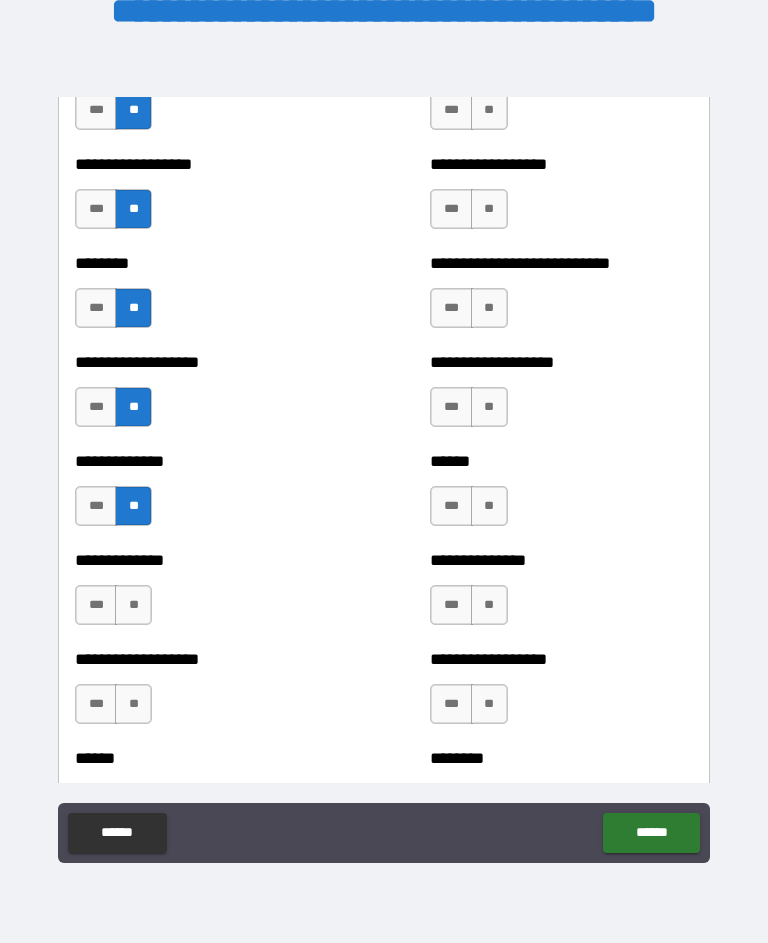 scroll, scrollTop: 4487, scrollLeft: 0, axis: vertical 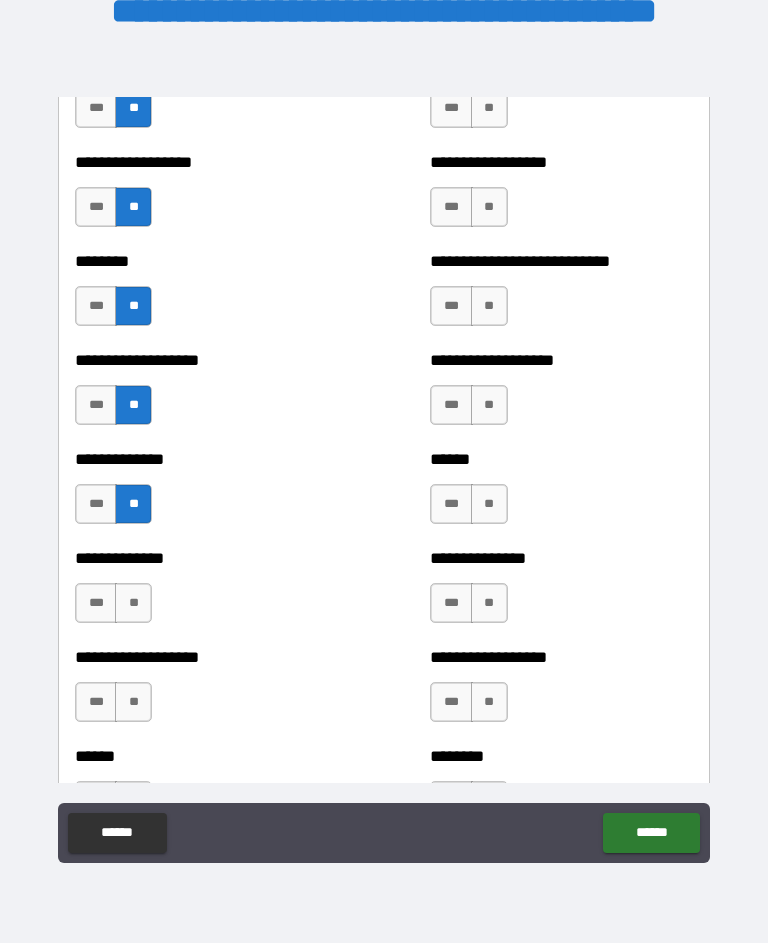 click on "**" at bounding box center [133, 603] 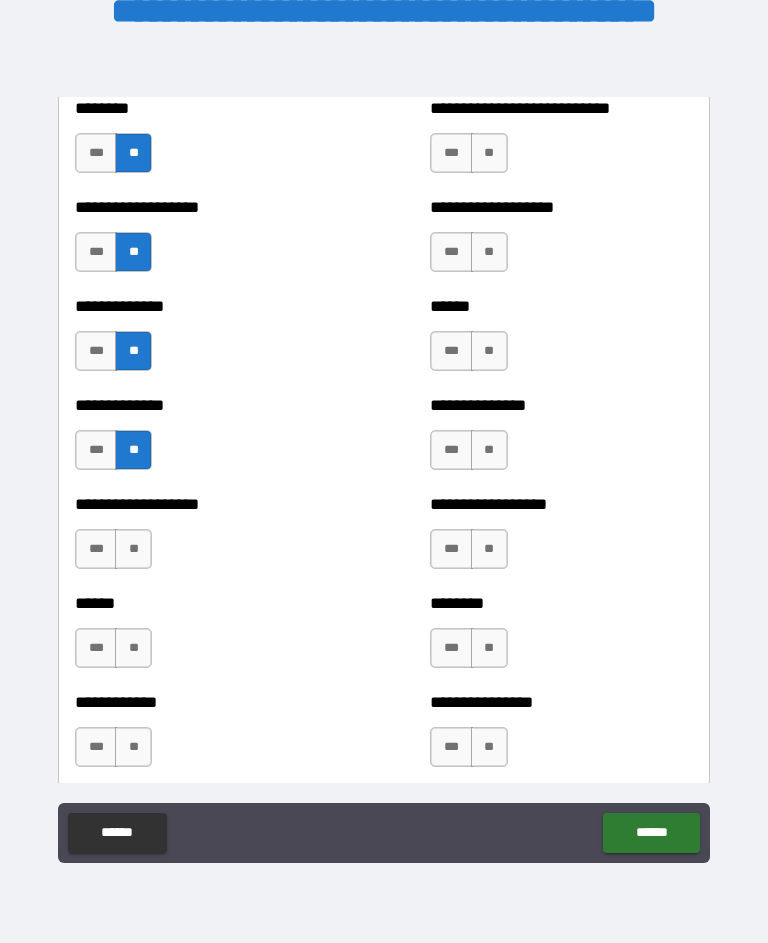 scroll, scrollTop: 4643, scrollLeft: 0, axis: vertical 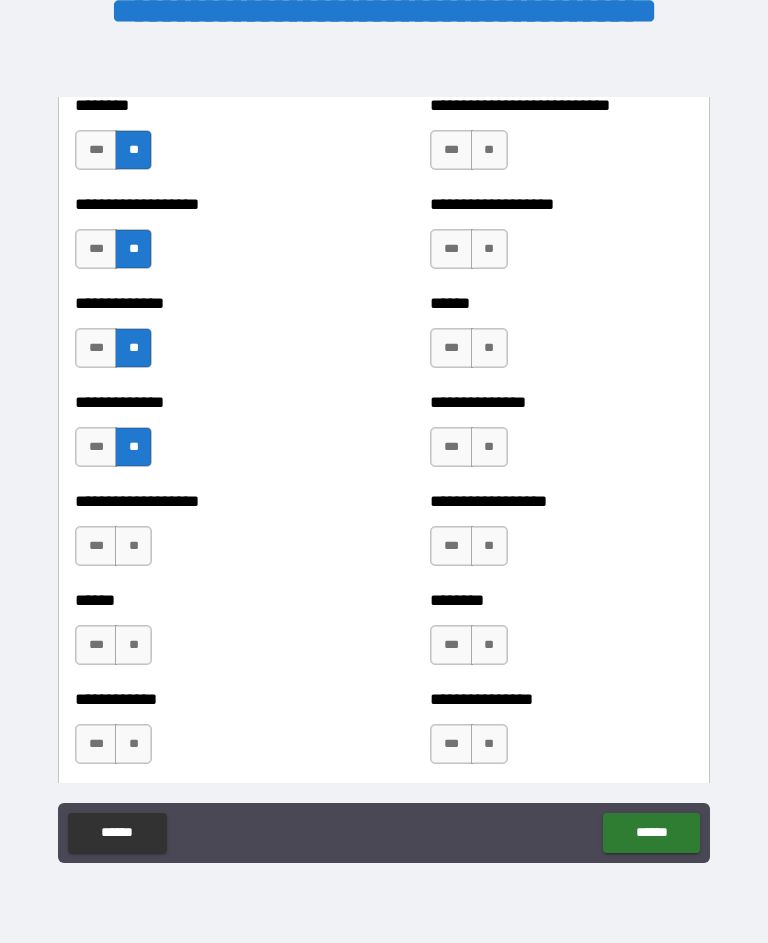 click on "**" at bounding box center (133, 546) 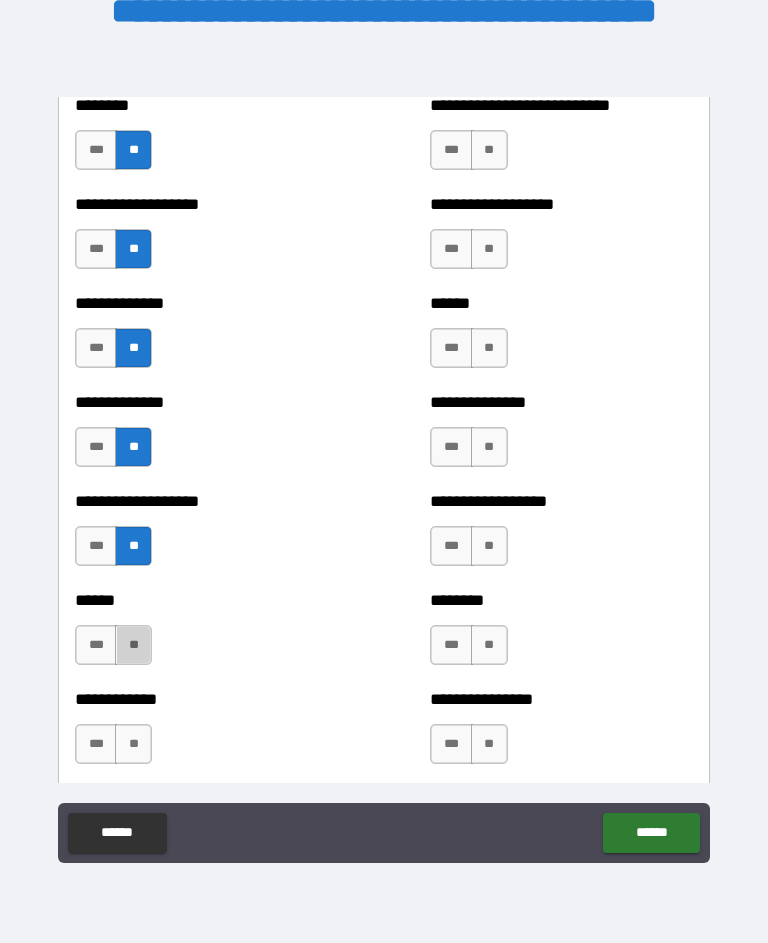 click on "**" at bounding box center (133, 645) 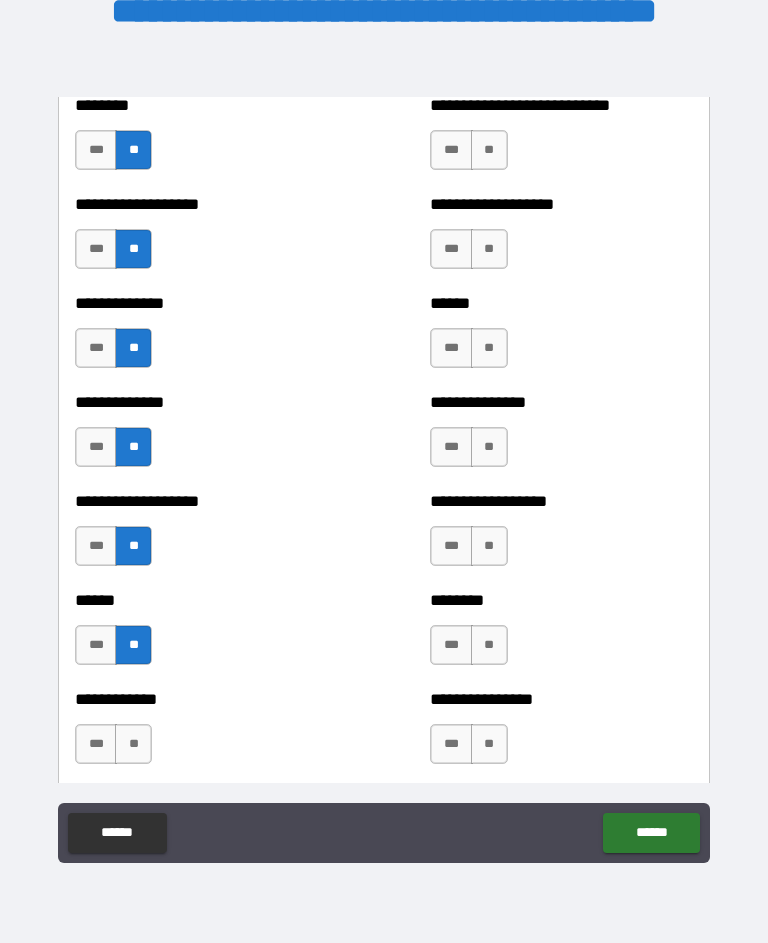 click on "**" at bounding box center (133, 744) 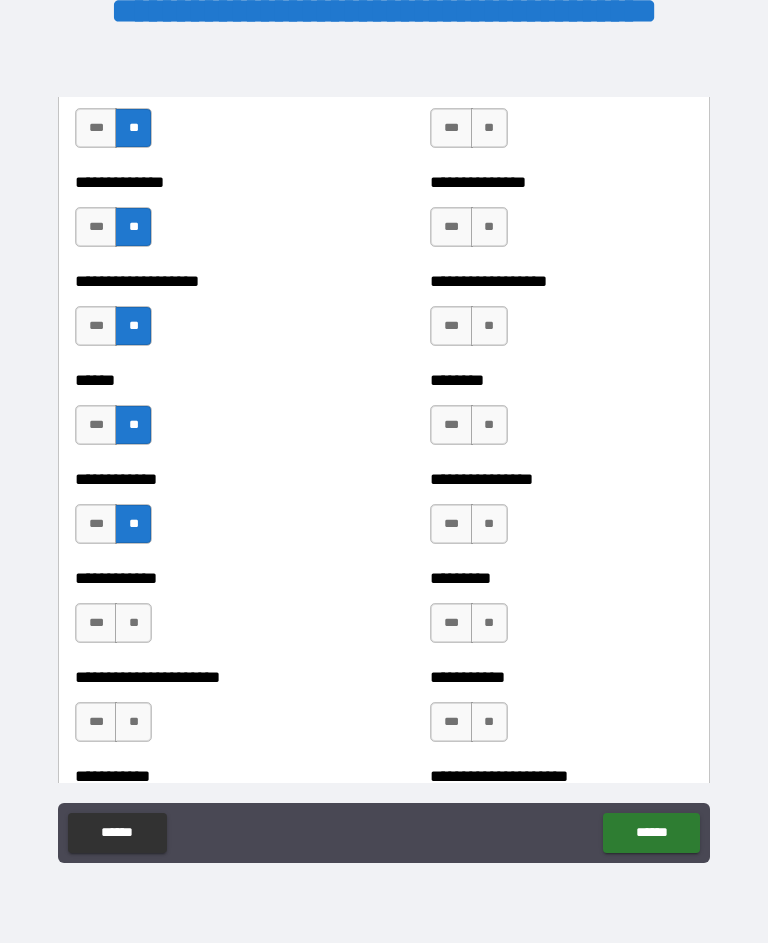 scroll, scrollTop: 4876, scrollLeft: 0, axis: vertical 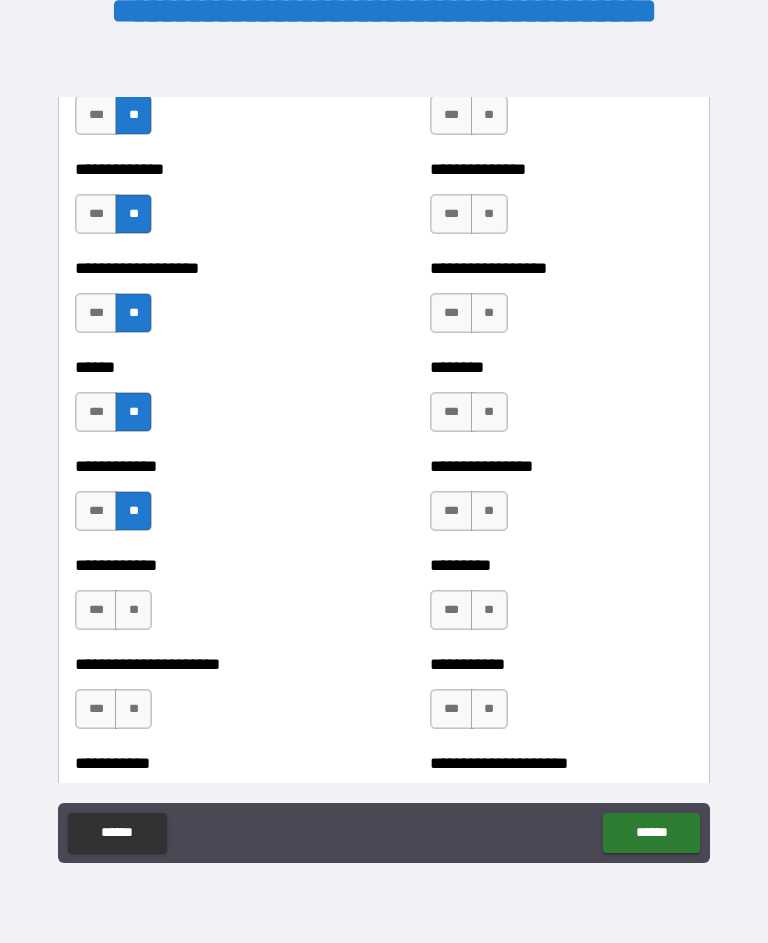 click on "**" at bounding box center (133, 610) 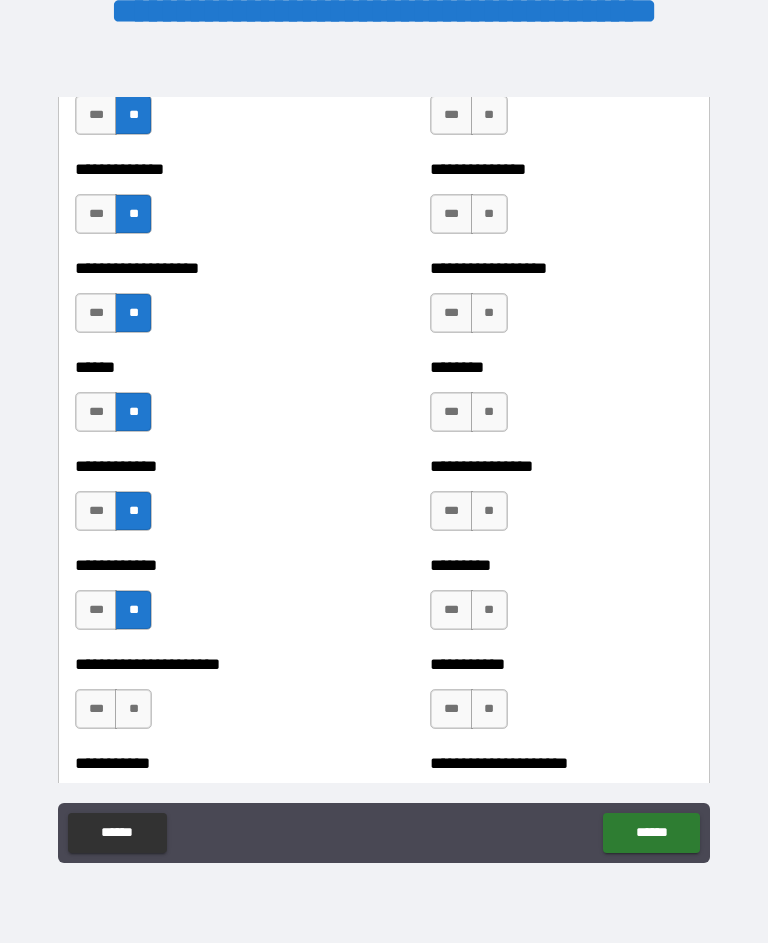 click on "**" at bounding box center [133, 709] 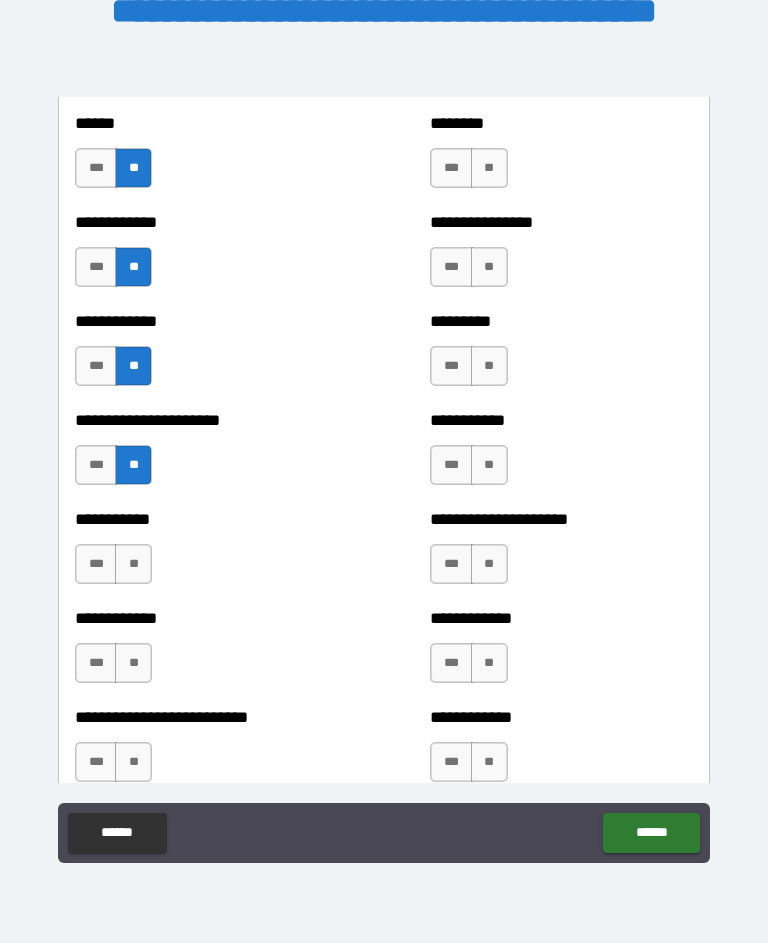 scroll, scrollTop: 5125, scrollLeft: 0, axis: vertical 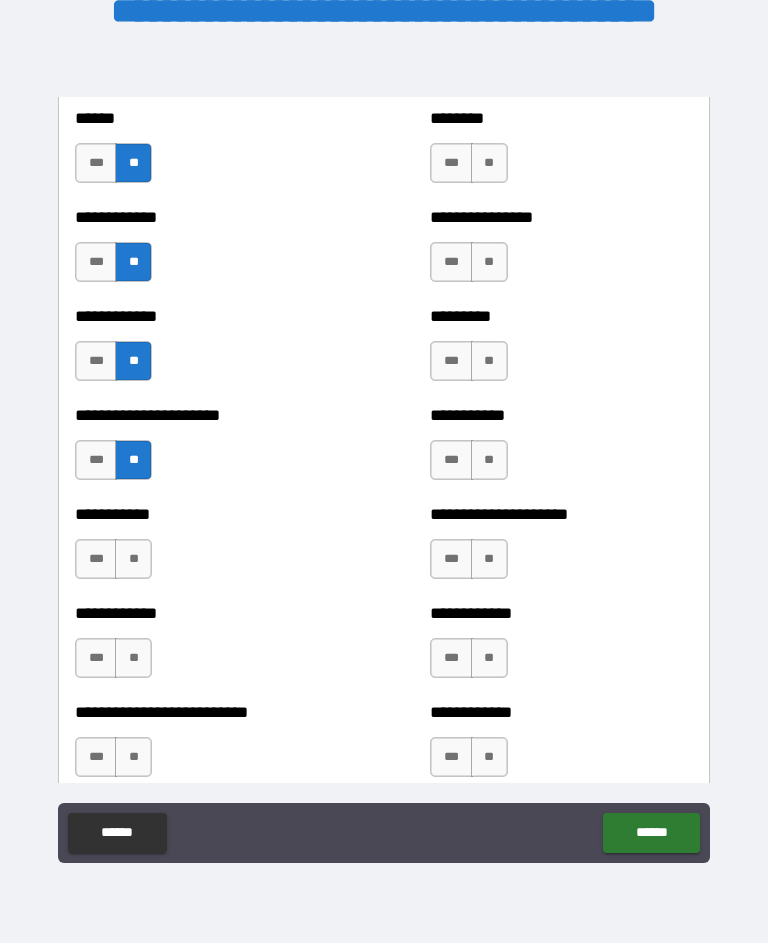 click on "**" at bounding box center (133, 559) 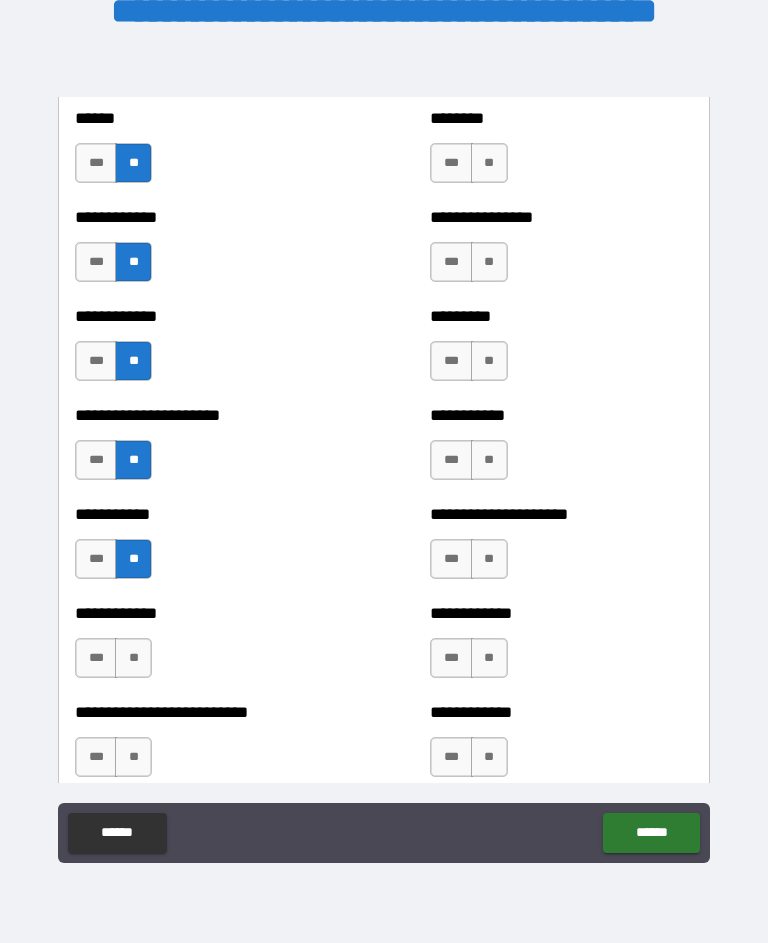 click on "**" at bounding box center [133, 658] 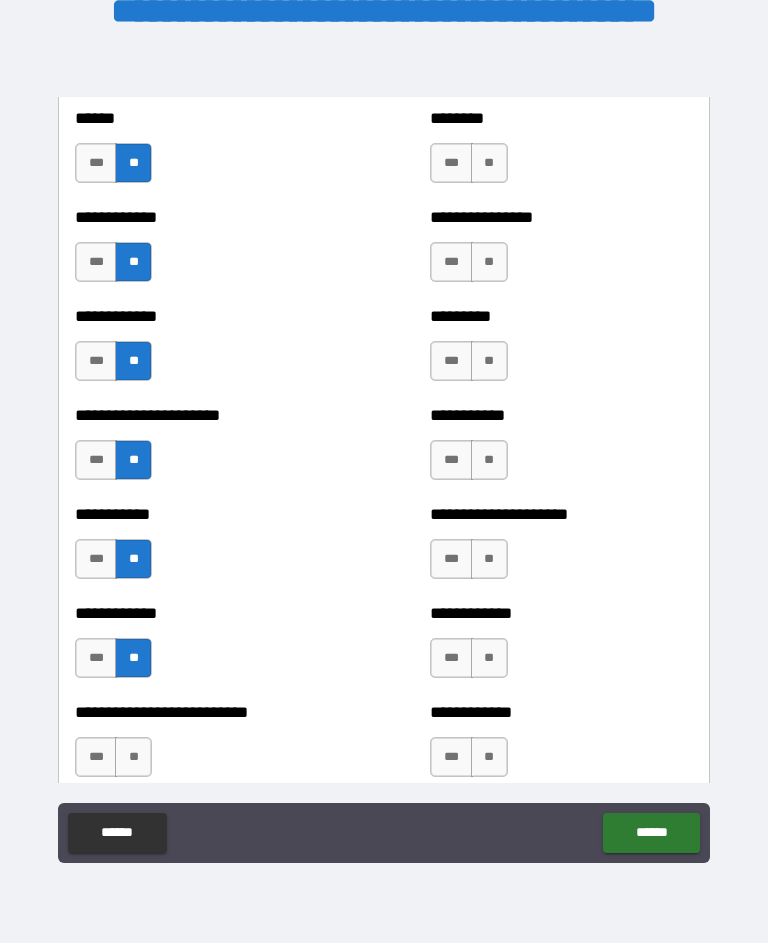 click on "**" at bounding box center [133, 757] 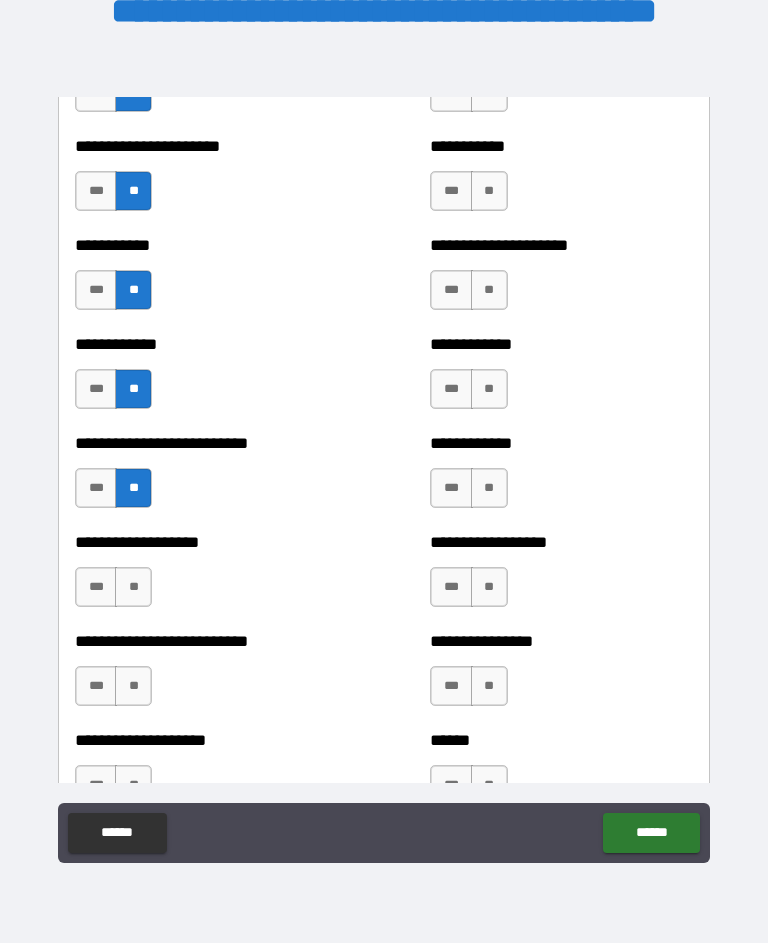 scroll, scrollTop: 5396, scrollLeft: 0, axis: vertical 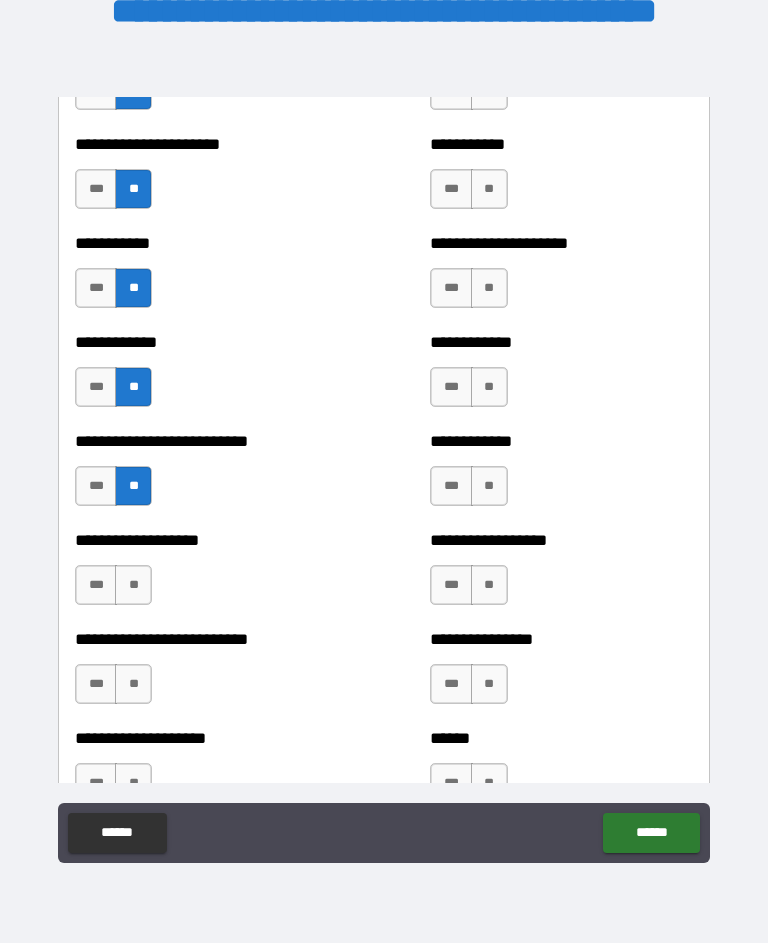 click on "***" at bounding box center (96, 585) 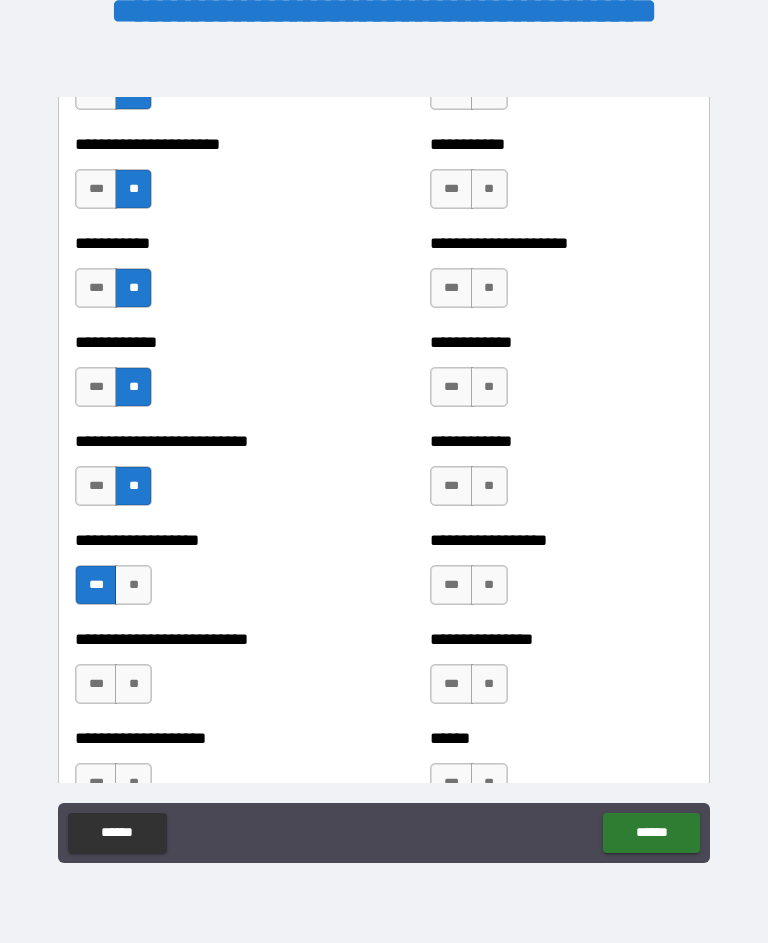 click on "**" at bounding box center [133, 684] 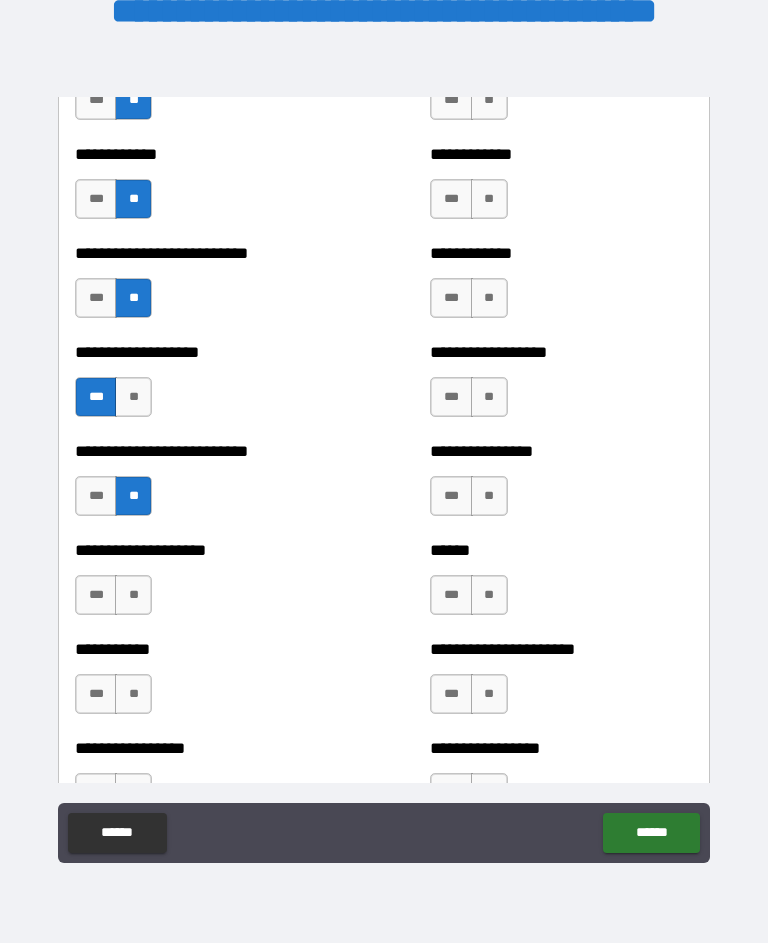 scroll, scrollTop: 5599, scrollLeft: 0, axis: vertical 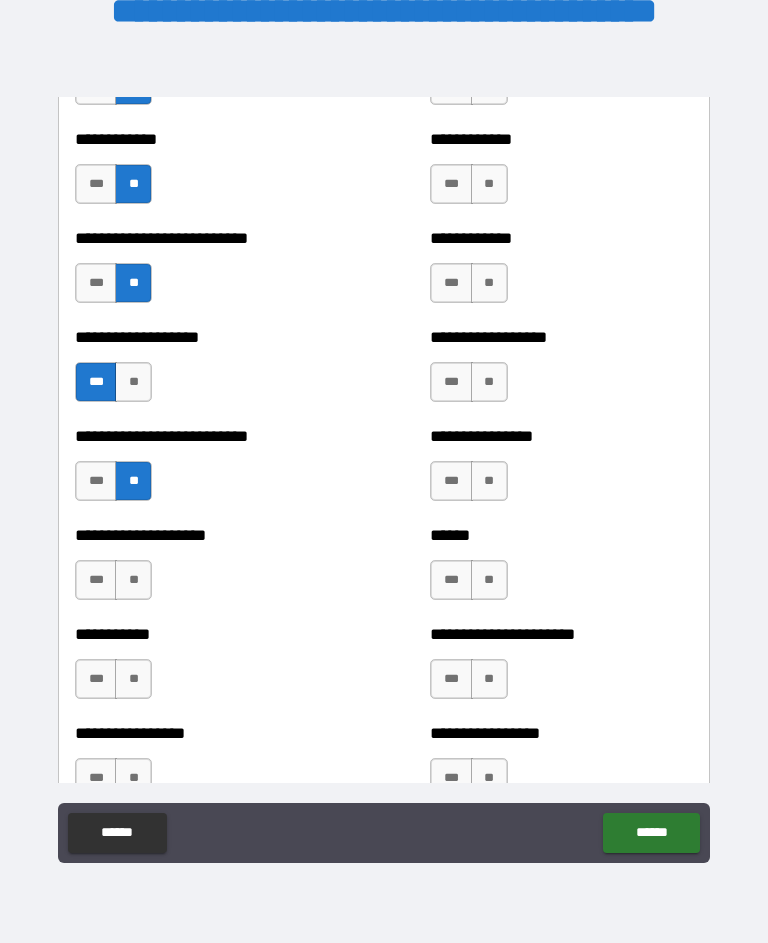 click on "**" at bounding box center (133, 580) 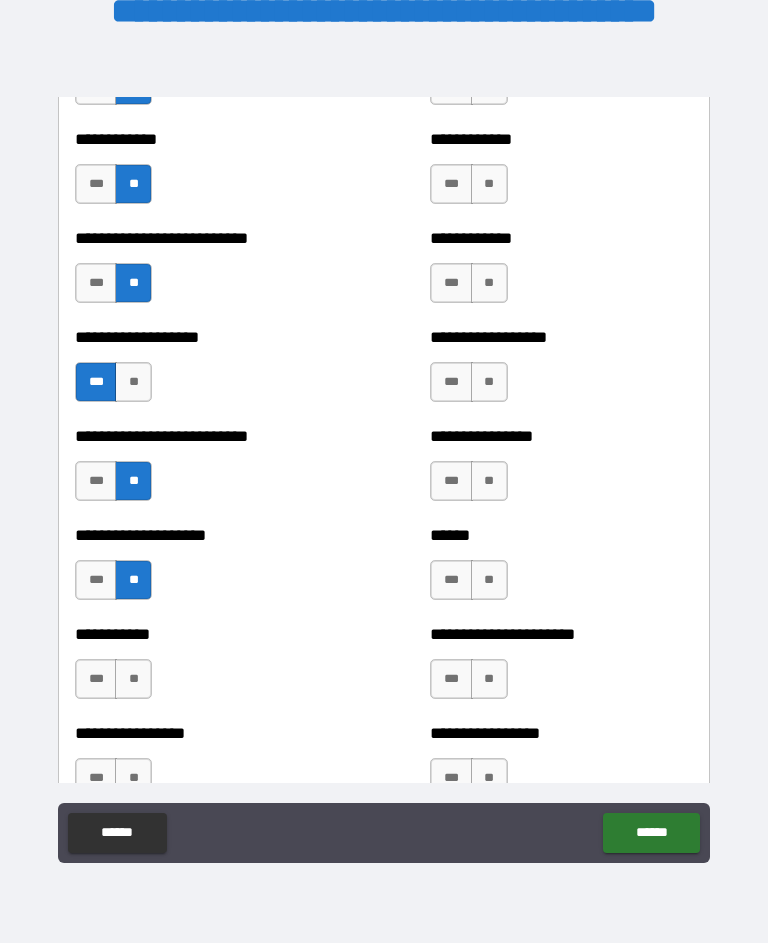 click on "**" at bounding box center (133, 679) 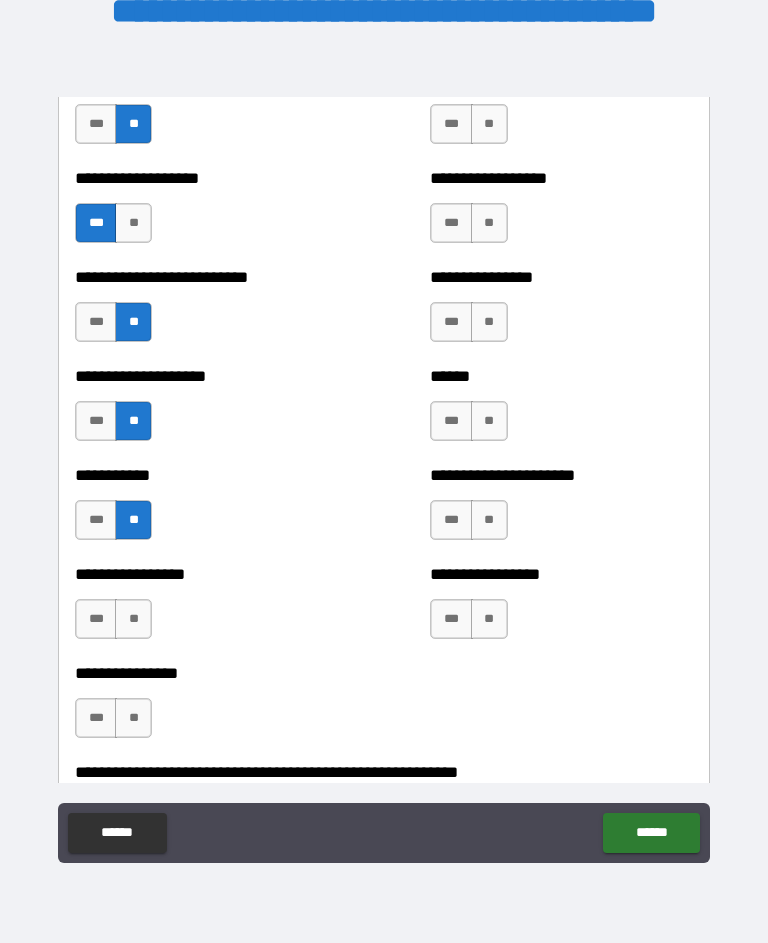 scroll, scrollTop: 5795, scrollLeft: 0, axis: vertical 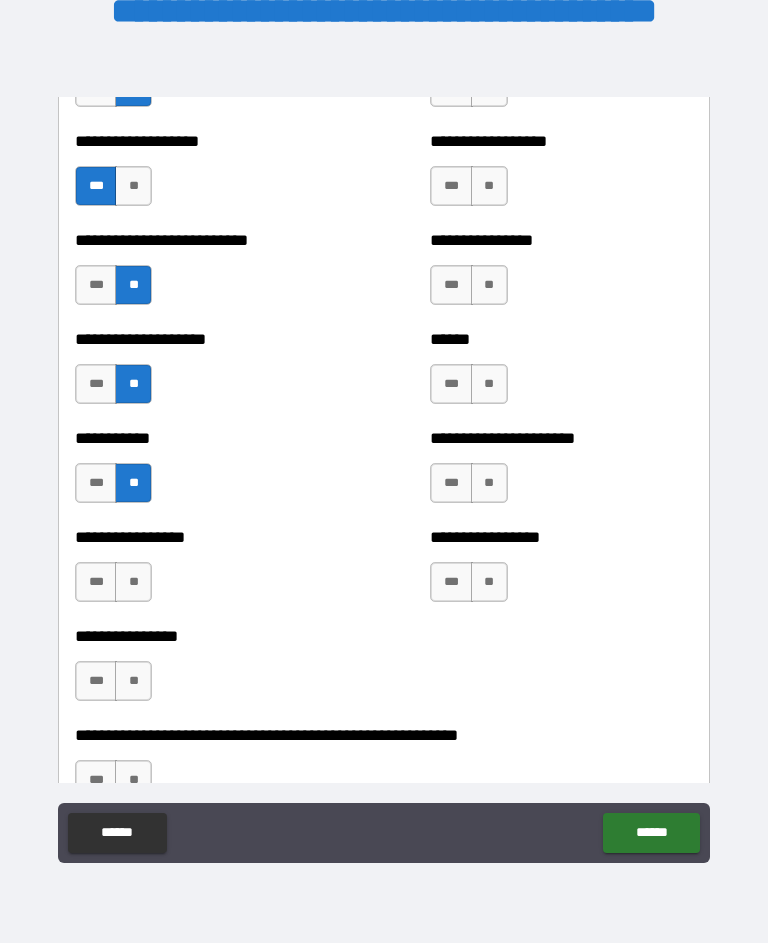 click on "**" at bounding box center [133, 582] 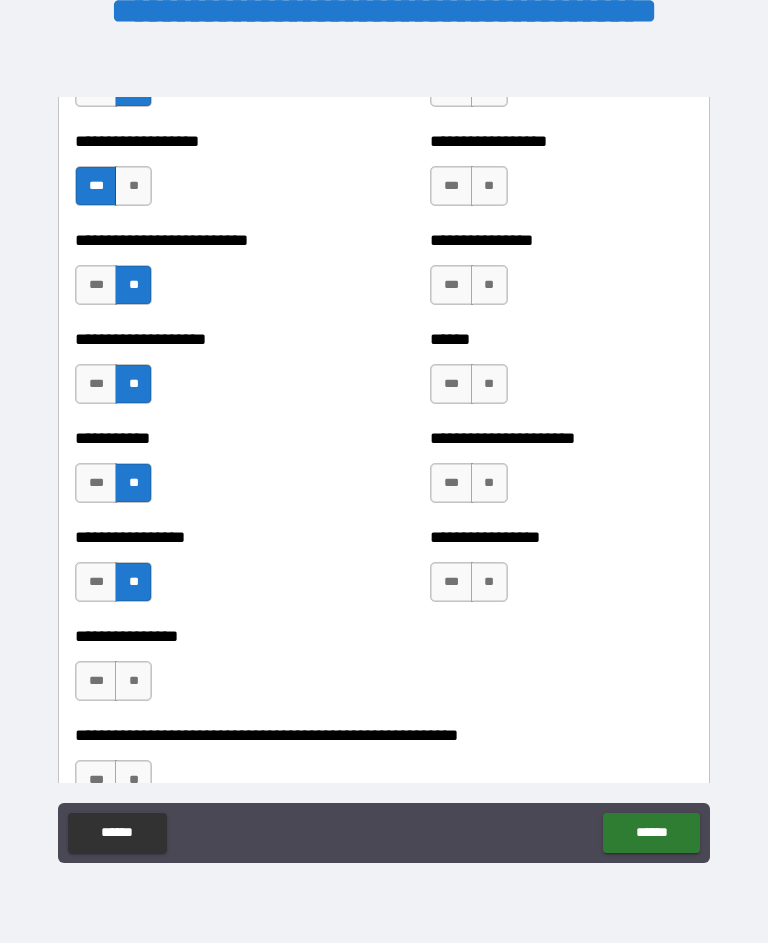 click on "**" at bounding box center [133, 681] 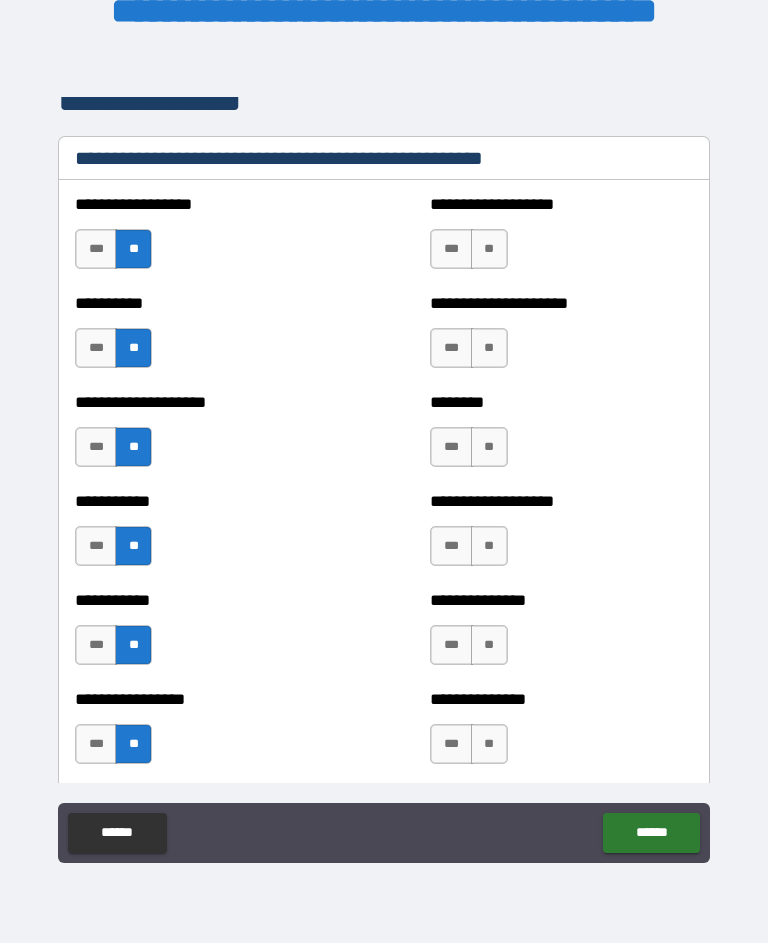 scroll, scrollTop: 2469, scrollLeft: 0, axis: vertical 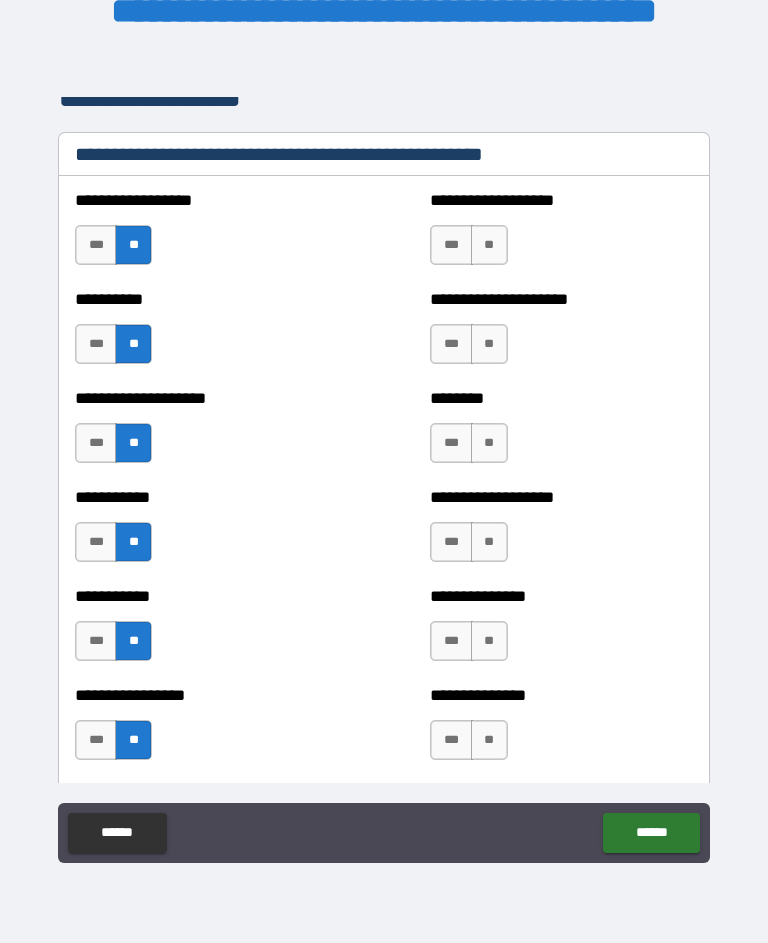 click on "**" at bounding box center [489, 245] 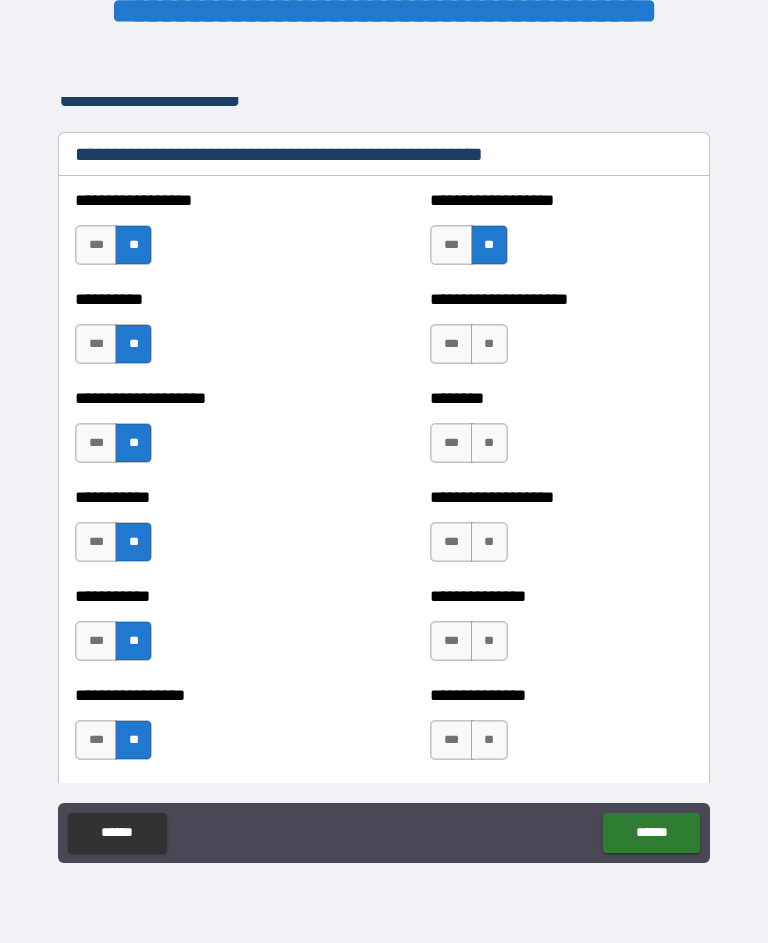 click on "**" at bounding box center [489, 344] 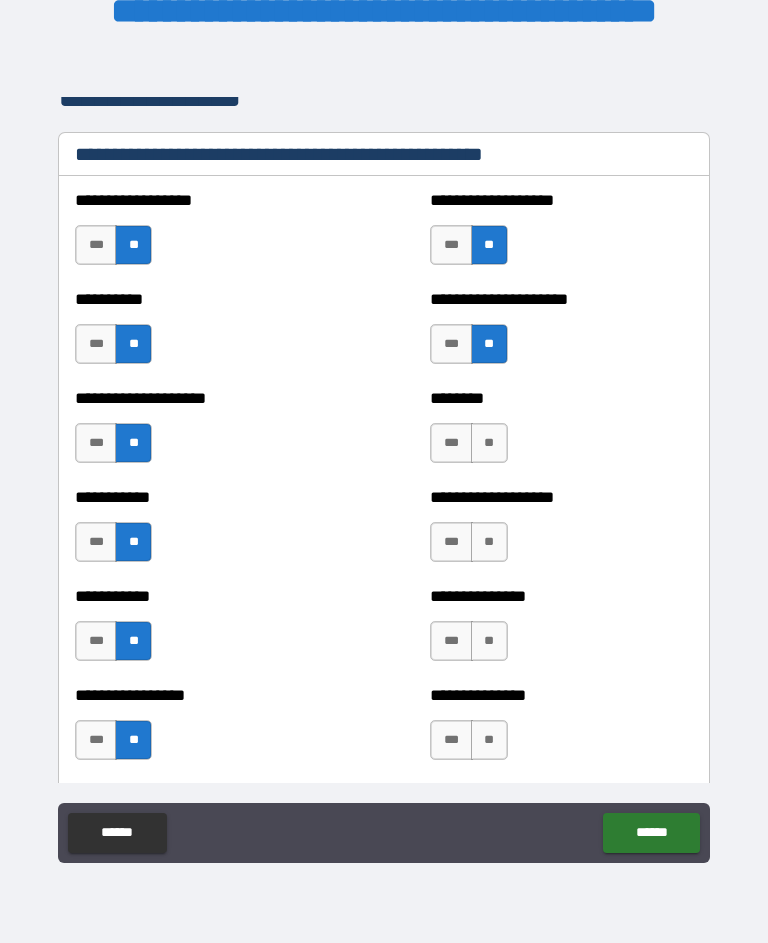 click on "**" at bounding box center [489, 443] 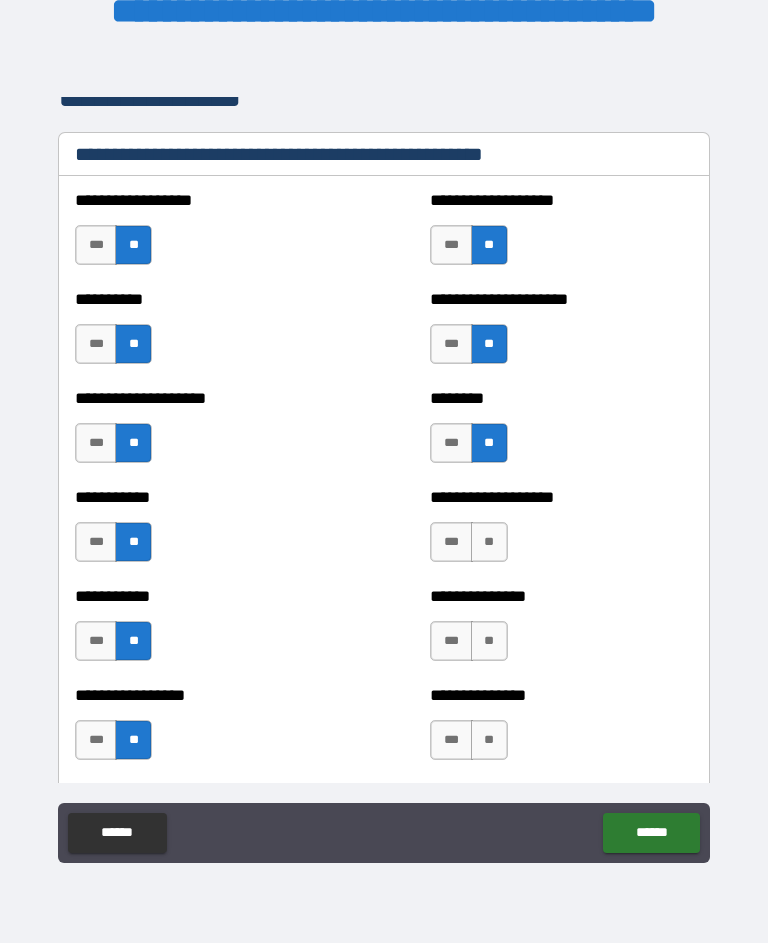 click on "**" at bounding box center [489, 542] 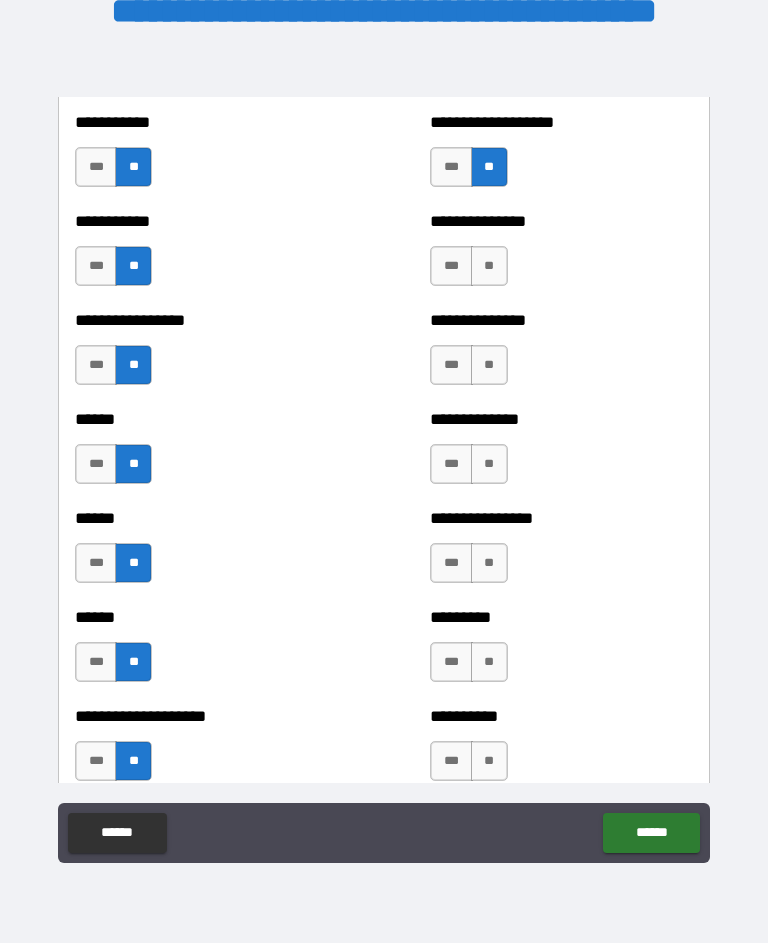 scroll, scrollTop: 2844, scrollLeft: 0, axis: vertical 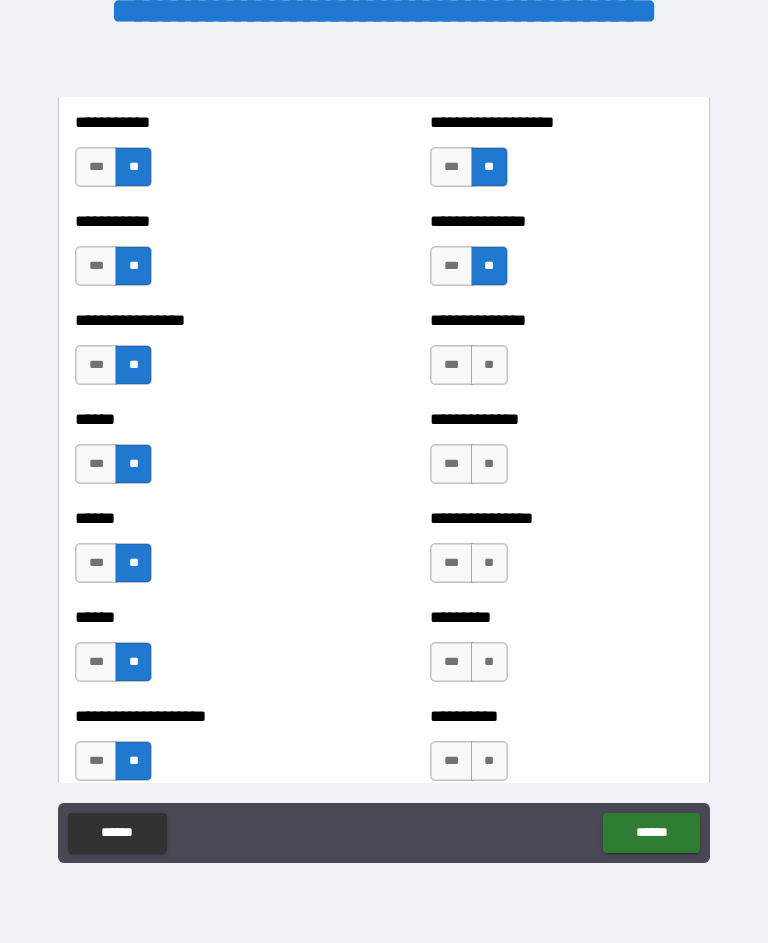 click on "**" at bounding box center (489, 365) 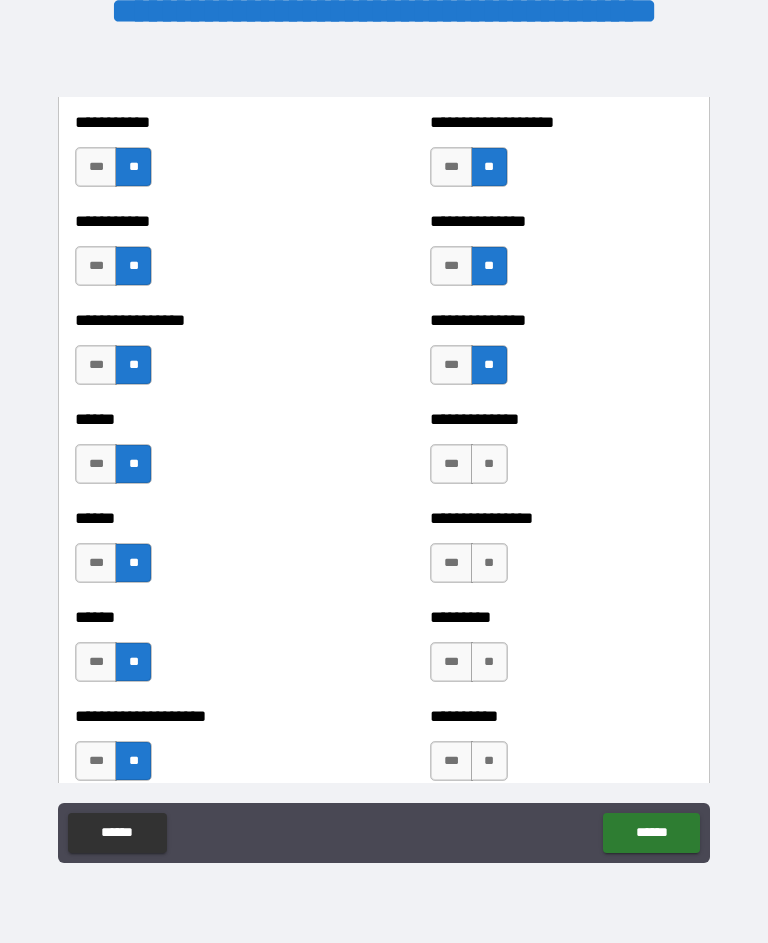 click on "**" at bounding box center (489, 464) 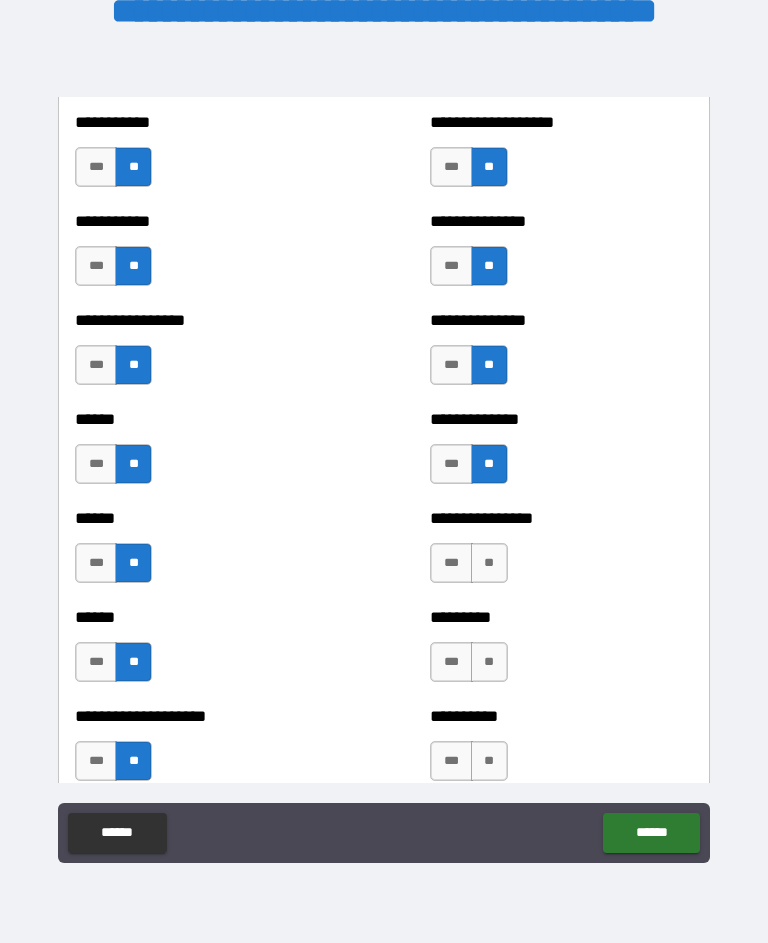 click on "**" at bounding box center (489, 563) 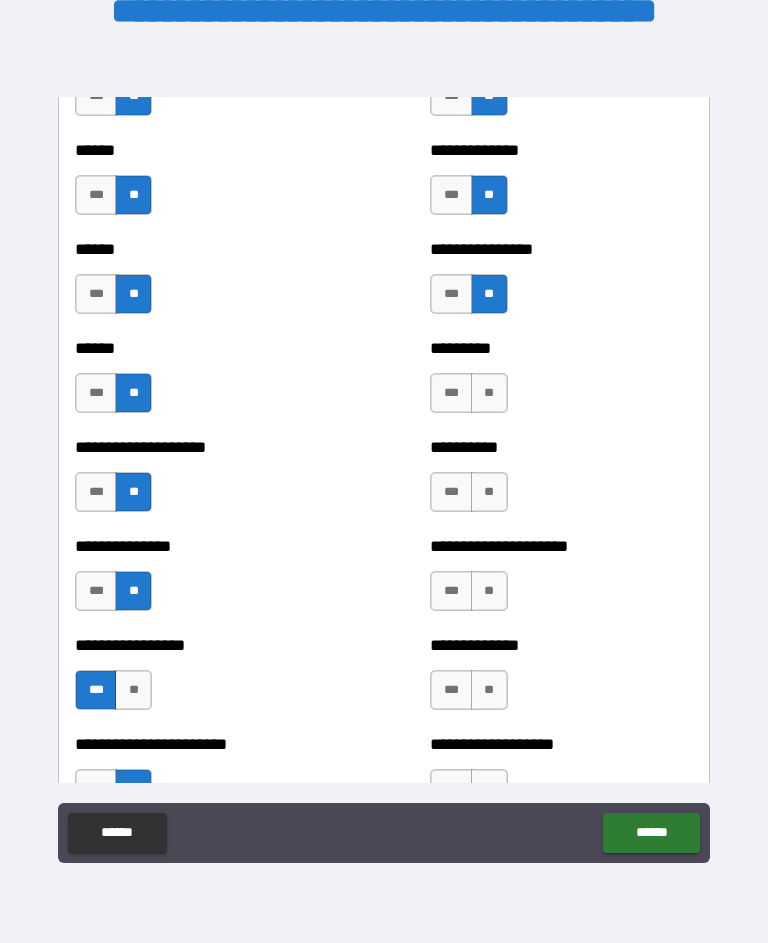 scroll, scrollTop: 3114, scrollLeft: 0, axis: vertical 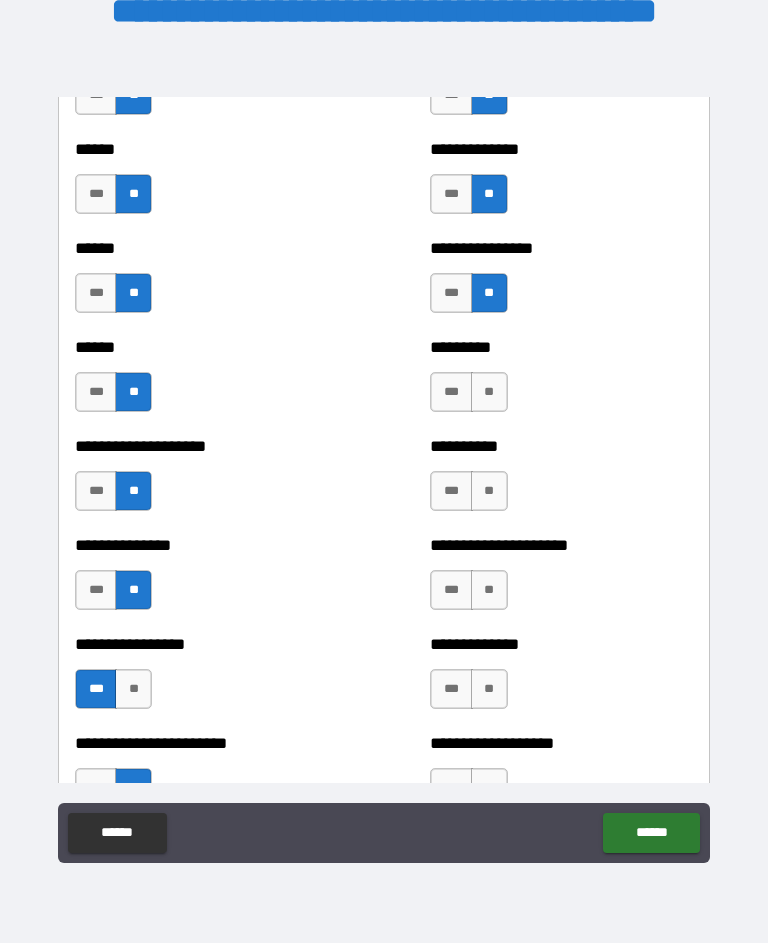 click on "**" at bounding box center (489, 392) 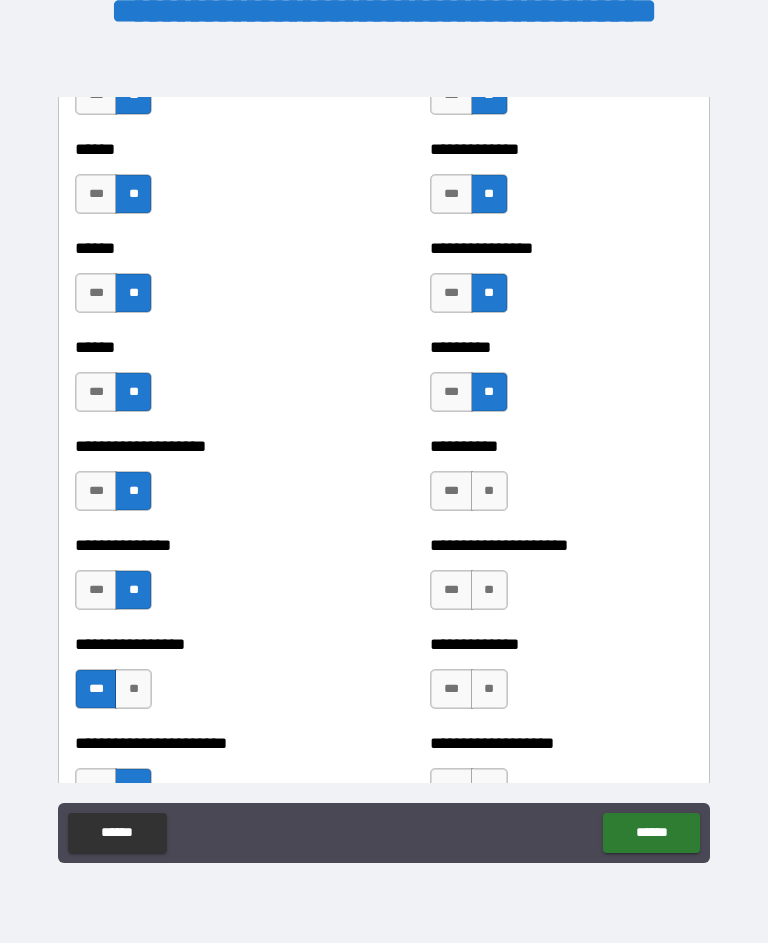 click on "**" at bounding box center [489, 491] 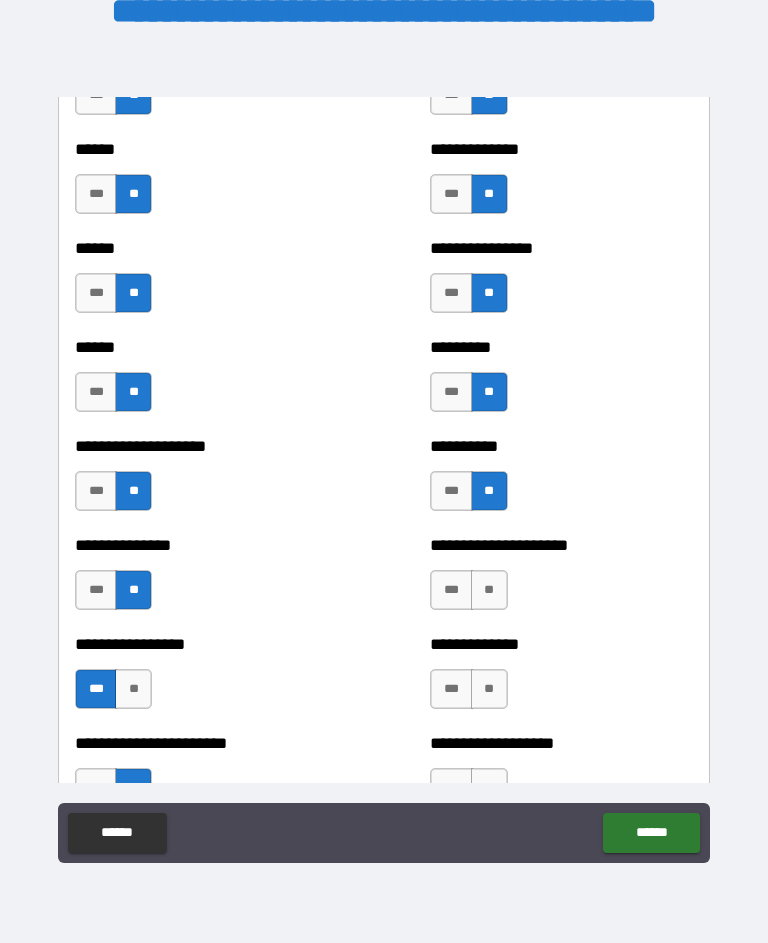 click on "**" at bounding box center (489, 590) 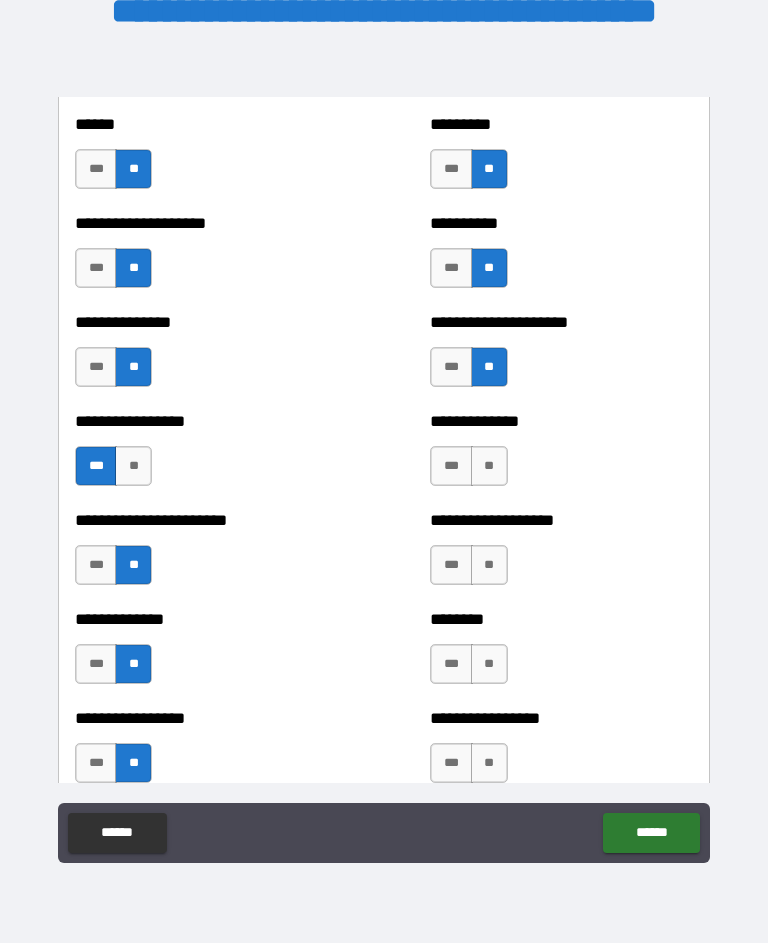scroll, scrollTop: 3377, scrollLeft: 0, axis: vertical 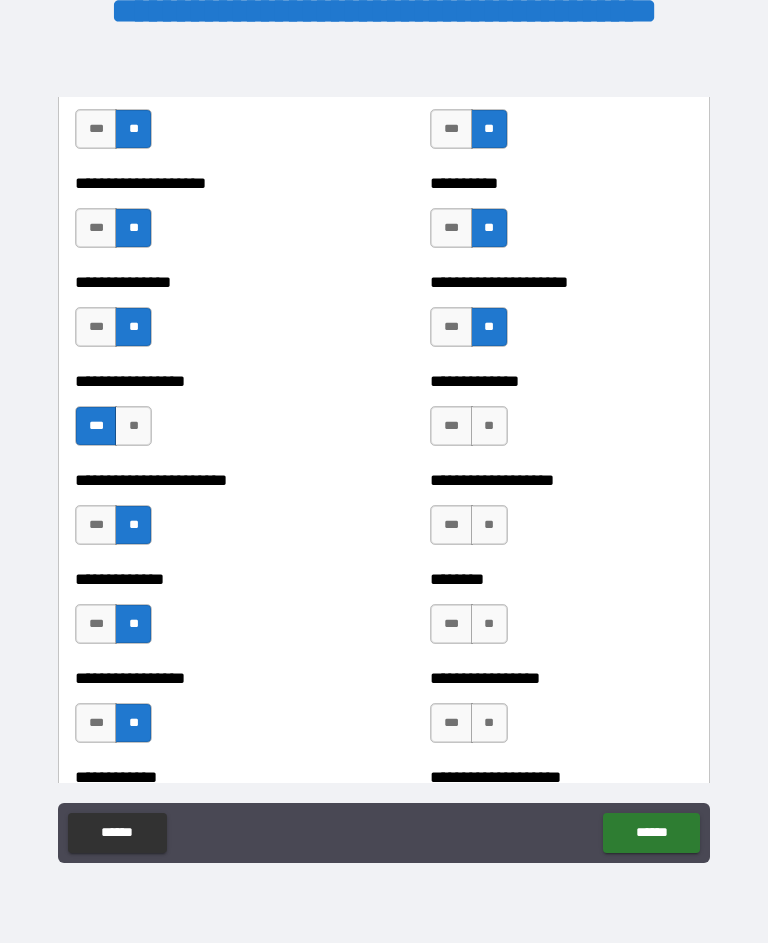 click on "**" at bounding box center (489, 426) 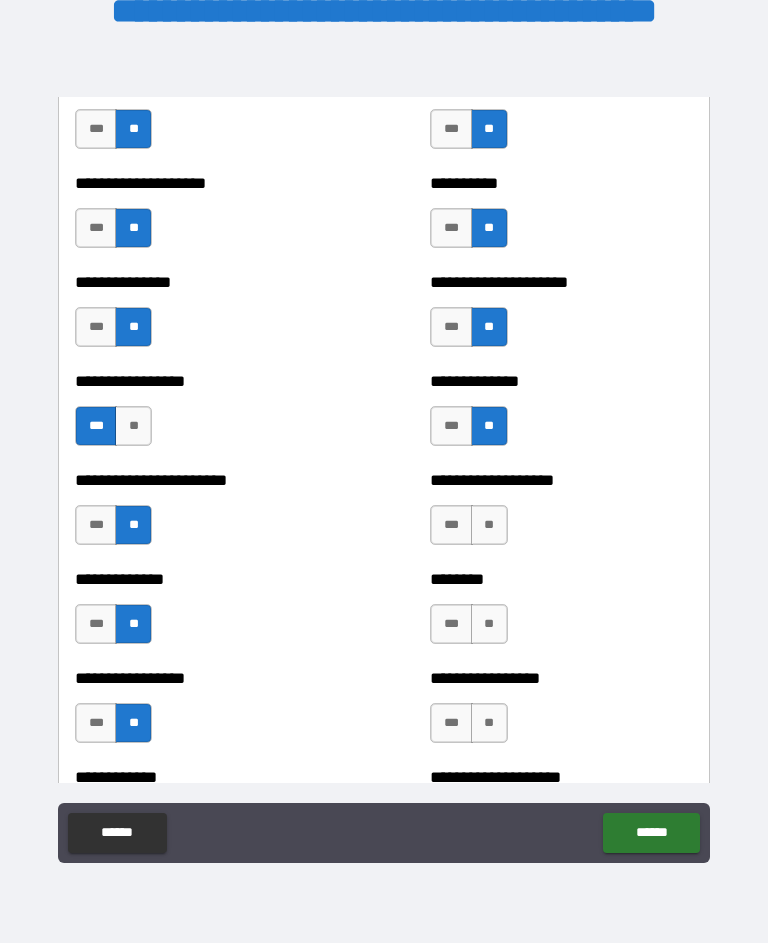 click on "**" at bounding box center (489, 525) 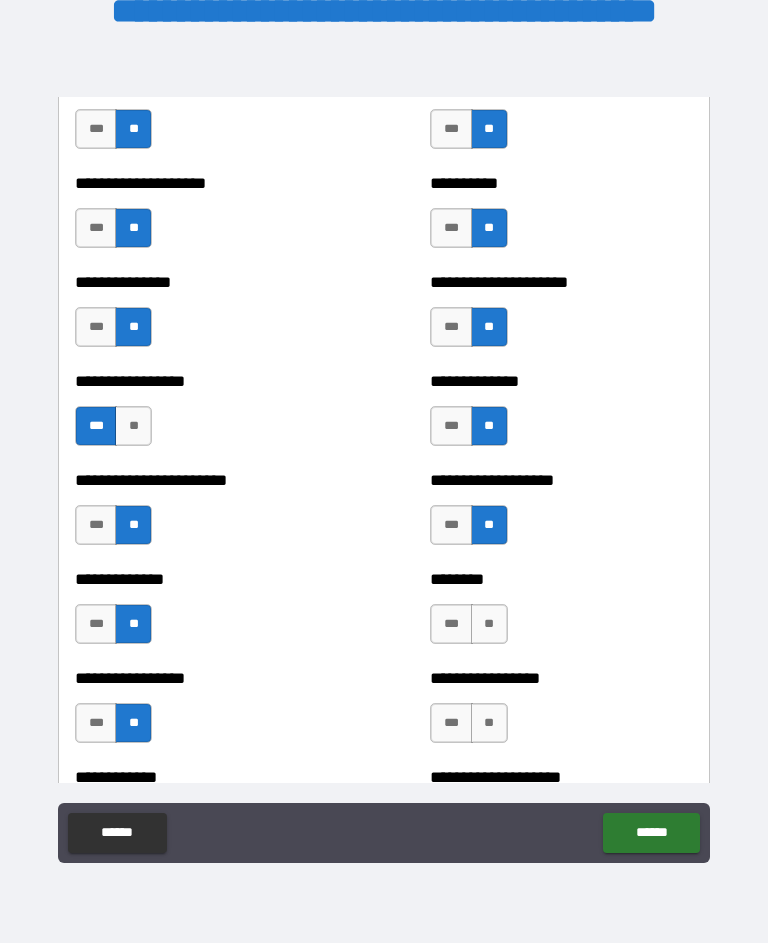 click on "**" at bounding box center (489, 624) 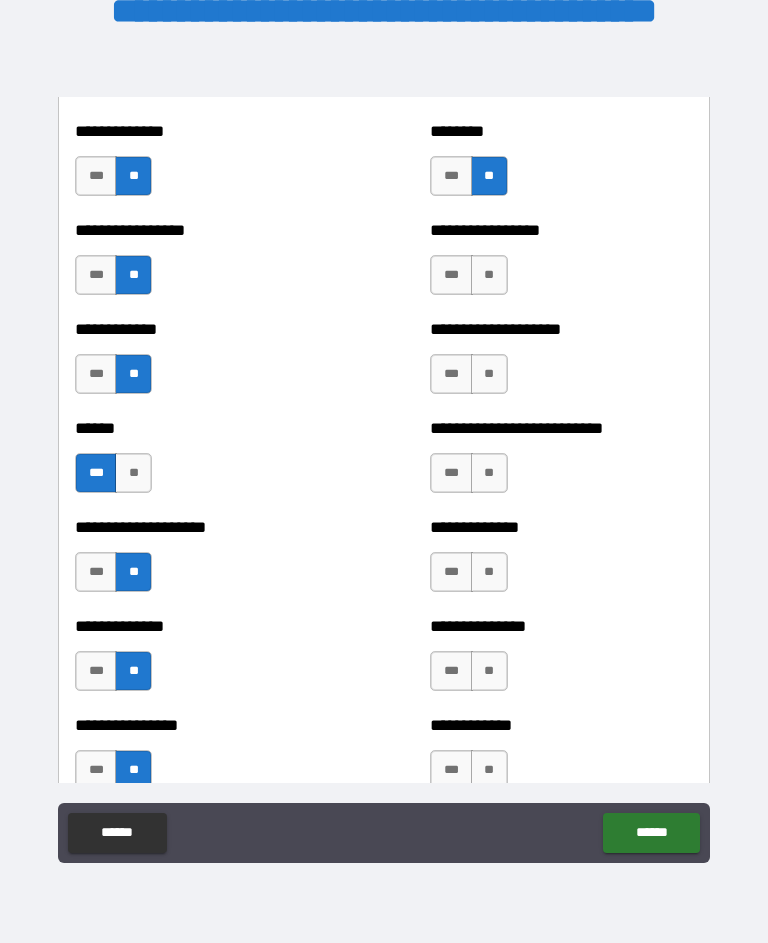 scroll, scrollTop: 3836, scrollLeft: 0, axis: vertical 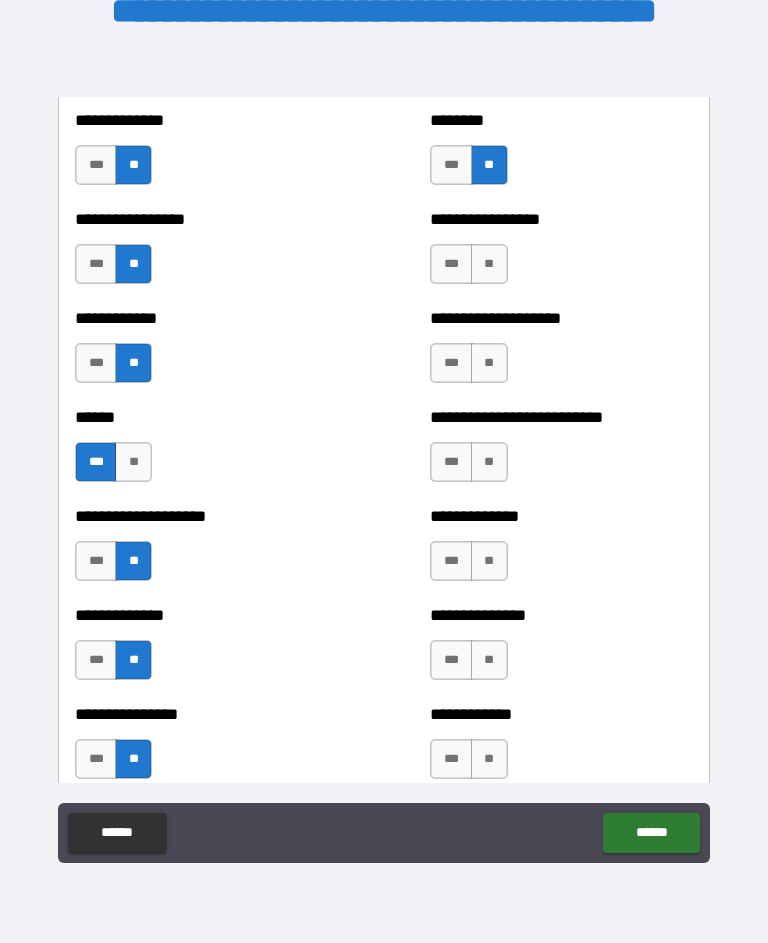 click on "**" at bounding box center [489, 264] 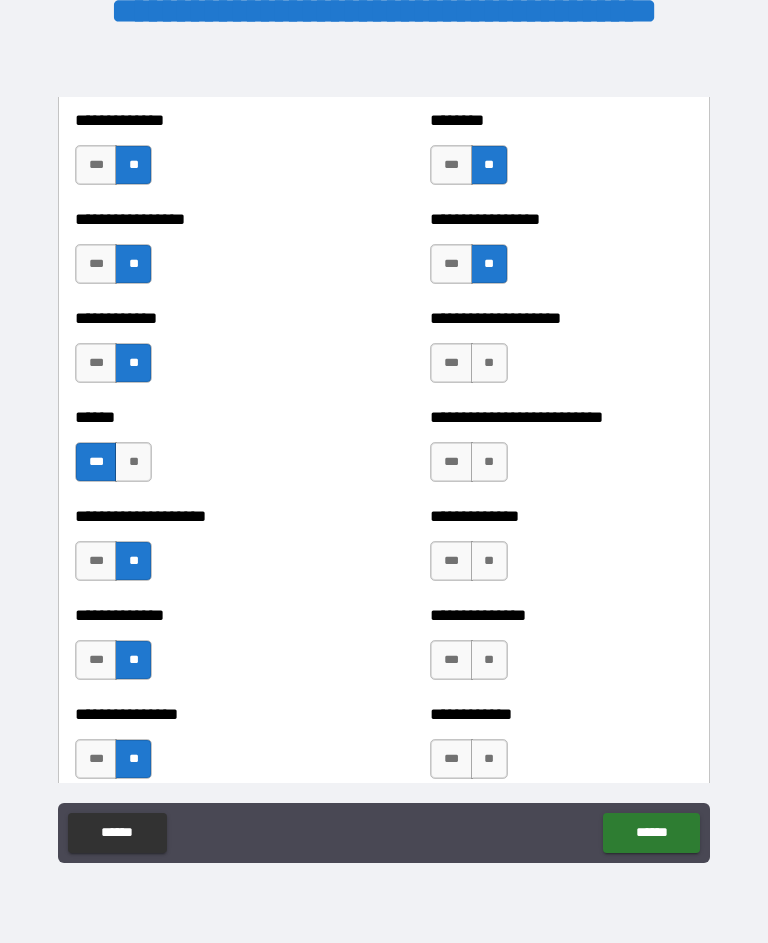 click on "**" at bounding box center (489, 363) 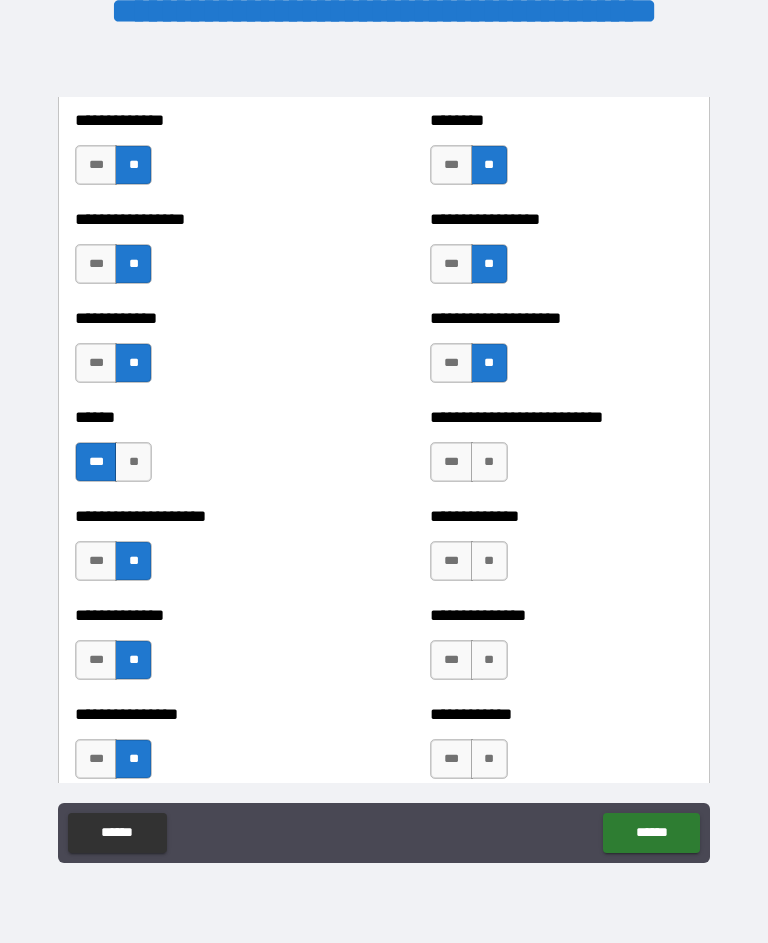 click on "**" at bounding box center [489, 462] 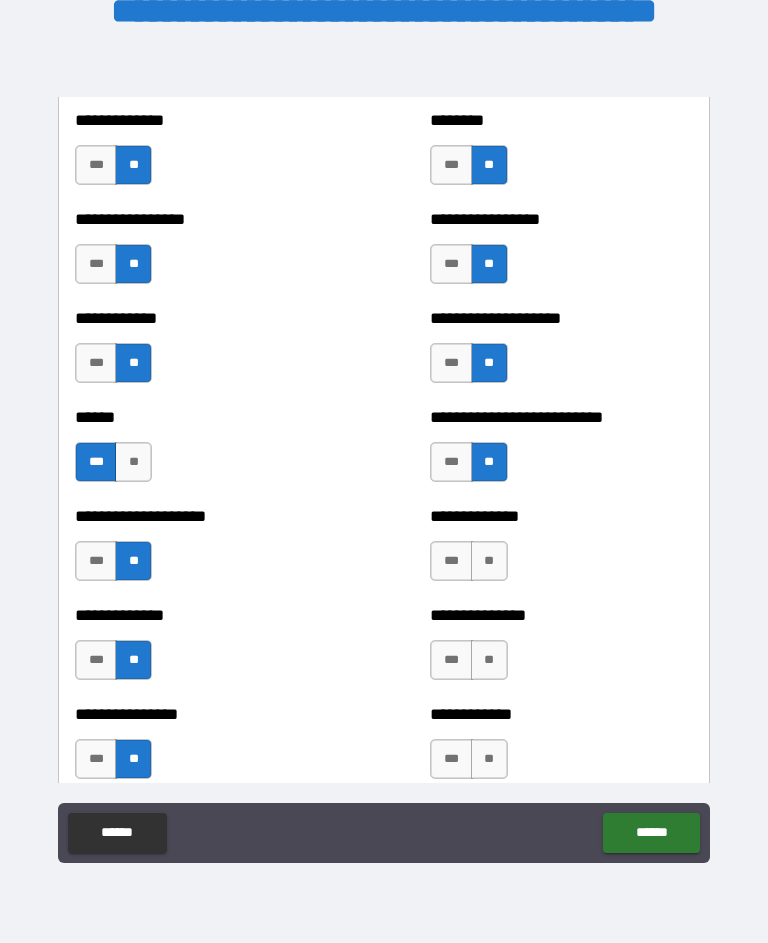 click on "***" at bounding box center (451, 561) 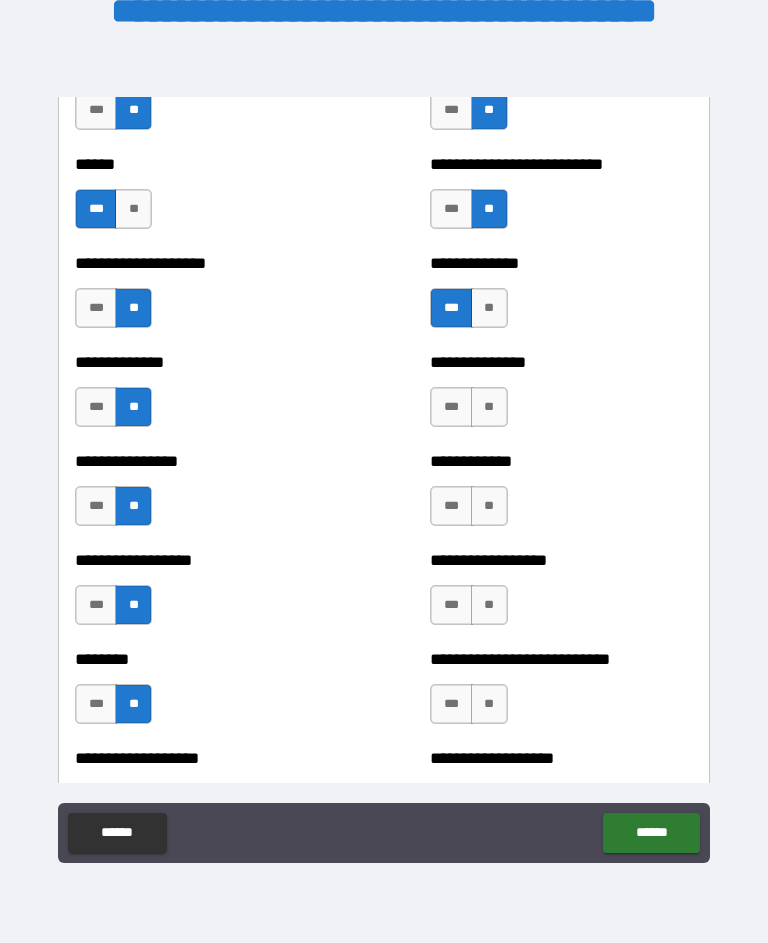 scroll, scrollTop: 4107, scrollLeft: 0, axis: vertical 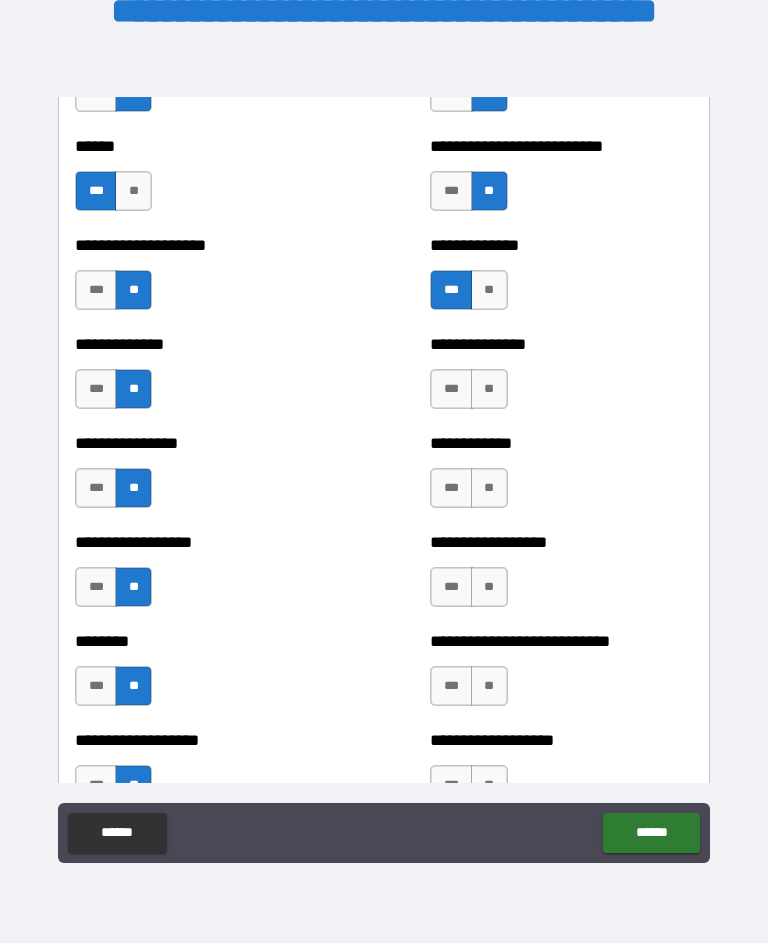 click on "**" at bounding box center [489, 290] 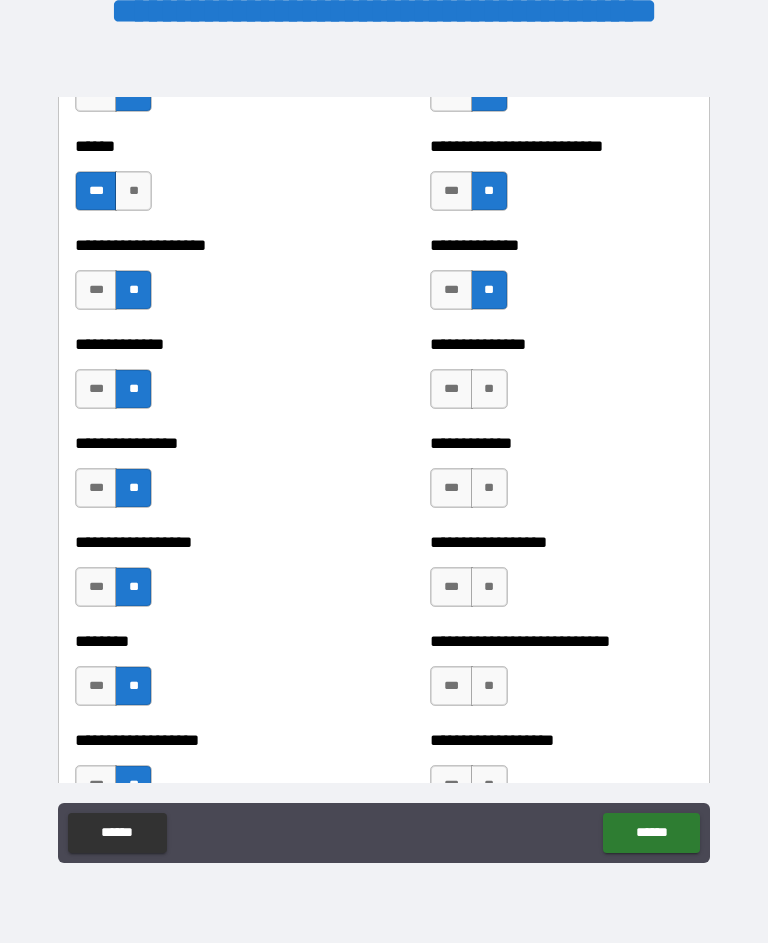 click on "**" at bounding box center (489, 389) 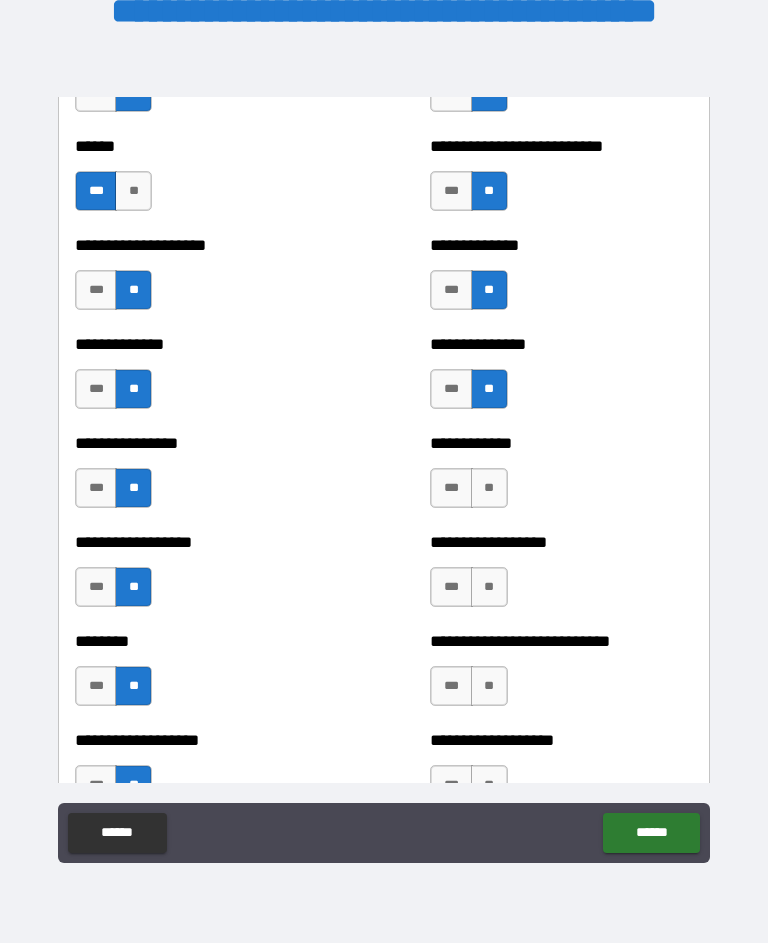 click on "**" at bounding box center [489, 488] 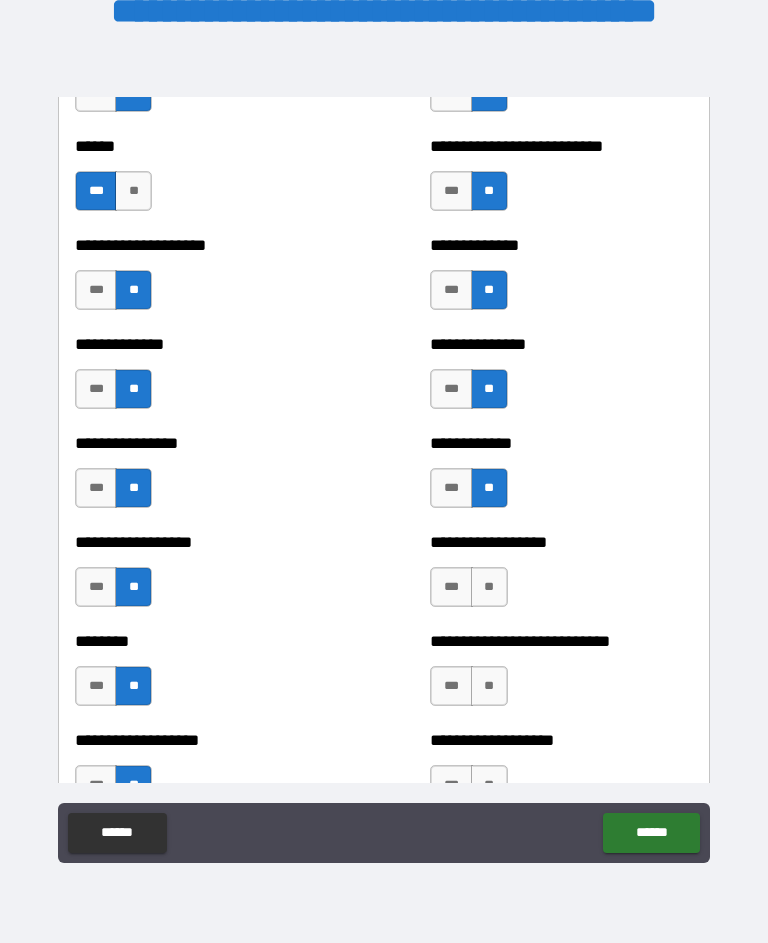 click on "**" at bounding box center (489, 587) 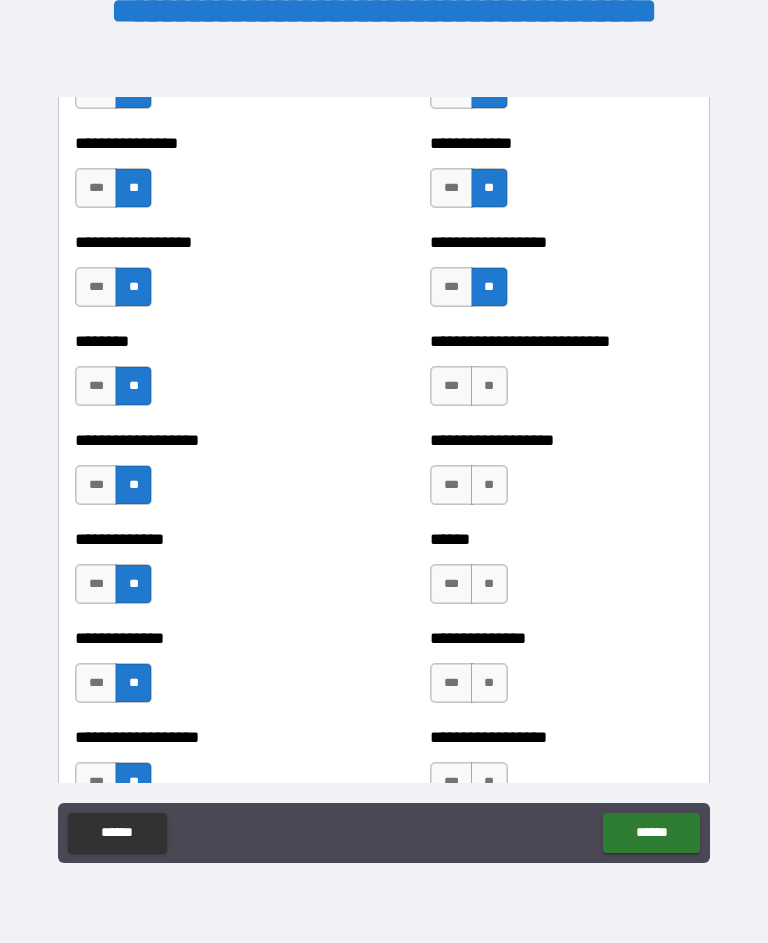 scroll, scrollTop: 4407, scrollLeft: 0, axis: vertical 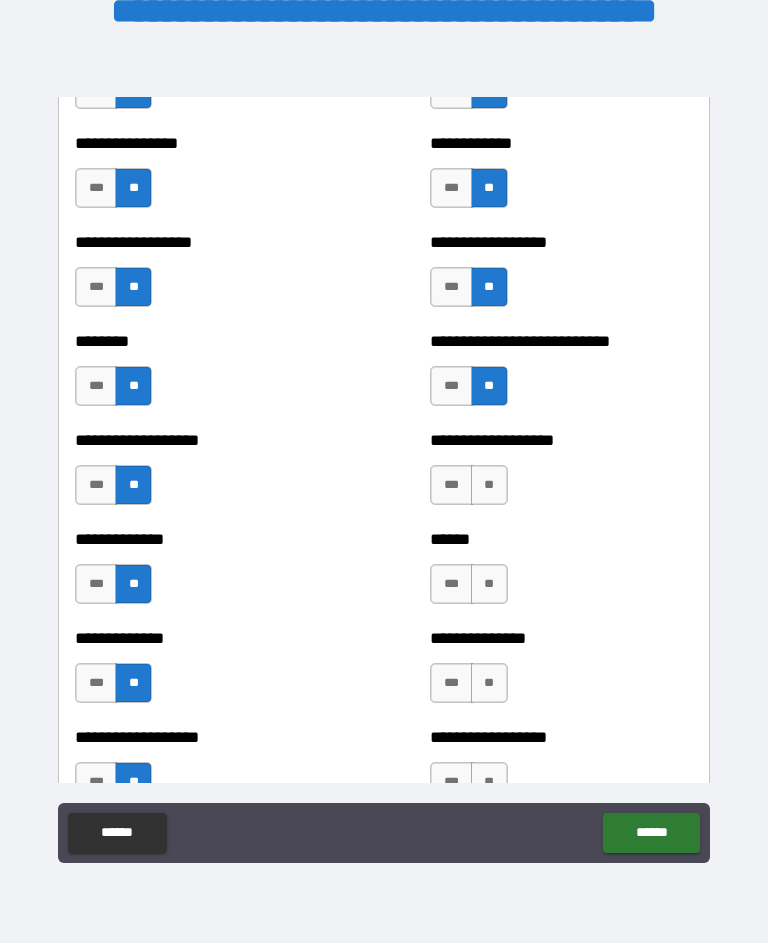 click on "**" at bounding box center [489, 485] 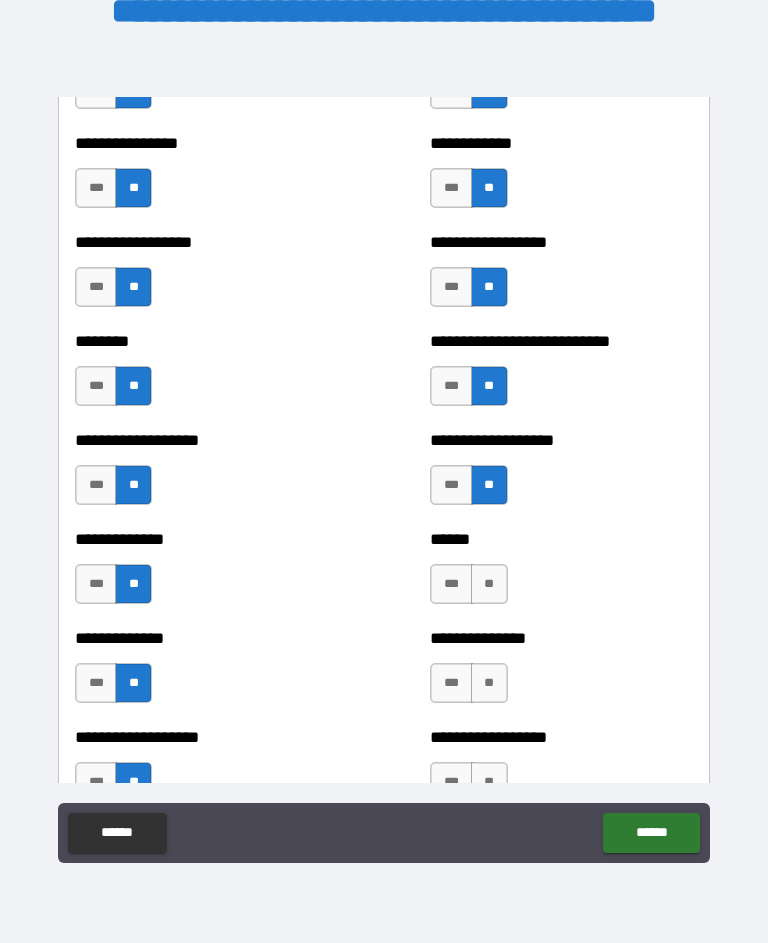 click on "**" at bounding box center (489, 584) 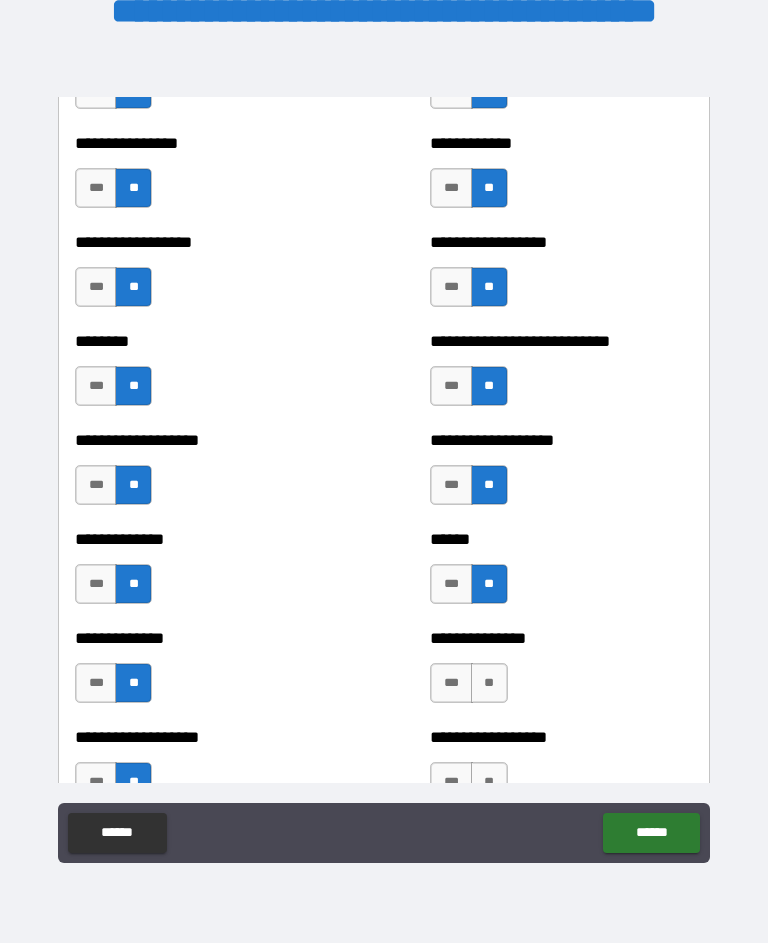click on "**" at bounding box center [489, 683] 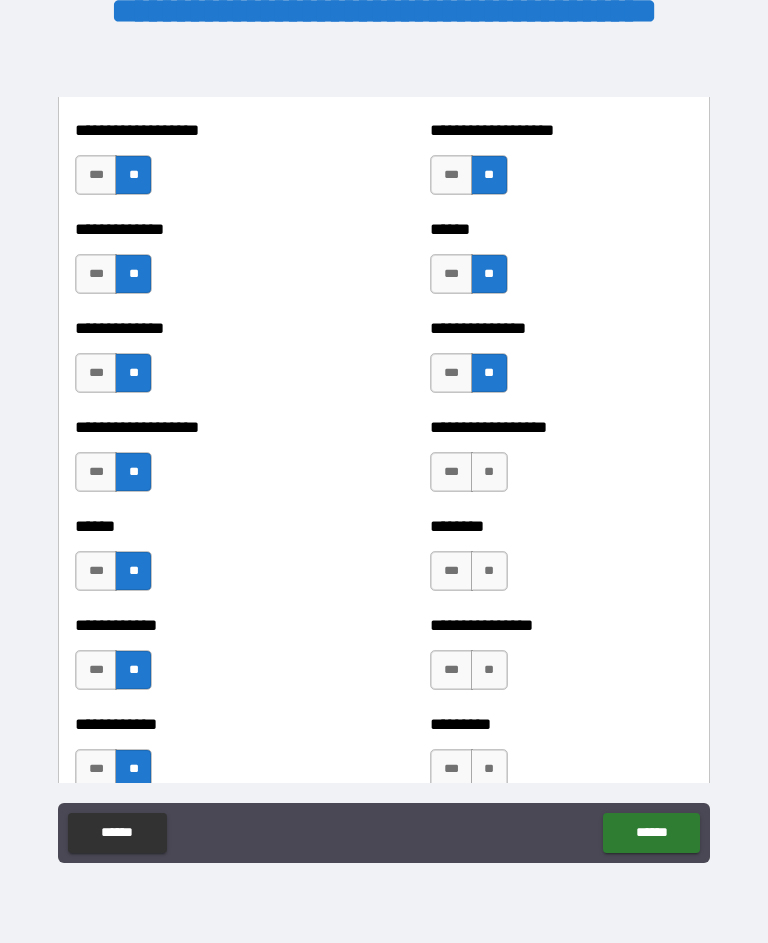 scroll, scrollTop: 4739, scrollLeft: 0, axis: vertical 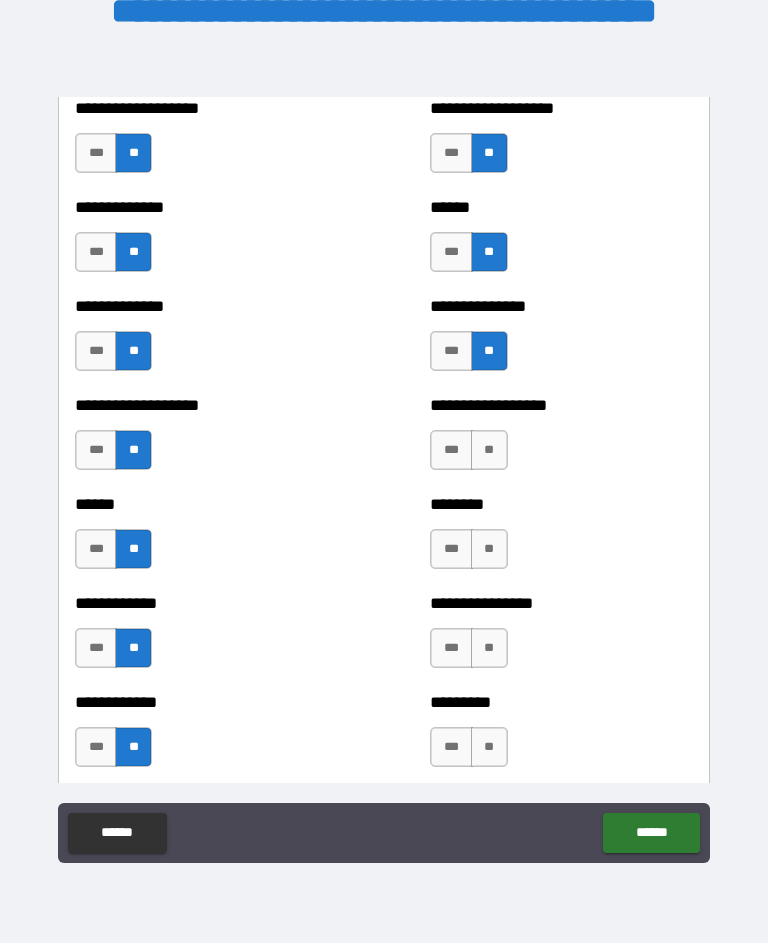 click on "**" at bounding box center [489, 450] 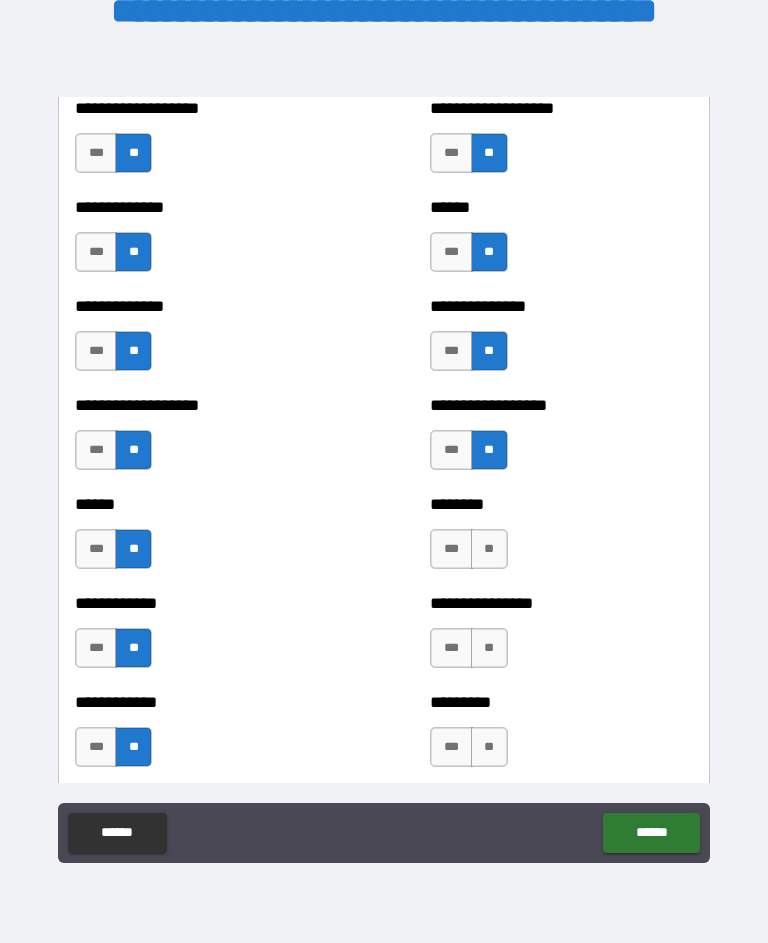 click on "**" at bounding box center (489, 549) 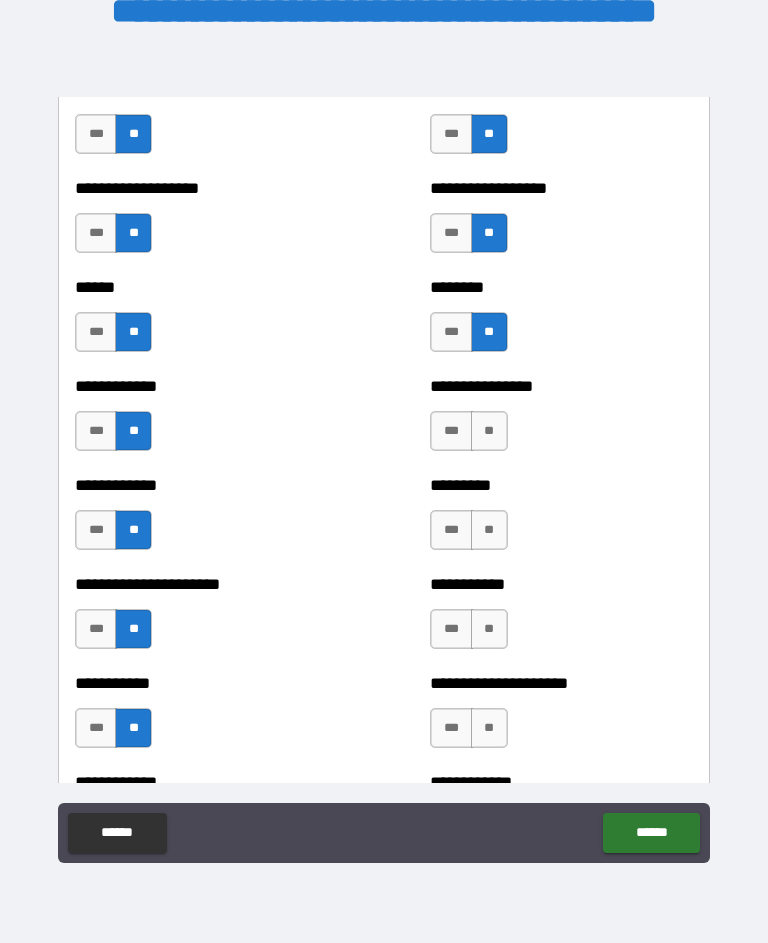 scroll, scrollTop: 4956, scrollLeft: 0, axis: vertical 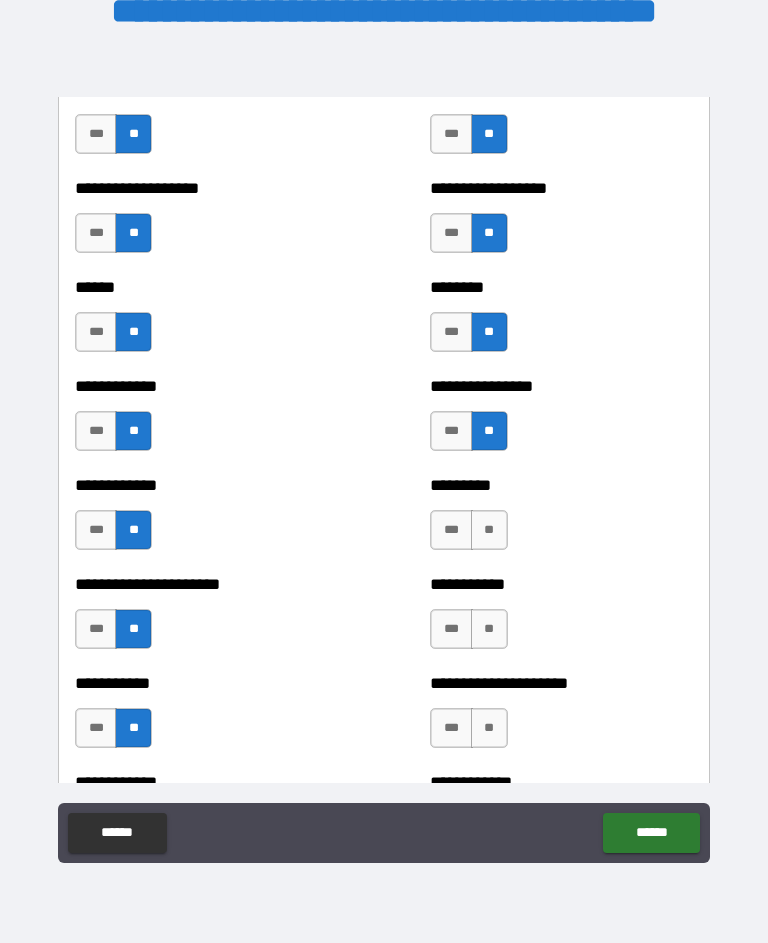 click on "**" at bounding box center [489, 530] 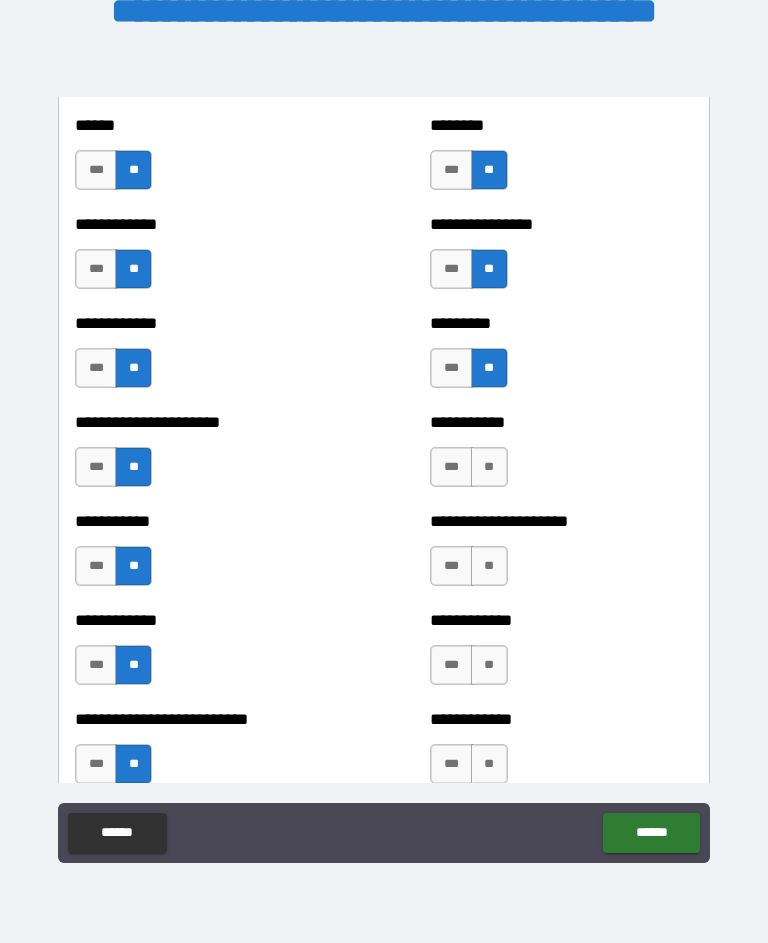 scroll, scrollTop: 5116, scrollLeft: 0, axis: vertical 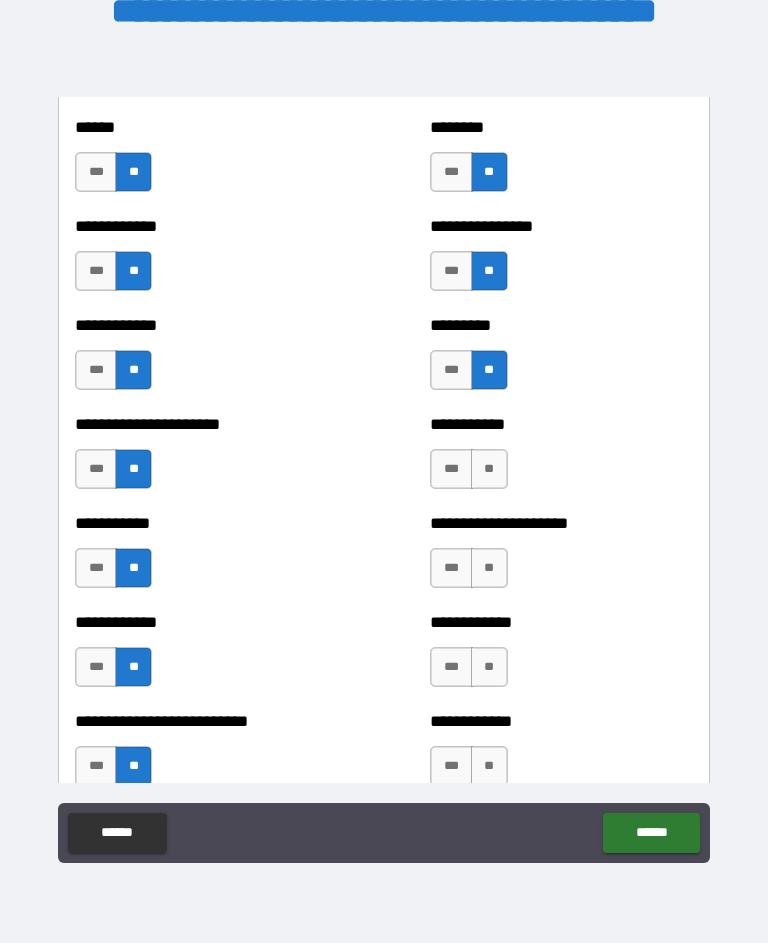 click on "***" at bounding box center (451, 469) 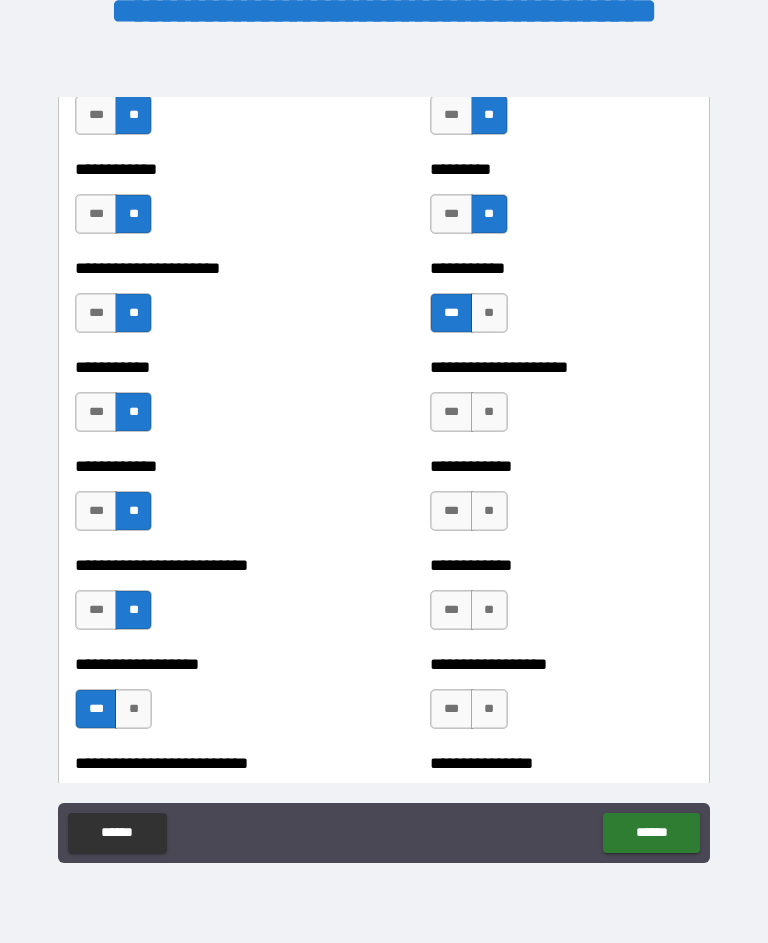scroll, scrollTop: 5274, scrollLeft: 0, axis: vertical 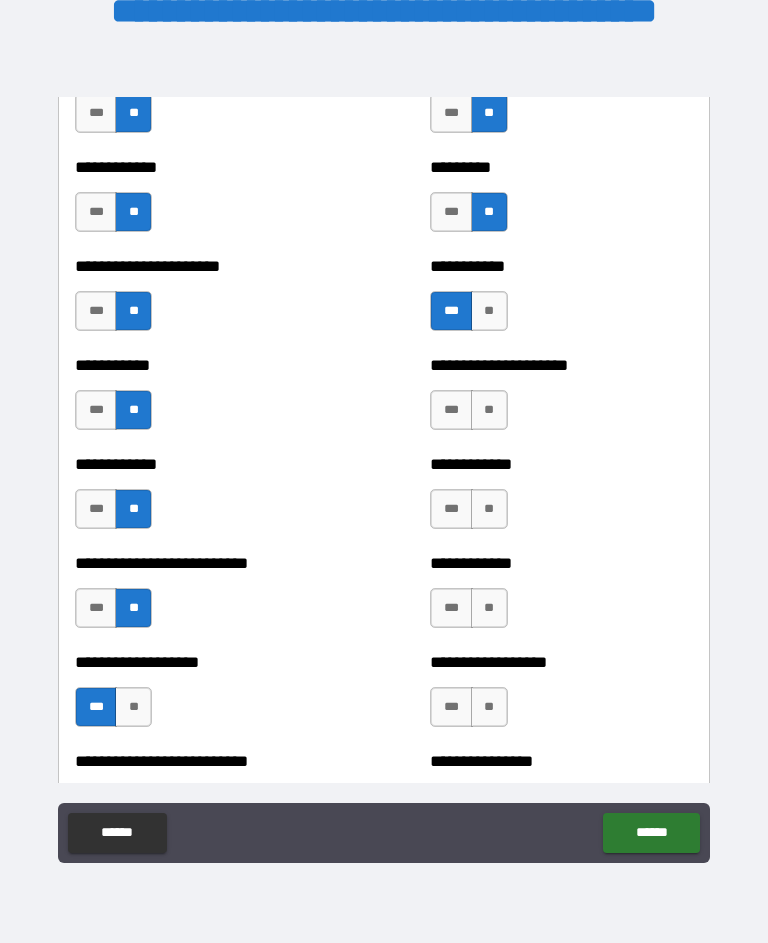 click on "**" at bounding box center (489, 410) 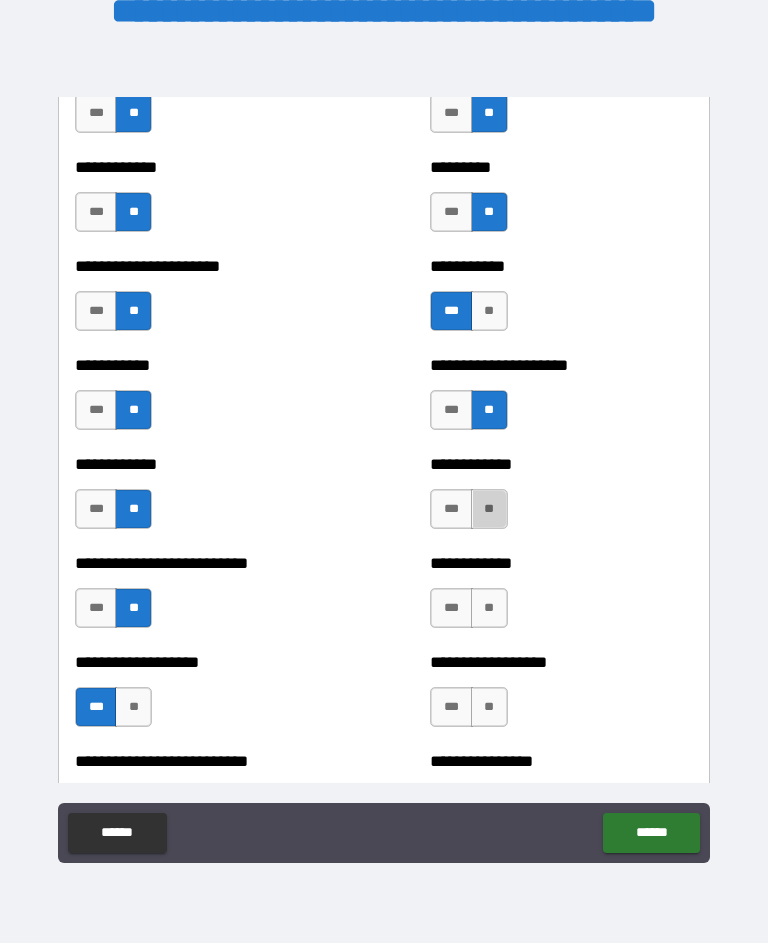 click on "**" at bounding box center (489, 509) 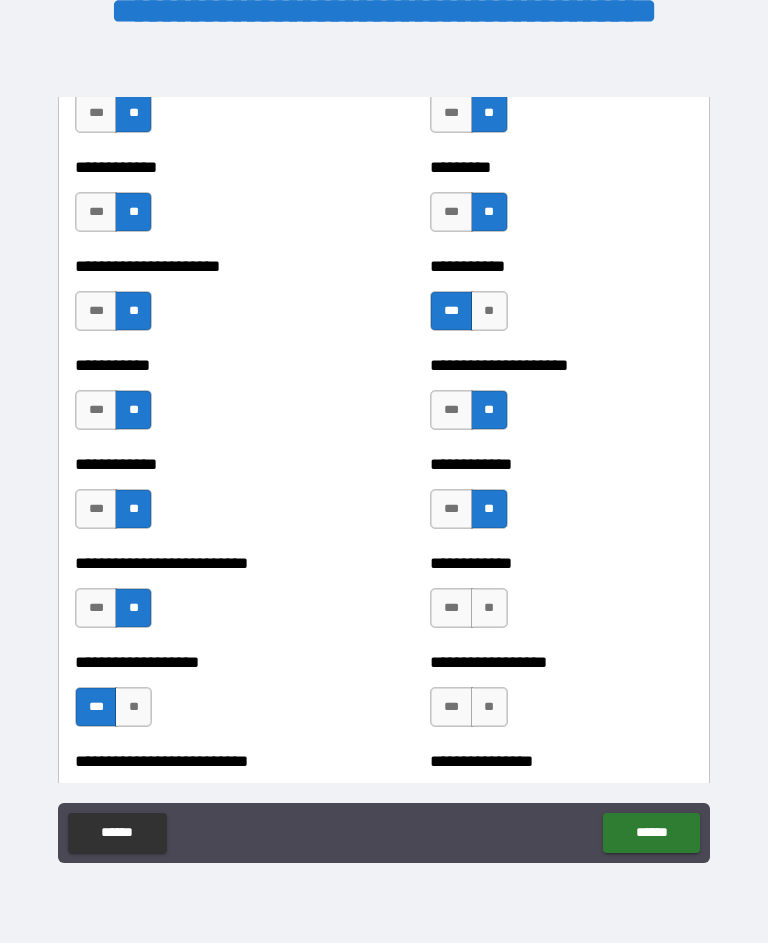 click on "**" at bounding box center (489, 608) 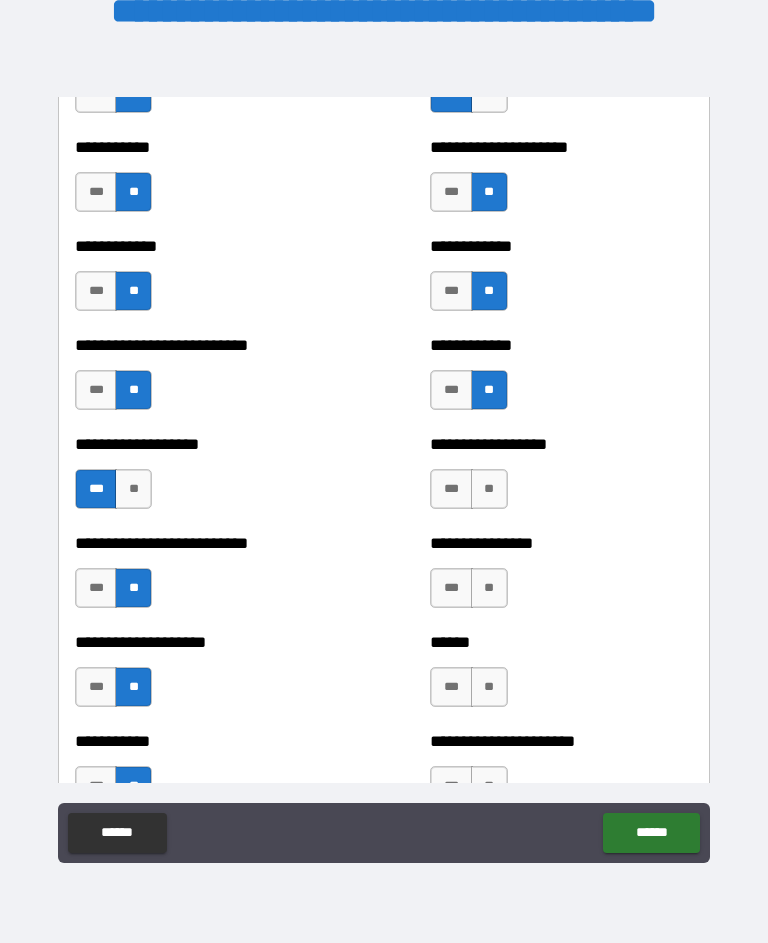 scroll, scrollTop: 5492, scrollLeft: 0, axis: vertical 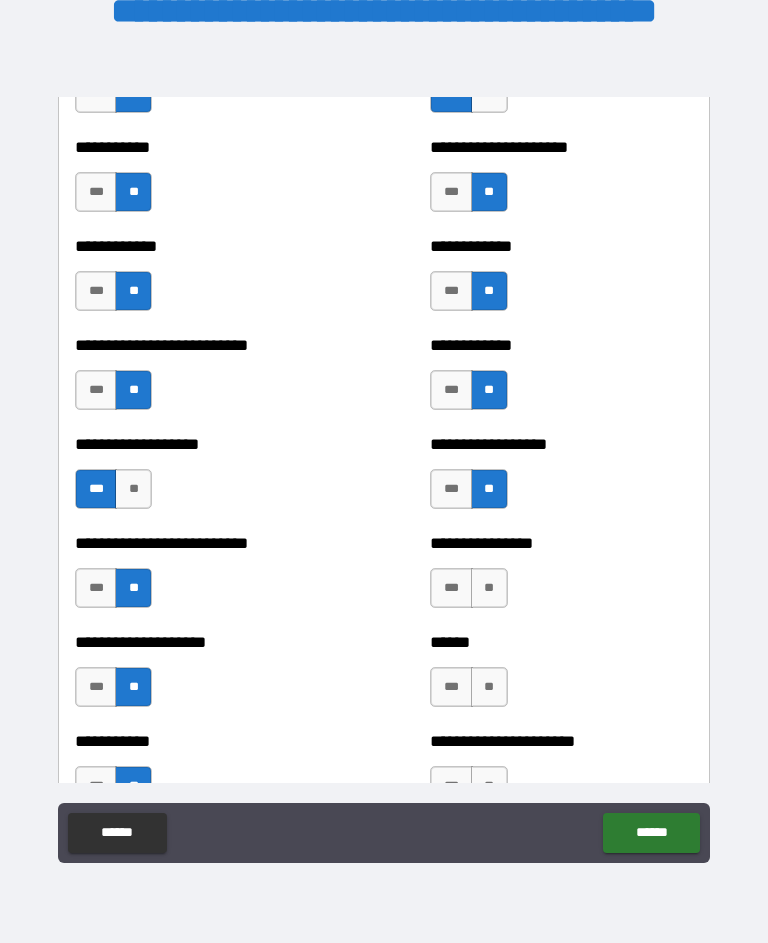 click on "**" at bounding box center (489, 588) 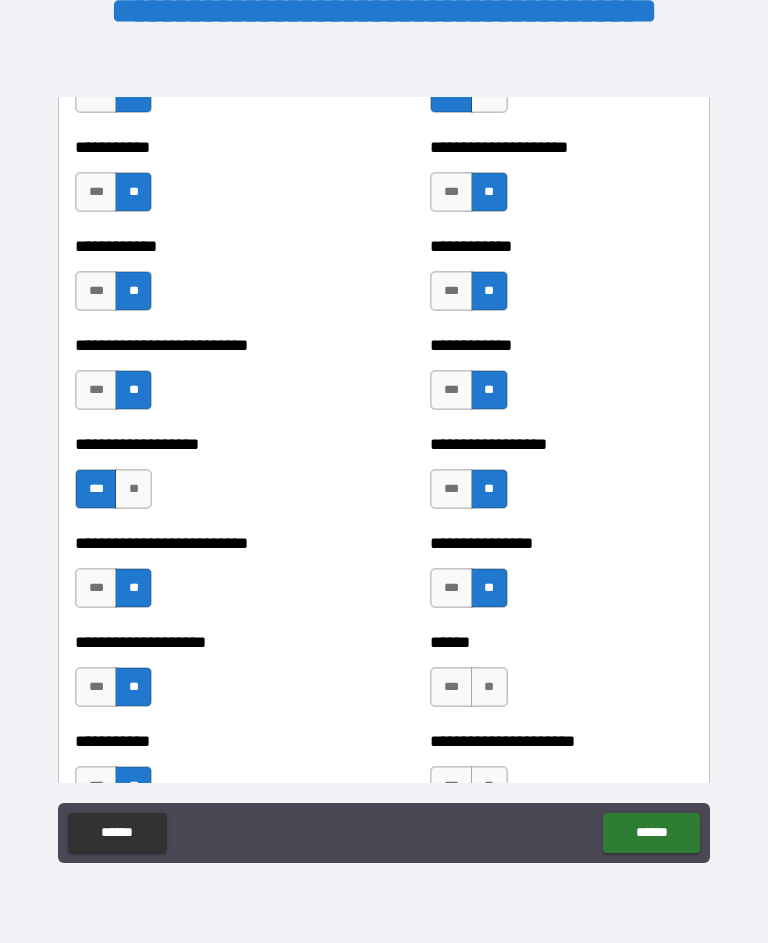 click on "**" at bounding box center [489, 687] 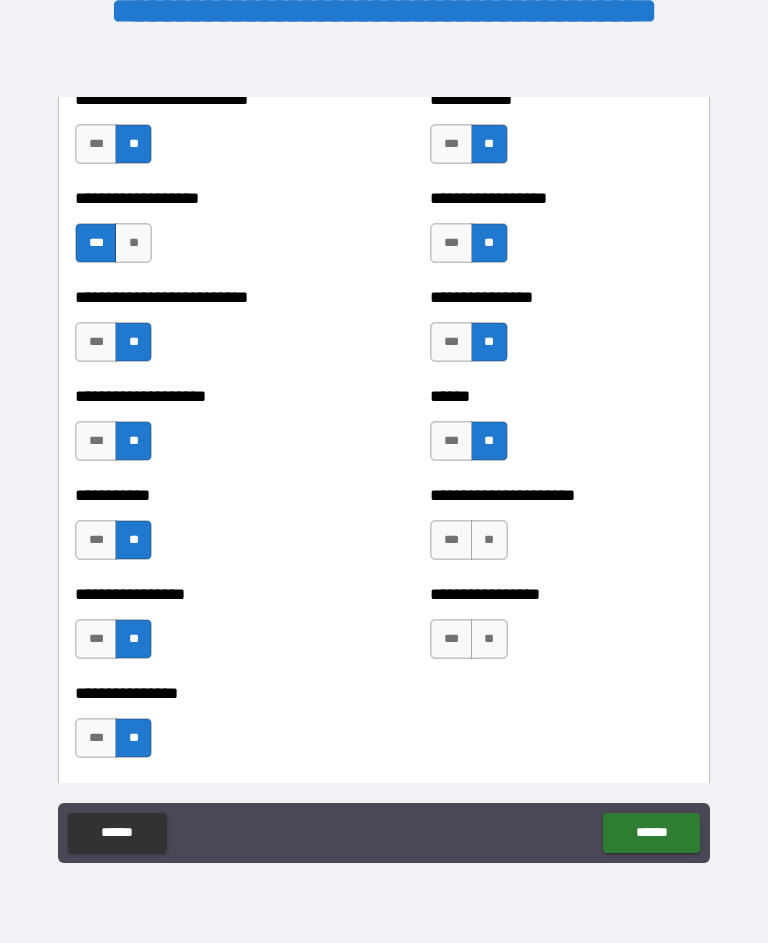 scroll, scrollTop: 5773, scrollLeft: 0, axis: vertical 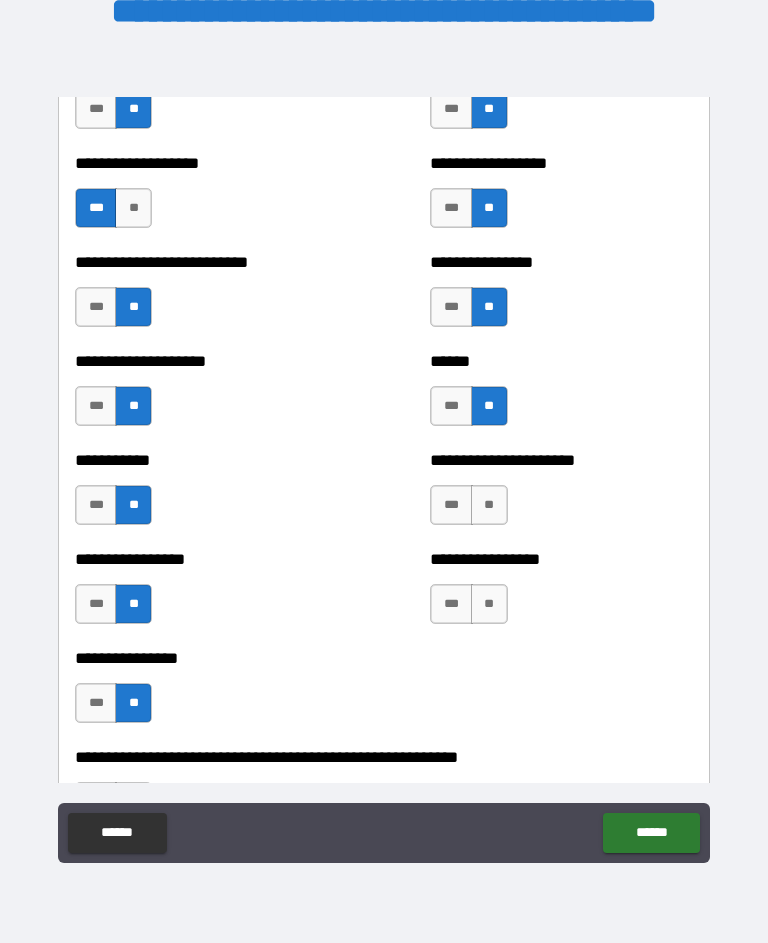 click on "**" at bounding box center [489, 505] 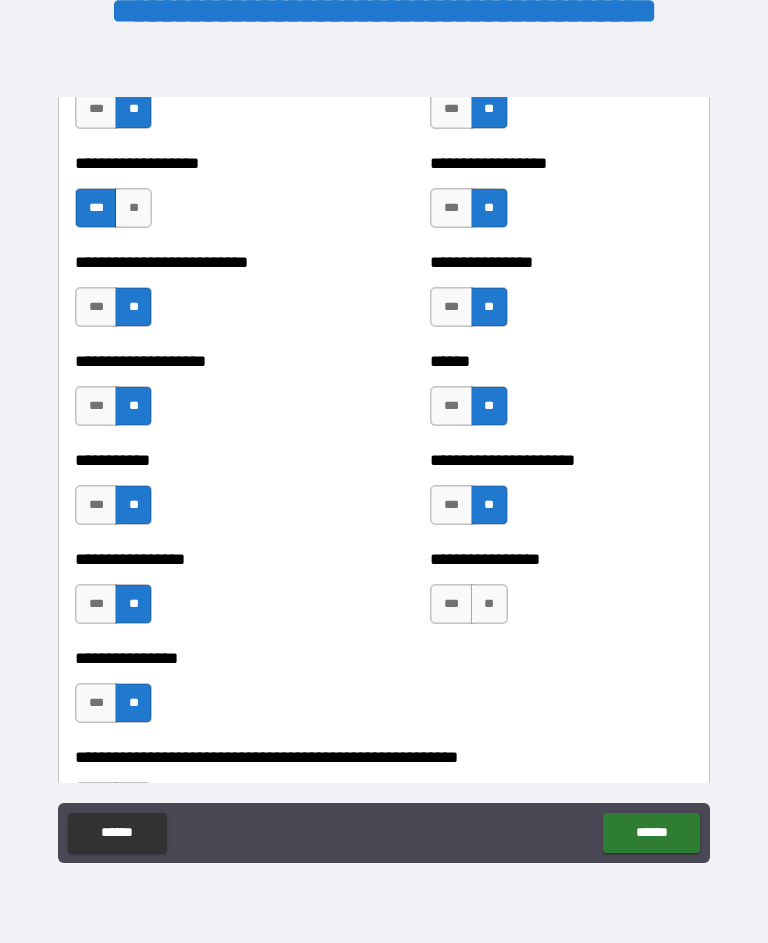 click on "**" at bounding box center [489, 604] 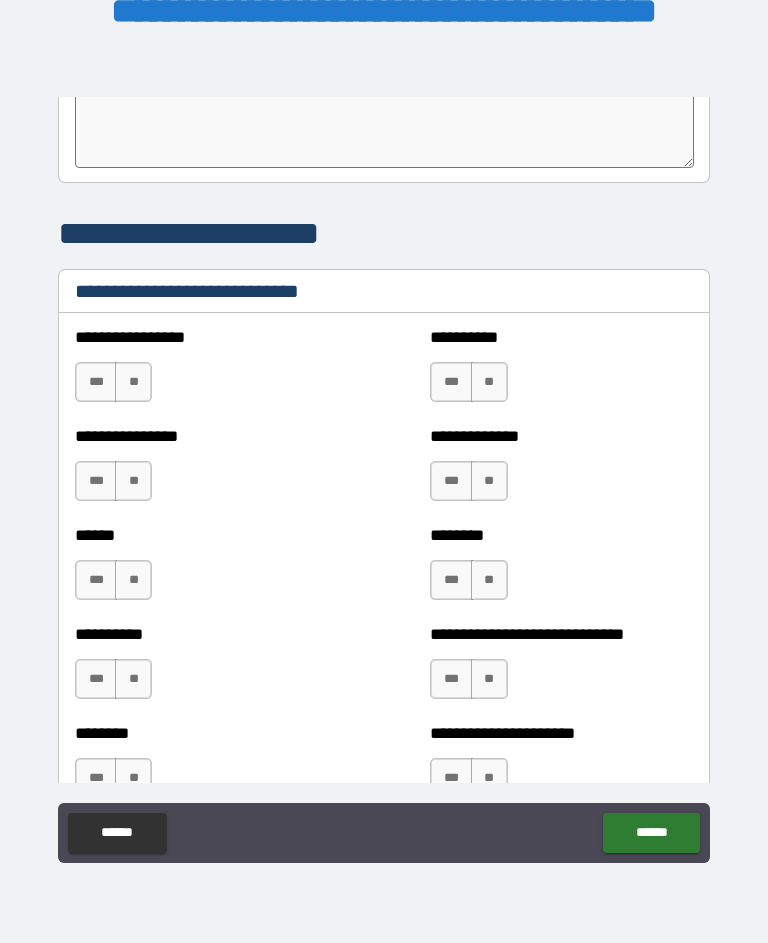 scroll, scrollTop: 6621, scrollLeft: 0, axis: vertical 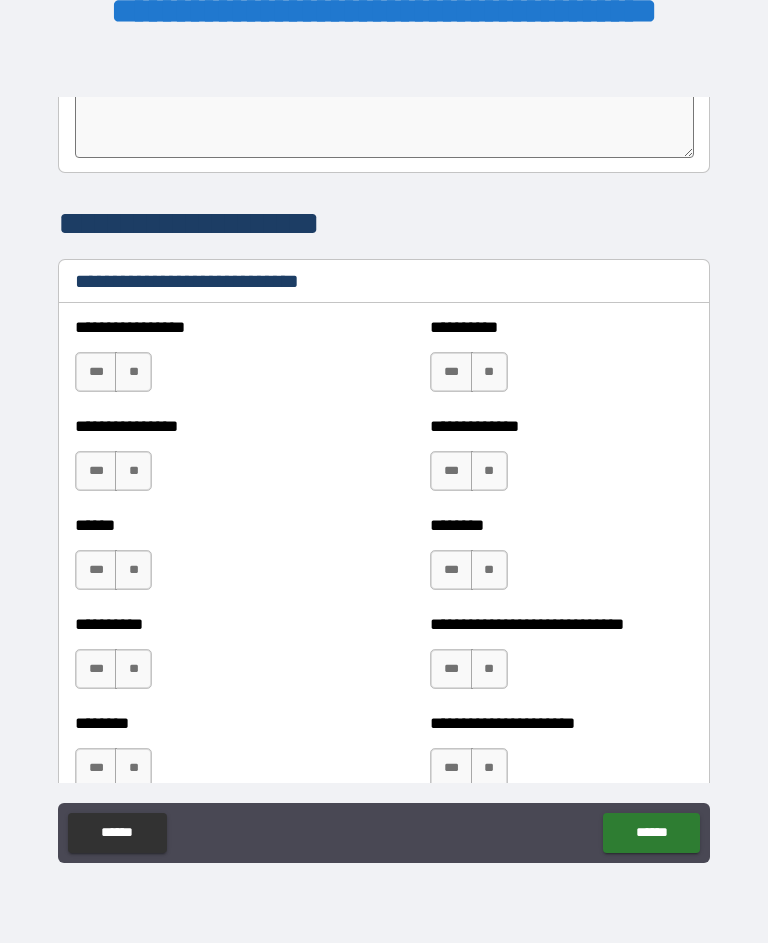 click on "***" at bounding box center (451, 471) 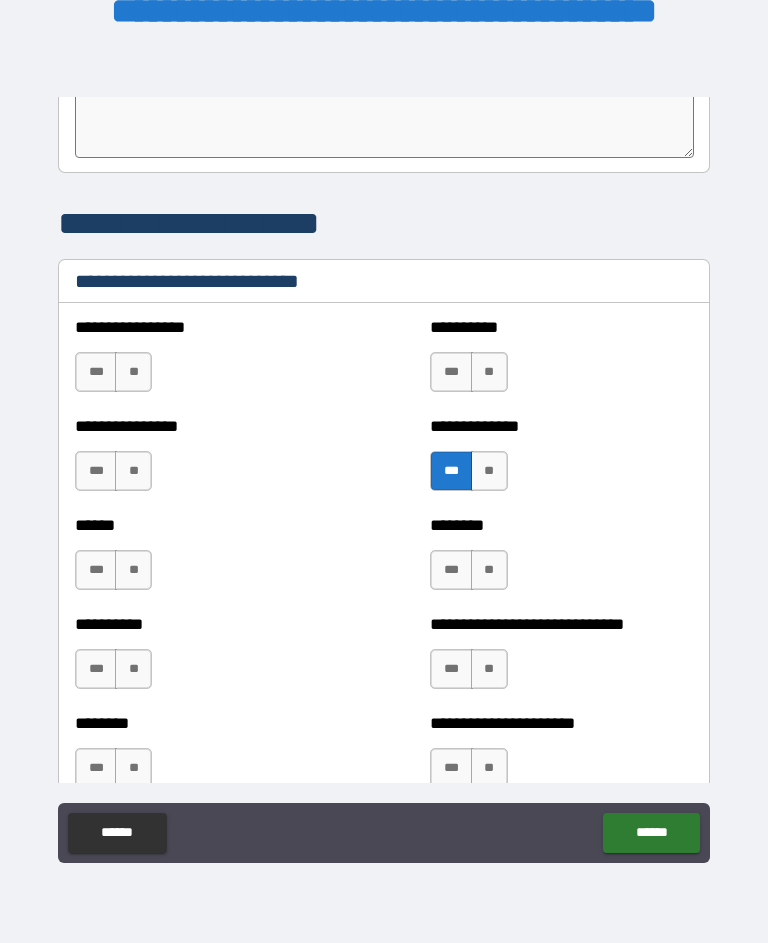 click on "***" at bounding box center (451, 669) 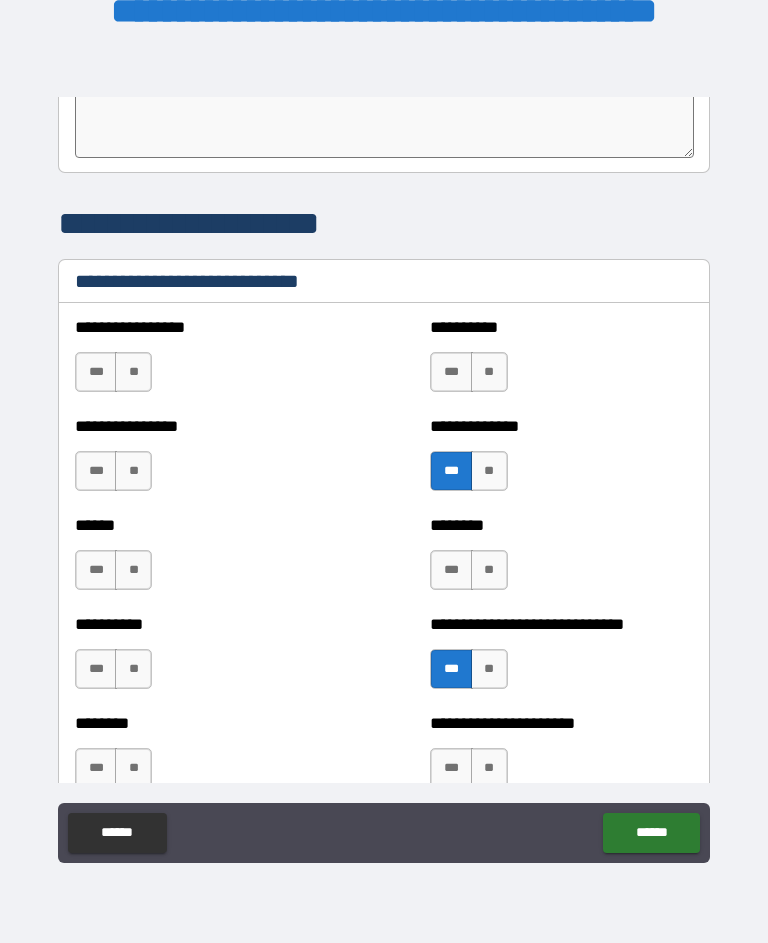 click on "**" at bounding box center [133, 372] 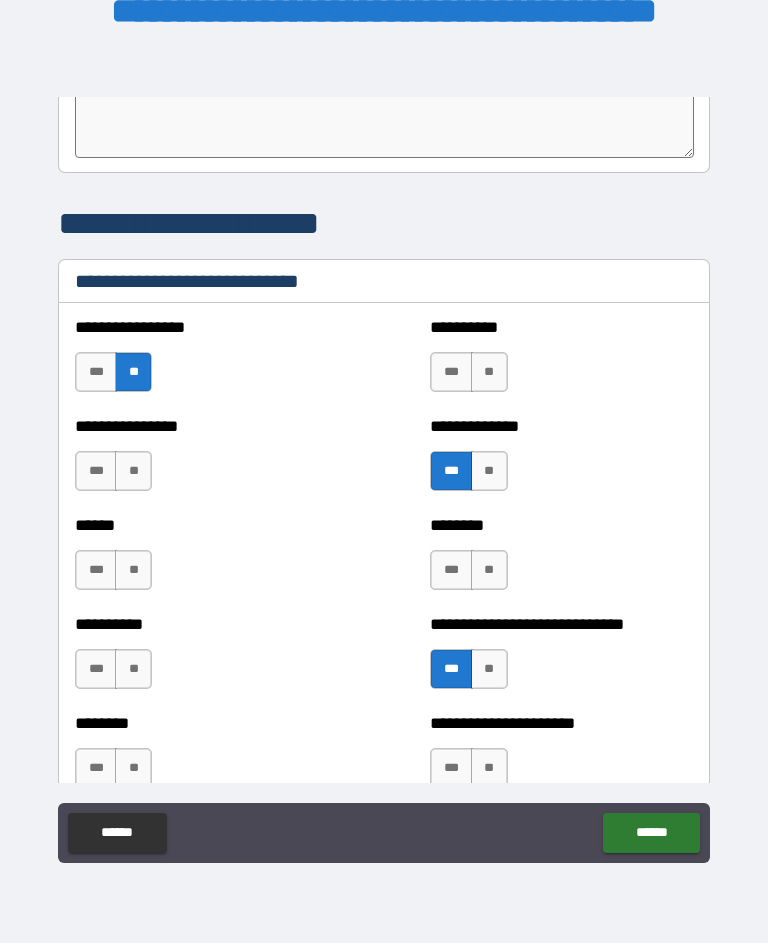 click on "**" at bounding box center [133, 471] 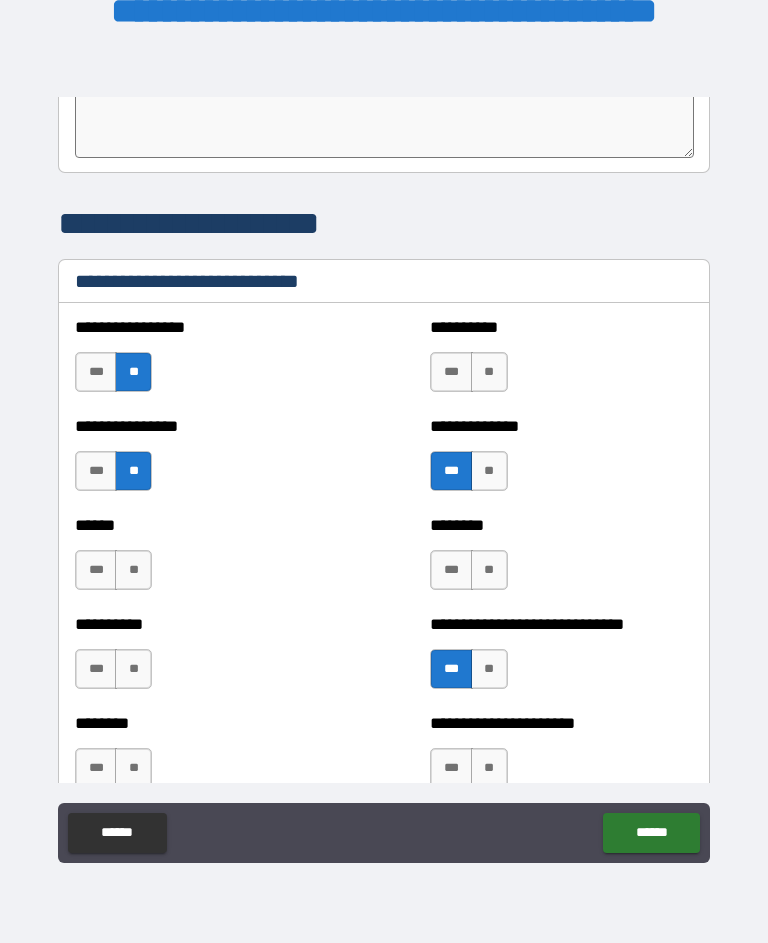 click on "**" at bounding box center [133, 570] 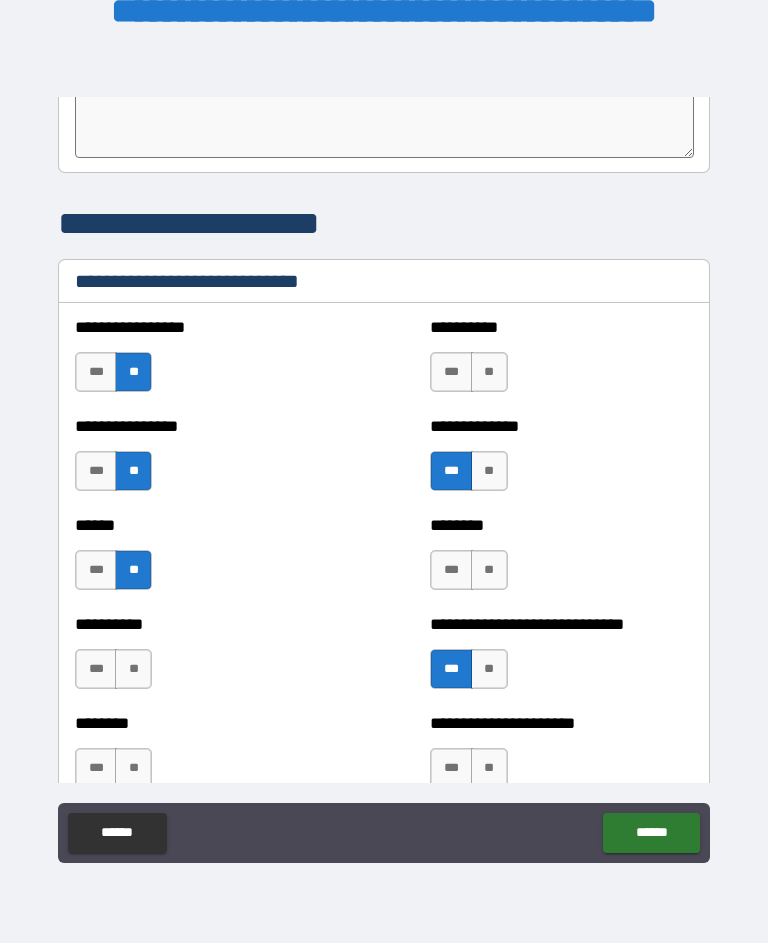 click on "**" at bounding box center [133, 669] 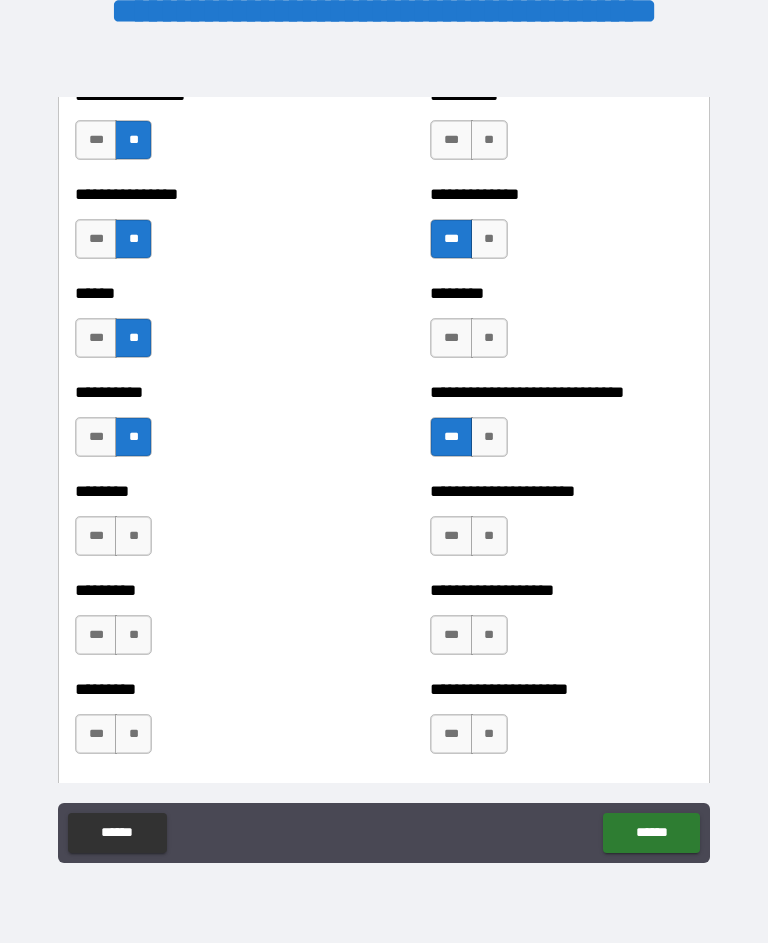 scroll, scrollTop: 6860, scrollLeft: 0, axis: vertical 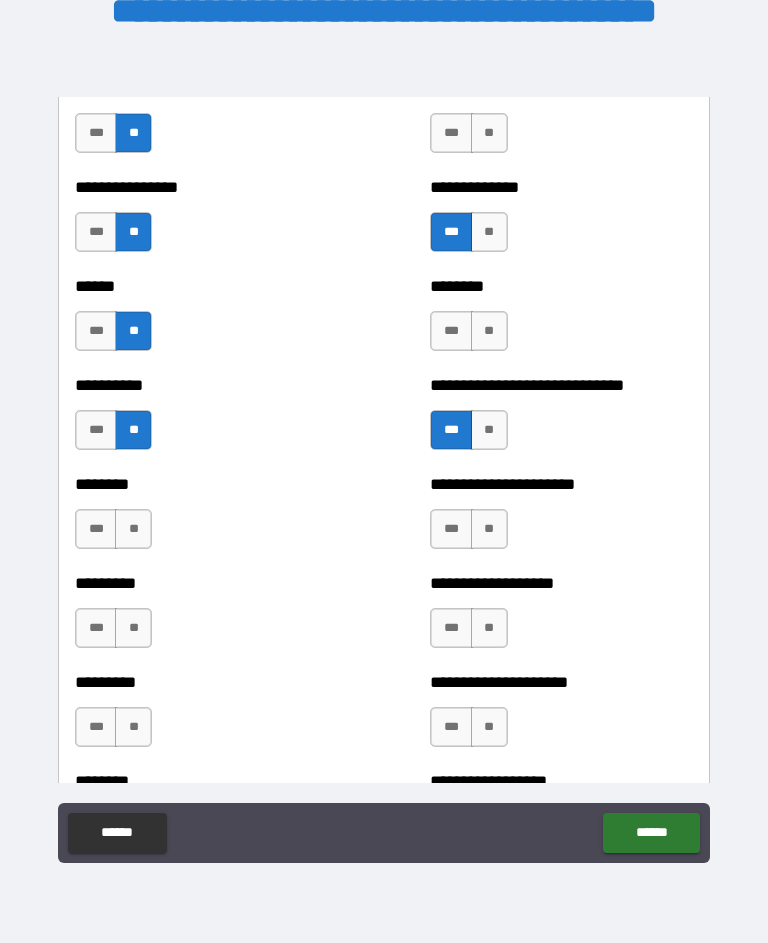 click on "**" at bounding box center (133, 529) 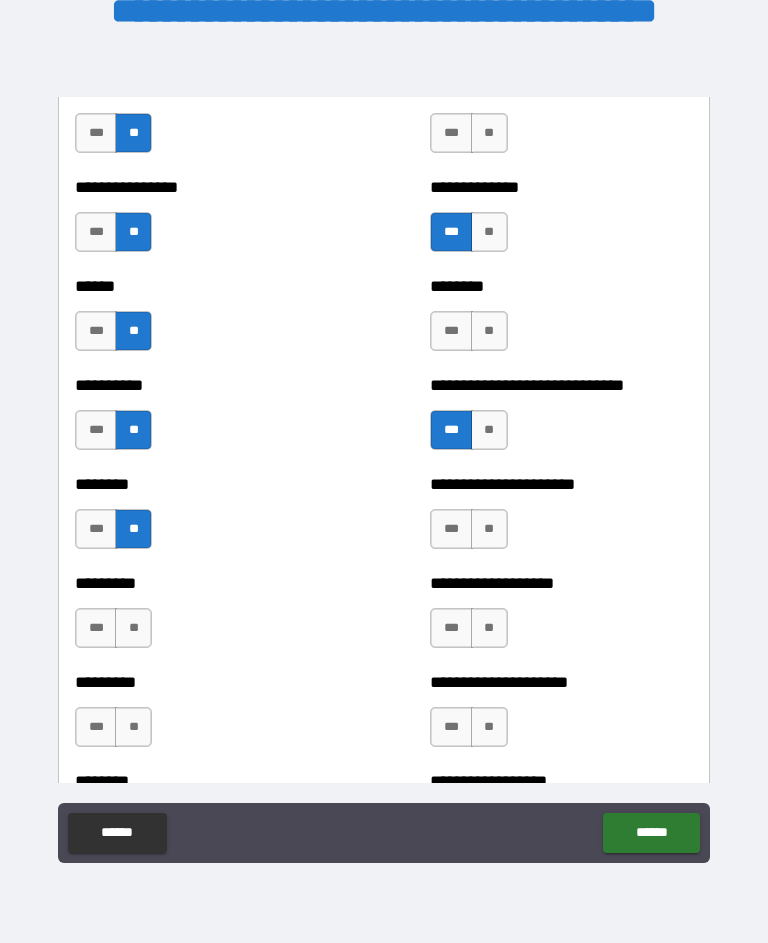 click on "**" at bounding box center [133, 628] 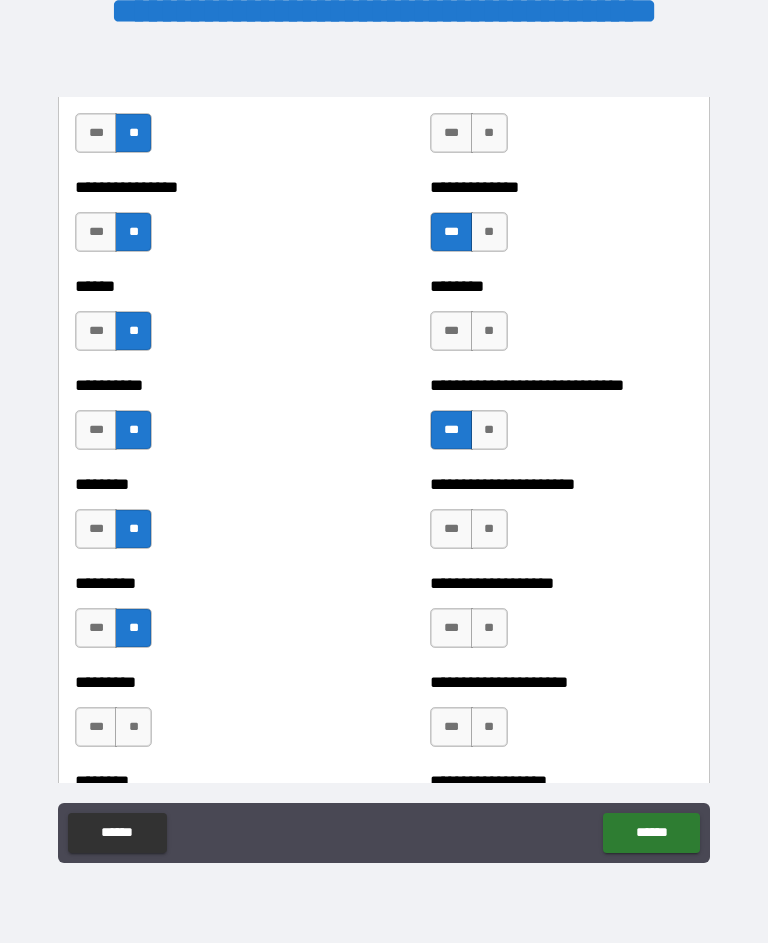 click on "**" at bounding box center (133, 727) 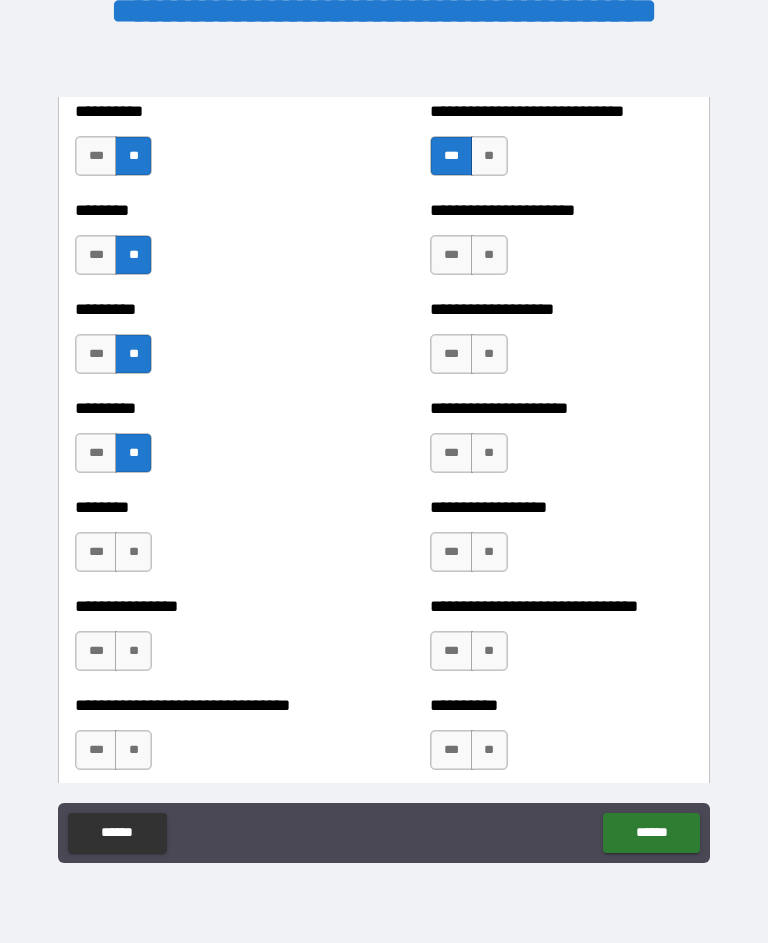 scroll, scrollTop: 7137, scrollLeft: 0, axis: vertical 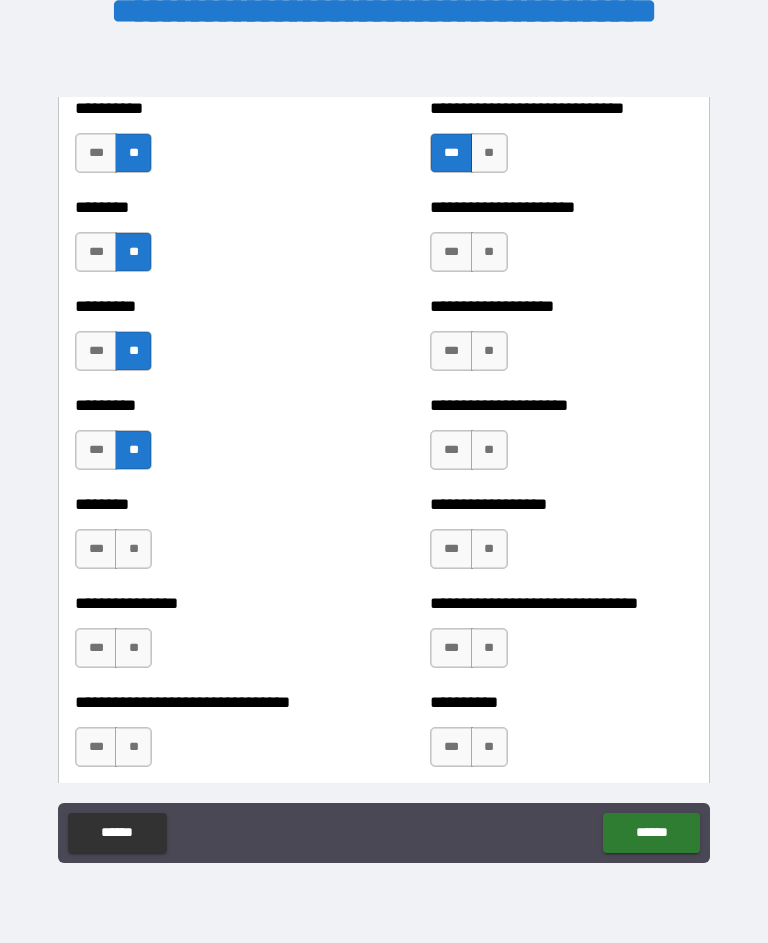 click on "**" at bounding box center (133, 549) 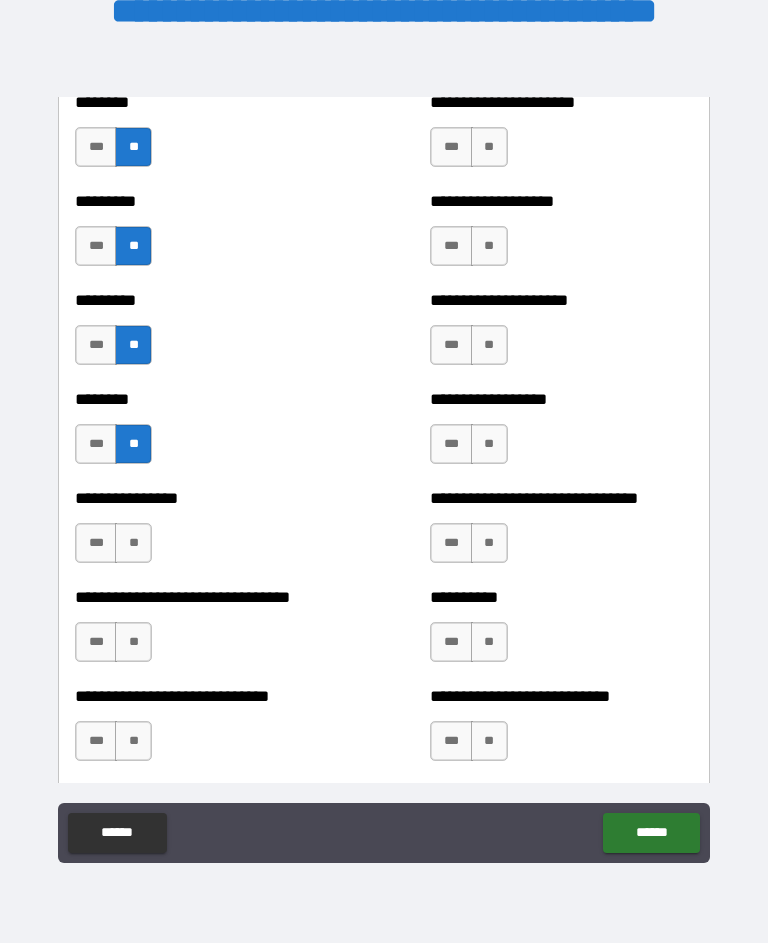 scroll, scrollTop: 7243, scrollLeft: 0, axis: vertical 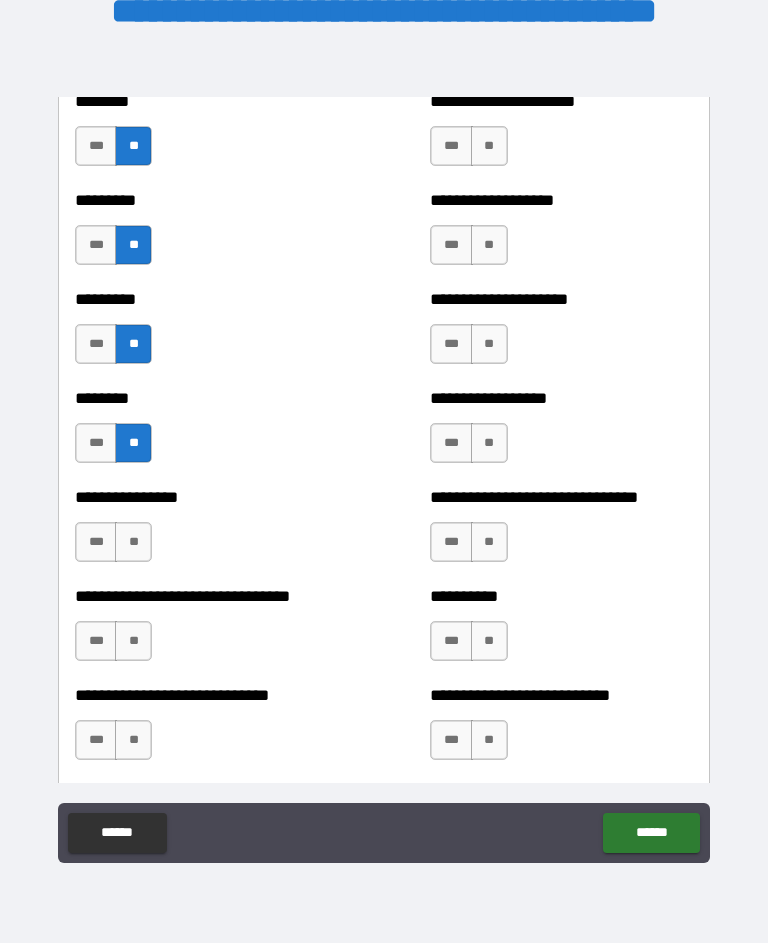 click on "**" at bounding box center (133, 542) 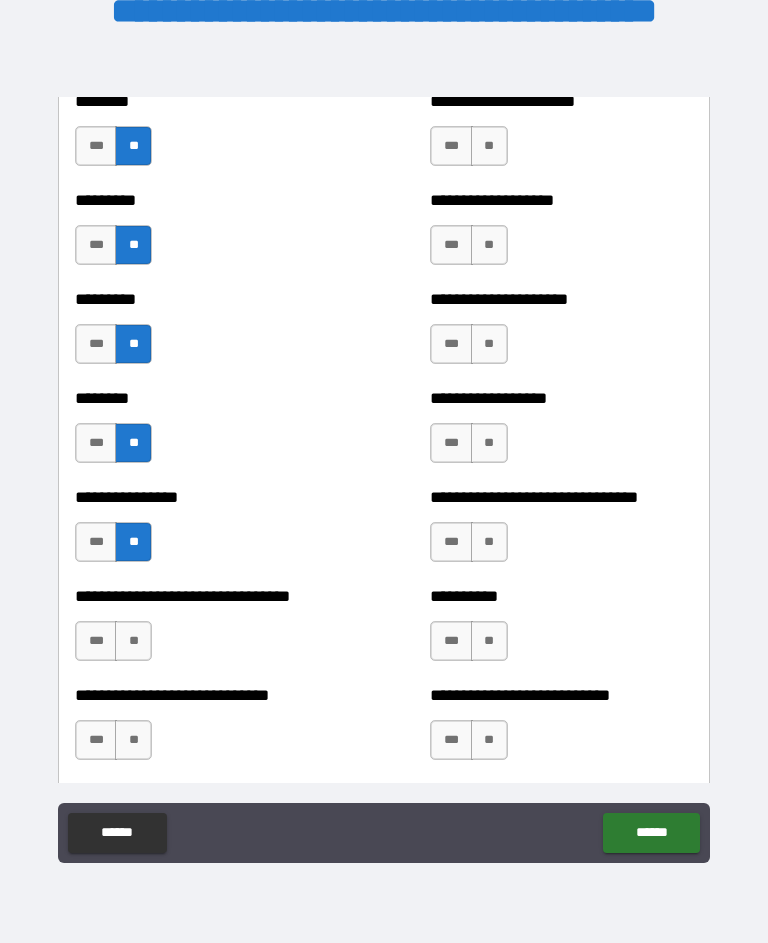 click on "**" at bounding box center (133, 641) 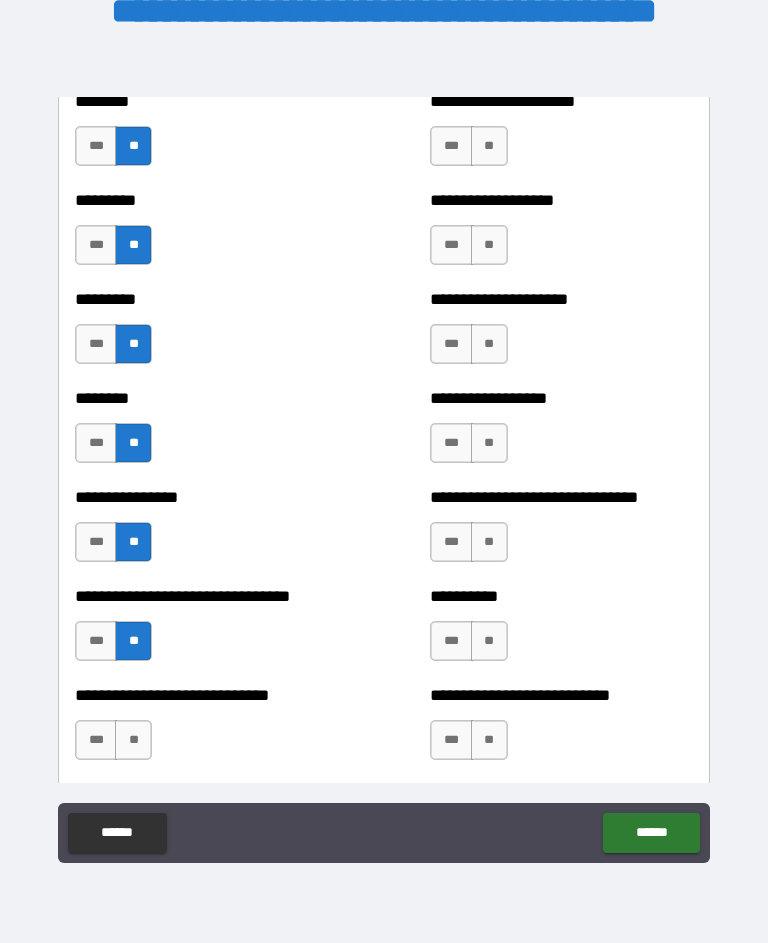 click on "**" at bounding box center [133, 740] 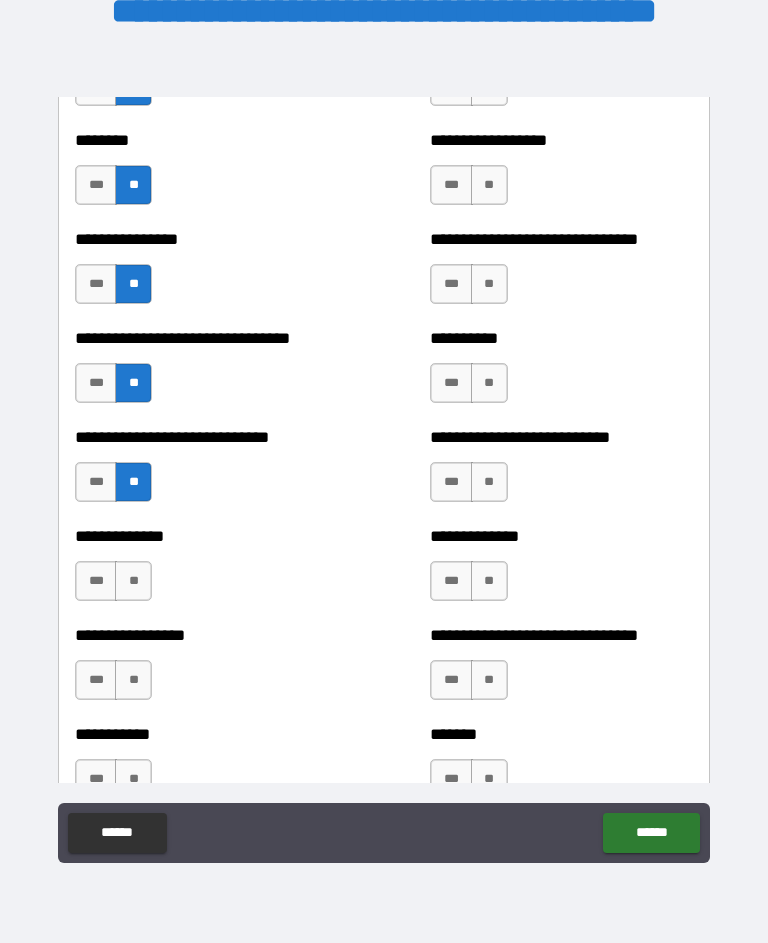 scroll, scrollTop: 7501, scrollLeft: 0, axis: vertical 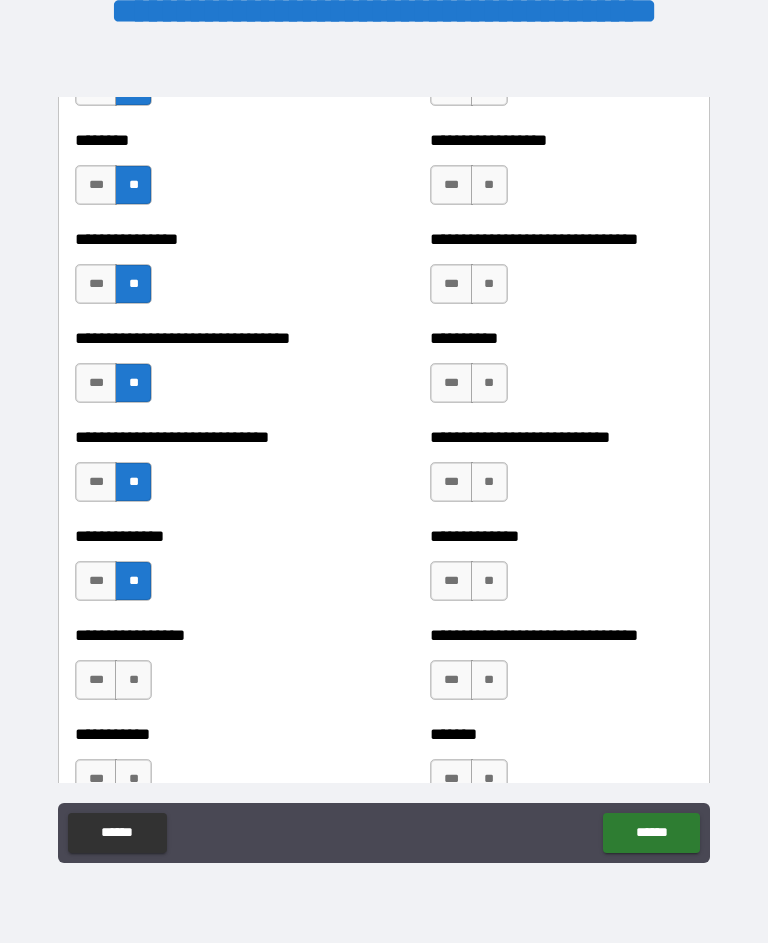 click on "**" at bounding box center (133, 680) 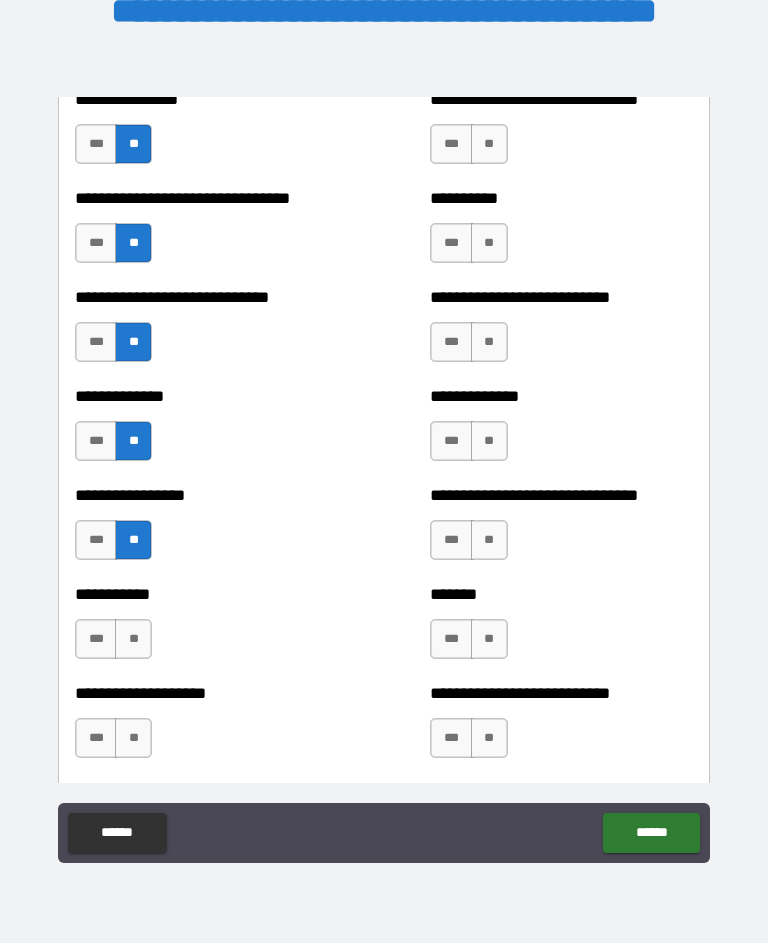 scroll, scrollTop: 7641, scrollLeft: 0, axis: vertical 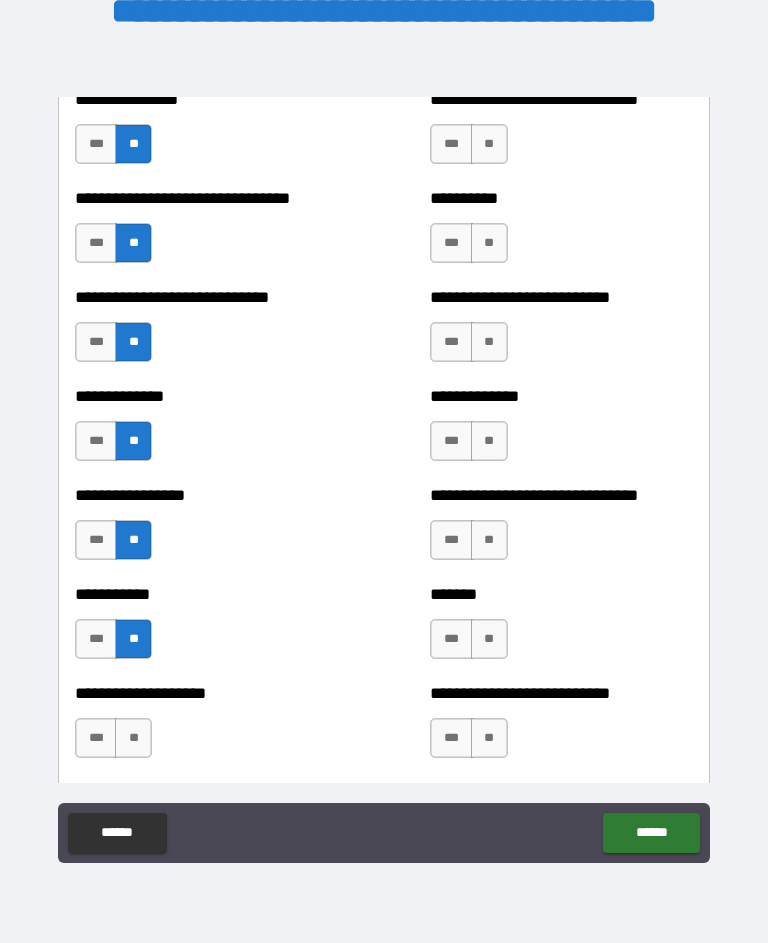 click on "***" at bounding box center [96, 738] 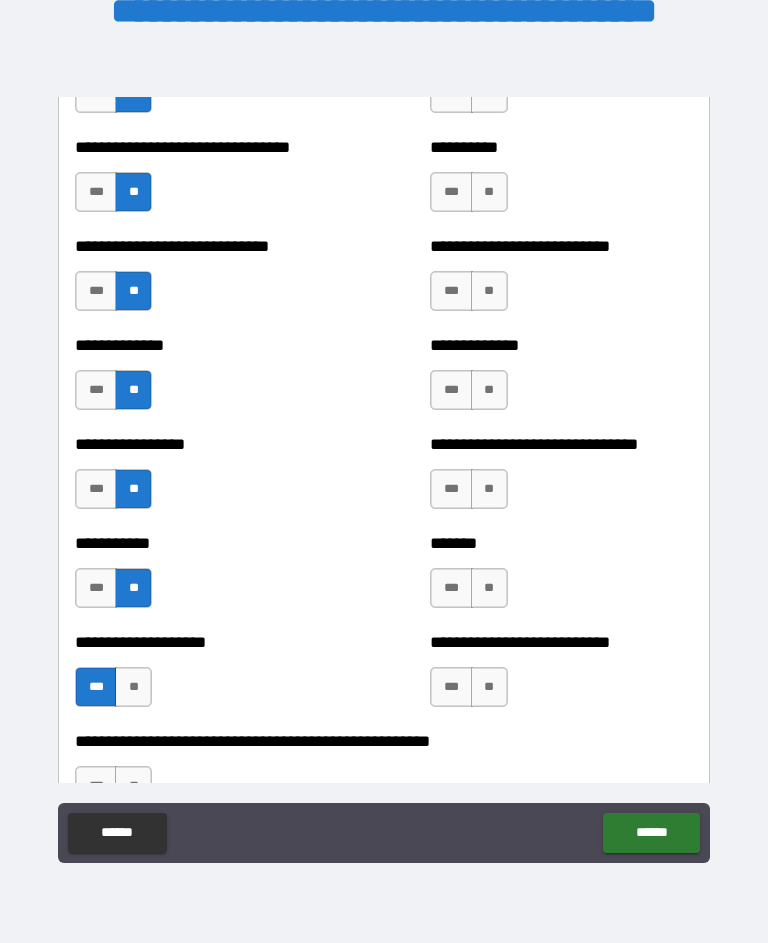 scroll, scrollTop: 7693, scrollLeft: 0, axis: vertical 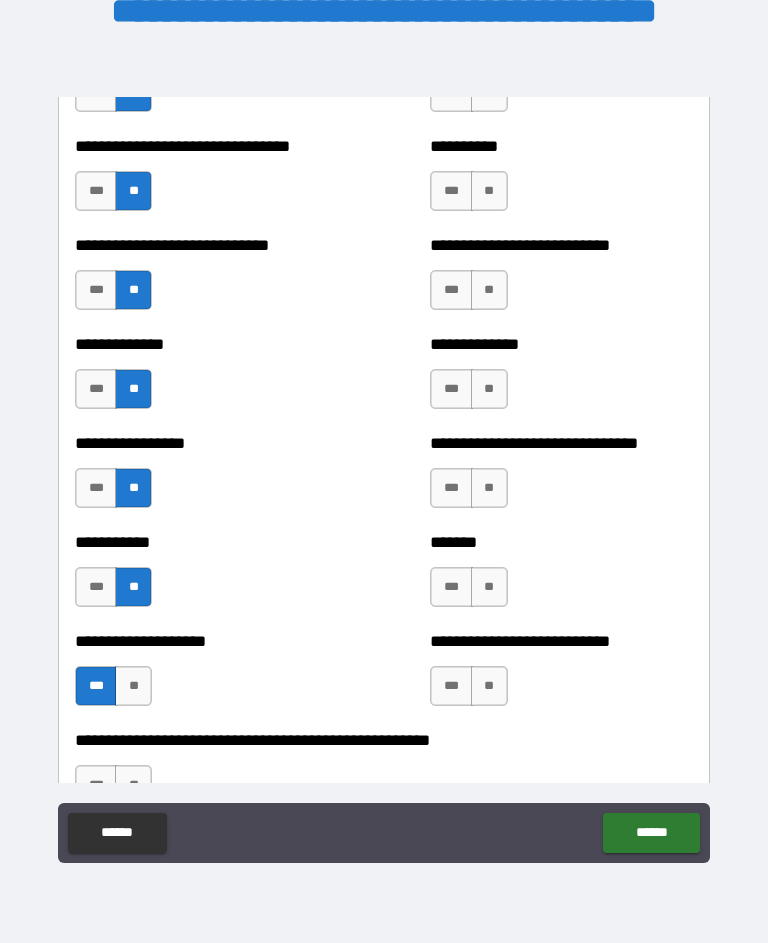 click on "**" at bounding box center (133, 686) 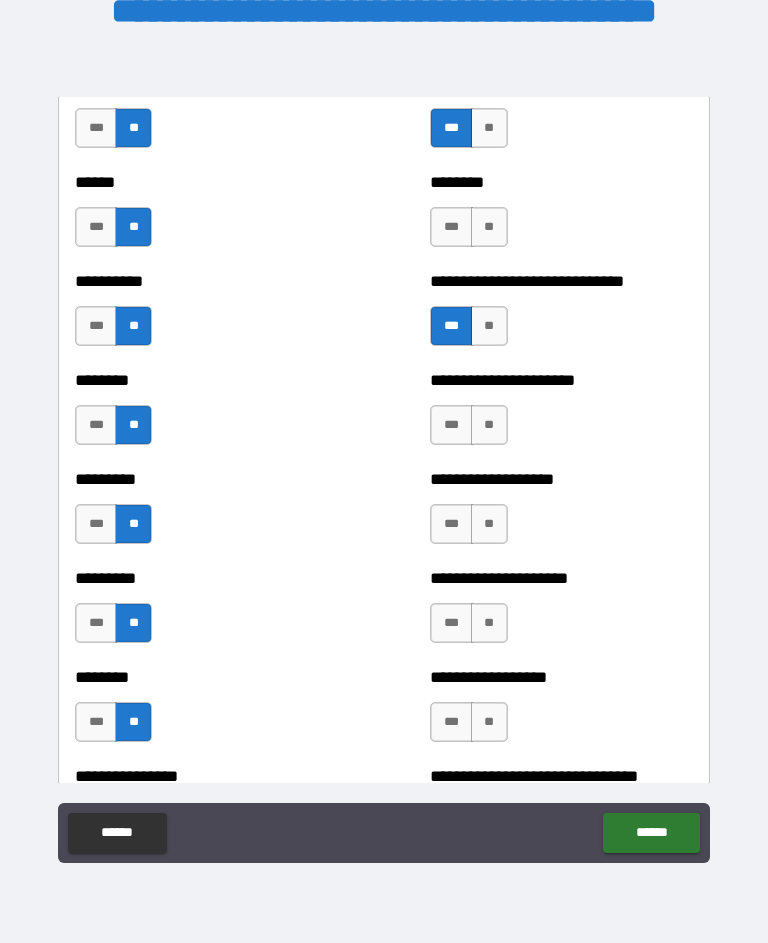 scroll, scrollTop: 6958, scrollLeft: 0, axis: vertical 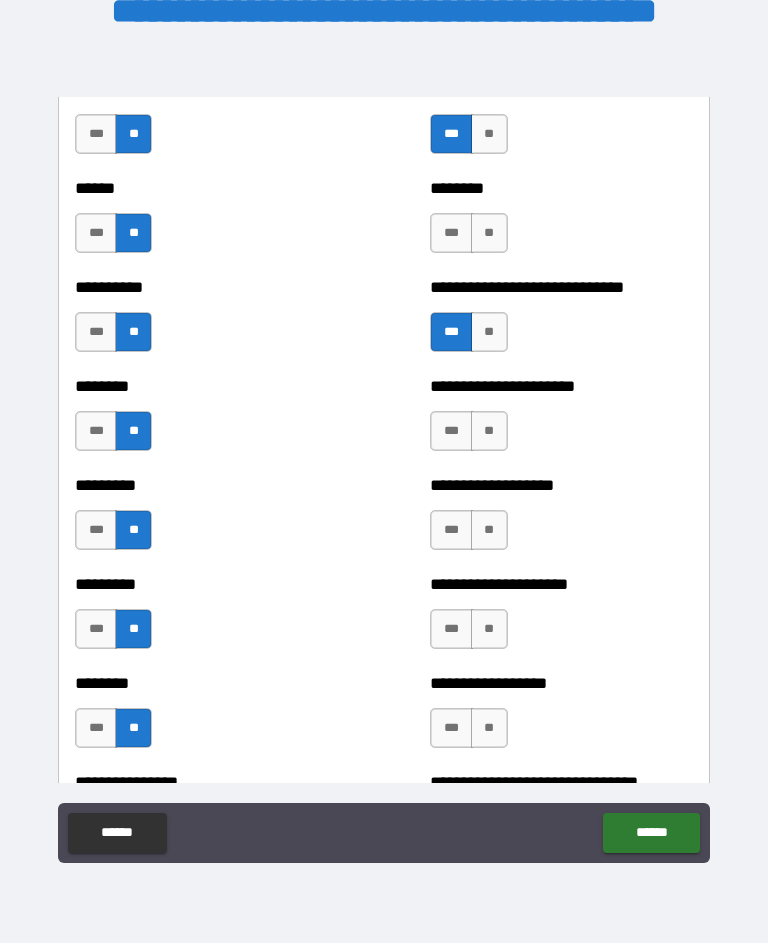 click on "***" at bounding box center [451, 629] 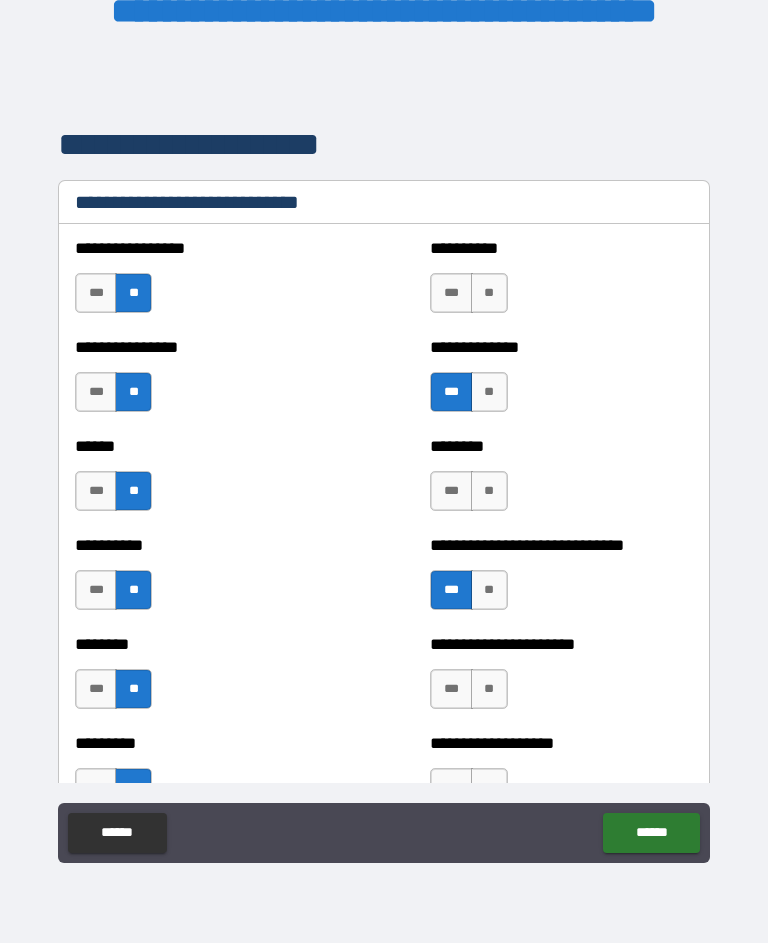 scroll, scrollTop: 6692, scrollLeft: 0, axis: vertical 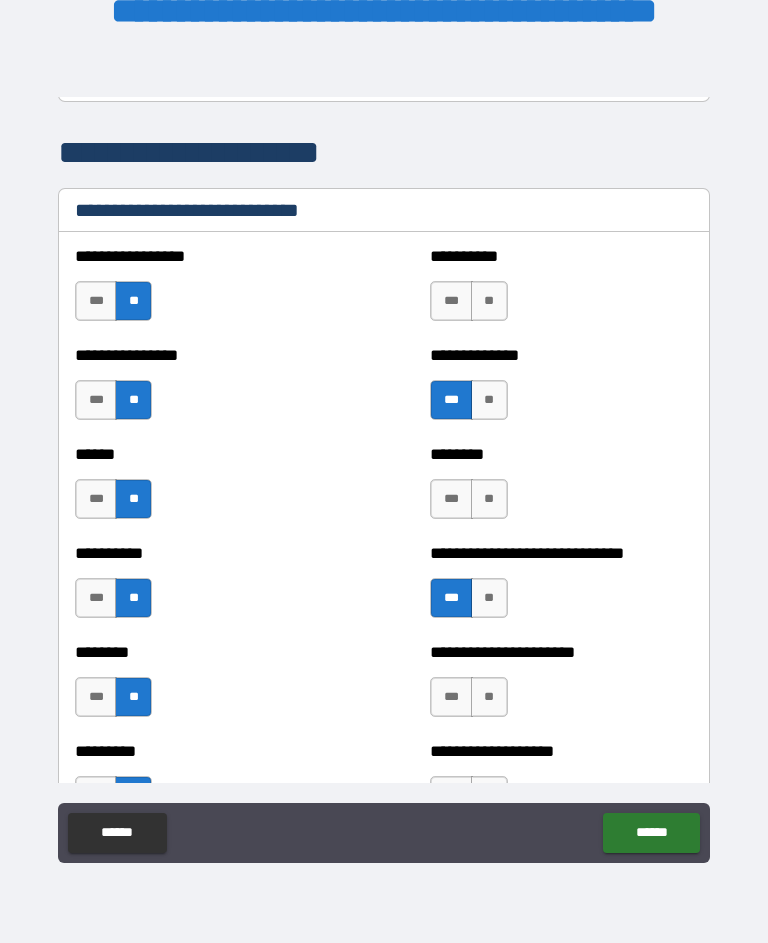 click on "**" at bounding box center [489, 301] 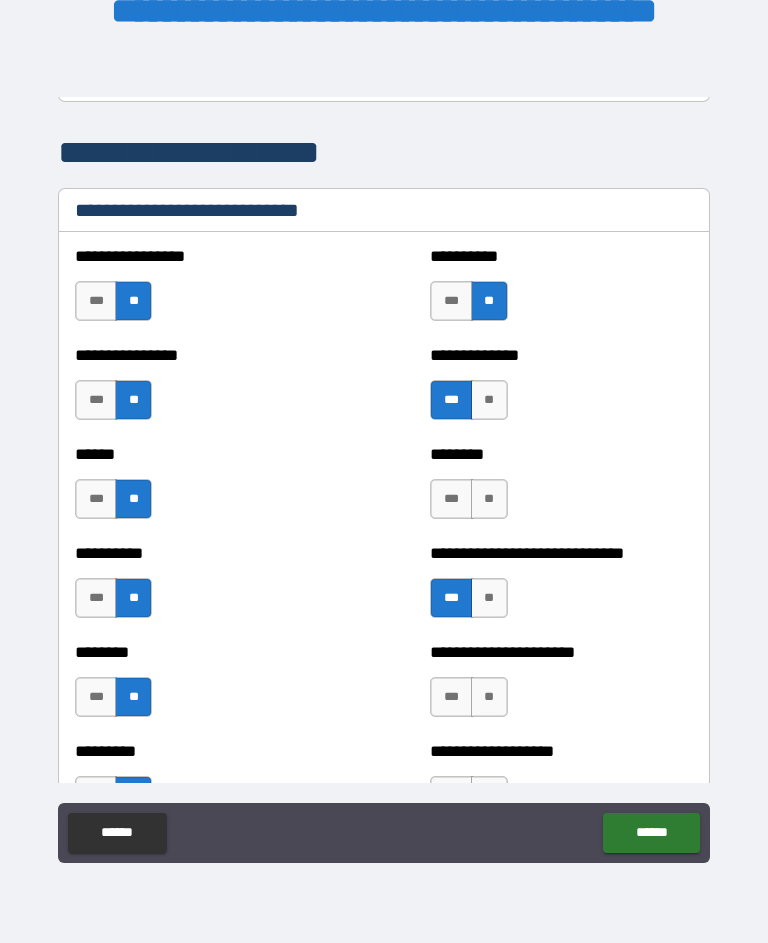 click on "**" at bounding box center (489, 499) 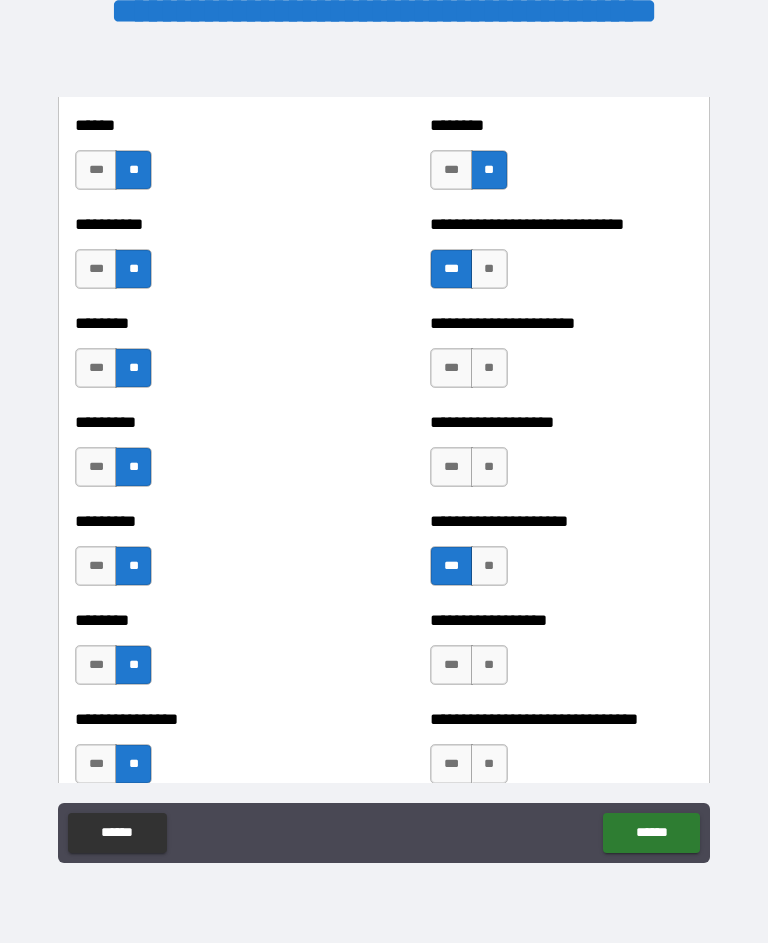 scroll, scrollTop: 7022, scrollLeft: 0, axis: vertical 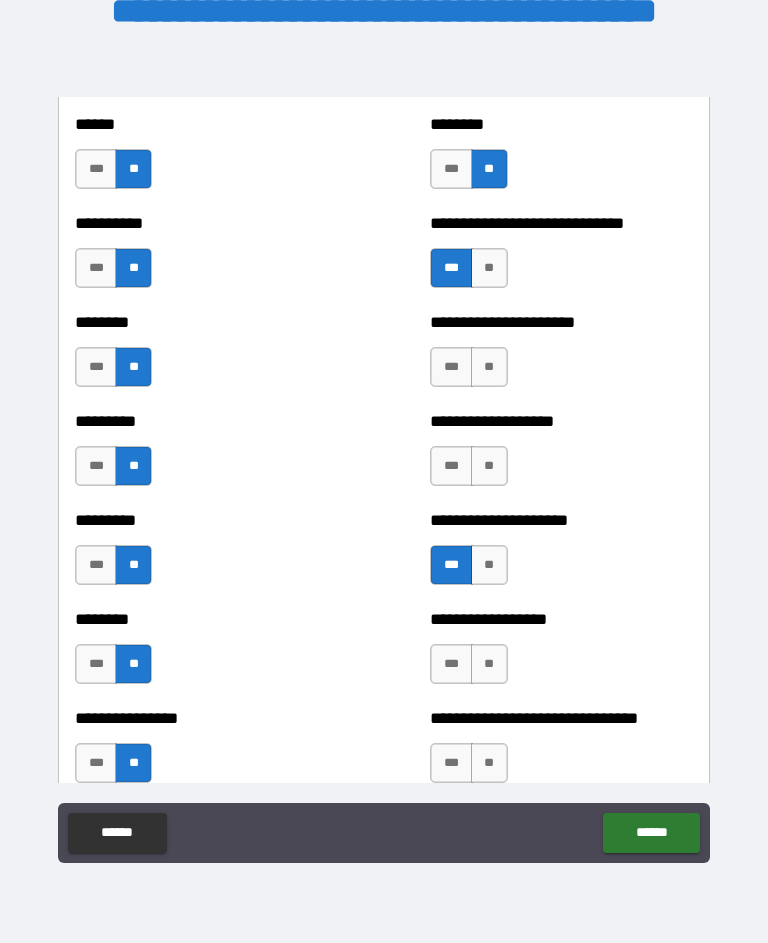 click on "**" at bounding box center (489, 367) 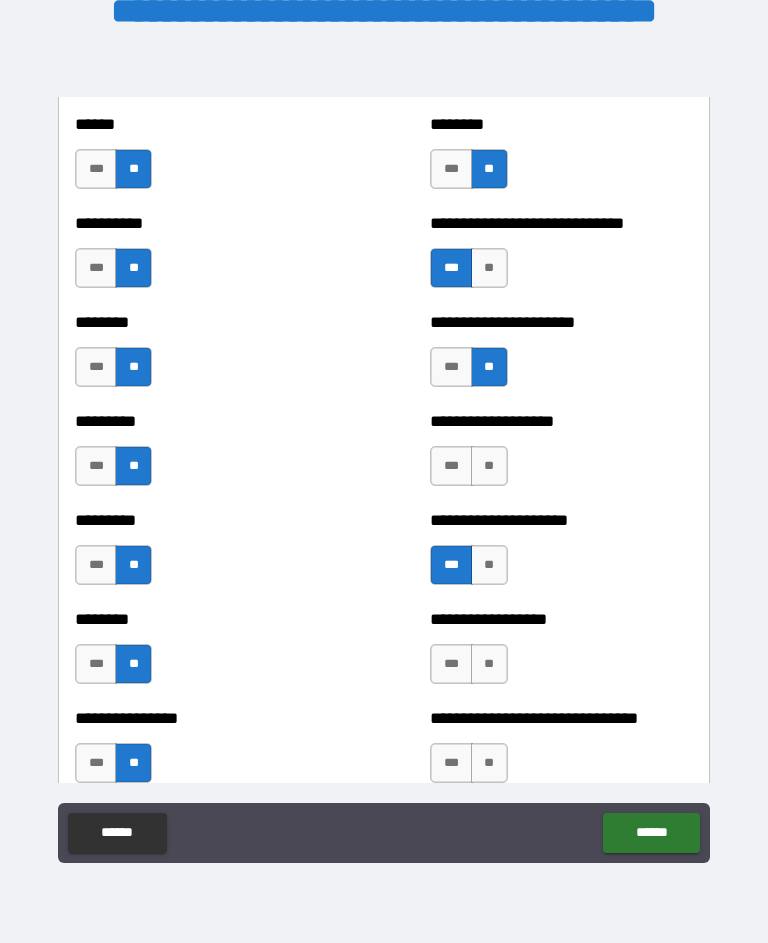 click on "***" at bounding box center [451, 466] 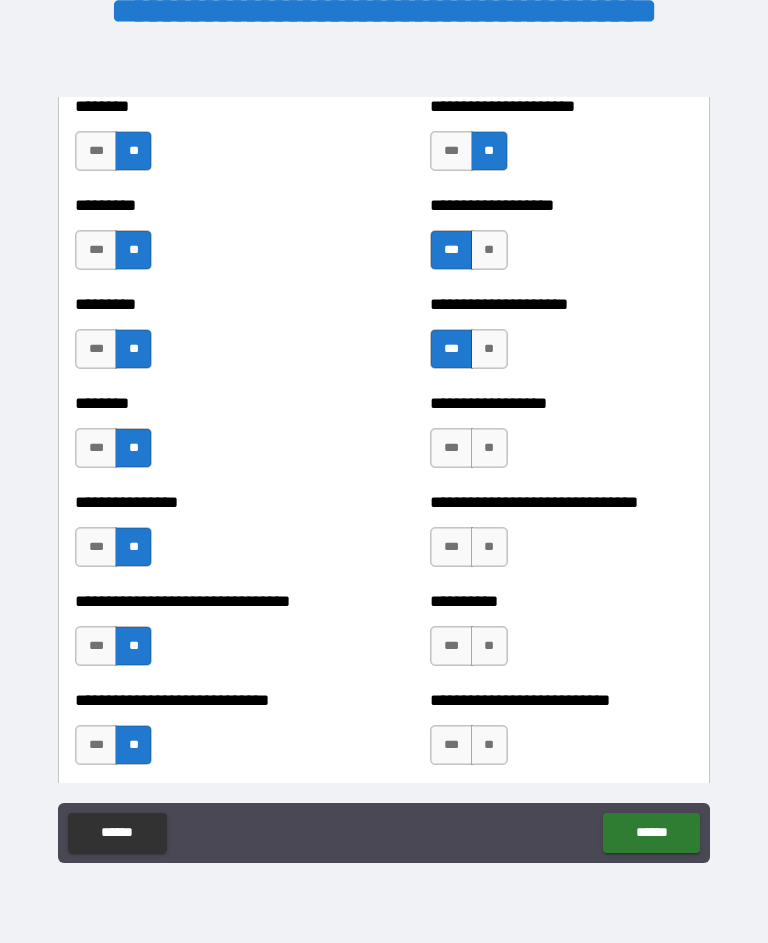 scroll, scrollTop: 7296, scrollLeft: 0, axis: vertical 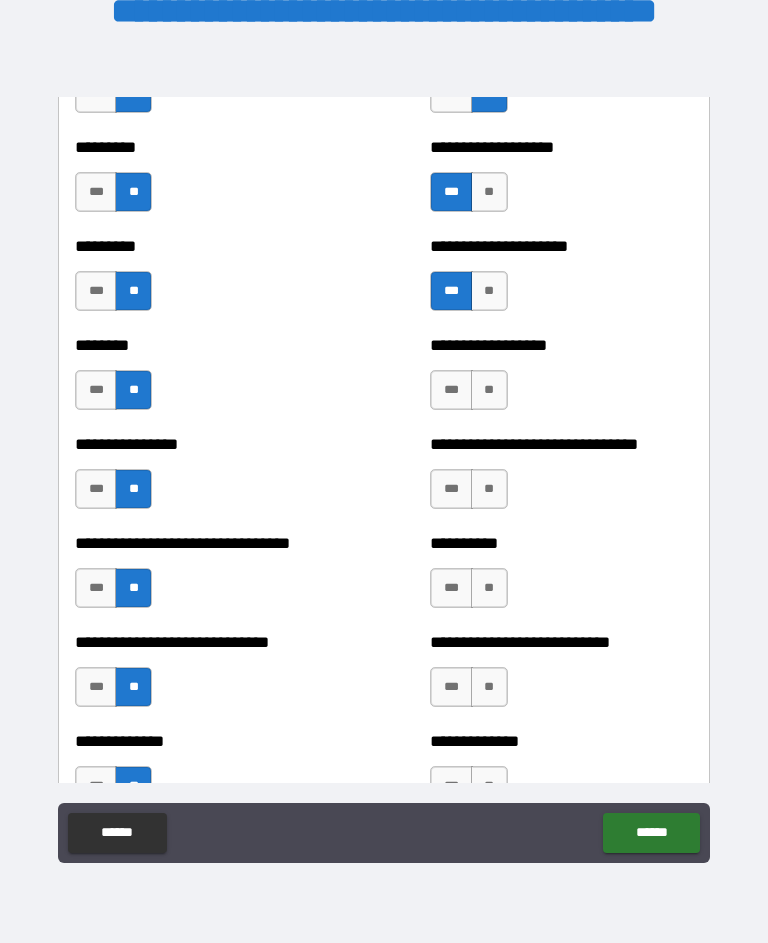 click on "**" at bounding box center [489, 390] 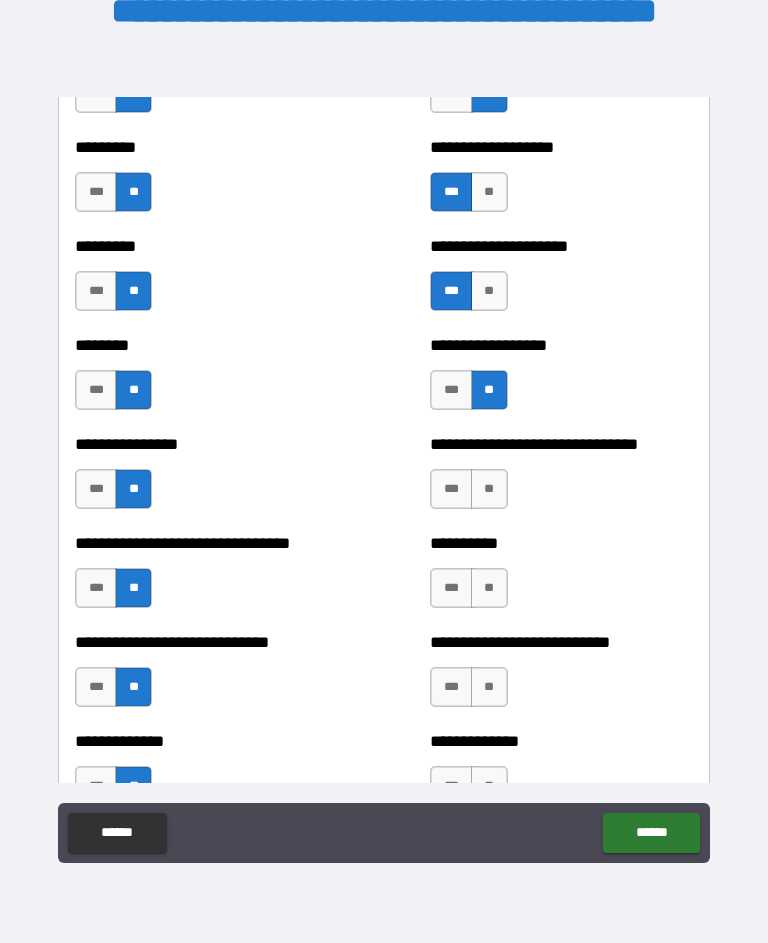 click on "**" at bounding box center (489, 489) 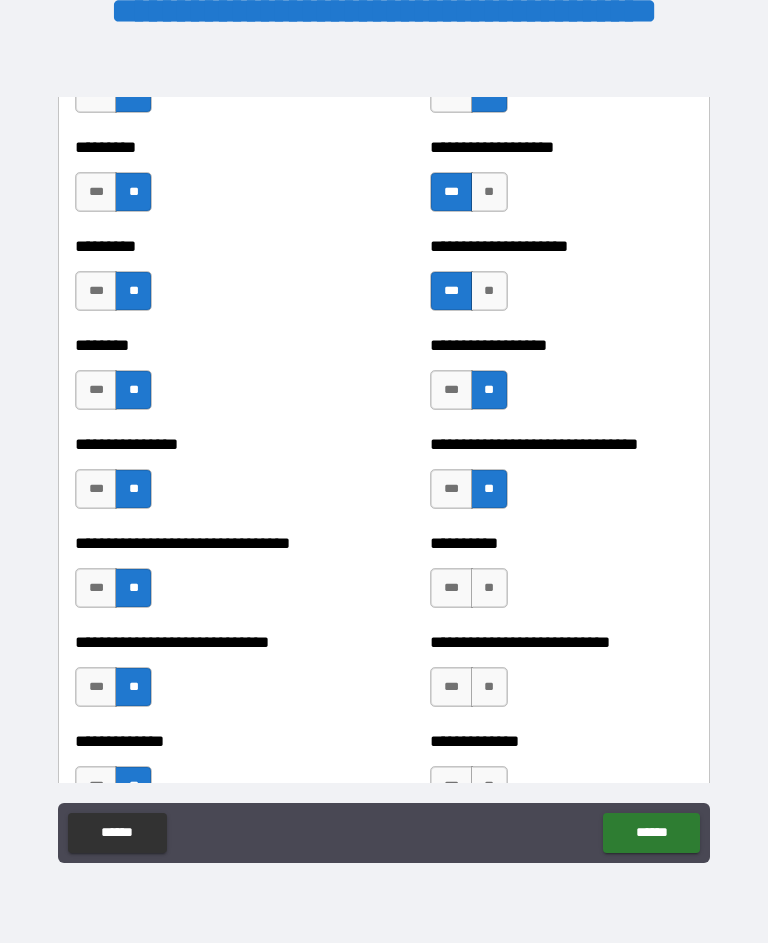 click on "**" at bounding box center (489, 588) 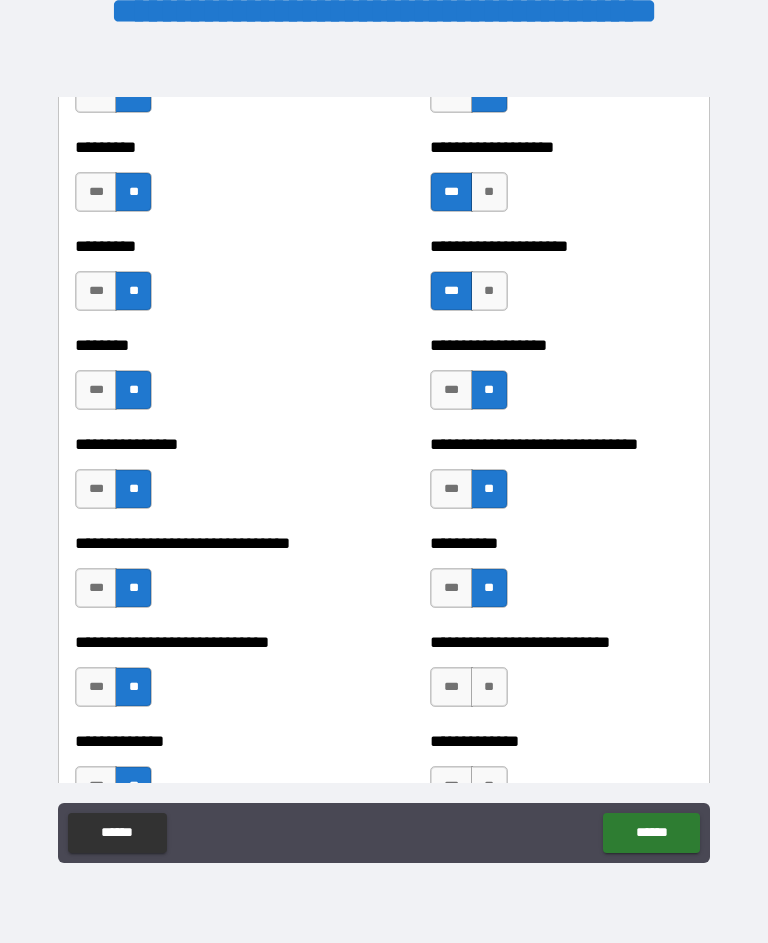 click on "**" at bounding box center [489, 687] 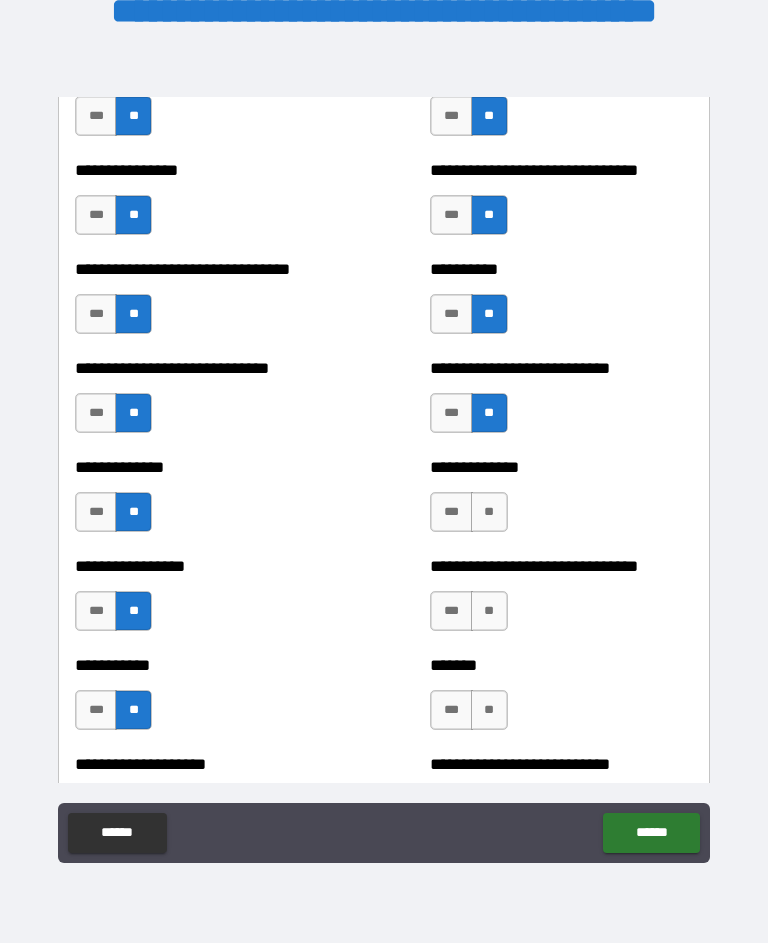 scroll, scrollTop: 7570, scrollLeft: 0, axis: vertical 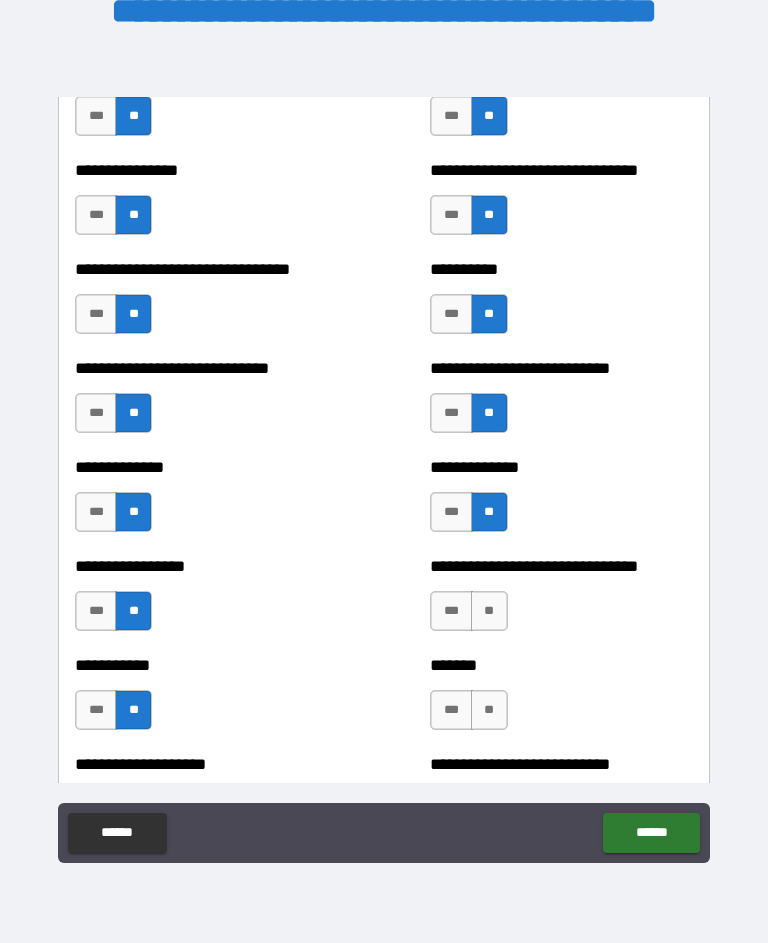 click on "**" at bounding box center [489, 611] 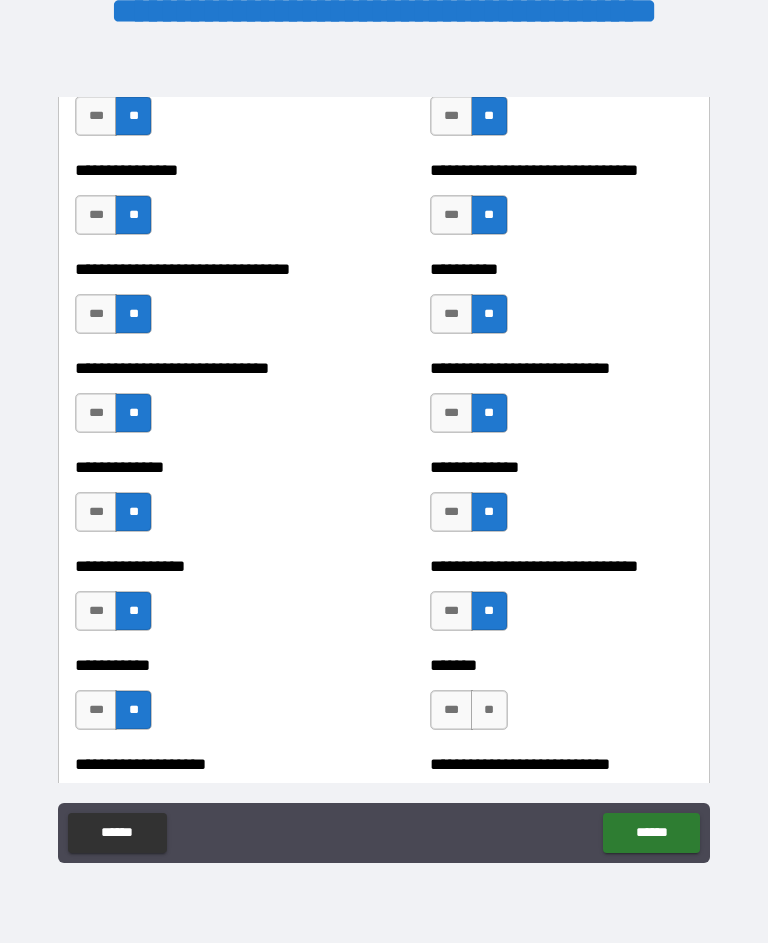 click on "***" at bounding box center (451, 710) 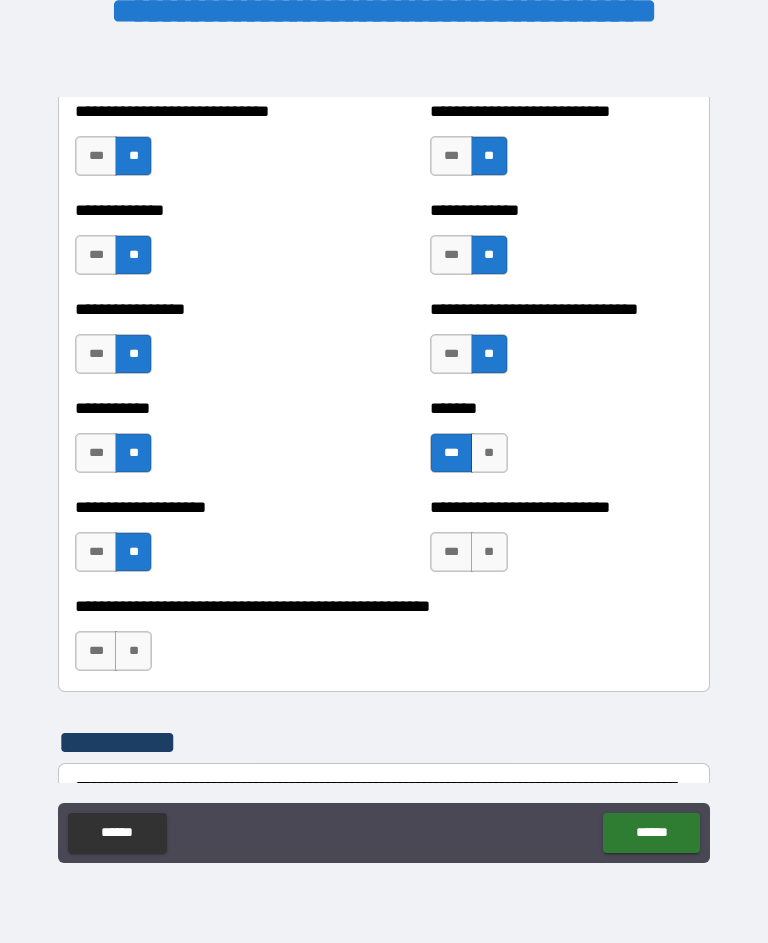 scroll, scrollTop: 7844, scrollLeft: 0, axis: vertical 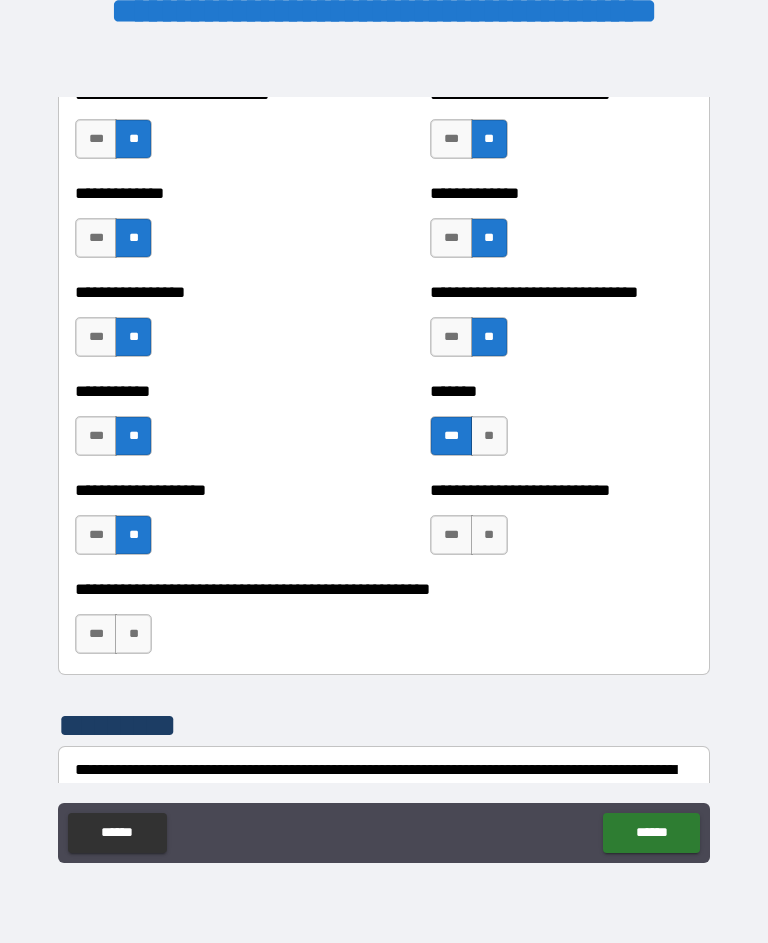 click on "**" at bounding box center [489, 535] 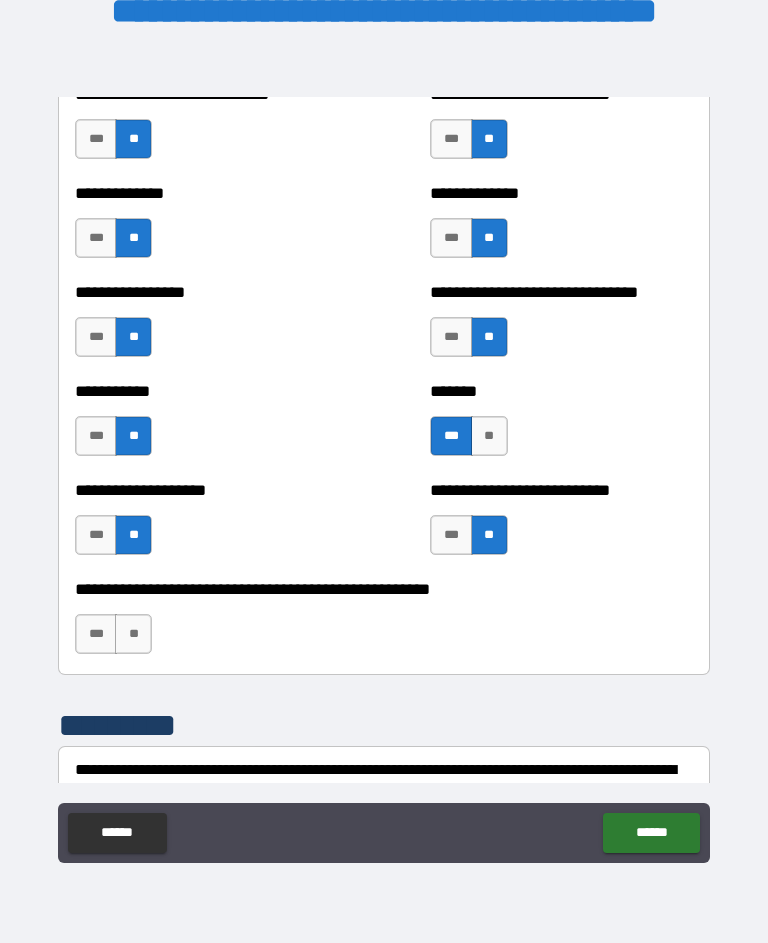 click on "**" at bounding box center [133, 634] 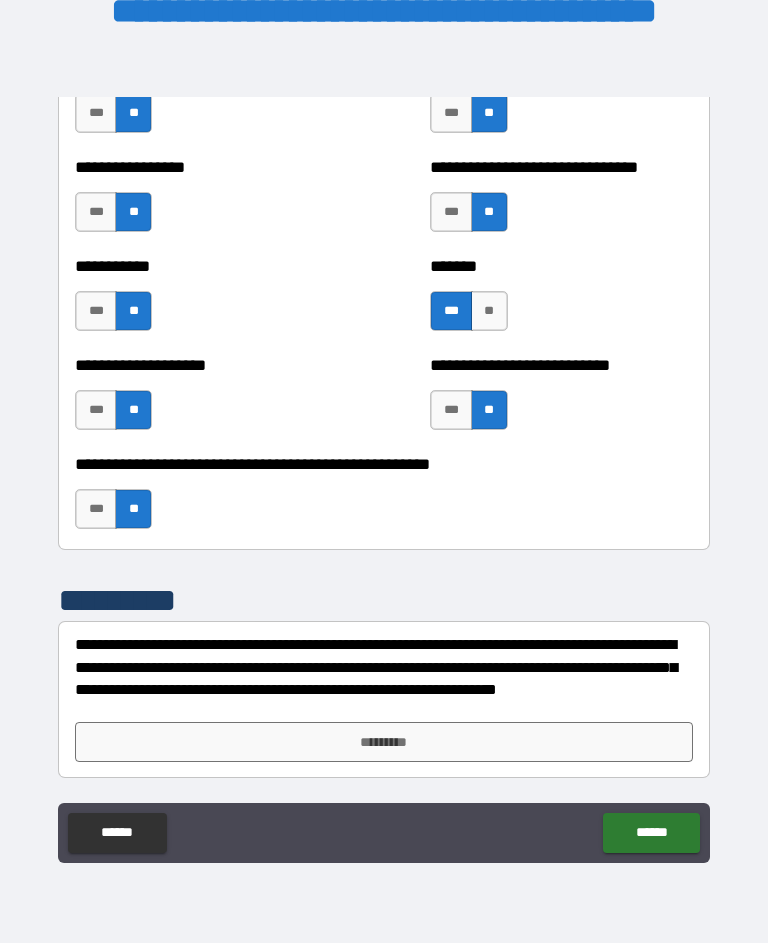 scroll, scrollTop: 7969, scrollLeft: 0, axis: vertical 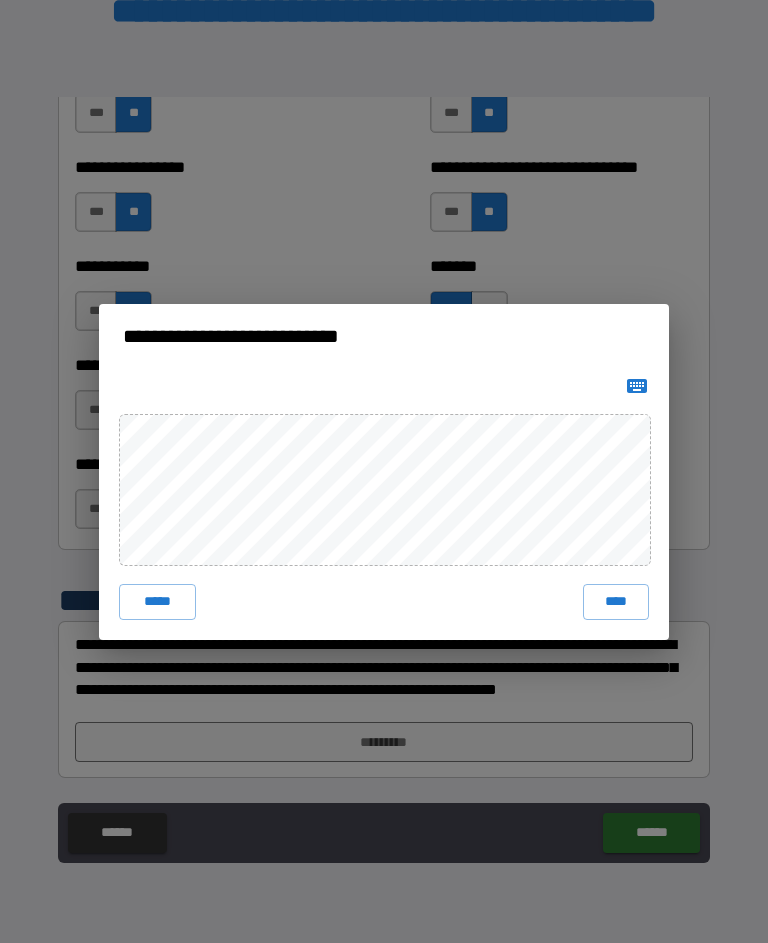 click on "****" at bounding box center [616, 602] 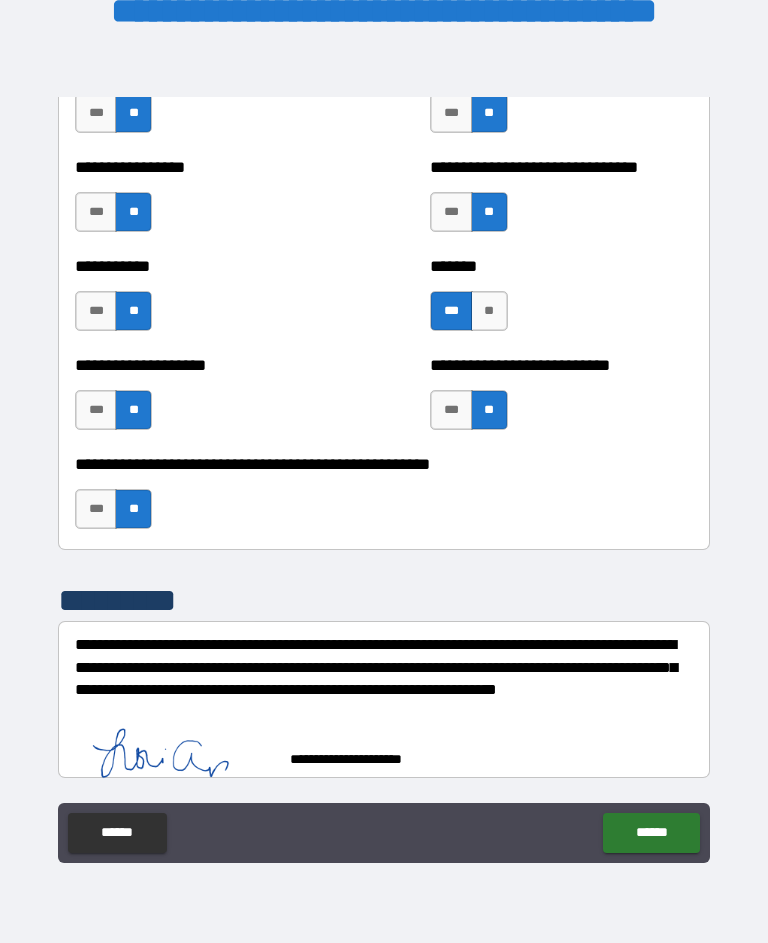scroll, scrollTop: 7959, scrollLeft: 0, axis: vertical 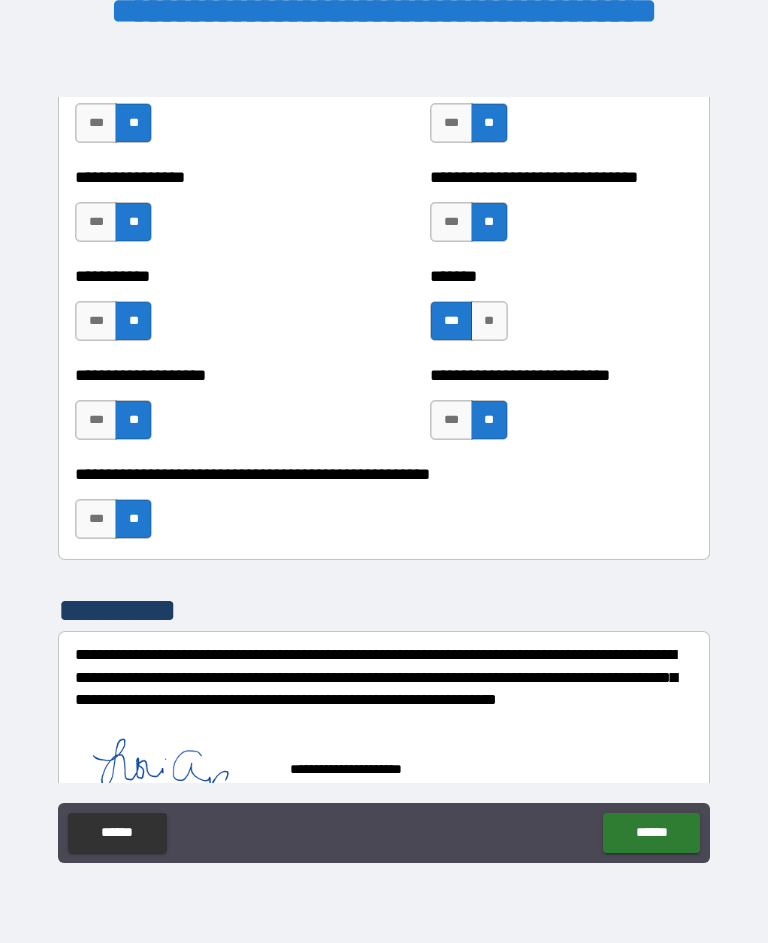click on "******" at bounding box center [651, 833] 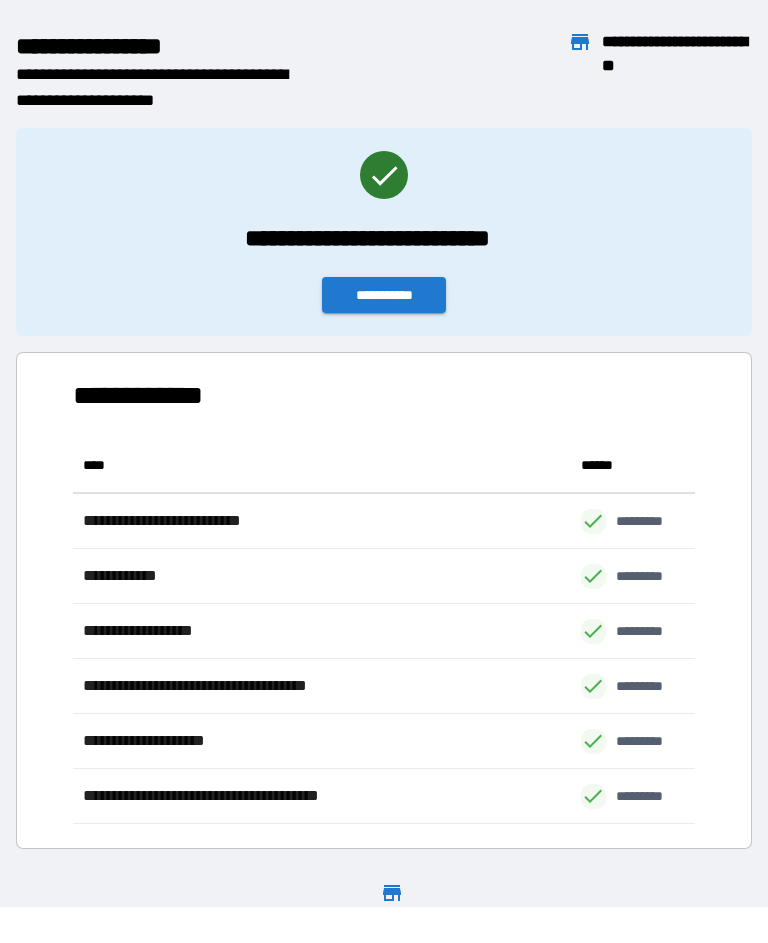 scroll, scrollTop: 1, scrollLeft: 1, axis: both 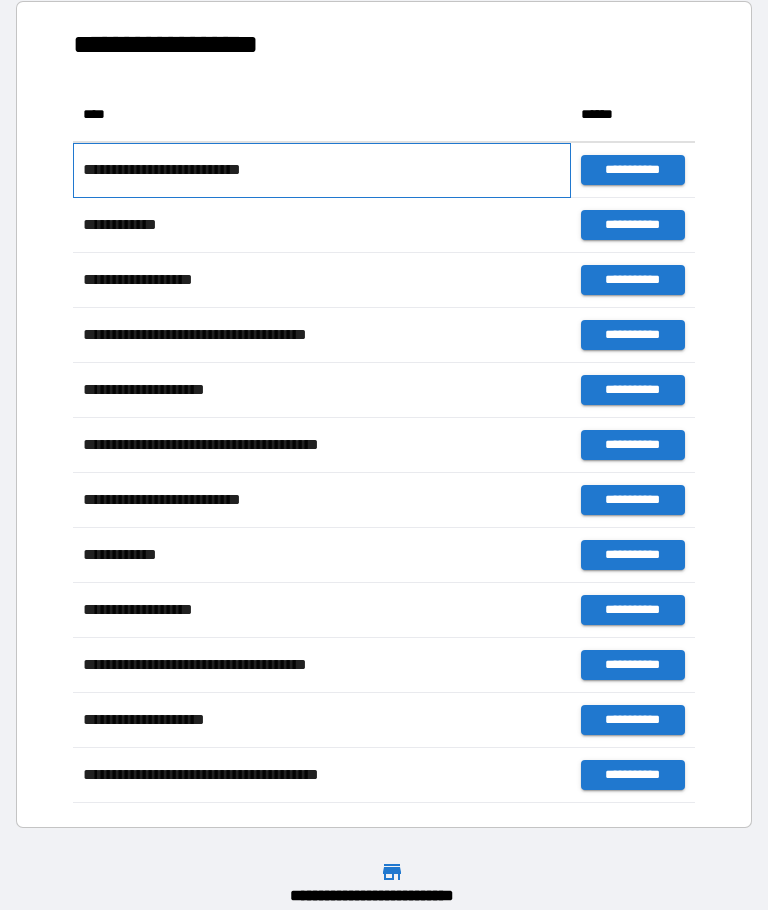 click on "**********" at bounding box center (322, 170) 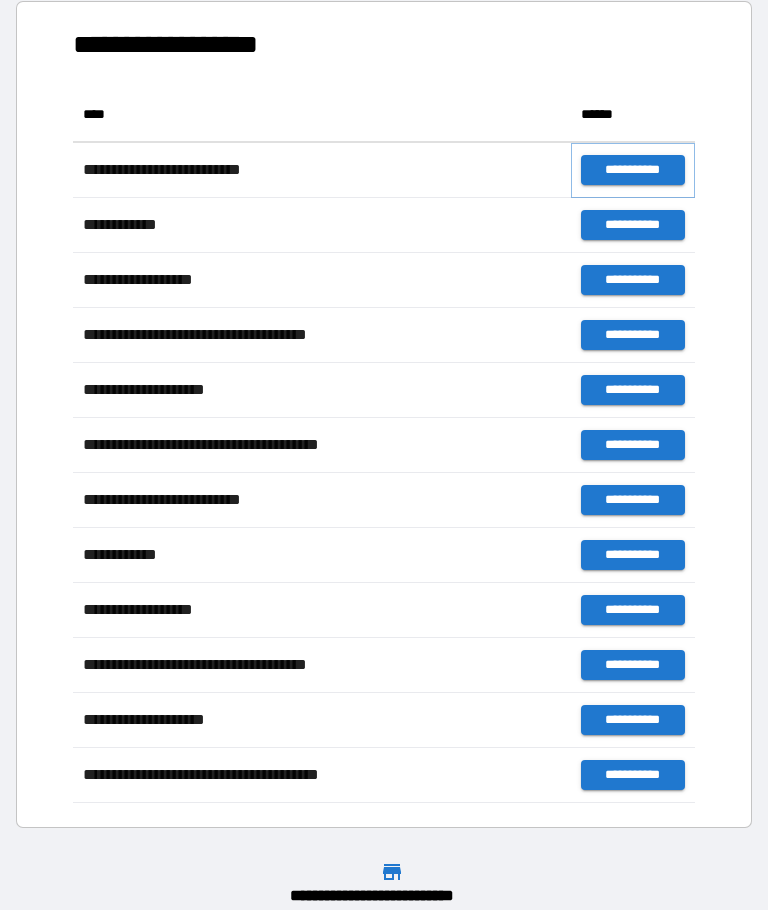 click on "**********" at bounding box center [633, 170] 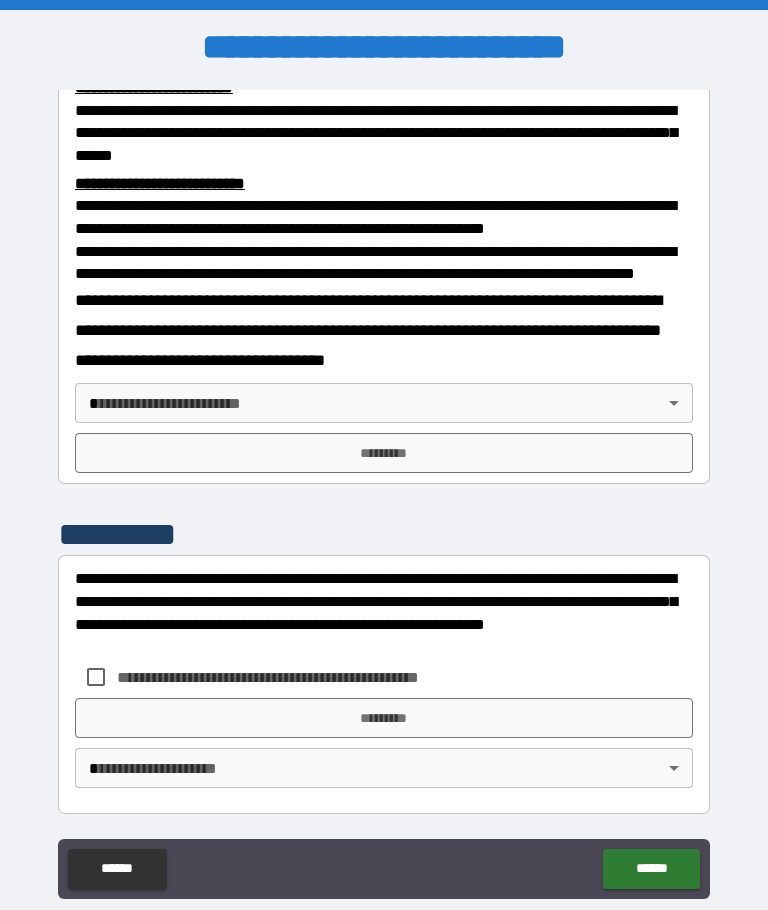 scroll, scrollTop: 739, scrollLeft: 0, axis: vertical 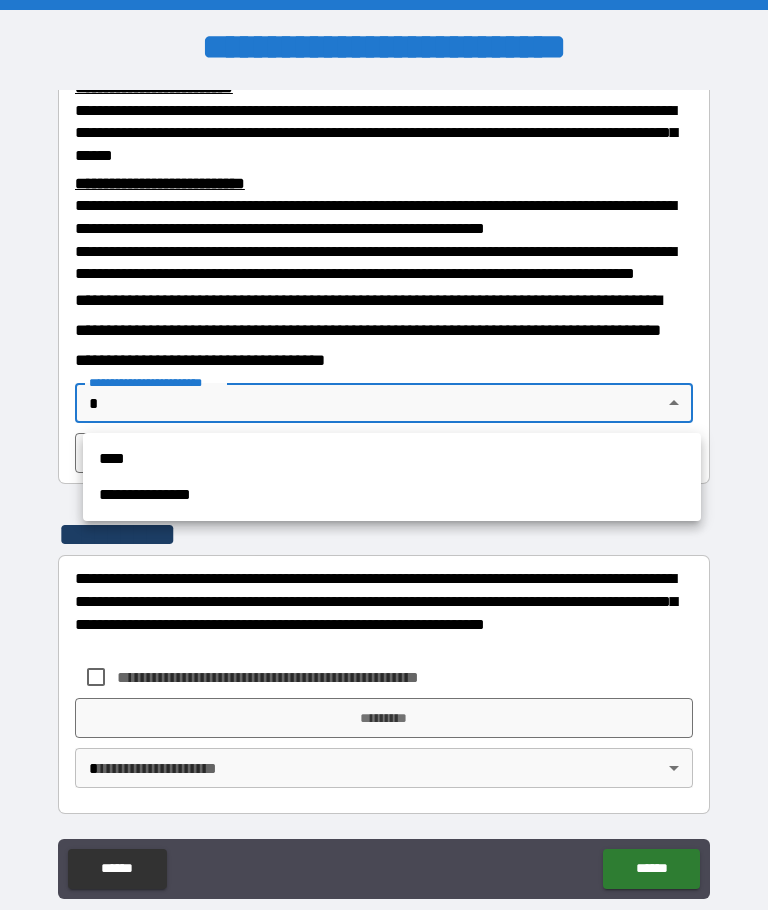 click on "**********" at bounding box center [392, 495] 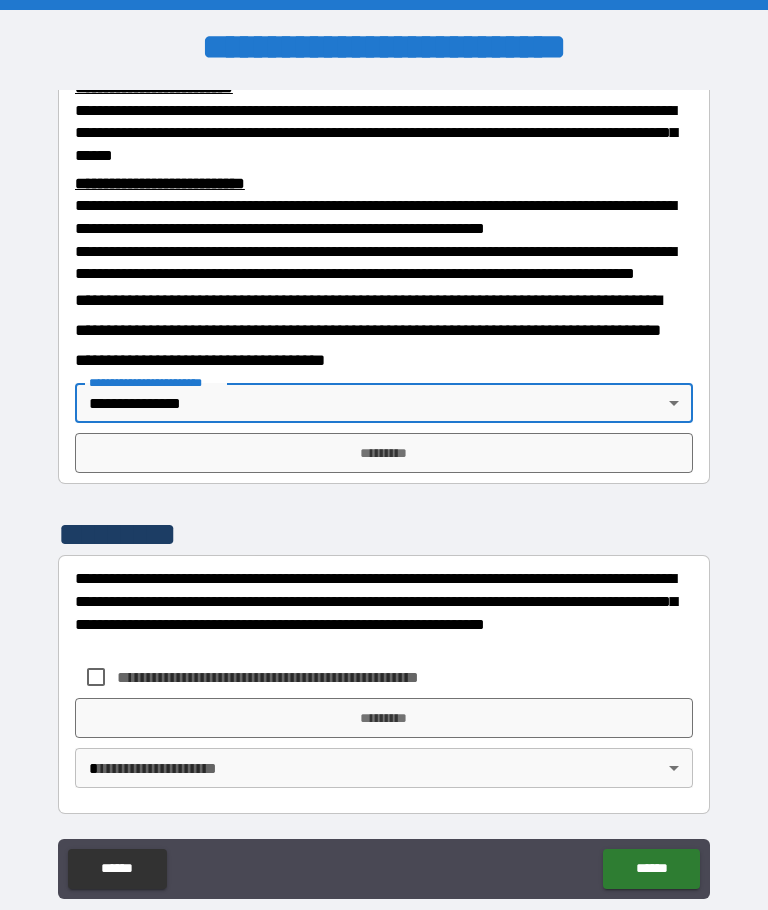 type on "**********" 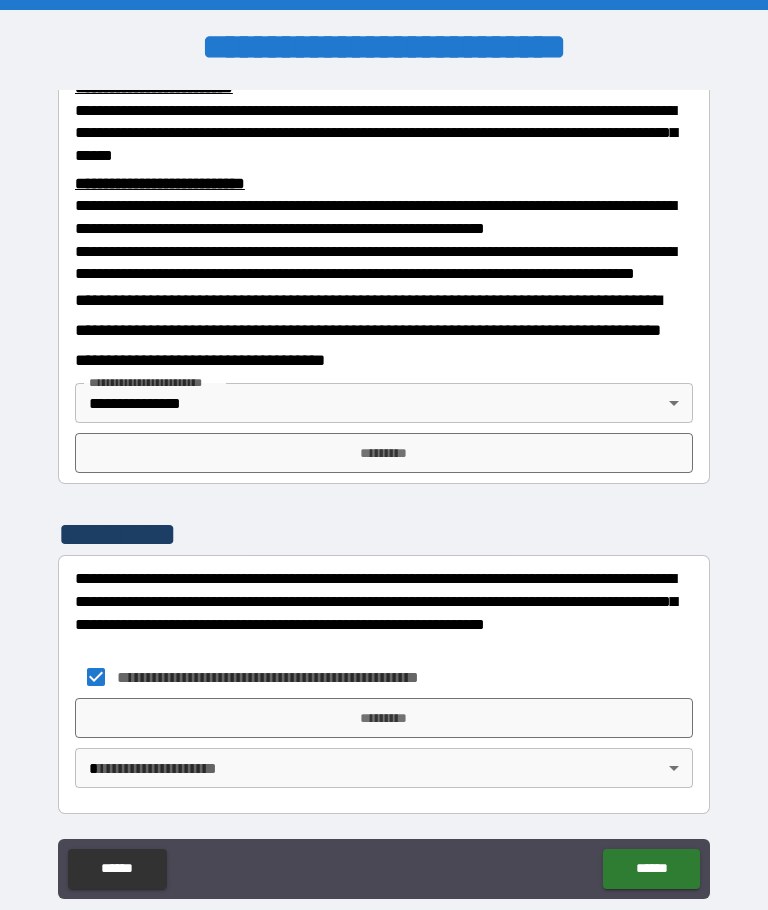 click on "*********" at bounding box center (384, 453) 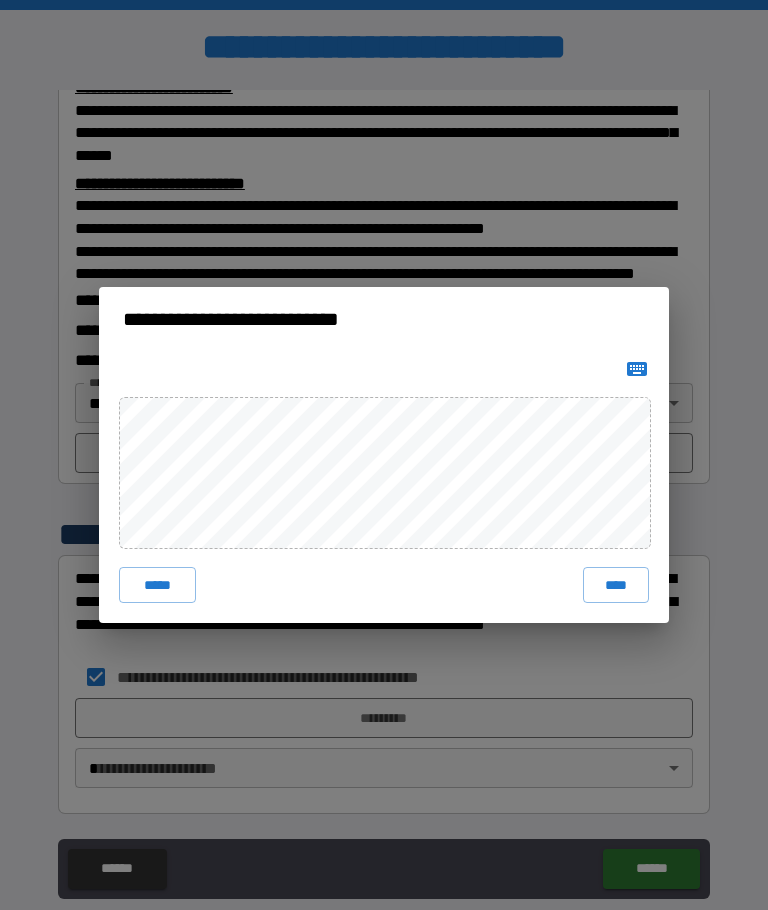 click 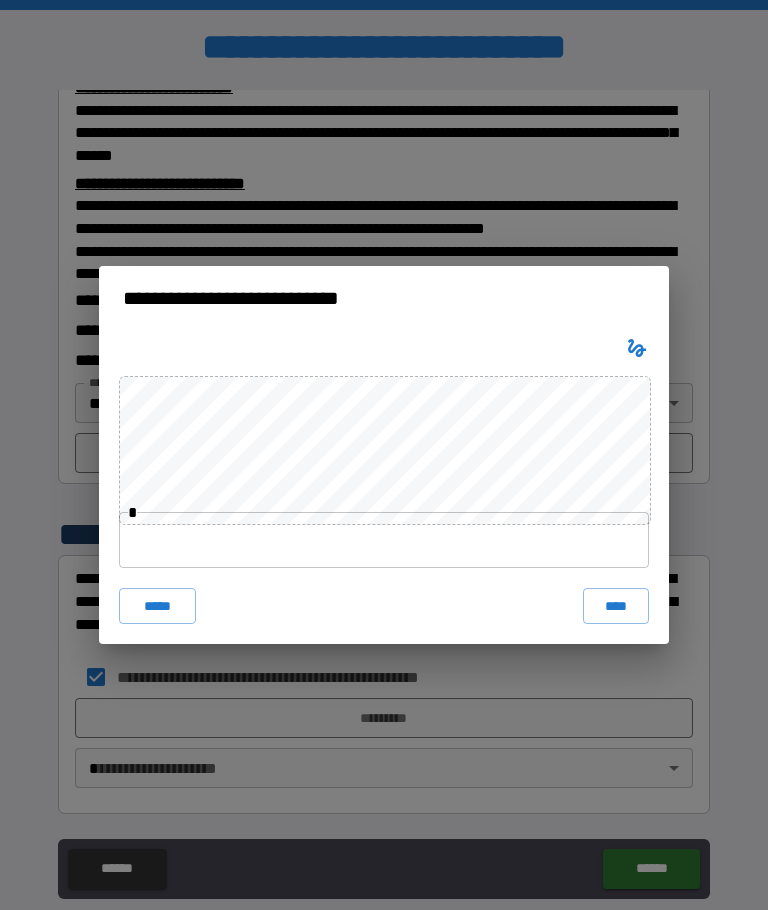 click on "*****" at bounding box center [157, 606] 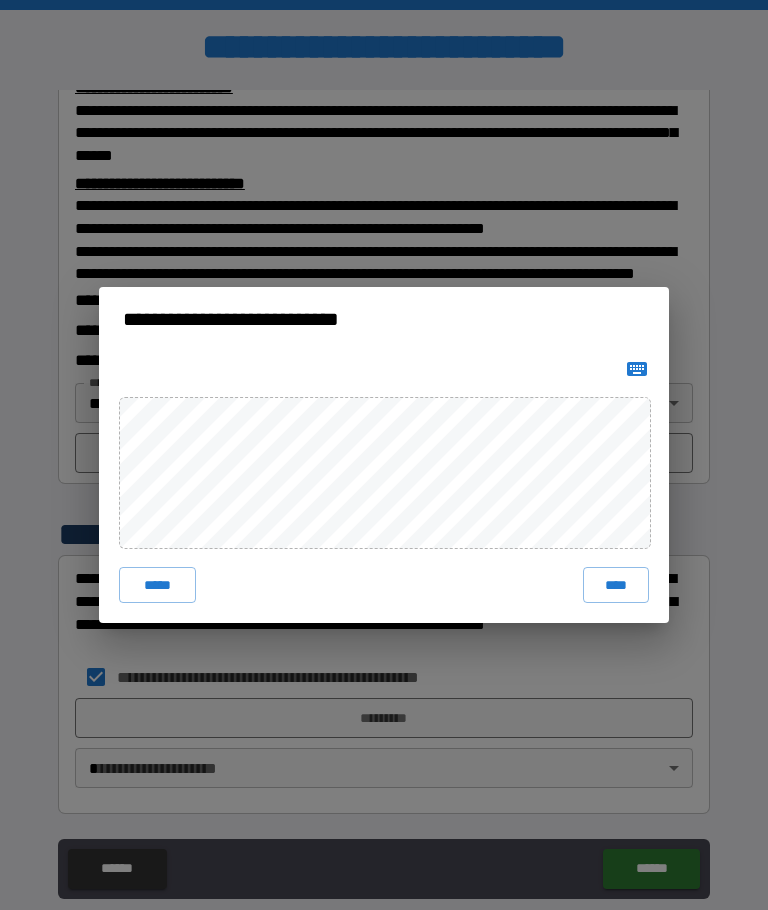 click on "****" at bounding box center [616, 585] 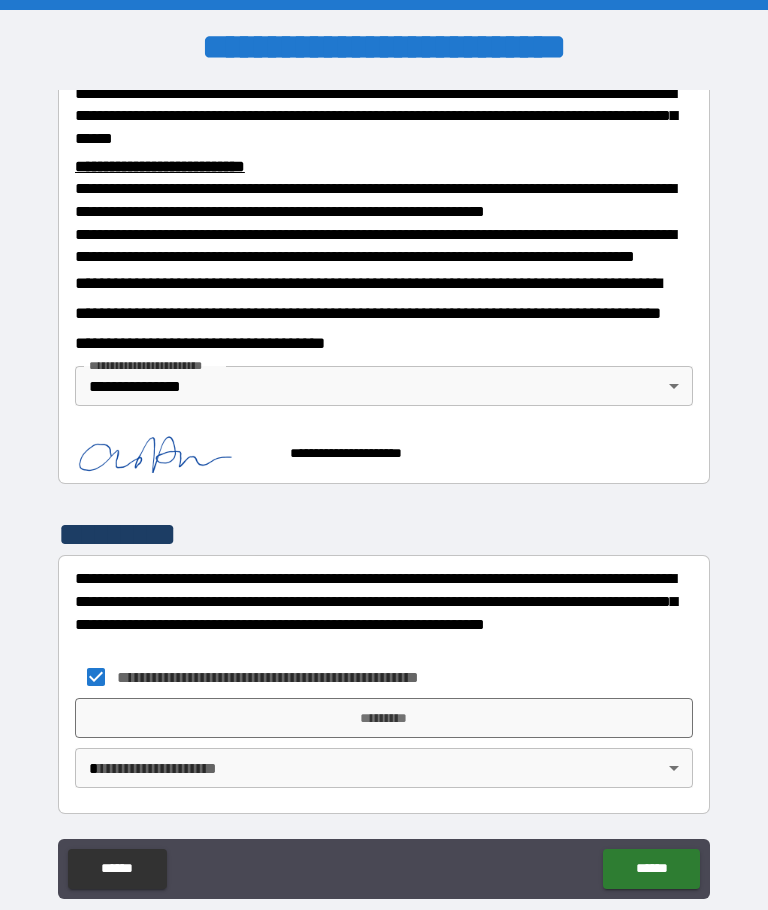 scroll, scrollTop: 756, scrollLeft: 0, axis: vertical 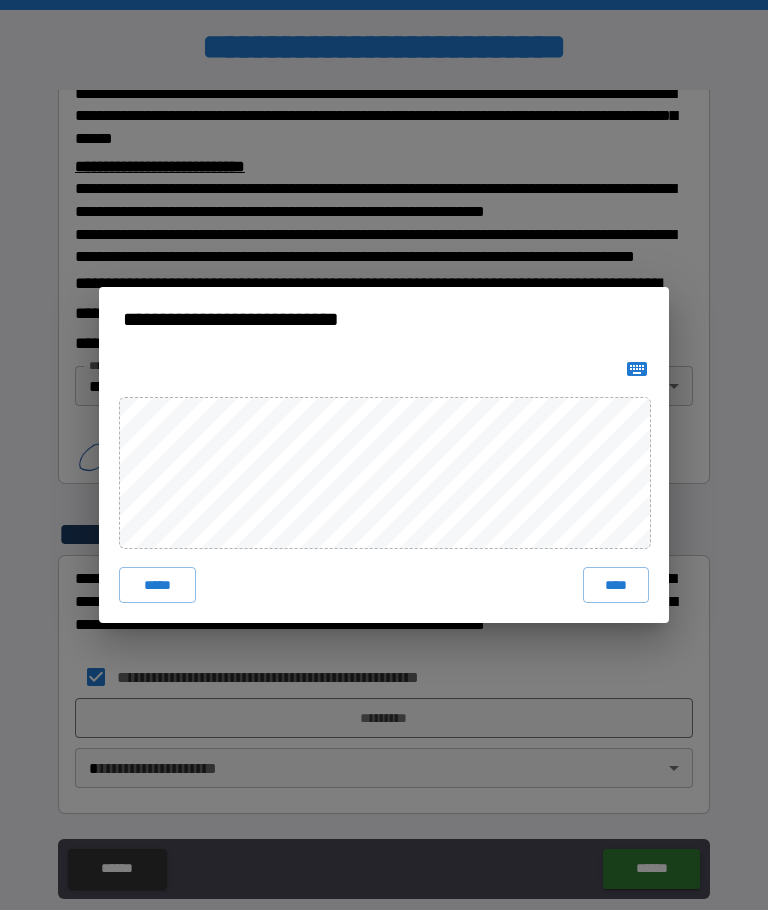click on "****" at bounding box center (616, 585) 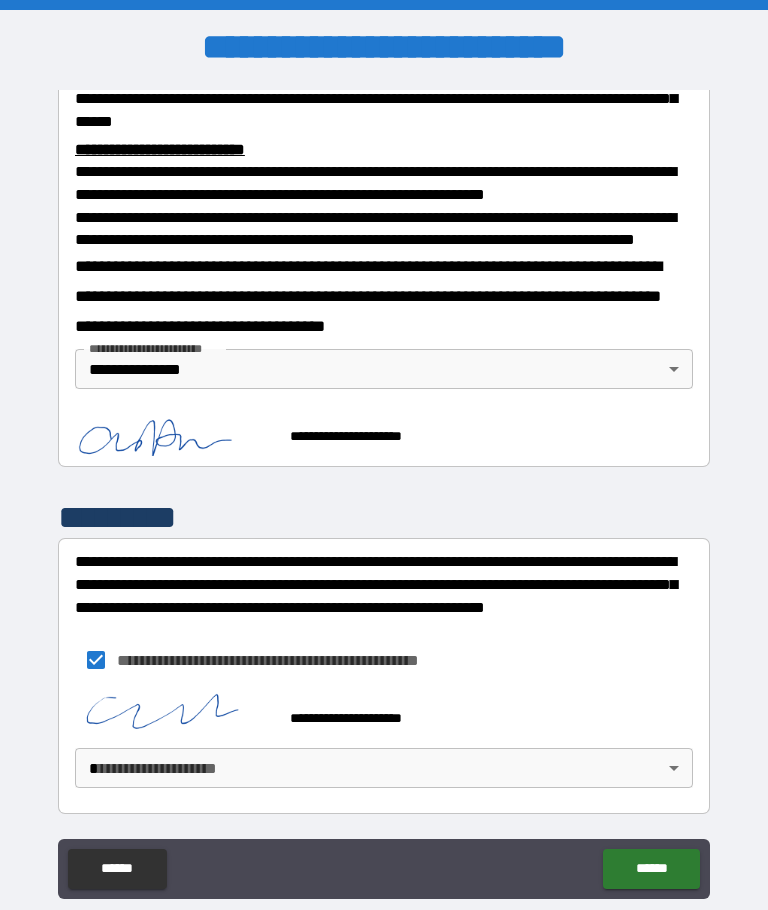 scroll, scrollTop: 773, scrollLeft: 0, axis: vertical 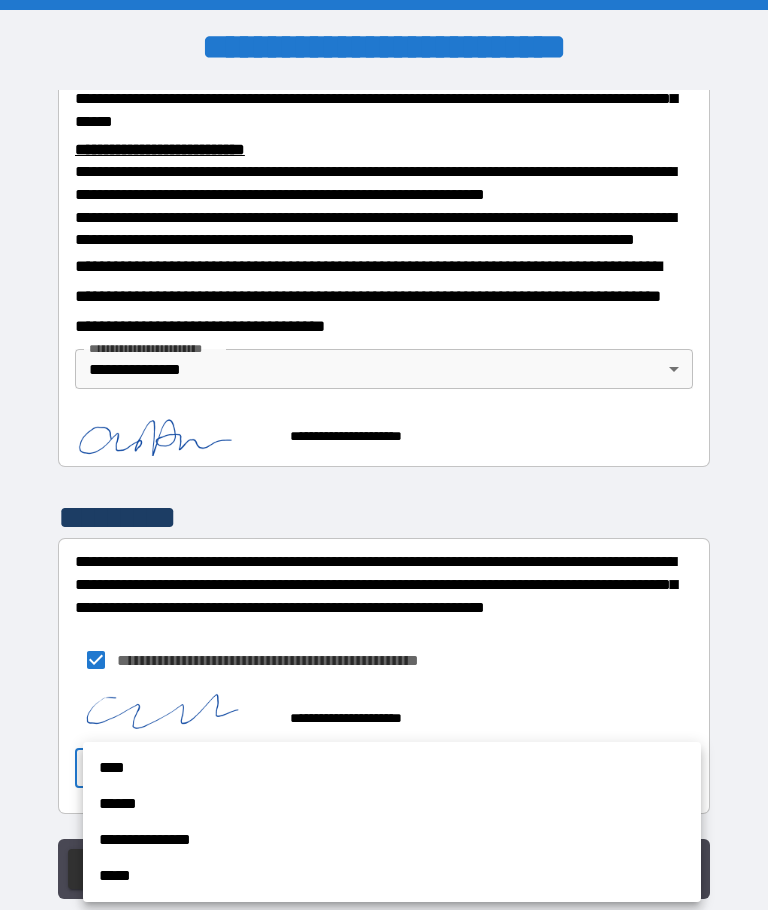 click on "**********" at bounding box center [392, 840] 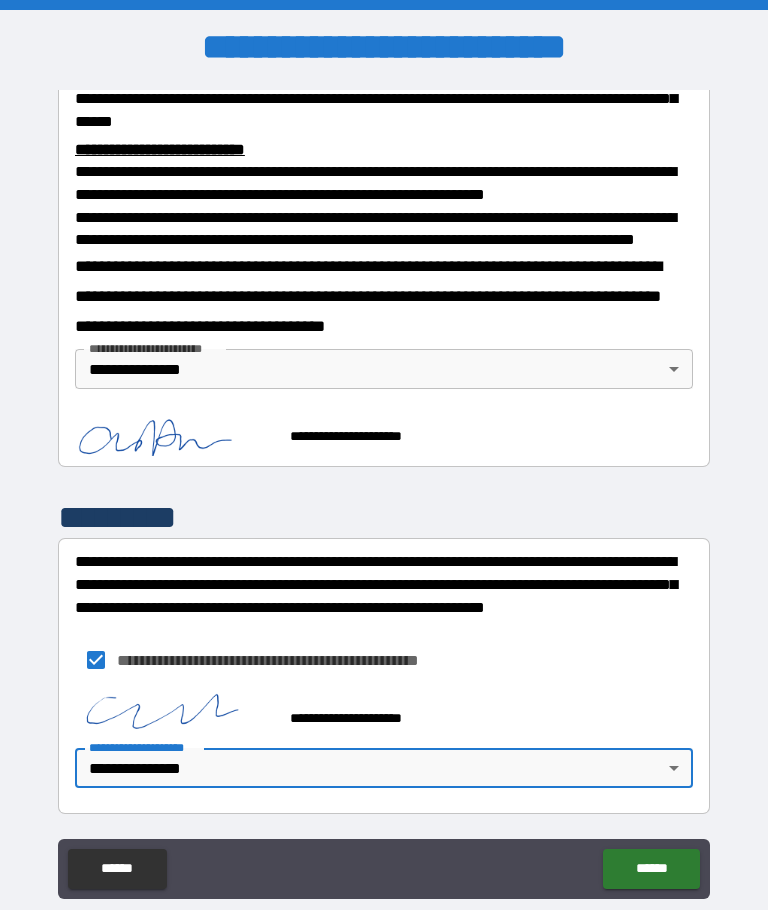 click on "******" at bounding box center (651, 869) 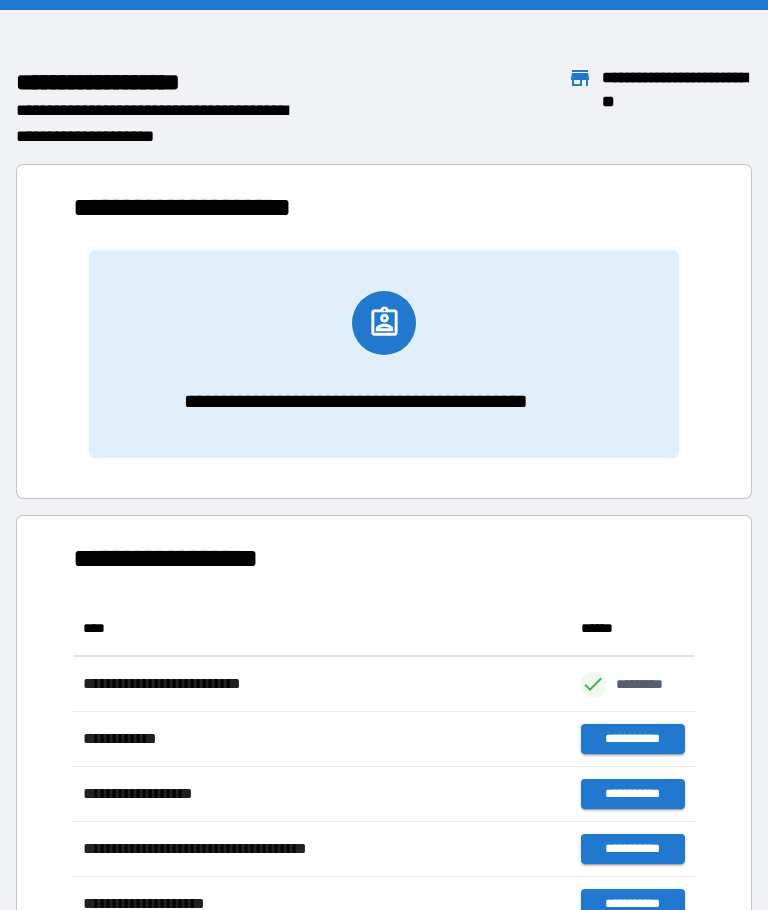 scroll, scrollTop: 1, scrollLeft: 1, axis: both 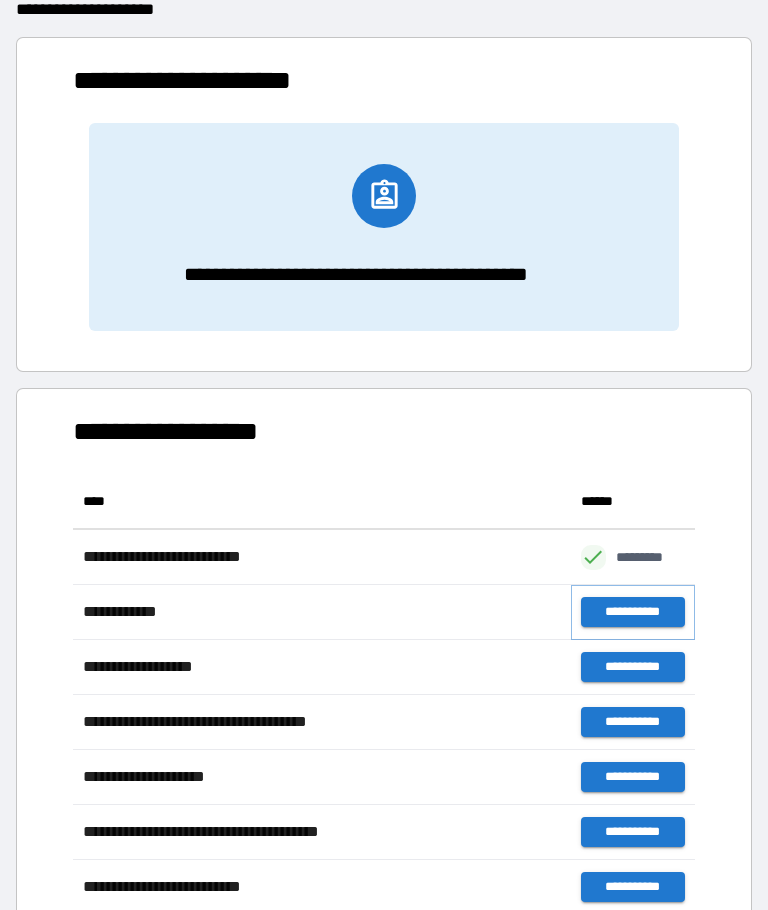click on "**********" at bounding box center (633, 612) 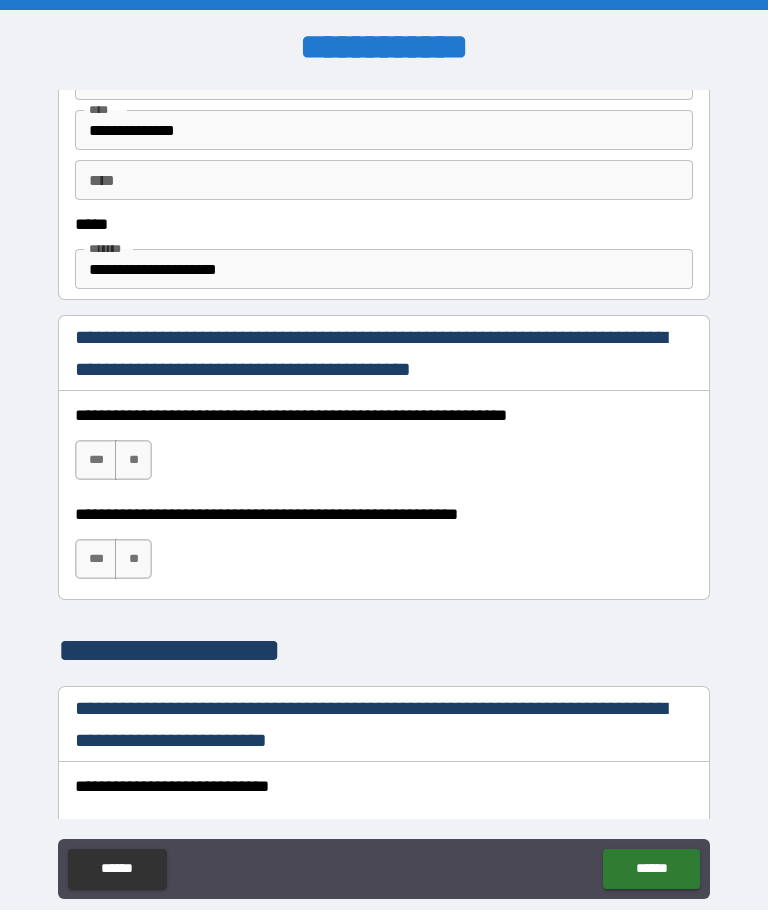 scroll, scrollTop: 1134, scrollLeft: 0, axis: vertical 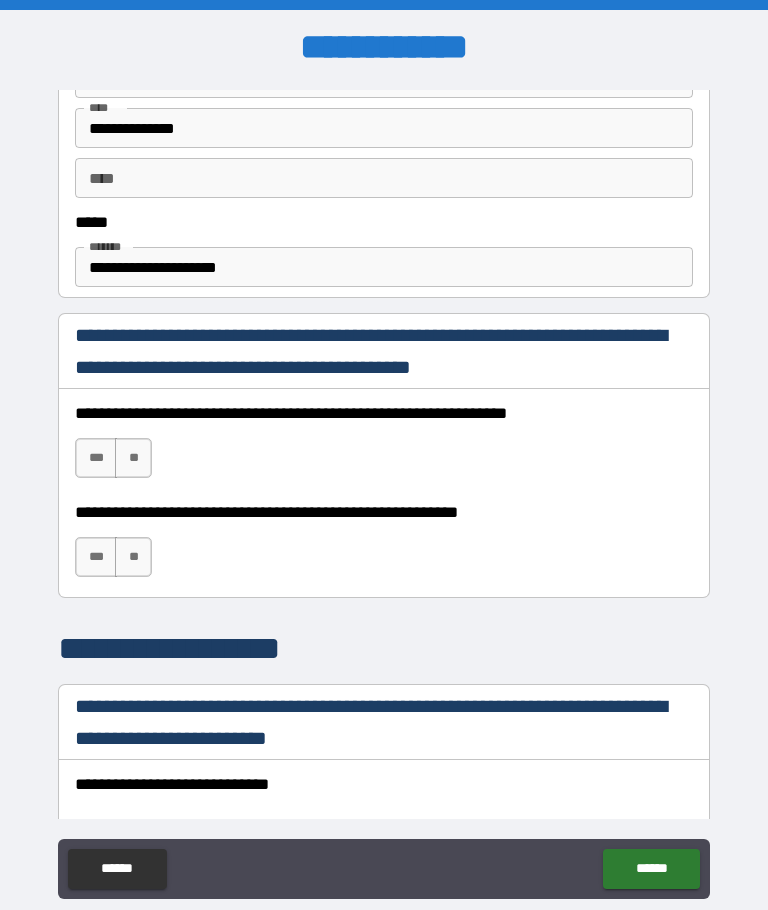 click on "***" at bounding box center (96, 458) 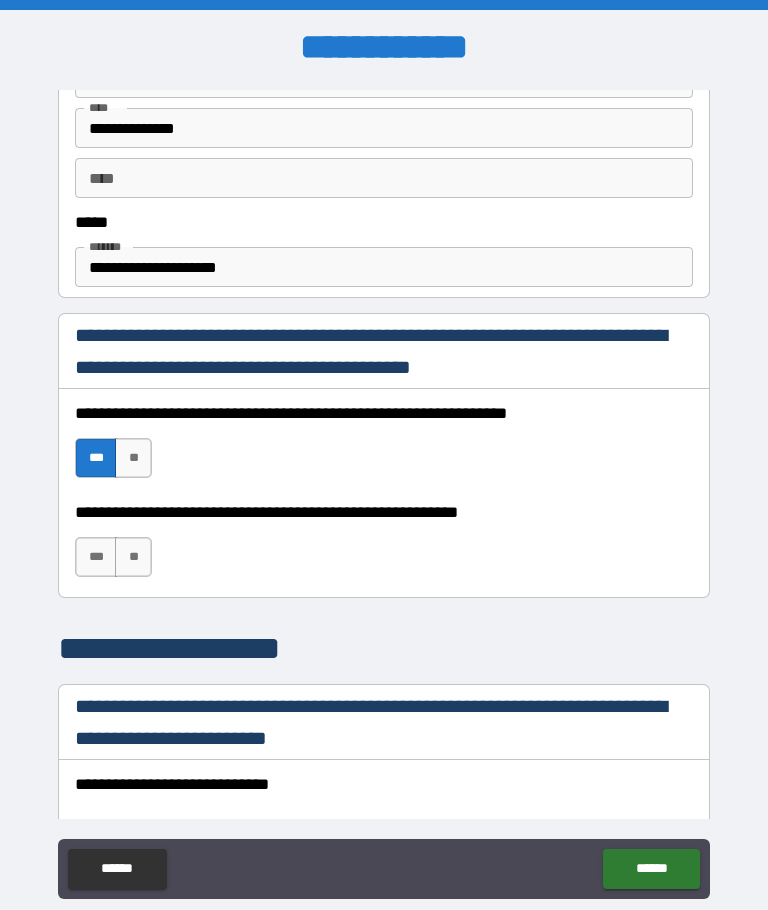 click on "***" at bounding box center (96, 557) 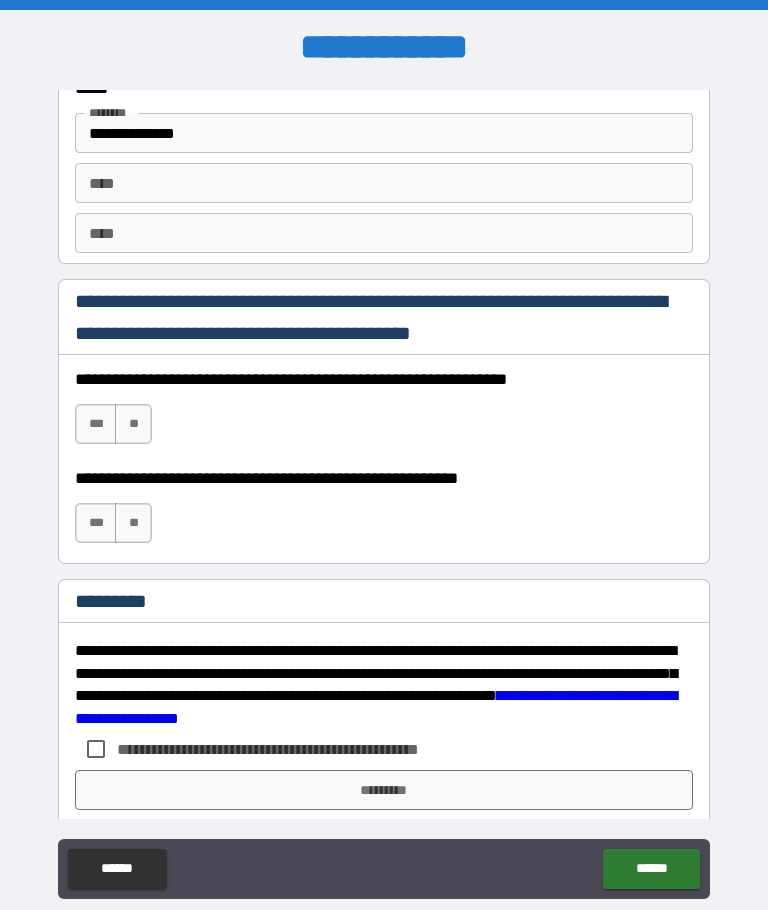 scroll, scrollTop: 2806, scrollLeft: 0, axis: vertical 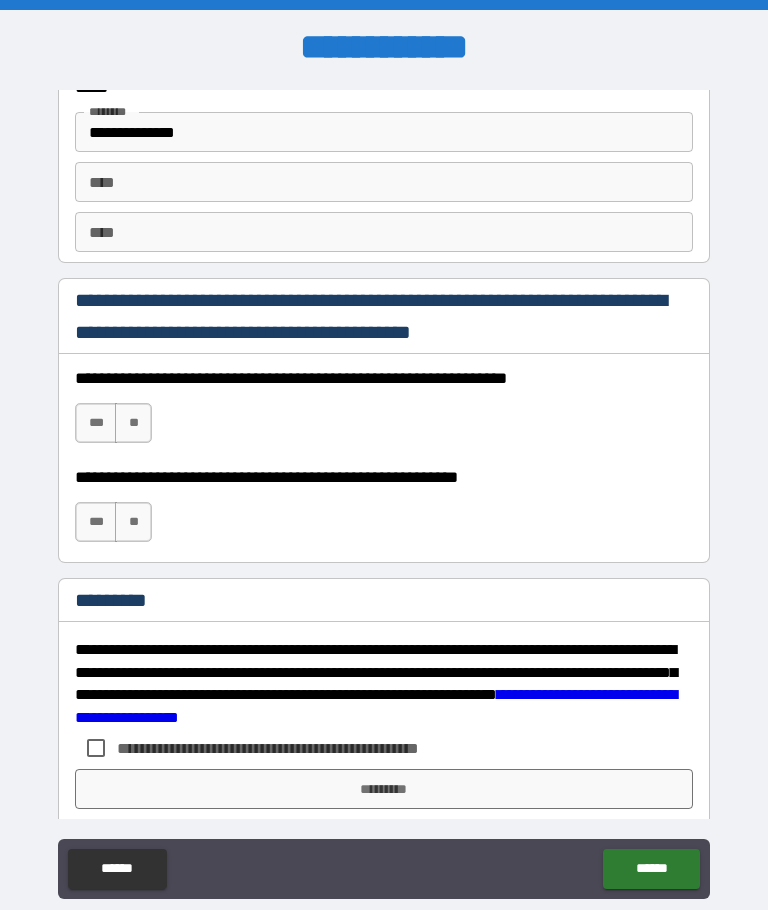 click on "***" at bounding box center (96, 423) 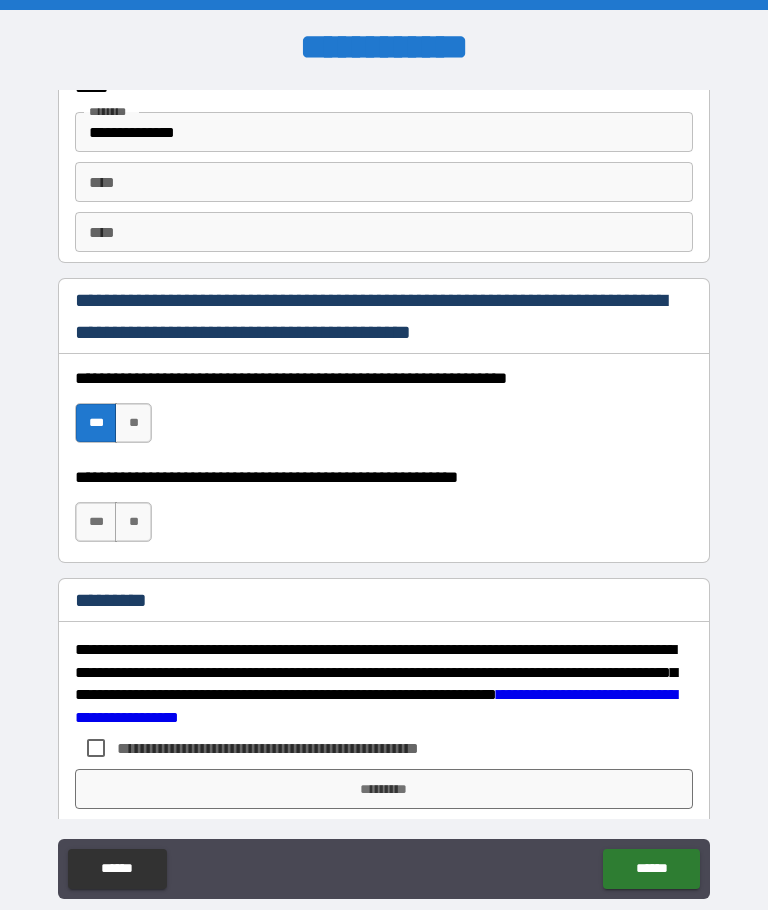 click on "***" at bounding box center [96, 522] 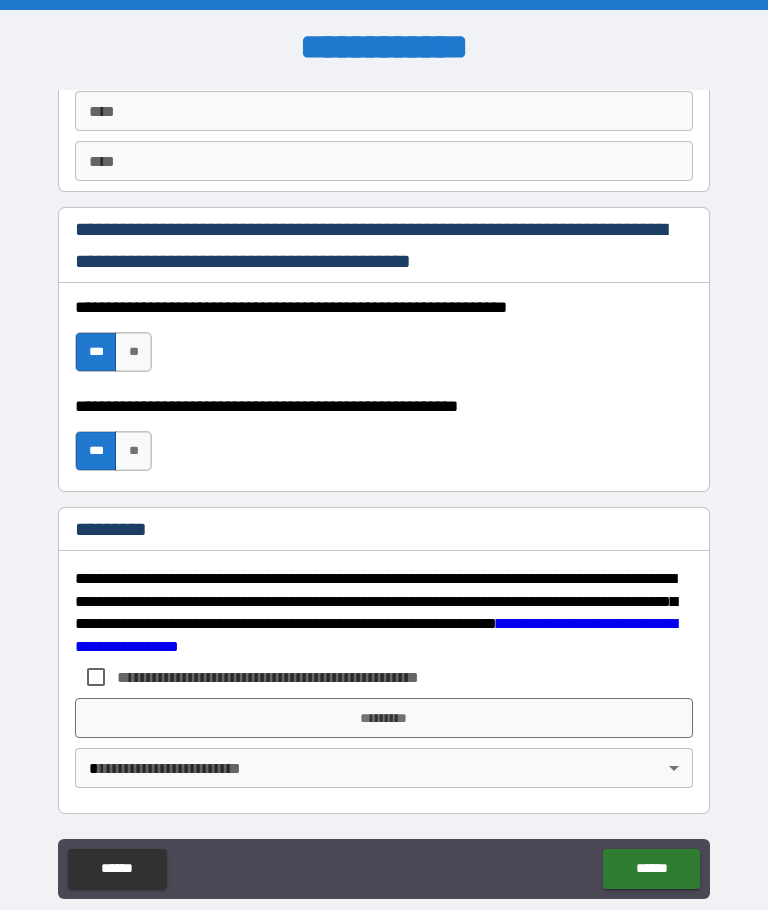 scroll, scrollTop: 2877, scrollLeft: 0, axis: vertical 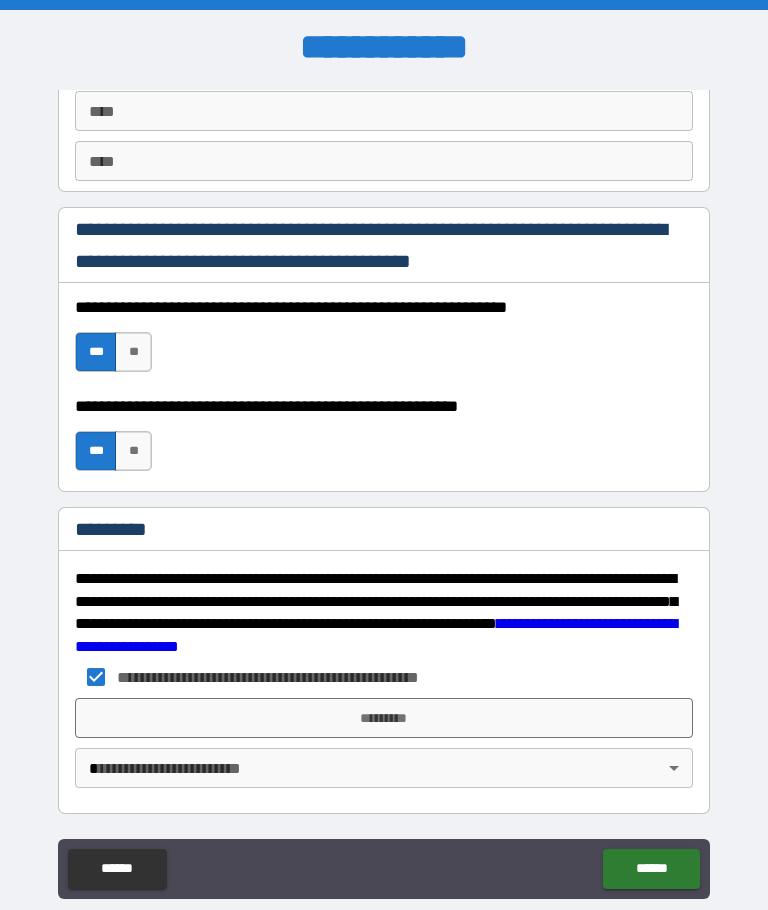 click on "*********" at bounding box center (384, 718) 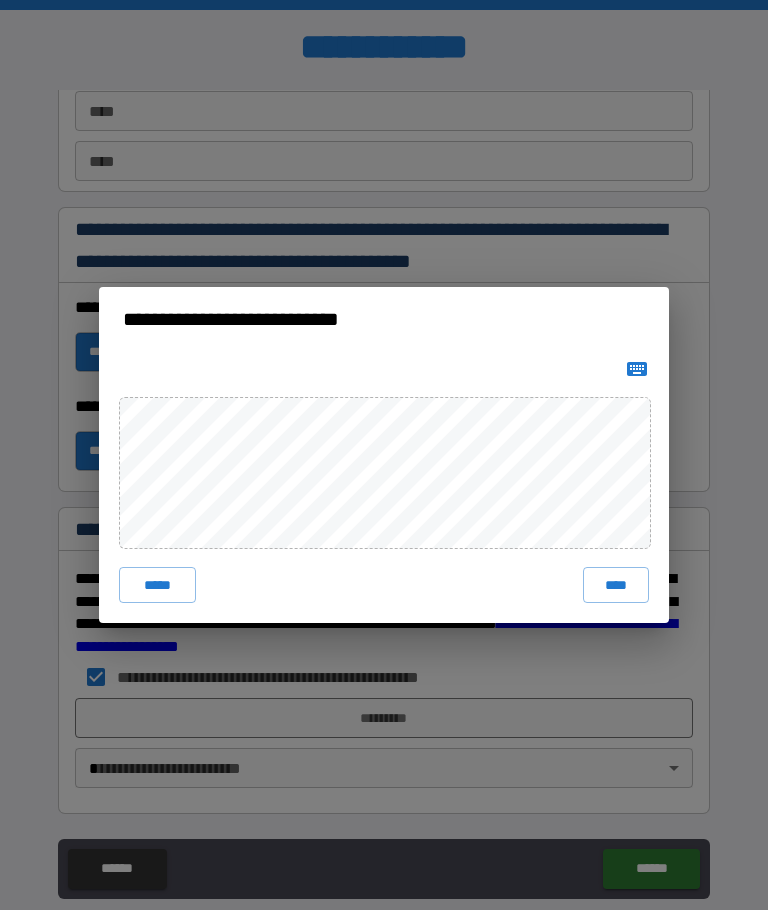 click on "****" at bounding box center (616, 585) 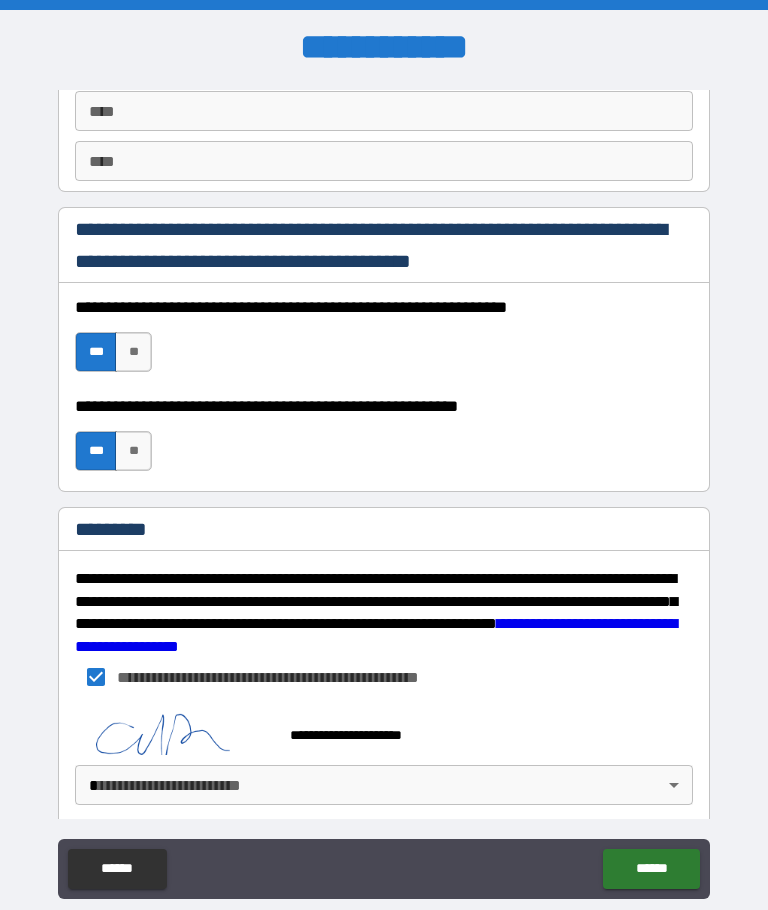 click on "**********" at bounding box center (384, 489) 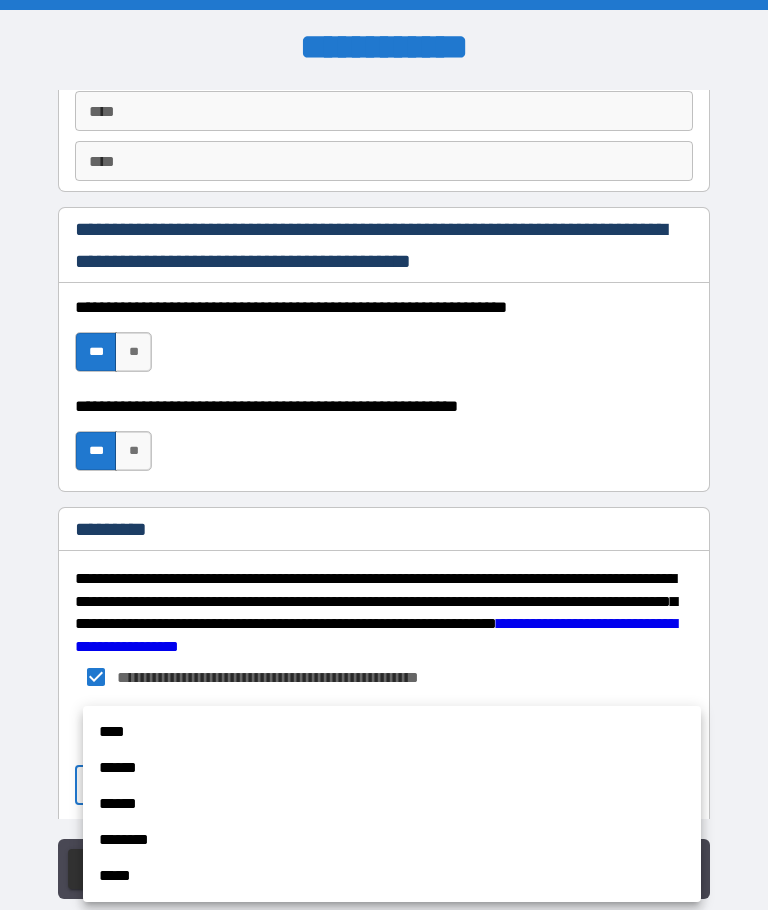 click on "******" at bounding box center [392, 768] 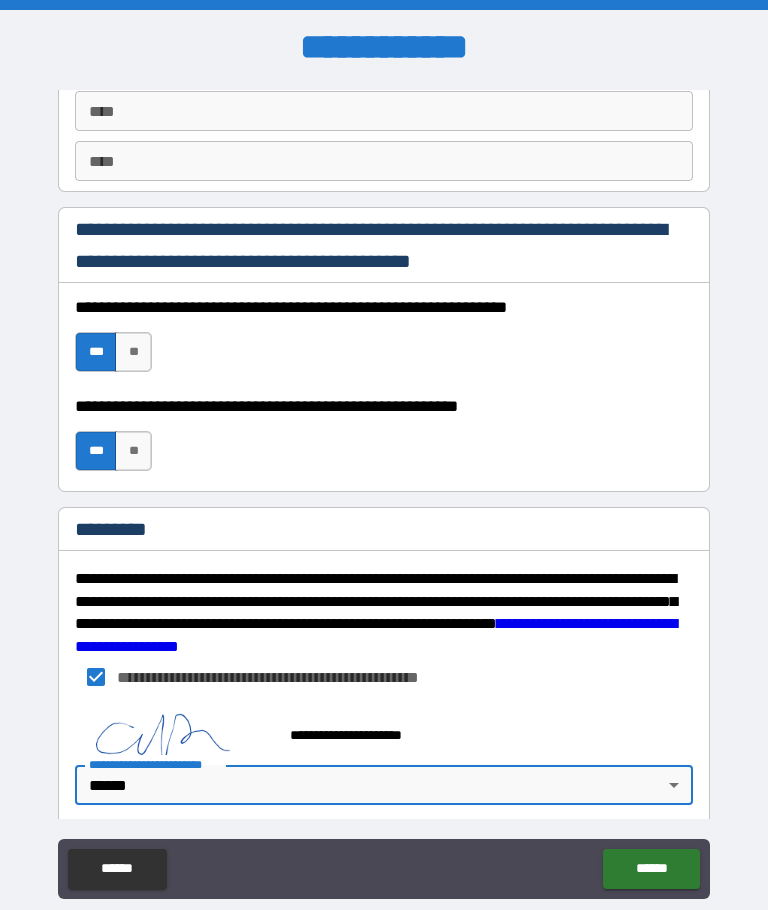 click on "******" at bounding box center (651, 869) 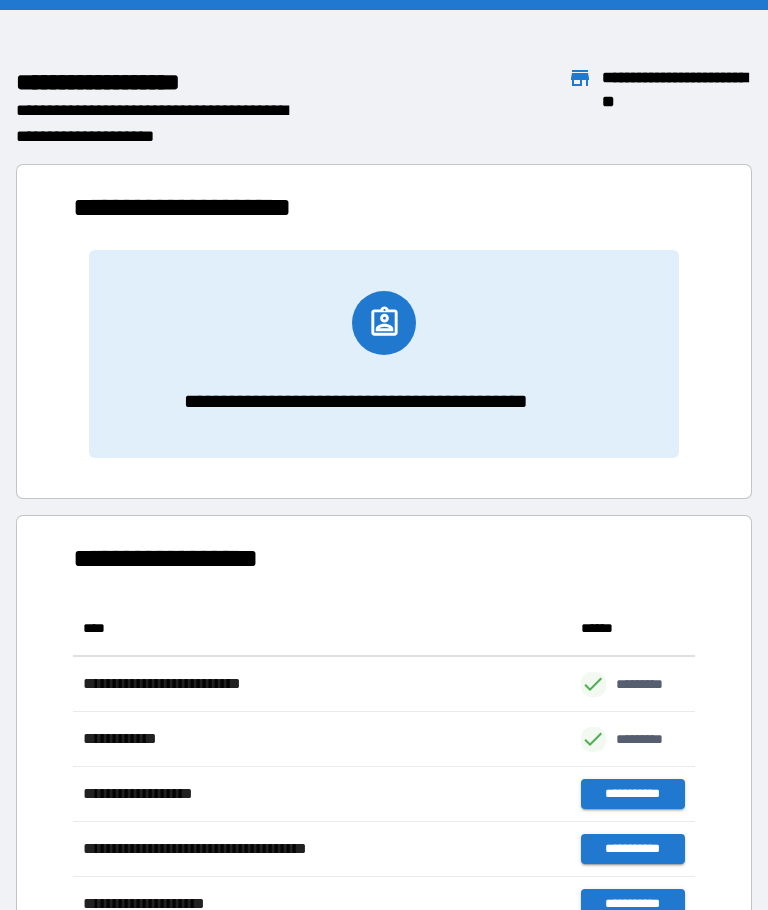 scroll, scrollTop: 716, scrollLeft: 622, axis: both 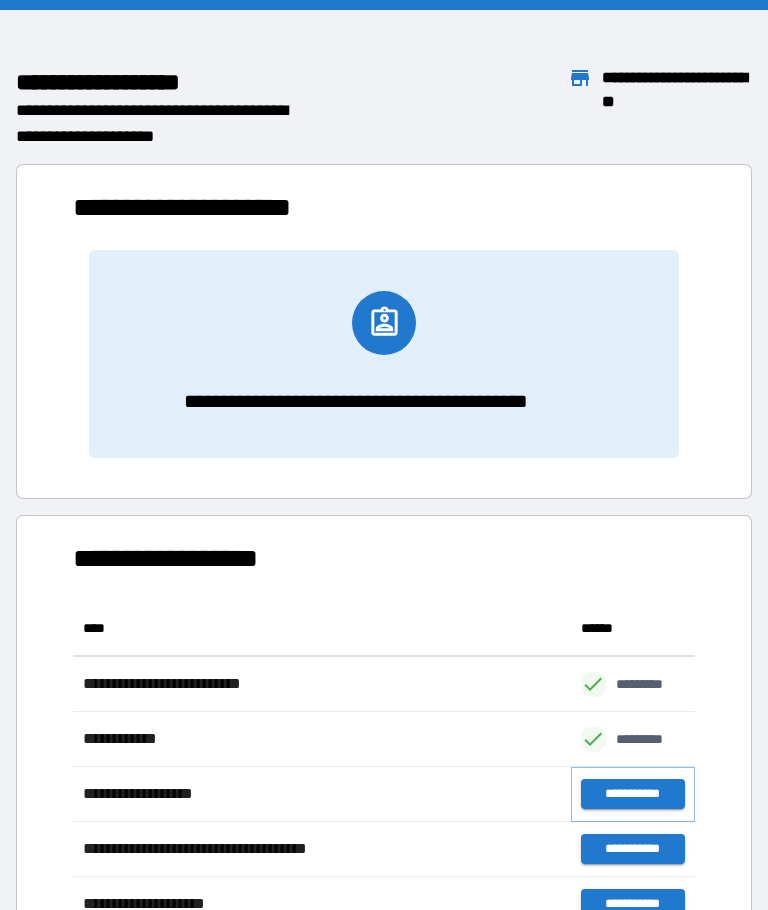 click on "**********" at bounding box center [633, 794] 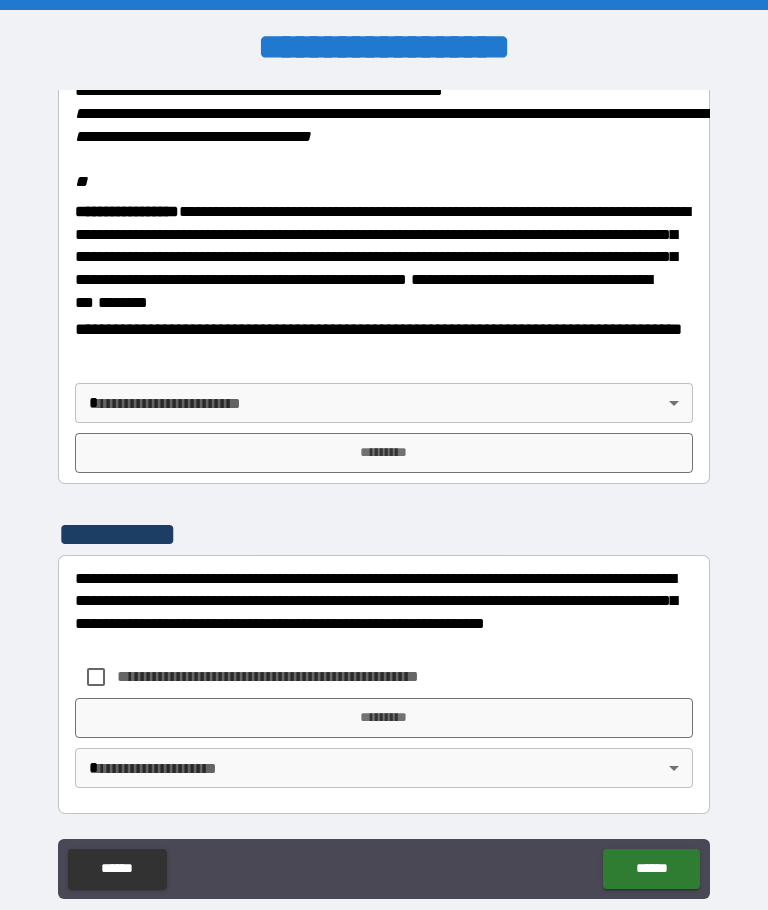 scroll, scrollTop: 2453, scrollLeft: 0, axis: vertical 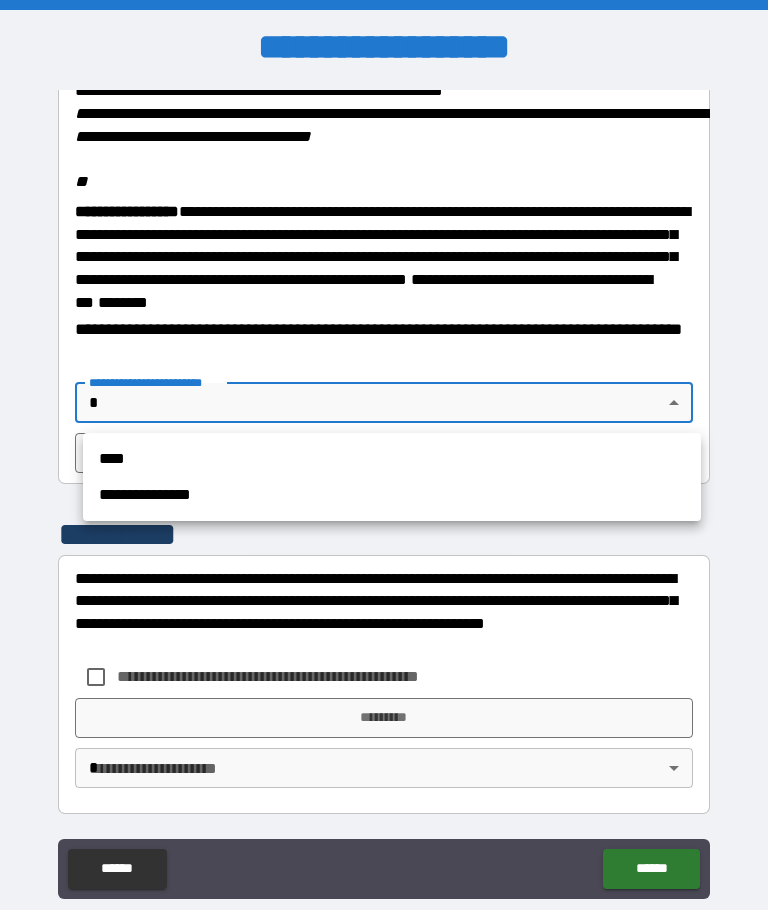 click on "**********" at bounding box center (392, 495) 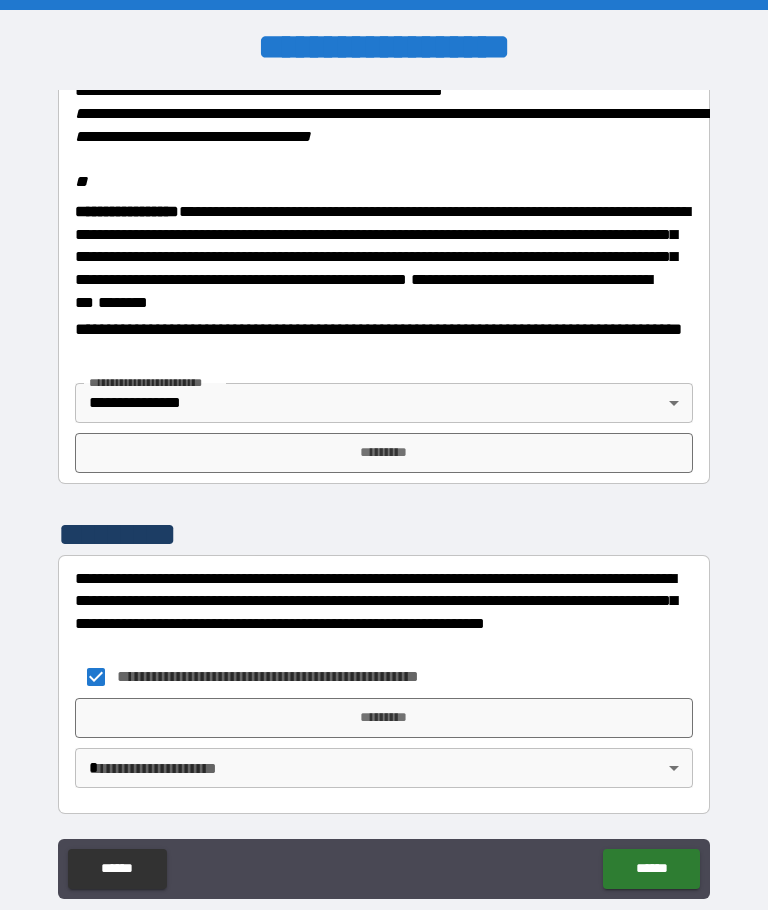 click on "**********" at bounding box center (384, 489) 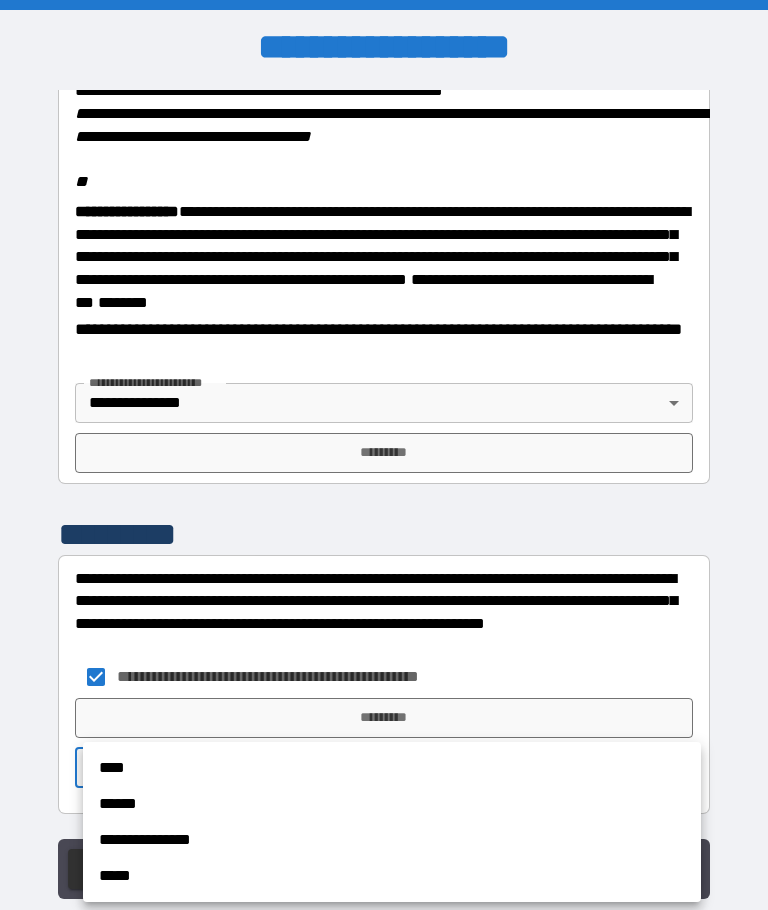 click on "**********" at bounding box center [392, 840] 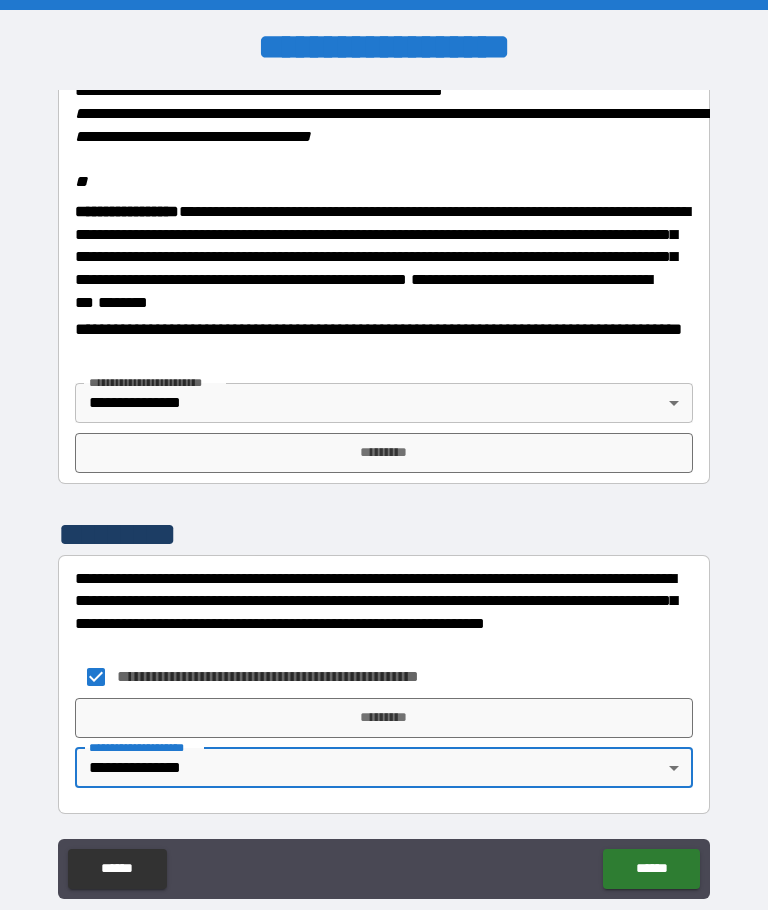 type on "**********" 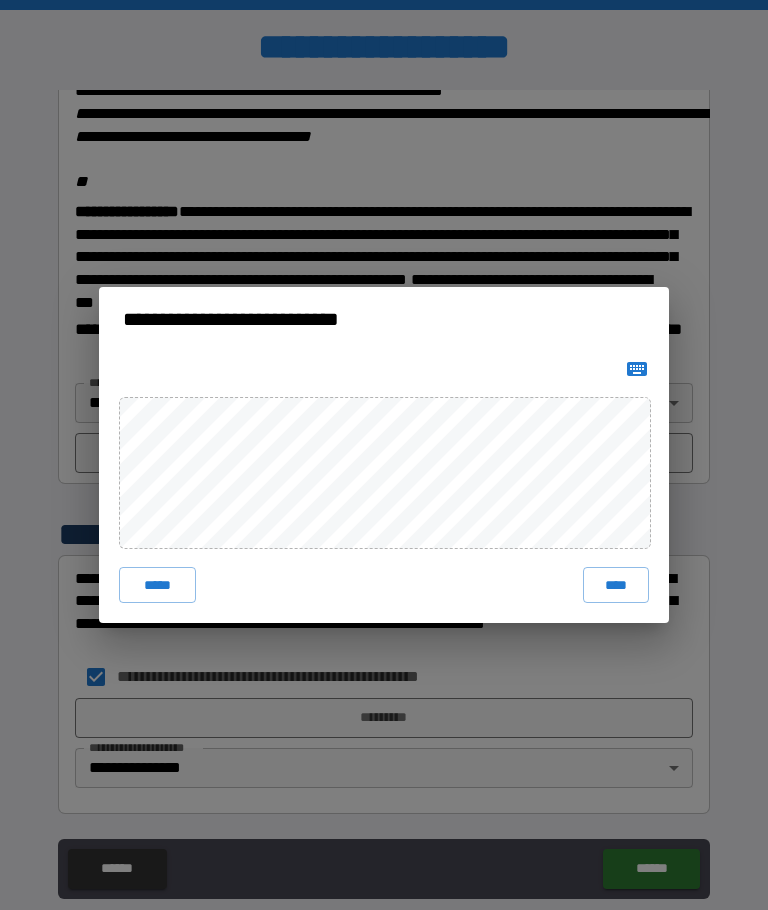 click on "****" at bounding box center (616, 585) 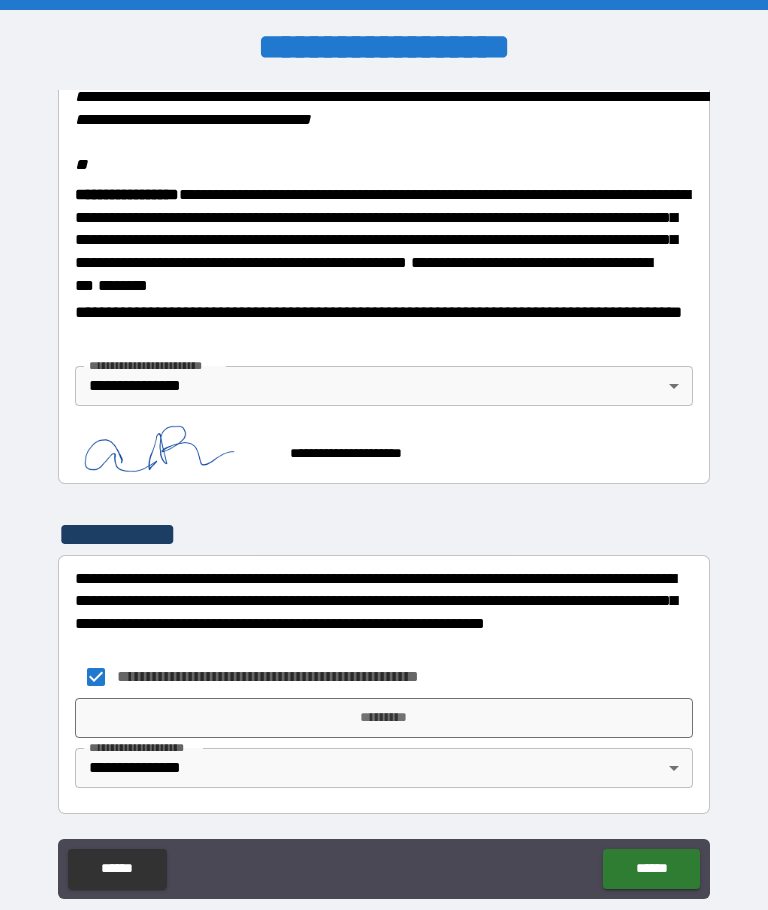 scroll, scrollTop: 2443, scrollLeft: 0, axis: vertical 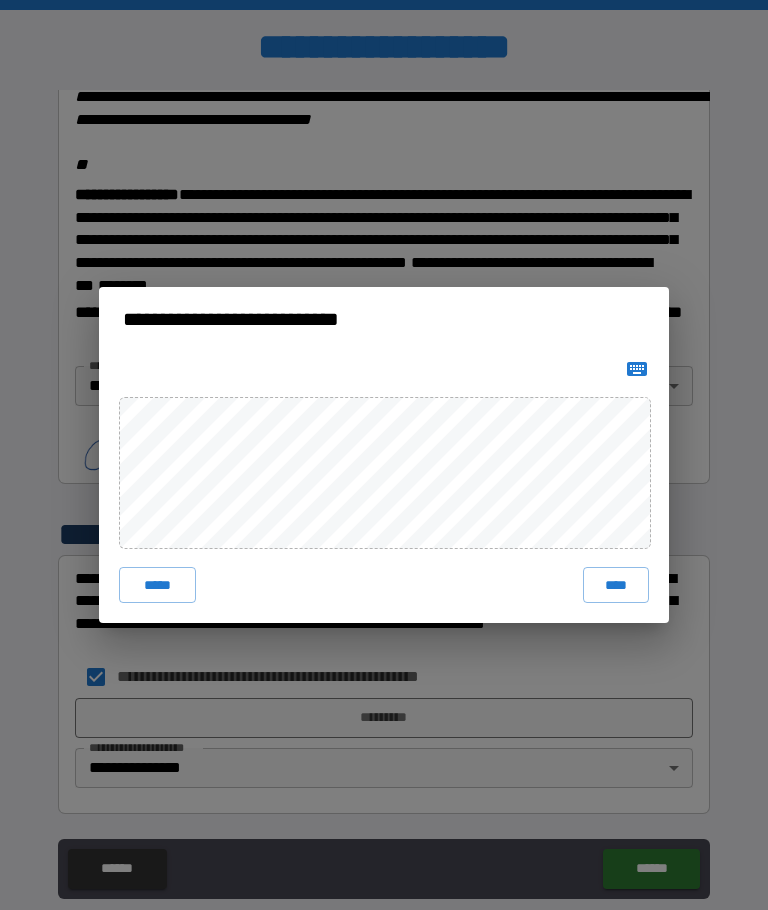 click on "****" at bounding box center [616, 585] 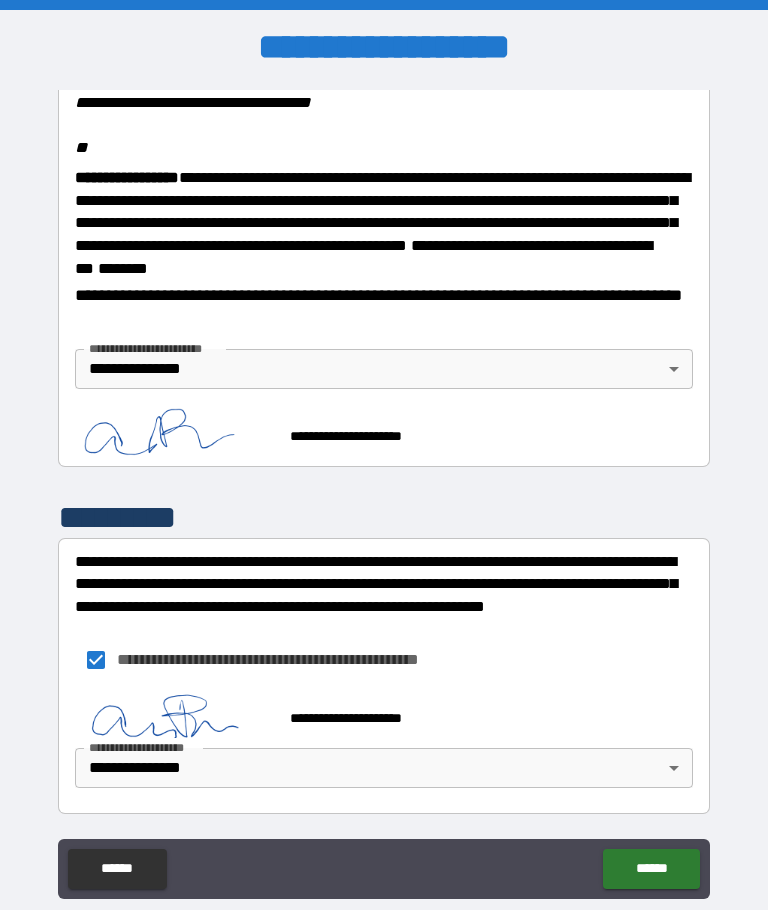 scroll, scrollTop: 2487, scrollLeft: 0, axis: vertical 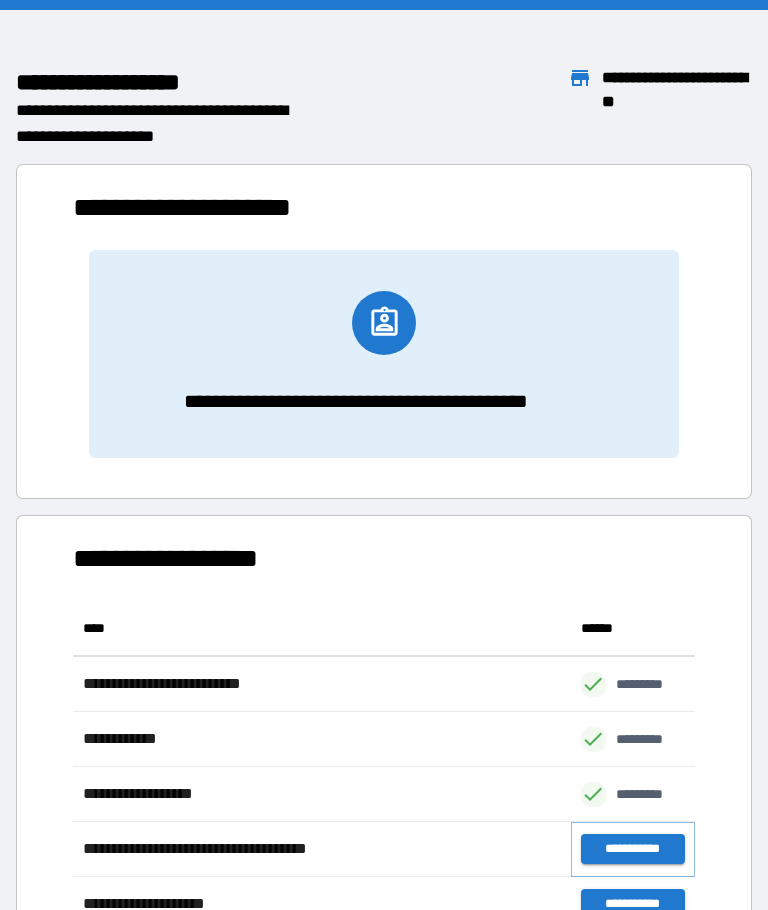 click on "**********" at bounding box center [633, 849] 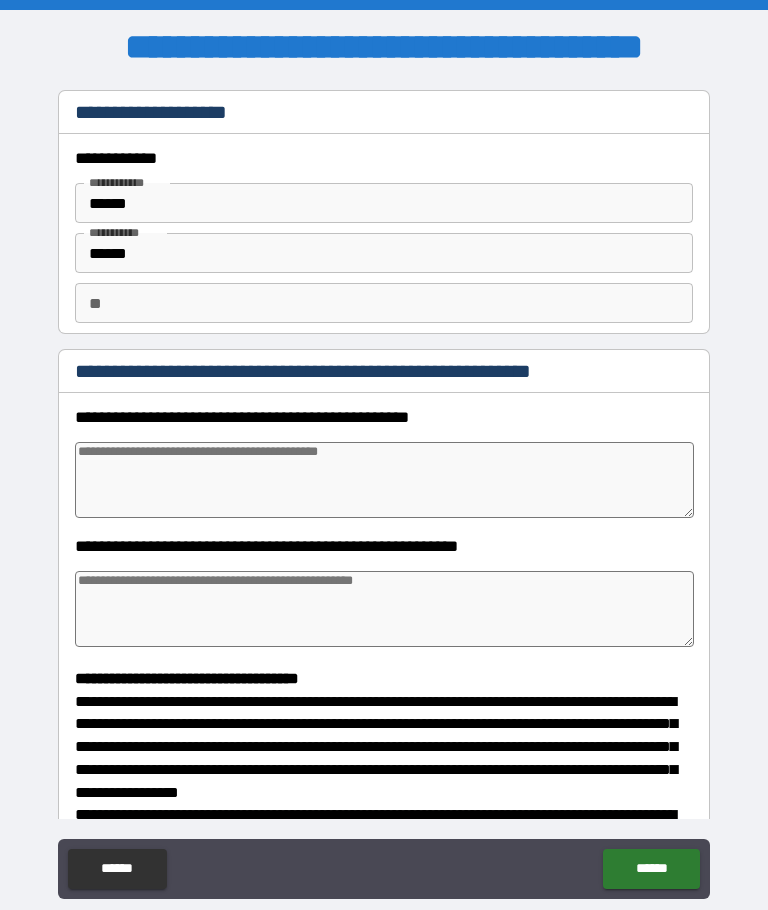 type on "*" 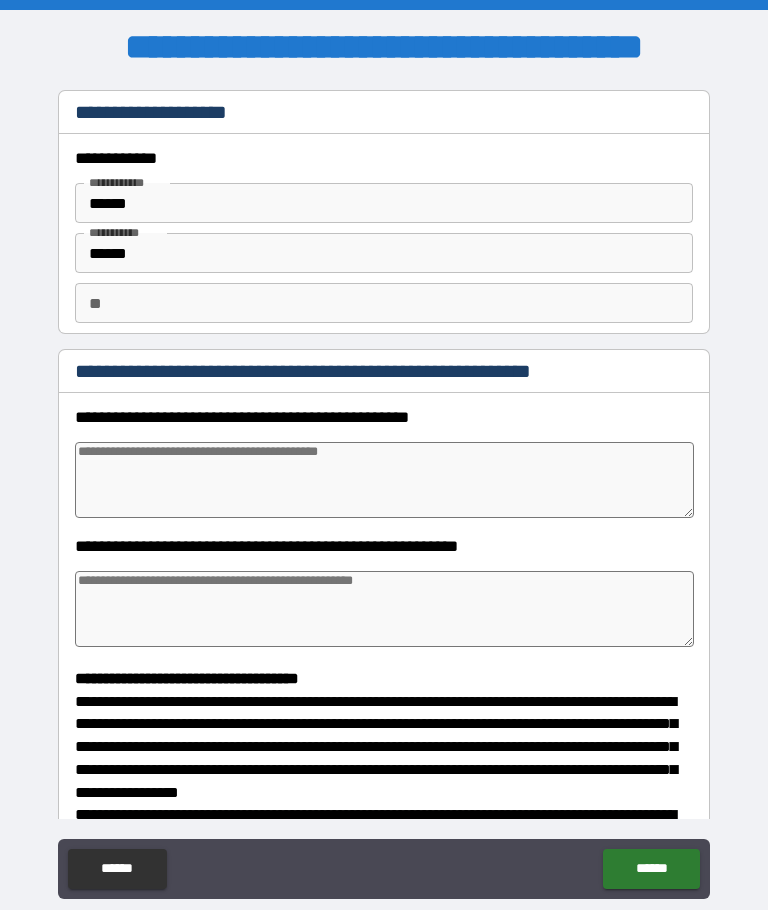type on "*" 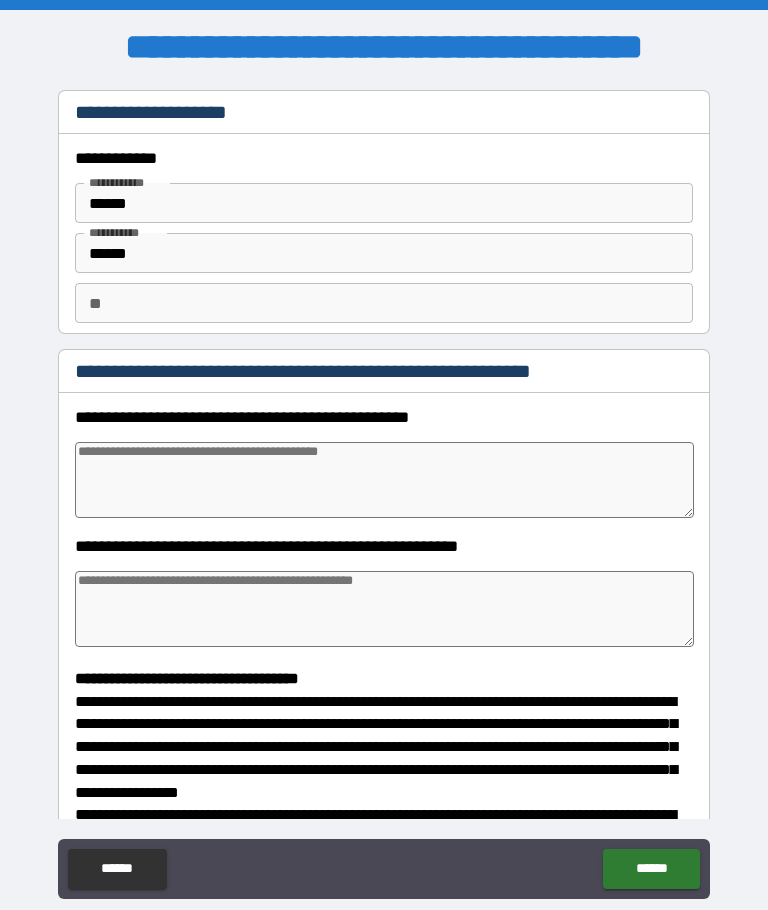 type on "*" 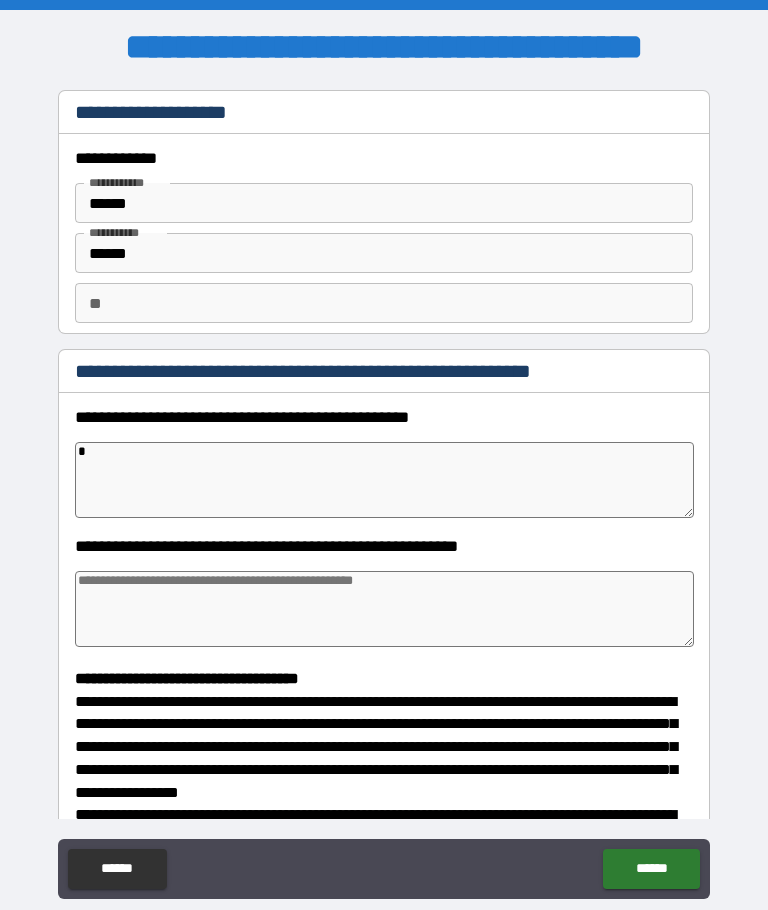type on "*" 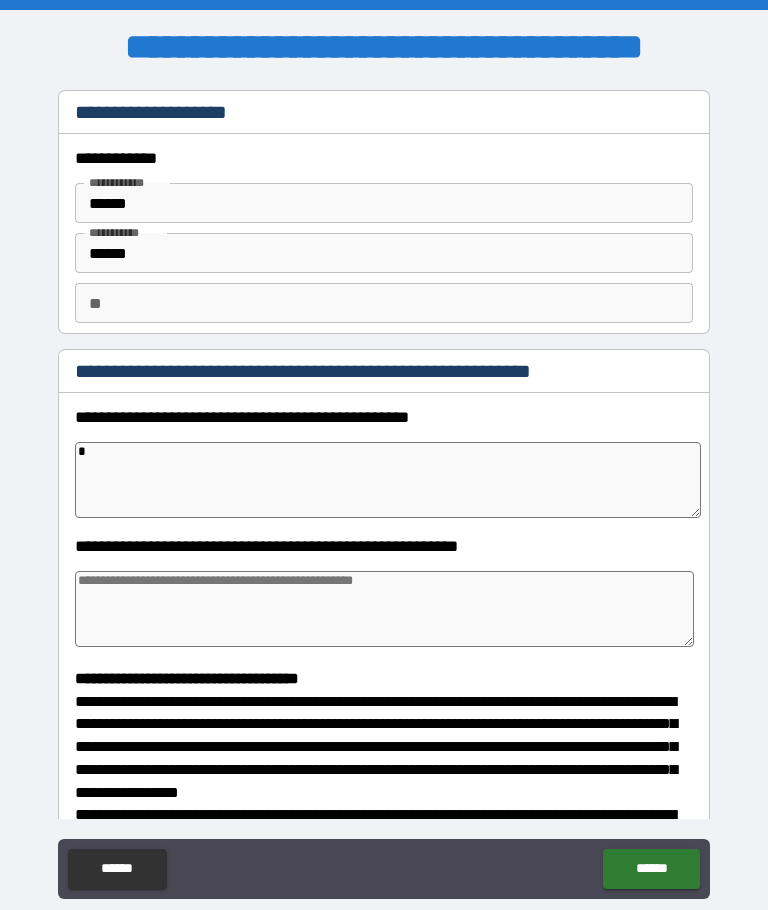 type on "*" 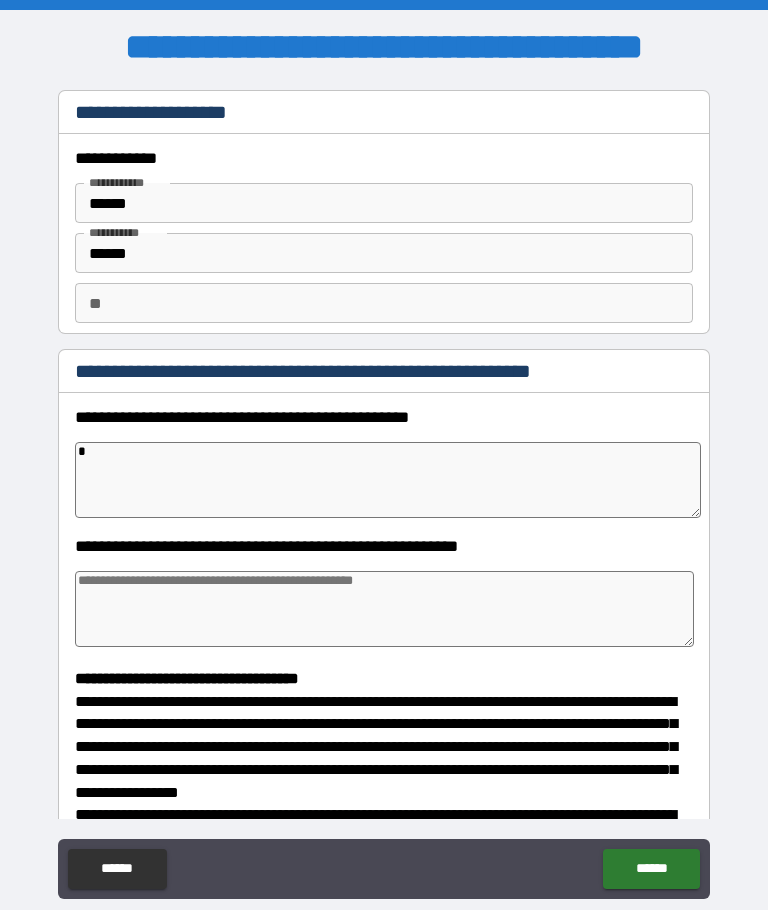 type on "*" 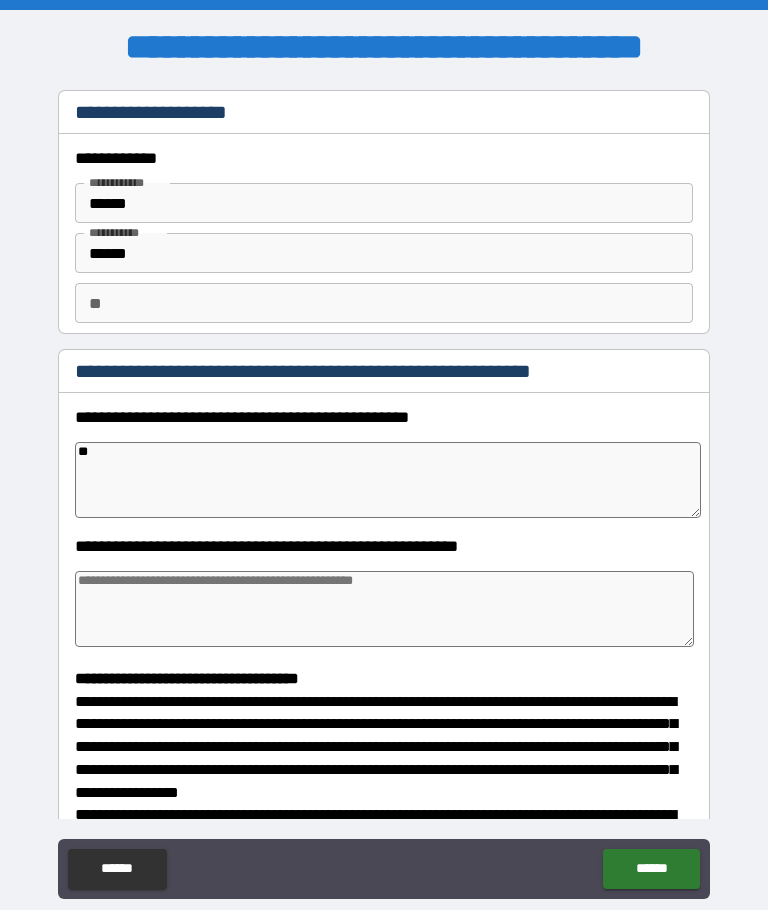 type on "*" 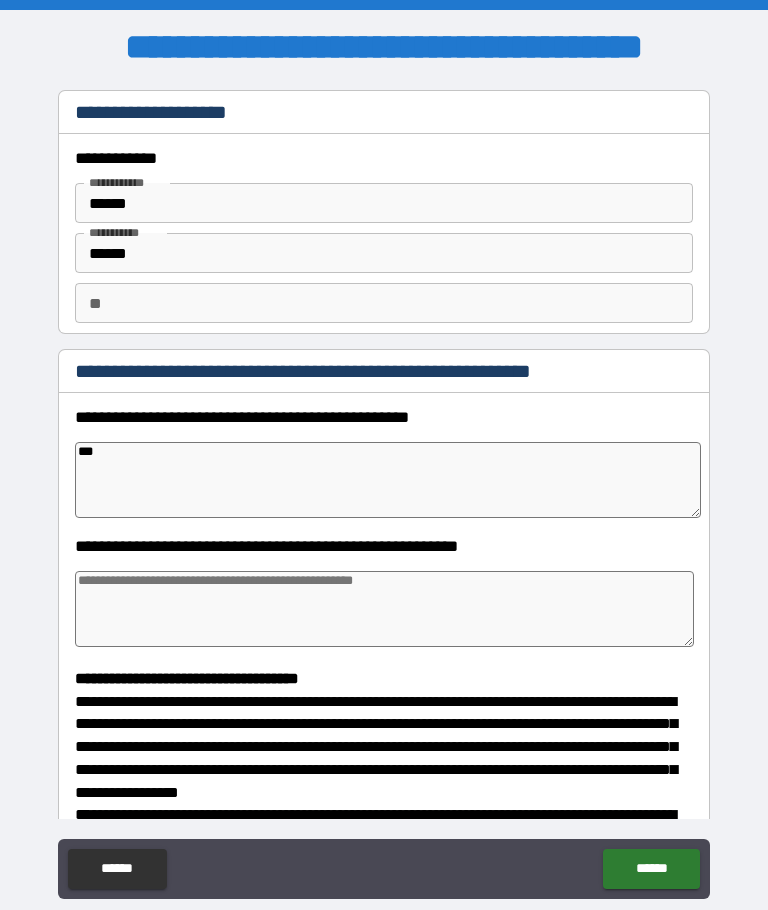 type on "*" 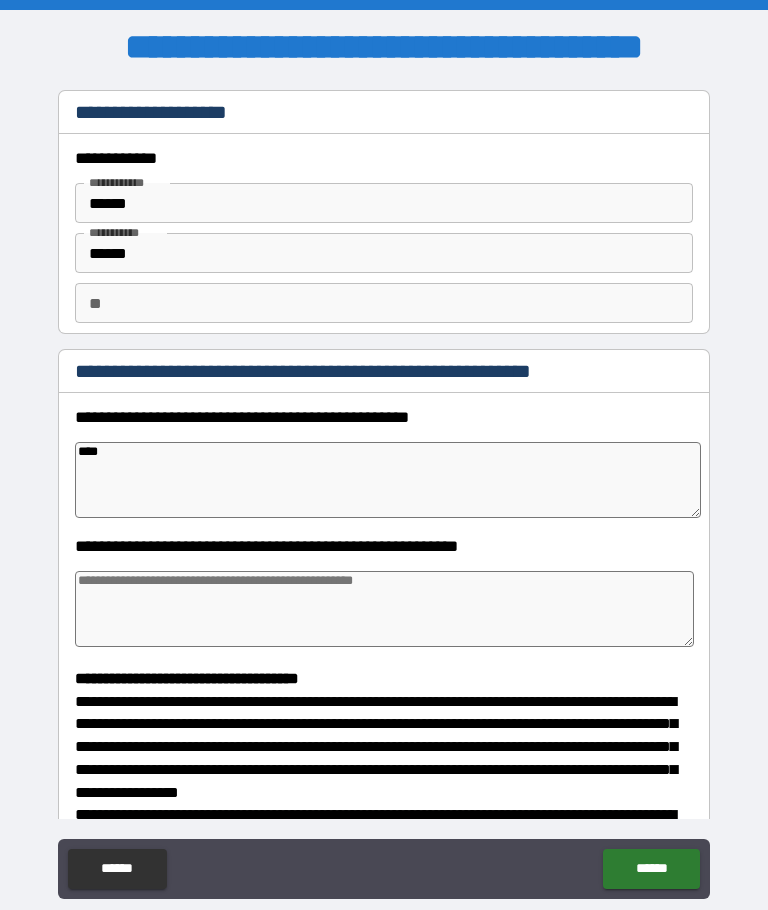 type on "*" 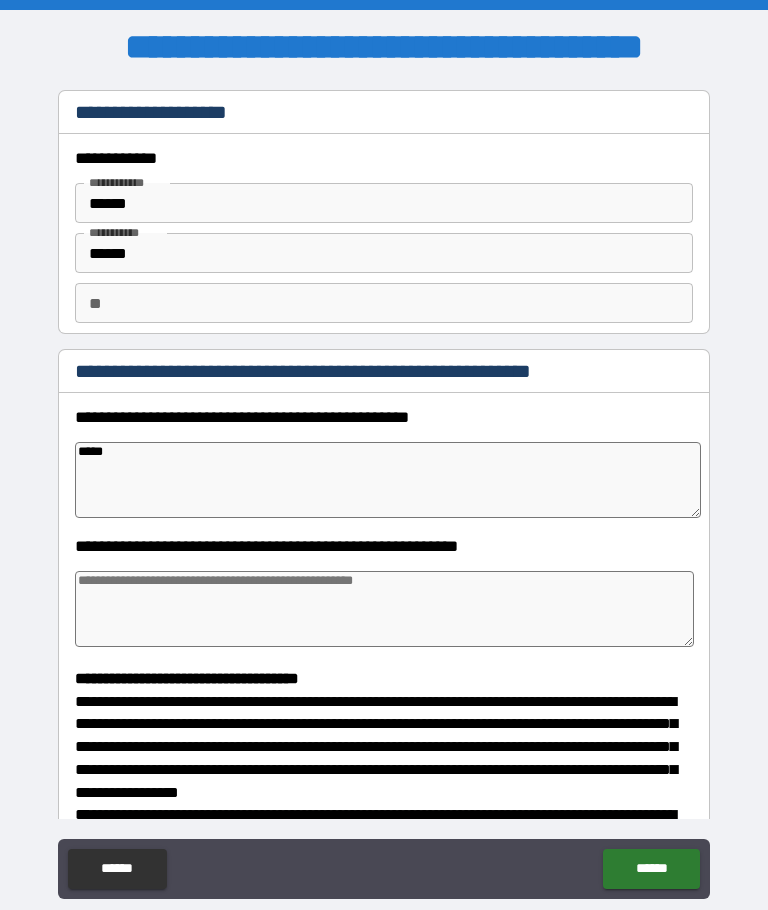 type on "*" 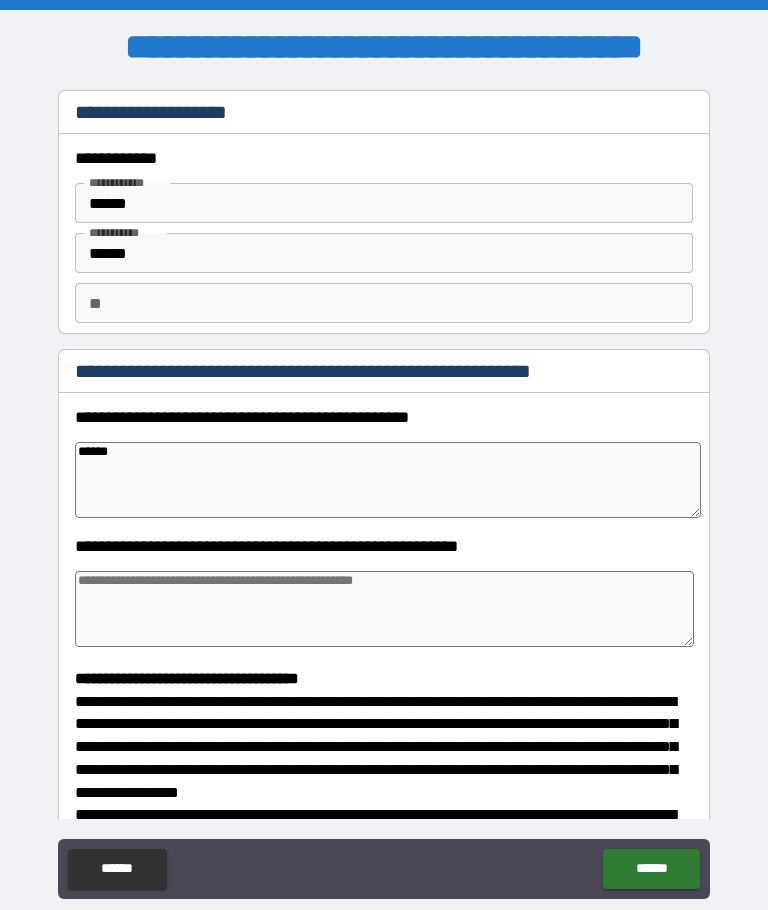 type on "******" 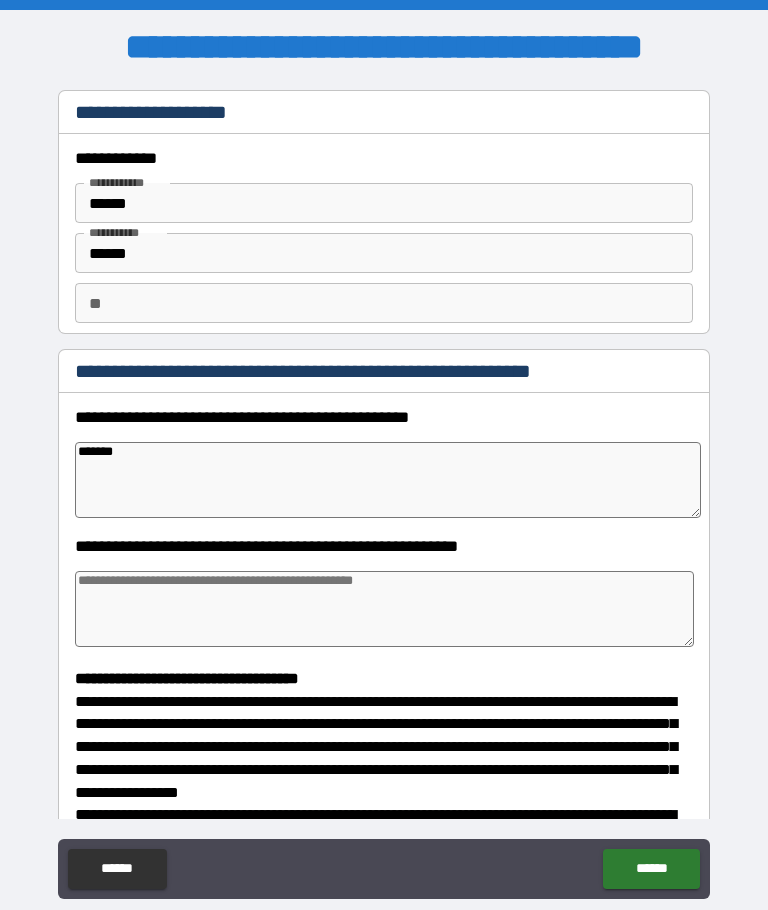 type on "*" 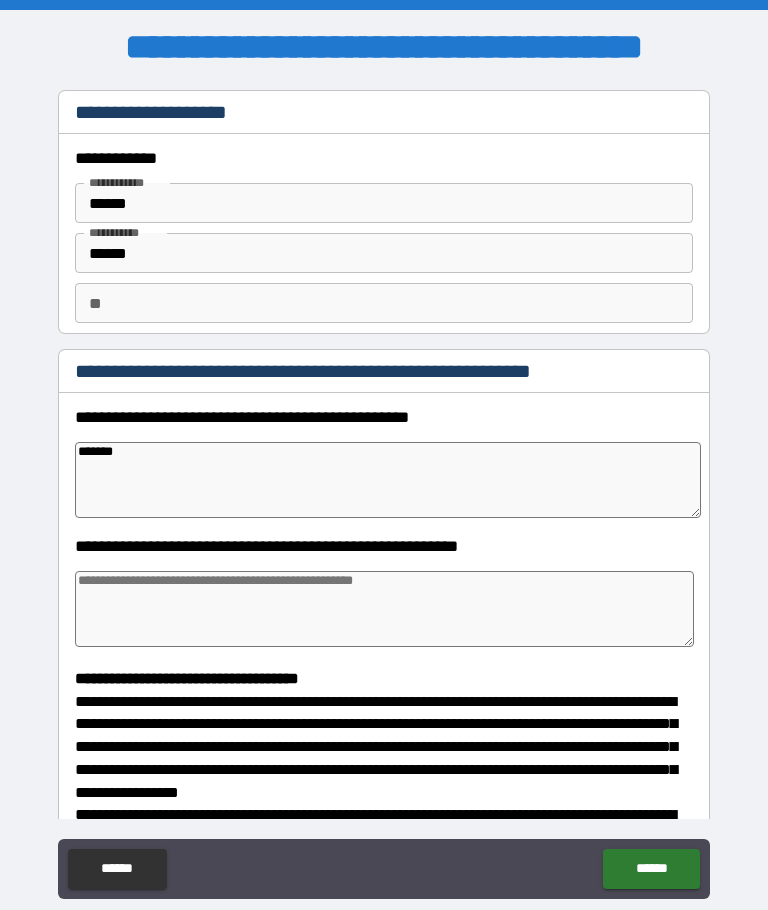 type on "********" 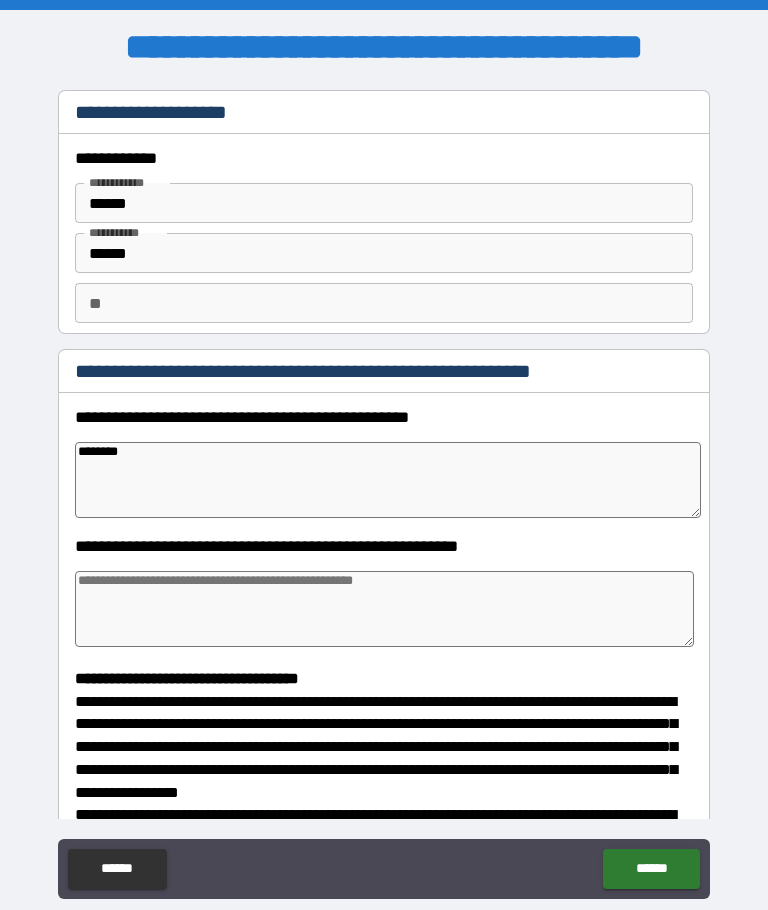 type on "*" 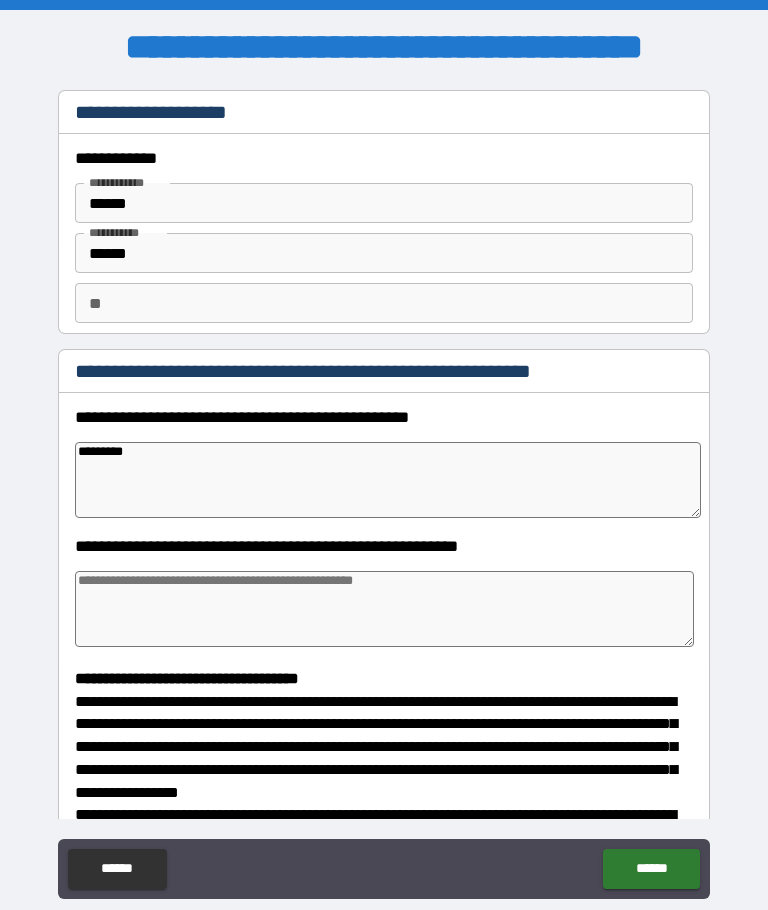 type on "*" 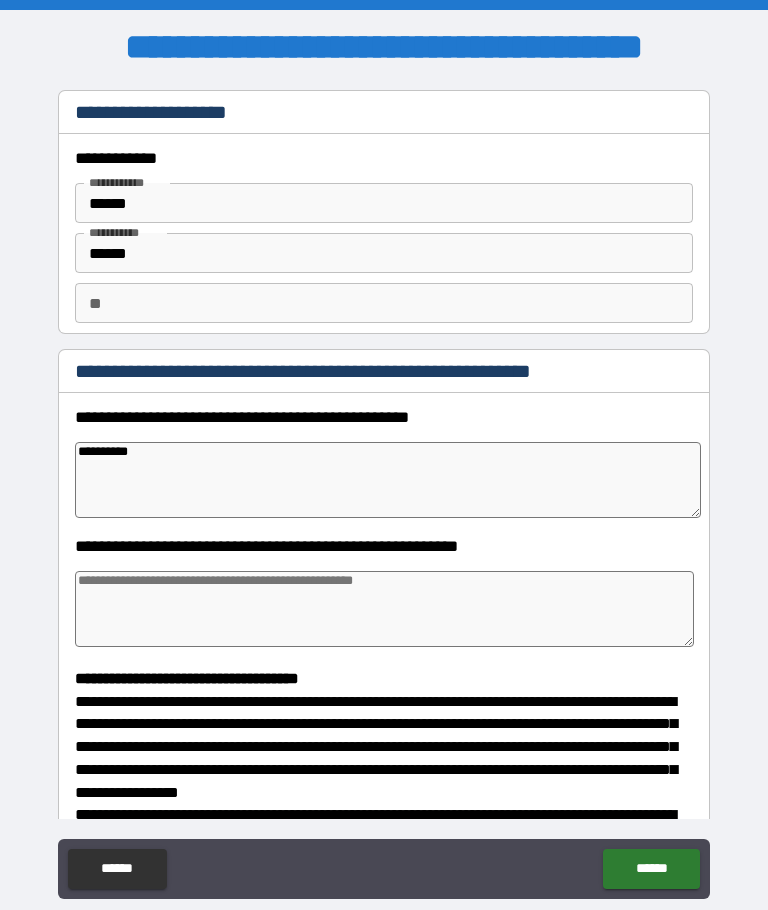 type on "*" 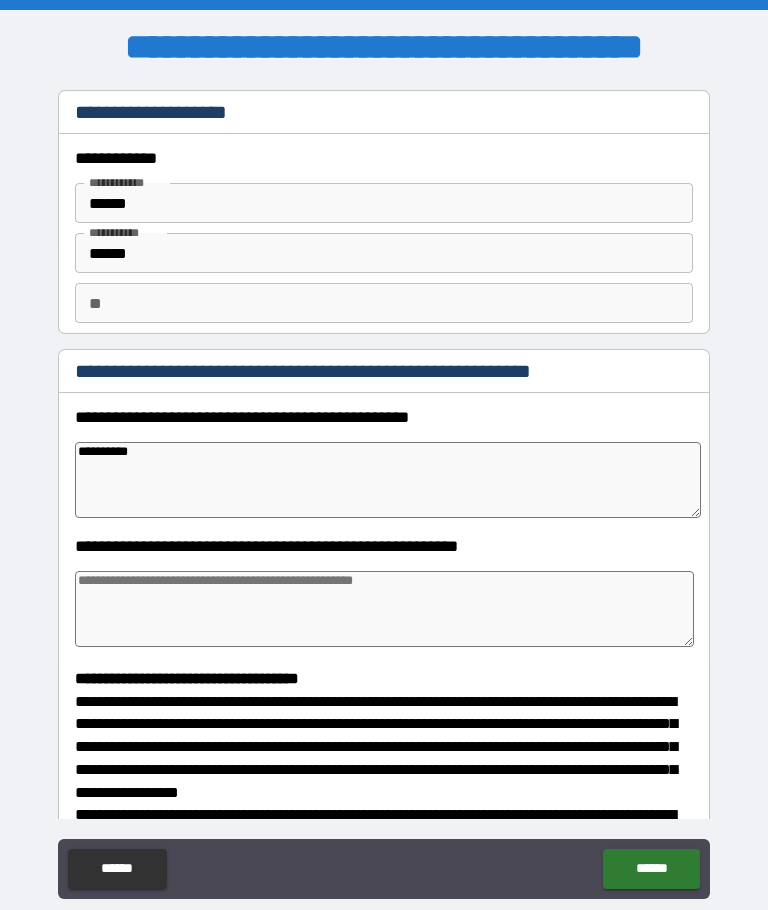 type on "**********" 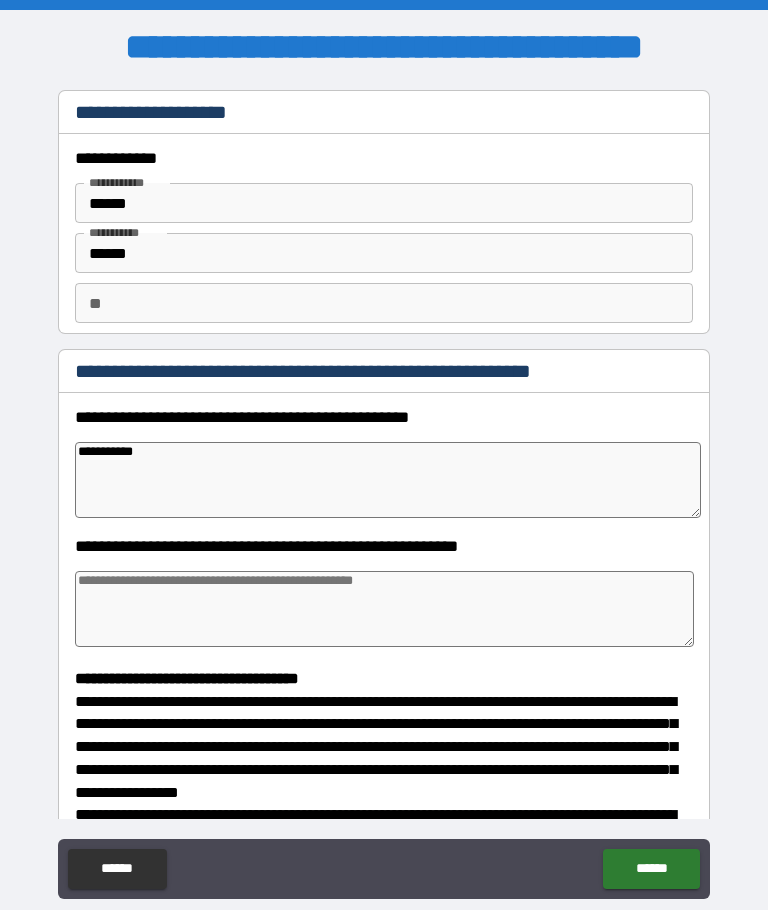 type on "*" 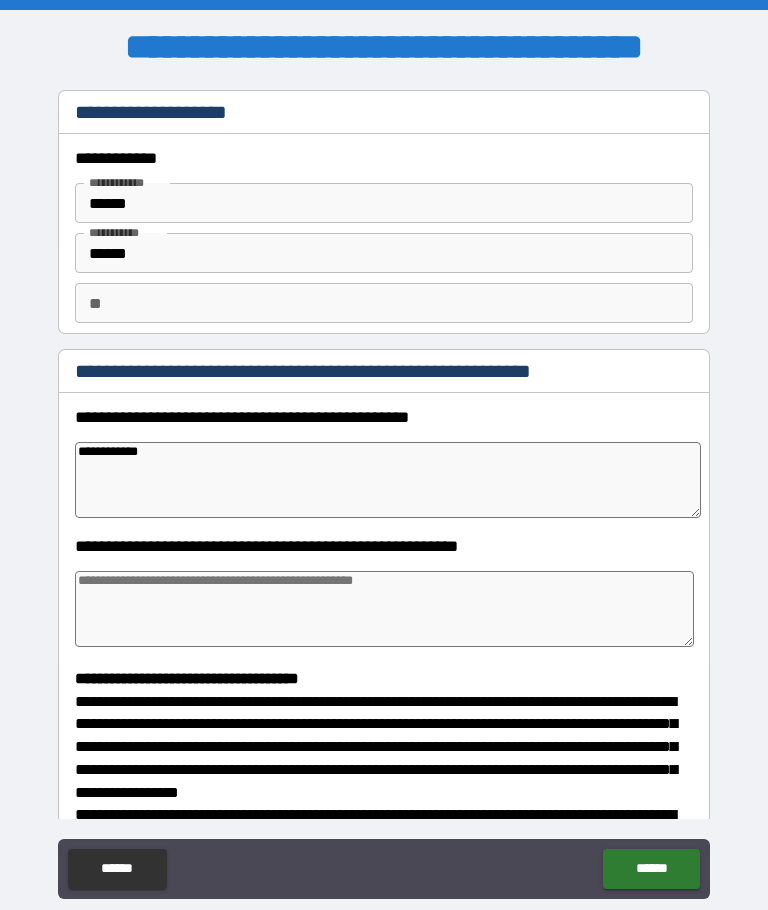 type on "*" 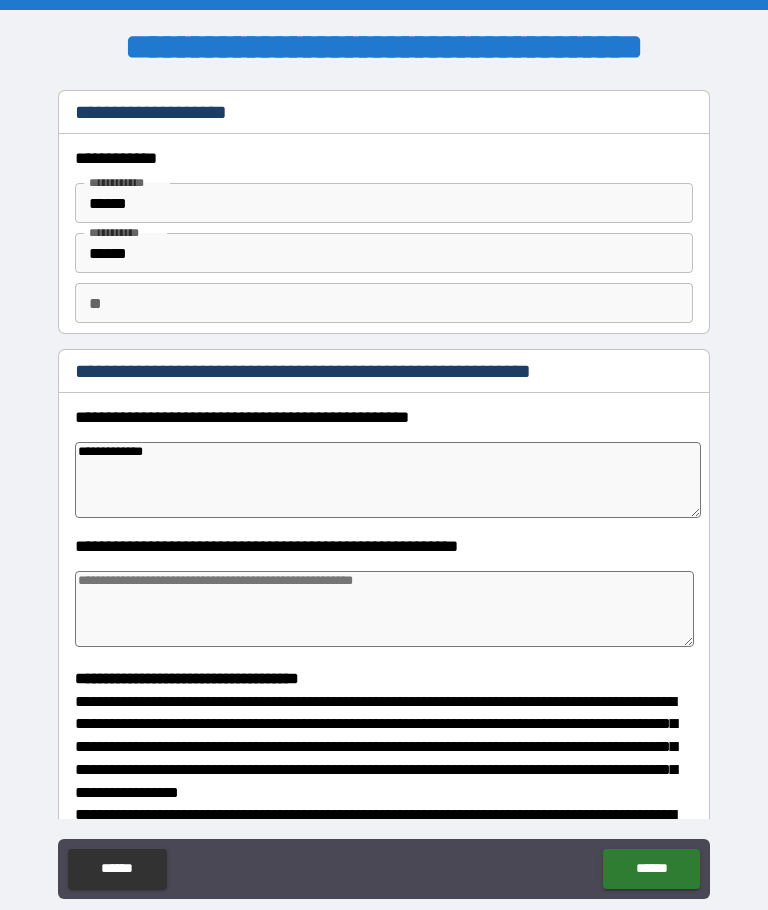 type on "**********" 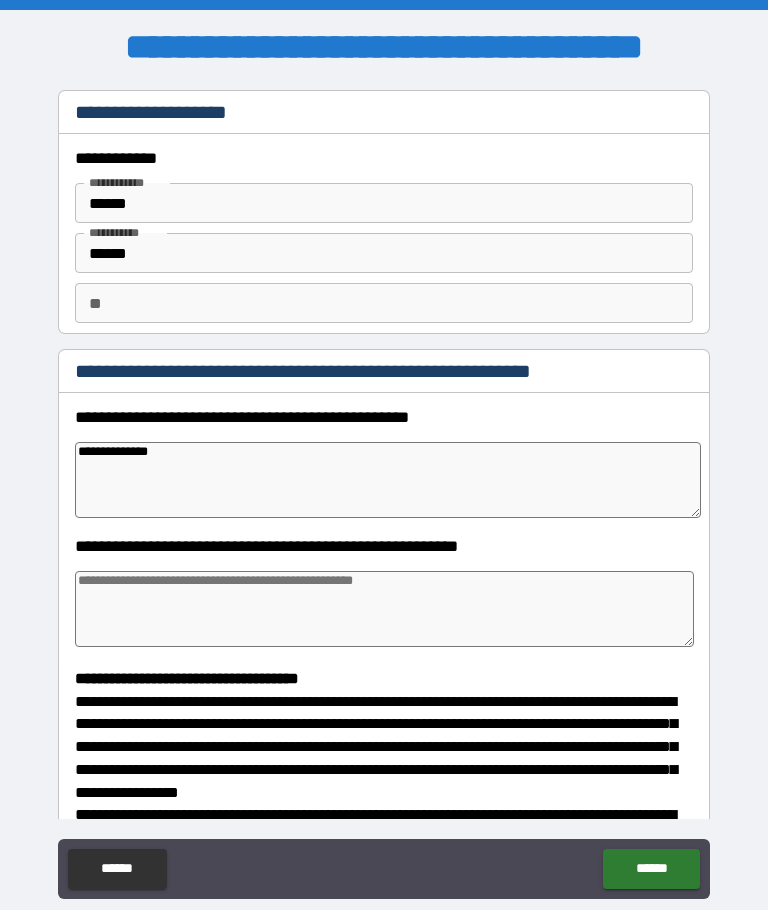 type on "*" 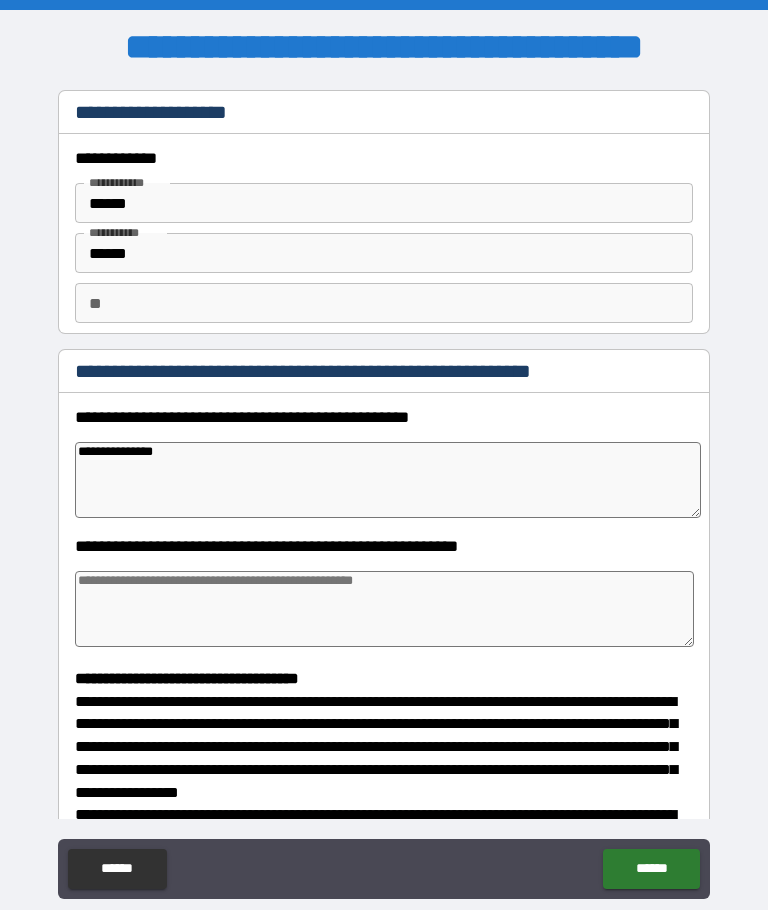 type on "*" 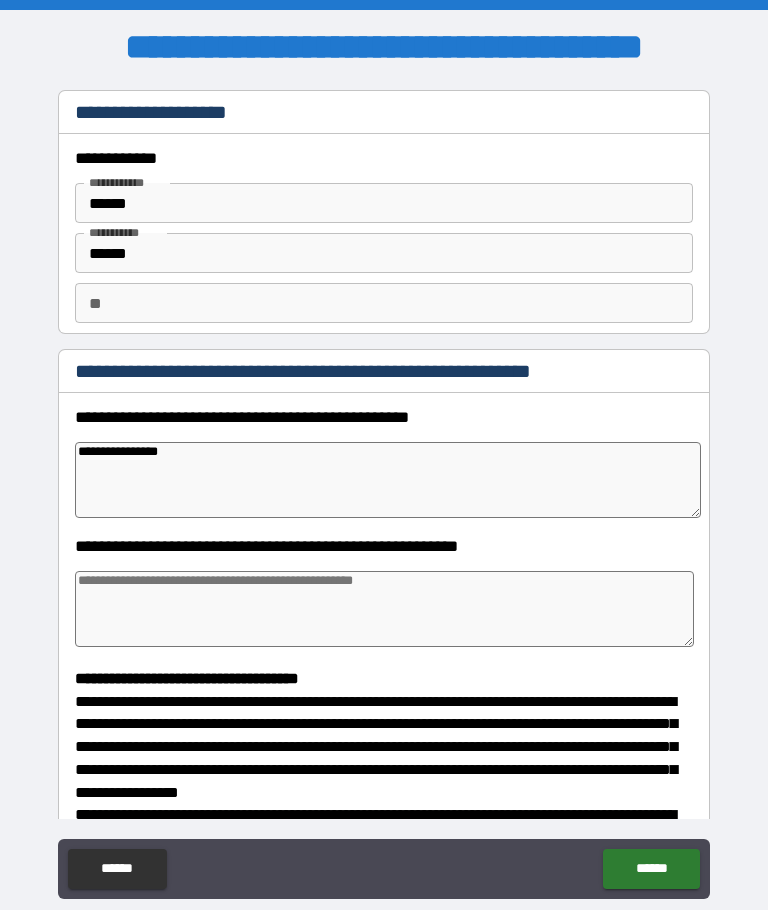 type on "*" 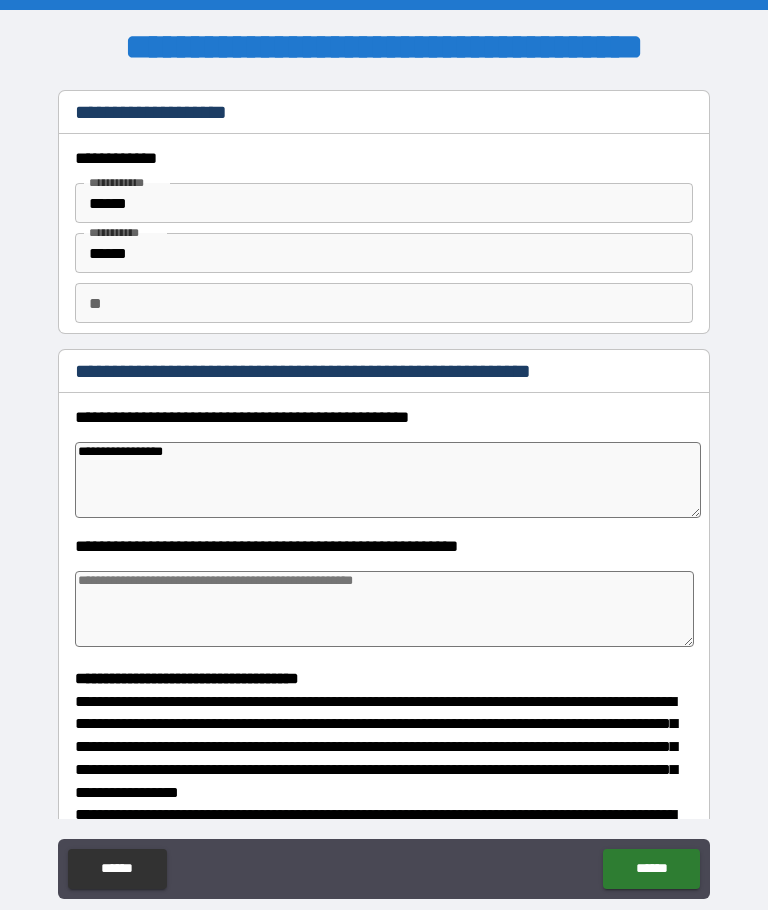 type on "*" 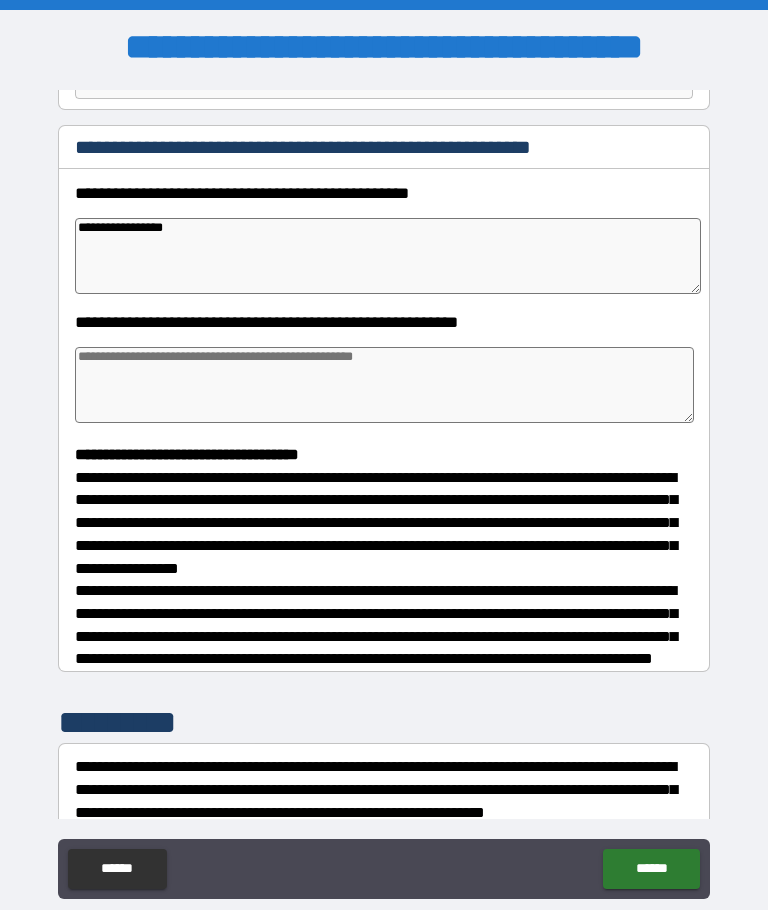scroll, scrollTop: 224, scrollLeft: 0, axis: vertical 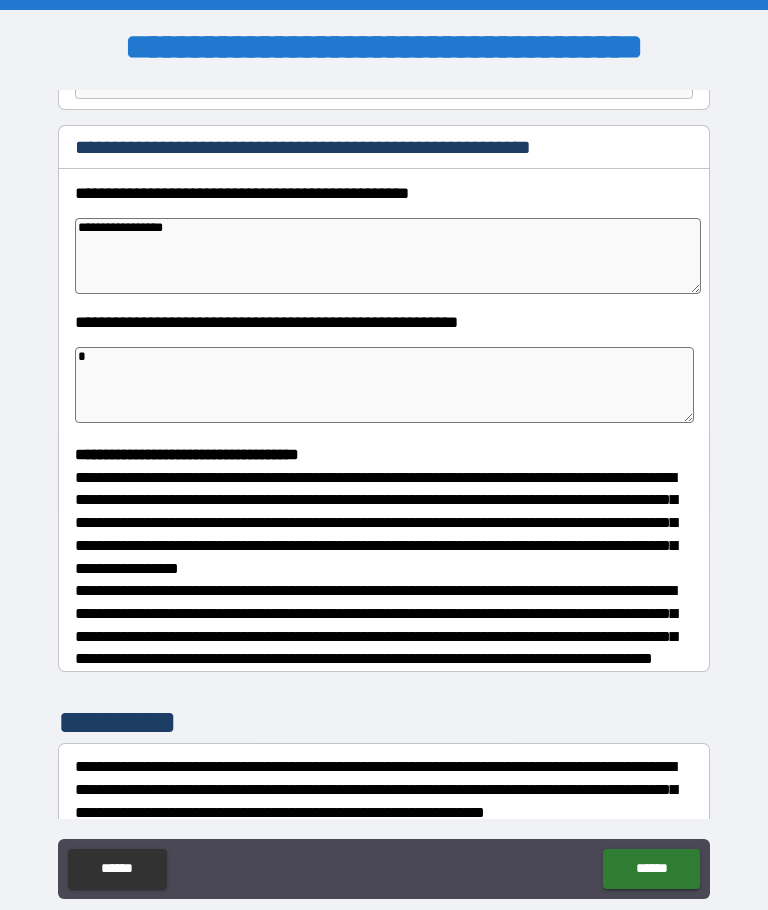 type on "**" 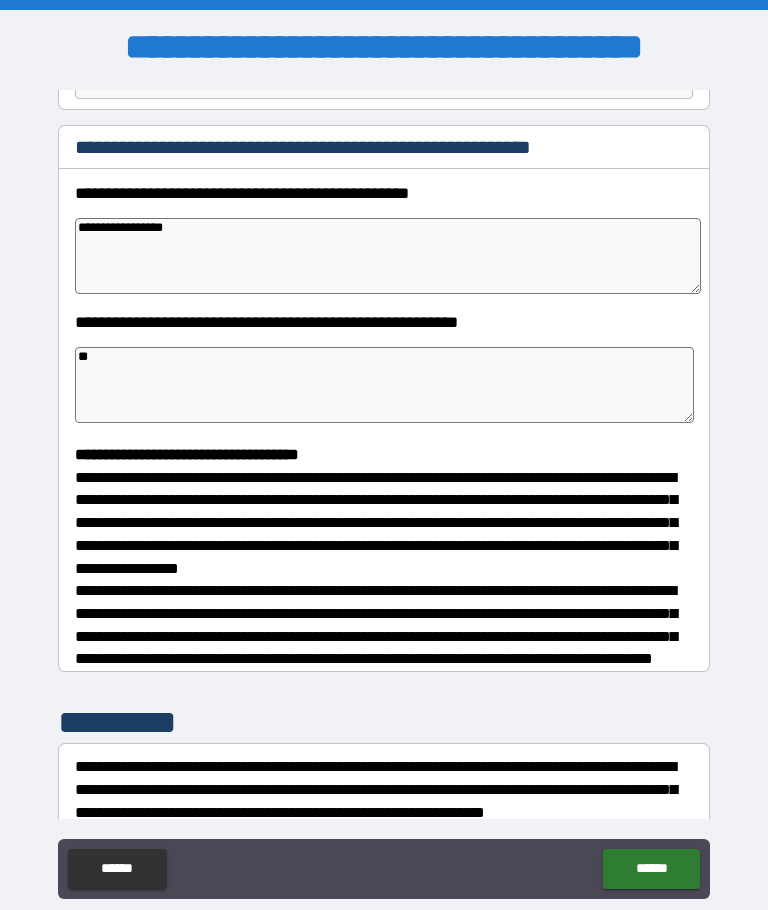 type on "*" 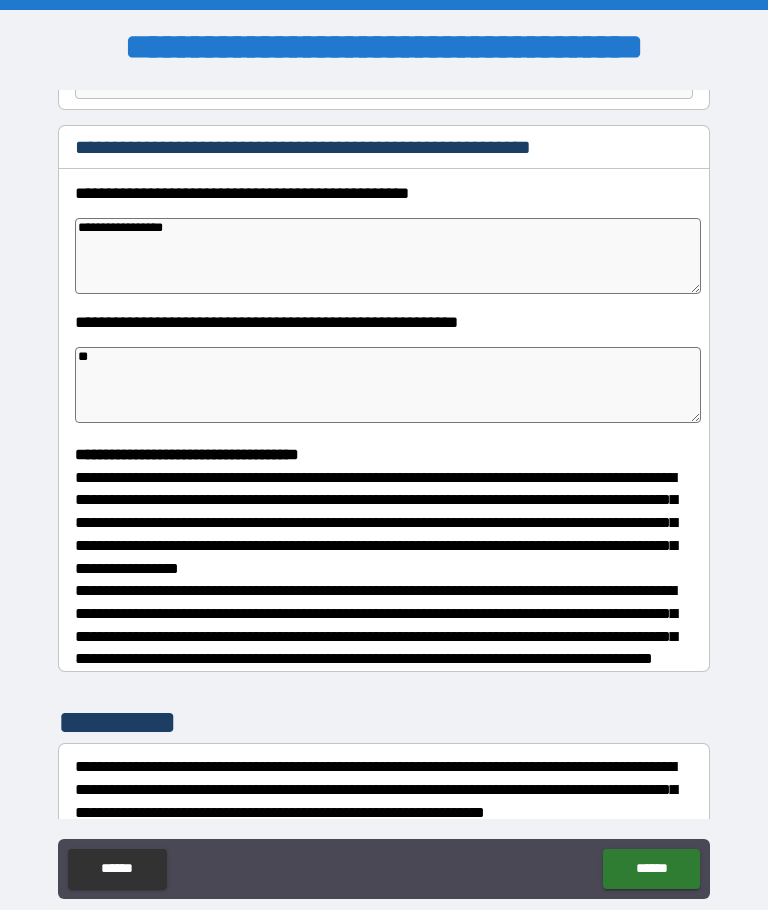 type on "***" 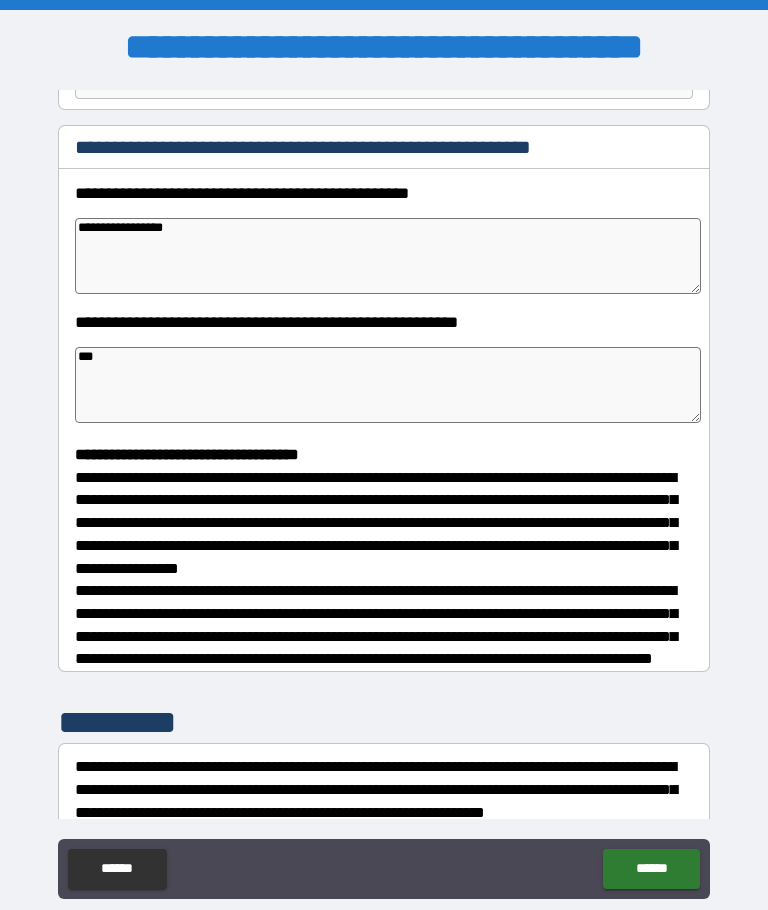 type on "****" 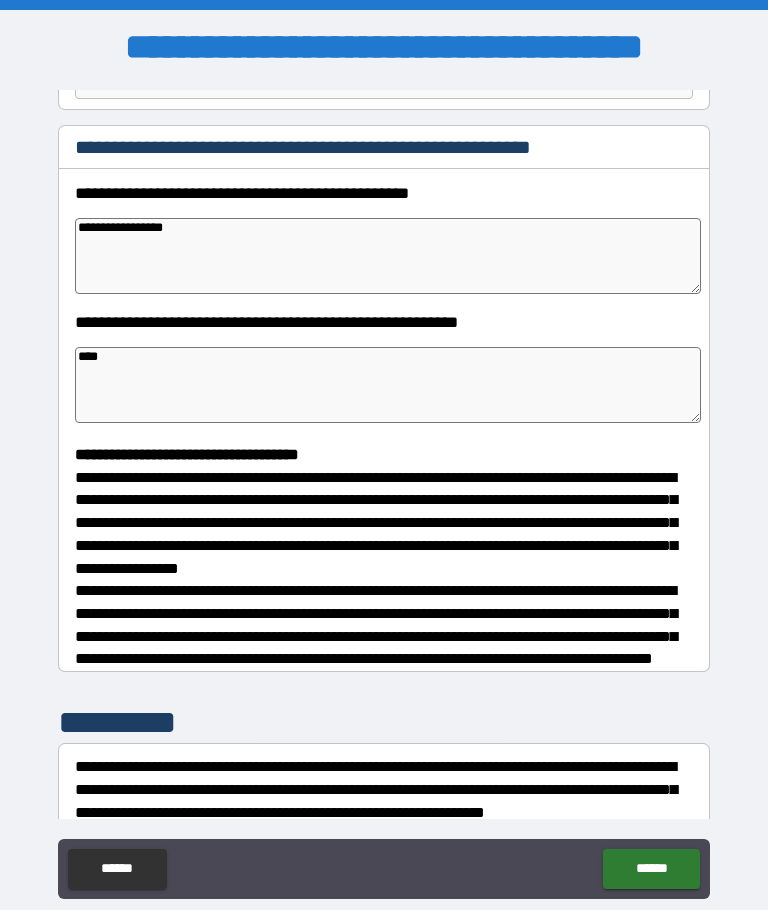 type on "*" 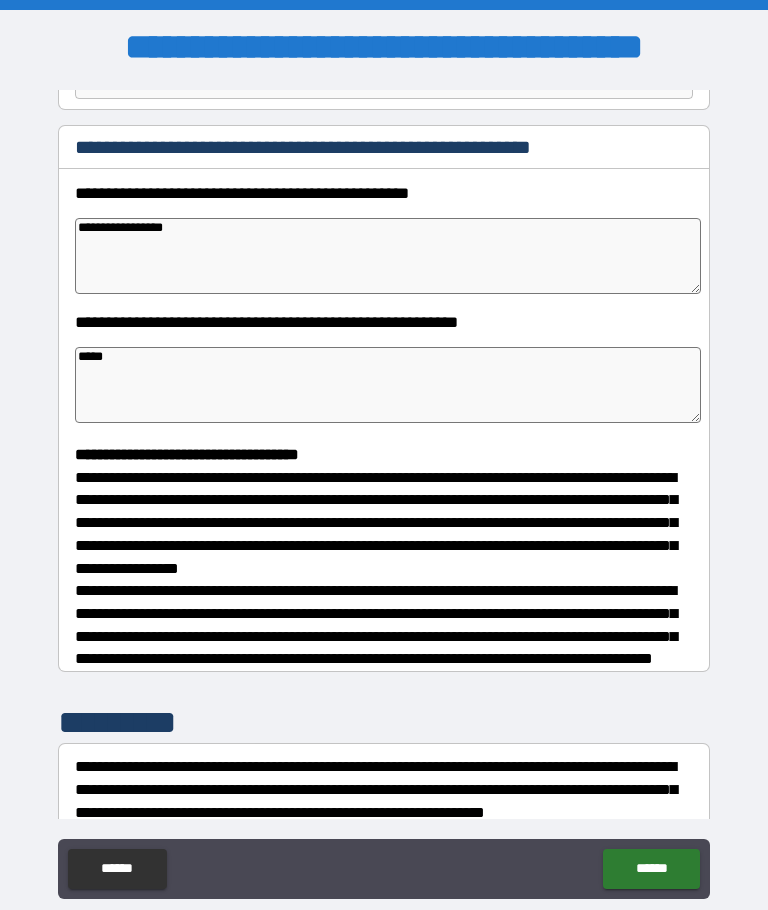 type on "******" 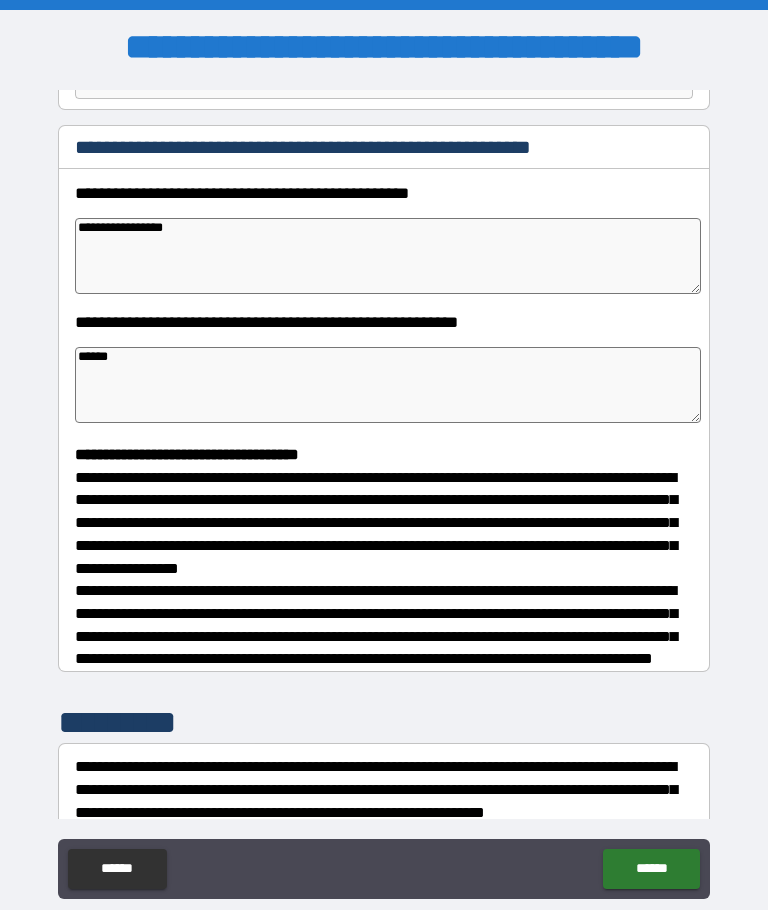 type on "*" 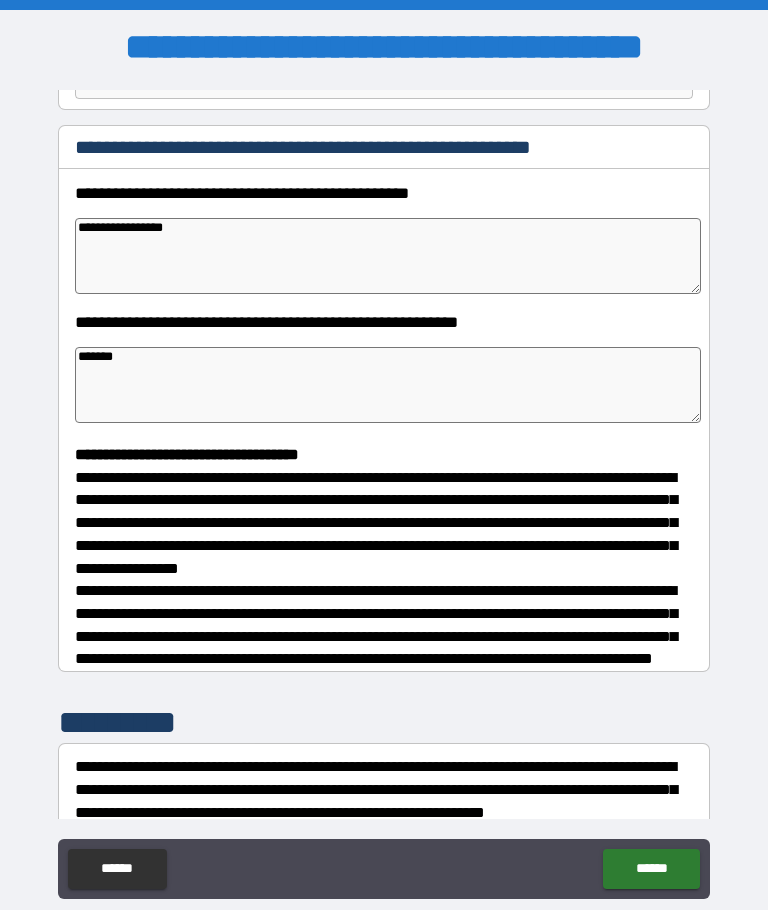 type on "*" 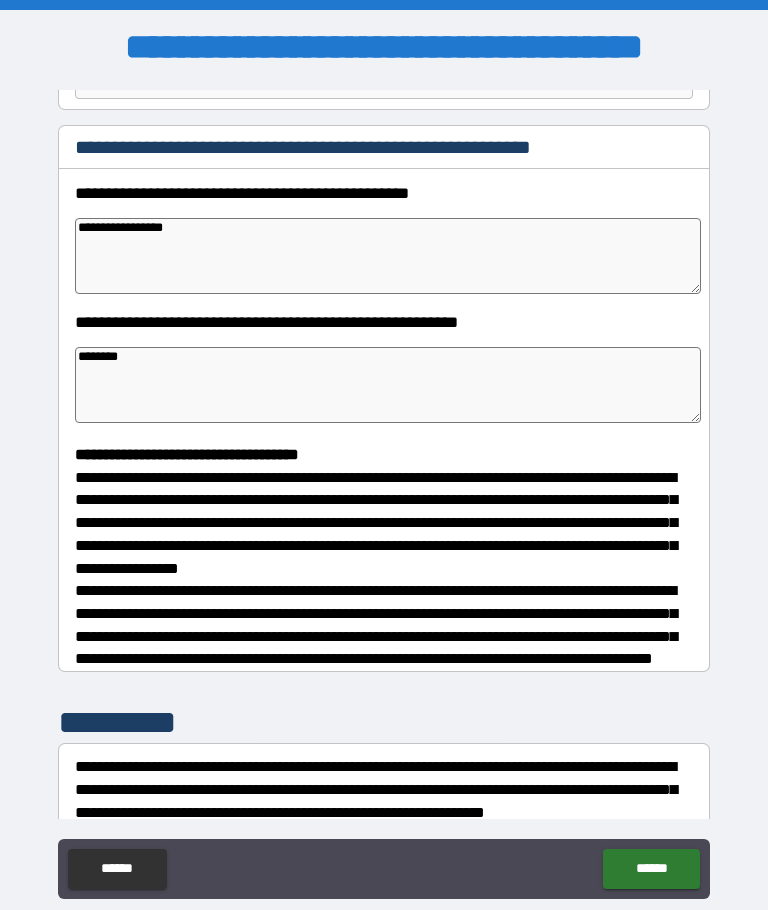 type on "*" 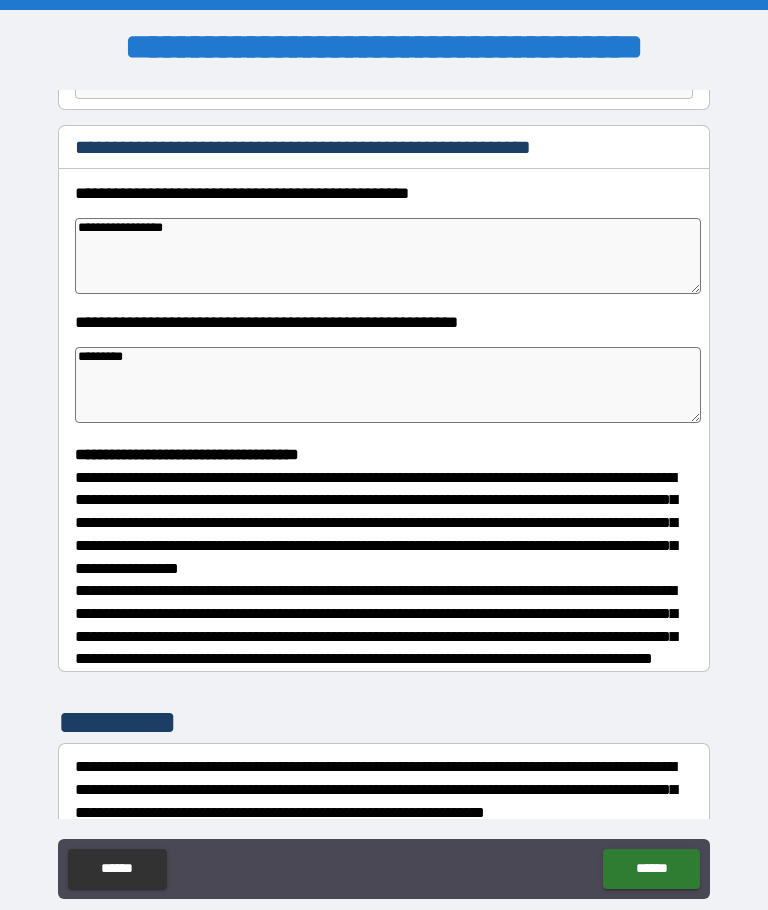 type on "**********" 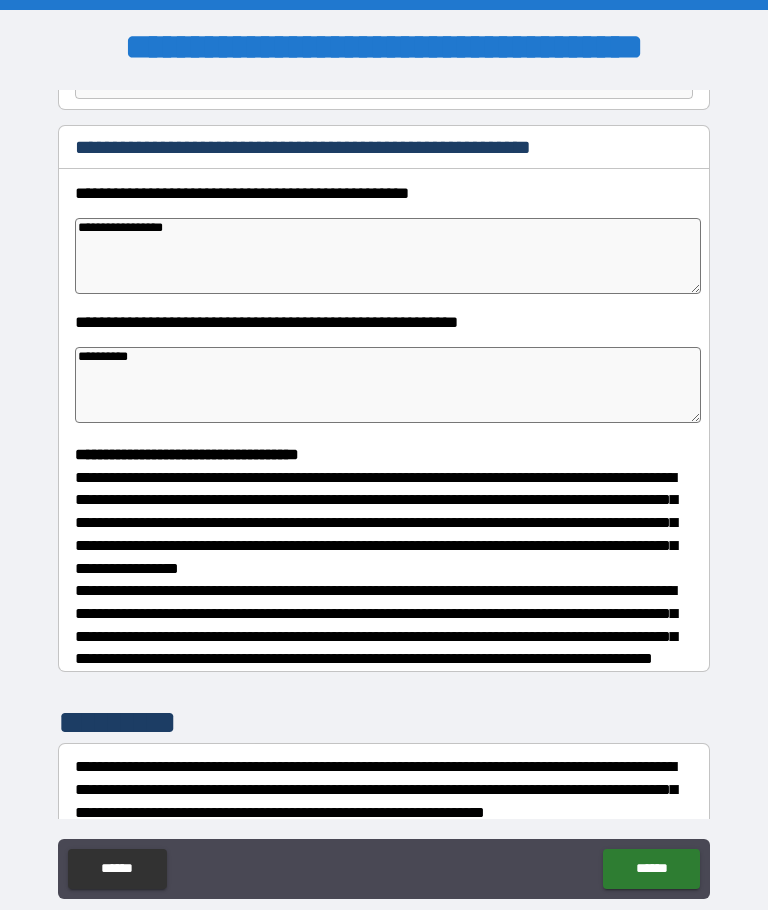type on "*" 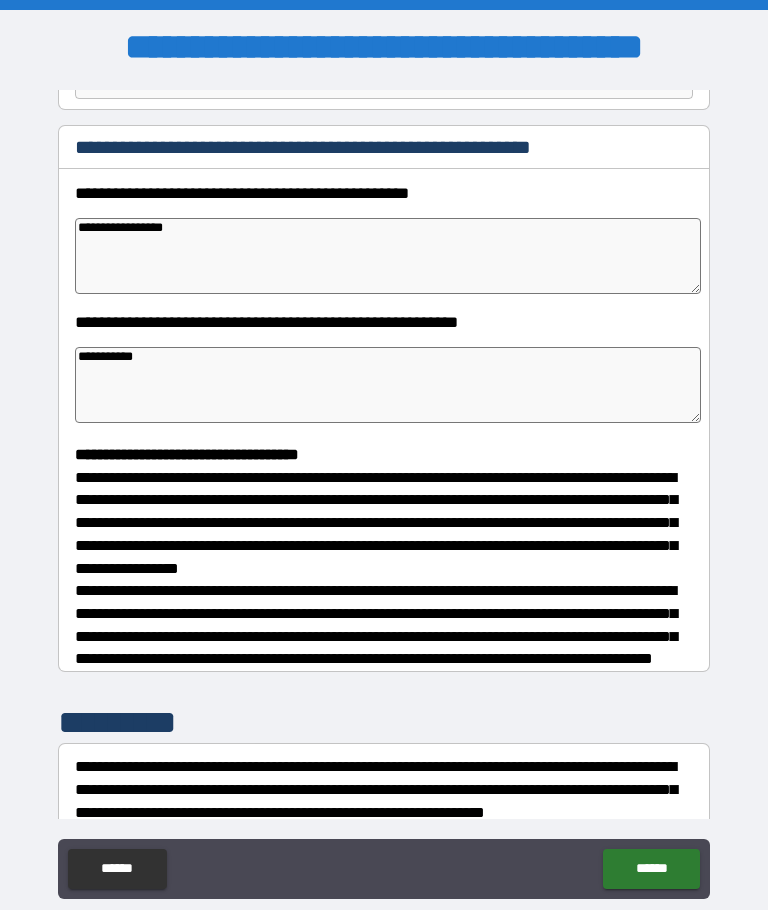 type on "*" 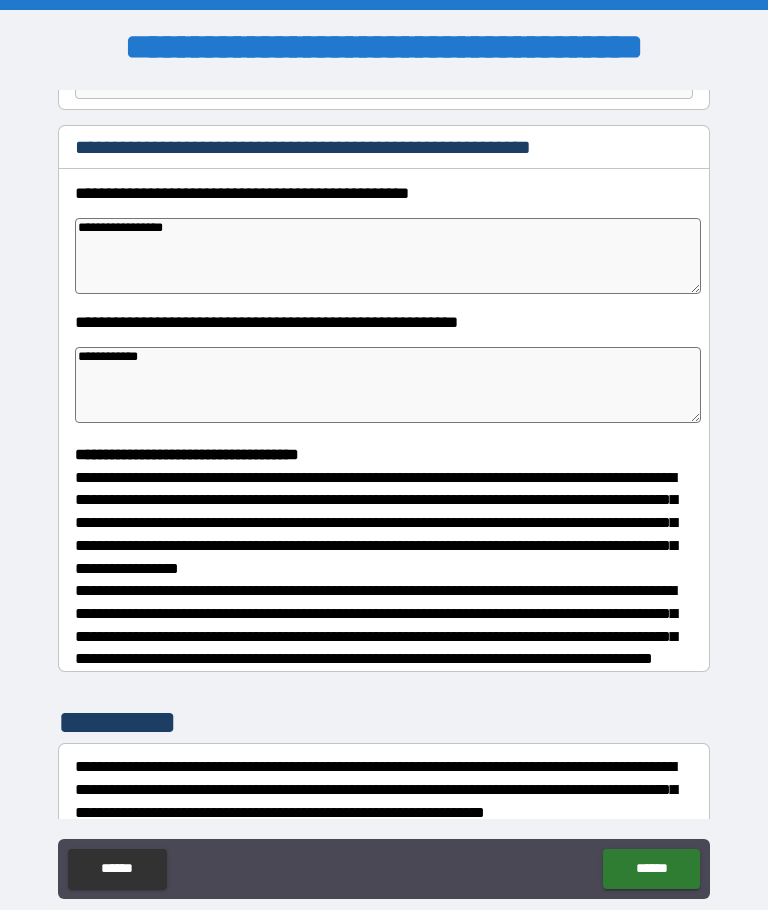 type on "*" 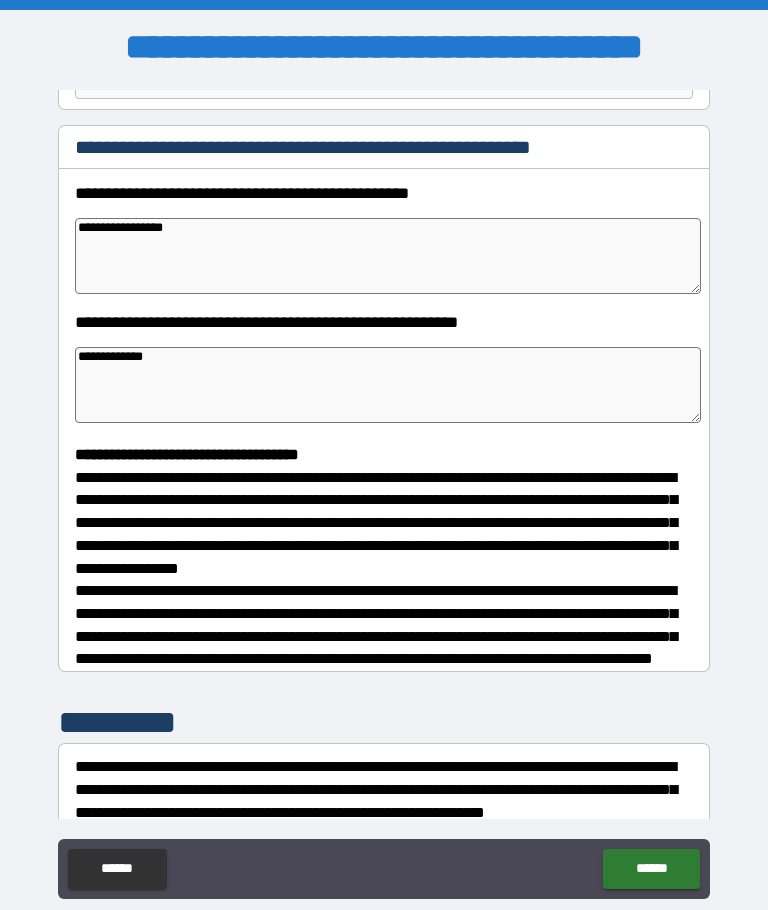 type on "*" 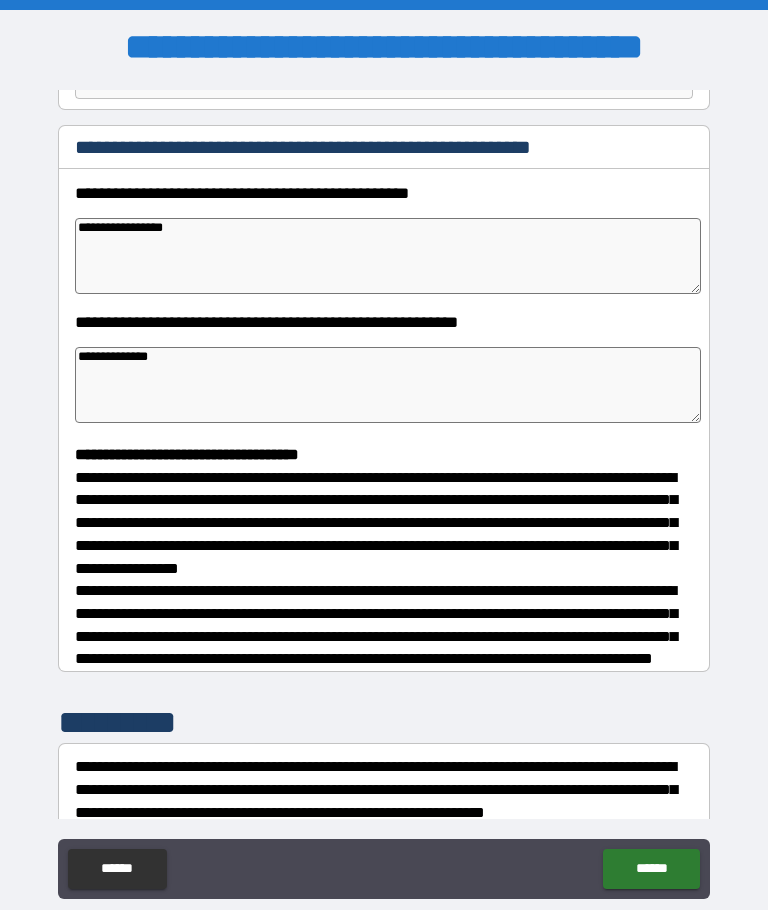 type on "**********" 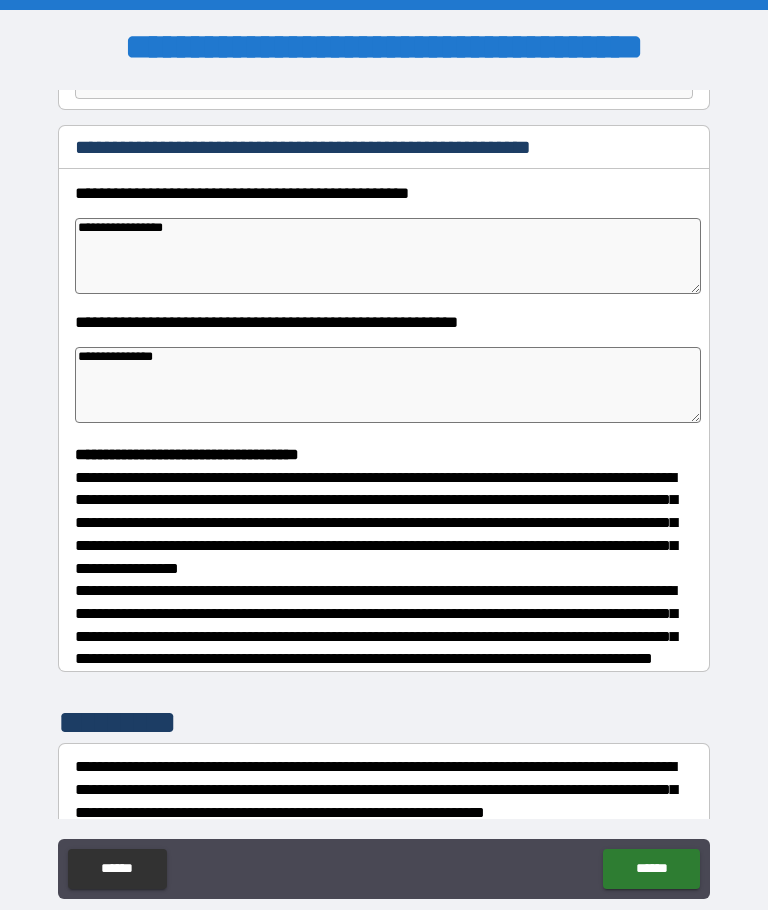 type on "*" 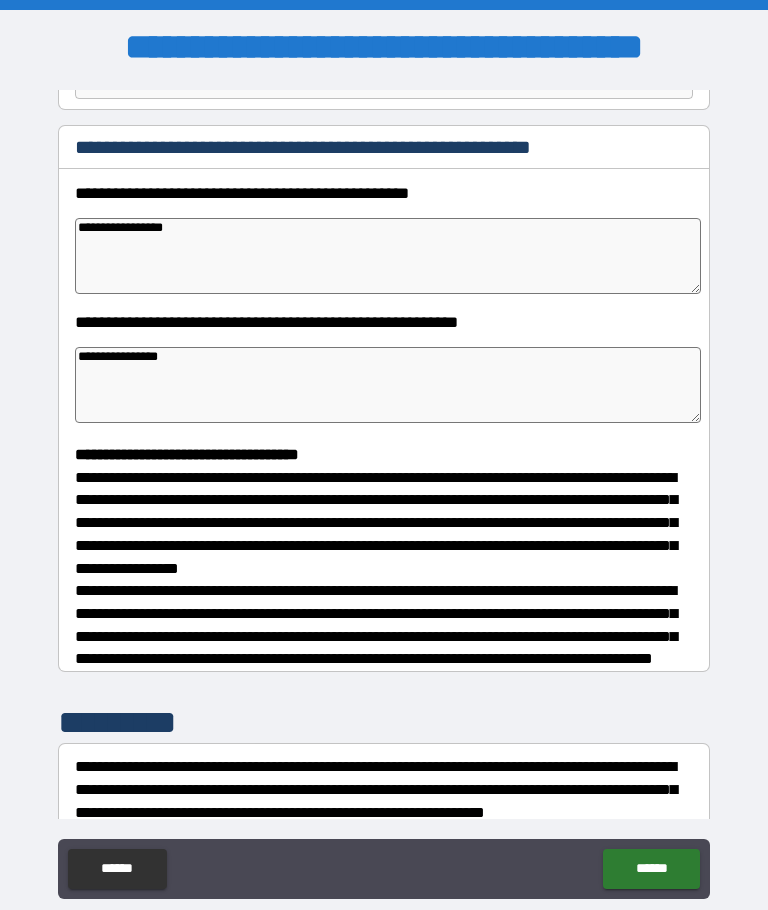 type on "*" 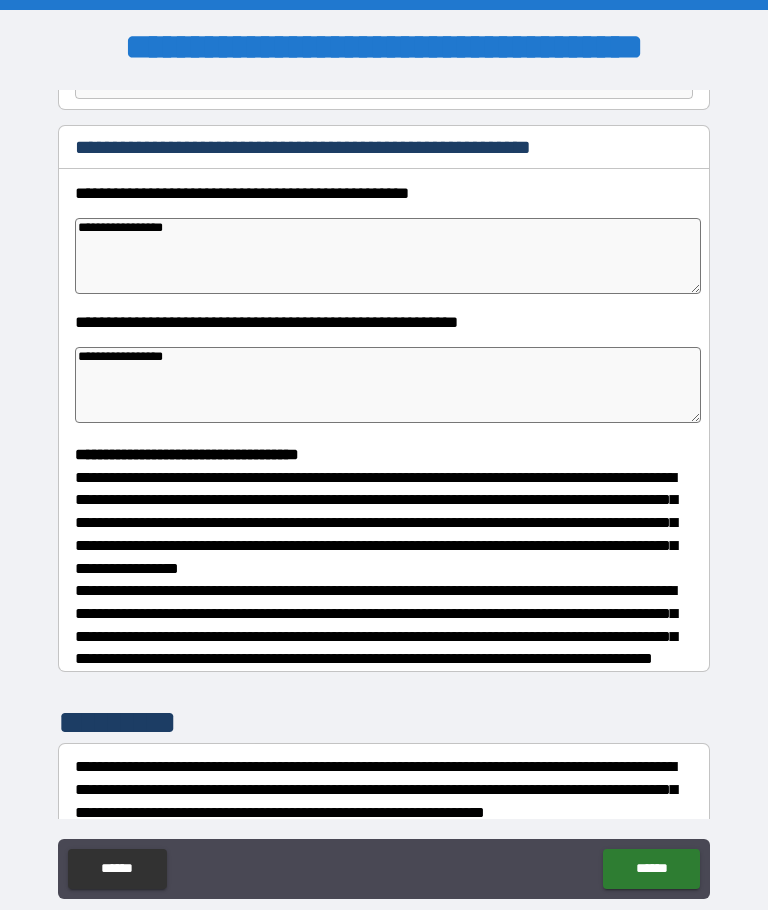 type on "*" 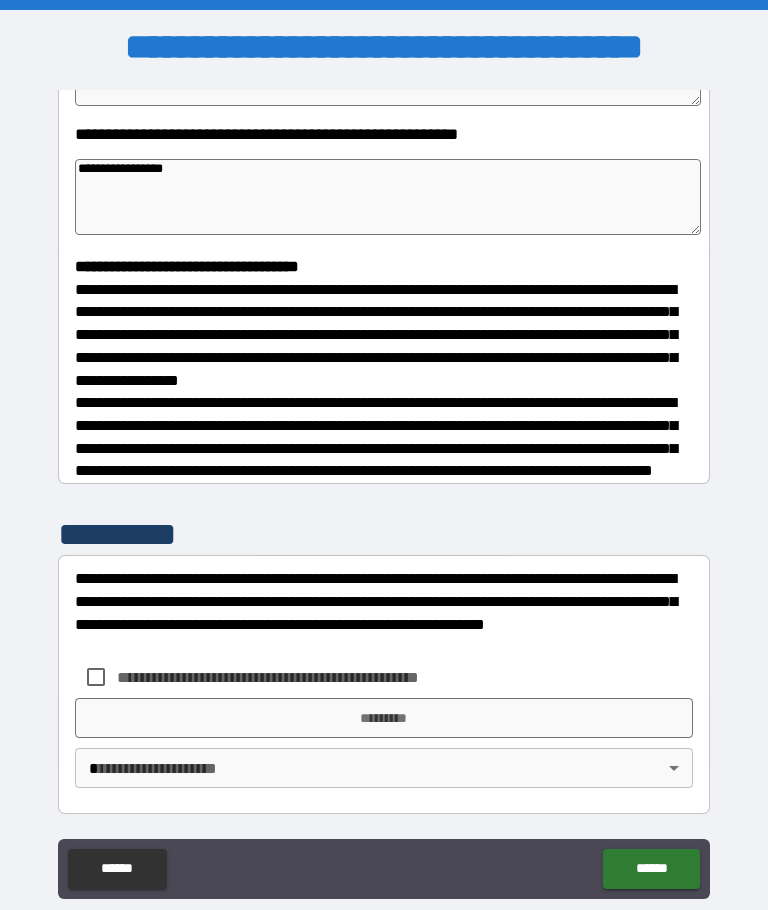 scroll, scrollTop: 427, scrollLeft: 0, axis: vertical 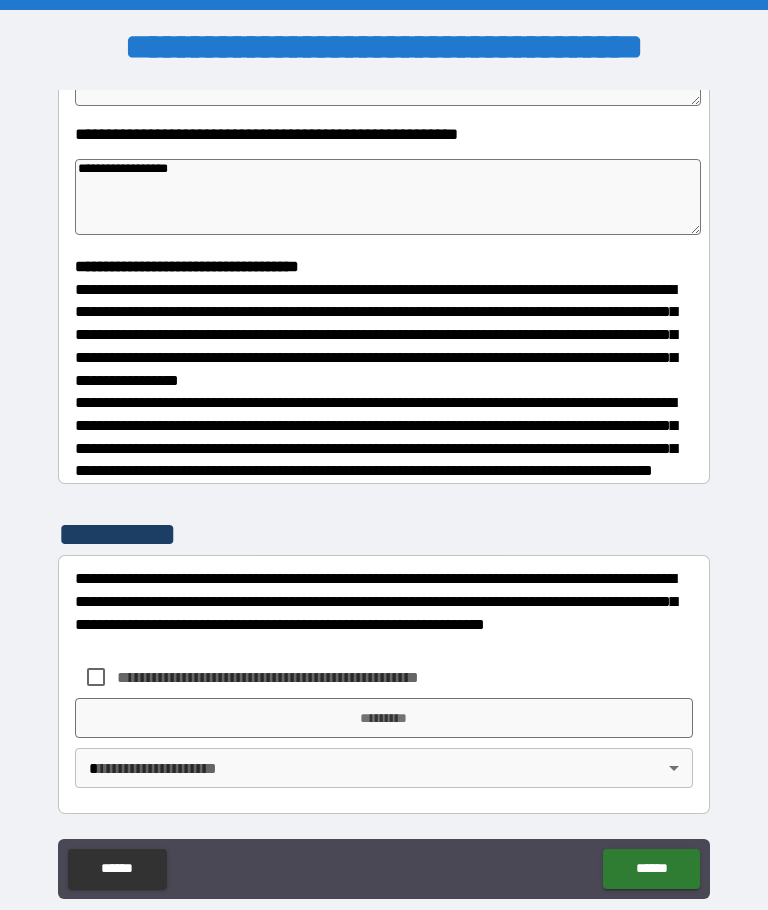 type on "*" 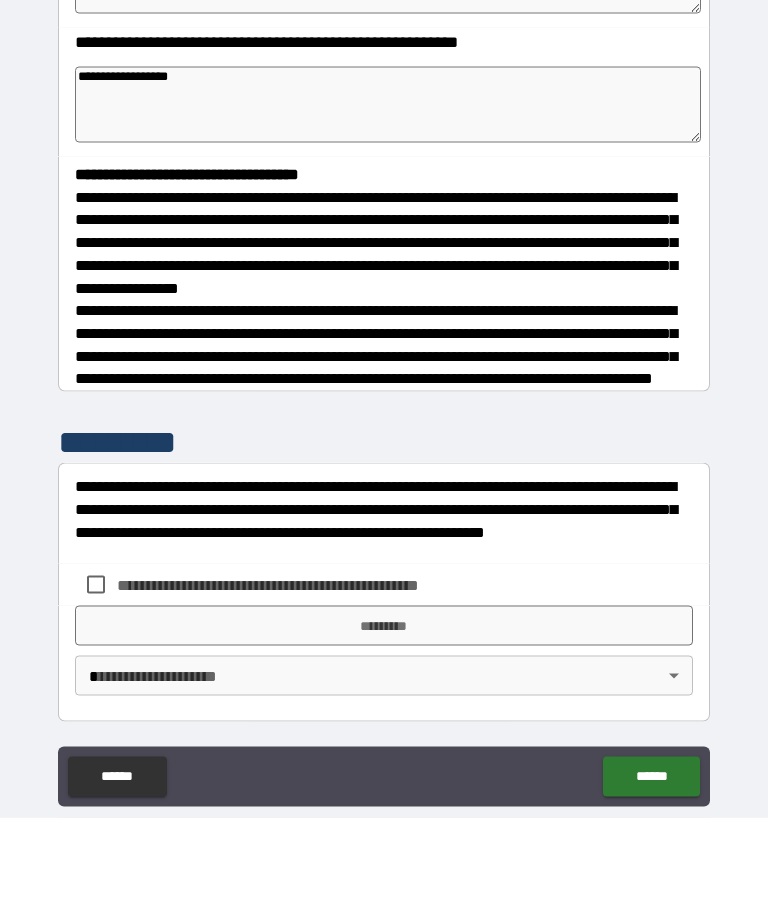 scroll, scrollTop: 69, scrollLeft: 0, axis: vertical 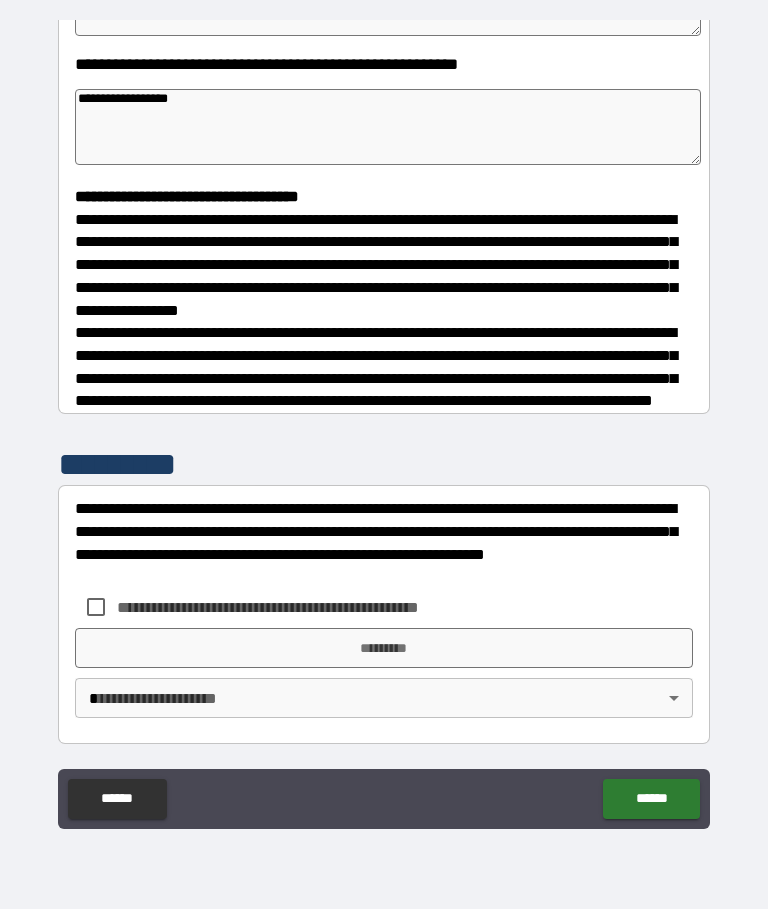 type on "**********" 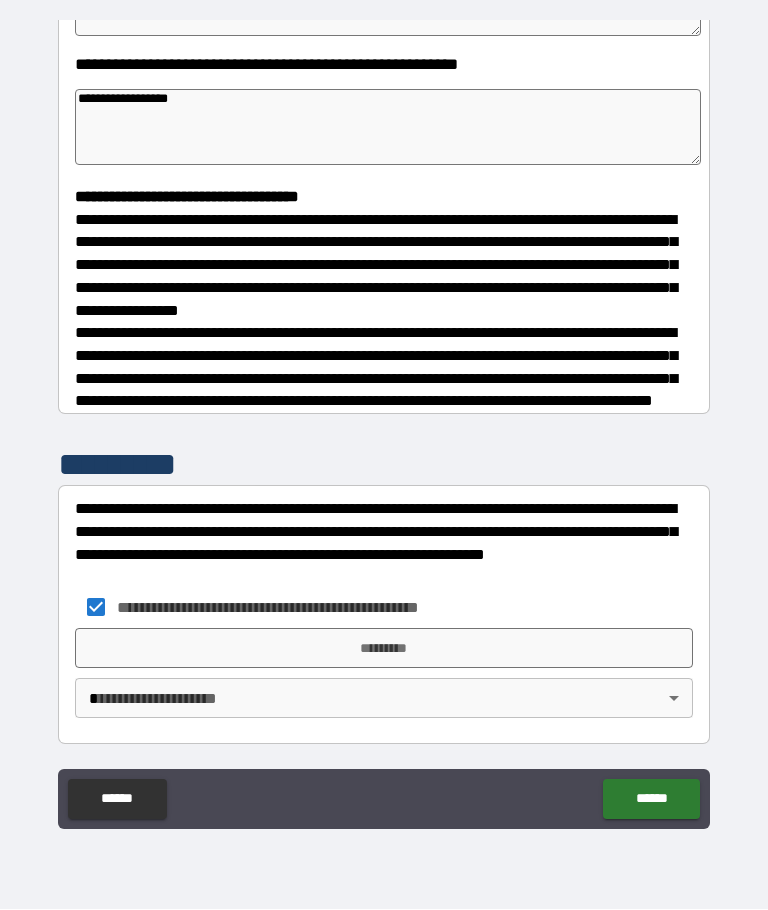type on "*" 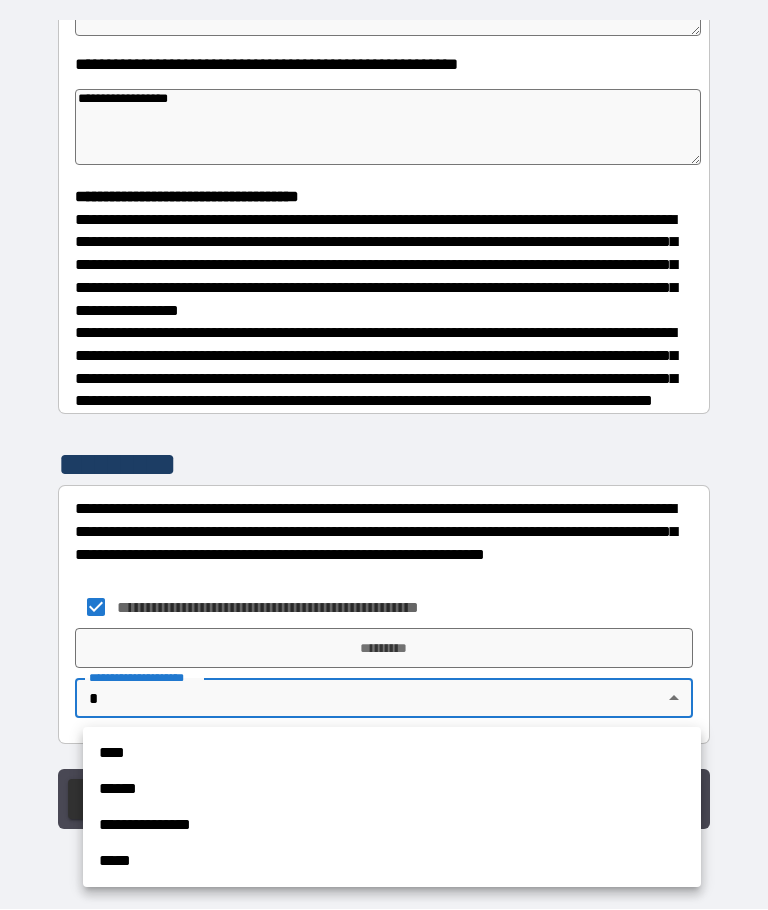 click on "**********" at bounding box center [392, 826] 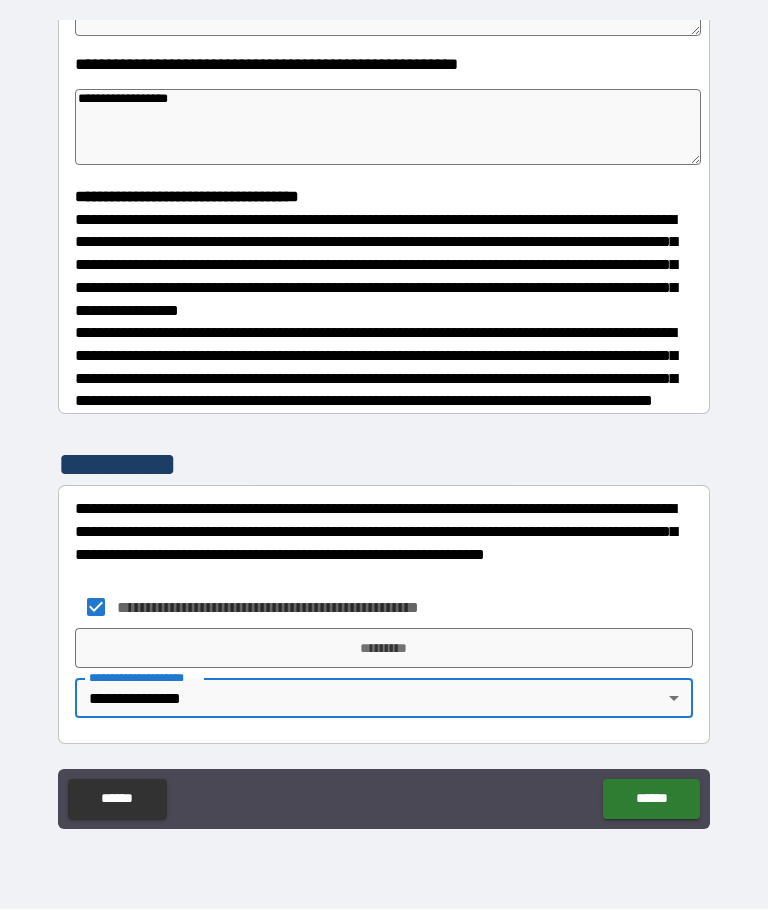 type on "*" 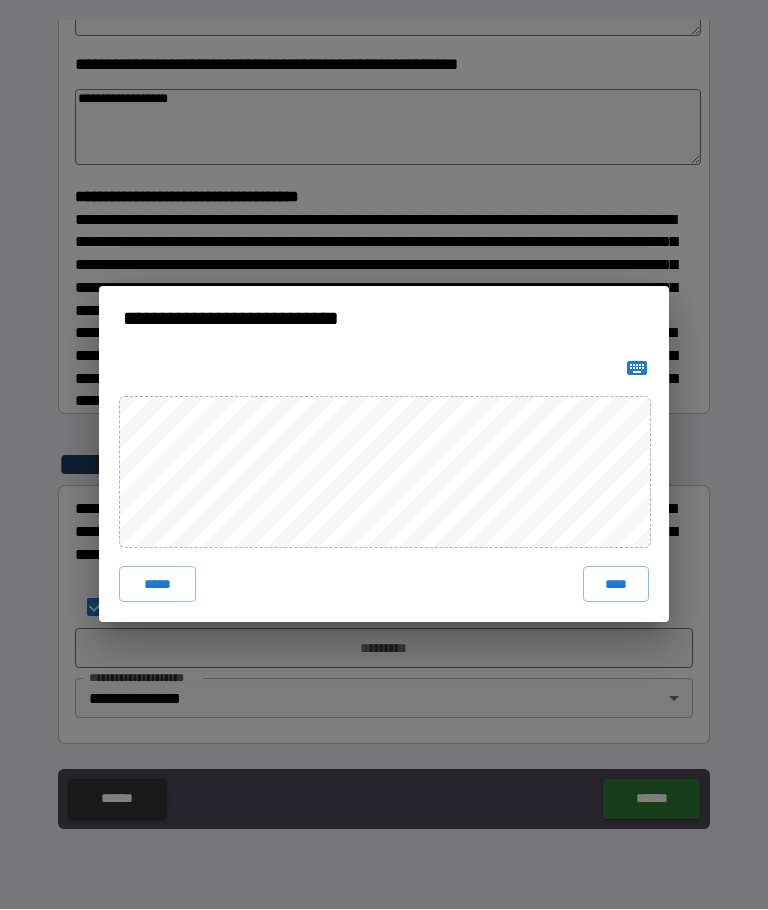 click on "****" at bounding box center (616, 585) 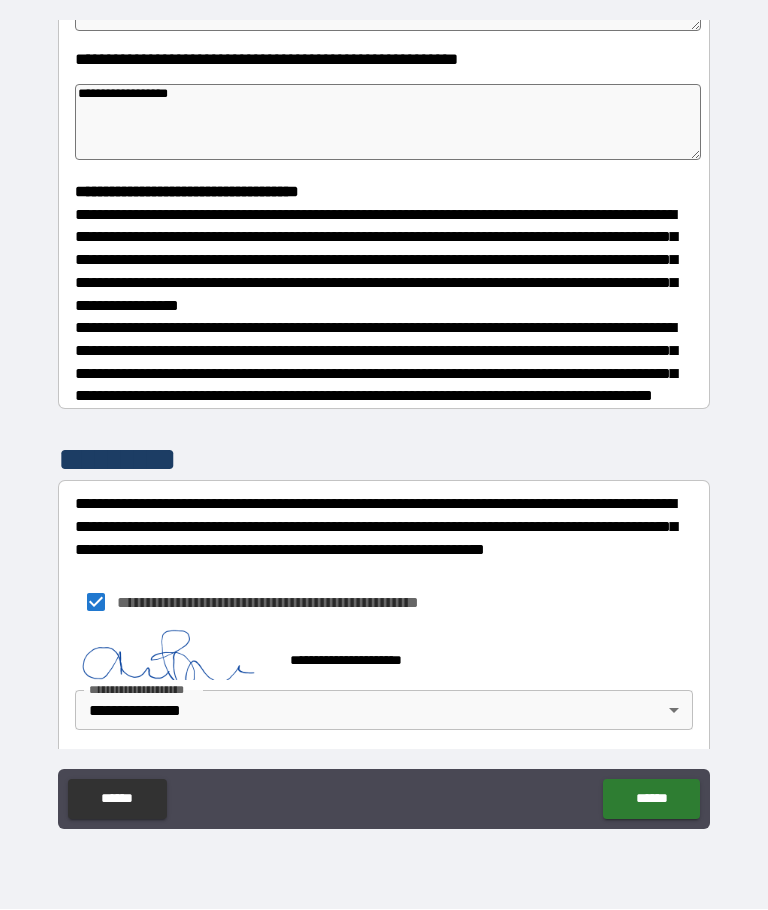 type on "*" 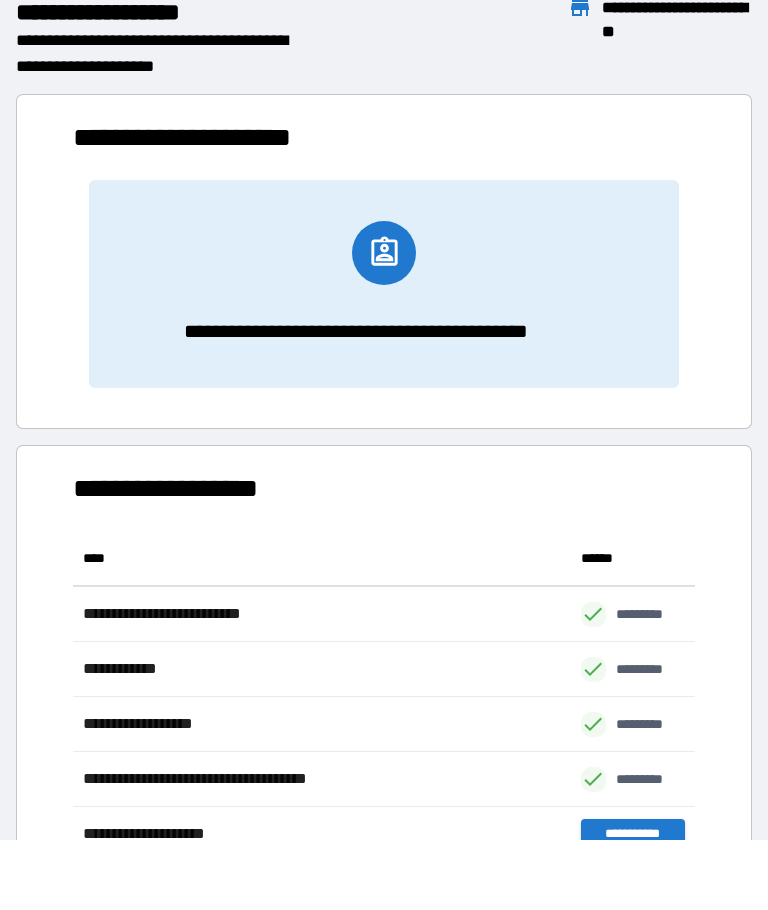 scroll, scrollTop: 716, scrollLeft: 622, axis: both 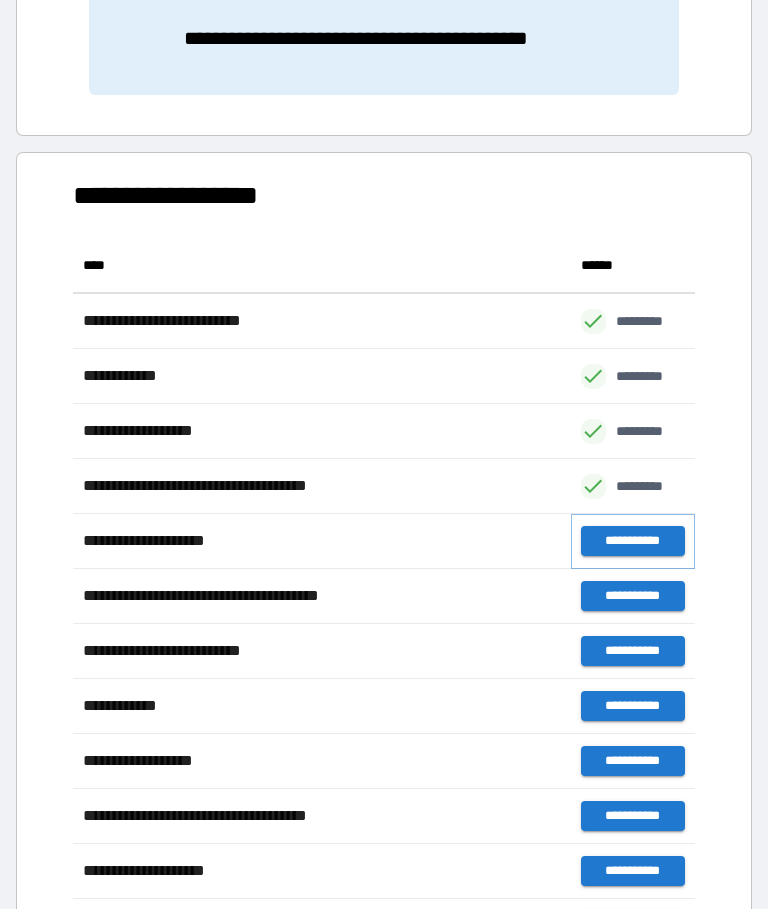 click on "**********" at bounding box center (633, 542) 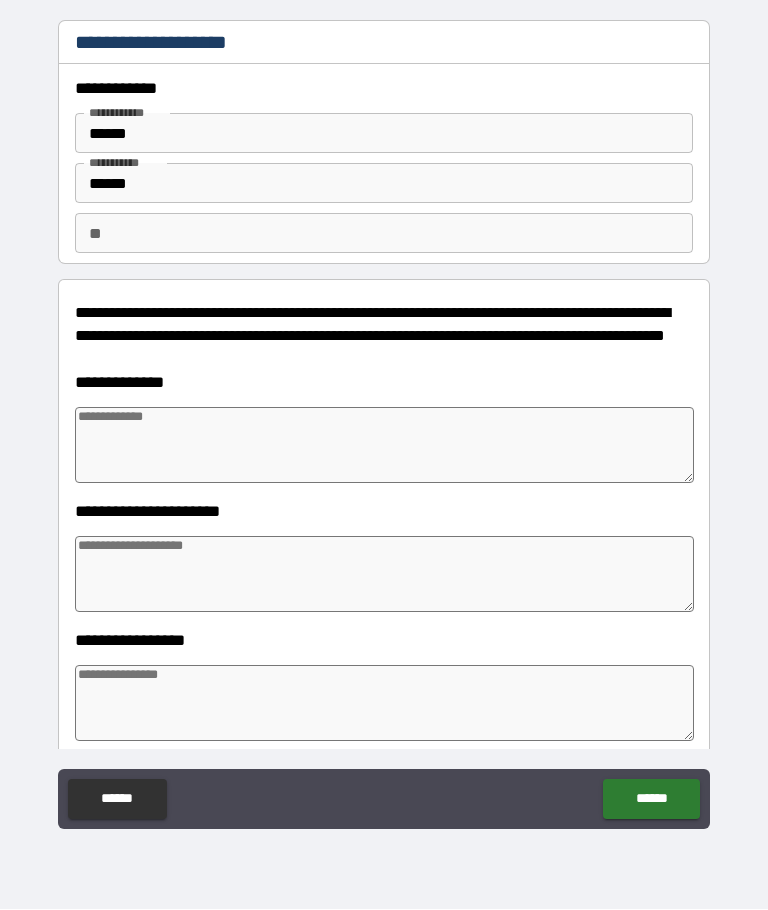 type on "*" 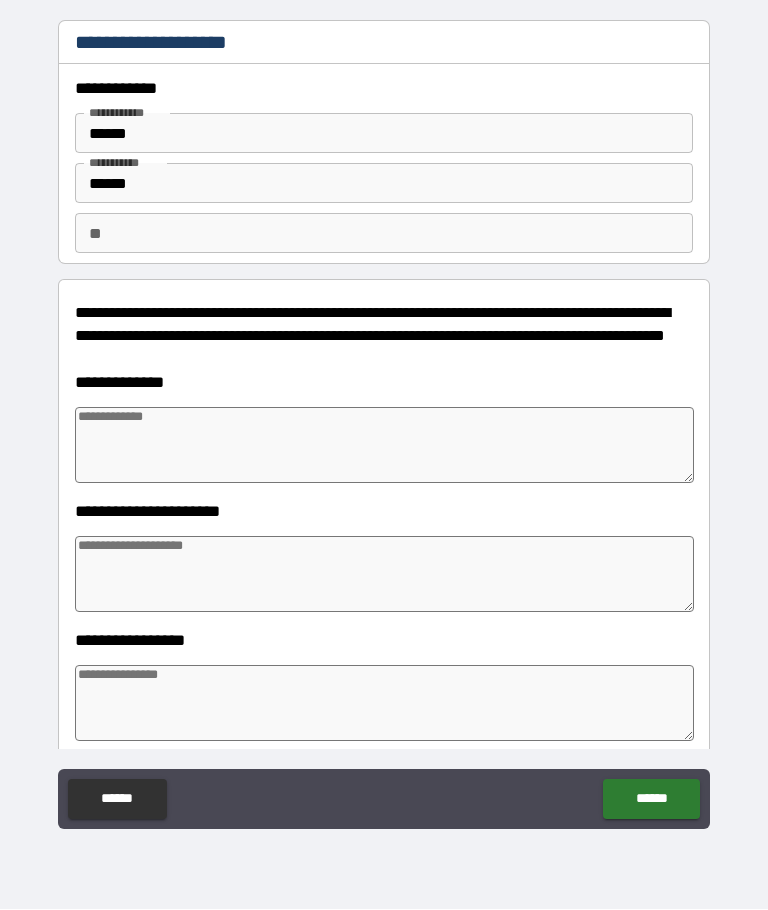 type on "*" 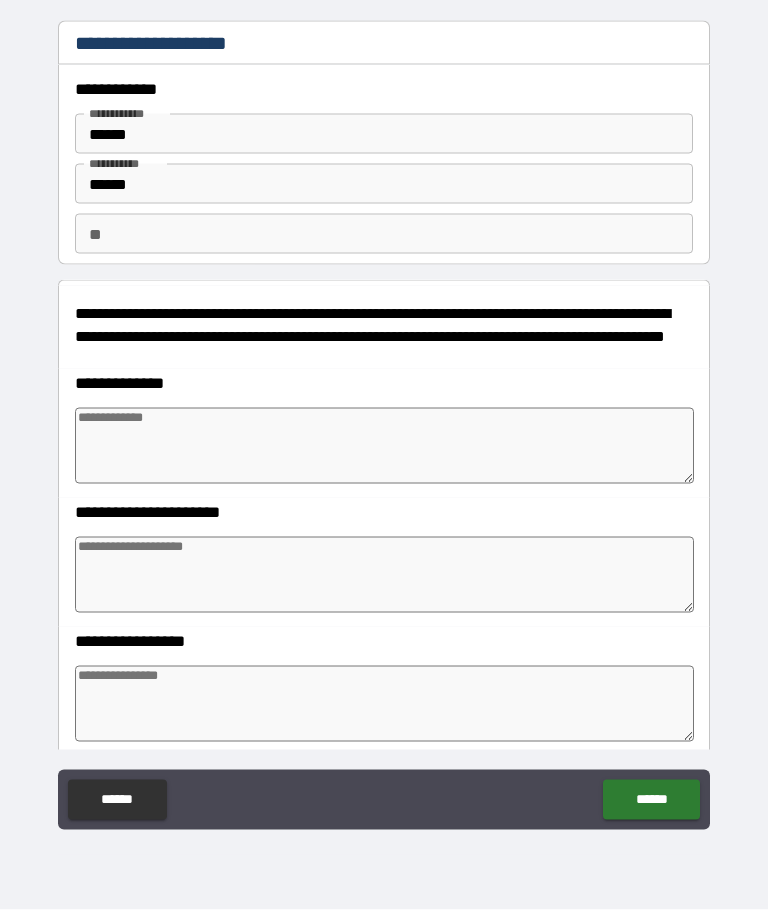 type on "*" 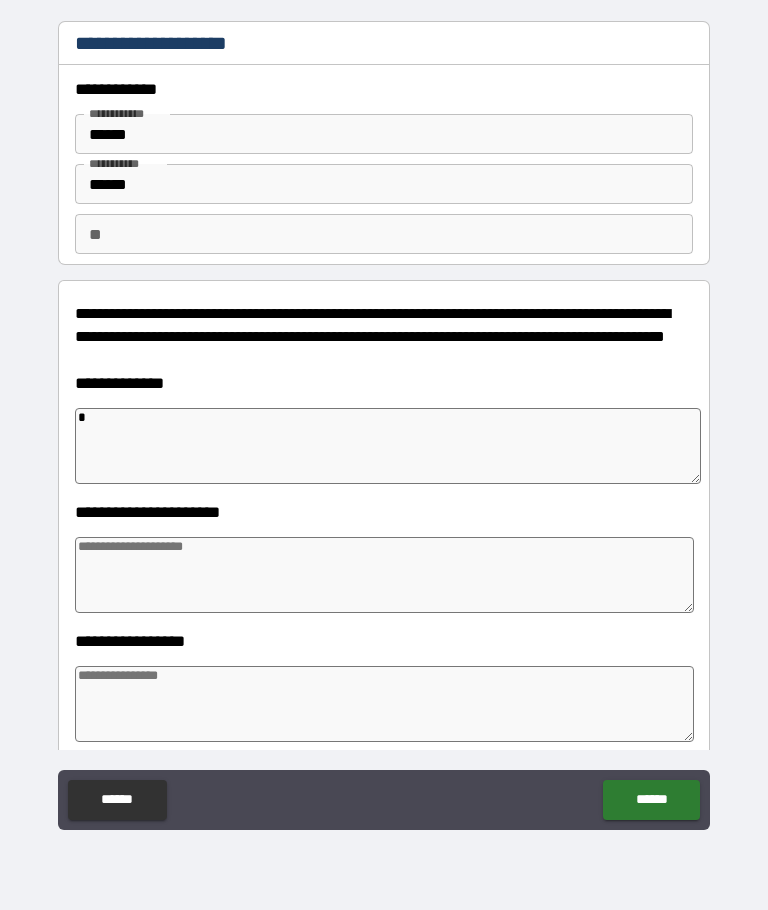 type on "**" 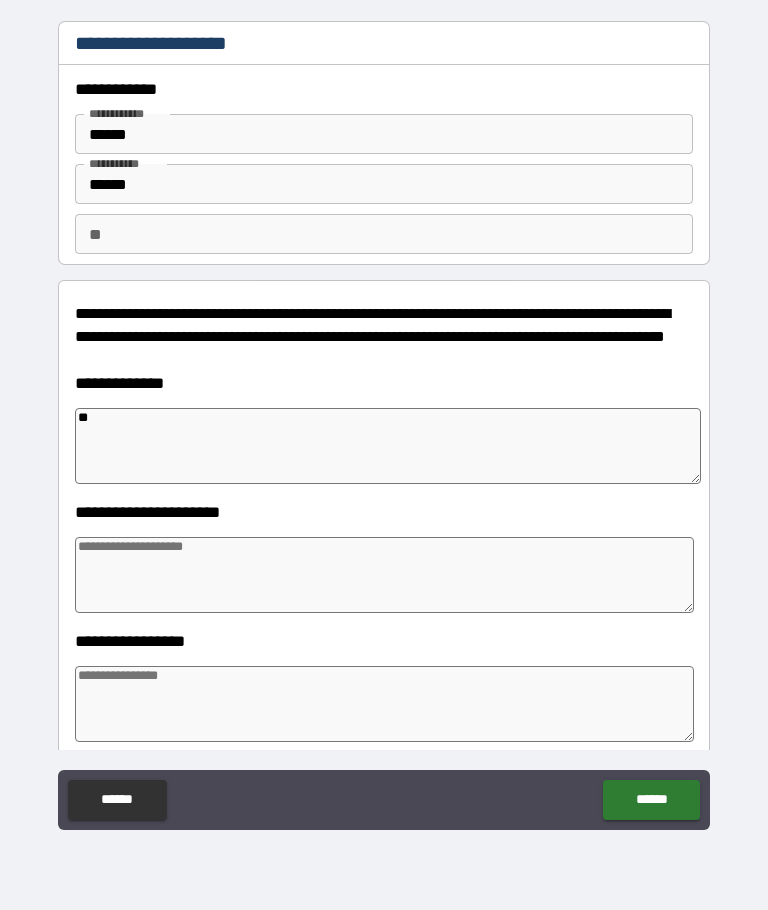 type on "*" 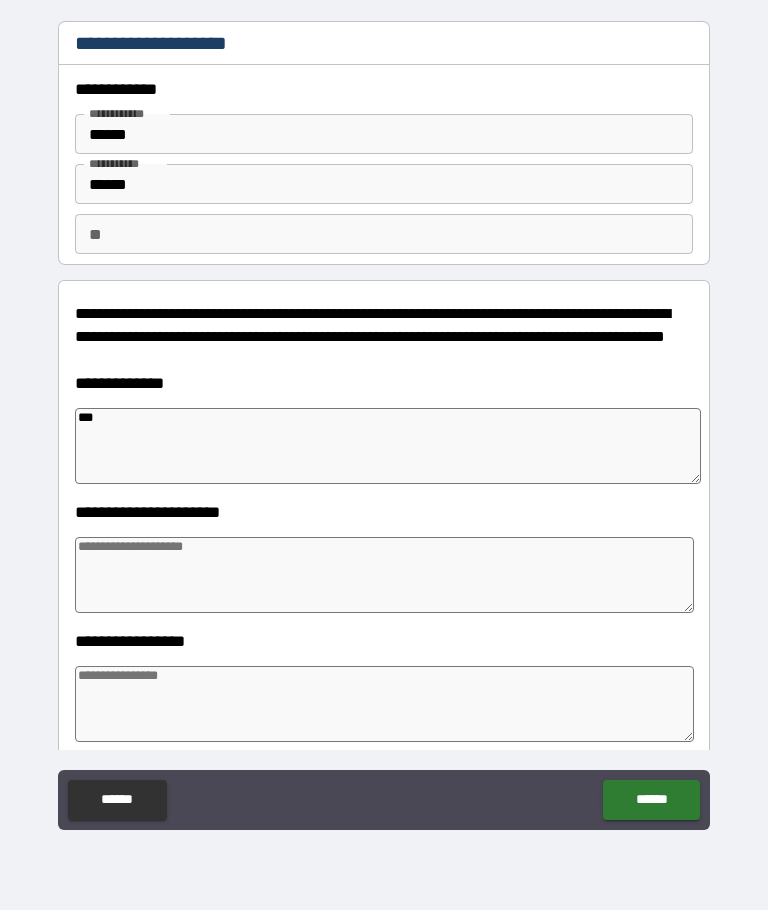 type on "****" 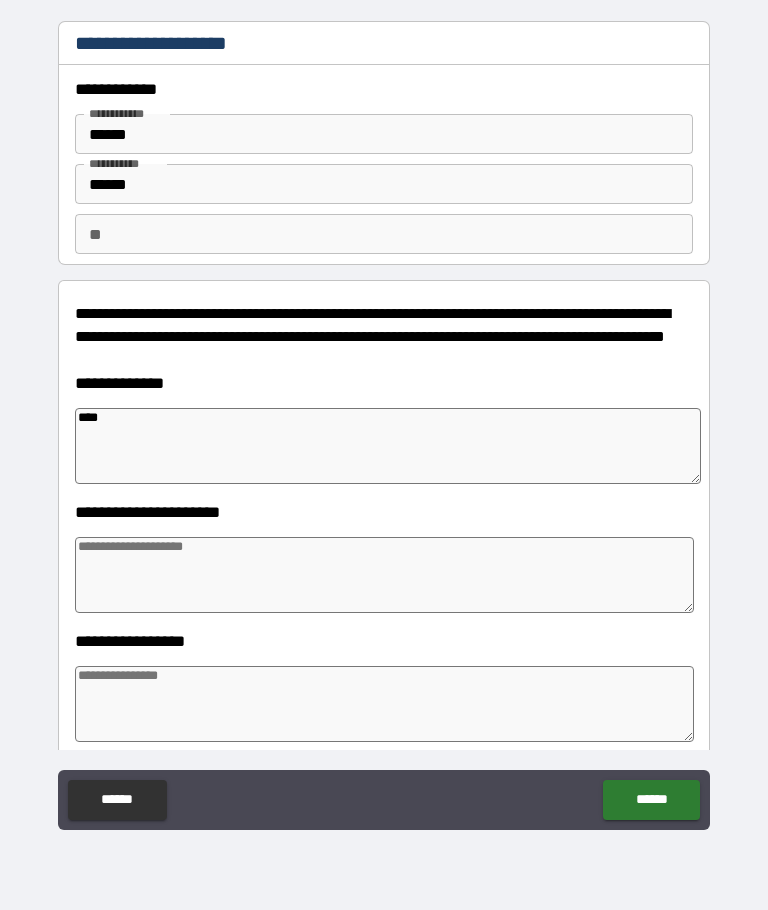type on "*" 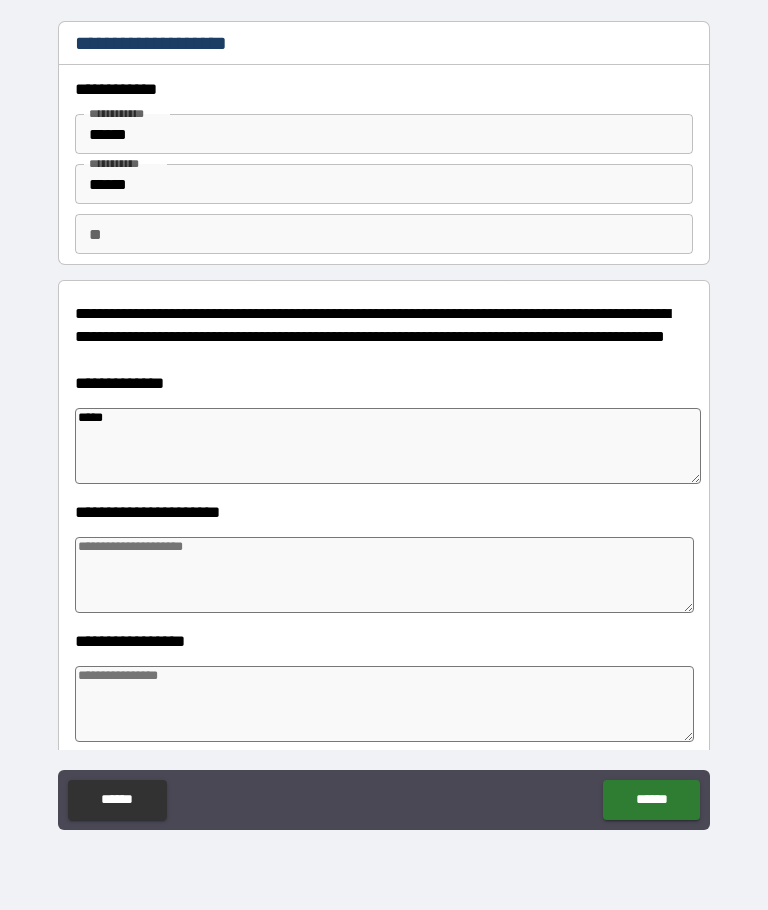 type on "*" 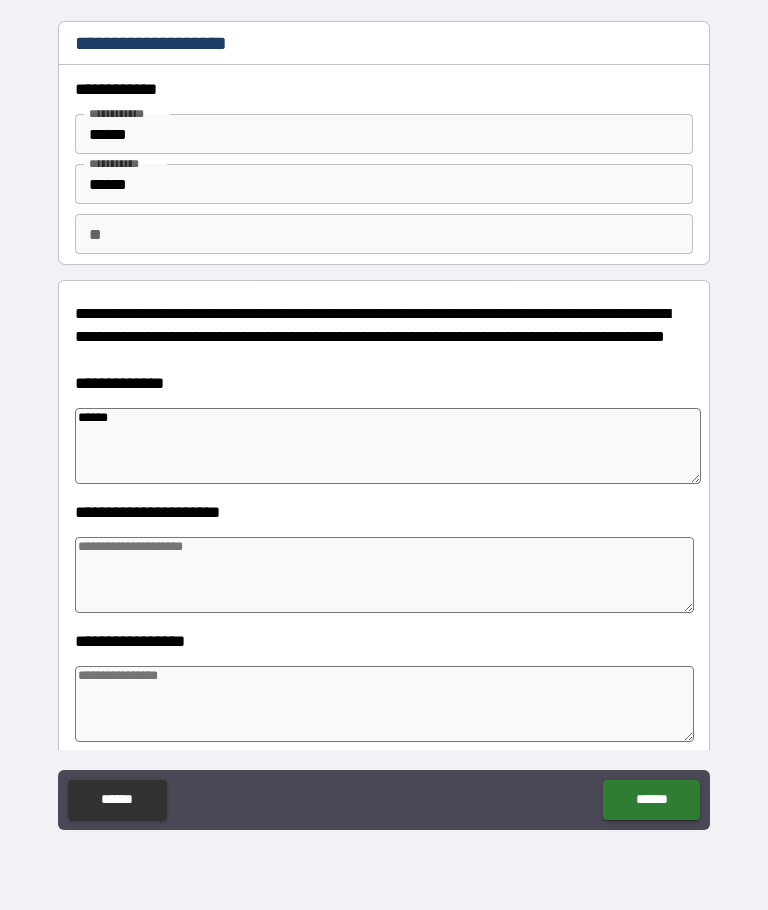 type on "*******" 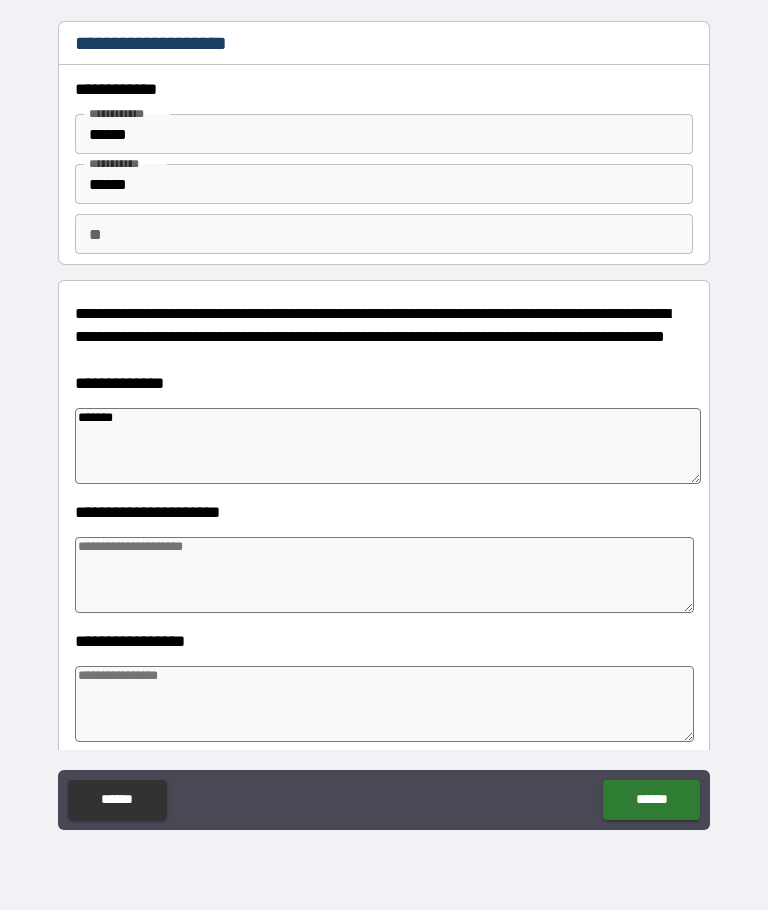 type on "*" 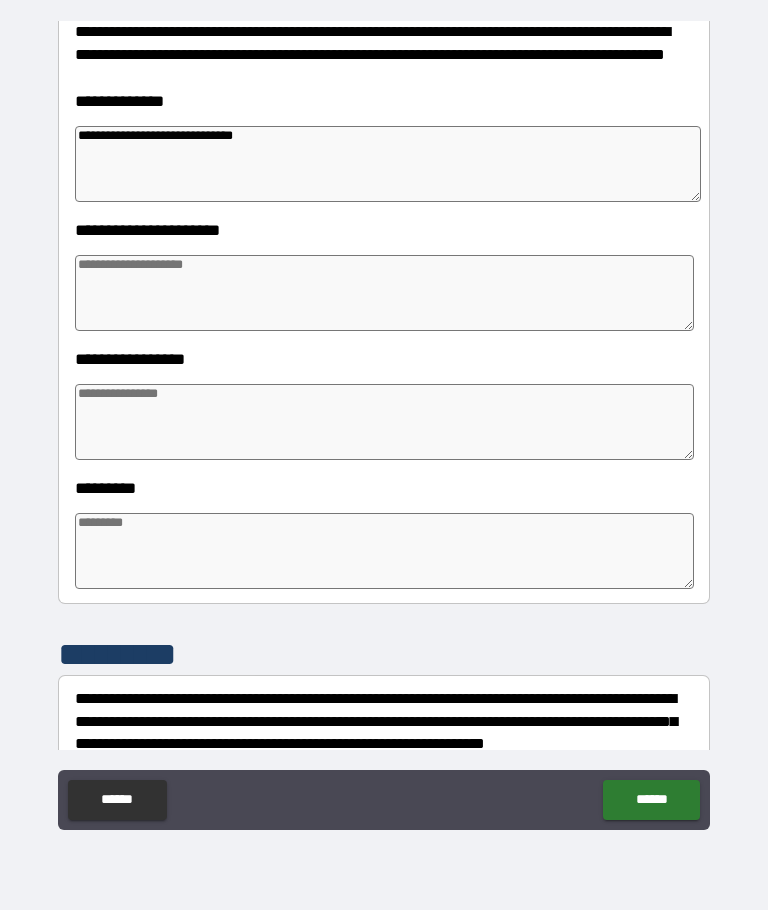 scroll, scrollTop: 287, scrollLeft: 0, axis: vertical 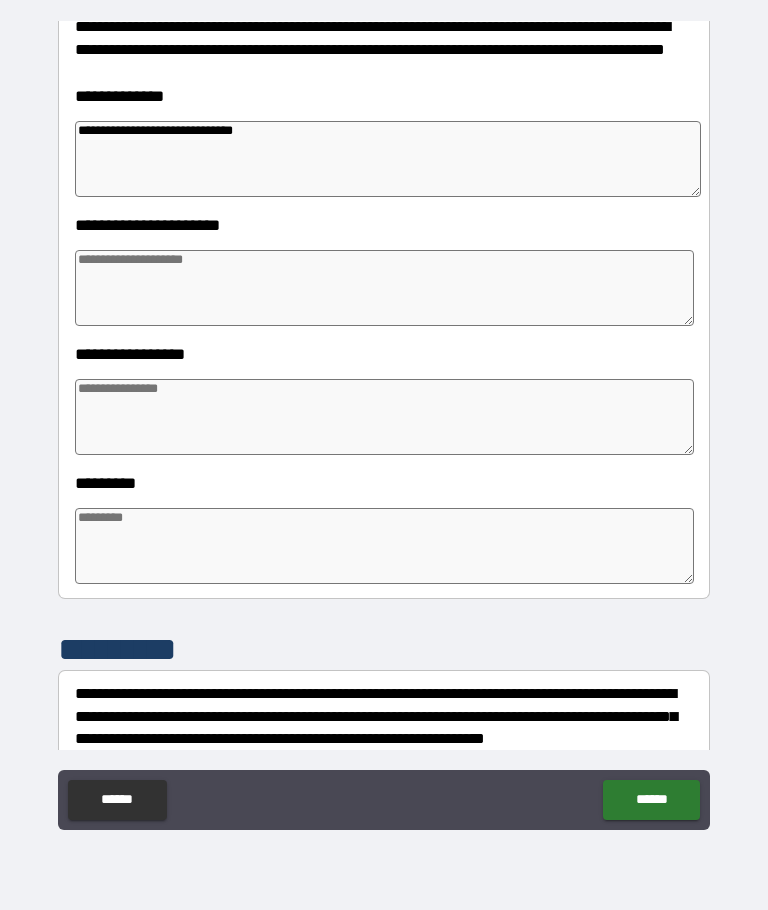 click at bounding box center [384, 288] 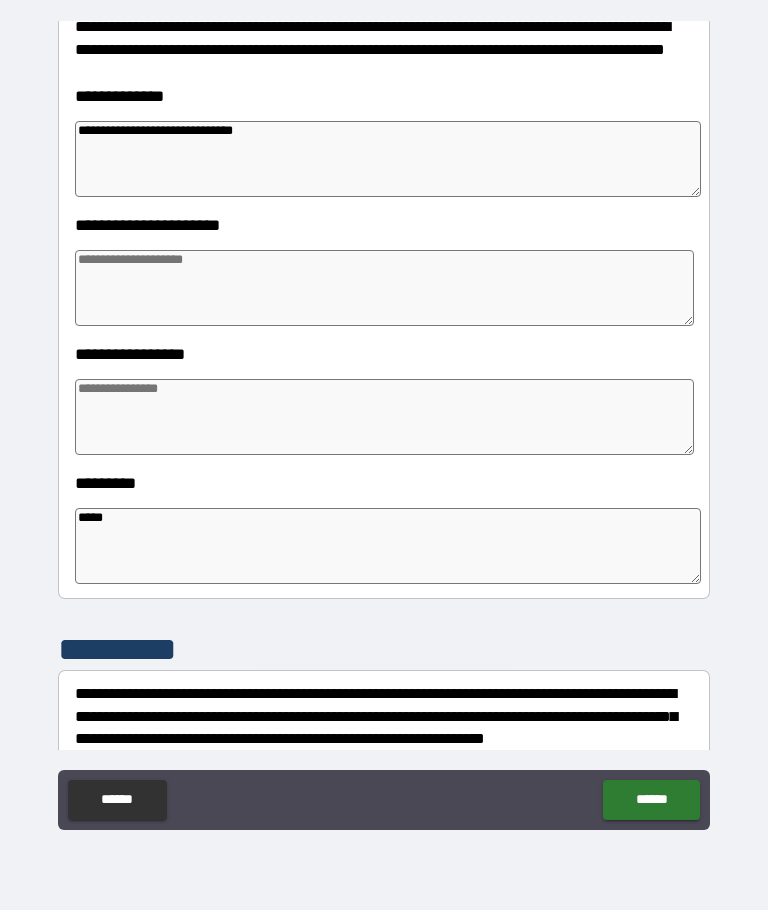 click at bounding box center [384, 288] 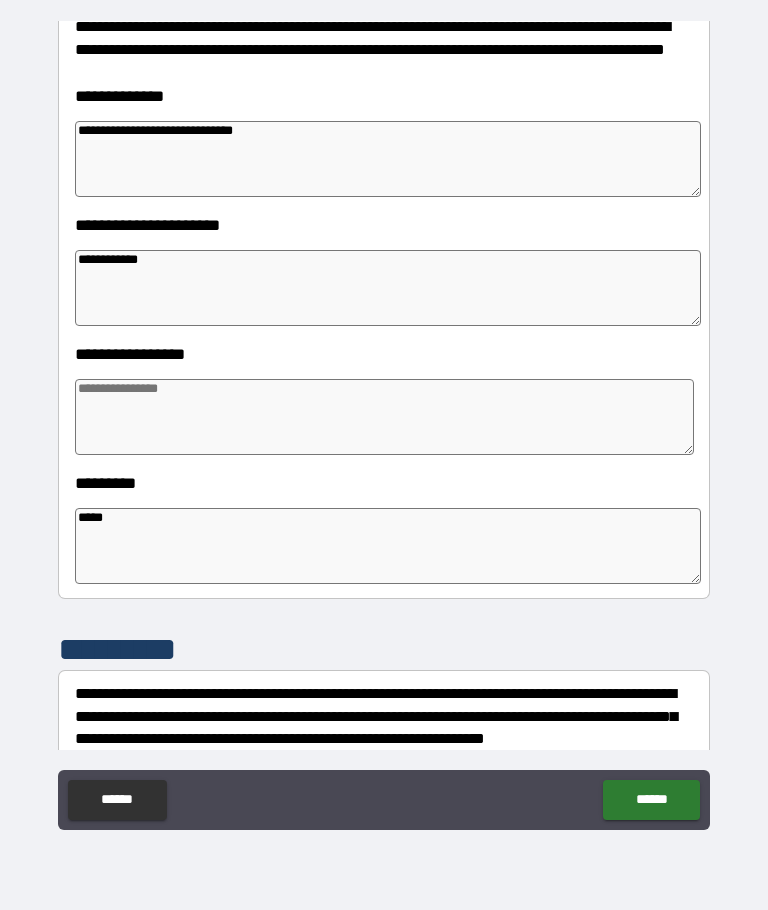 click at bounding box center (384, 417) 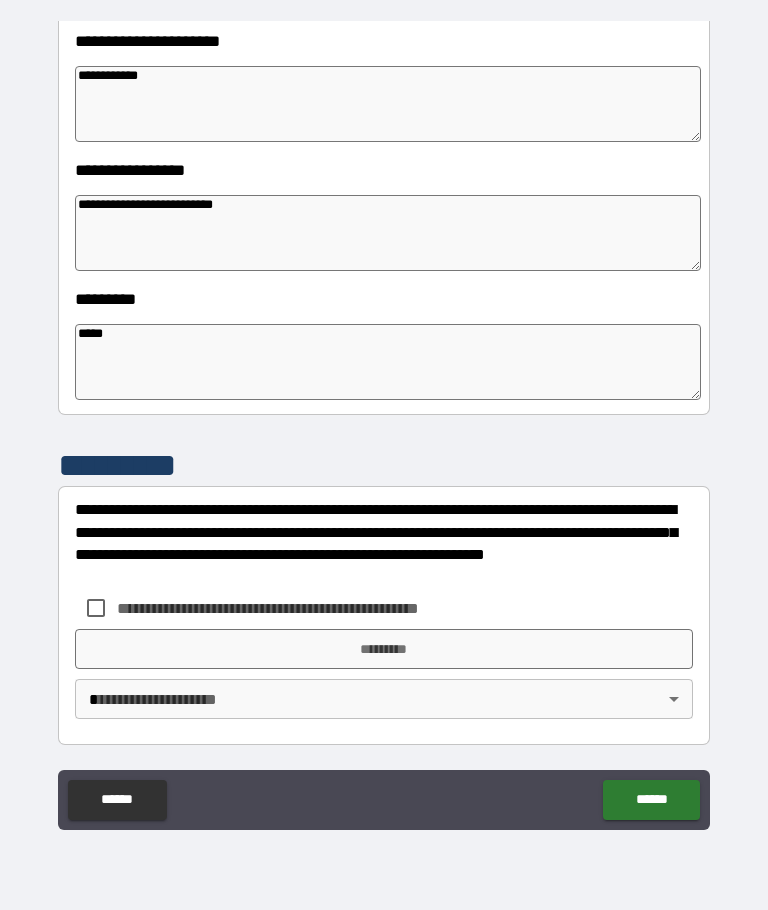 scroll, scrollTop: 471, scrollLeft: 0, axis: vertical 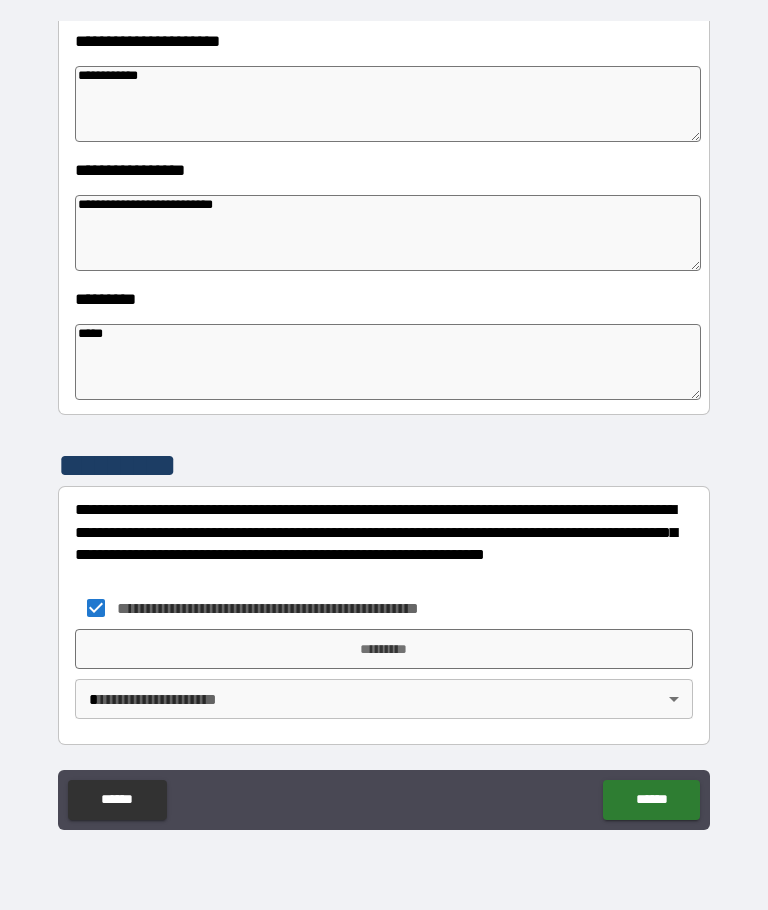 click on "*********" at bounding box center [384, 649] 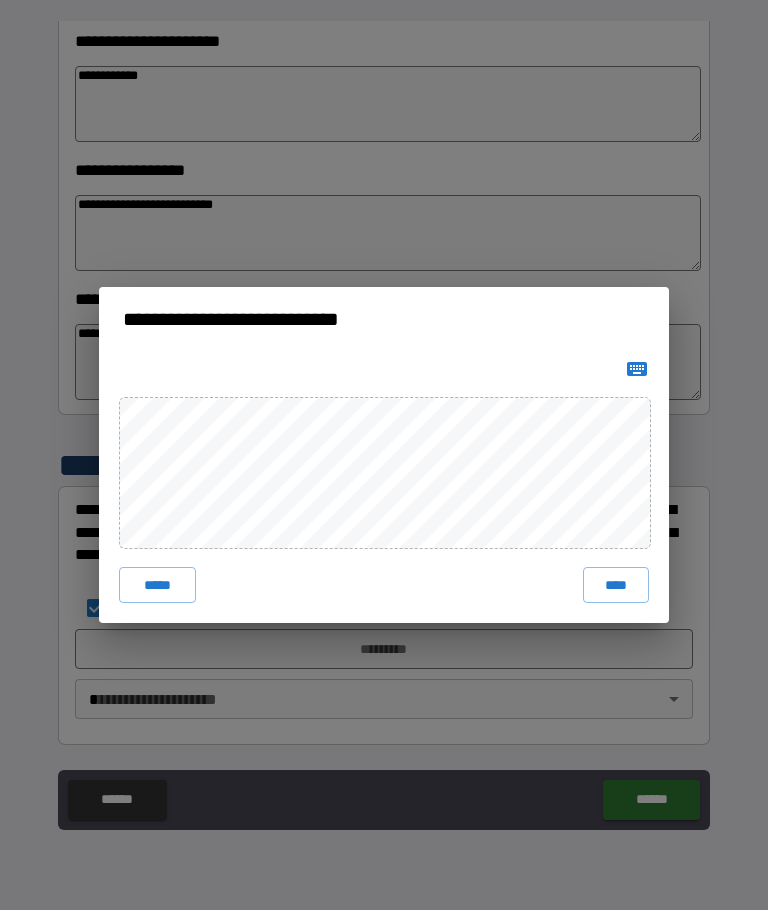 click on "****" at bounding box center [616, 585] 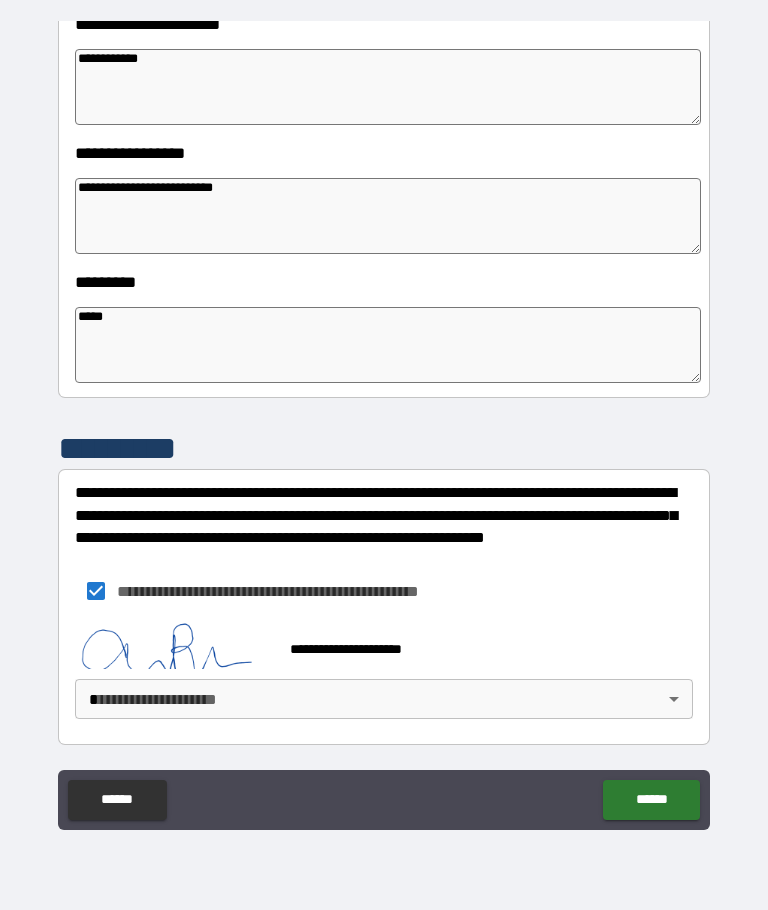 scroll, scrollTop: 488, scrollLeft: 0, axis: vertical 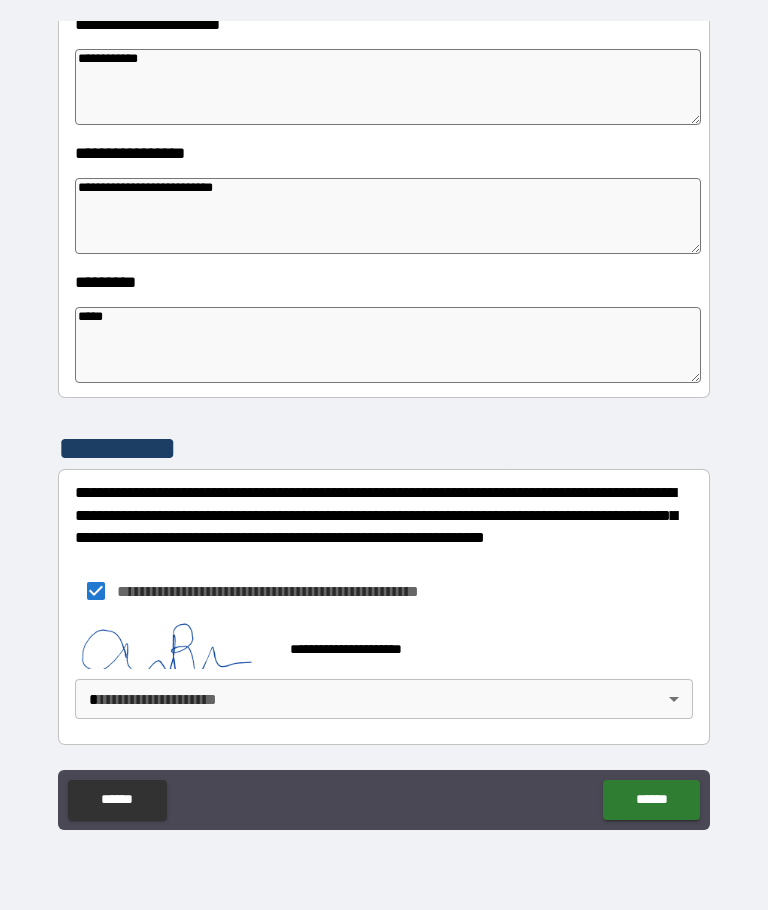 click on "**********" at bounding box center (384, 420) 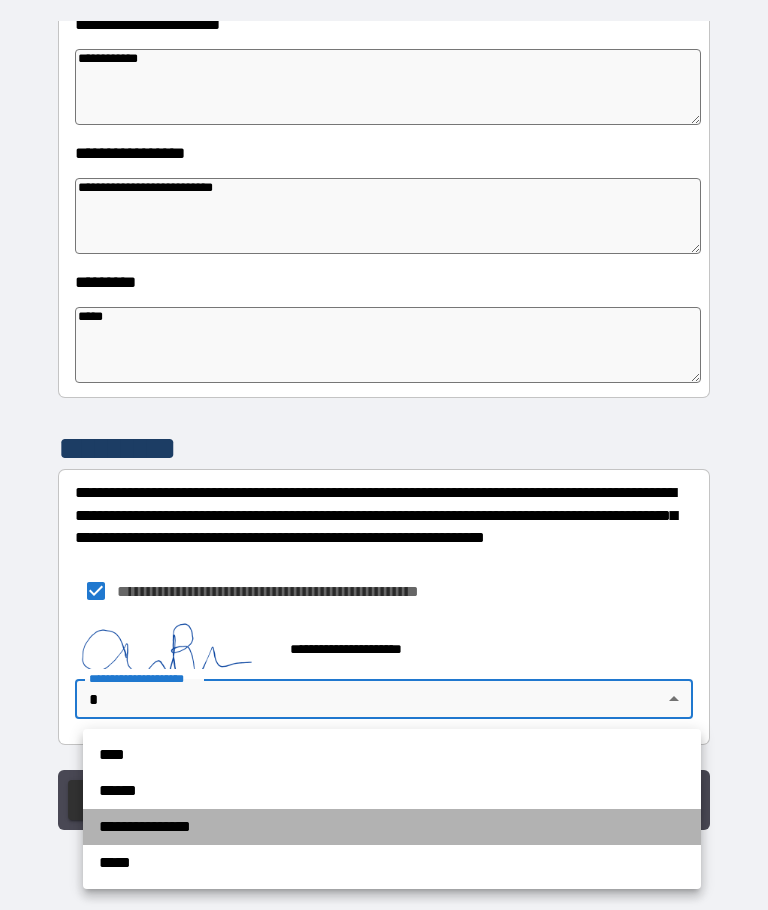 click on "**********" at bounding box center [392, 827] 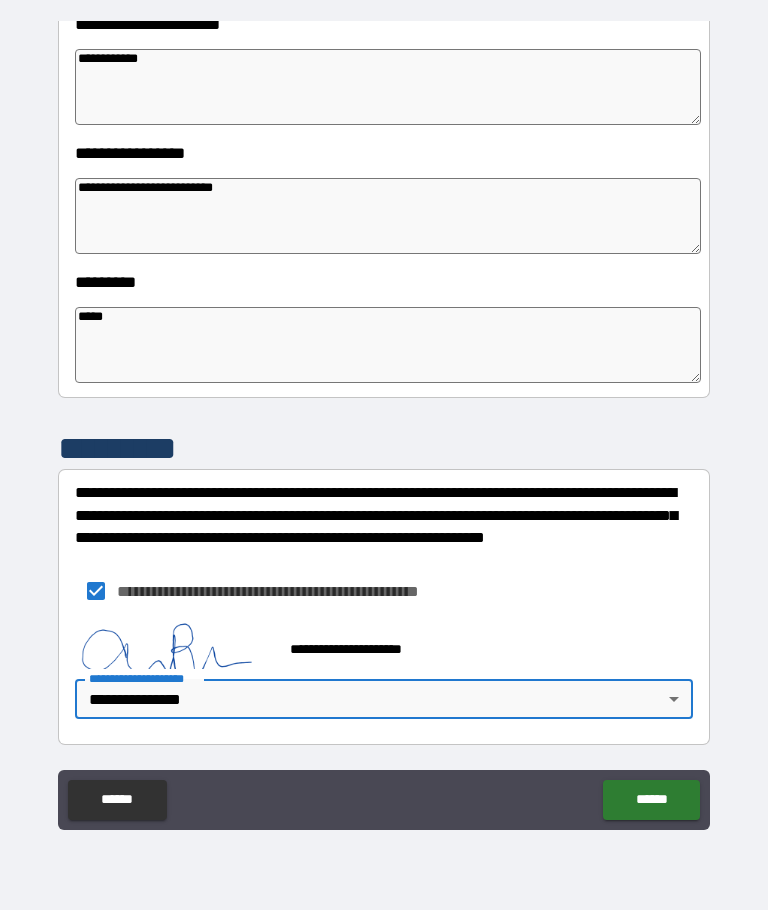 click on "******" at bounding box center [651, 800] 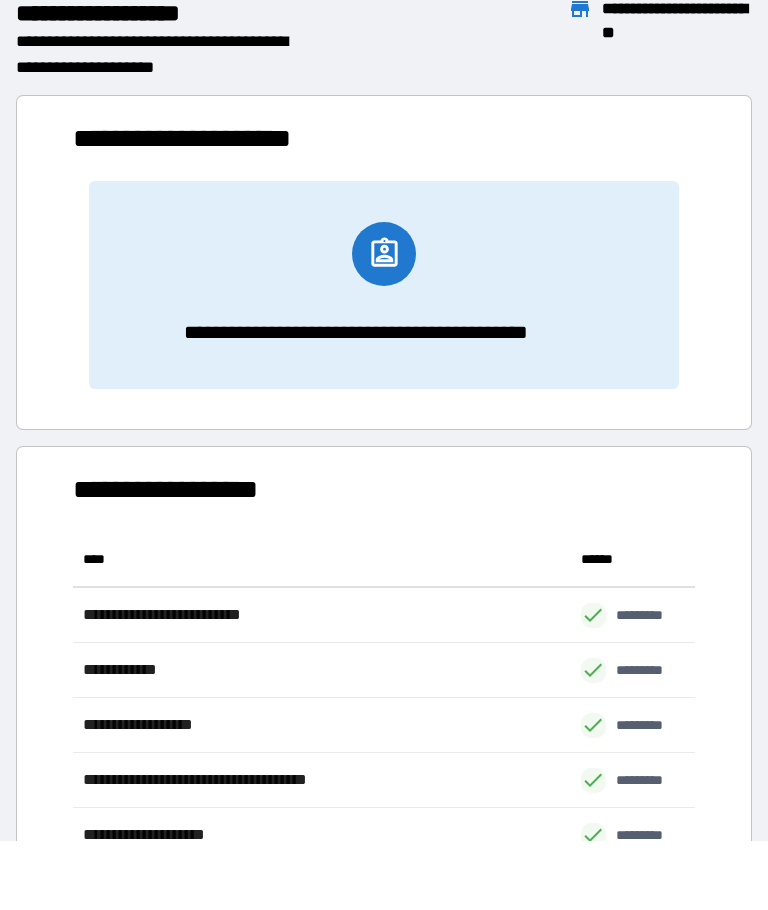 scroll, scrollTop: 716, scrollLeft: 622, axis: both 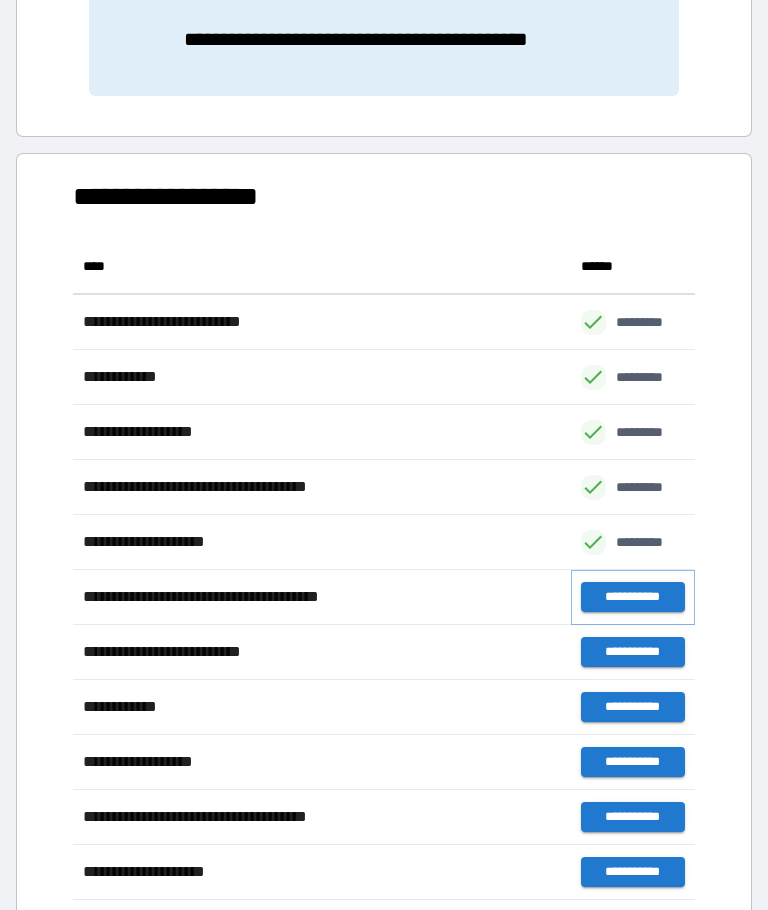 click on "**********" at bounding box center [633, 597] 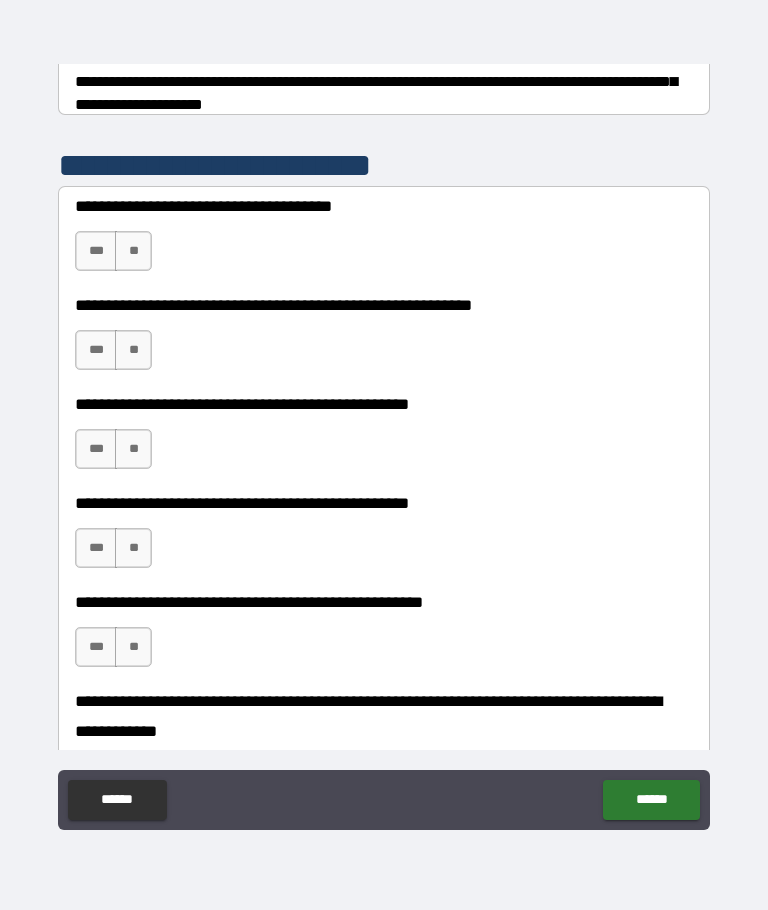 scroll, scrollTop: 365, scrollLeft: 0, axis: vertical 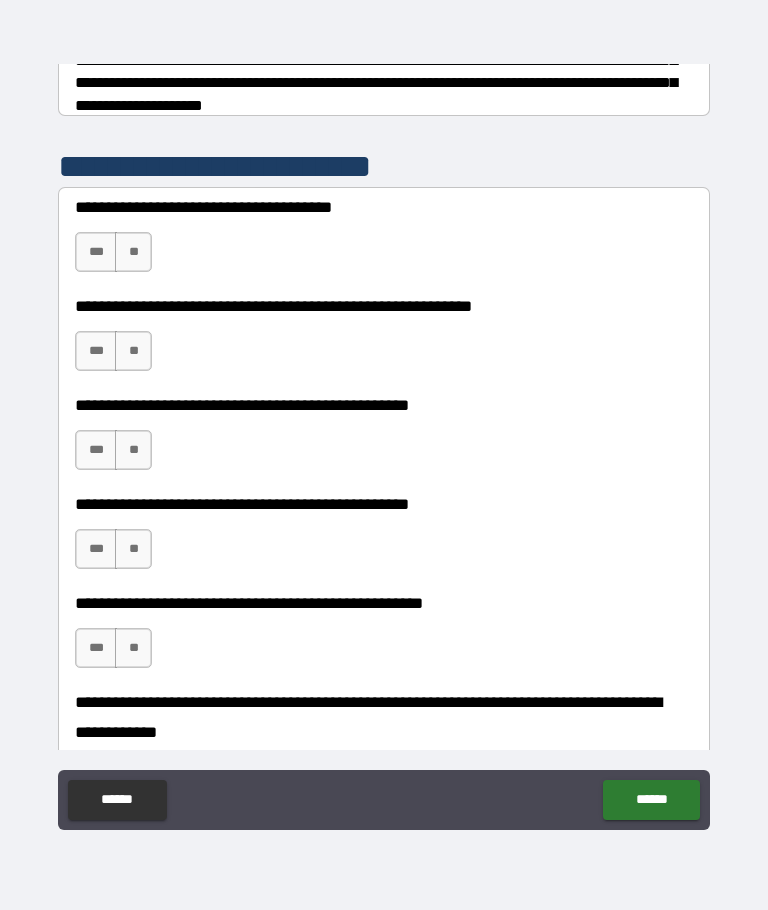 click on "**" at bounding box center [133, 252] 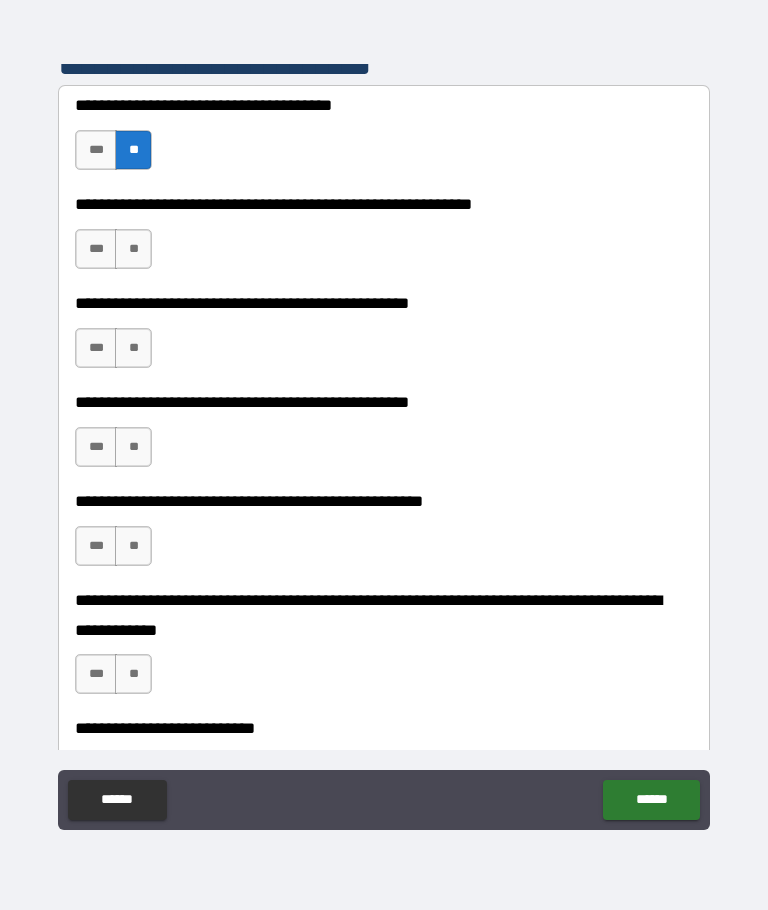 scroll, scrollTop: 473, scrollLeft: 0, axis: vertical 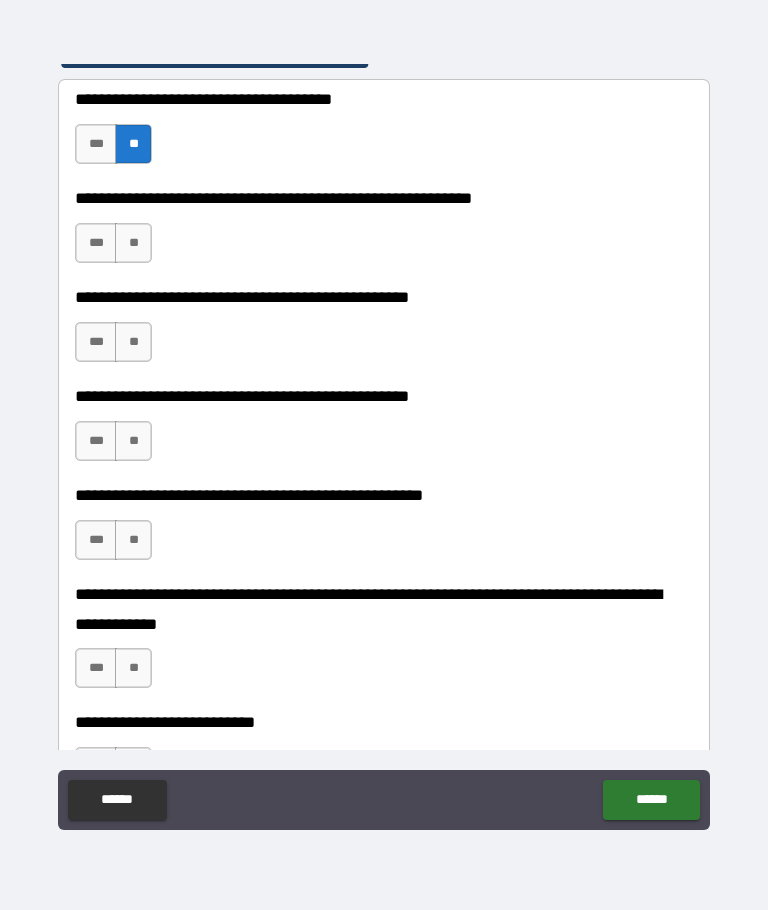 click on "**" at bounding box center (133, 243) 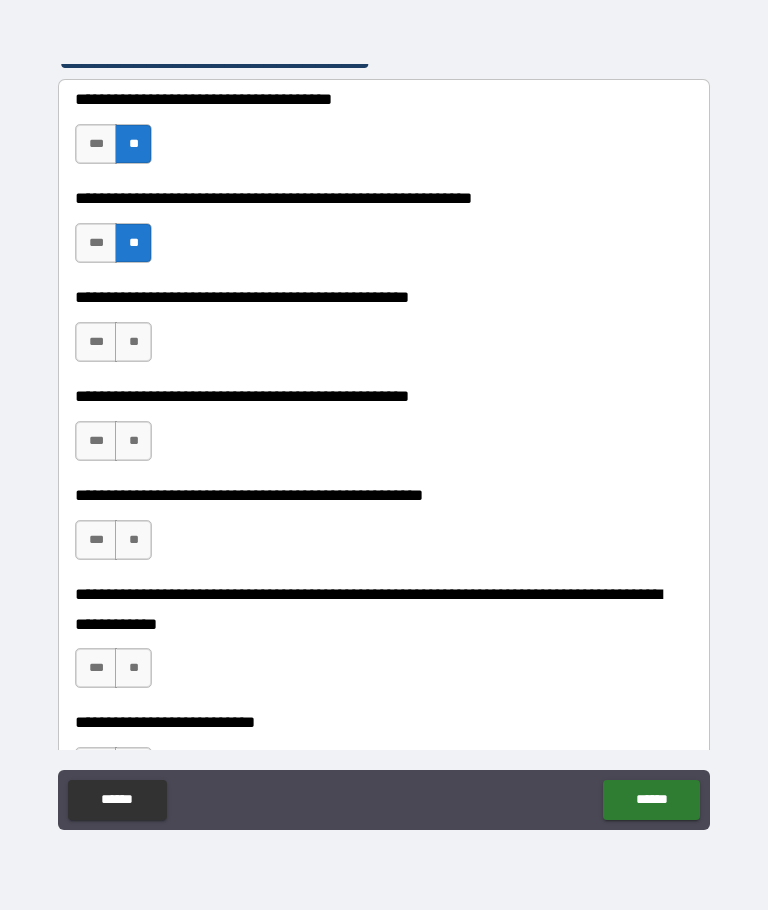 click on "**" at bounding box center [133, 342] 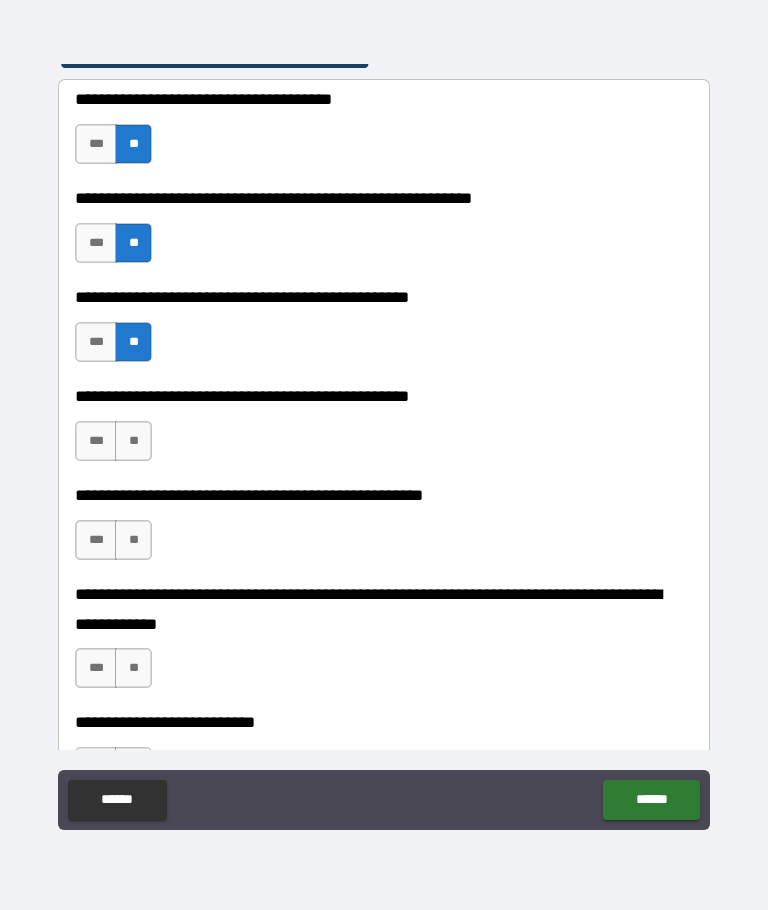 click on "**" at bounding box center (133, 441) 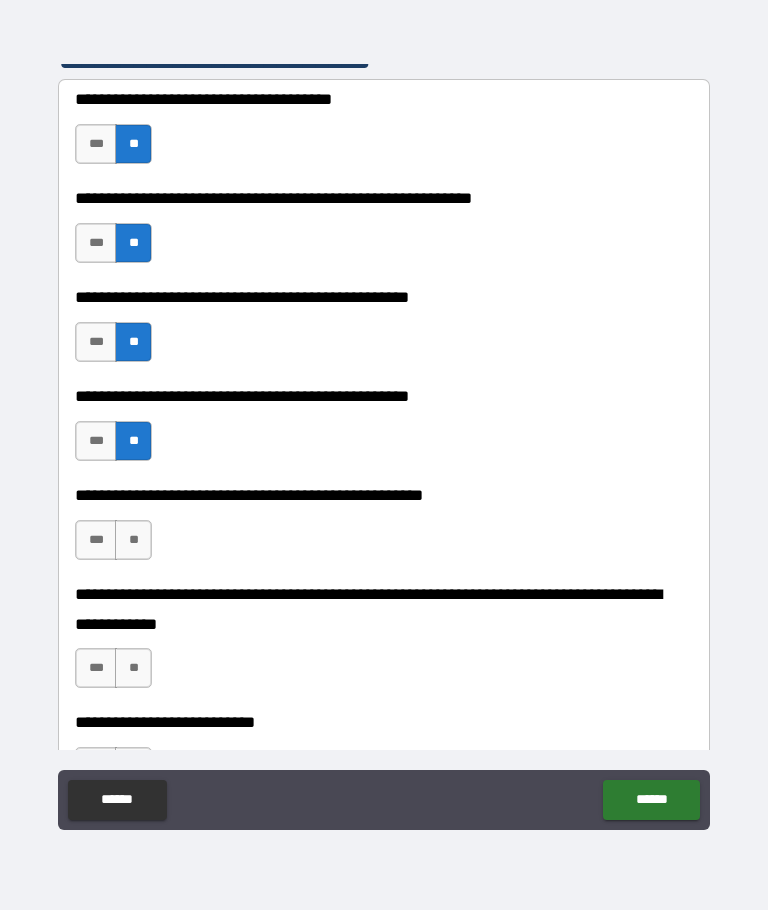 click on "**" at bounding box center (133, 540) 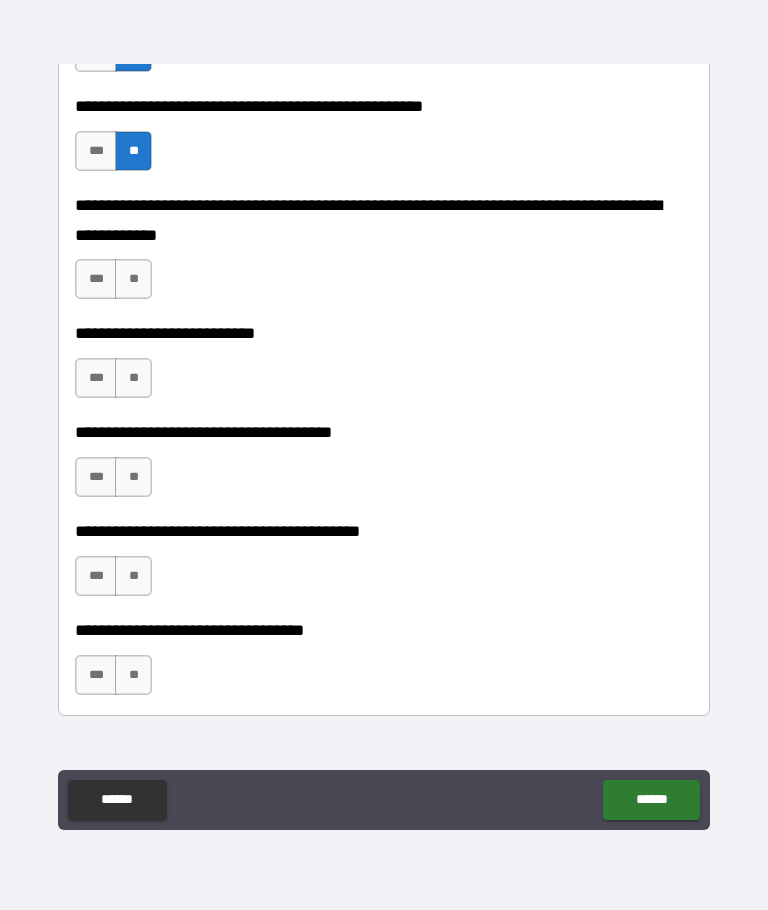 scroll, scrollTop: 863, scrollLeft: 0, axis: vertical 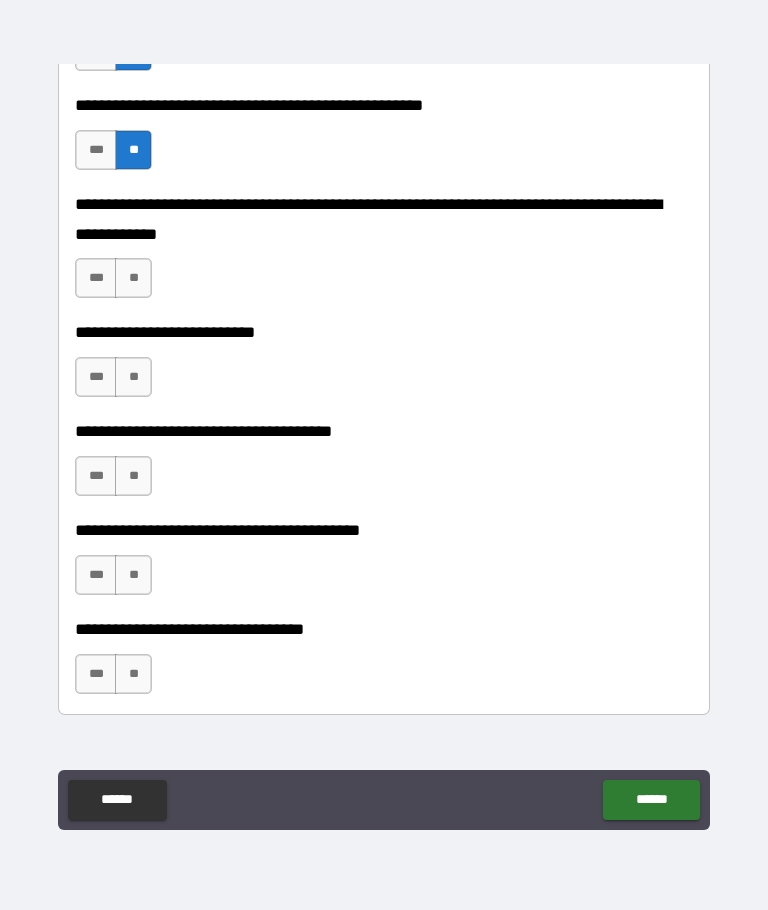 click on "**" at bounding box center (133, 278) 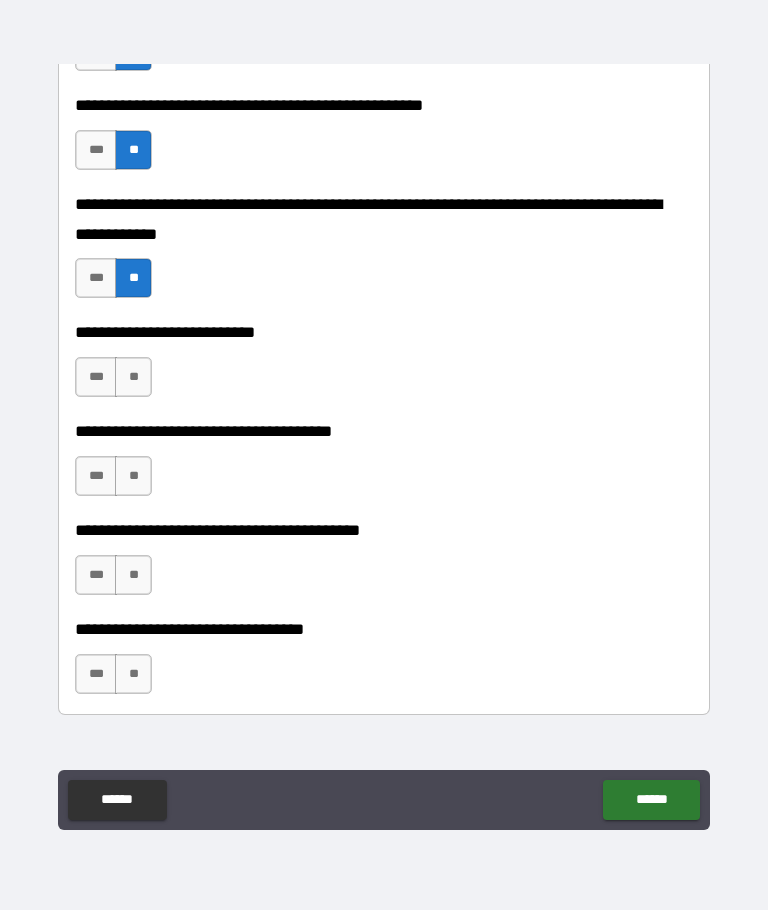 click on "**" at bounding box center [133, 377] 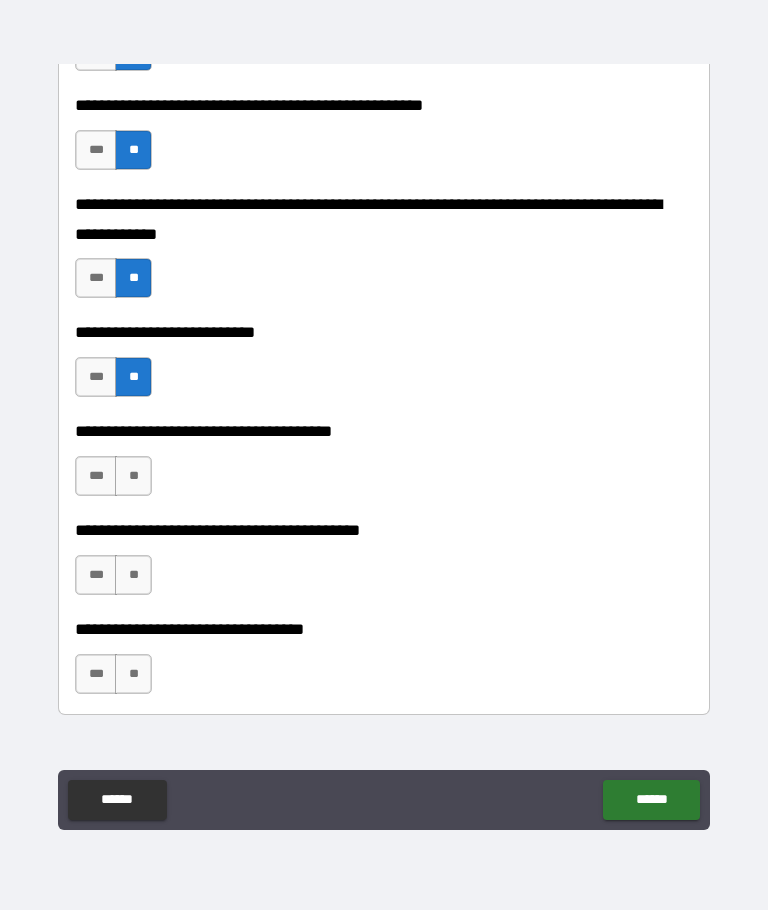 click on "**" at bounding box center (133, 476) 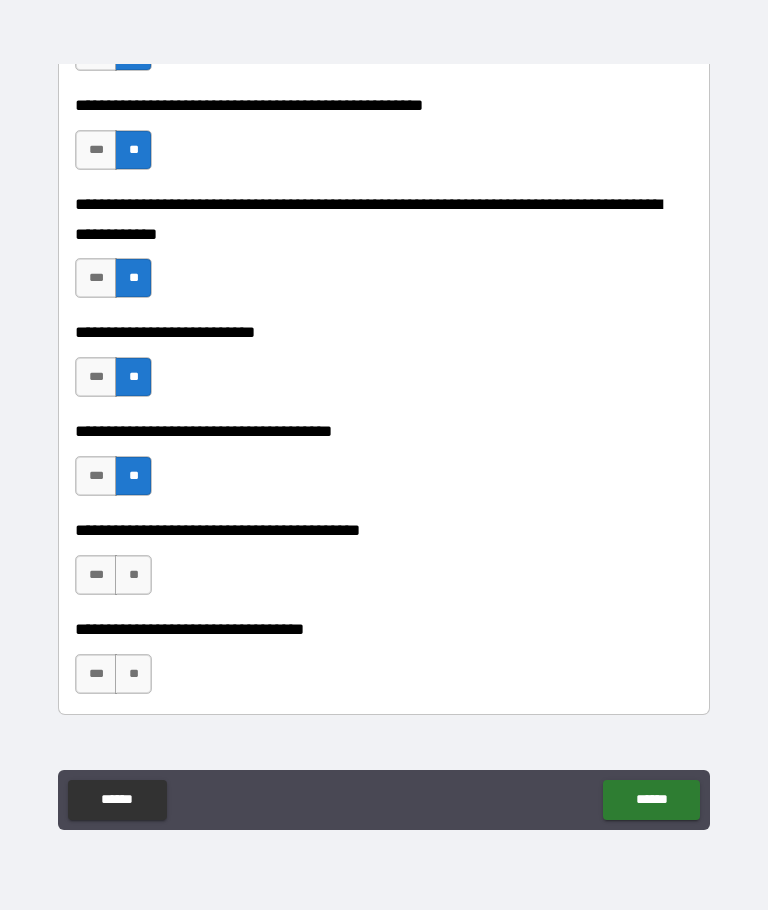 click on "**" at bounding box center [133, 575] 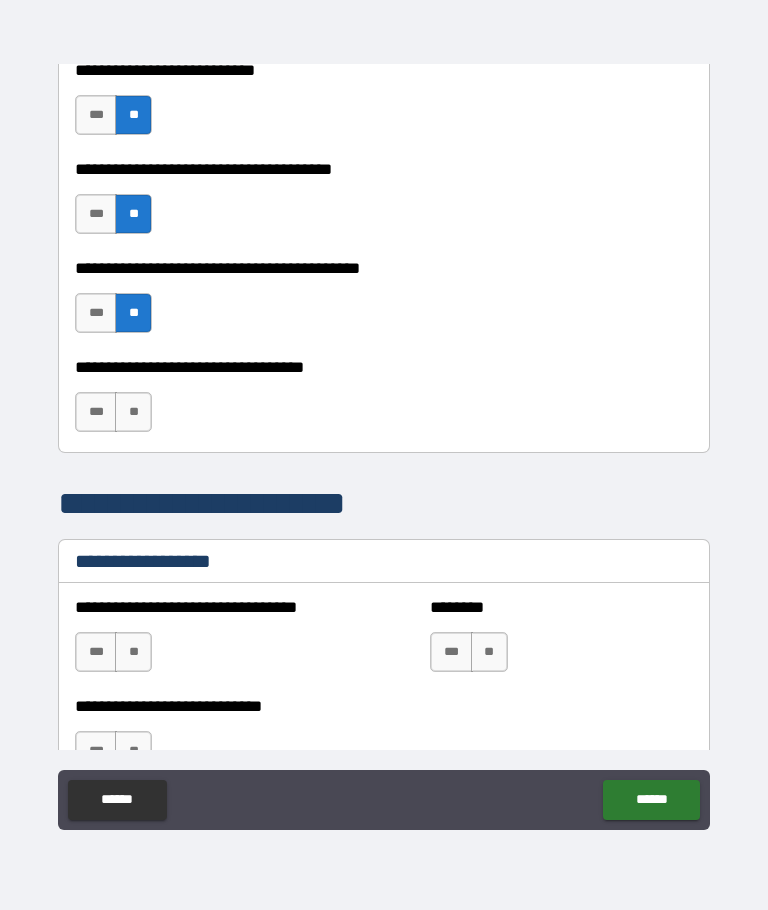 scroll, scrollTop: 1206, scrollLeft: 0, axis: vertical 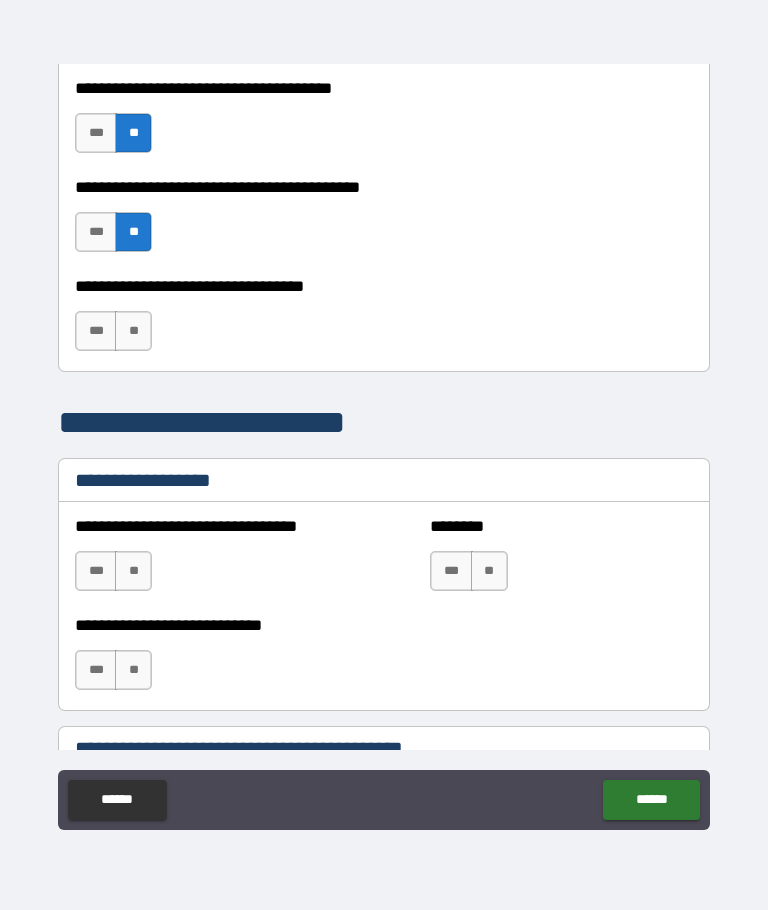 click on "**" at bounding box center [133, 331] 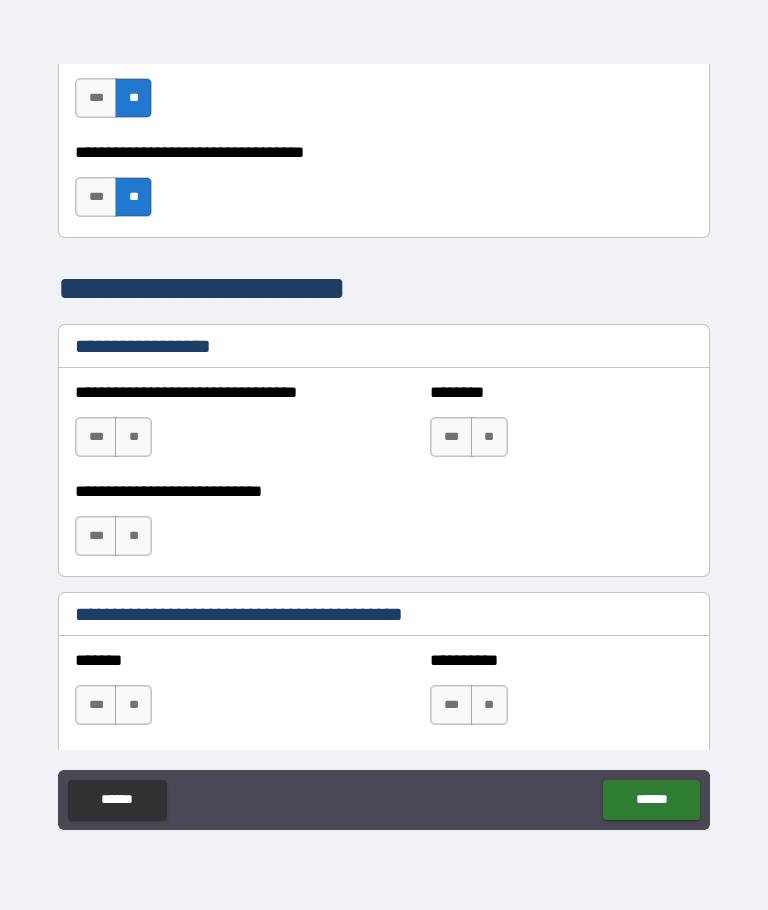 scroll, scrollTop: 1340, scrollLeft: 0, axis: vertical 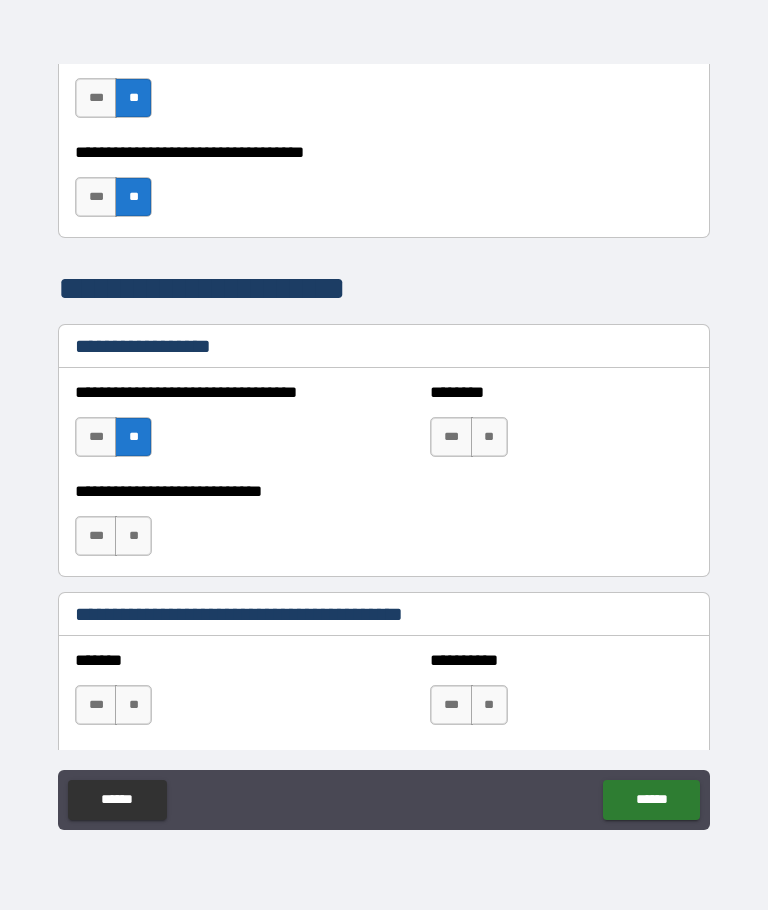 click on "**" at bounding box center [133, 536] 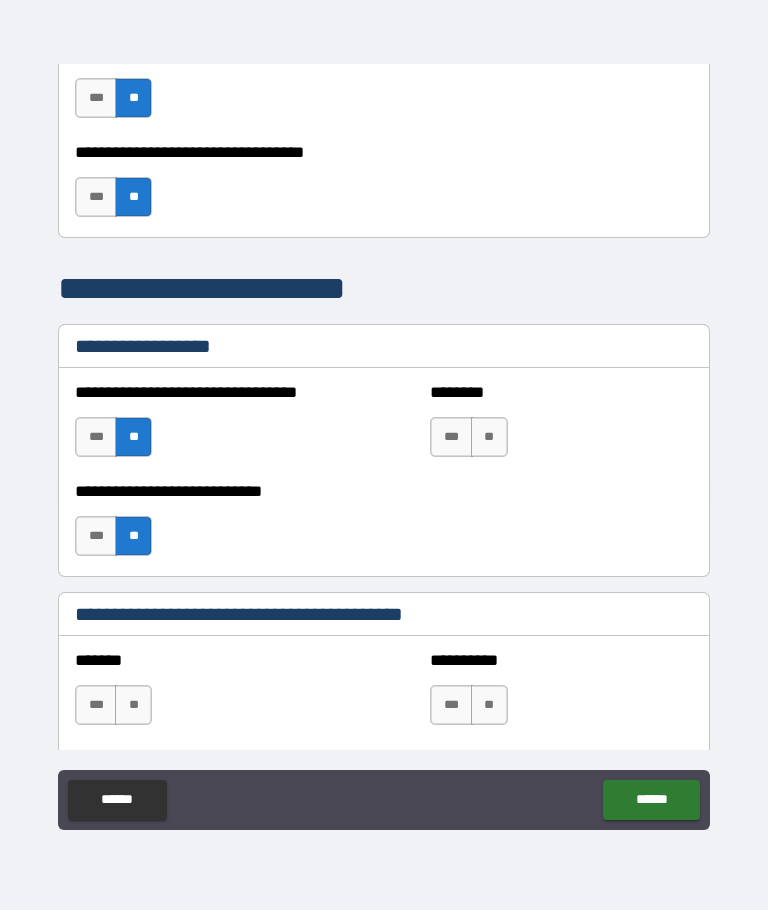 click on "**" at bounding box center [489, 437] 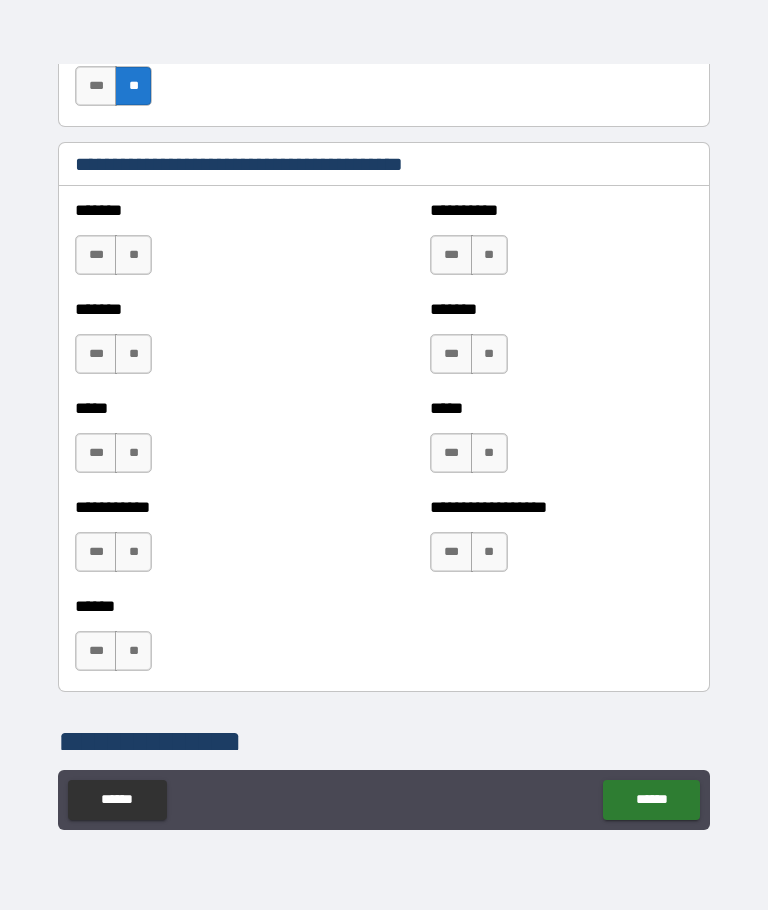 scroll, scrollTop: 1789, scrollLeft: 0, axis: vertical 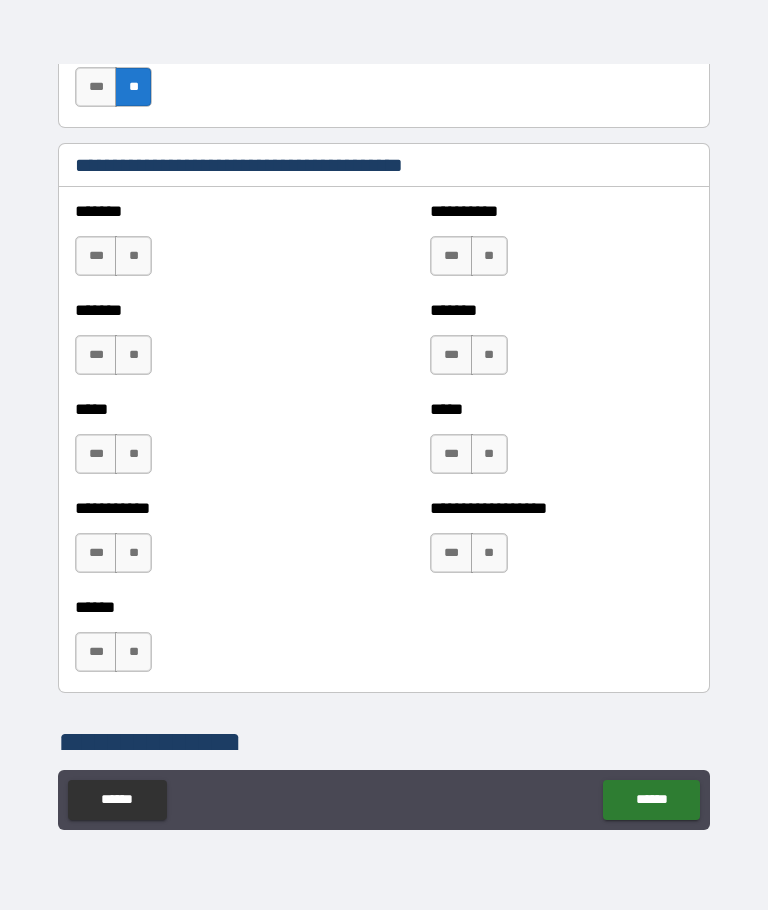 click on "**" at bounding box center [133, 256] 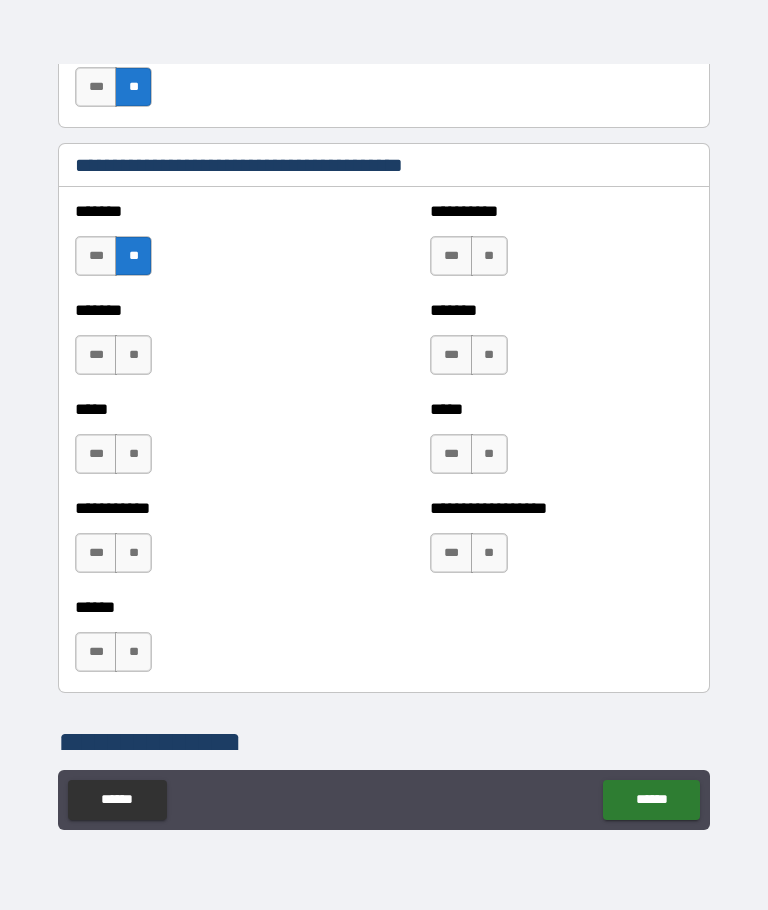 click on "**" at bounding box center [133, 355] 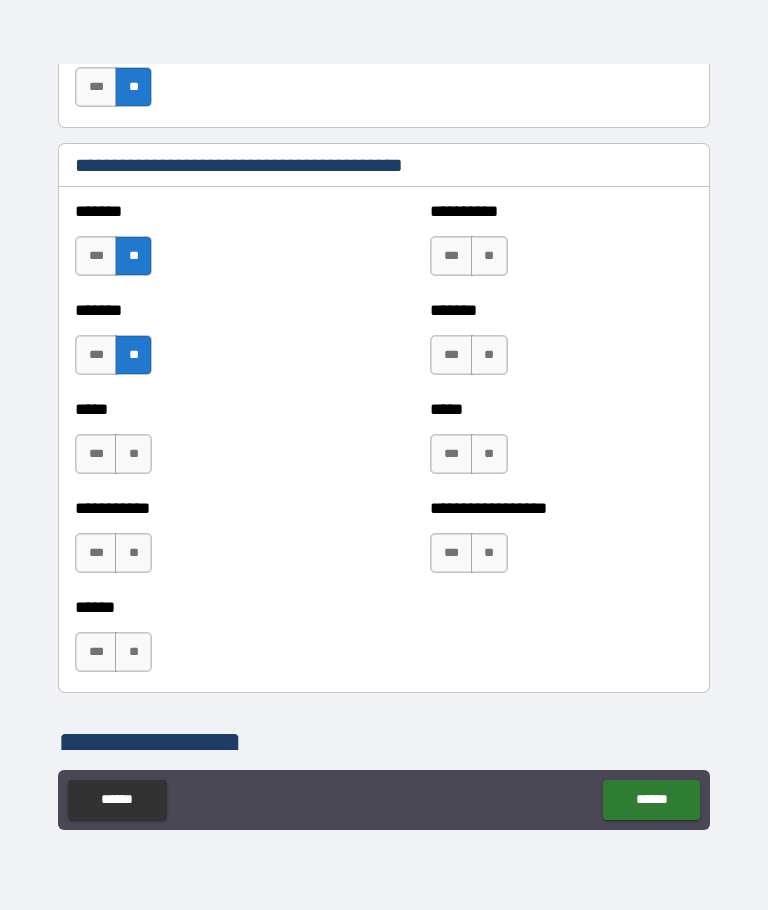 click on "**" at bounding box center (133, 454) 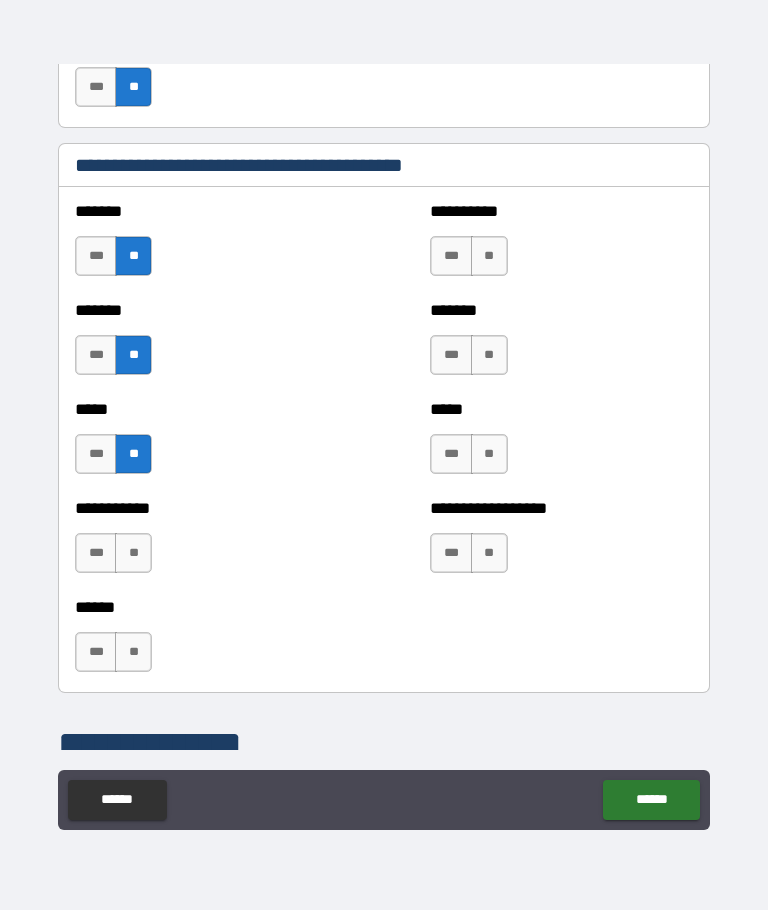 click on "**" at bounding box center (133, 553) 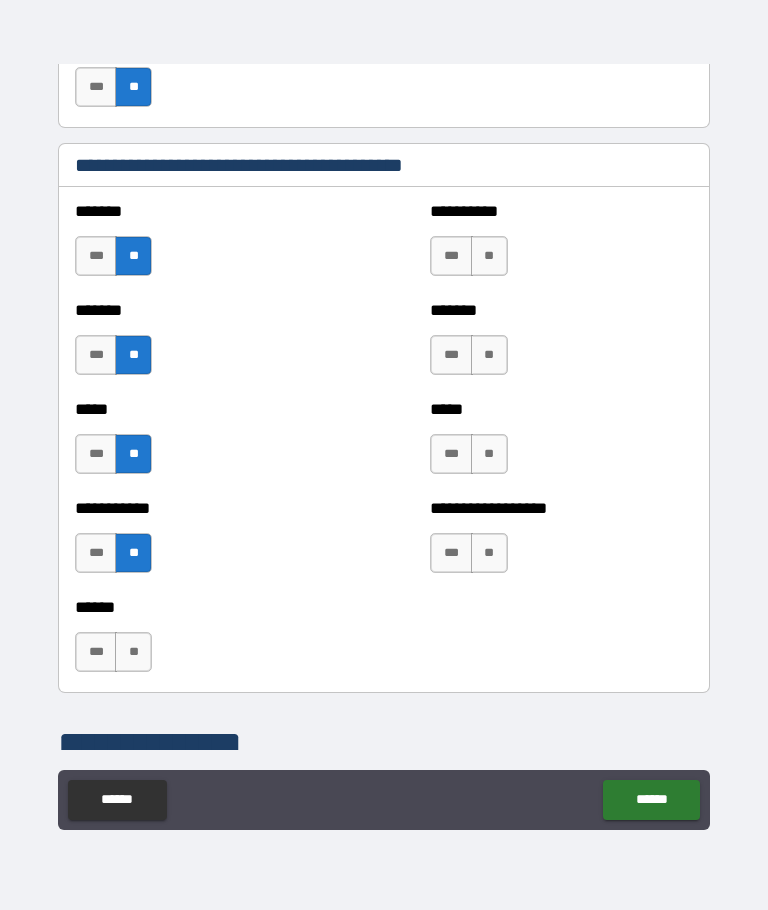 click on "**" at bounding box center [489, 256] 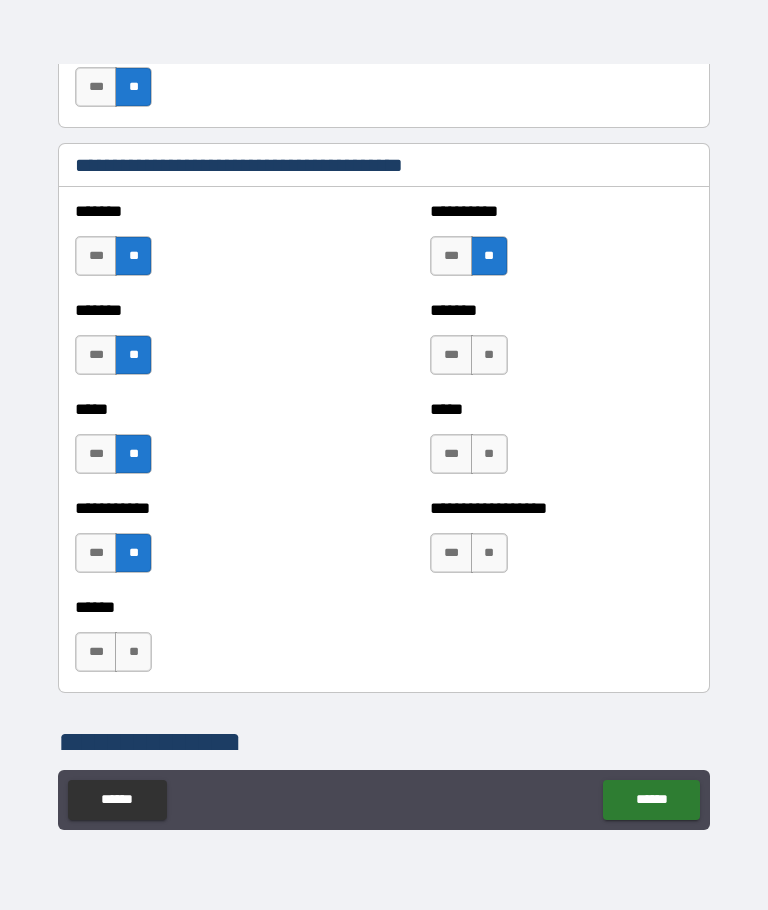click on "**" at bounding box center [489, 355] 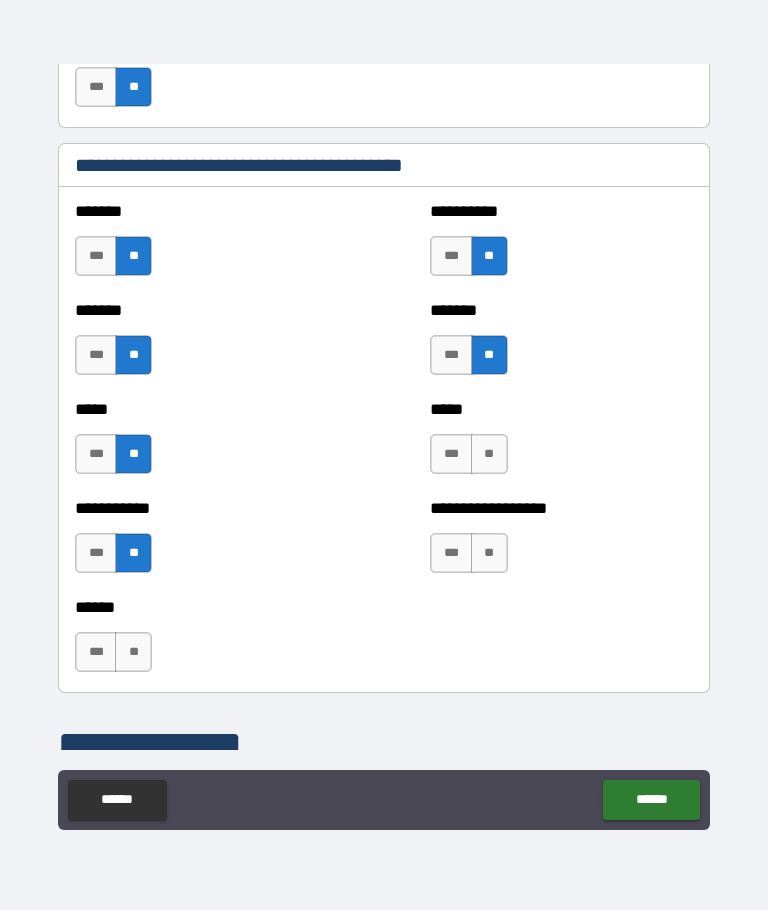 click on "**" at bounding box center (489, 454) 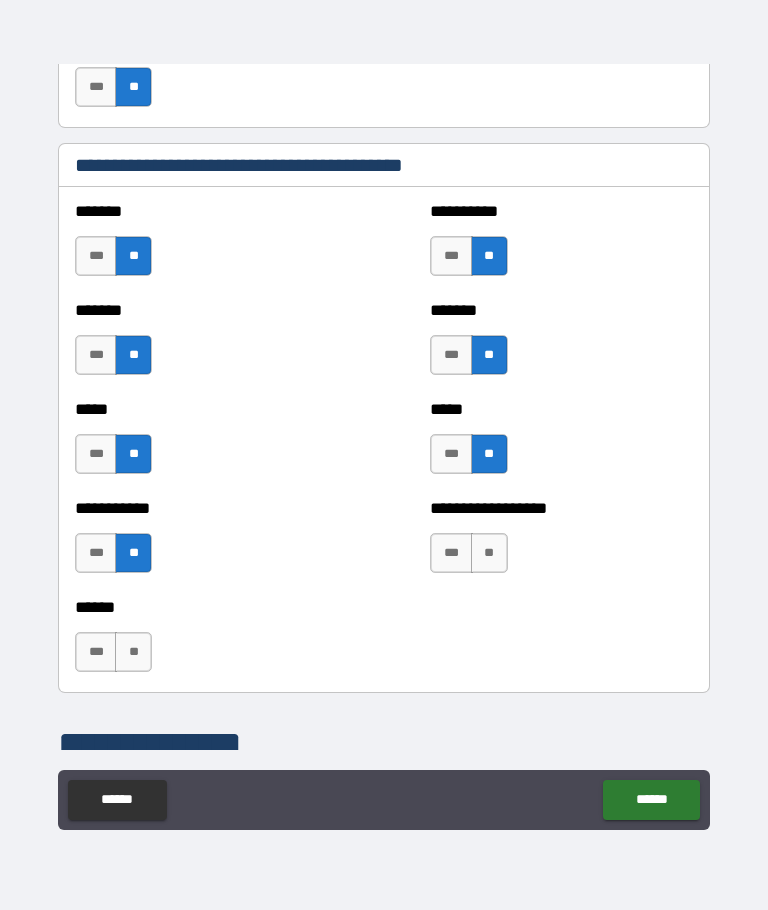 click on "**" at bounding box center (489, 553) 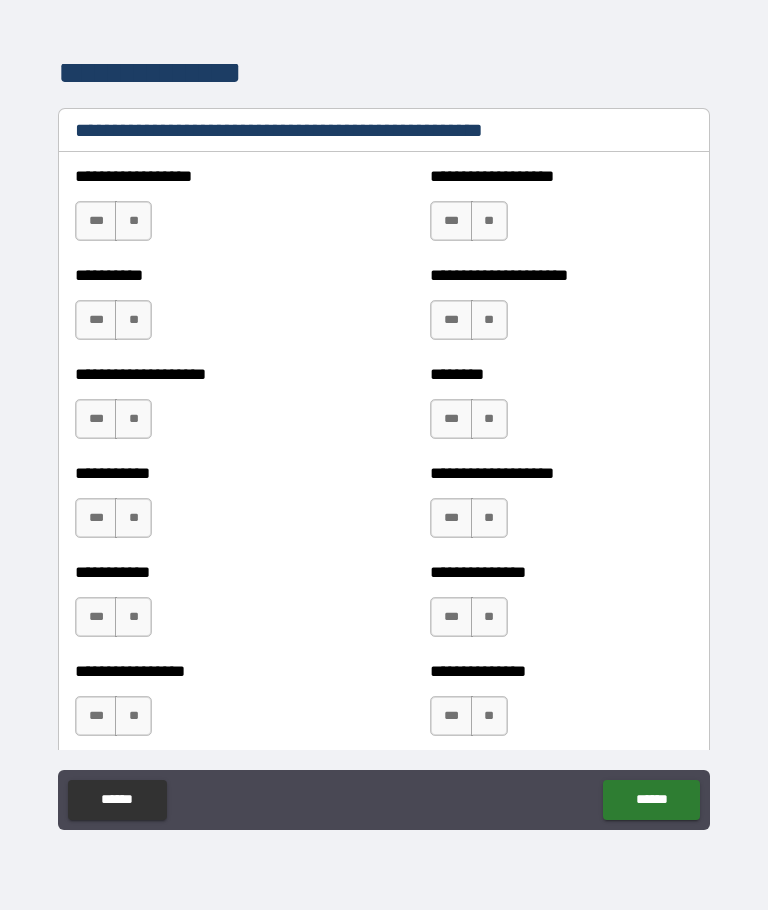 scroll, scrollTop: 2492, scrollLeft: 0, axis: vertical 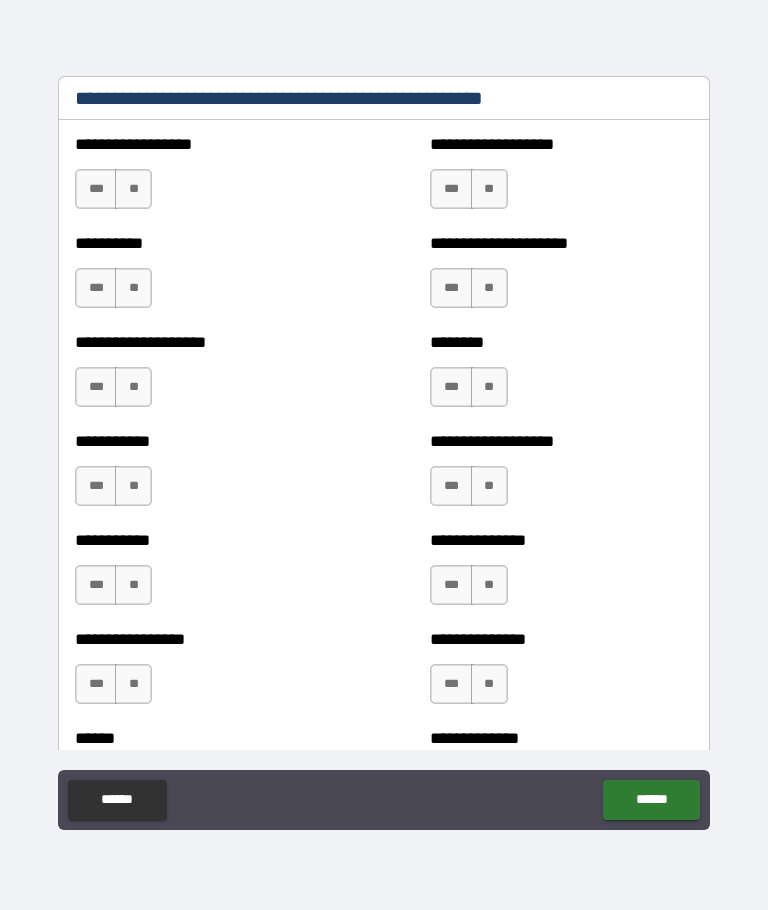 click on "**" at bounding box center (133, 189) 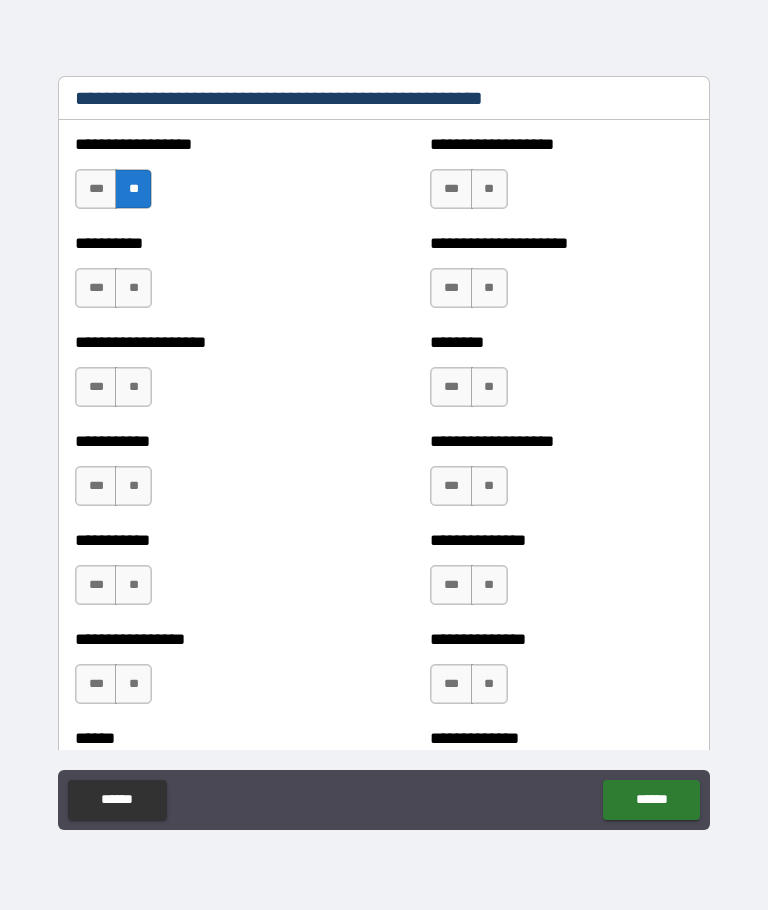 click on "**" at bounding box center (133, 288) 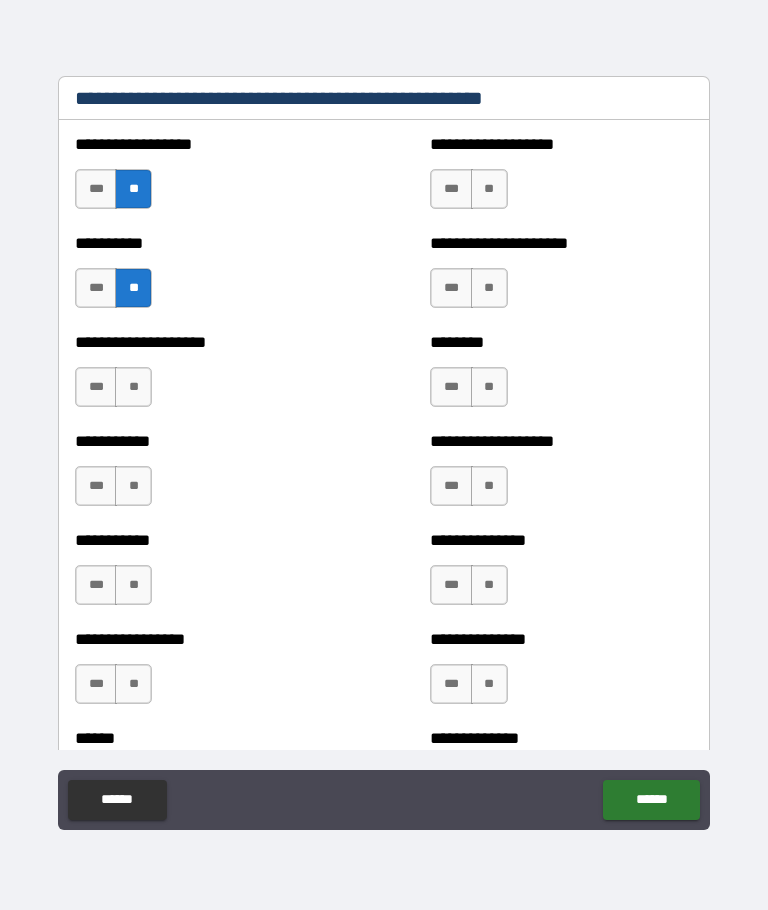 click on "**" at bounding box center [133, 387] 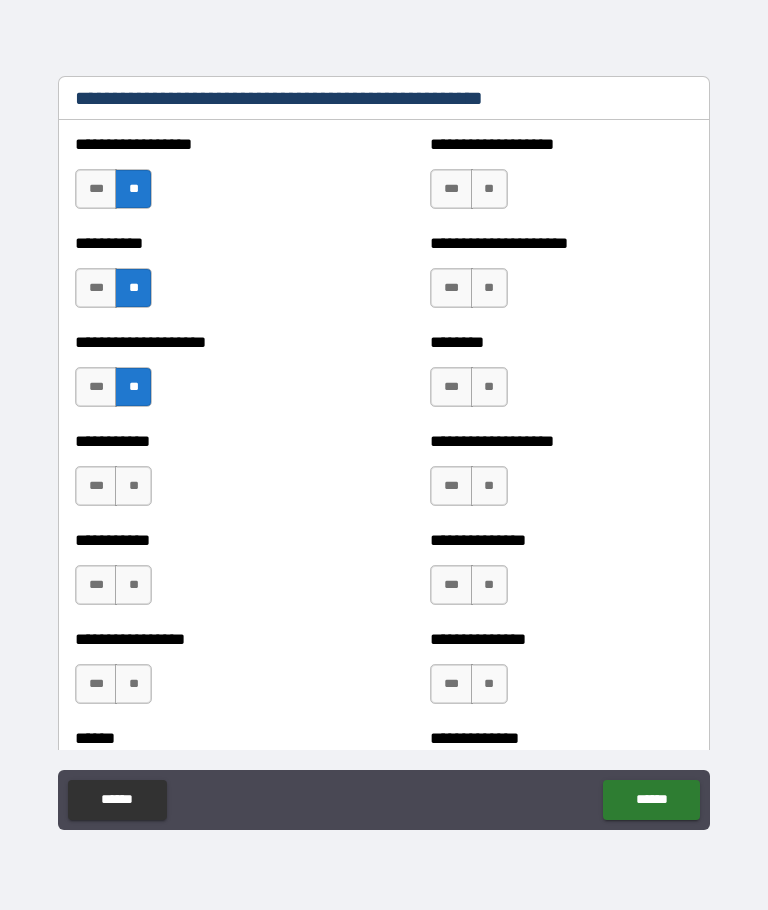 click on "**" at bounding box center [133, 486] 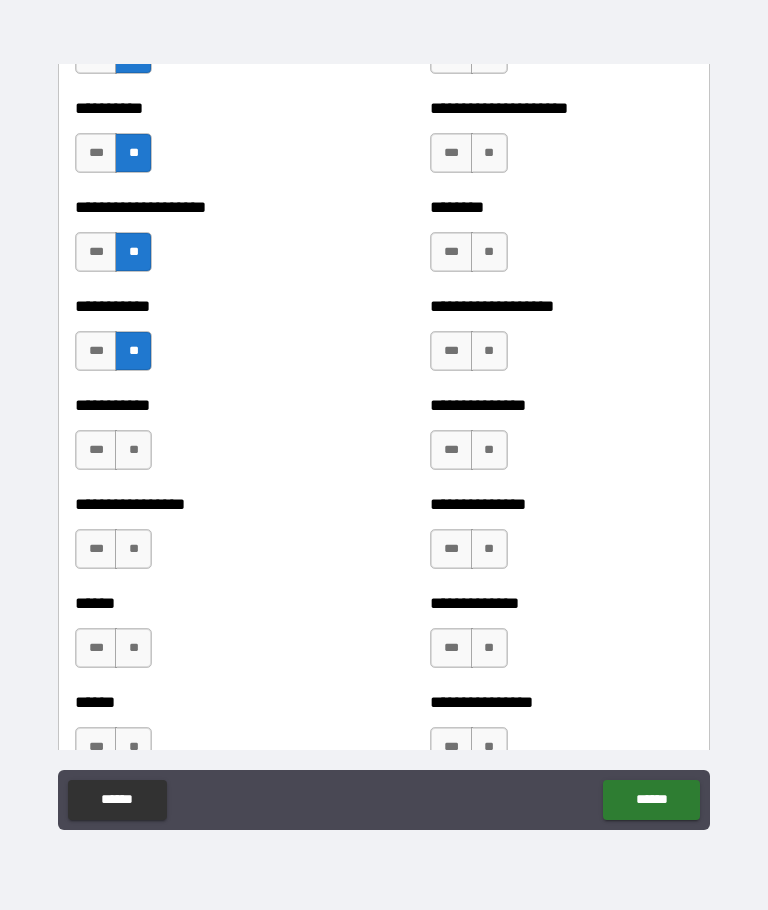scroll, scrollTop: 2627, scrollLeft: 0, axis: vertical 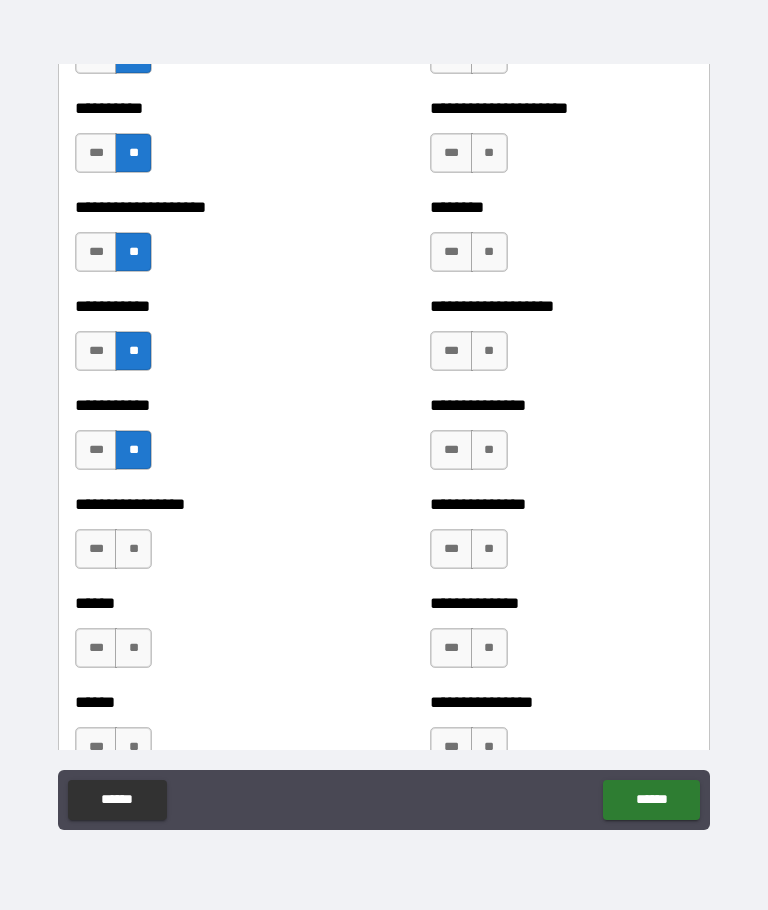 click on "**" at bounding box center (133, 549) 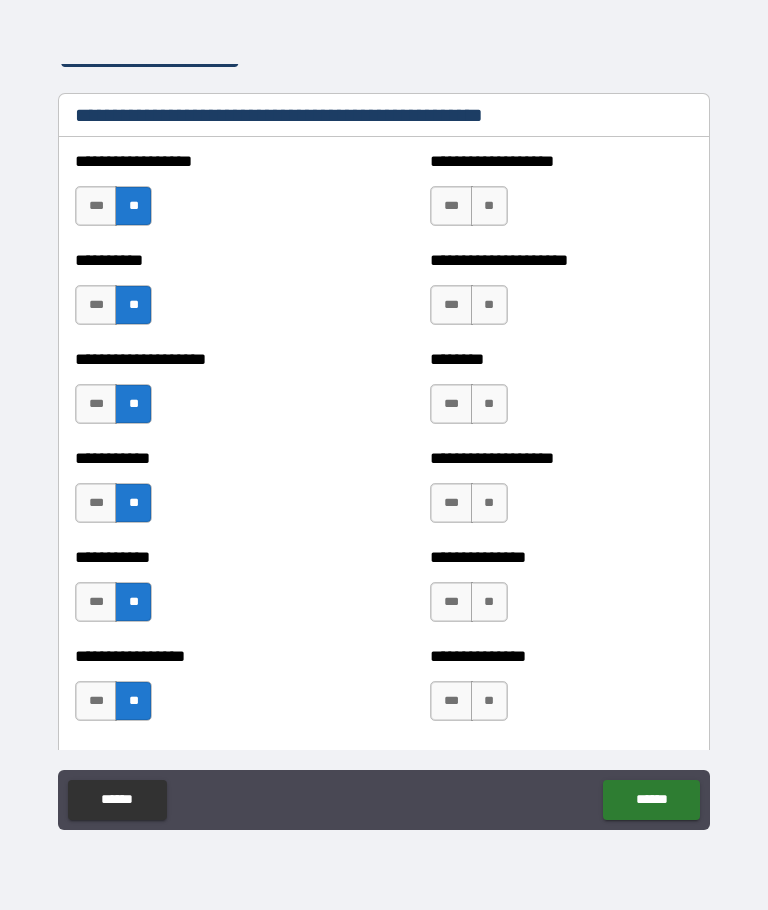 scroll, scrollTop: 2474, scrollLeft: 0, axis: vertical 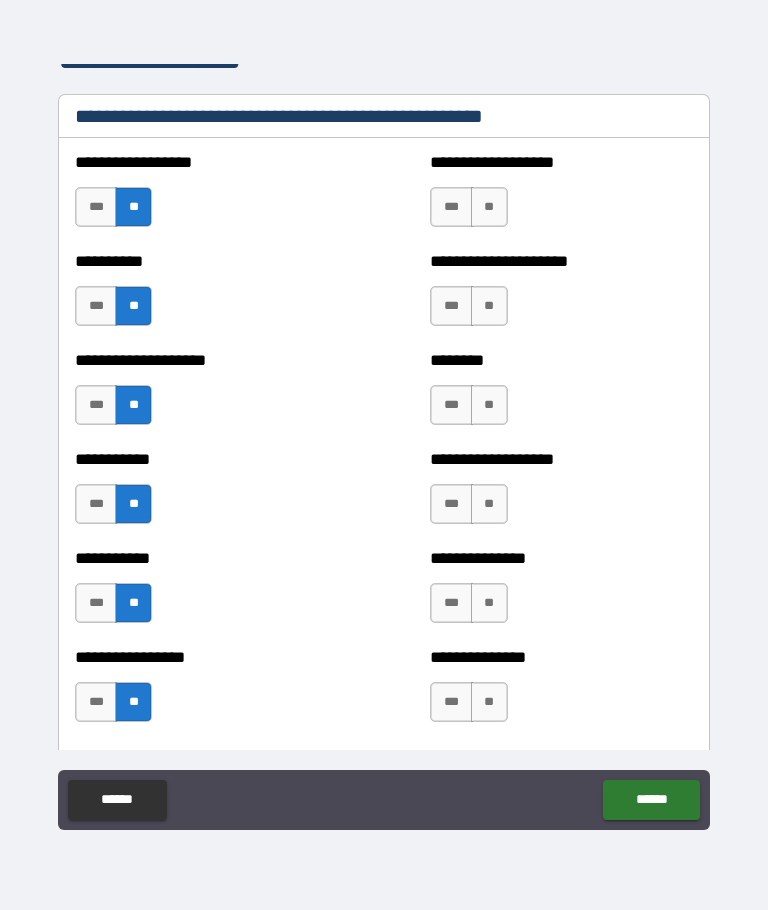 click on "**" at bounding box center [489, 207] 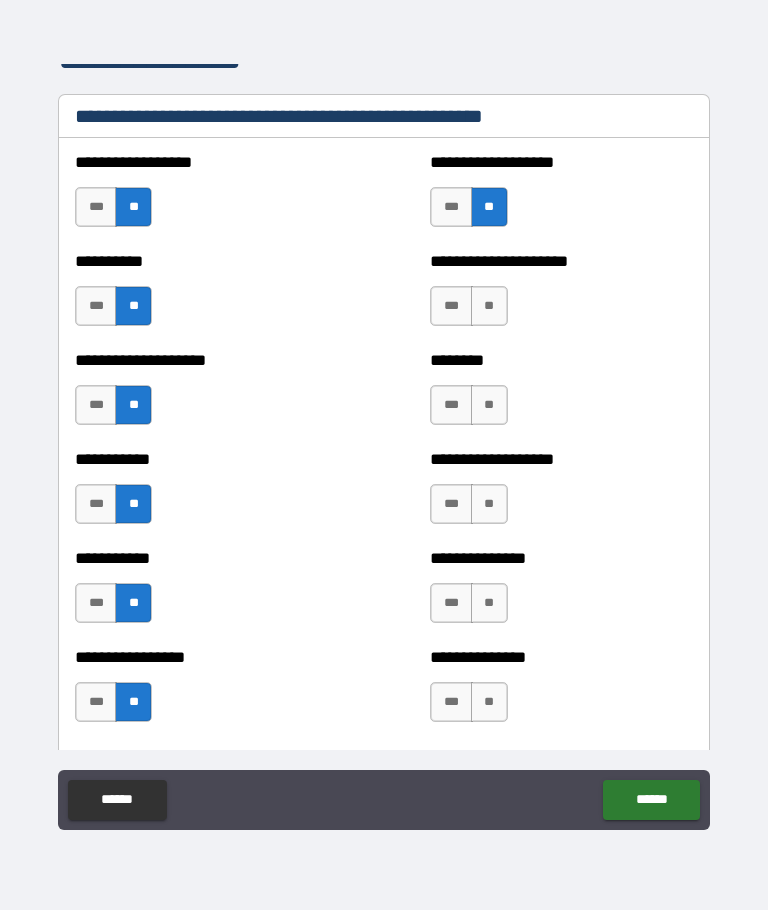 click on "**" at bounding box center (489, 306) 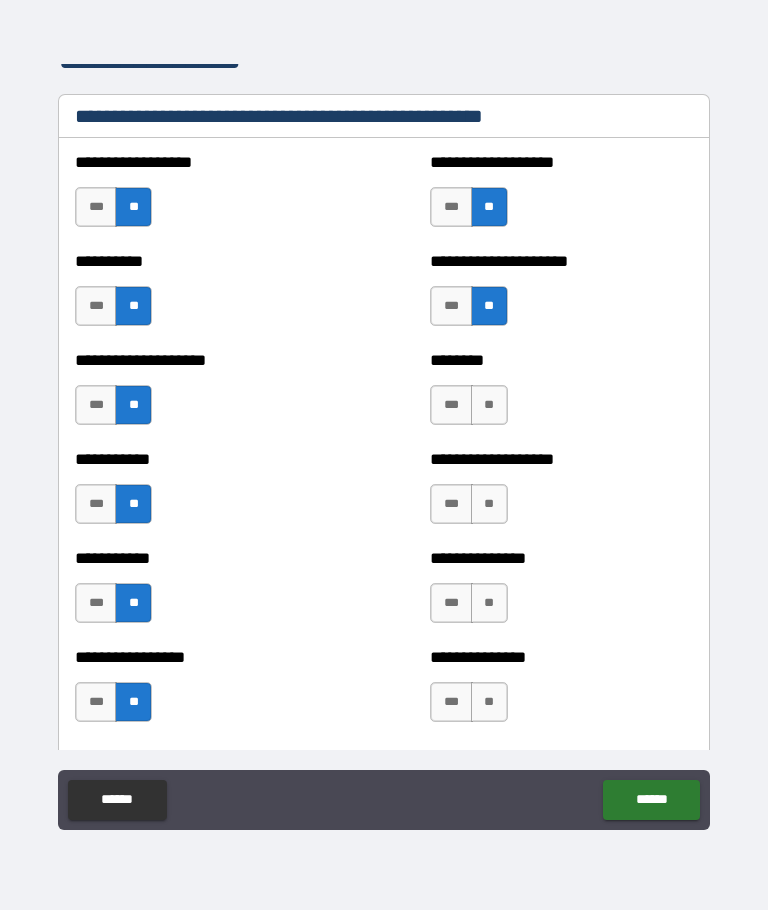 click on "**" at bounding box center (489, 405) 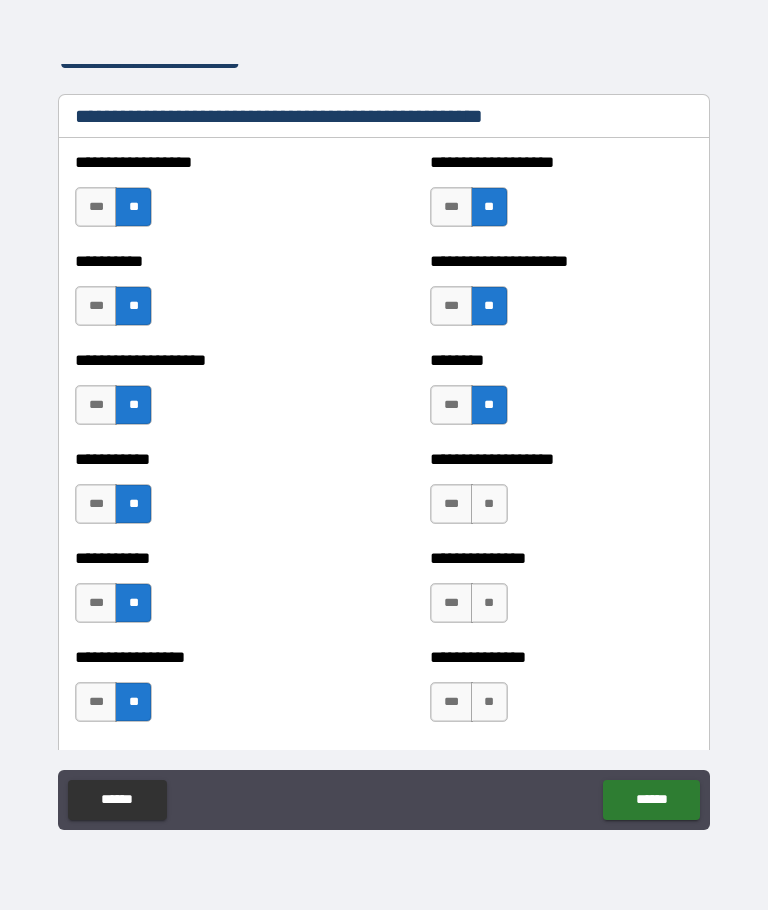 click on "**" at bounding box center (489, 504) 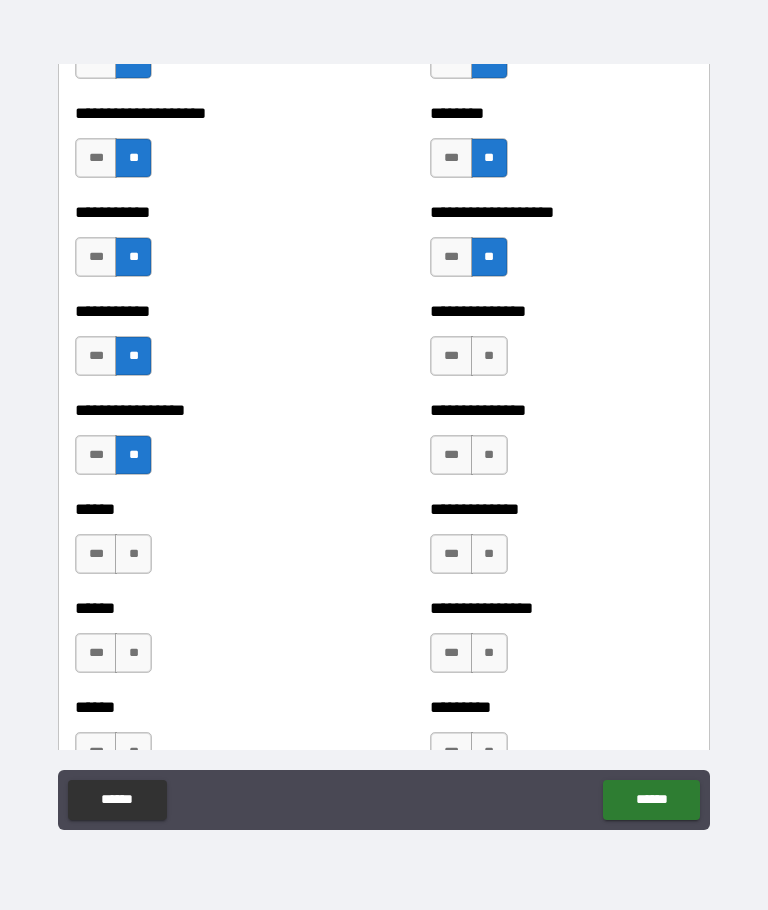 scroll, scrollTop: 2722, scrollLeft: 0, axis: vertical 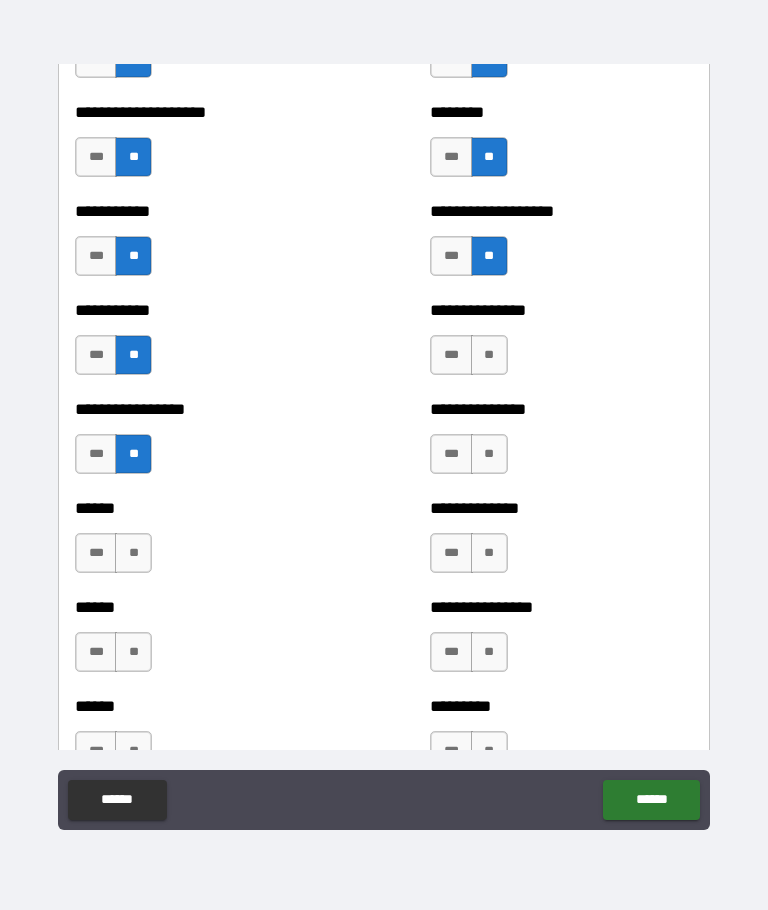 click on "**" at bounding box center [489, 355] 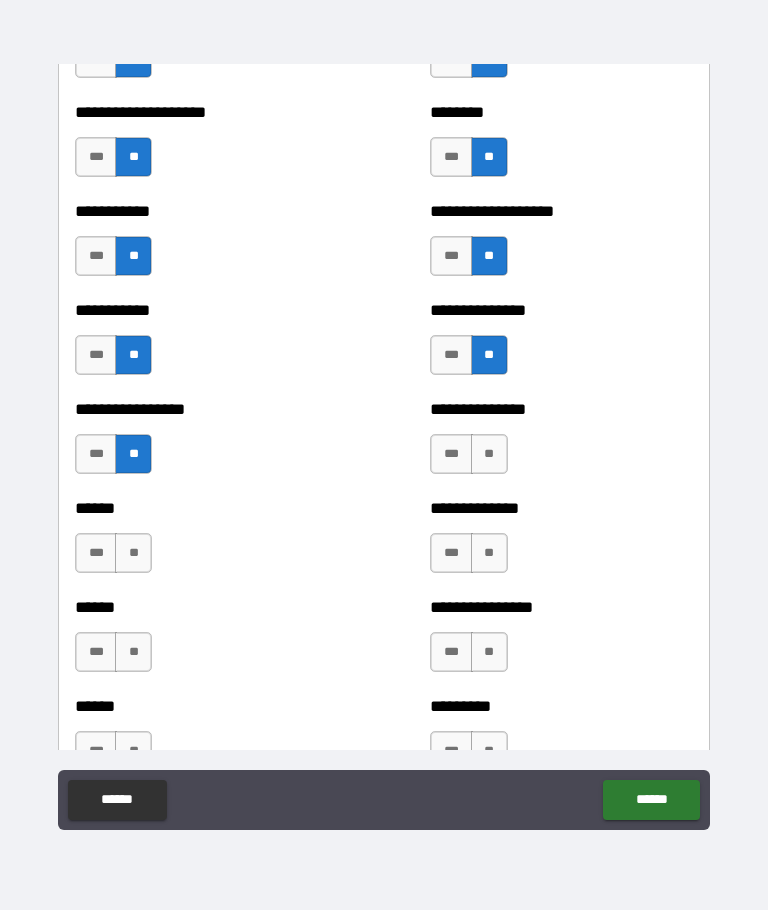 click on "**" at bounding box center [489, 454] 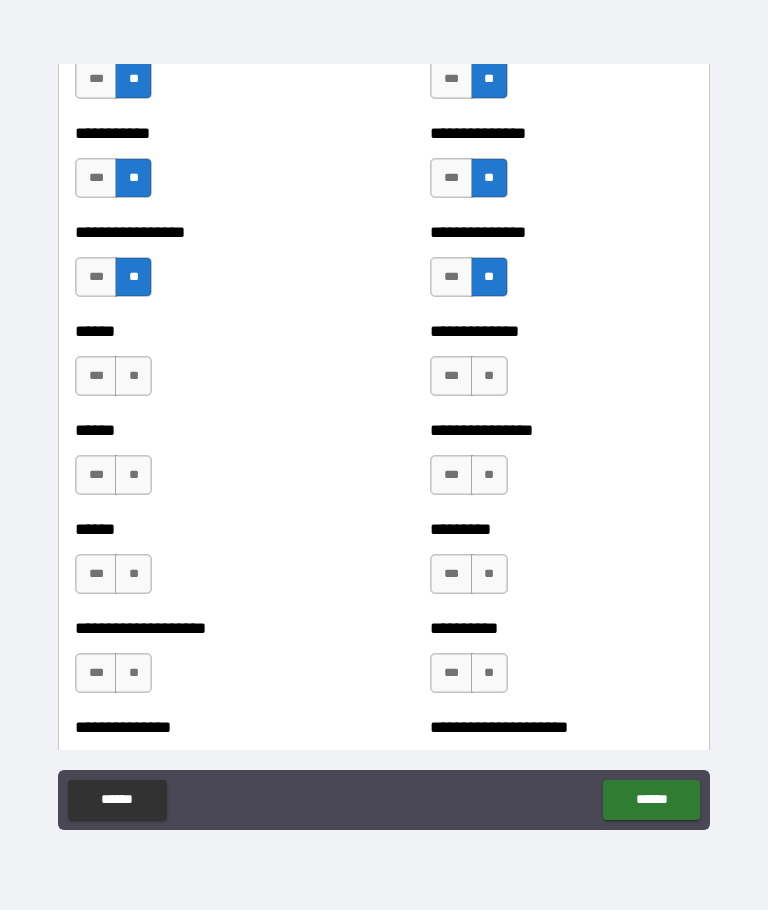 scroll, scrollTop: 2948, scrollLeft: 0, axis: vertical 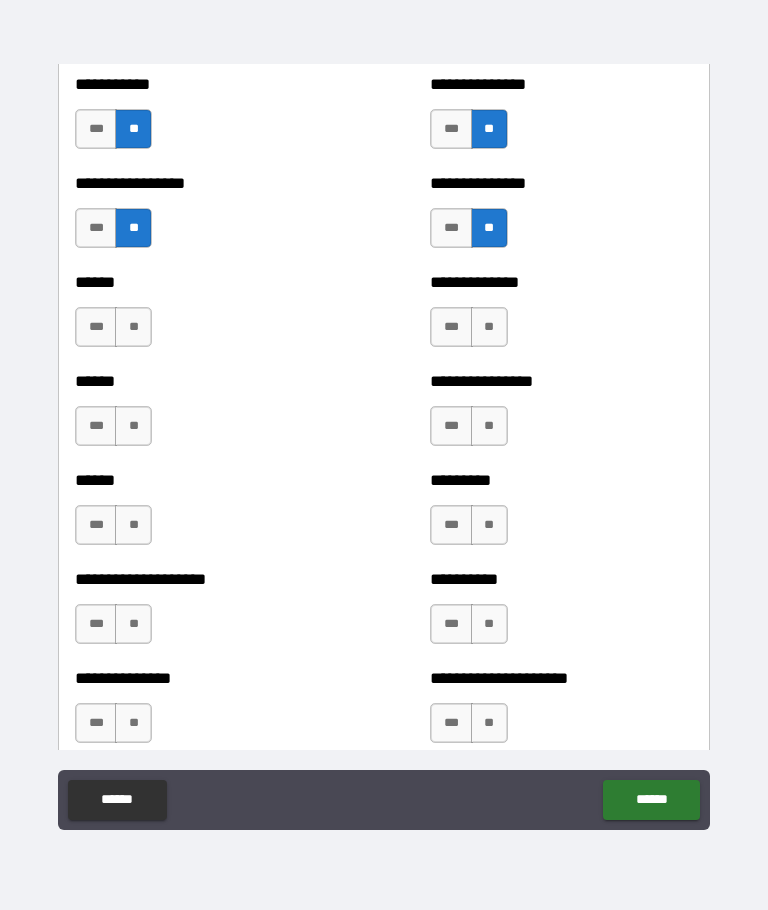 click on "**" at bounding box center (489, 327) 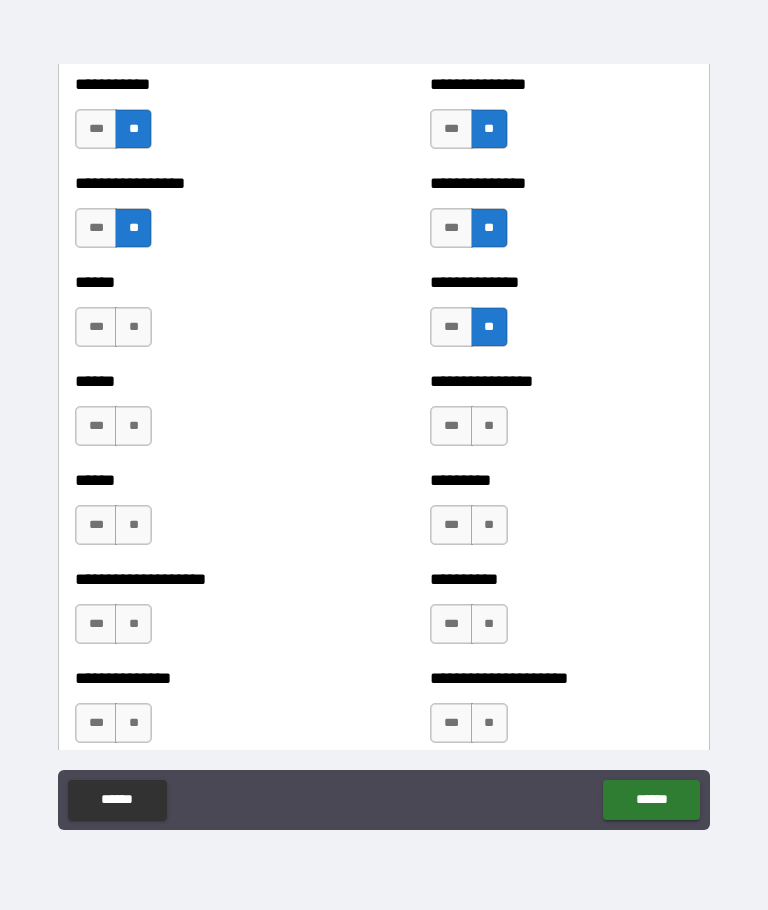 click on "**" at bounding box center [133, 327] 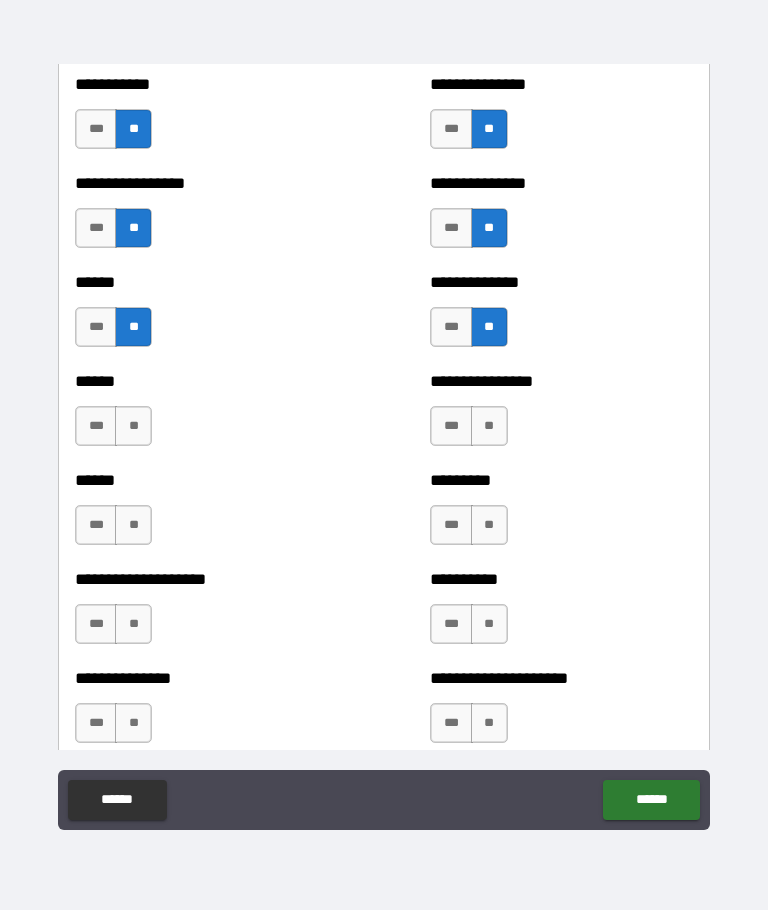 click on "**" at bounding box center [133, 426] 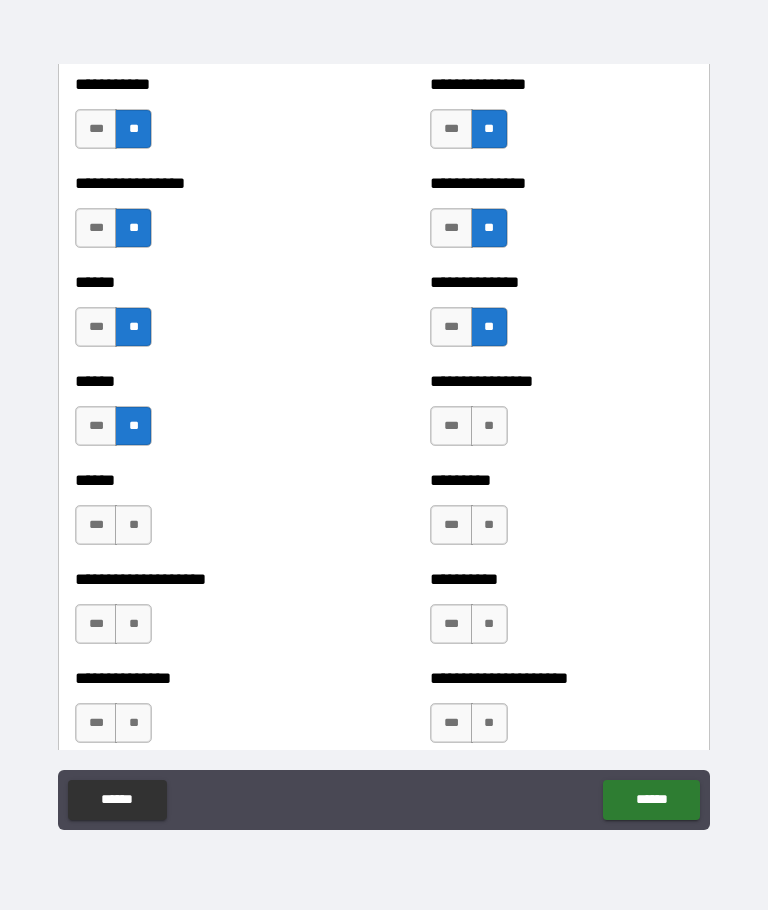click on "**" at bounding box center (489, 426) 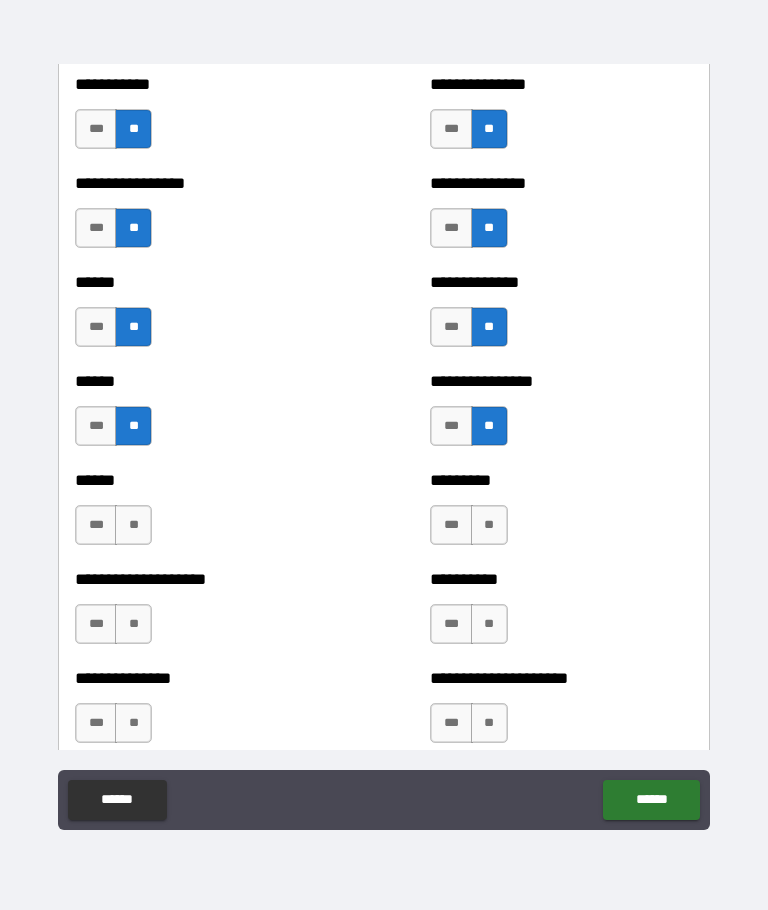 click on "**" at bounding box center (489, 525) 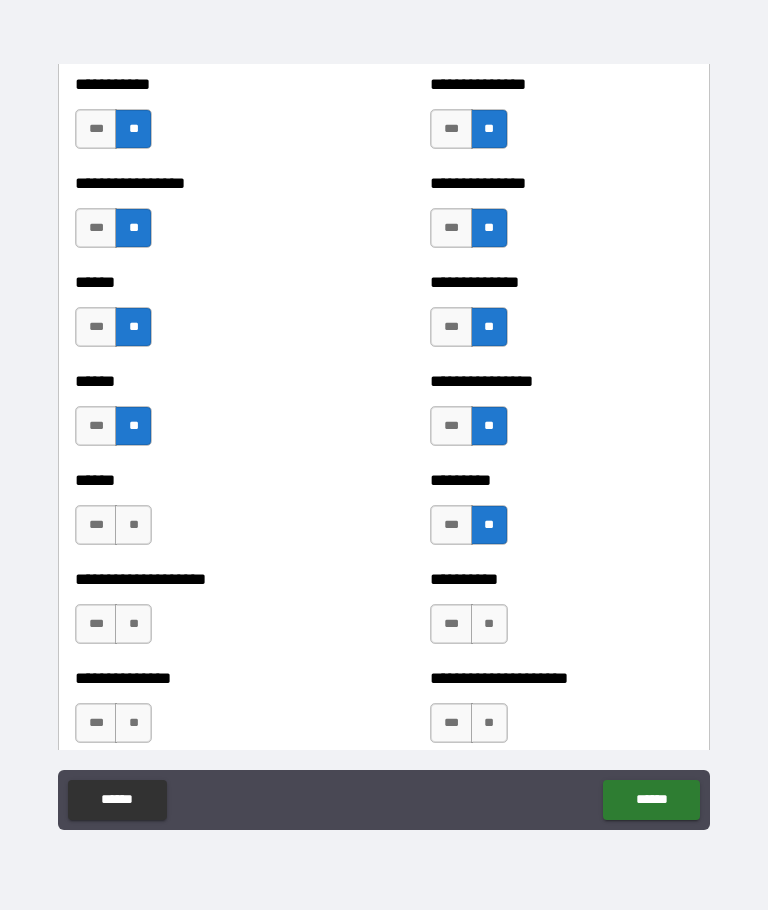 click on "**" at bounding box center (133, 525) 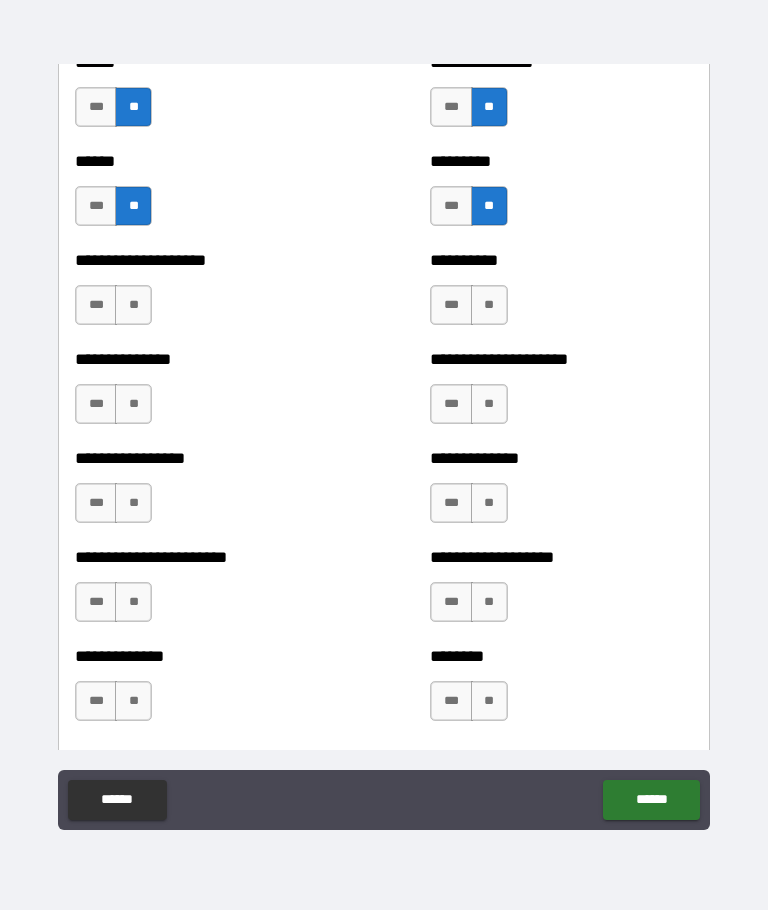 scroll, scrollTop: 3266, scrollLeft: 0, axis: vertical 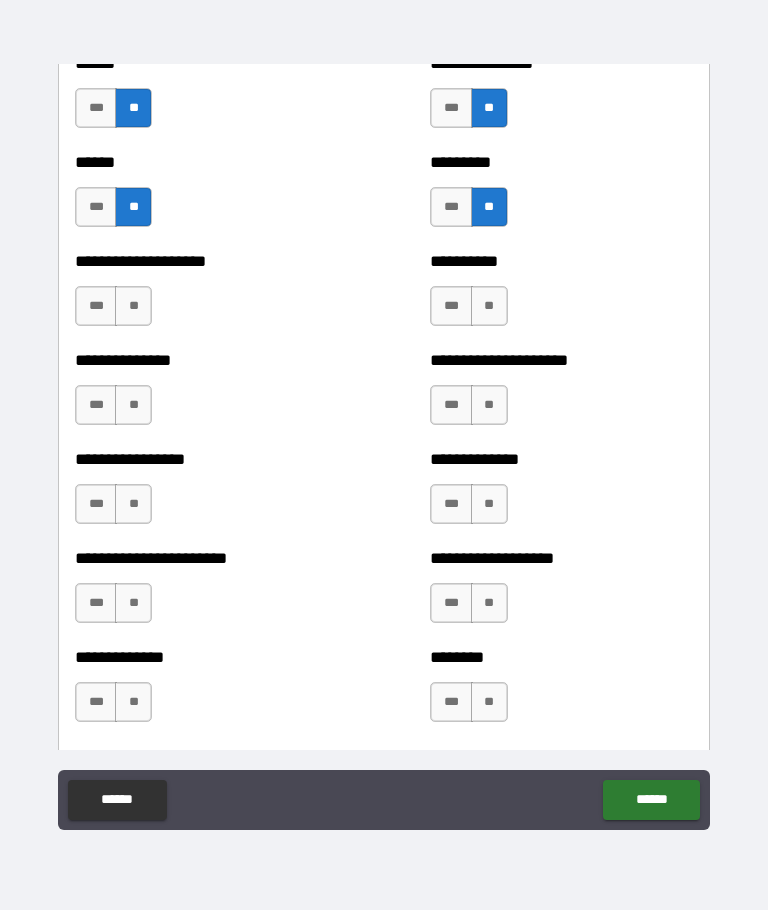 click on "**" at bounding box center [489, 306] 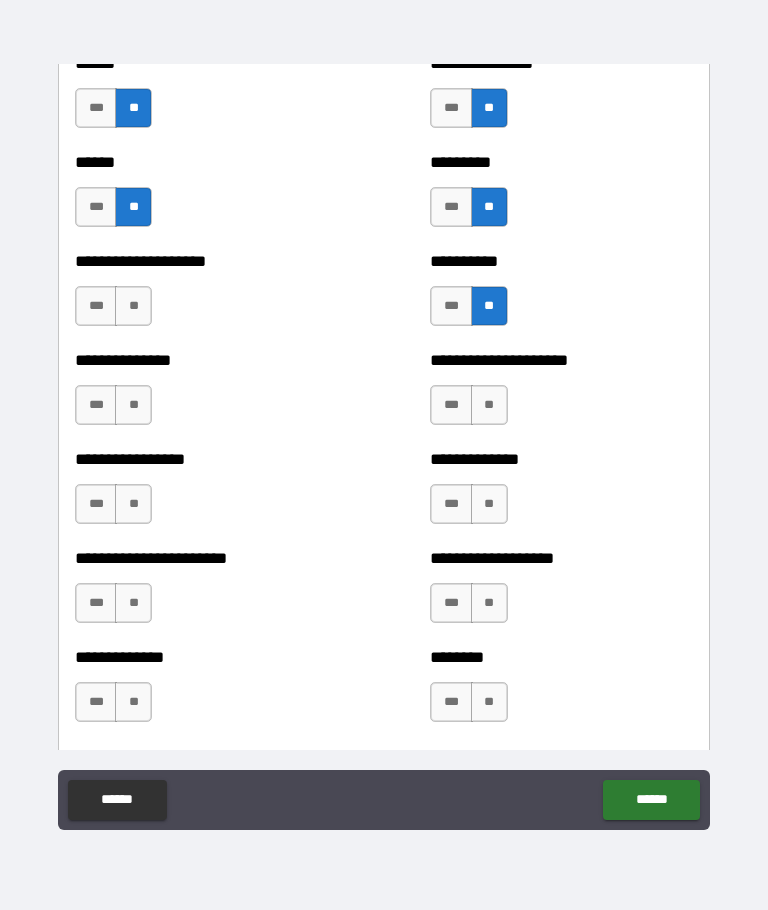 click on "**" at bounding box center (133, 306) 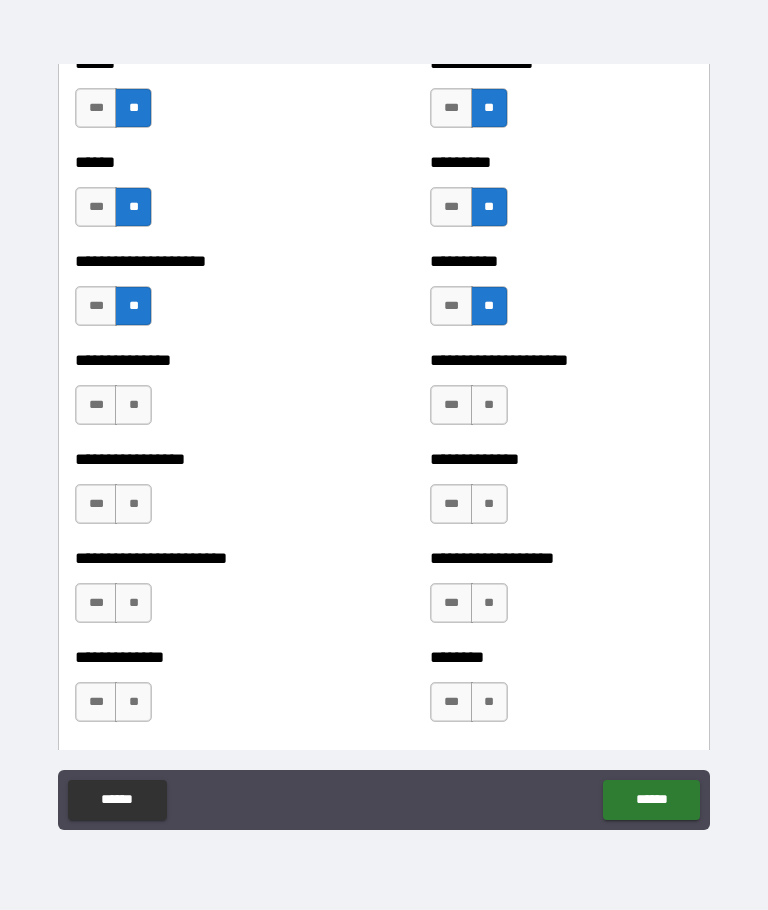 click on "**" at bounding box center (133, 405) 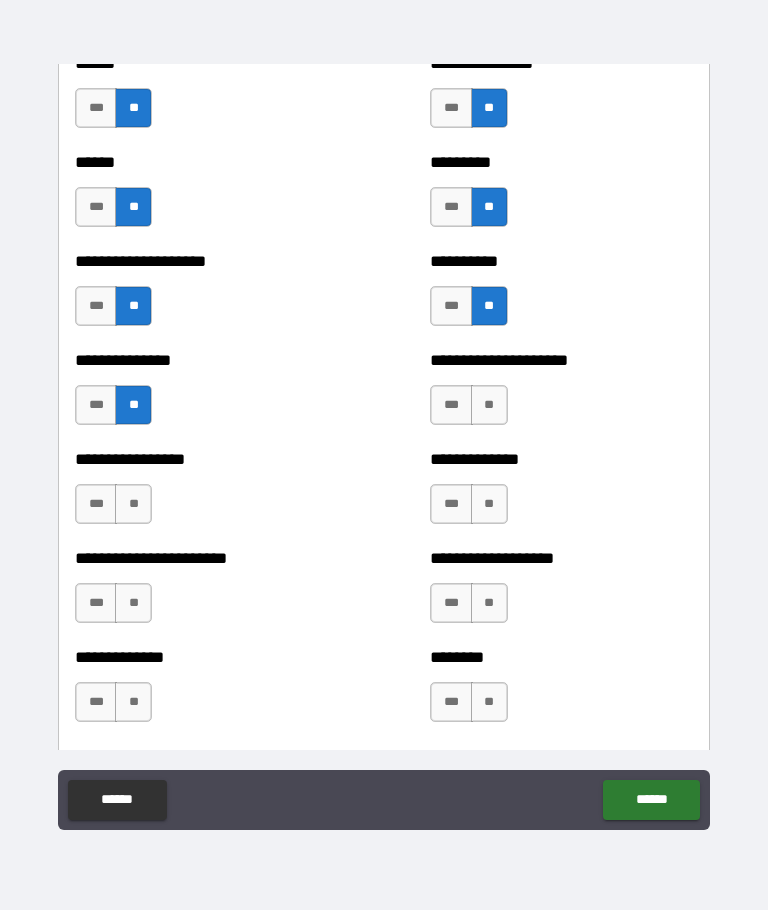 click on "**" at bounding box center [133, 504] 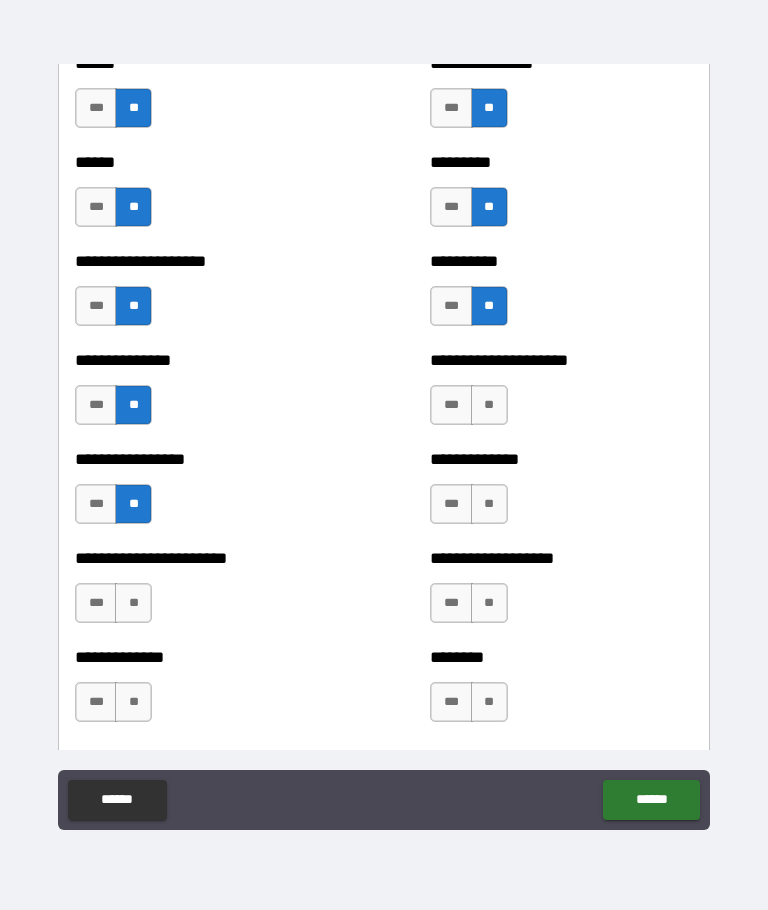 click on "**" at bounding box center [489, 405] 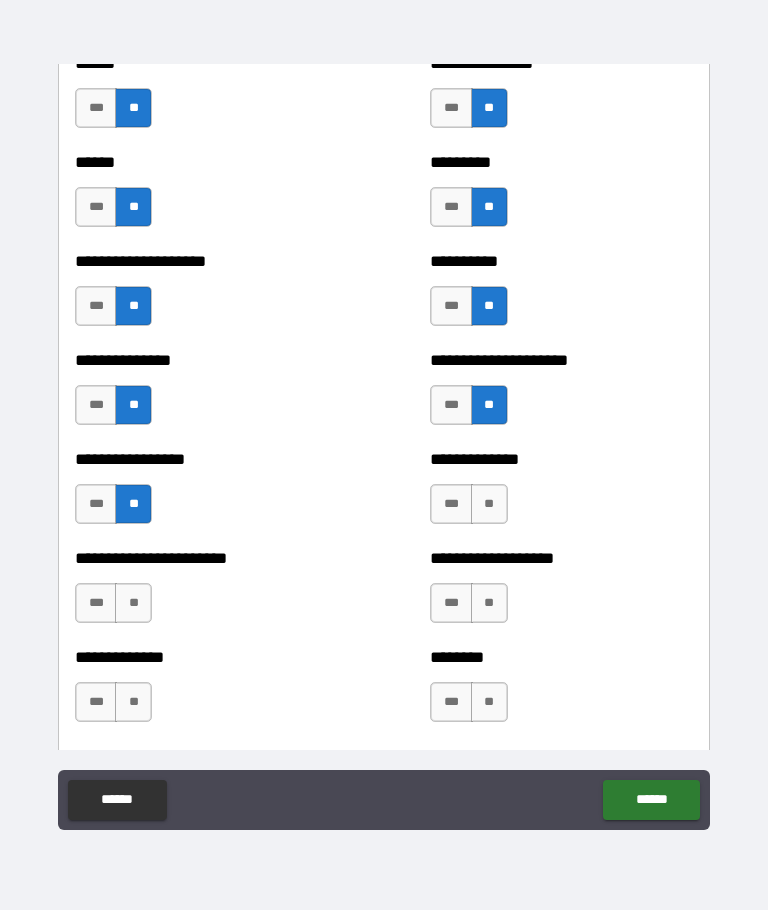 click on "**" at bounding box center (489, 504) 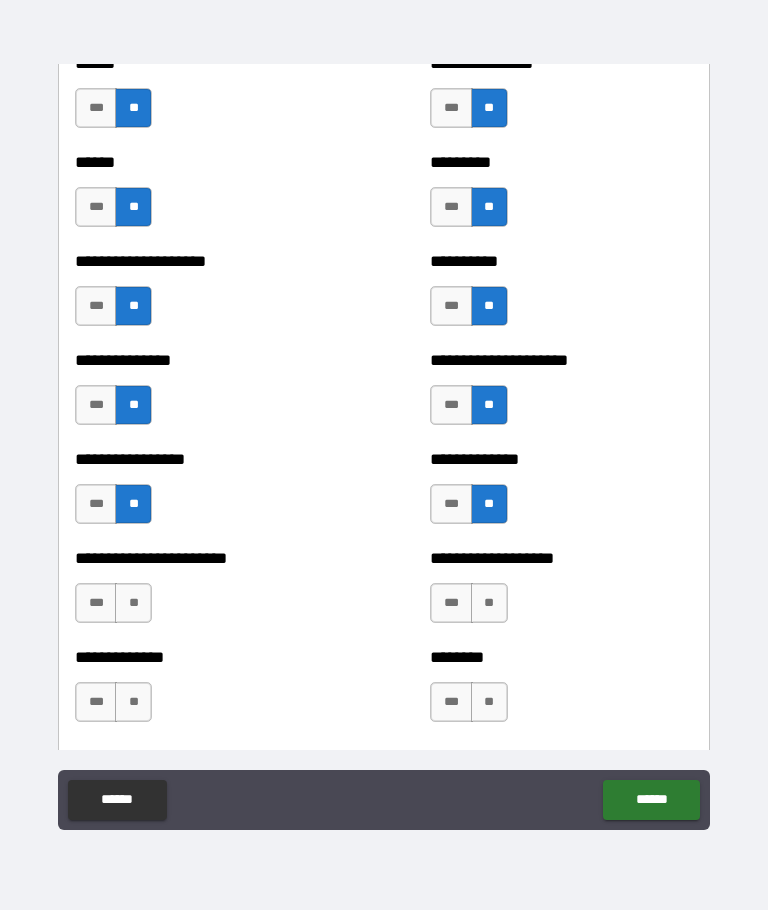 click on "**" at bounding box center [489, 603] 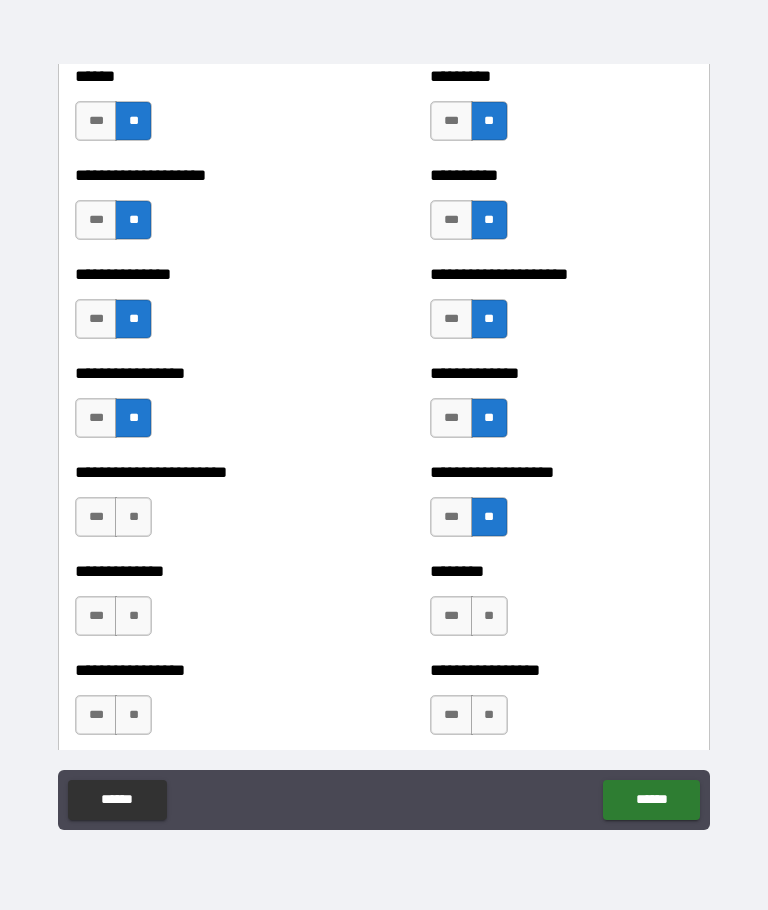 scroll, scrollTop: 3497, scrollLeft: 0, axis: vertical 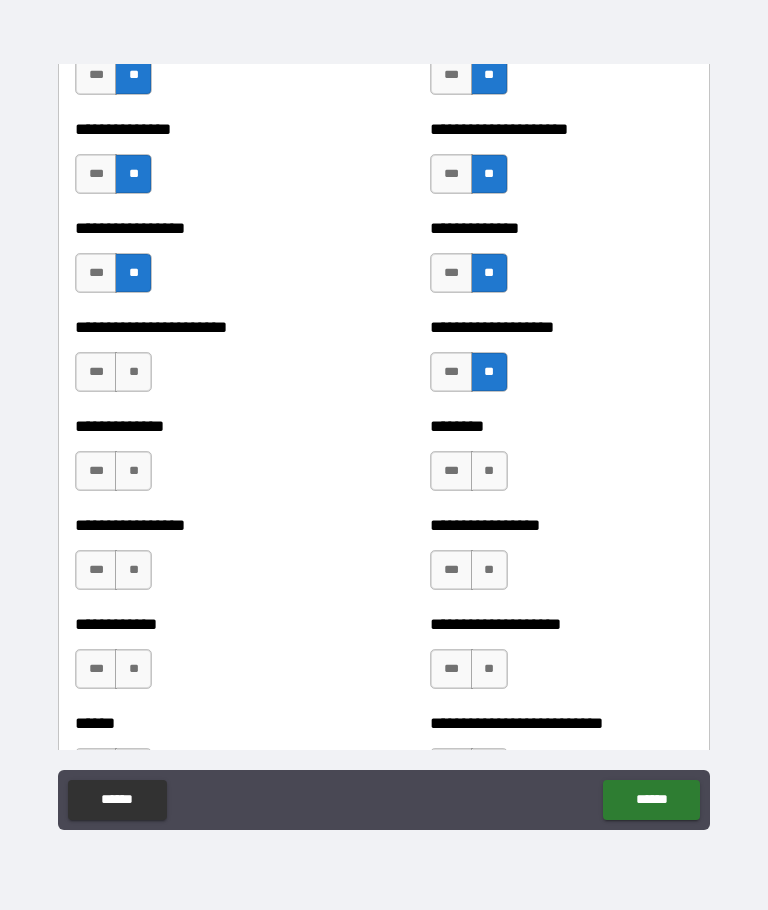 click on "**" at bounding box center [133, 372] 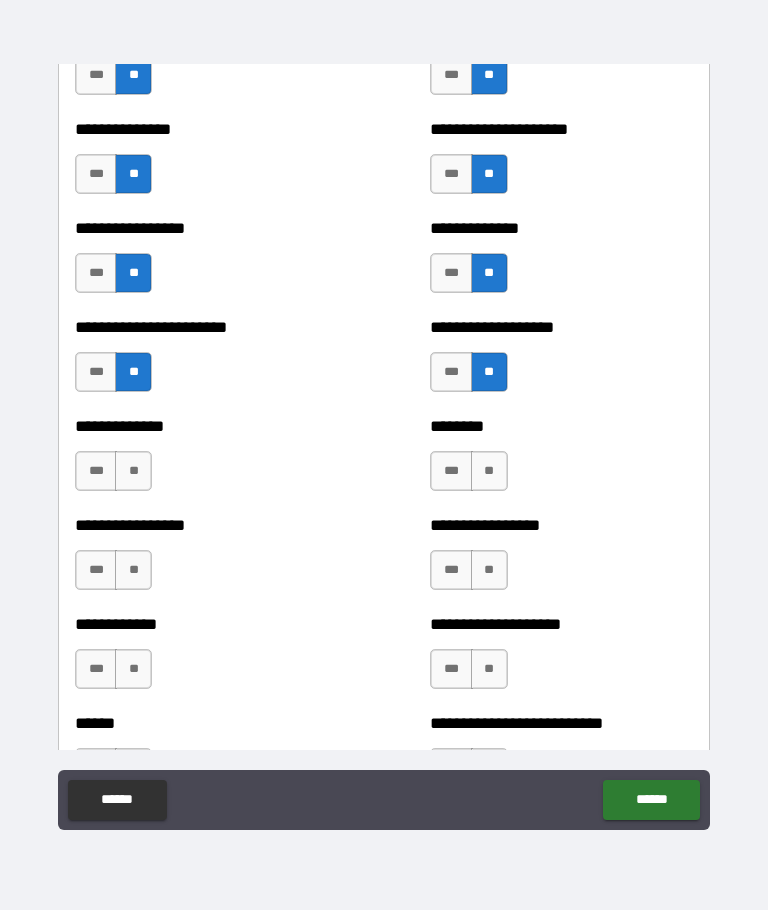 click on "**" at bounding box center (133, 471) 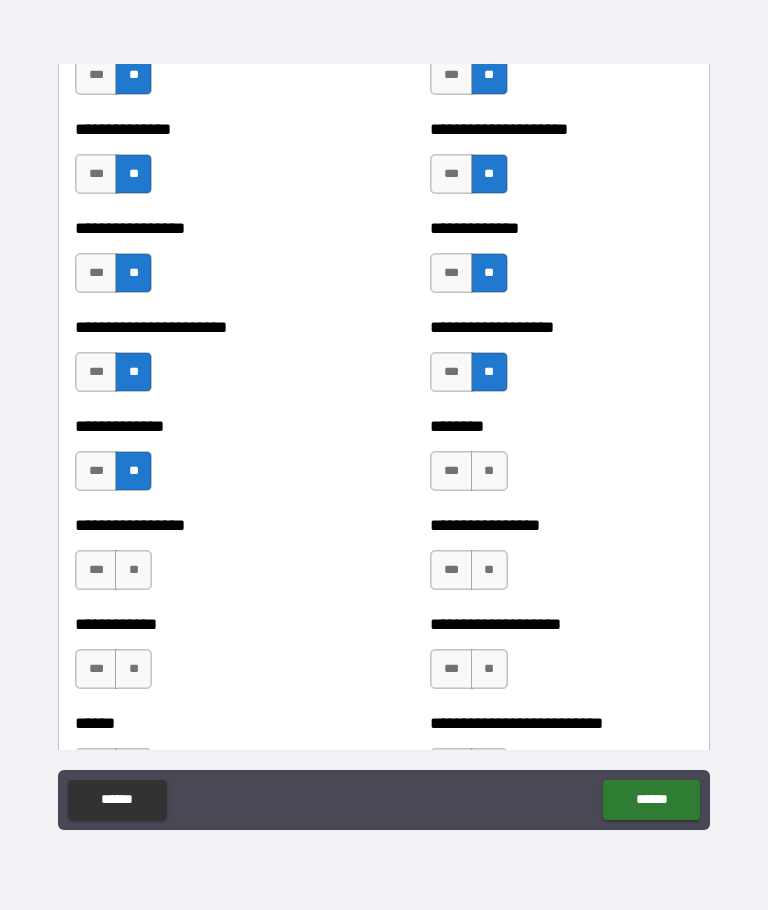 click on "**" at bounding box center (133, 570) 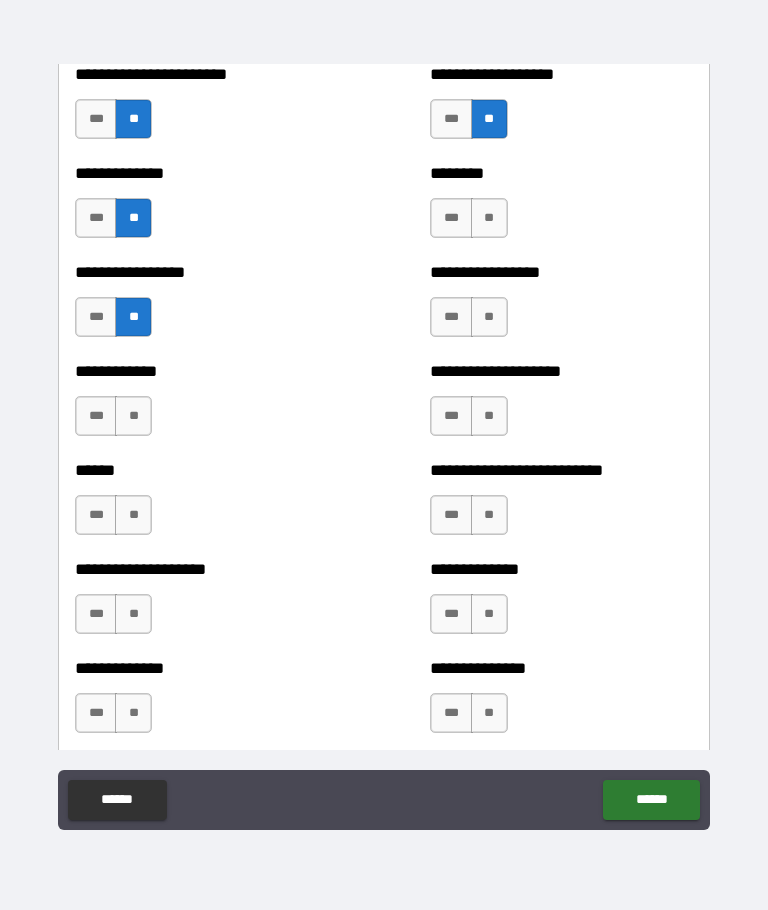 scroll, scrollTop: 3750, scrollLeft: 0, axis: vertical 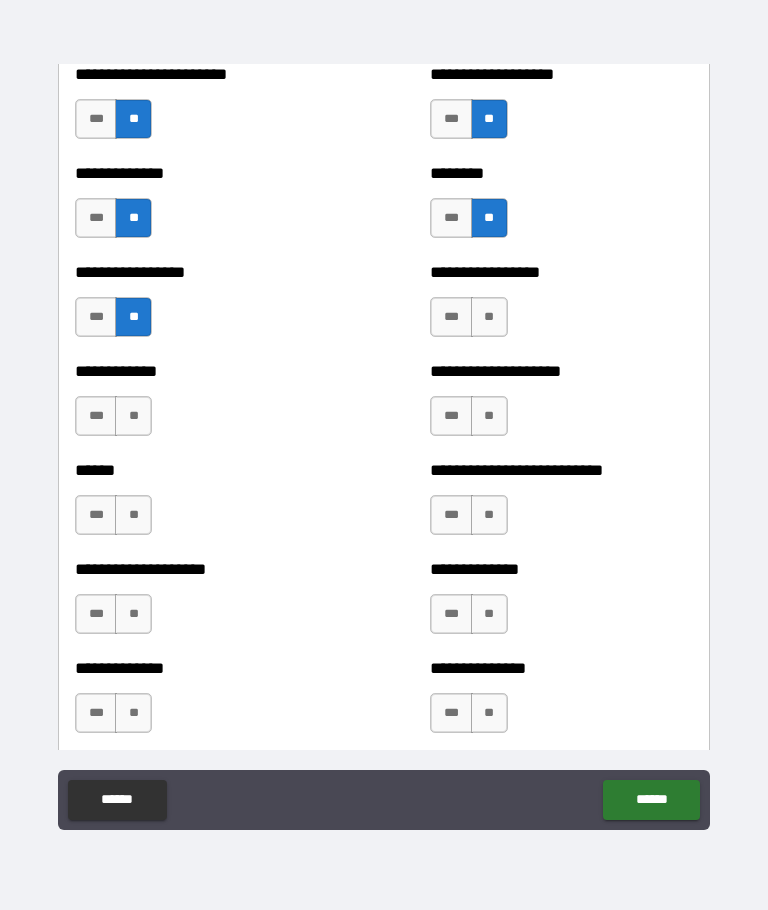 click on "**" at bounding box center [489, 317] 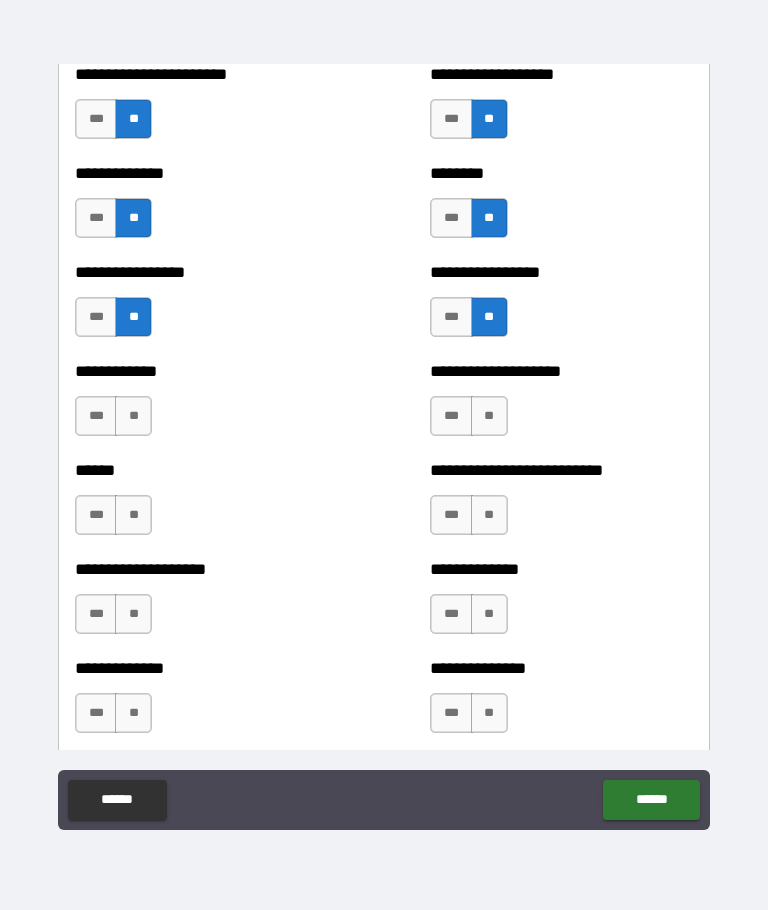 click on "**" at bounding box center (489, 416) 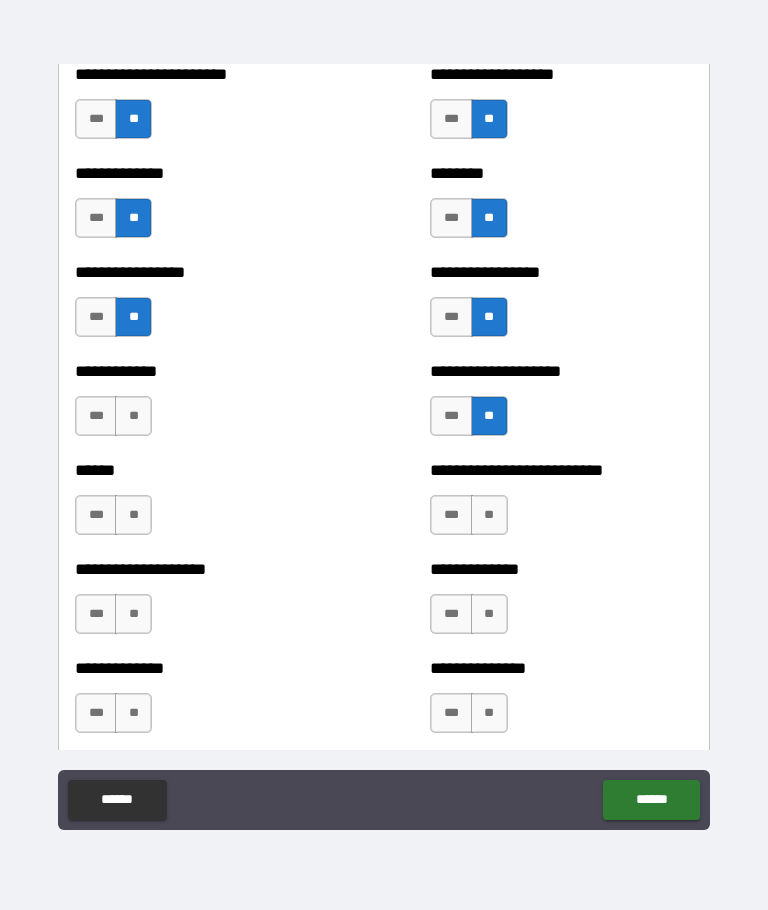 click on "**" at bounding box center (133, 416) 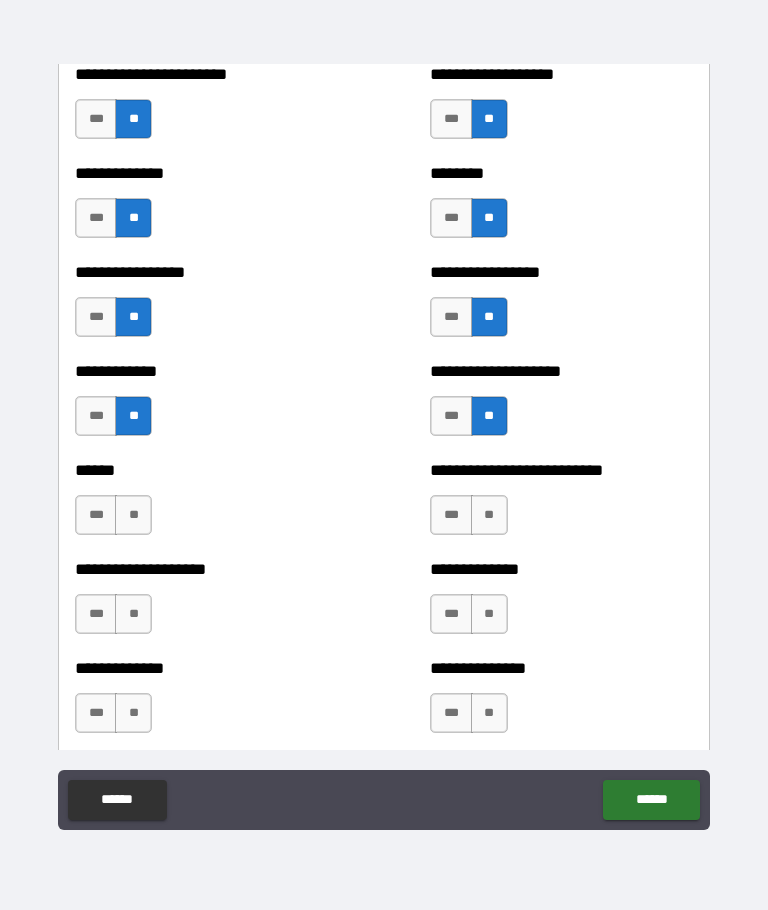 click on "**" at bounding box center [133, 515] 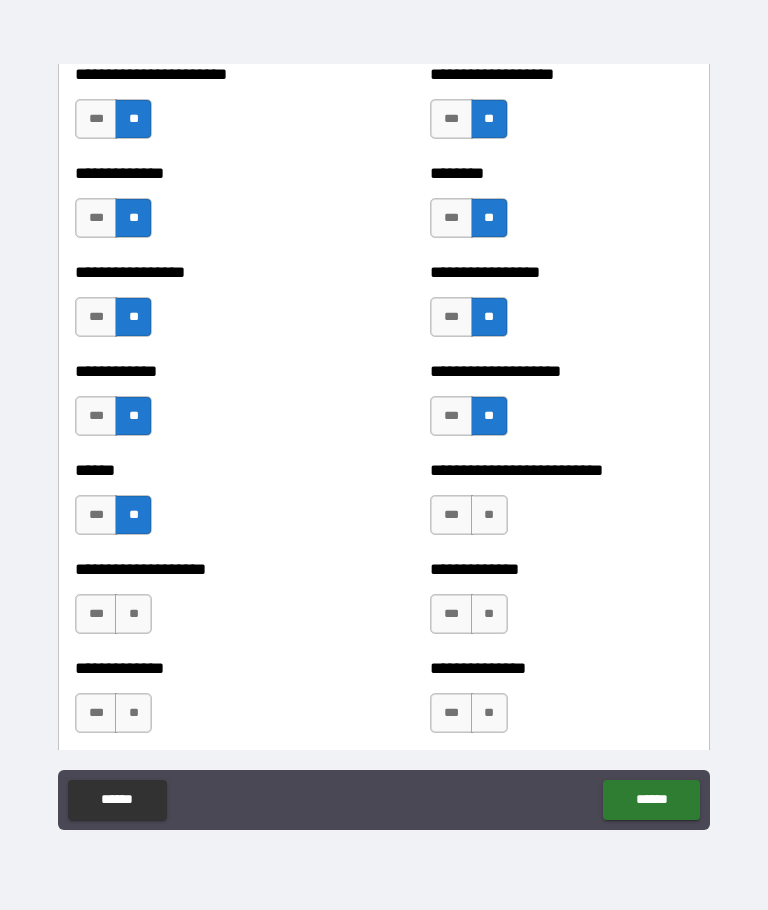 click on "**" at bounding box center [133, 614] 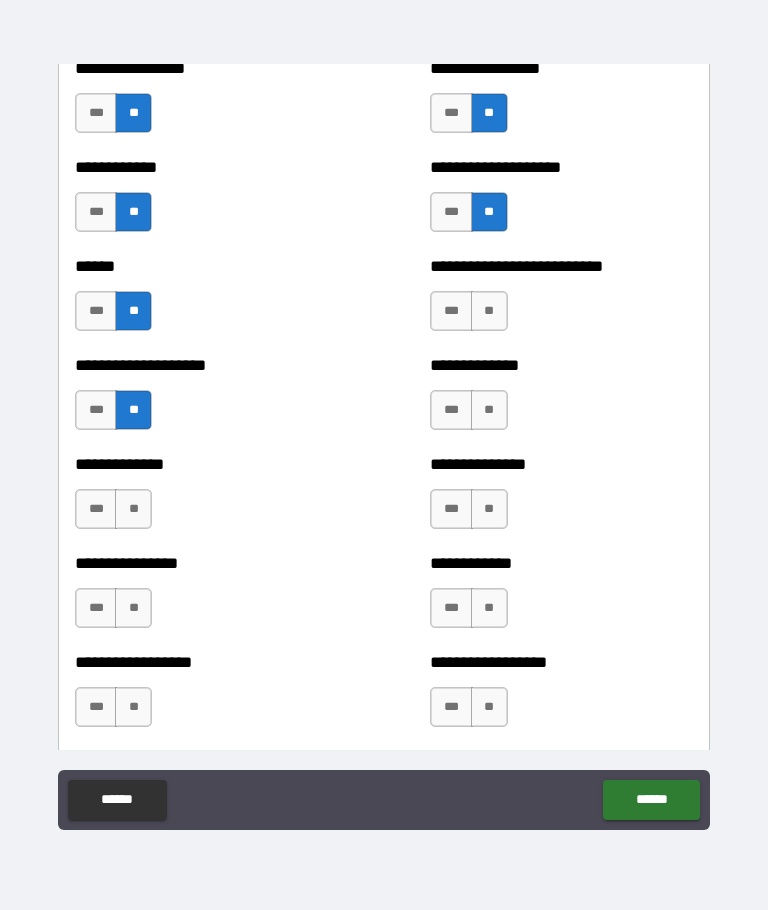 scroll, scrollTop: 3993, scrollLeft: 0, axis: vertical 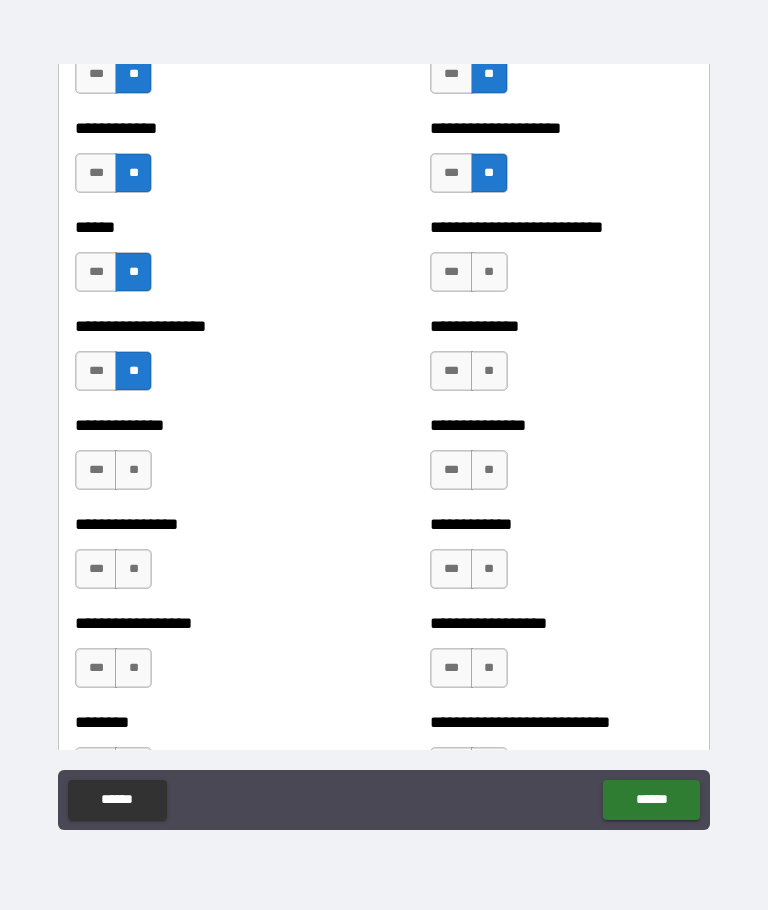 click on "**" at bounding box center [489, 272] 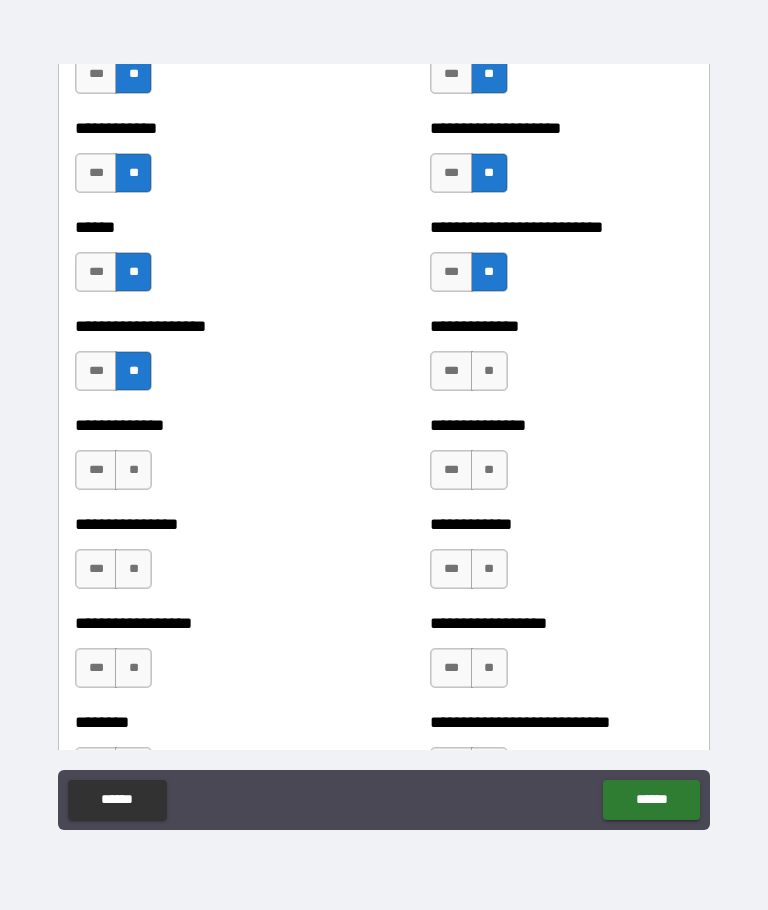 click on "**" at bounding box center (489, 371) 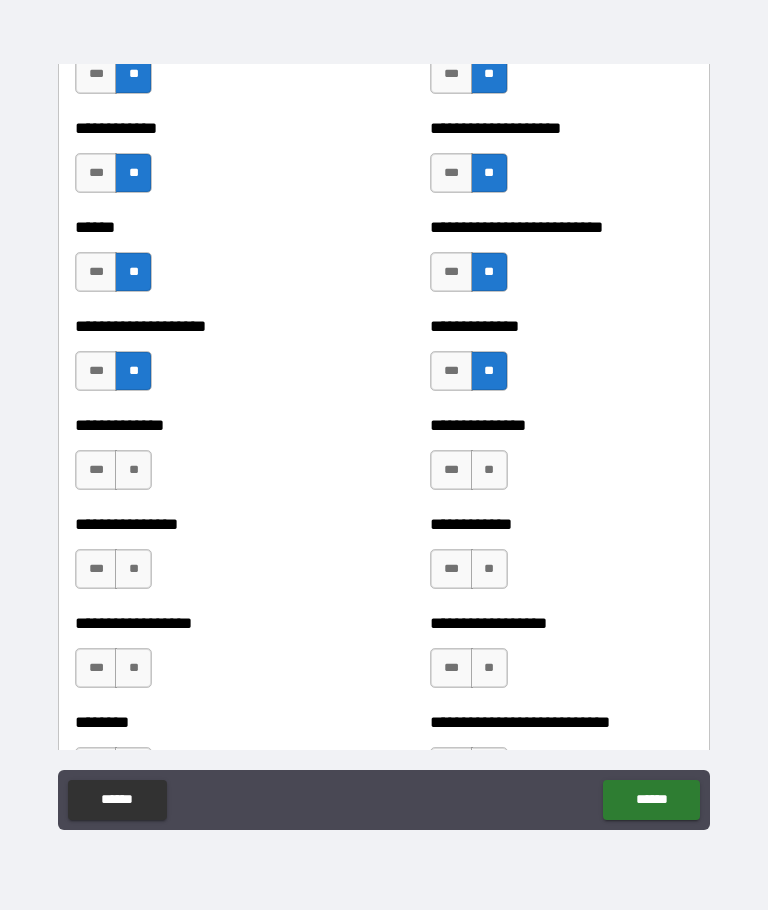 click on "**" at bounding box center (489, 470) 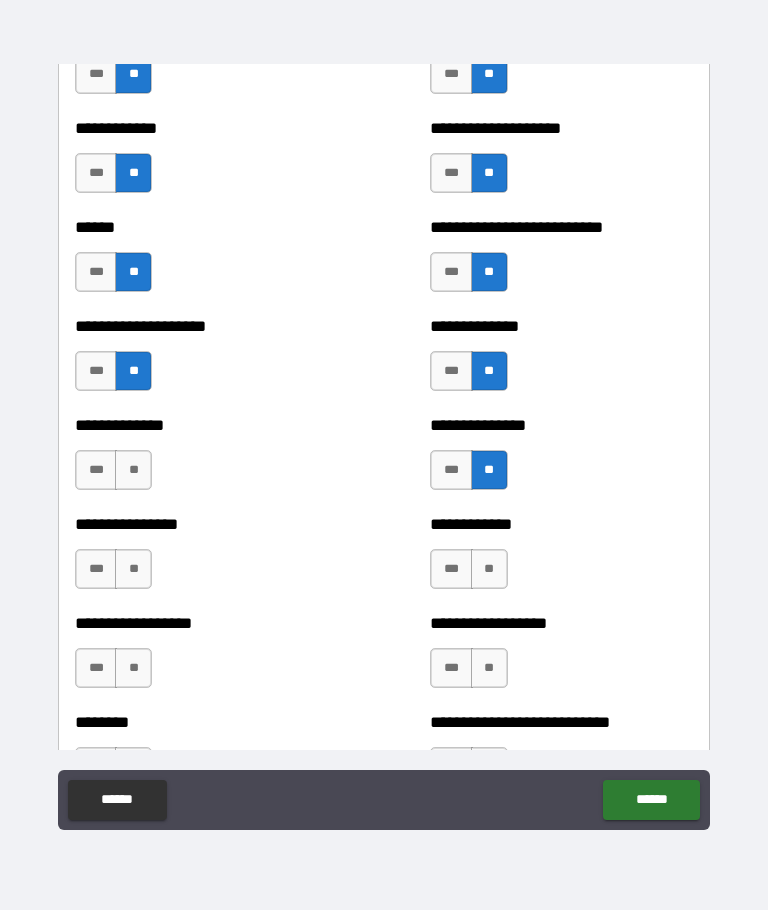 click on "**" at bounding box center (489, 569) 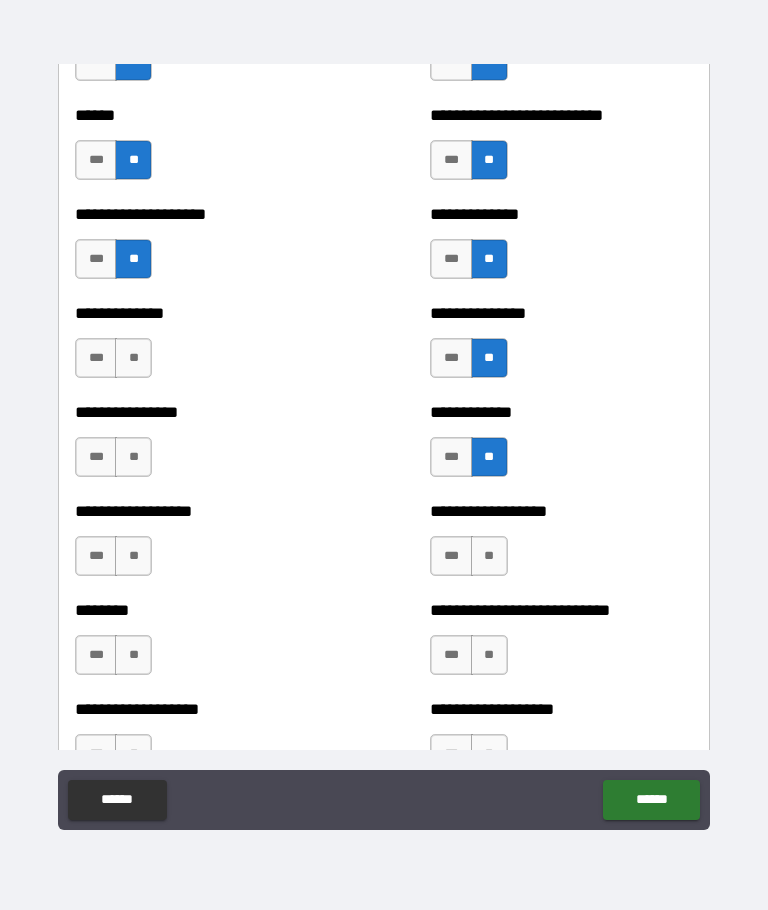 scroll, scrollTop: 4150, scrollLeft: 0, axis: vertical 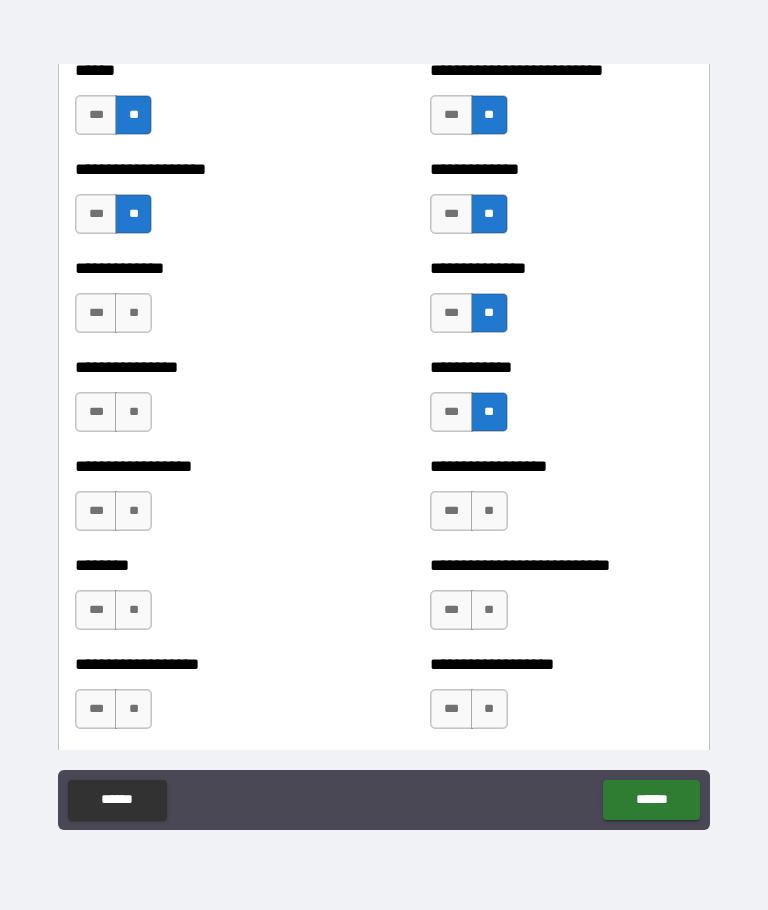 click on "**" at bounding box center (133, 313) 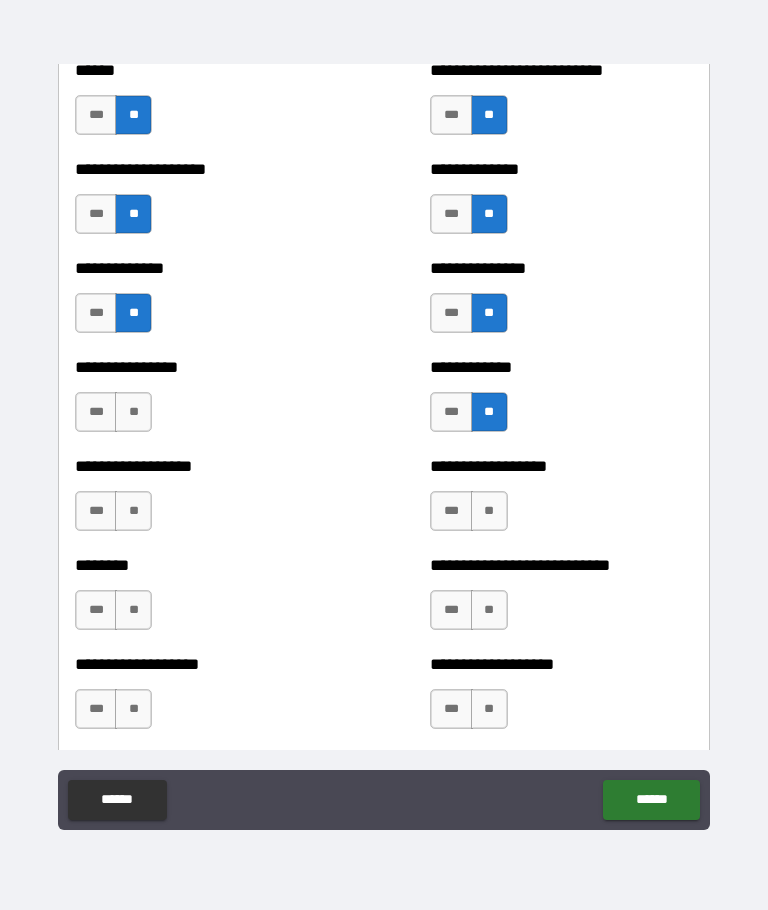 click on "**" at bounding box center (133, 412) 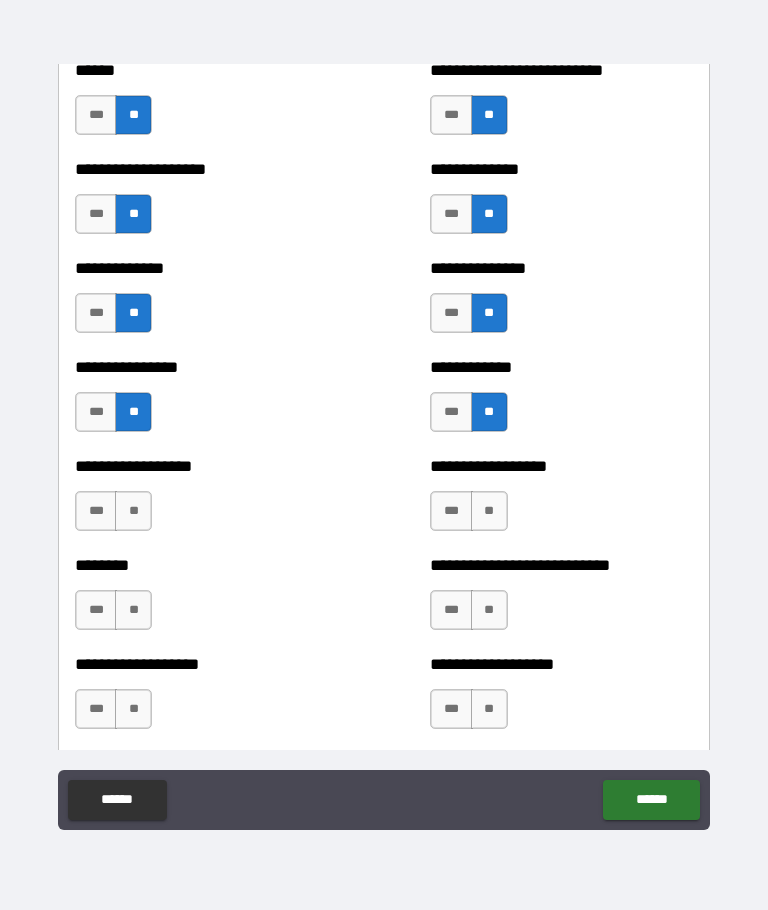 click on "**" at bounding box center (133, 511) 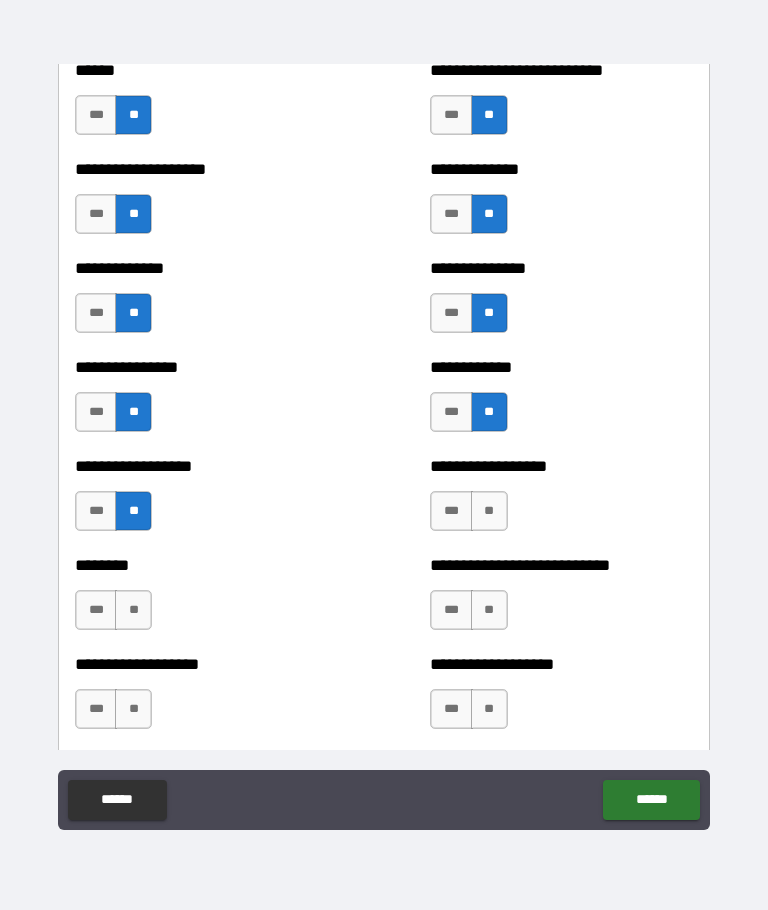 click on "**" at bounding box center (133, 610) 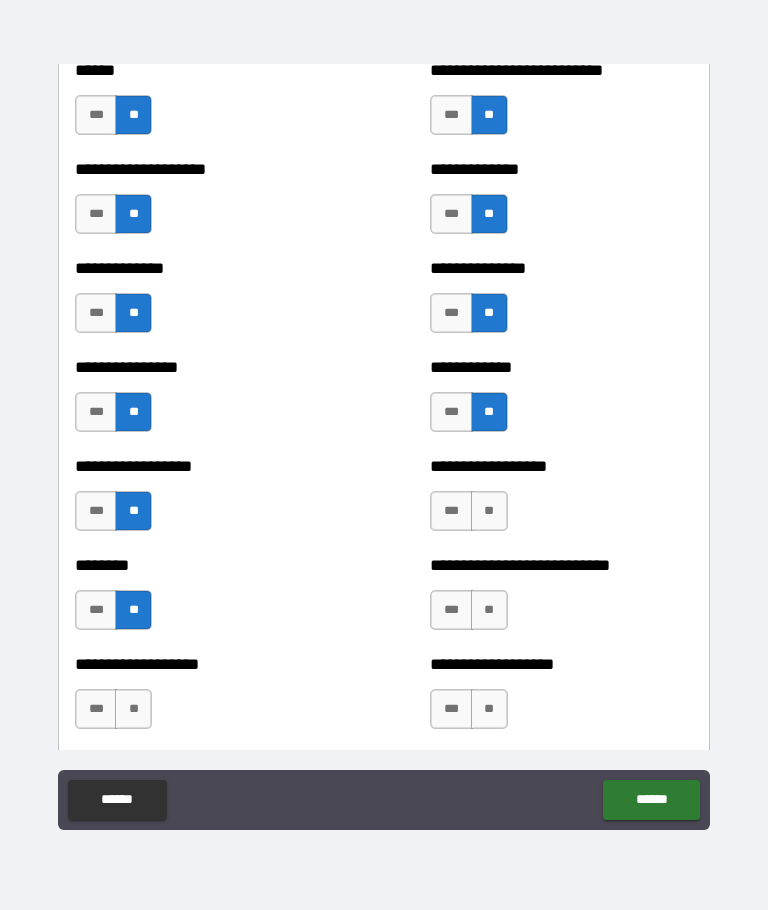click on "**" at bounding box center [489, 511] 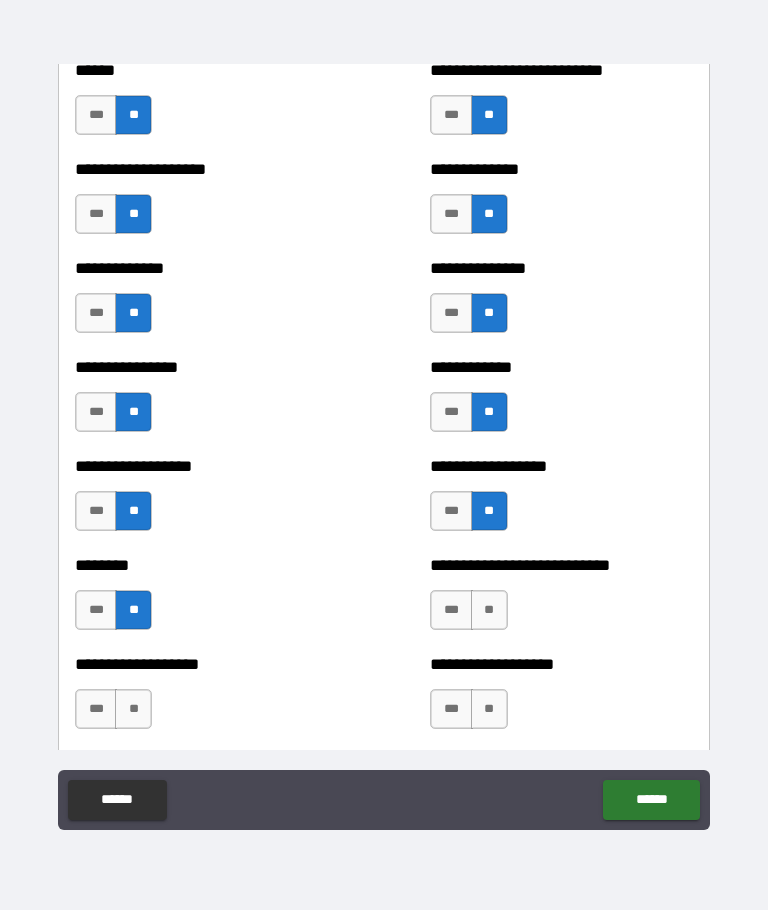 click on "**" at bounding box center (489, 610) 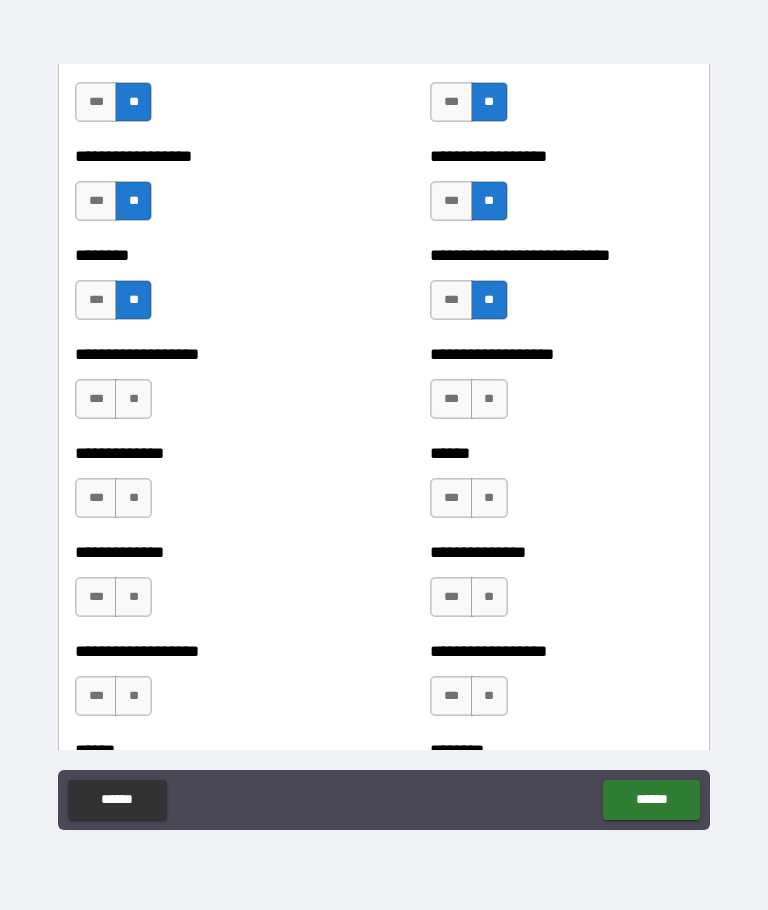 scroll, scrollTop: 4464, scrollLeft: 0, axis: vertical 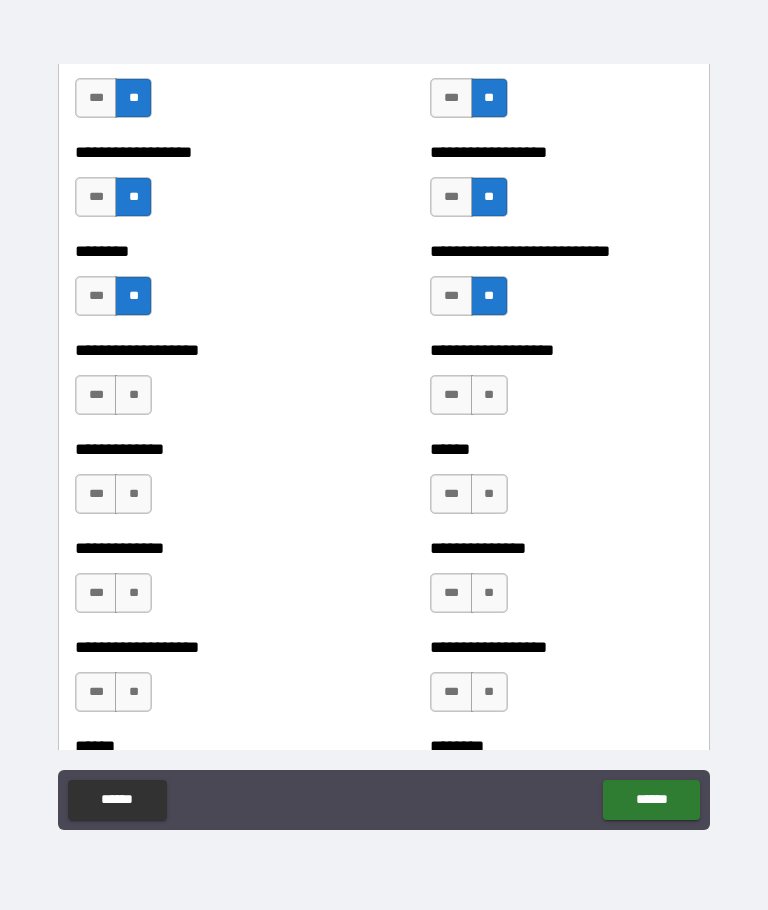 click on "**" at bounding box center [489, 395] 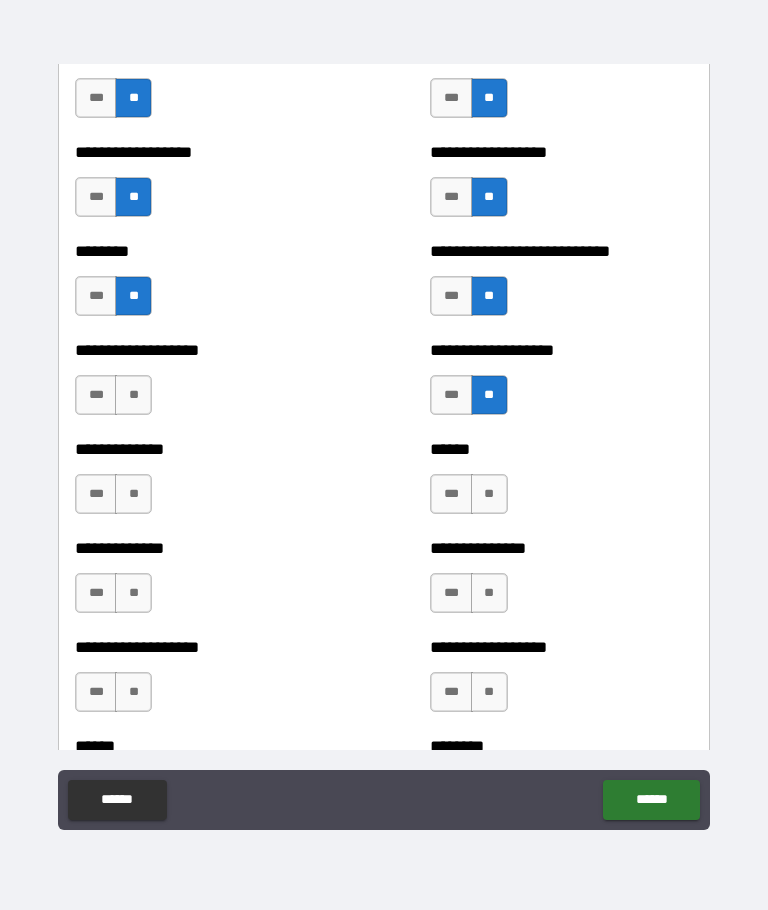 click on "**" at bounding box center [489, 494] 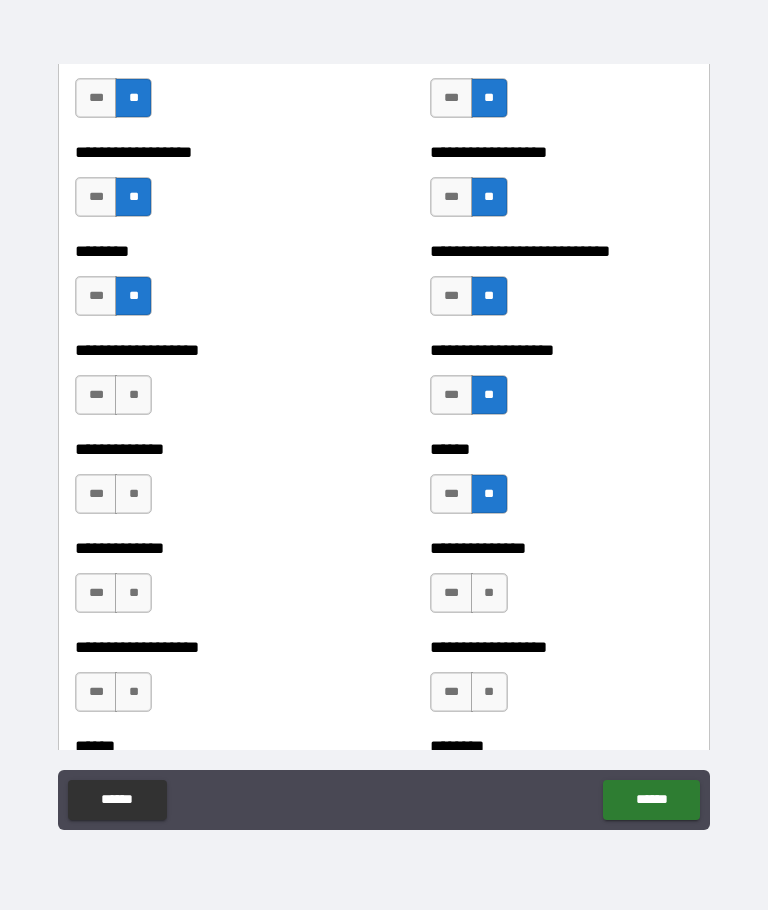 click on "**" at bounding box center (489, 593) 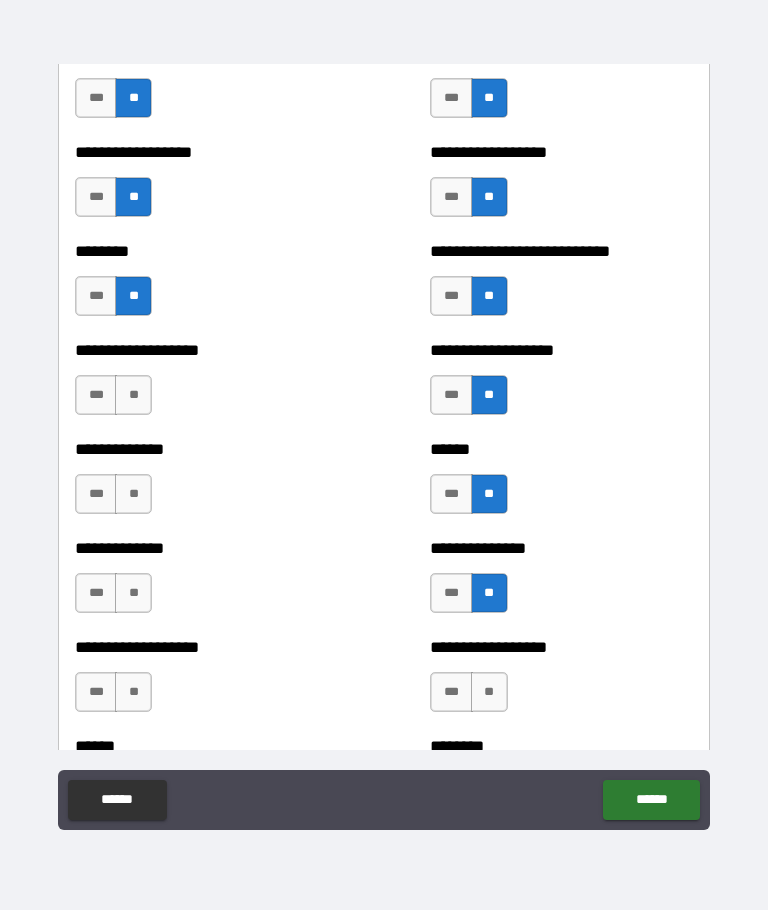 click on "**" at bounding box center (489, 692) 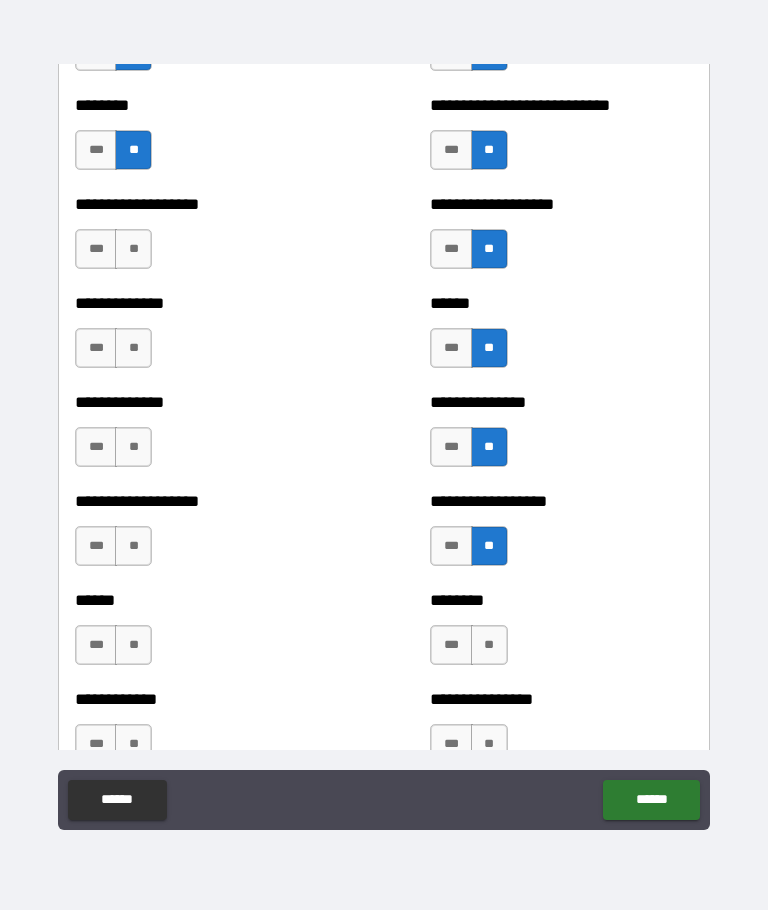 scroll, scrollTop: 4625, scrollLeft: 0, axis: vertical 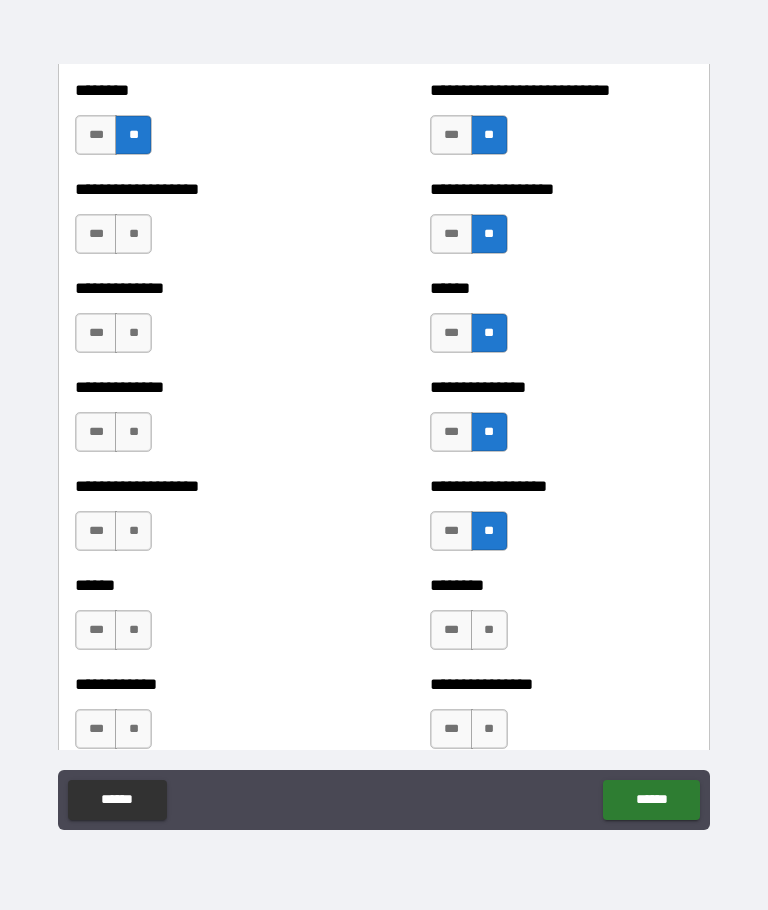 click on "**" at bounding box center (133, 234) 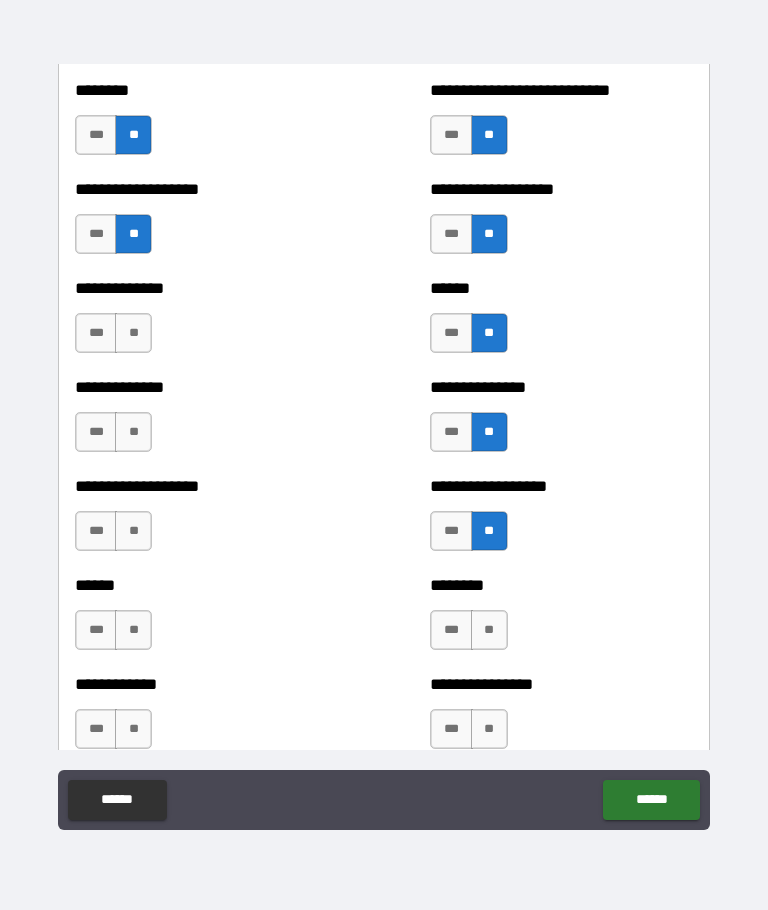 click on "**" at bounding box center (133, 333) 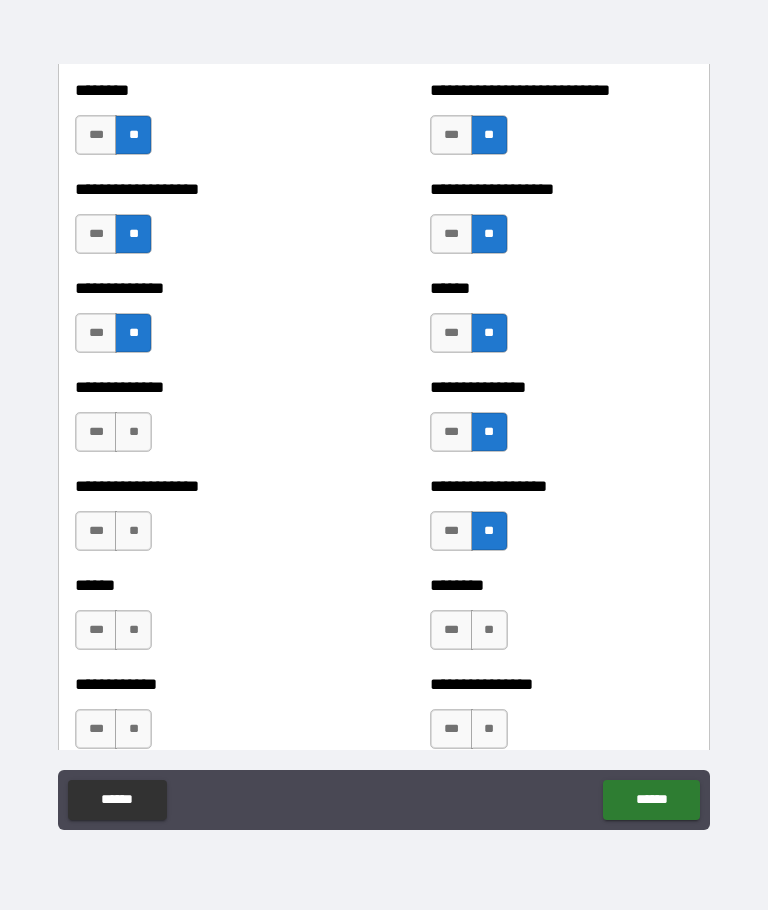 click on "**" at bounding box center [133, 432] 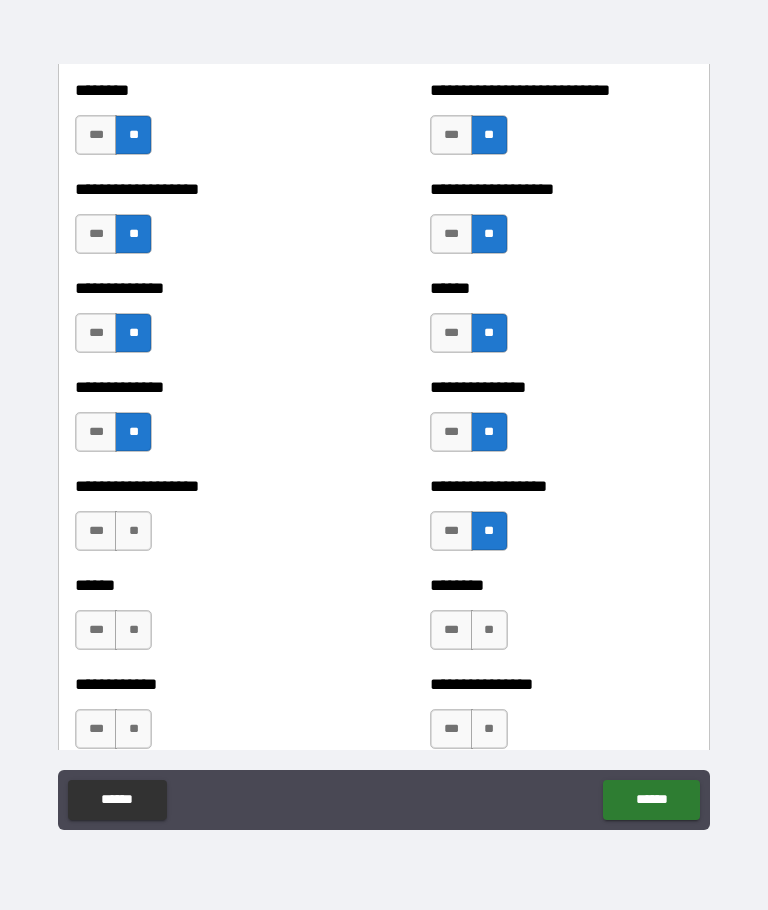 click on "**" at bounding box center [133, 531] 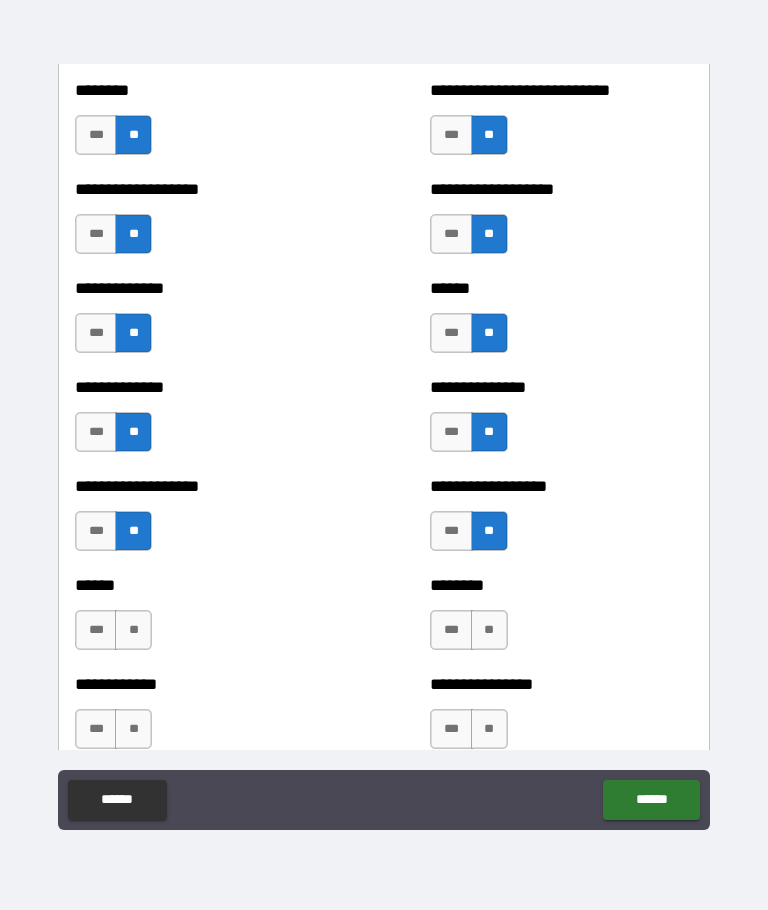 click on "**" at bounding box center (133, 630) 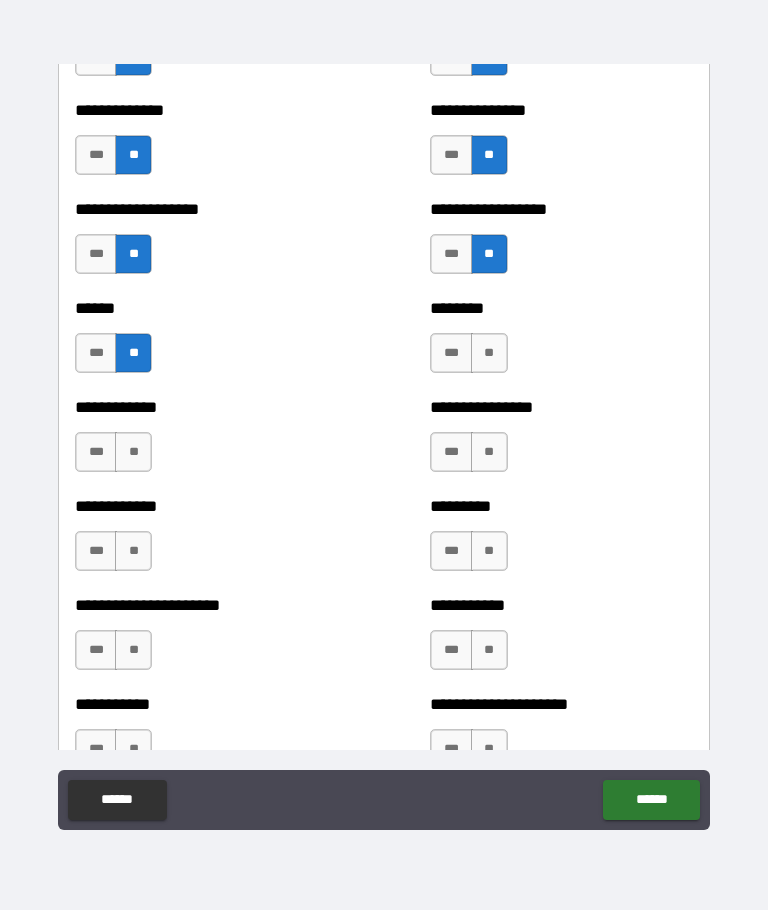 scroll, scrollTop: 4910, scrollLeft: 0, axis: vertical 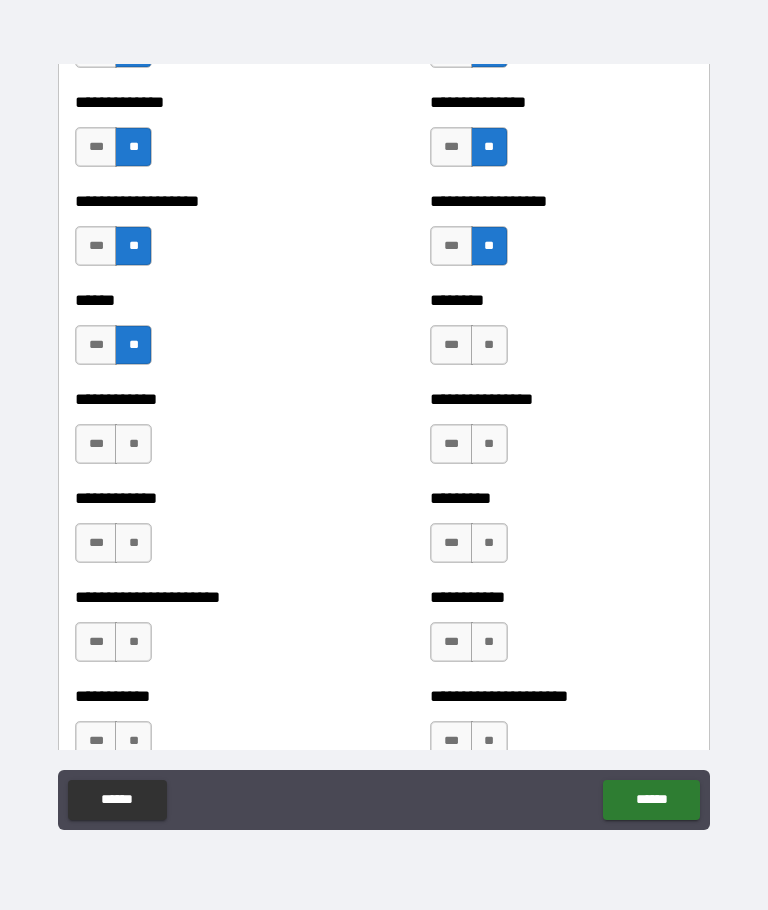click on "**" at bounding box center (489, 345) 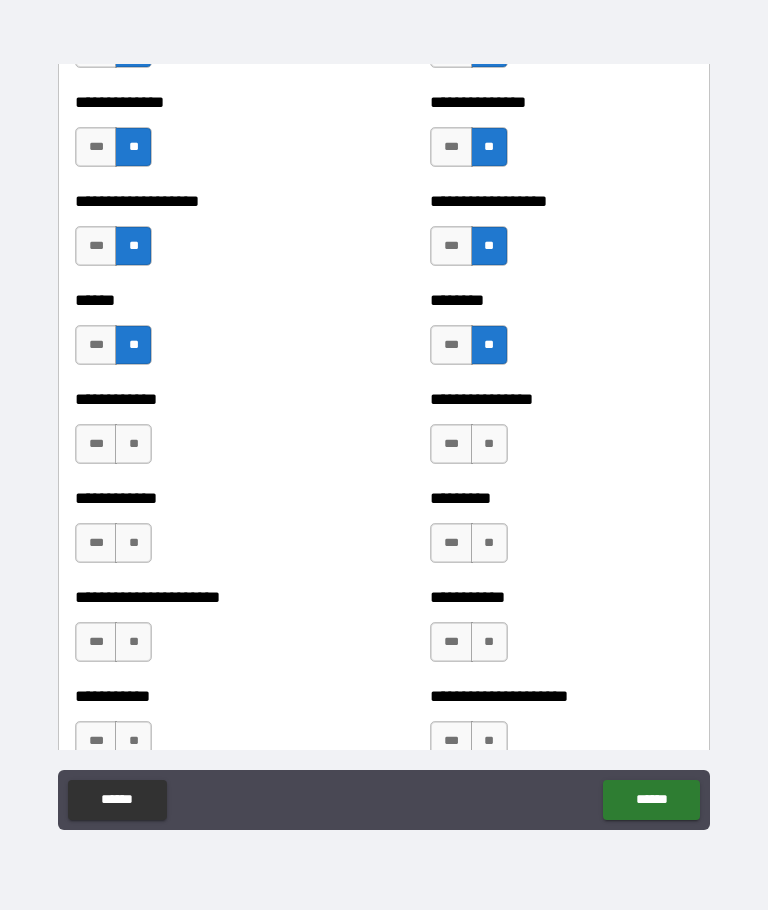 click on "**" at bounding box center [489, 444] 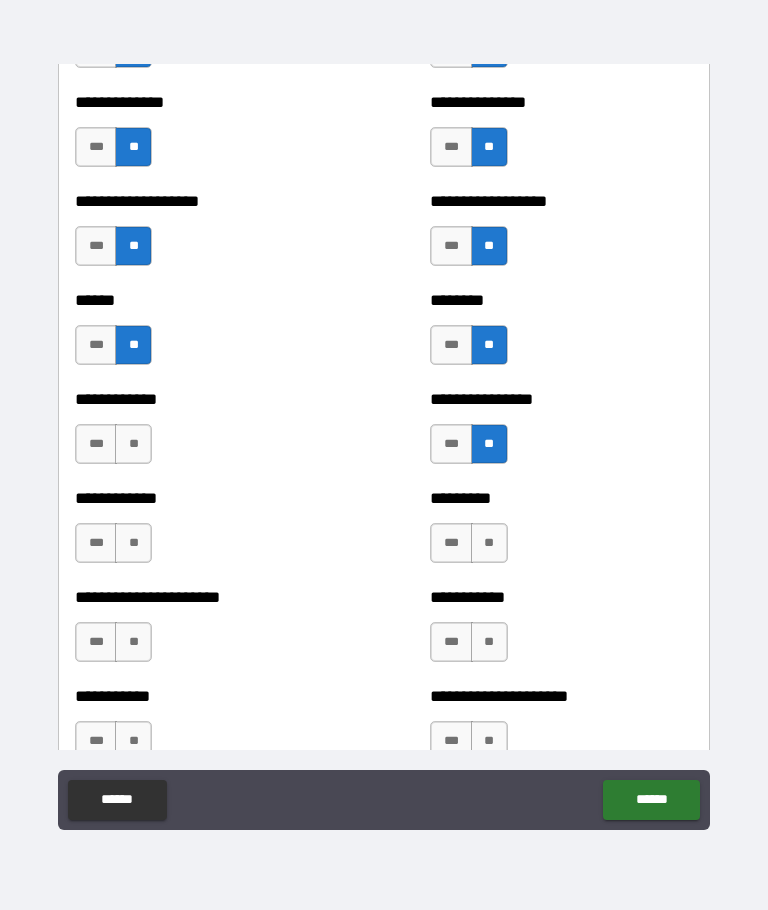 click on "**" at bounding box center (489, 543) 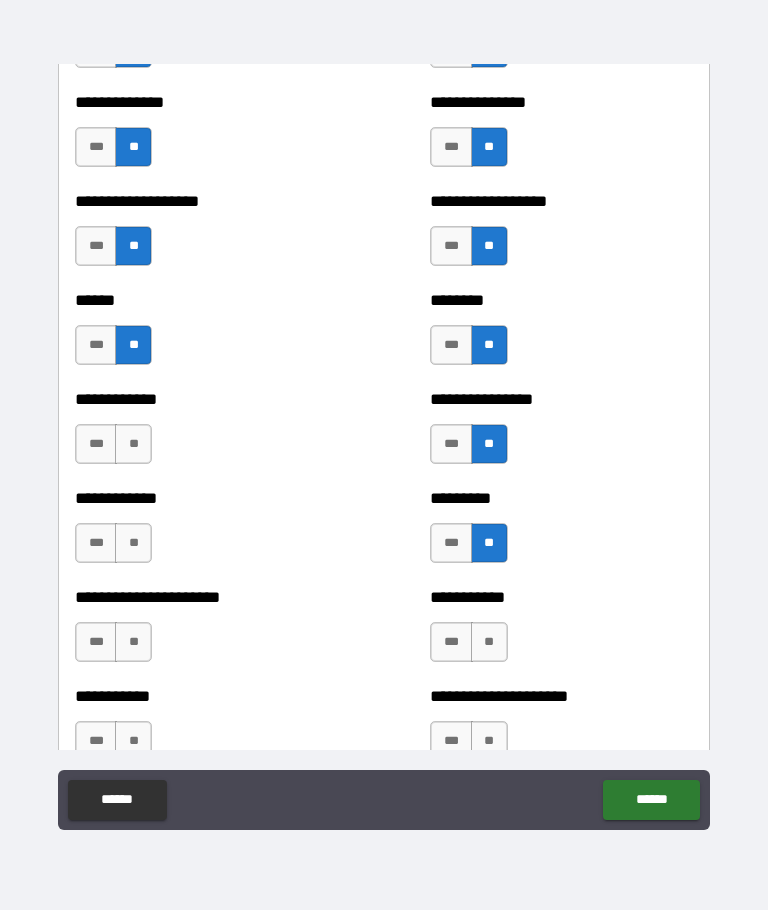 click on "**" at bounding box center (489, 642) 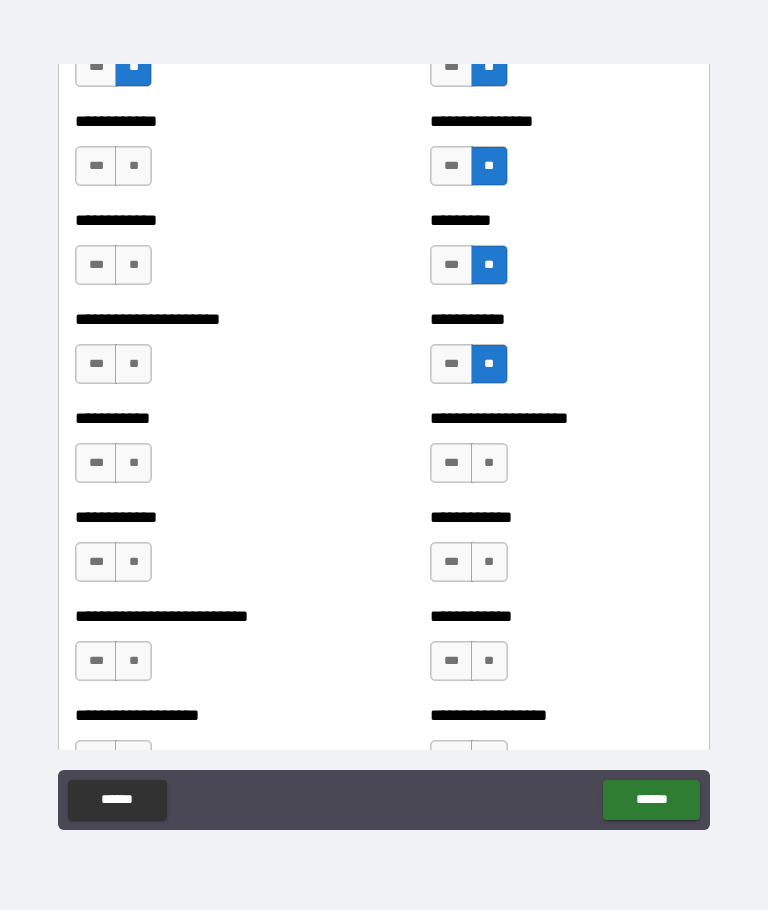 scroll, scrollTop: 5185, scrollLeft: 0, axis: vertical 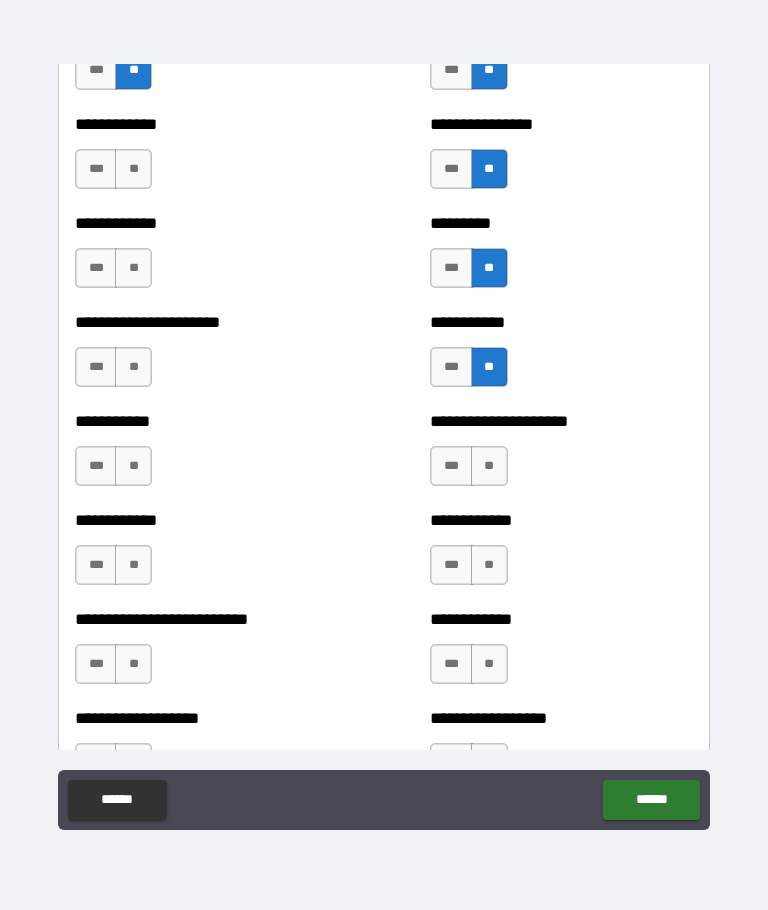 click on "**" at bounding box center [133, 169] 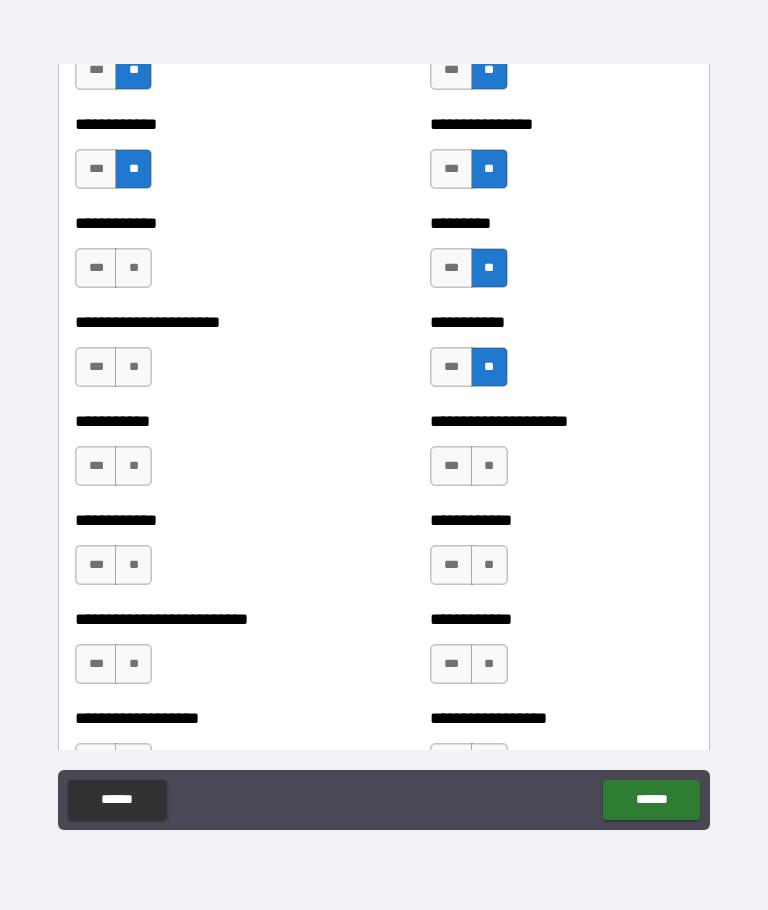 click on "**" at bounding box center [133, 268] 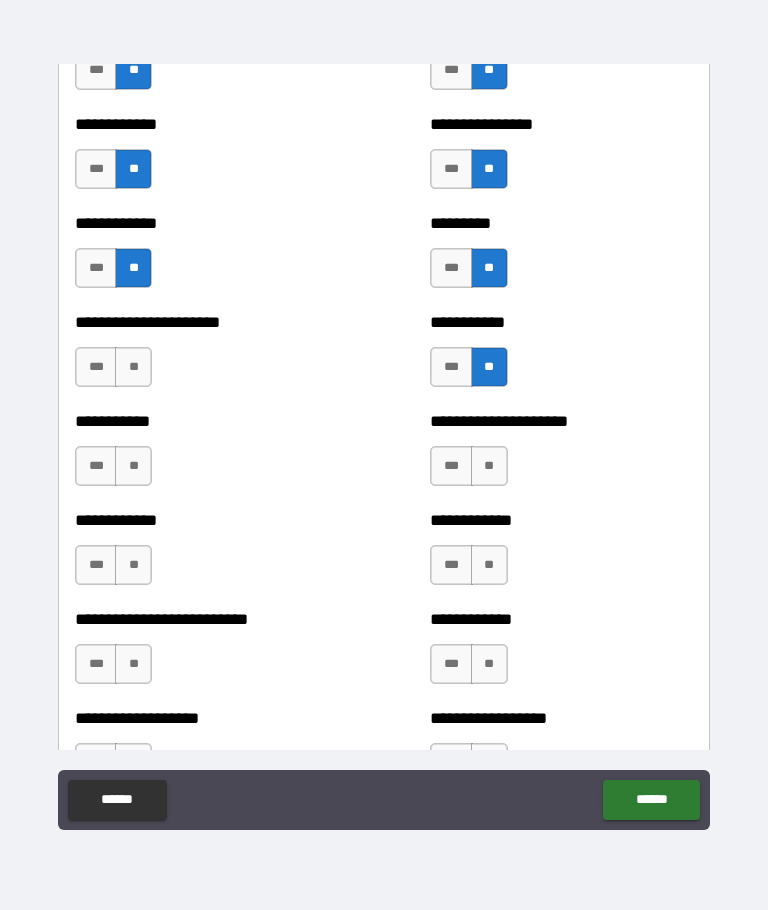 click on "**" at bounding box center (133, 367) 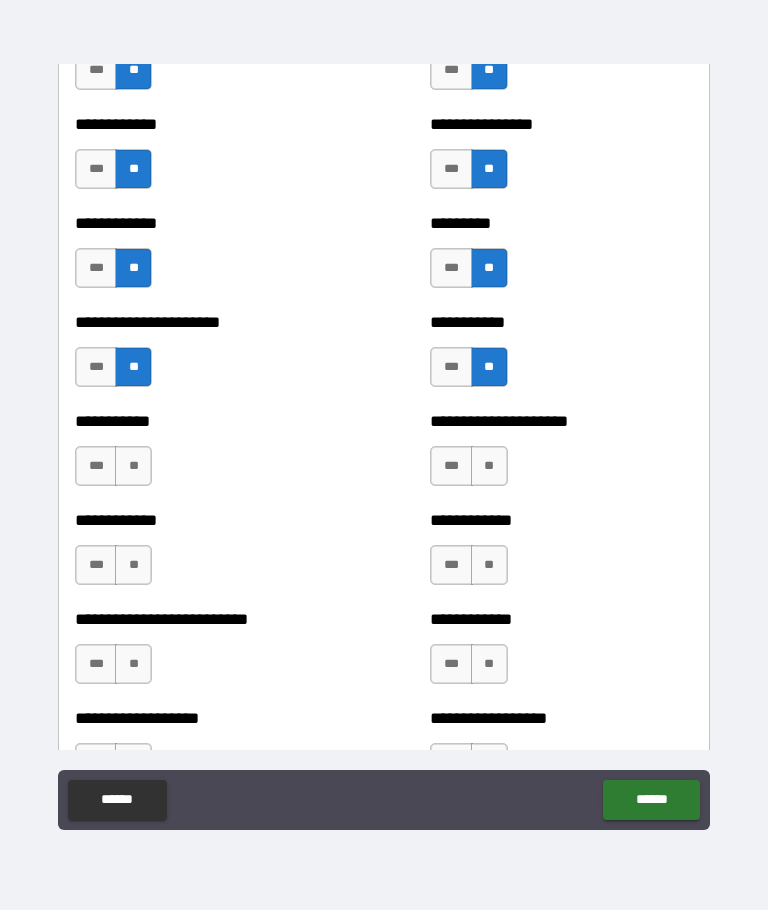 click on "**" at bounding box center [133, 466] 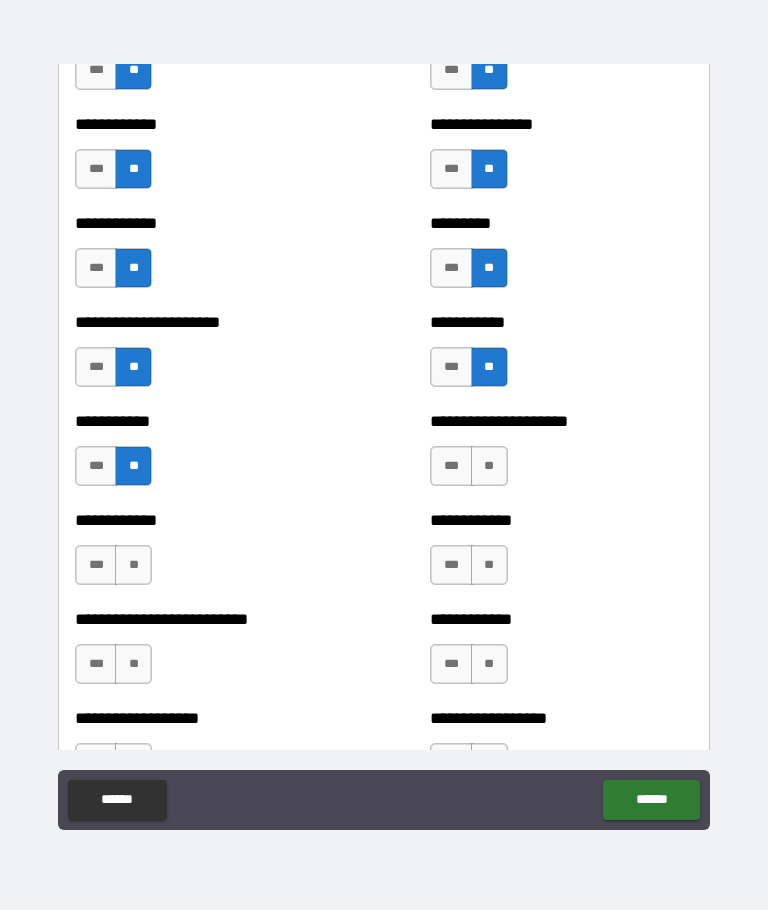 click on "**" at bounding box center (133, 565) 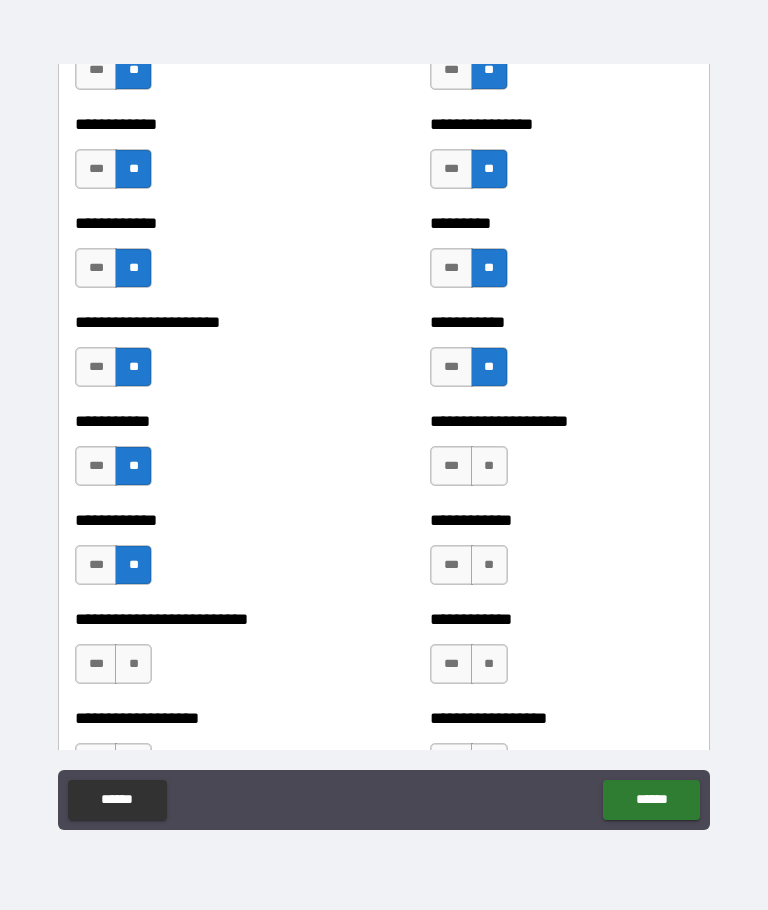 click on "**" at bounding box center [489, 466] 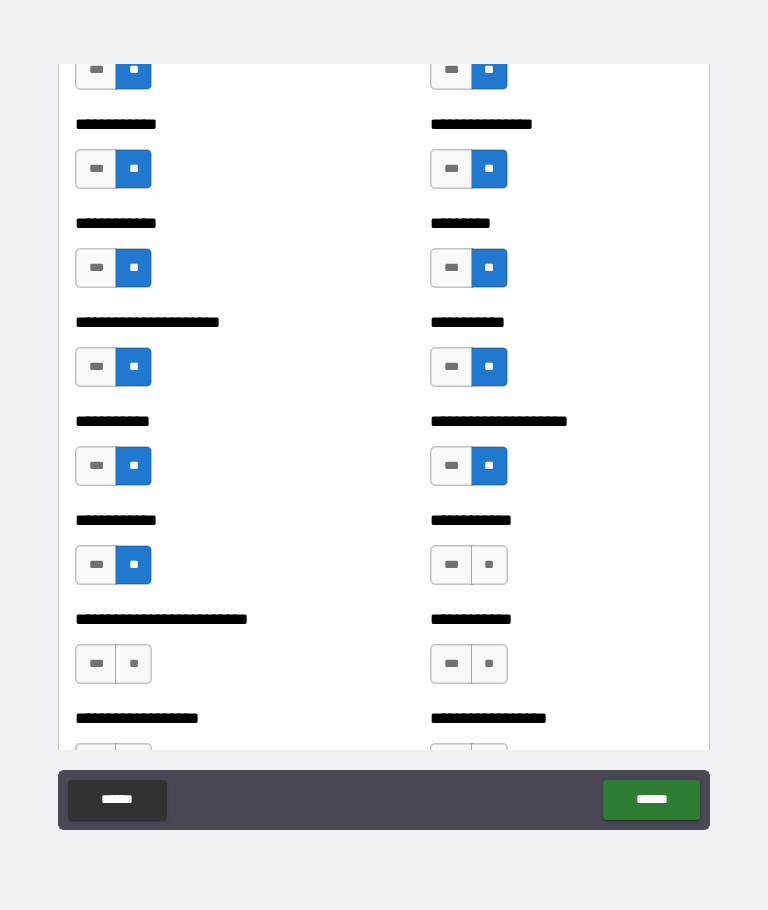click on "**" at bounding box center [489, 565] 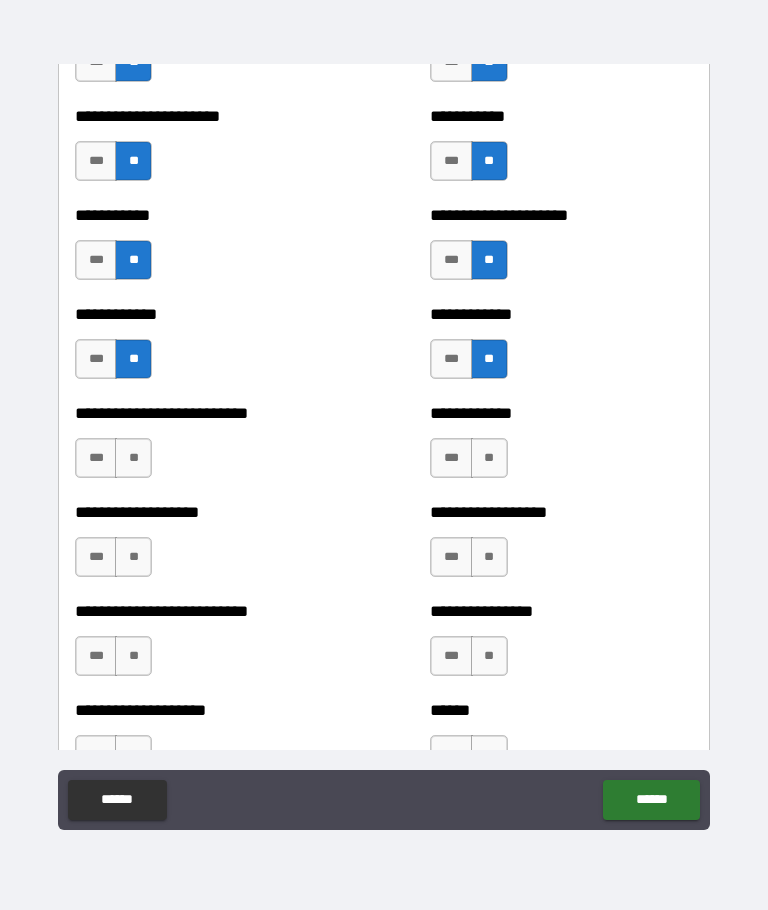 scroll, scrollTop: 5406, scrollLeft: 0, axis: vertical 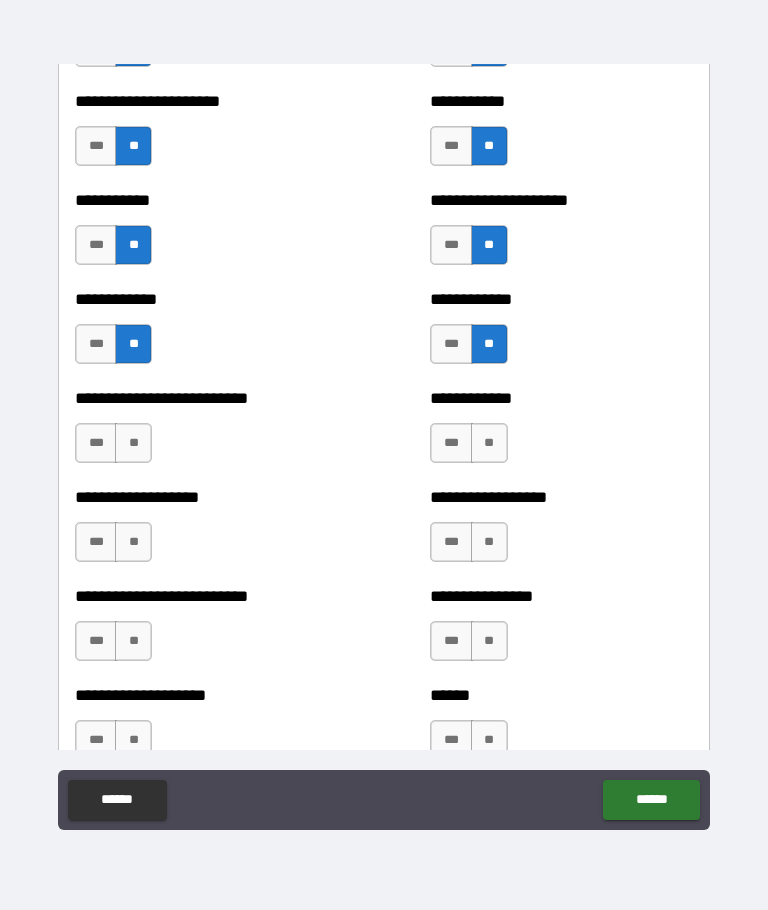 click on "**" at bounding box center [489, 443] 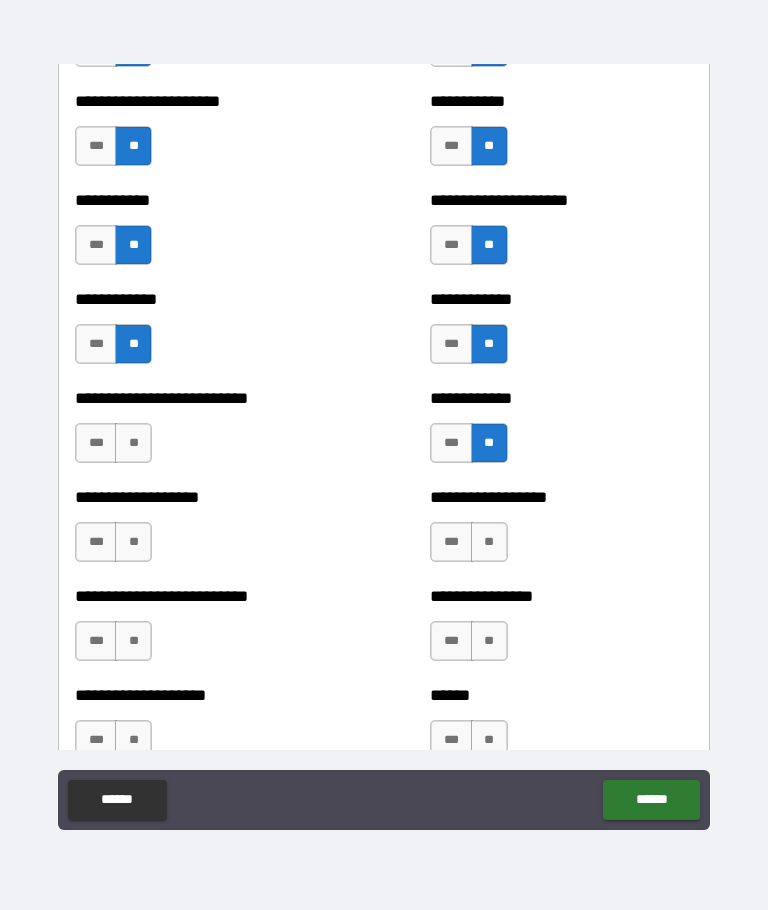 click on "**" at bounding box center [133, 443] 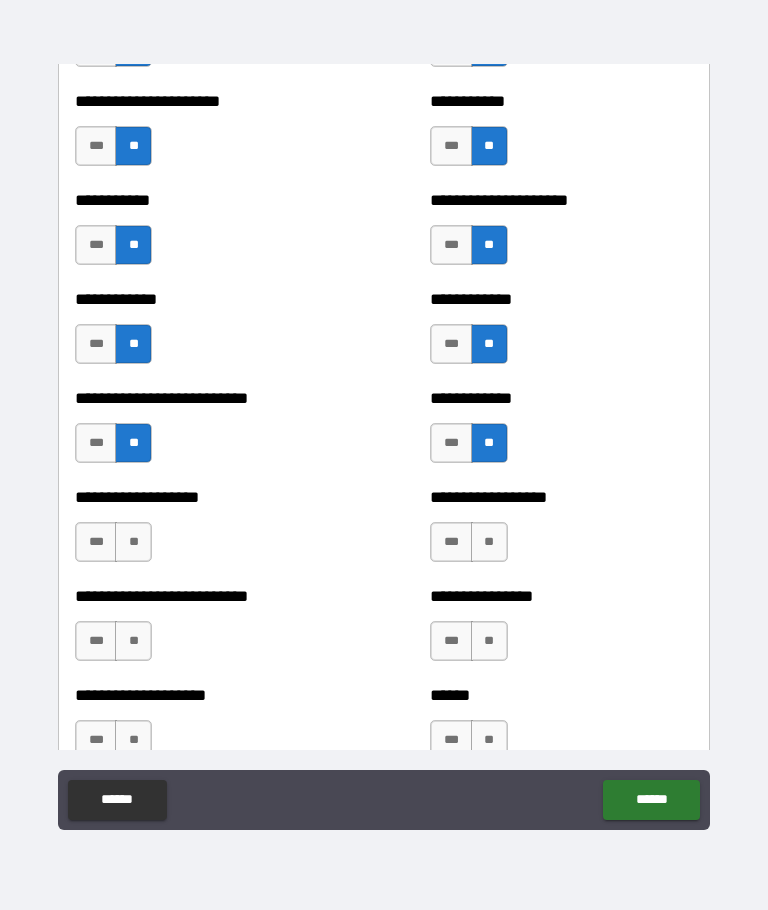 click on "**" at bounding box center [133, 542] 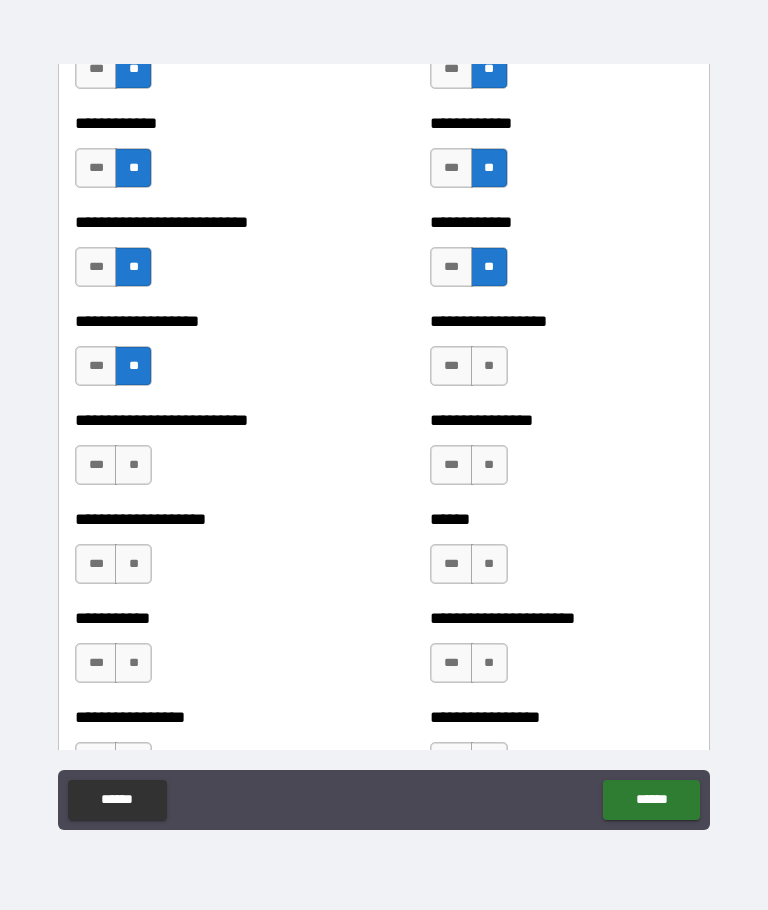 scroll, scrollTop: 5586, scrollLeft: 0, axis: vertical 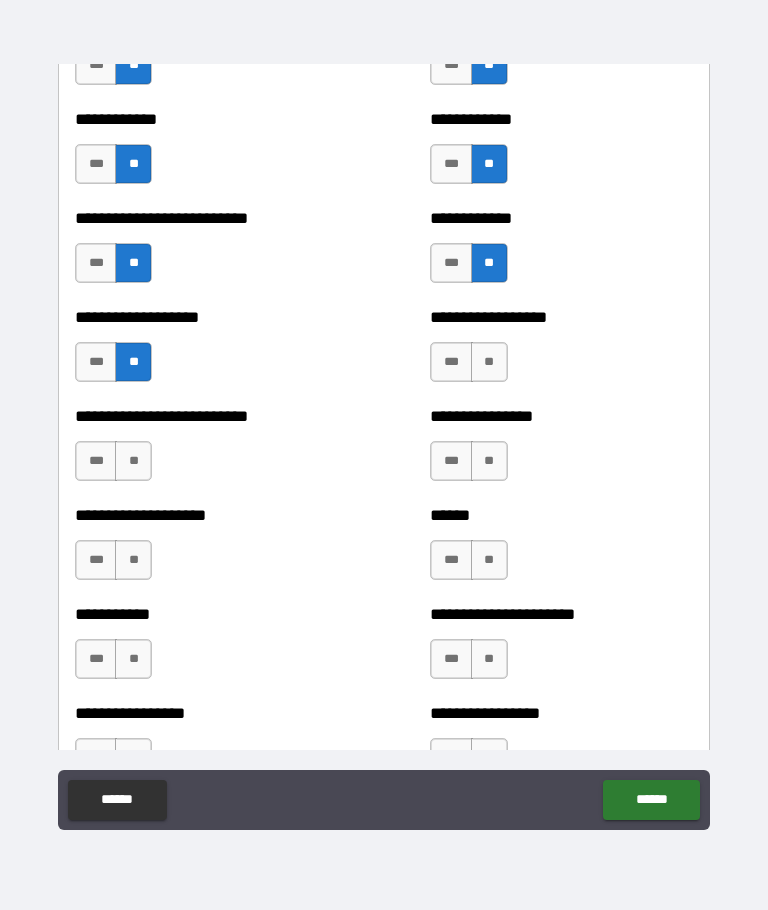 click on "**" at bounding box center (489, 362) 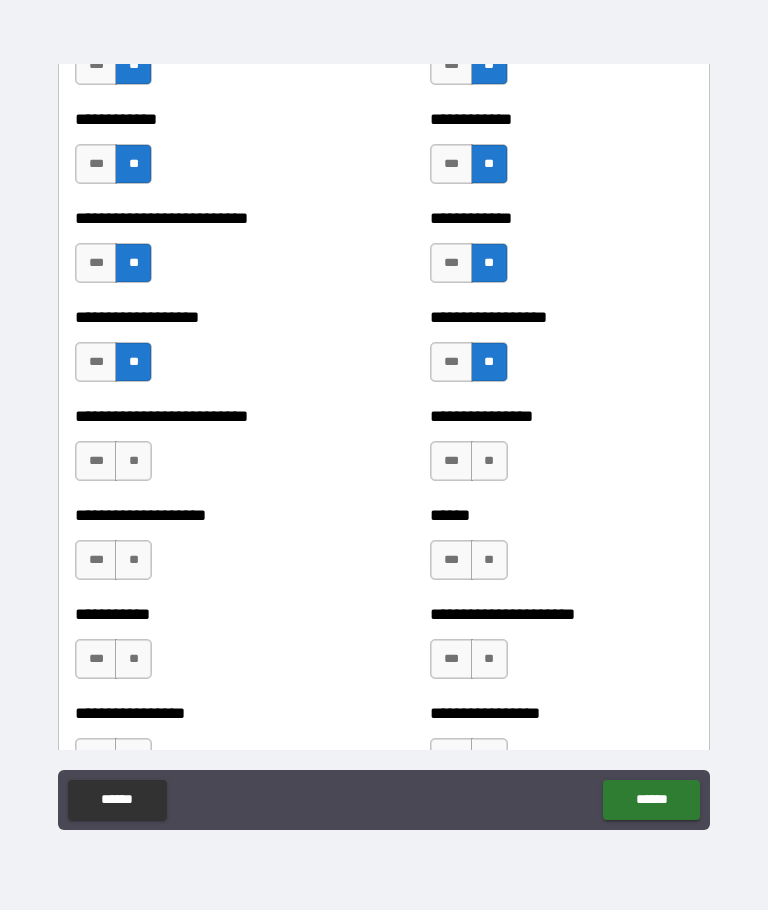 click on "**" at bounding box center (489, 461) 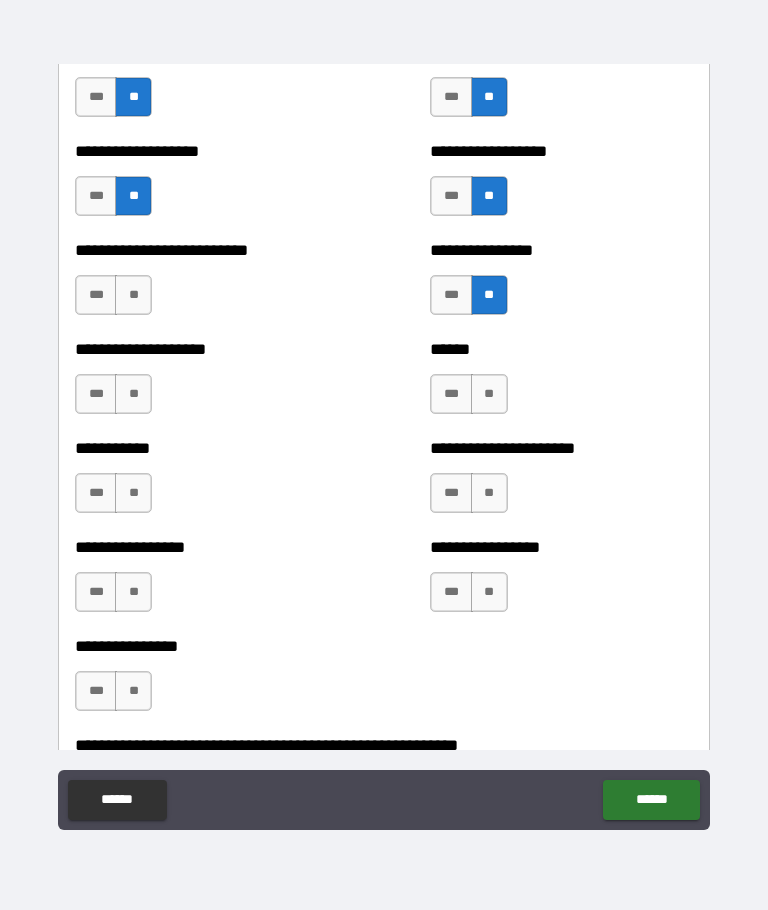 scroll, scrollTop: 5758, scrollLeft: 0, axis: vertical 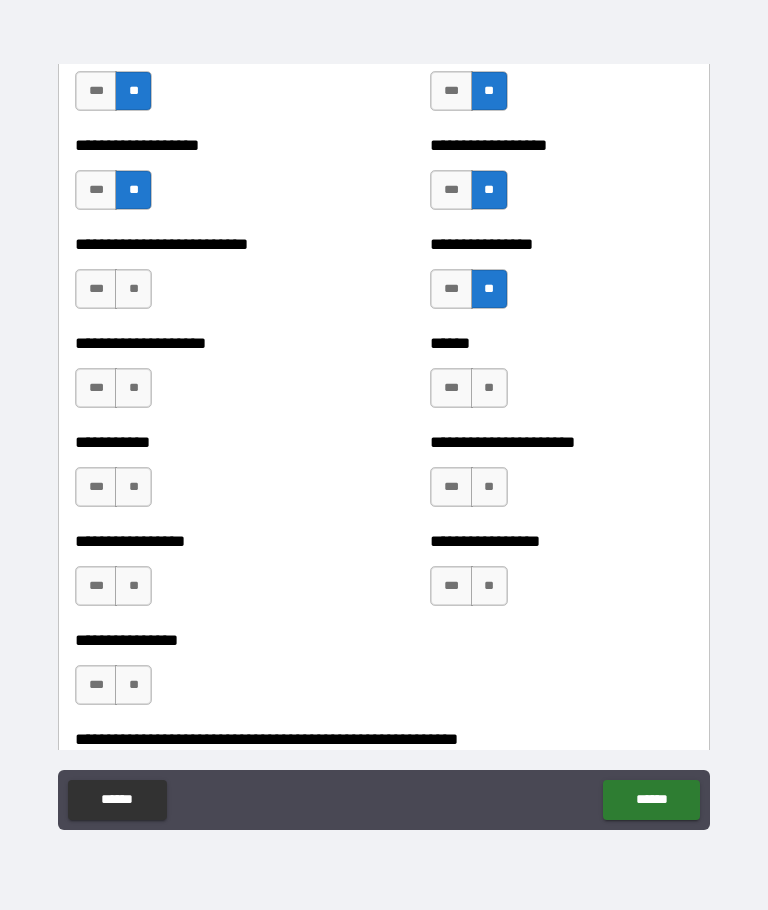 click on "**********" at bounding box center [206, 279] 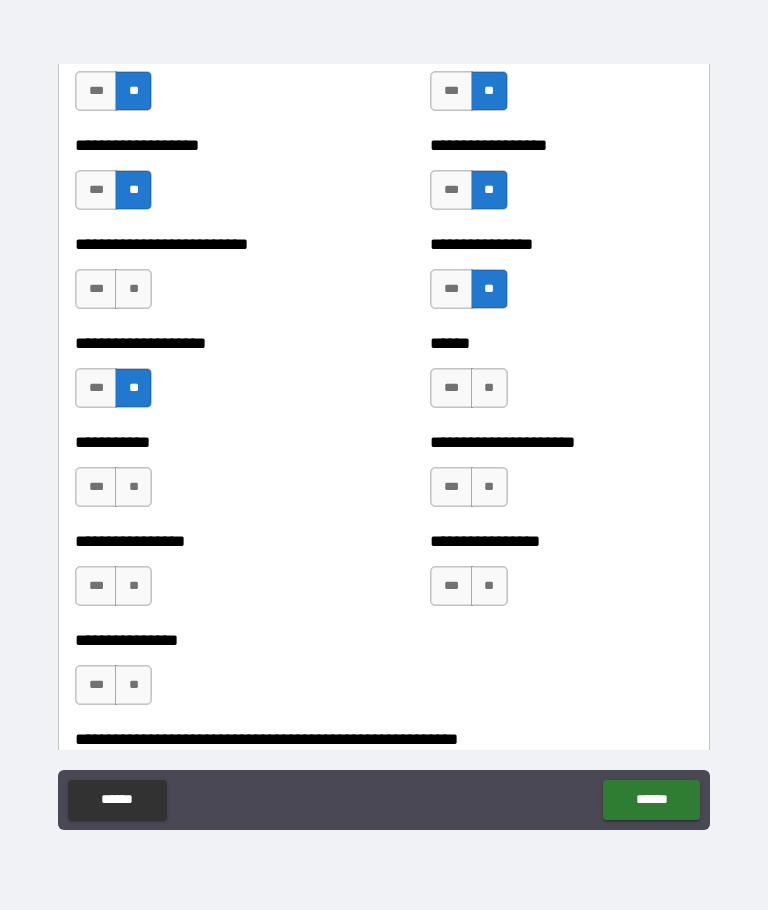 click on "**" at bounding box center [133, 487] 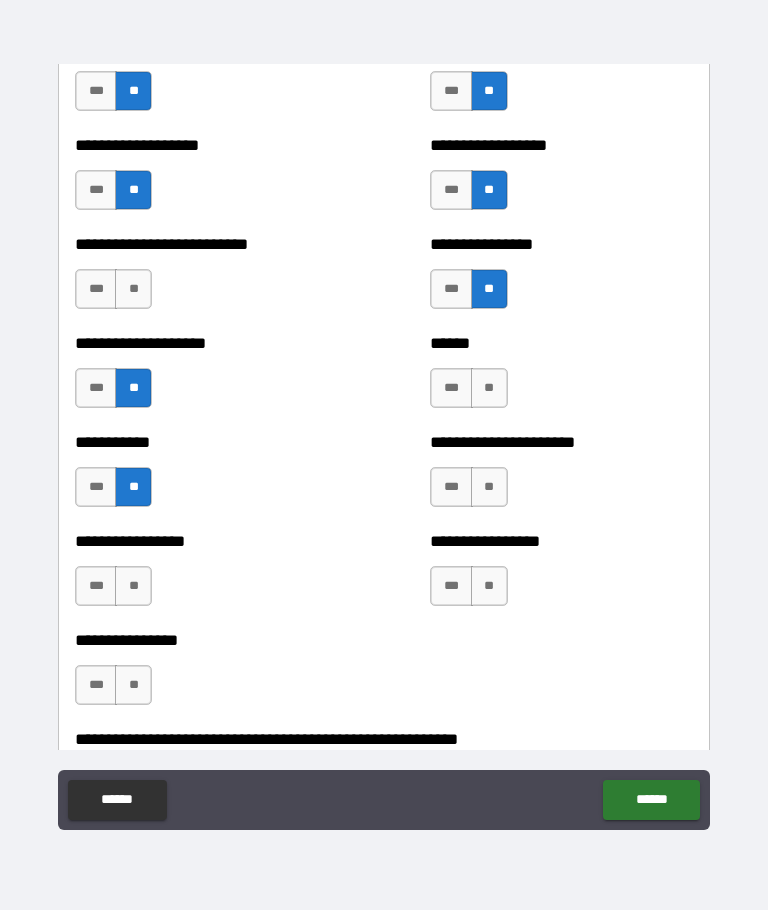 click on "**" at bounding box center [133, 289] 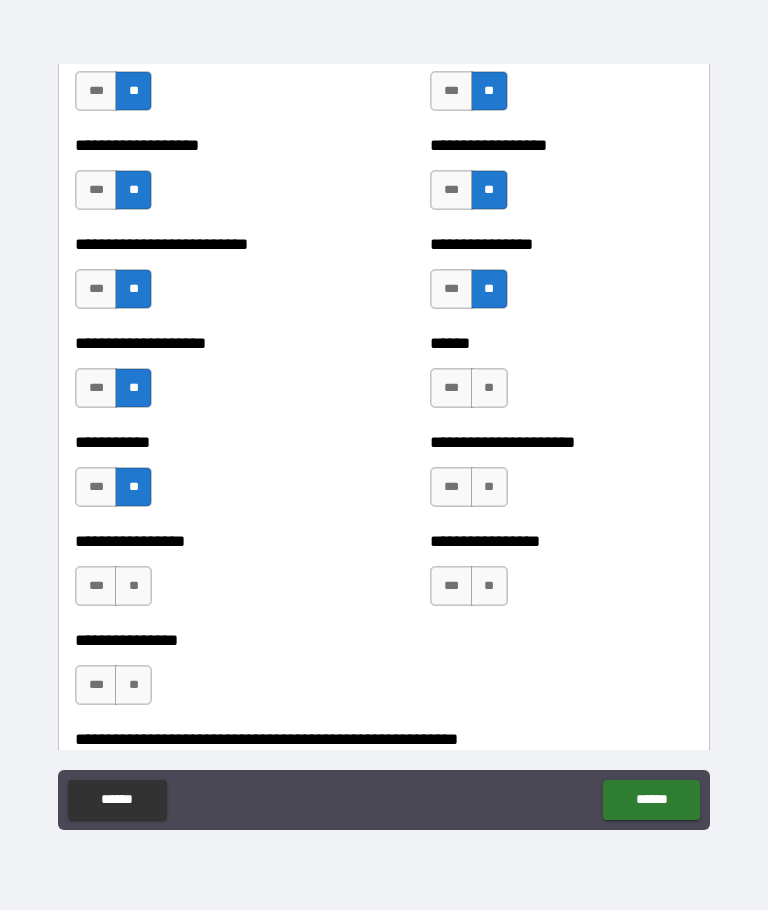 click on "**" at bounding box center [489, 388] 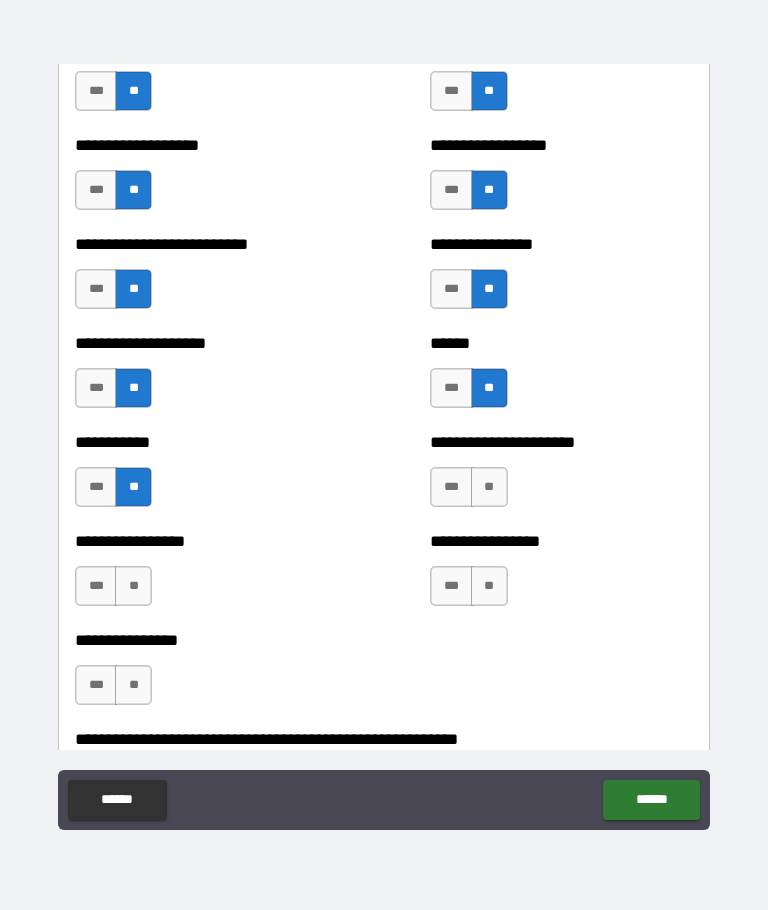 click on "**" at bounding box center [489, 487] 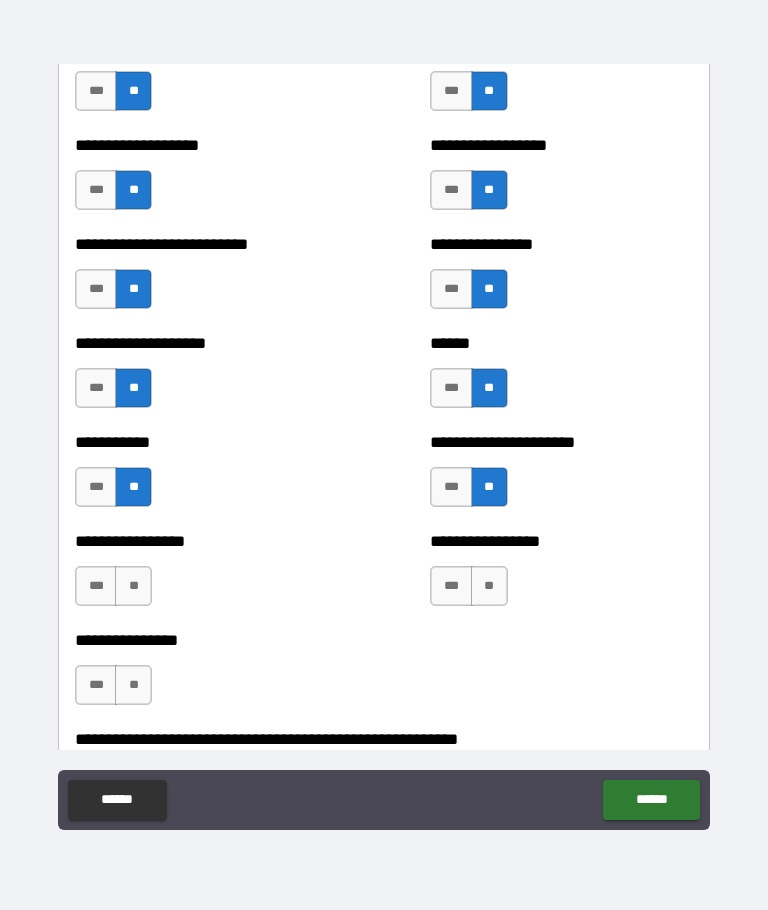 click on "**" at bounding box center [489, 586] 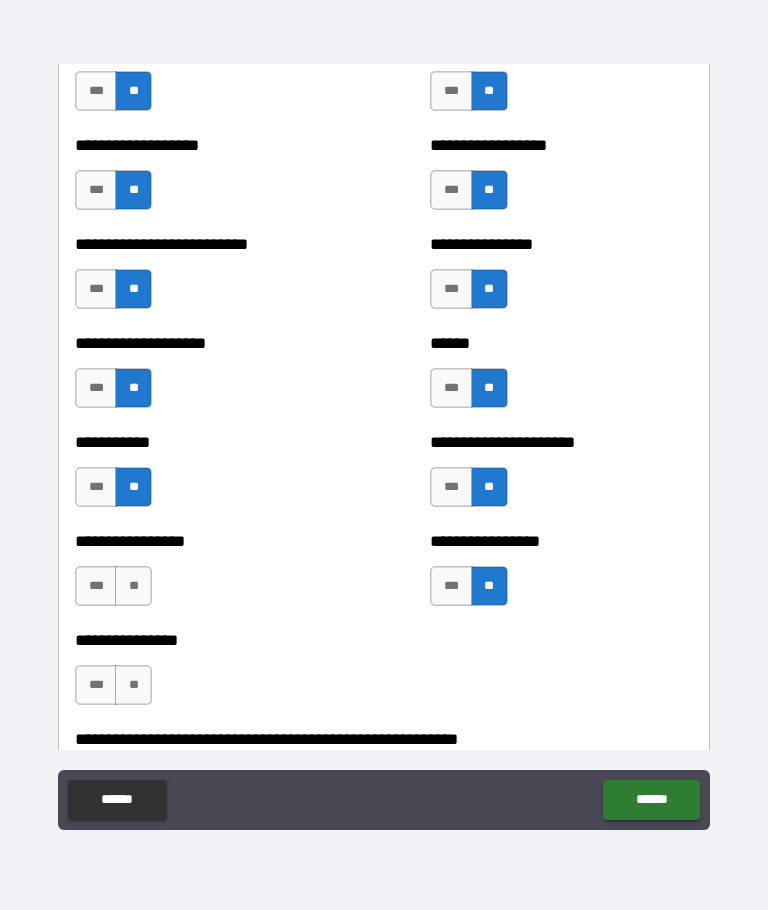 scroll, scrollTop: 5941, scrollLeft: 0, axis: vertical 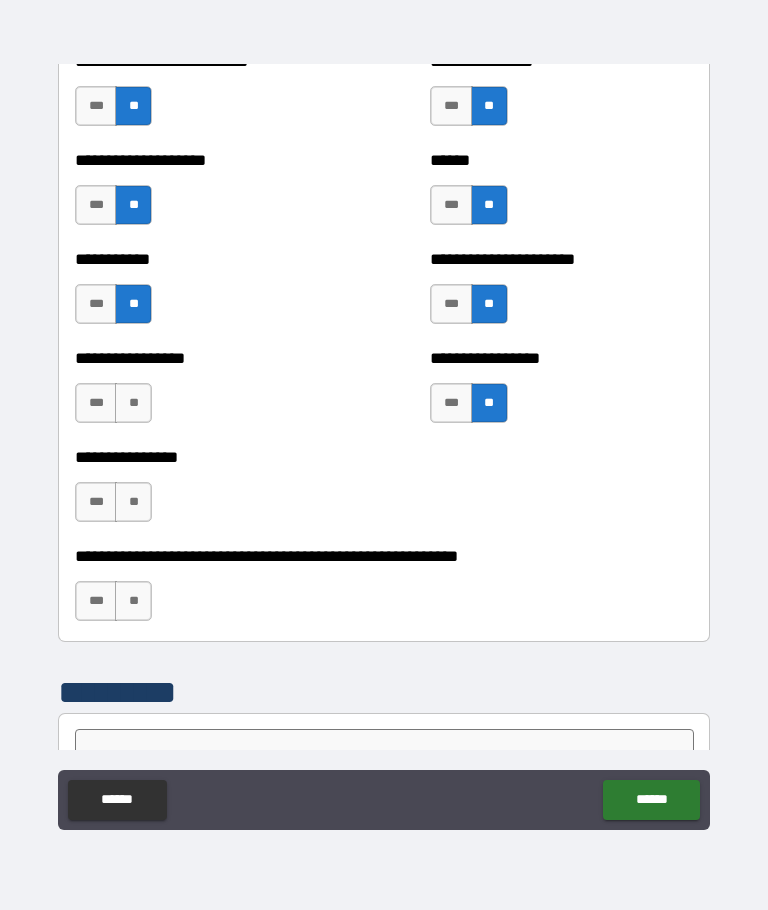 click on "**" at bounding box center (133, 403) 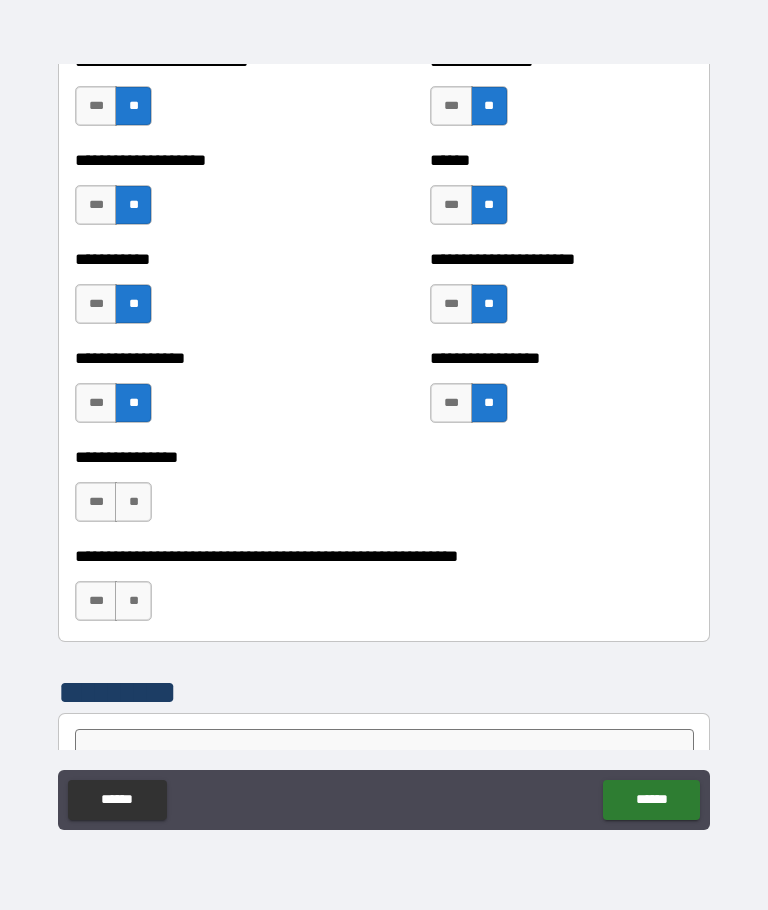 click on "**" at bounding box center (133, 502) 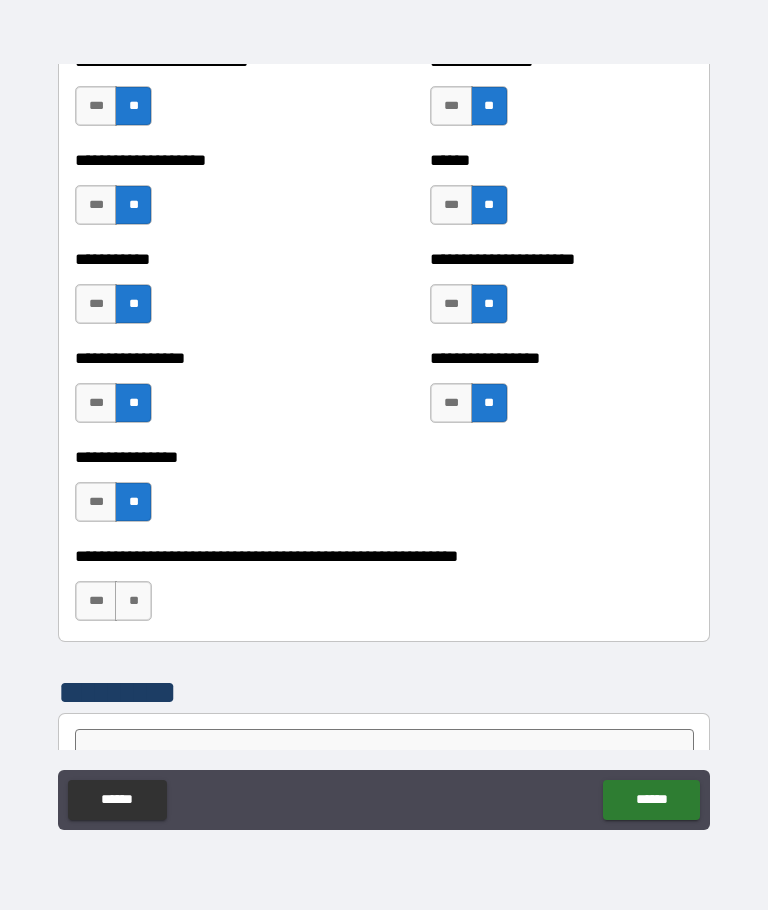 click on "**" at bounding box center (133, 601) 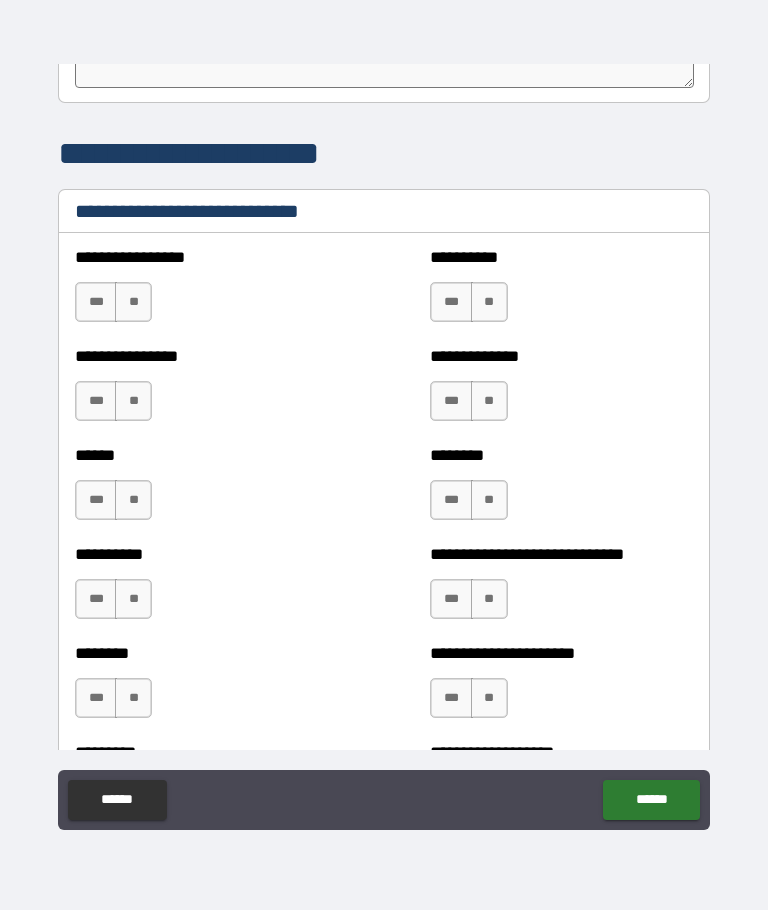 scroll, scrollTop: 6663, scrollLeft: 0, axis: vertical 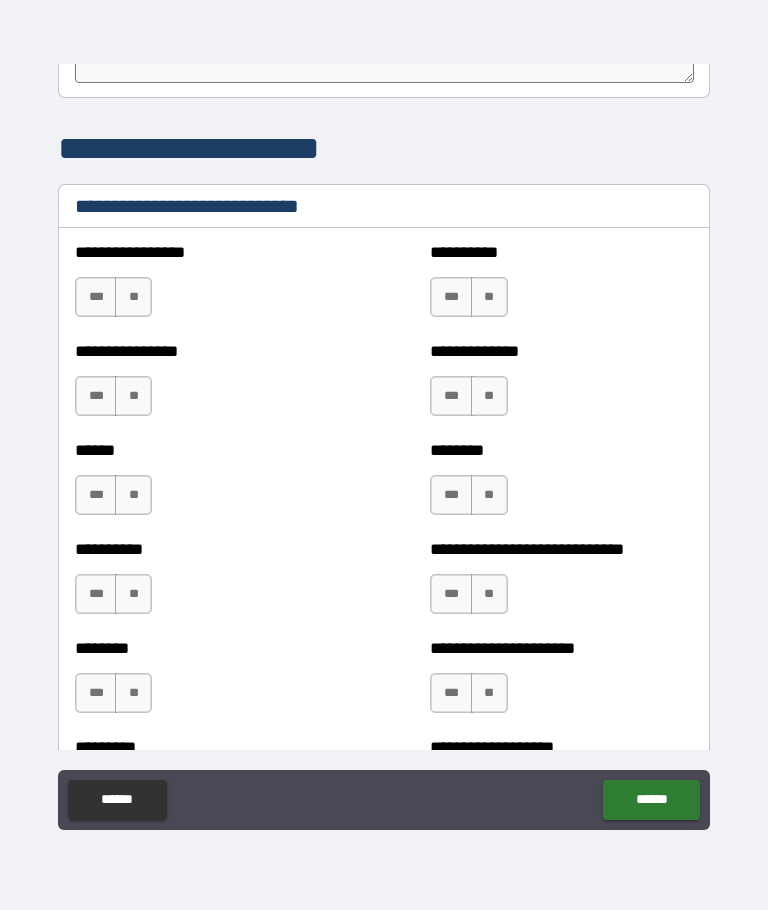 click on "**" at bounding box center (133, 297) 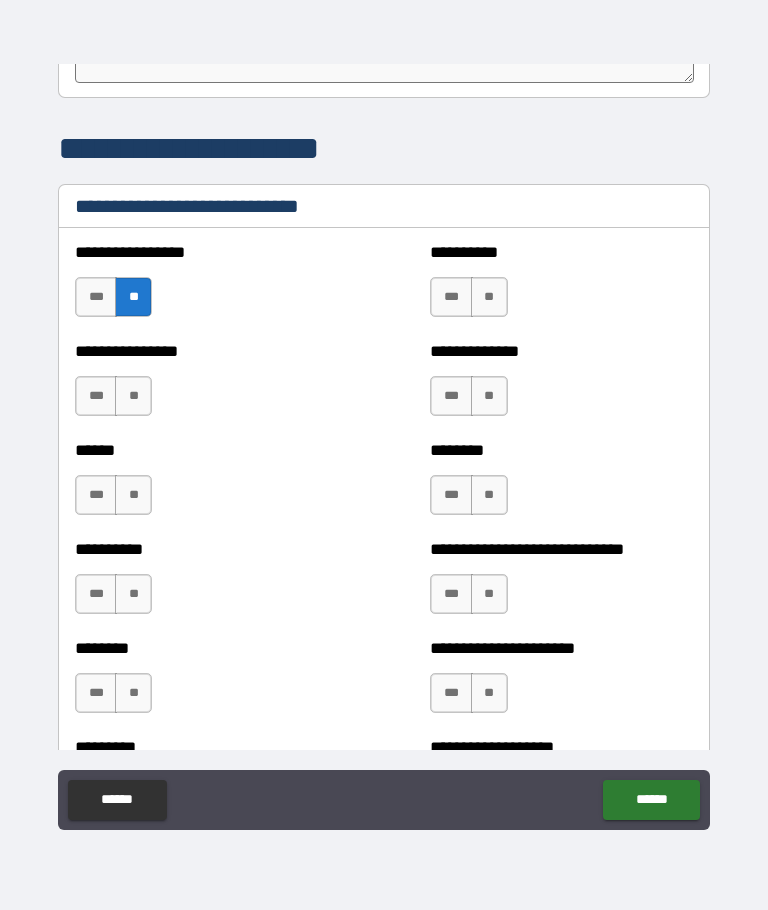 click on "**" at bounding box center [133, 396] 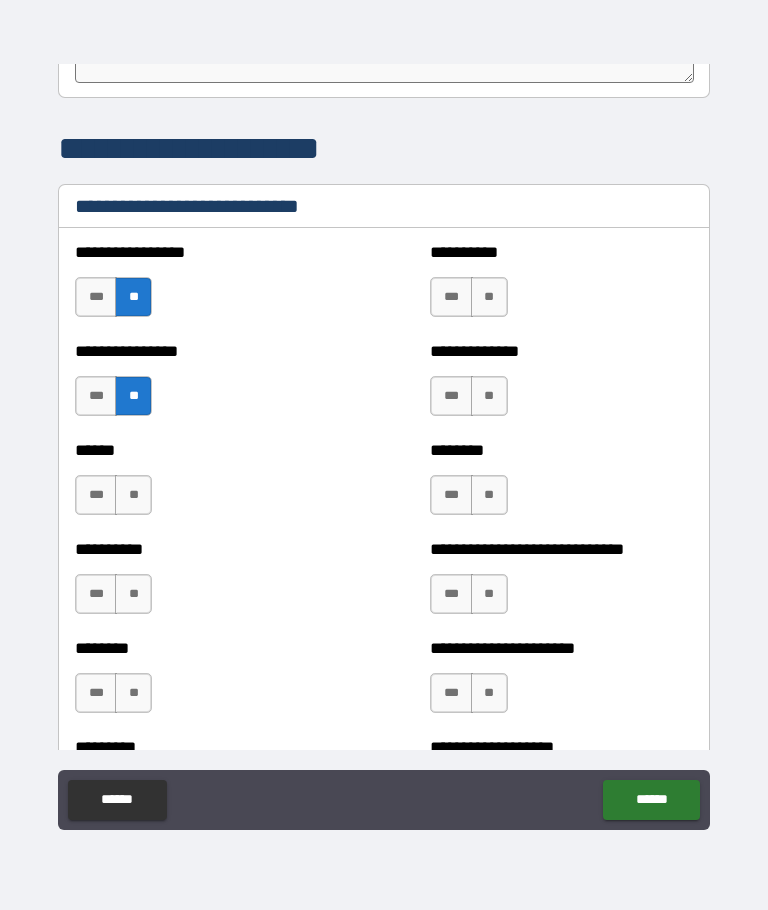 click on "**" at bounding box center (133, 495) 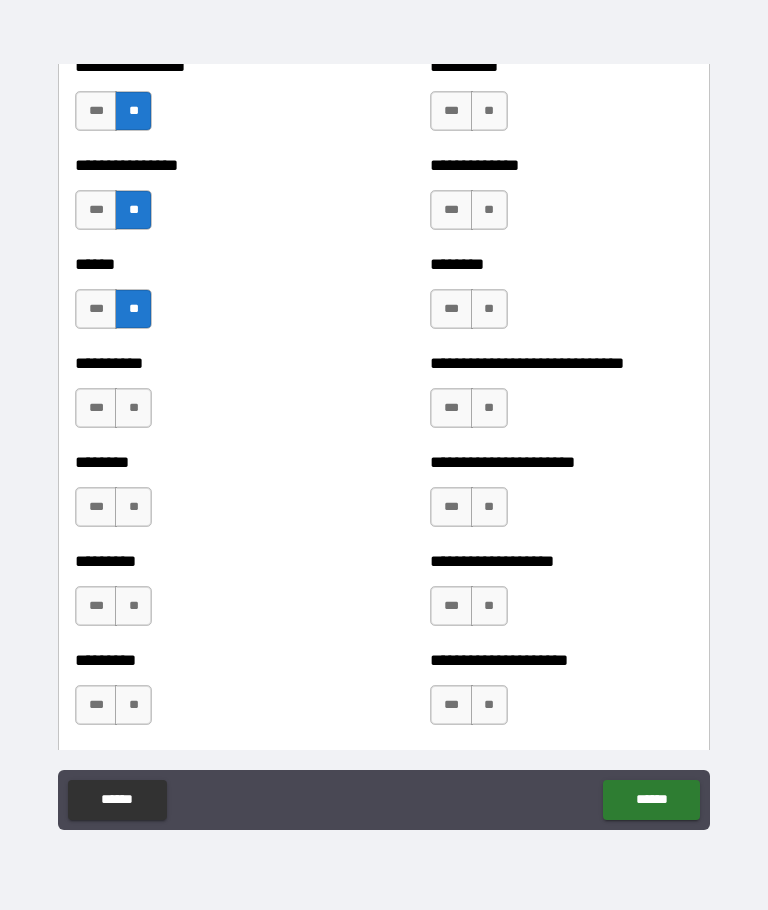 scroll, scrollTop: 6851, scrollLeft: 0, axis: vertical 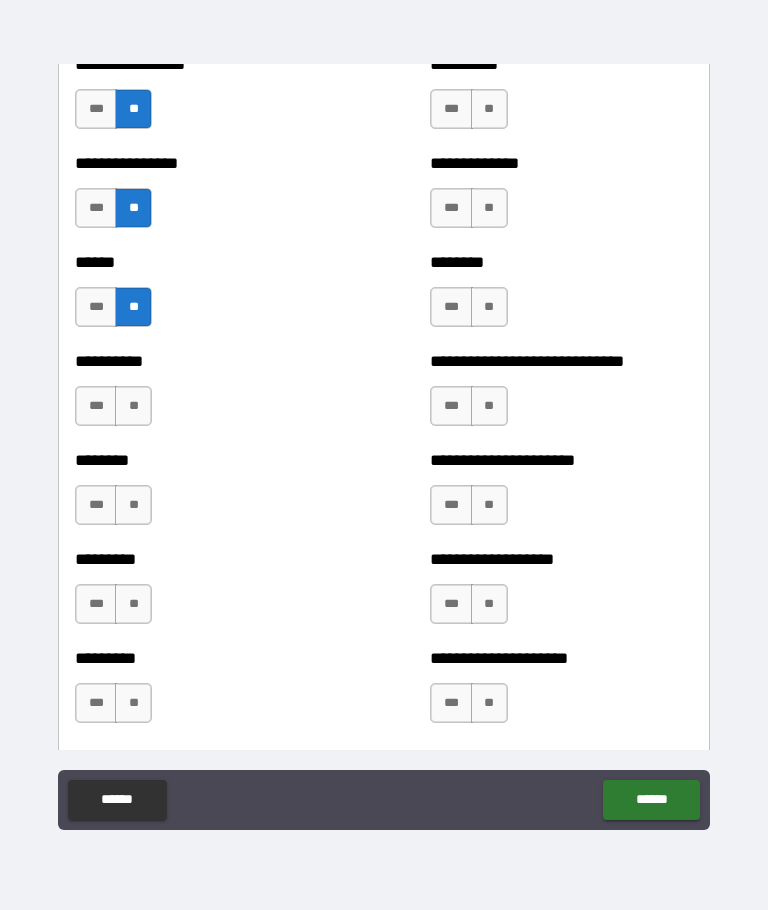 click on "**" at bounding box center (489, 109) 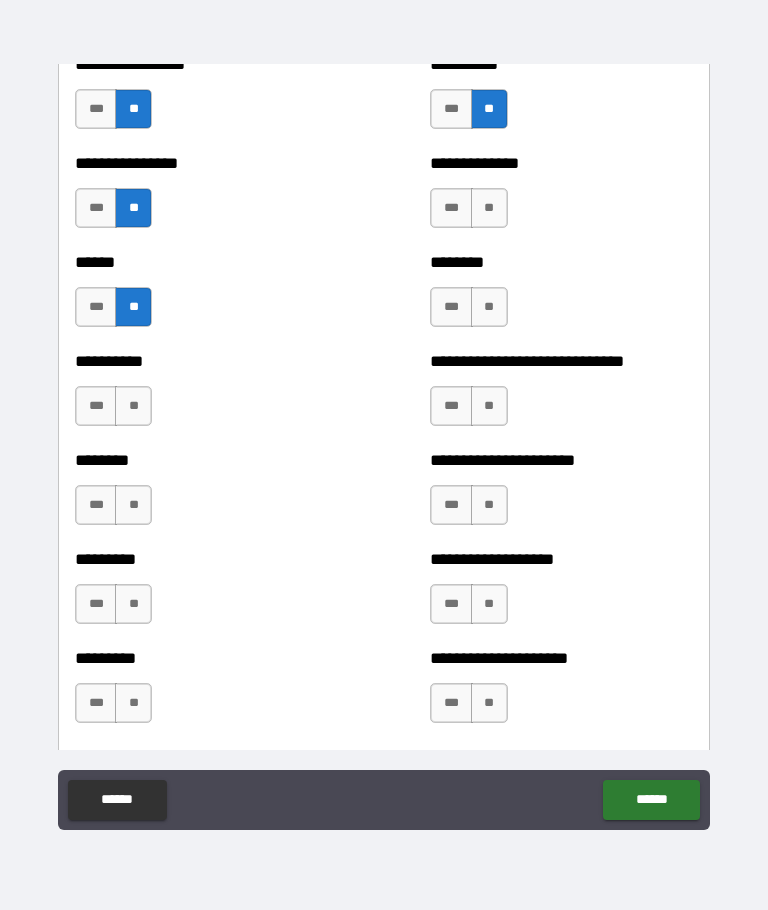 click on "**" at bounding box center [489, 208] 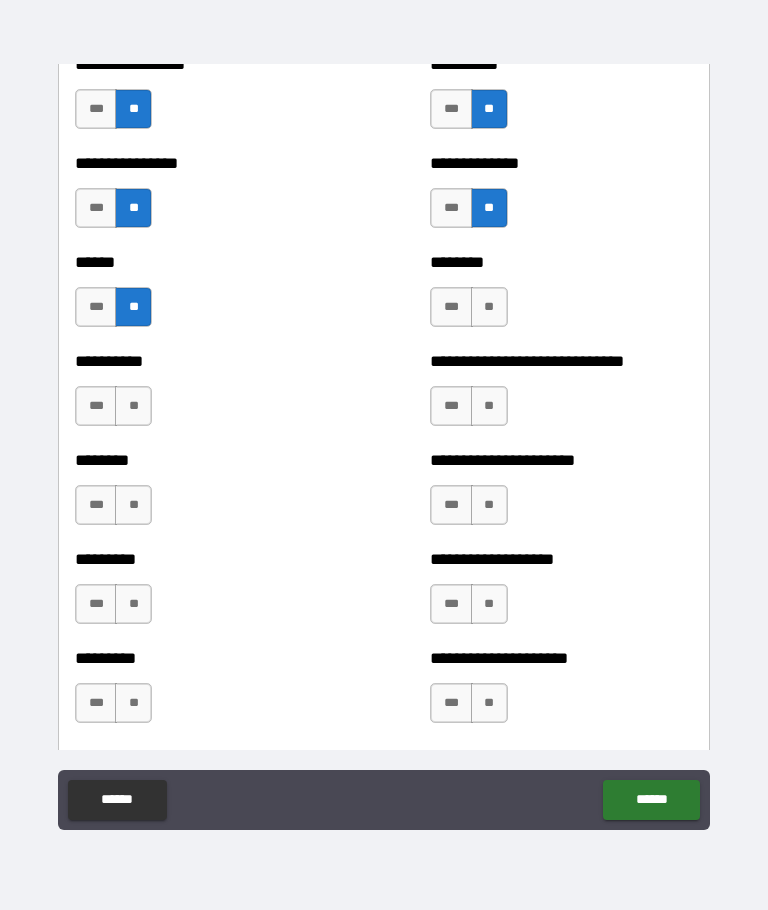 click on "**" at bounding box center (489, 307) 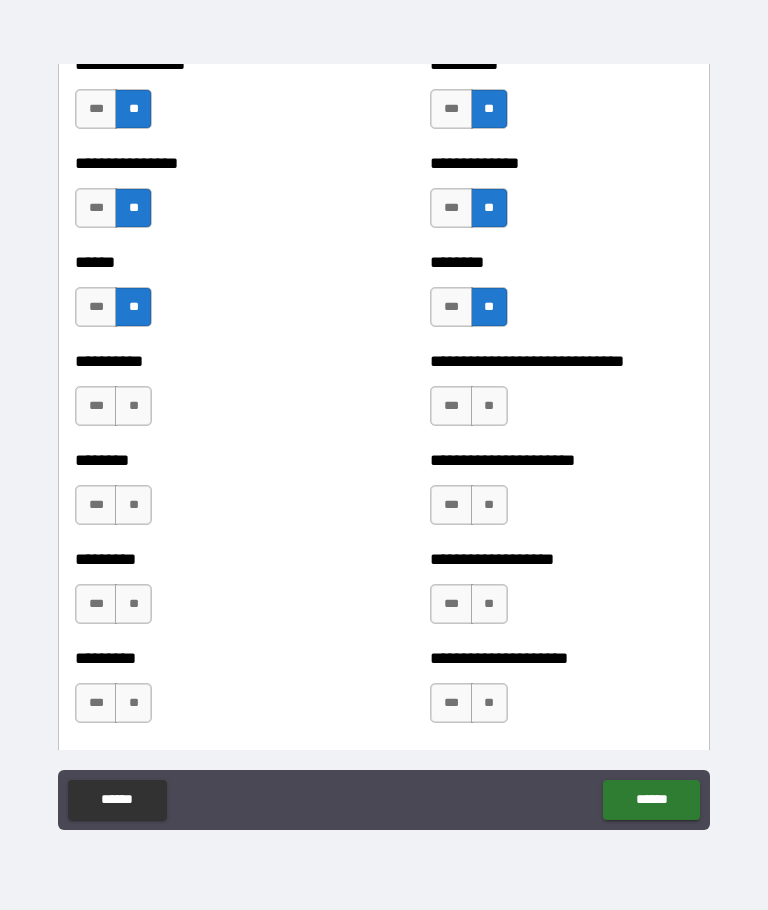 click on "**" at bounding box center [489, 406] 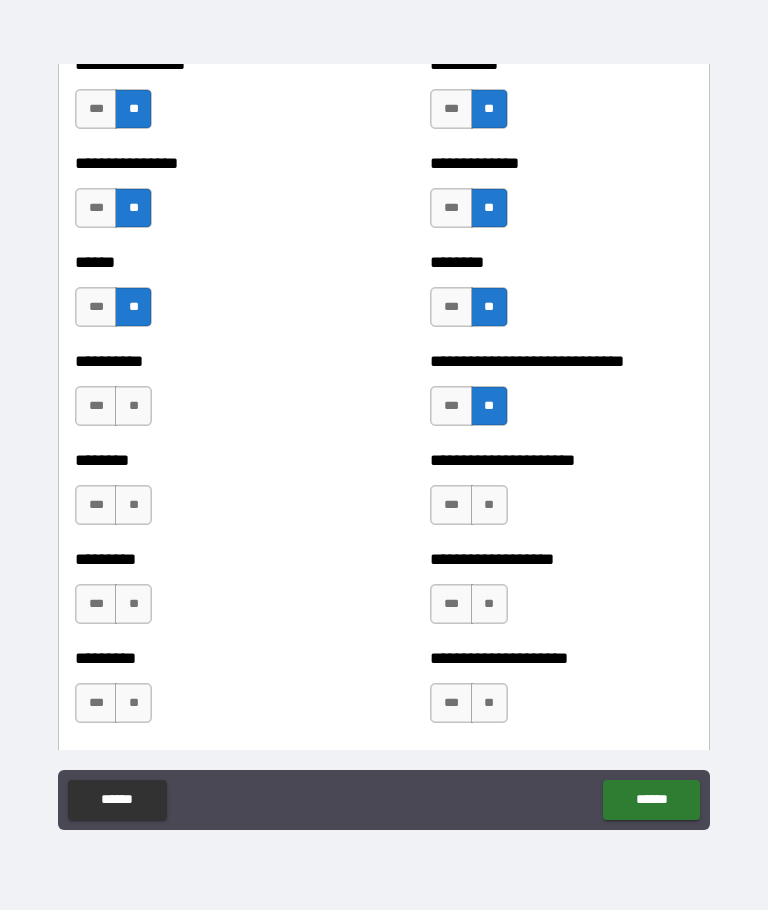 click on "**" at bounding box center (489, 505) 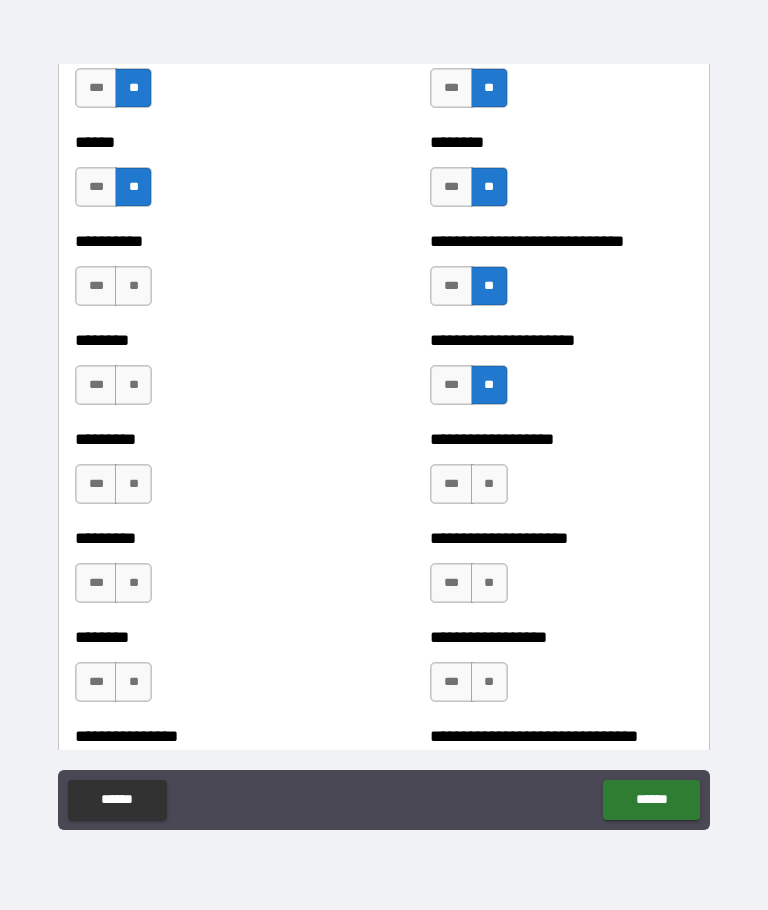 scroll, scrollTop: 6972, scrollLeft: 0, axis: vertical 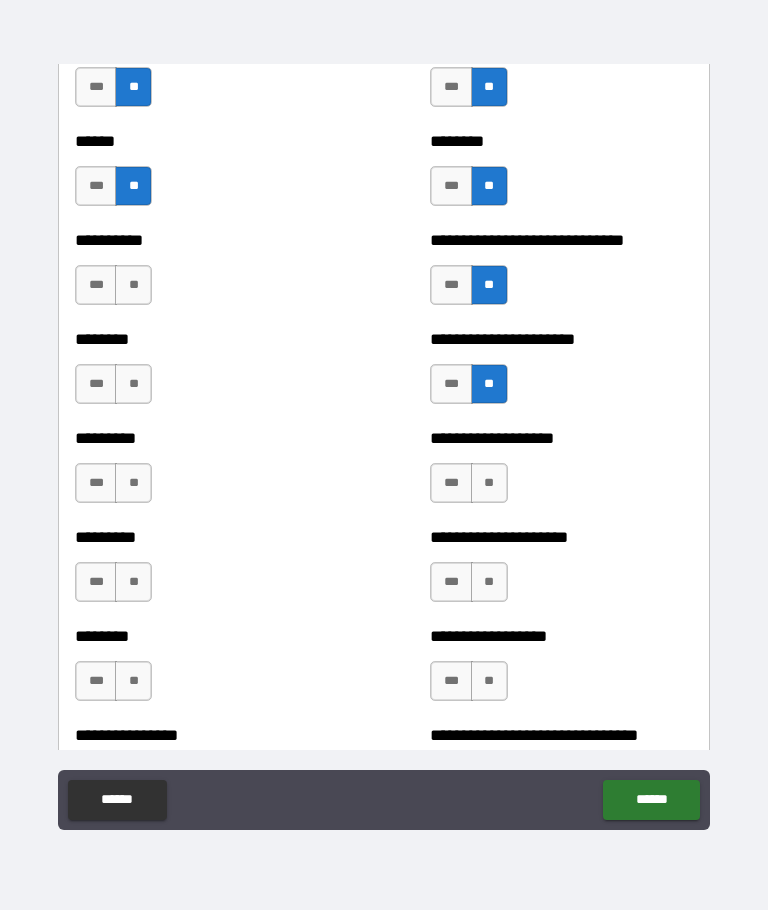 click on "**" at bounding box center [133, 285] 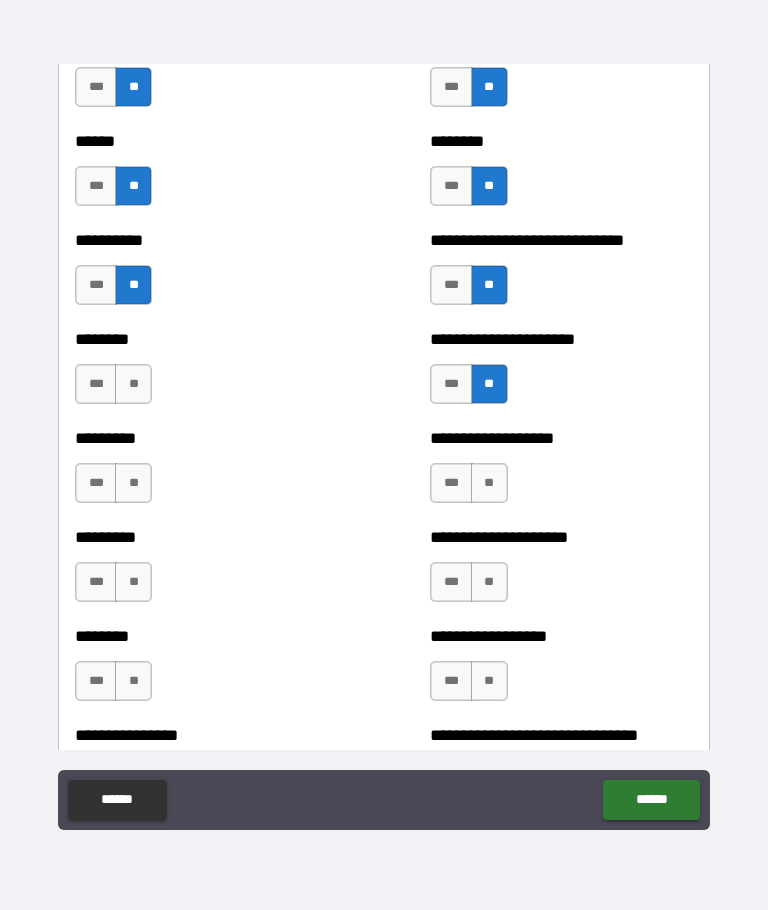 click on "**" at bounding box center [133, 384] 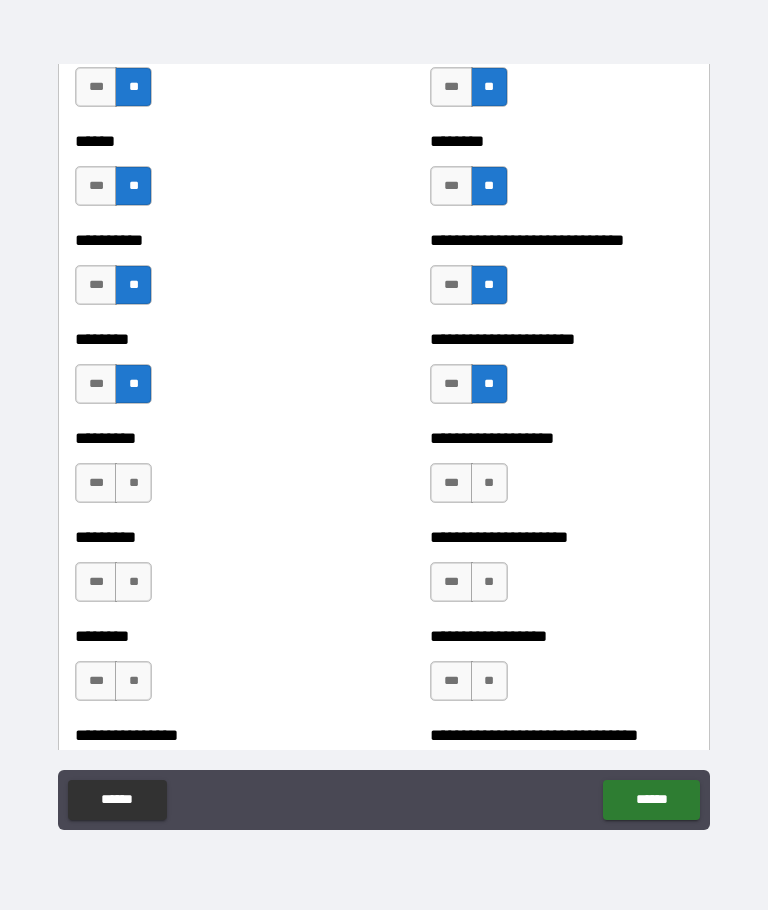 click on "**" at bounding box center [133, 483] 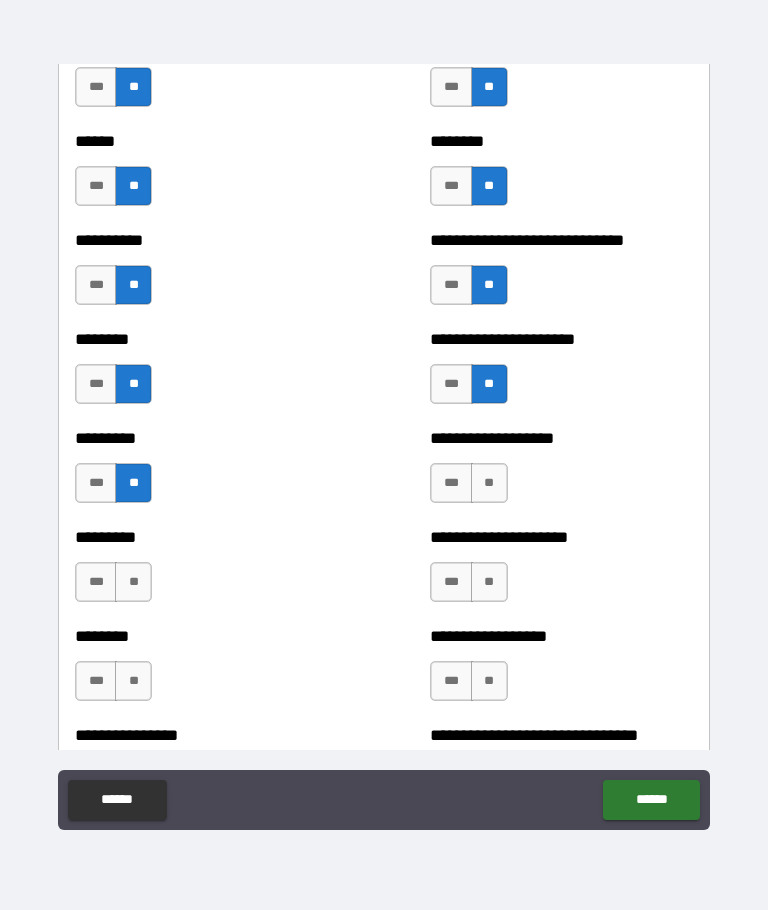 click on "**" at bounding box center [133, 582] 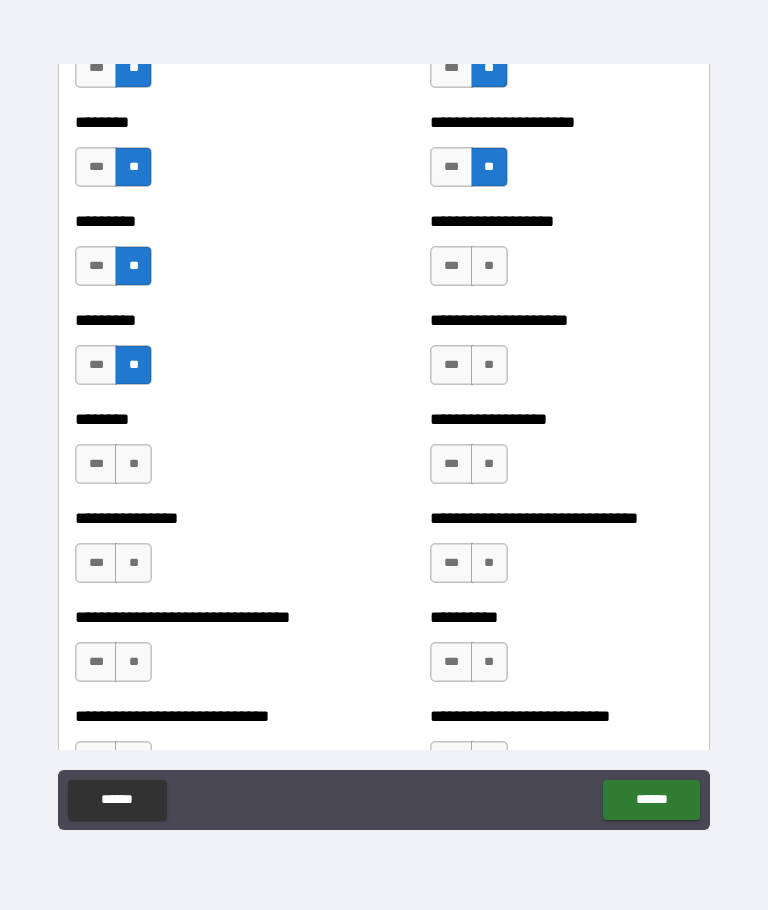 scroll, scrollTop: 7199, scrollLeft: 0, axis: vertical 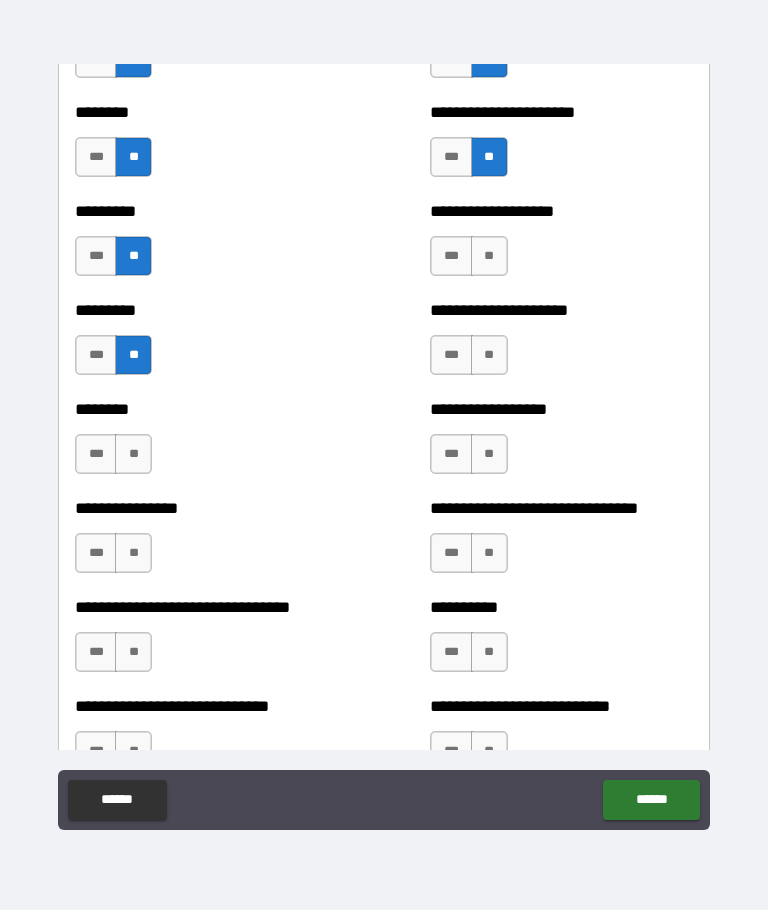 click on "**" at bounding box center [489, 256] 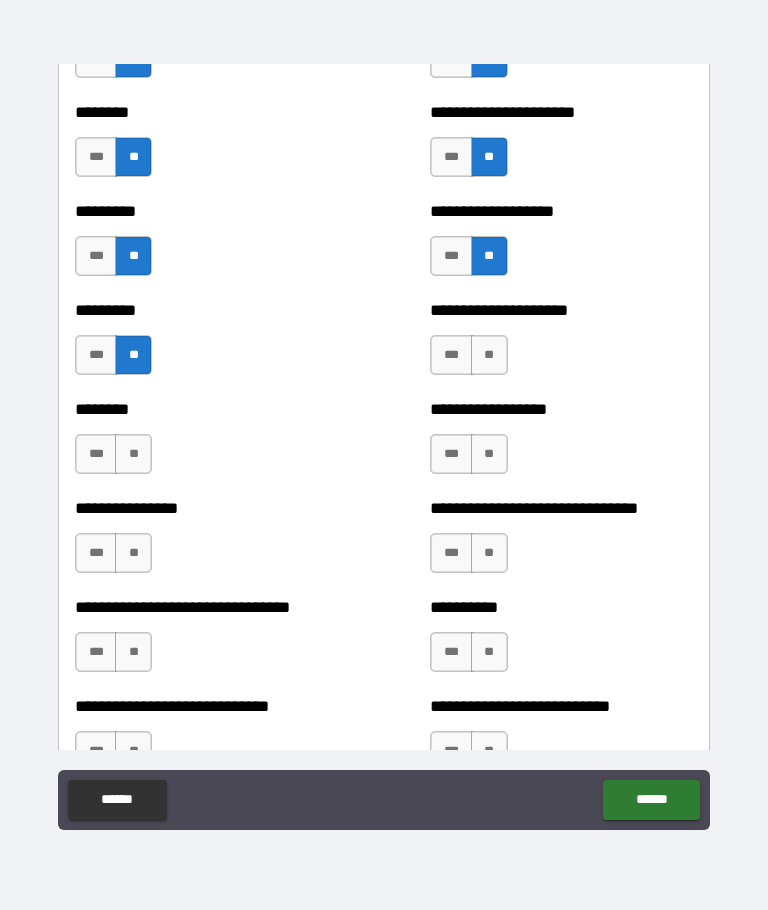 click on "**" at bounding box center [489, 355] 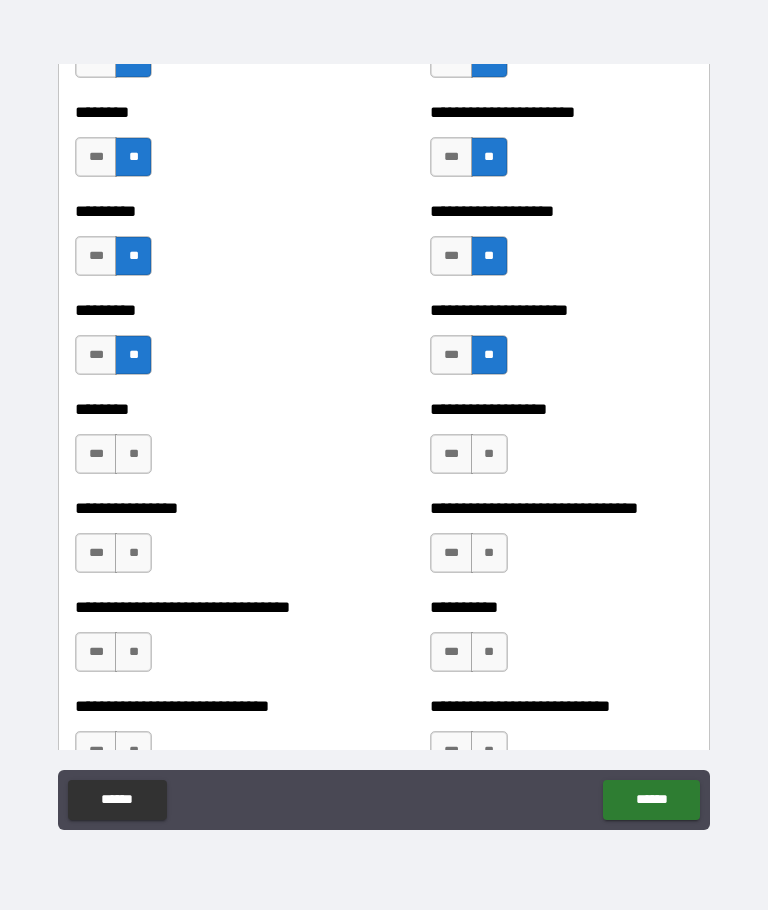 click on "**" at bounding box center (489, 454) 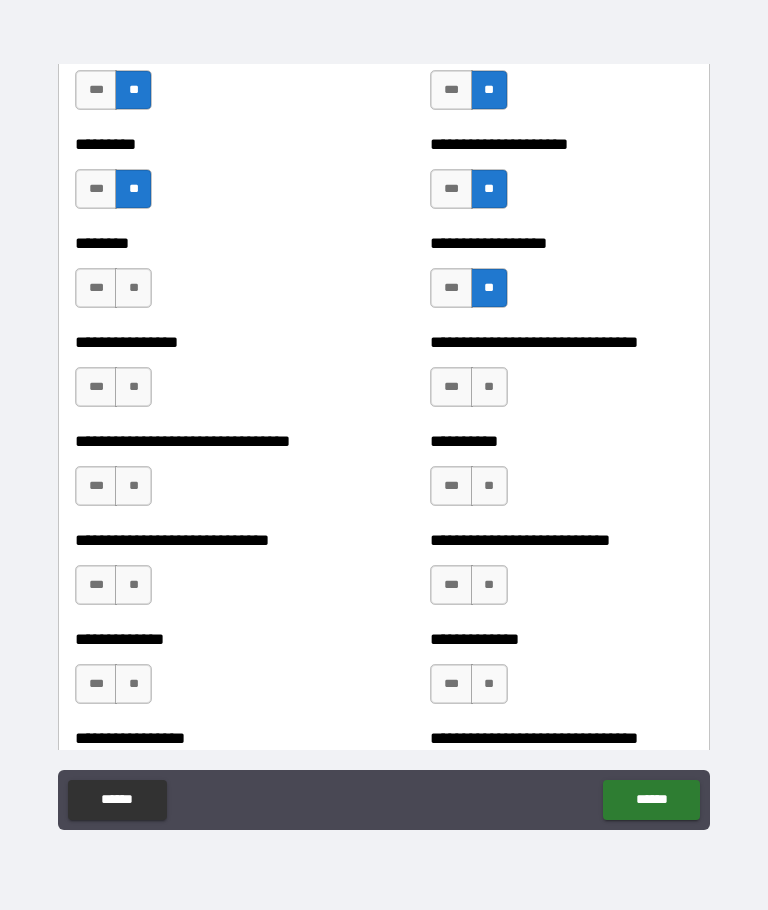 scroll, scrollTop: 7384, scrollLeft: 0, axis: vertical 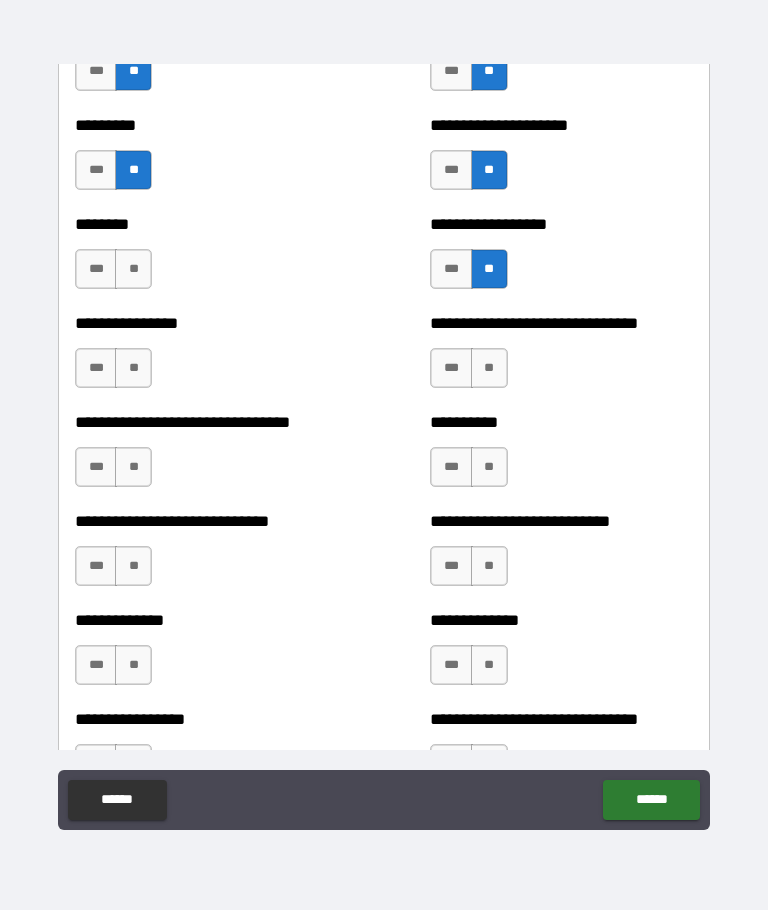 click on "**" at bounding box center [133, 269] 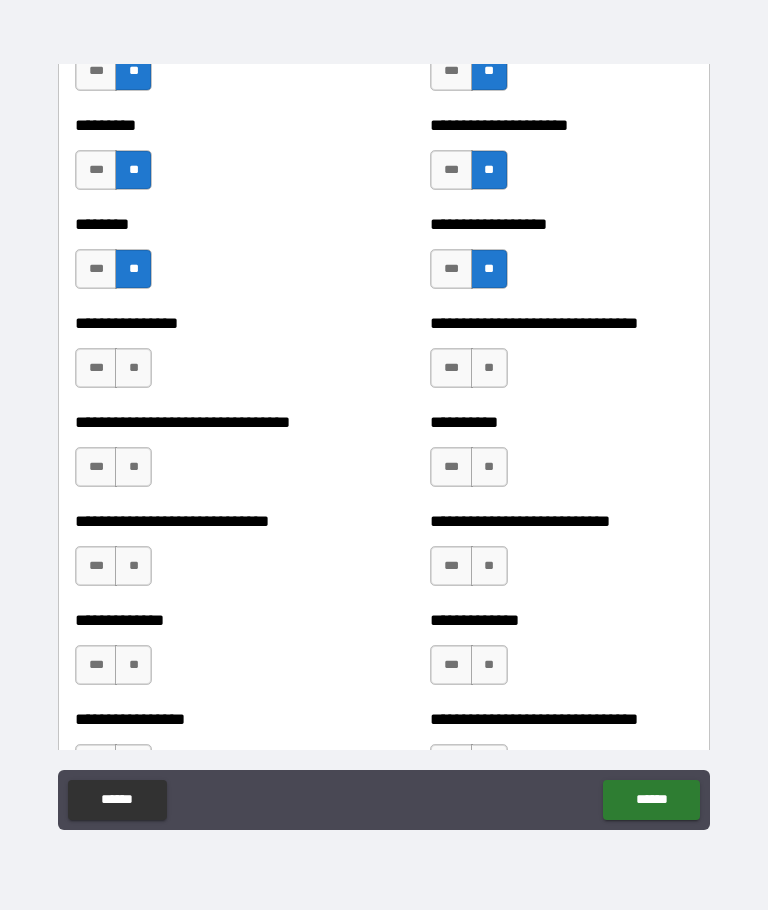 click on "**" at bounding box center (133, 368) 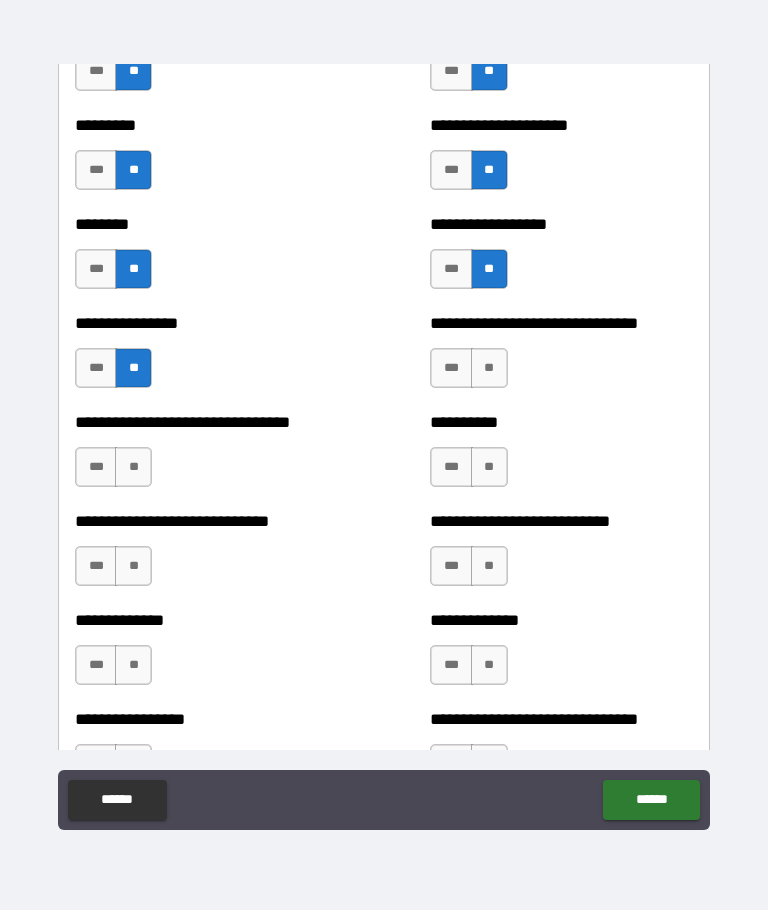 click on "**" at bounding box center [133, 467] 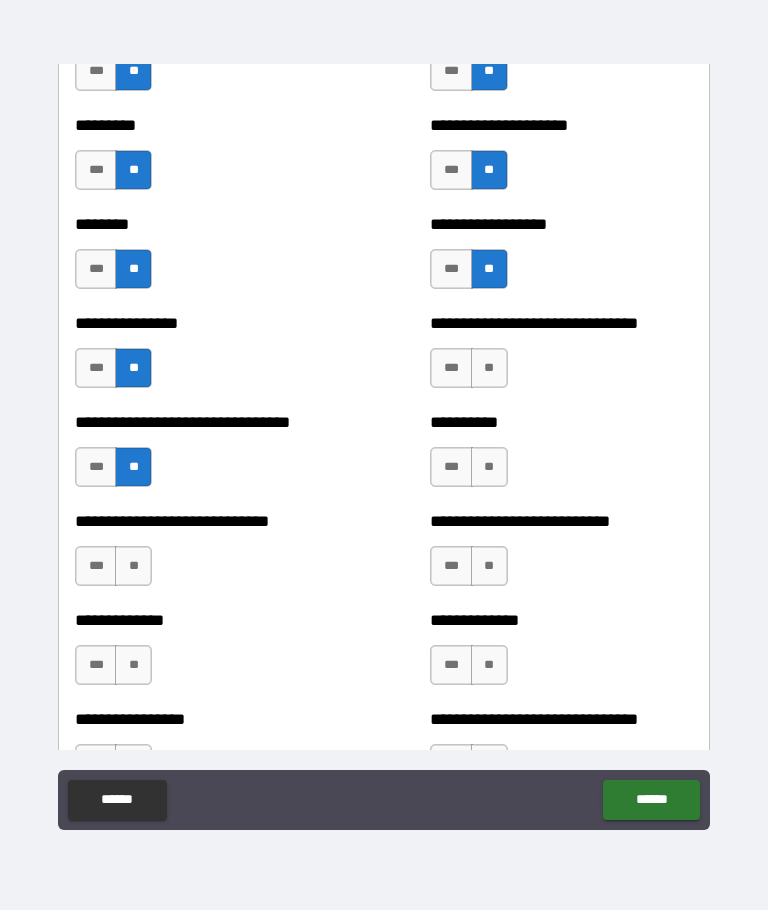 click on "**" at bounding box center (133, 566) 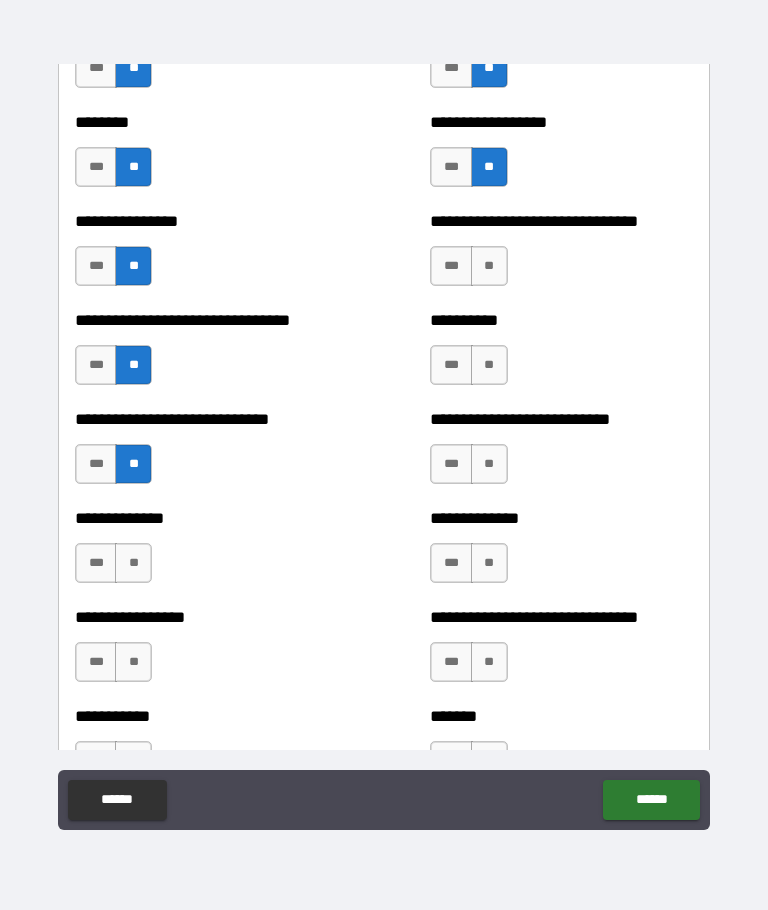 scroll, scrollTop: 7478, scrollLeft: 0, axis: vertical 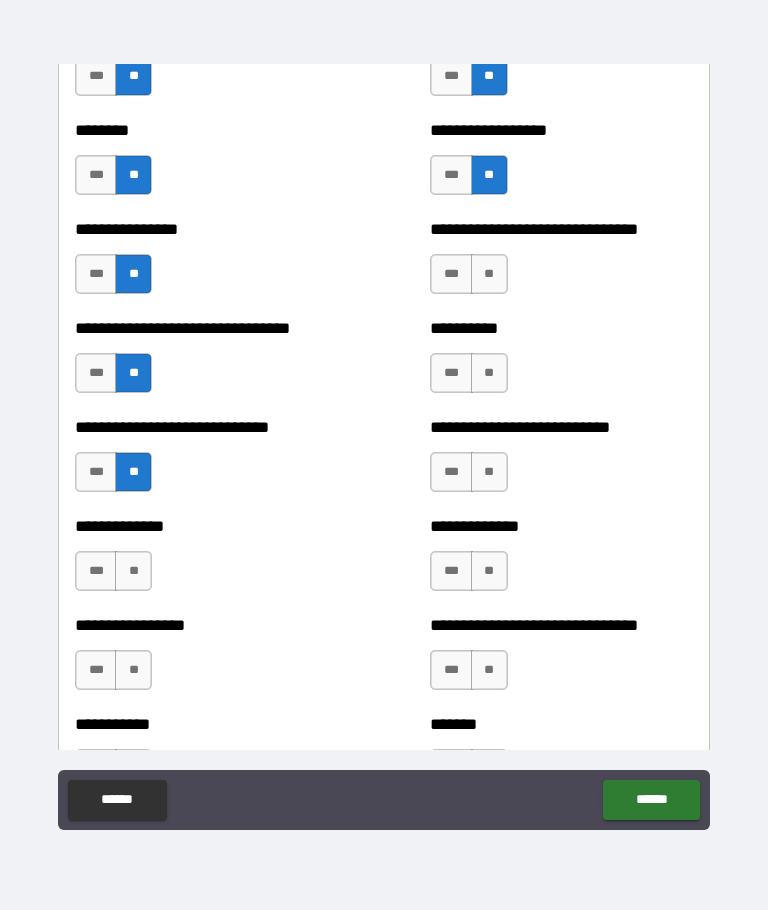 click on "**" at bounding box center (489, 373) 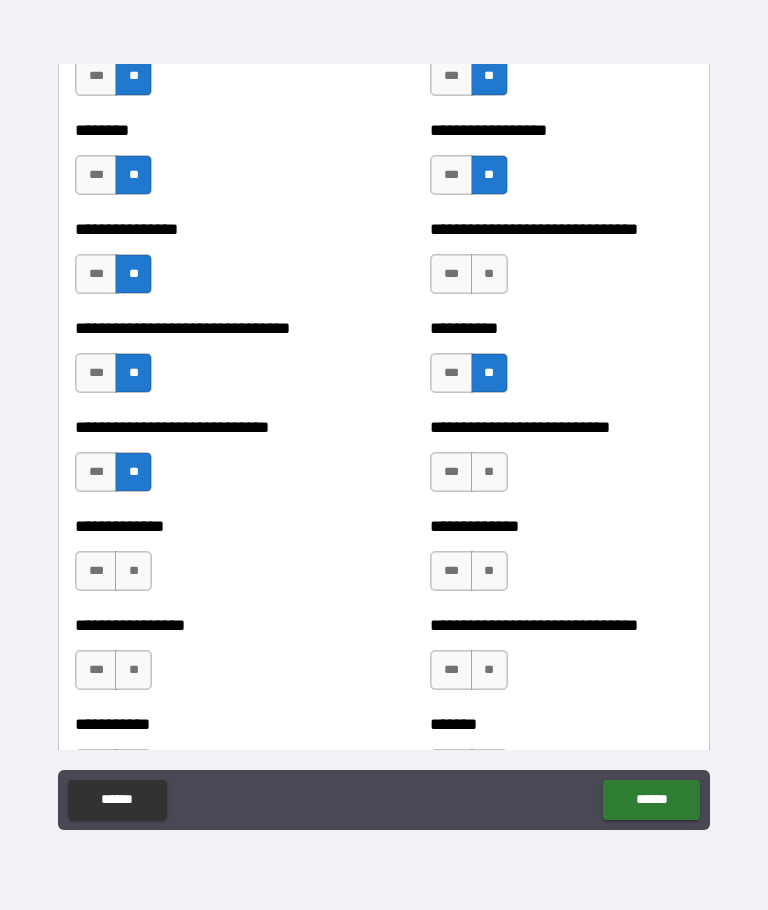 click on "**" at bounding box center (489, 274) 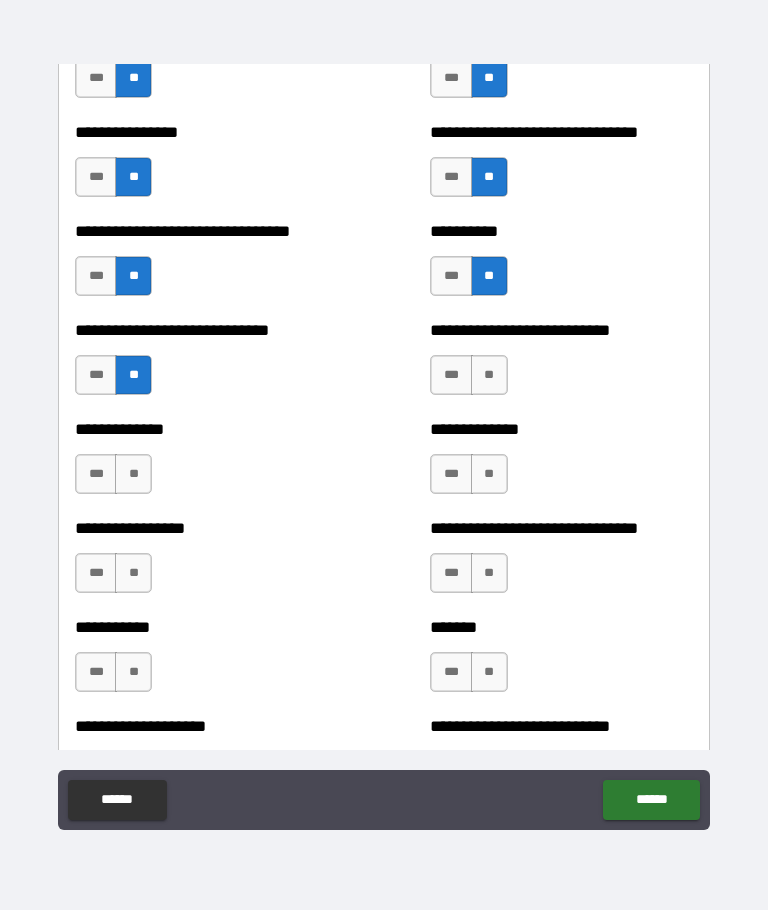 scroll, scrollTop: 7574, scrollLeft: 0, axis: vertical 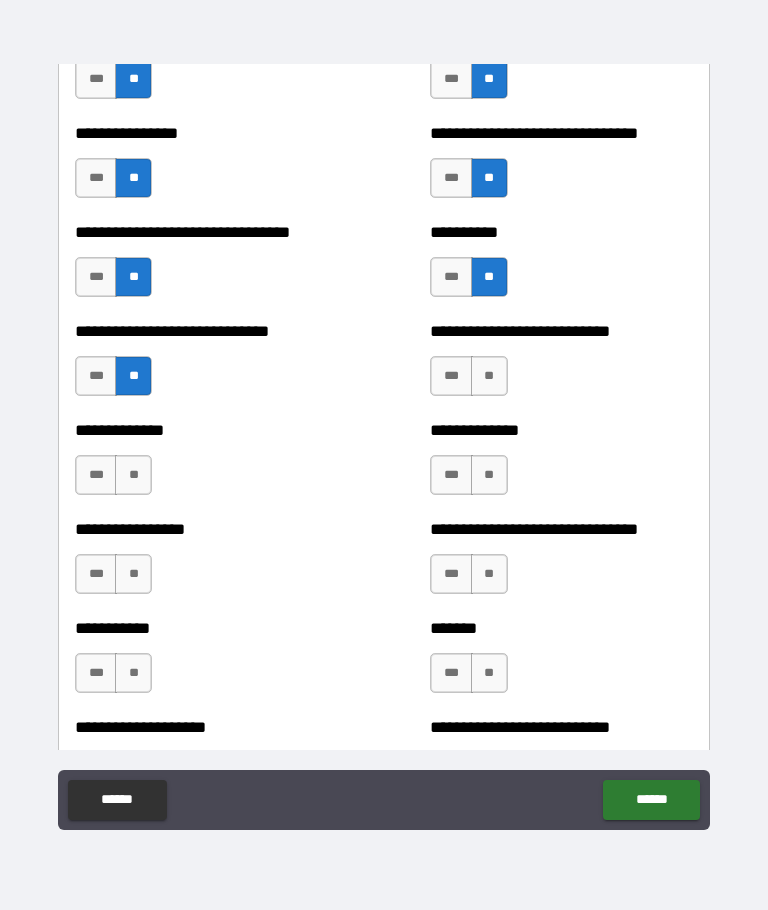 click on "**" at bounding box center [489, 376] 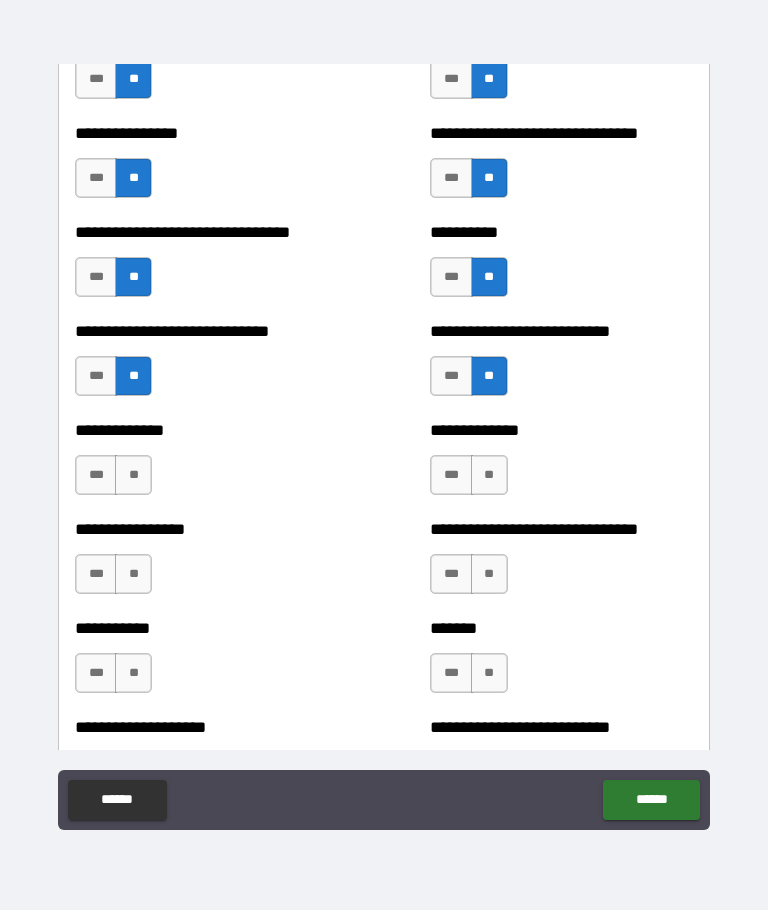 click on "**" at bounding box center (489, 475) 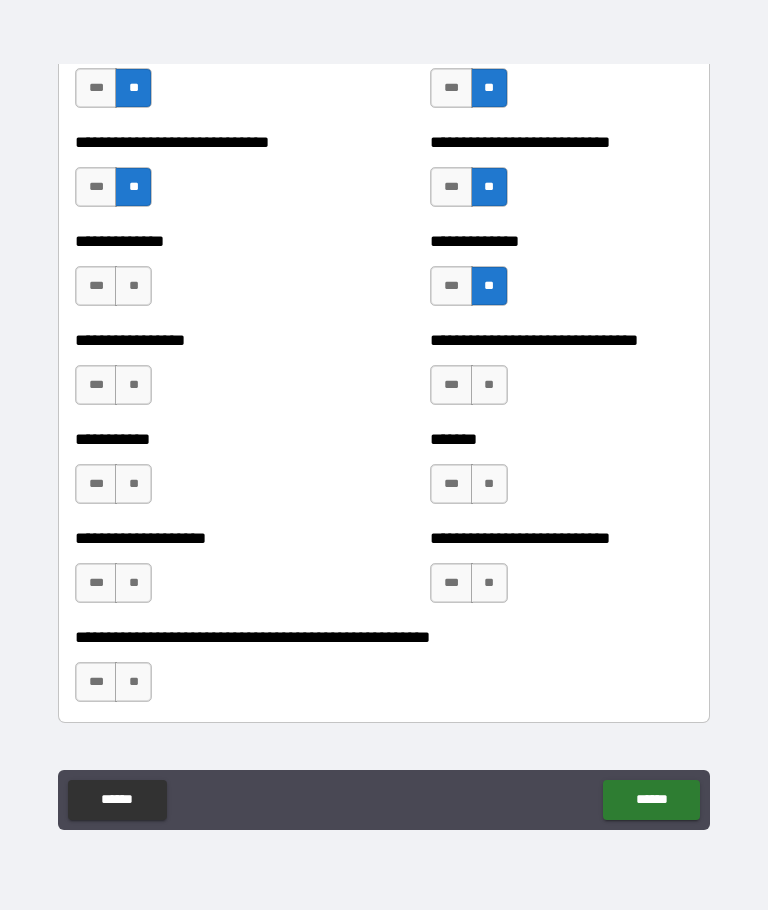 scroll, scrollTop: 7764, scrollLeft: 0, axis: vertical 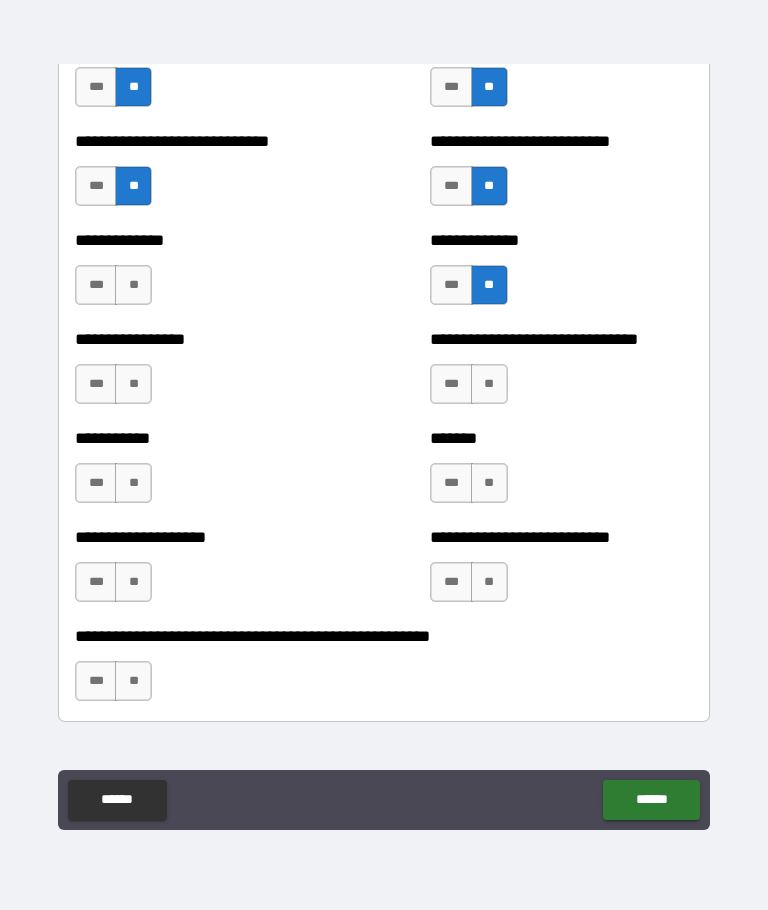 click on "**" at bounding box center (133, 285) 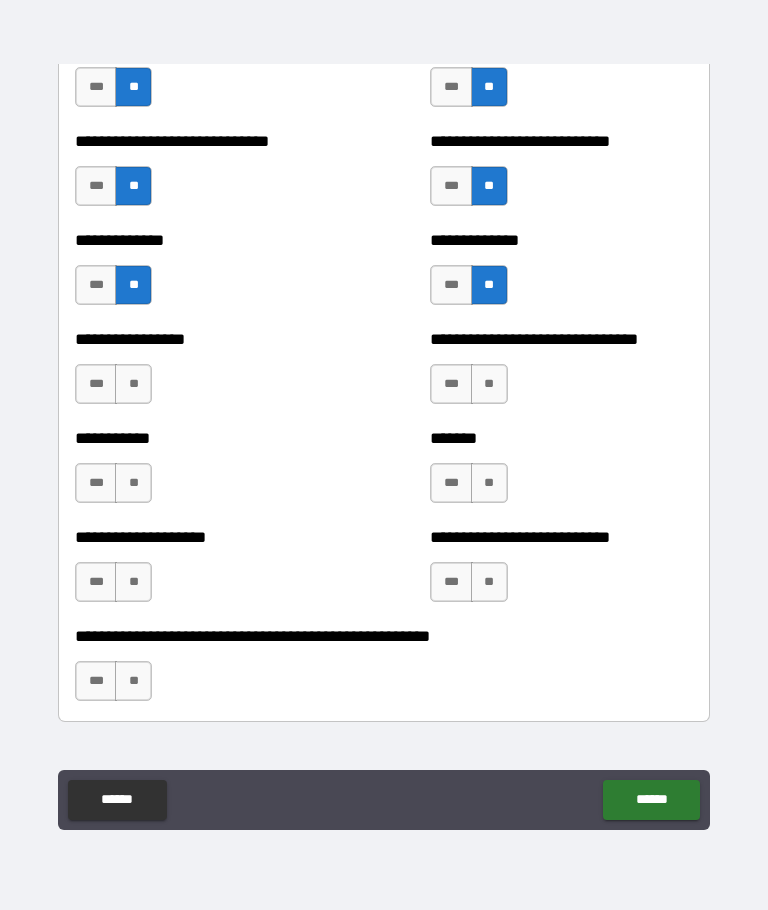 click on "**" at bounding box center [133, 384] 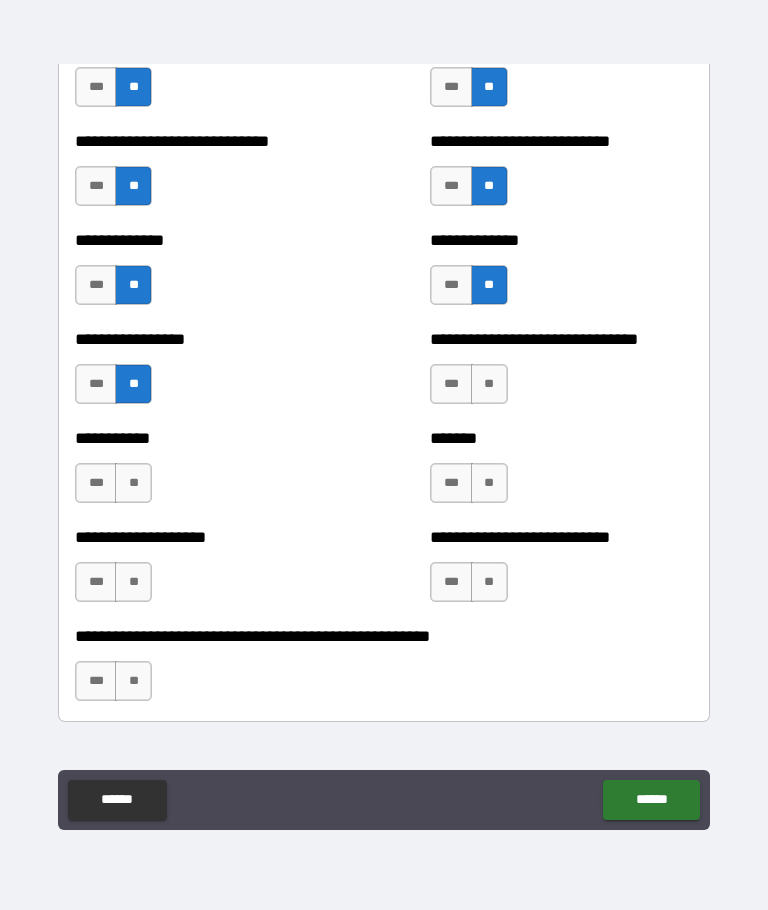 click on "**" at bounding box center (133, 483) 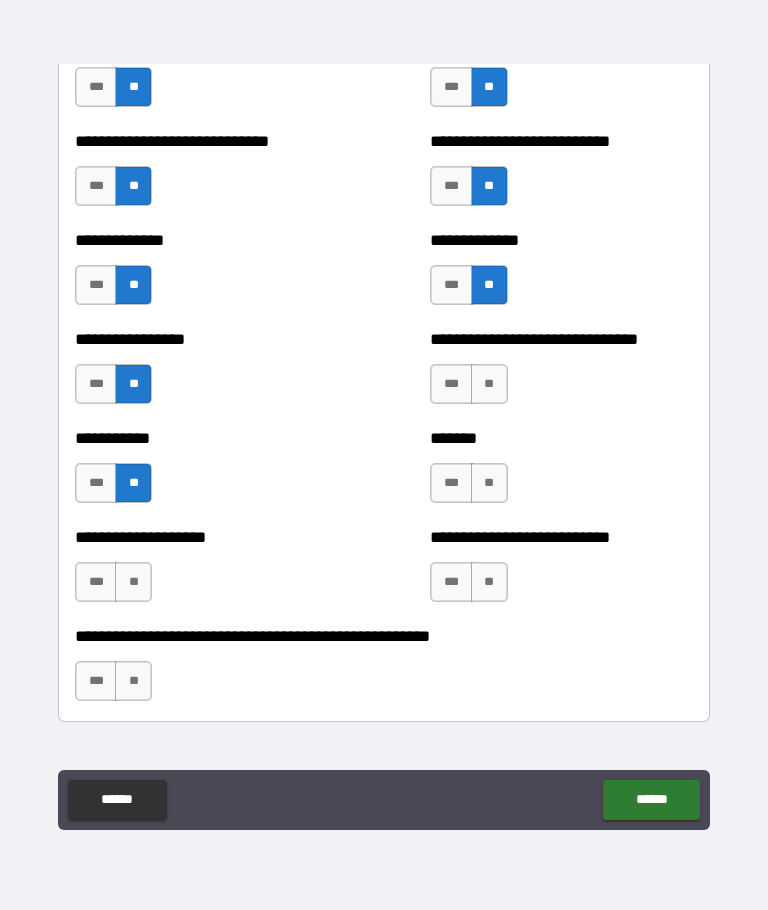 click on "**" at bounding box center (133, 582) 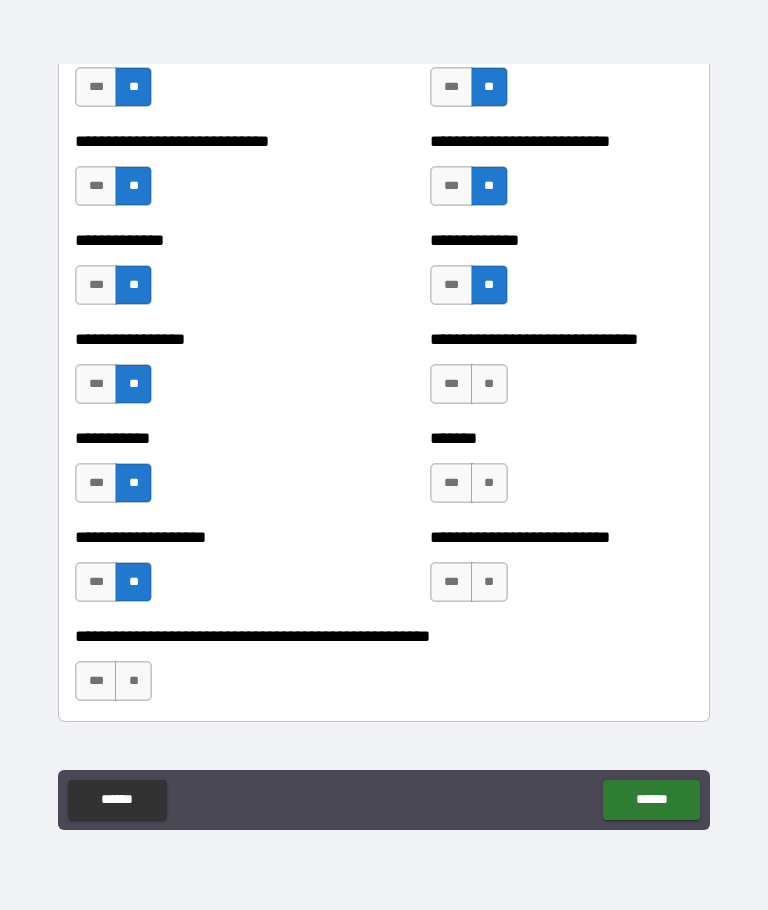 click on "**" at bounding box center (133, 681) 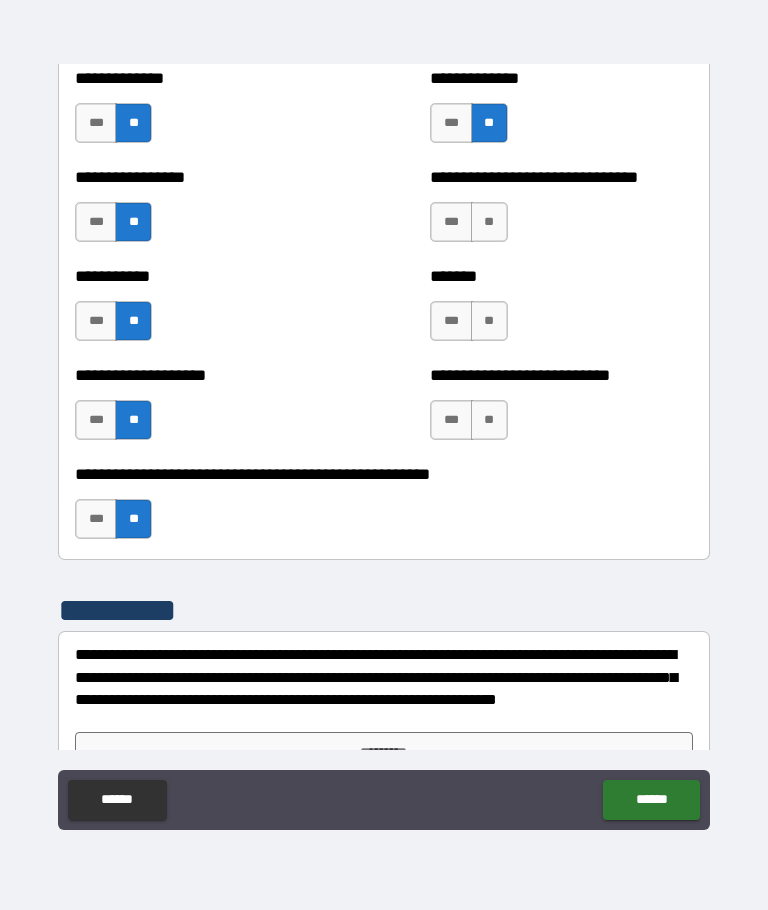 scroll, scrollTop: 7934, scrollLeft: 0, axis: vertical 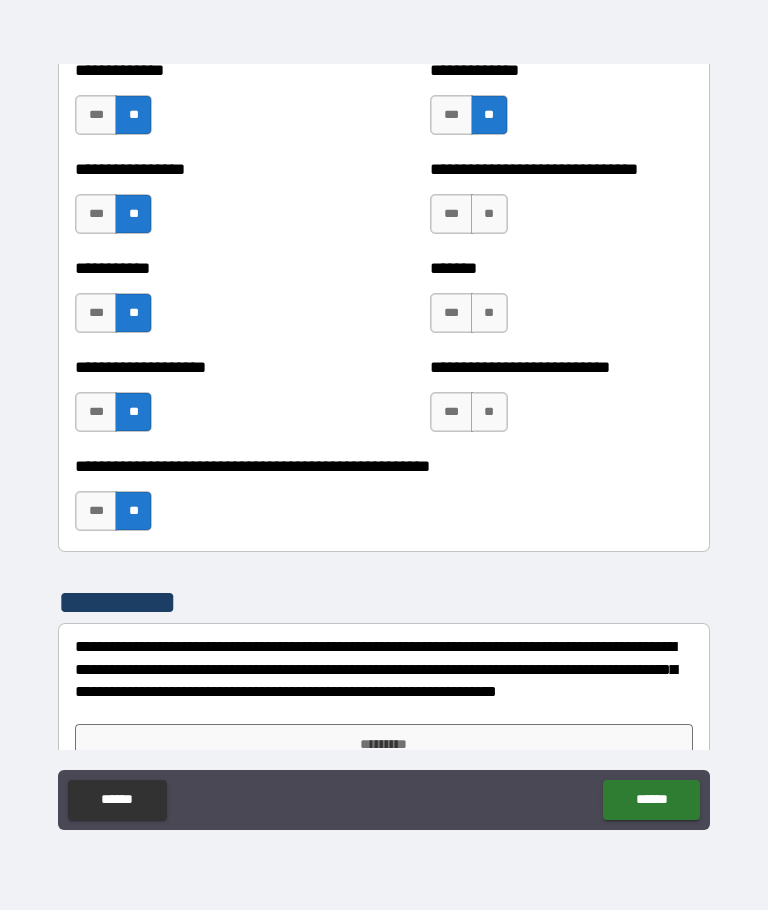 click on "**" at bounding box center [489, 214] 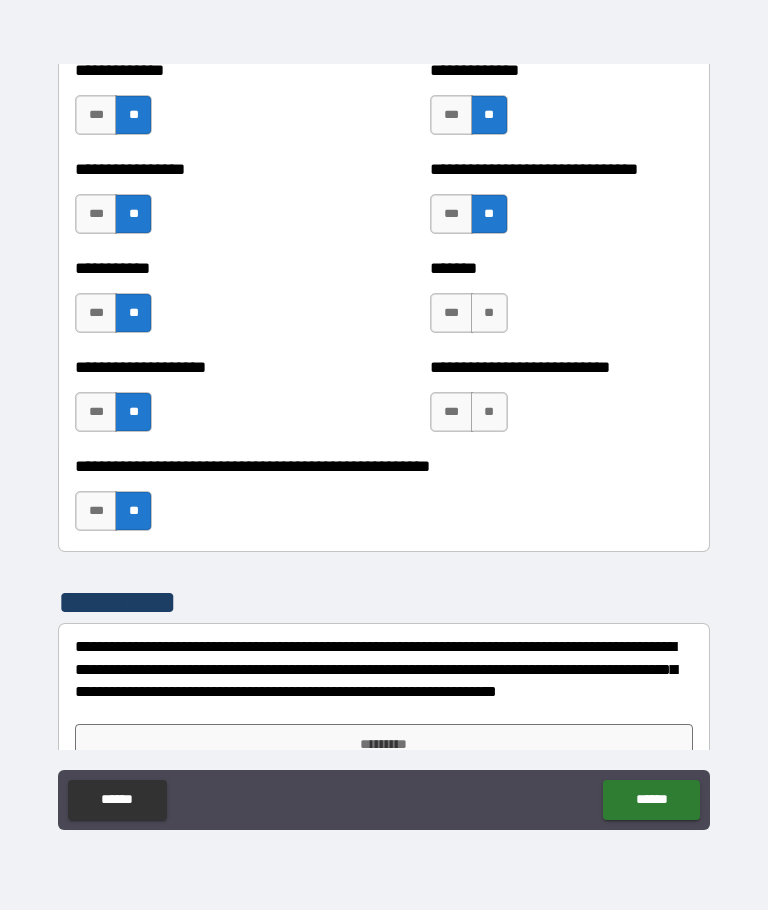 click on "**" at bounding box center (489, 313) 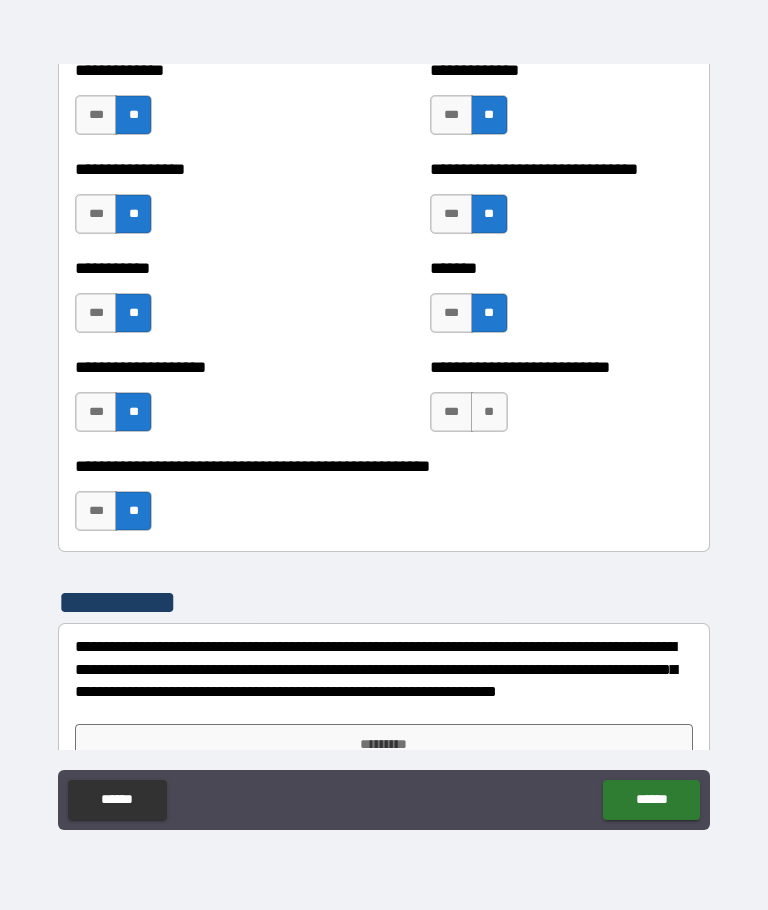 click on "**" at bounding box center [489, 412] 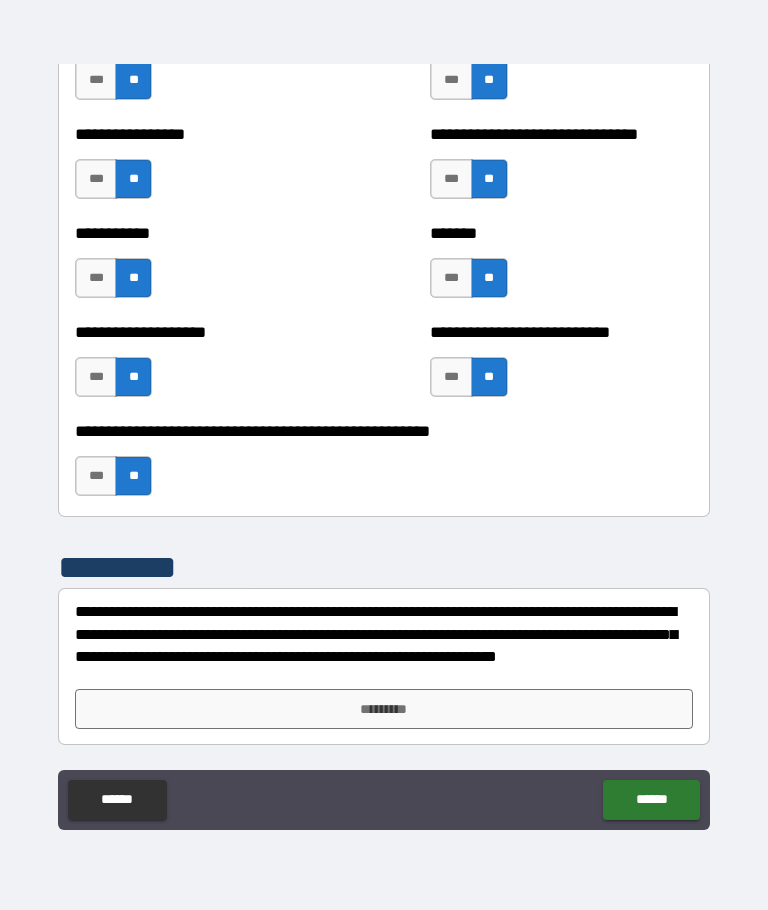 click on "*********" at bounding box center [384, 709] 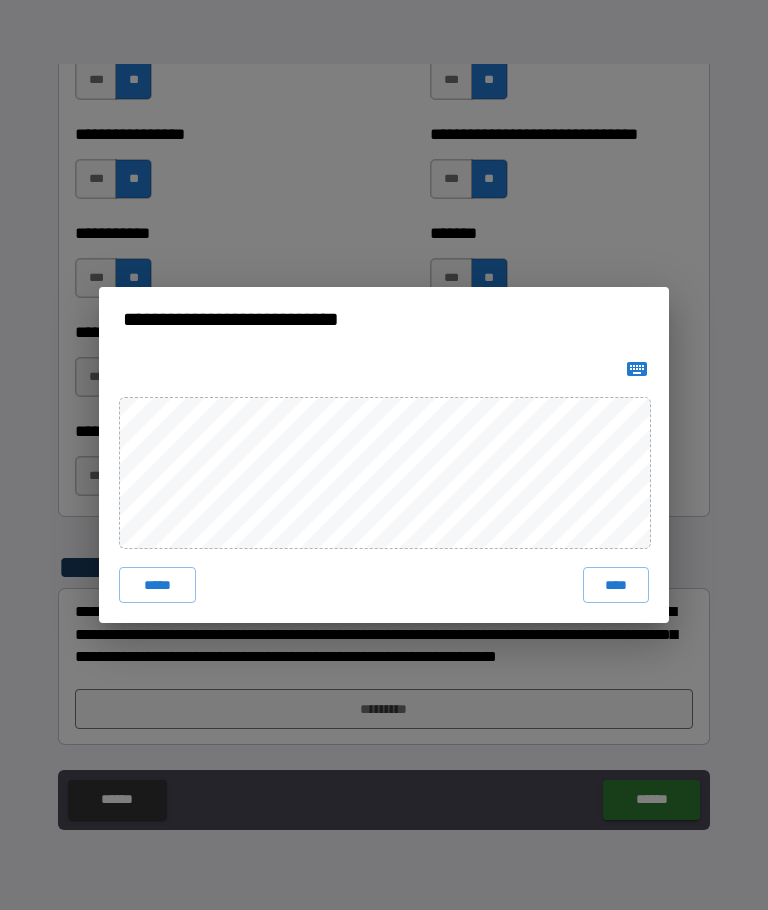 click on "****" at bounding box center (616, 585) 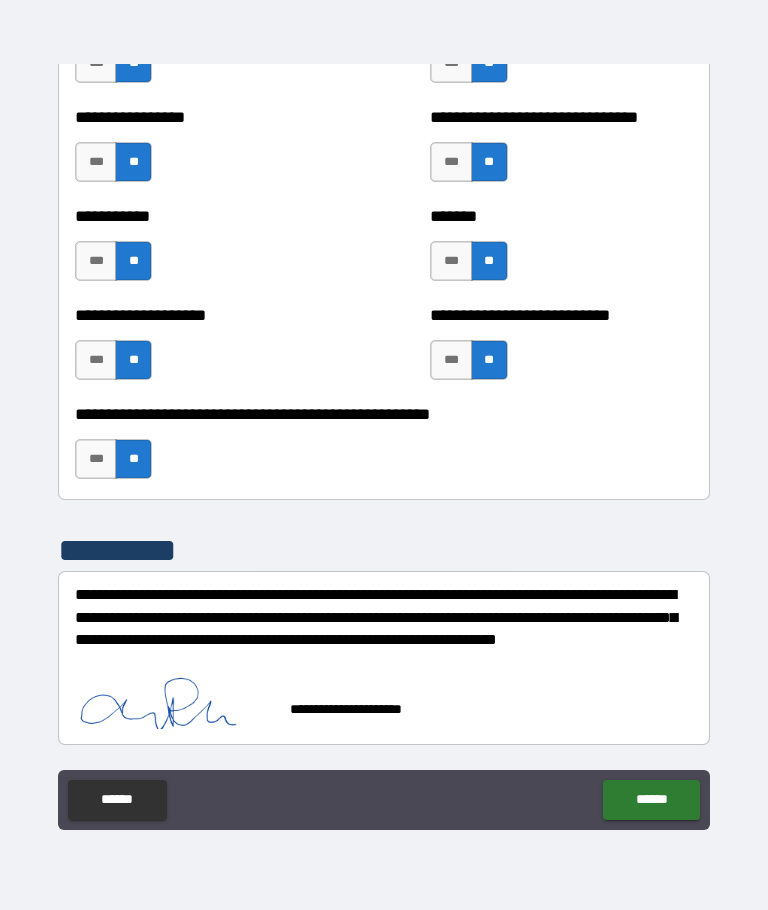 scroll, scrollTop: 7986, scrollLeft: 0, axis: vertical 